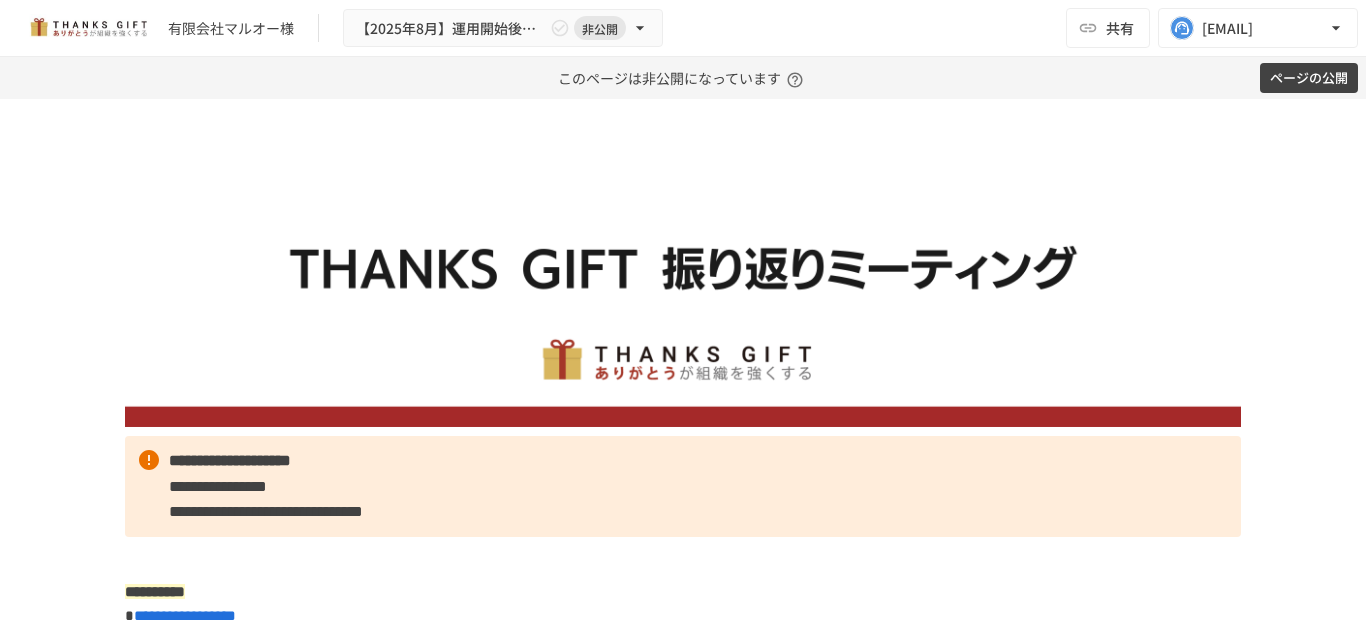 scroll, scrollTop: 0, scrollLeft: 0, axis: both 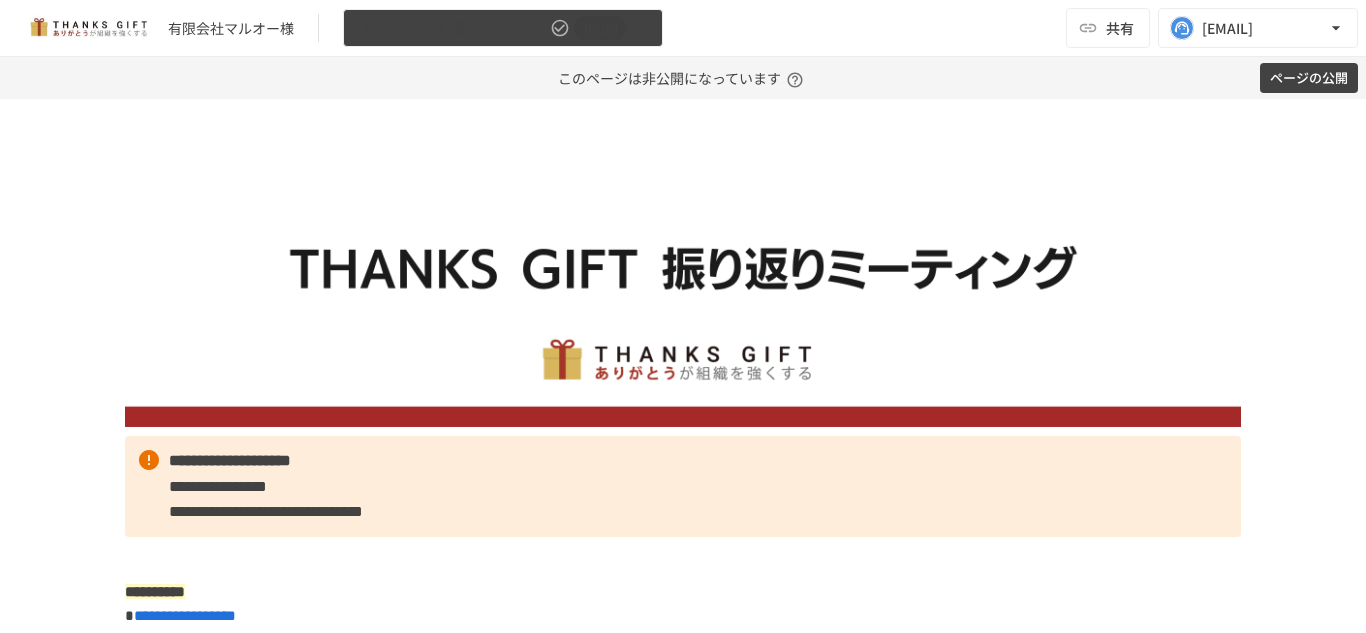 click on "非公開" at bounding box center [600, 28] 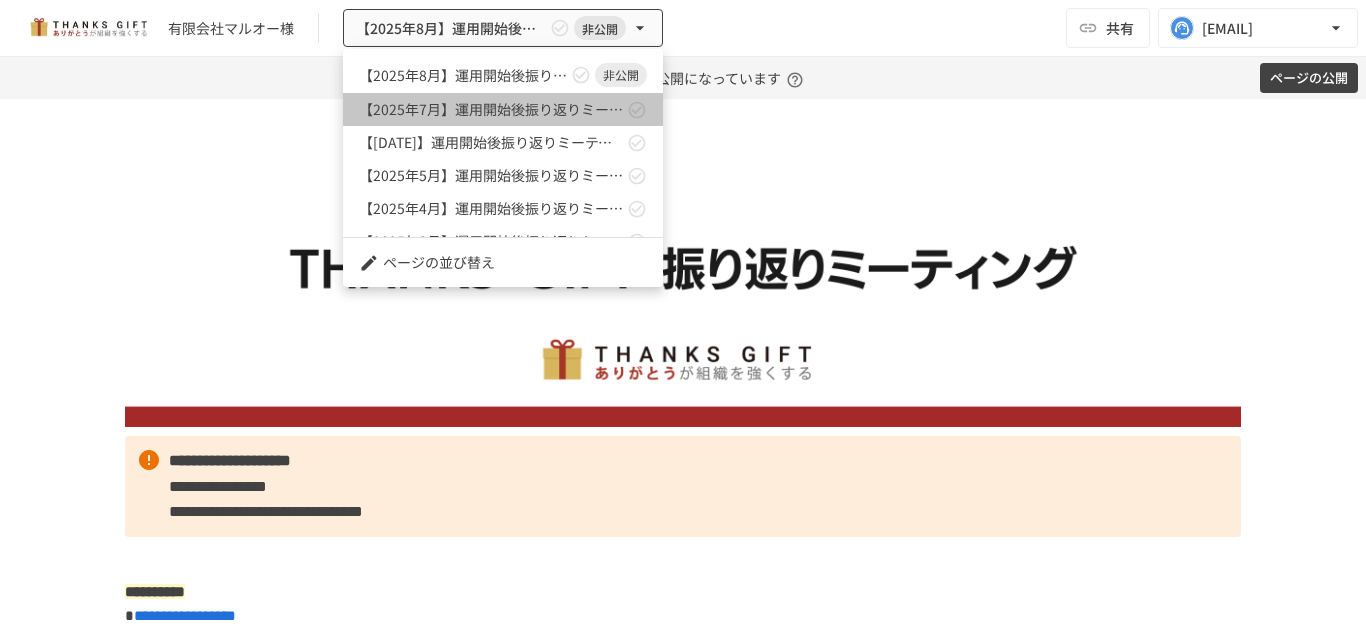 click on "【2025年7月】運用開始後振り返りミーティング" at bounding box center (503, 109) 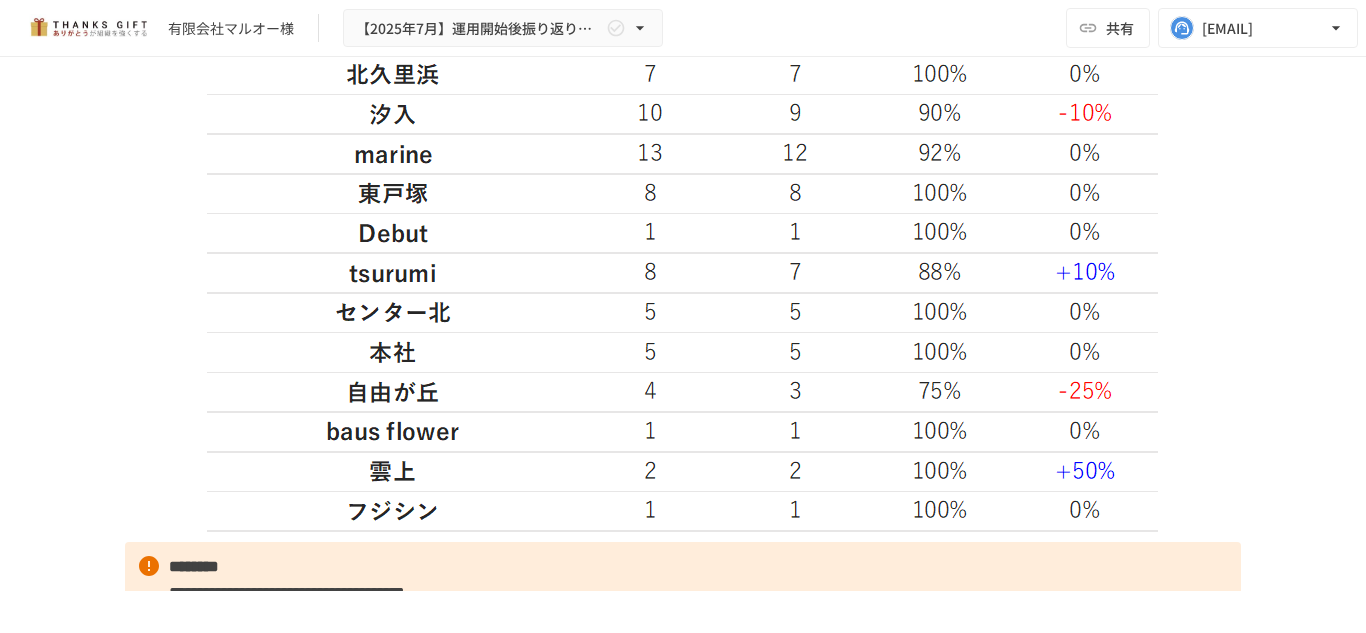 scroll, scrollTop: 1439, scrollLeft: 0, axis: vertical 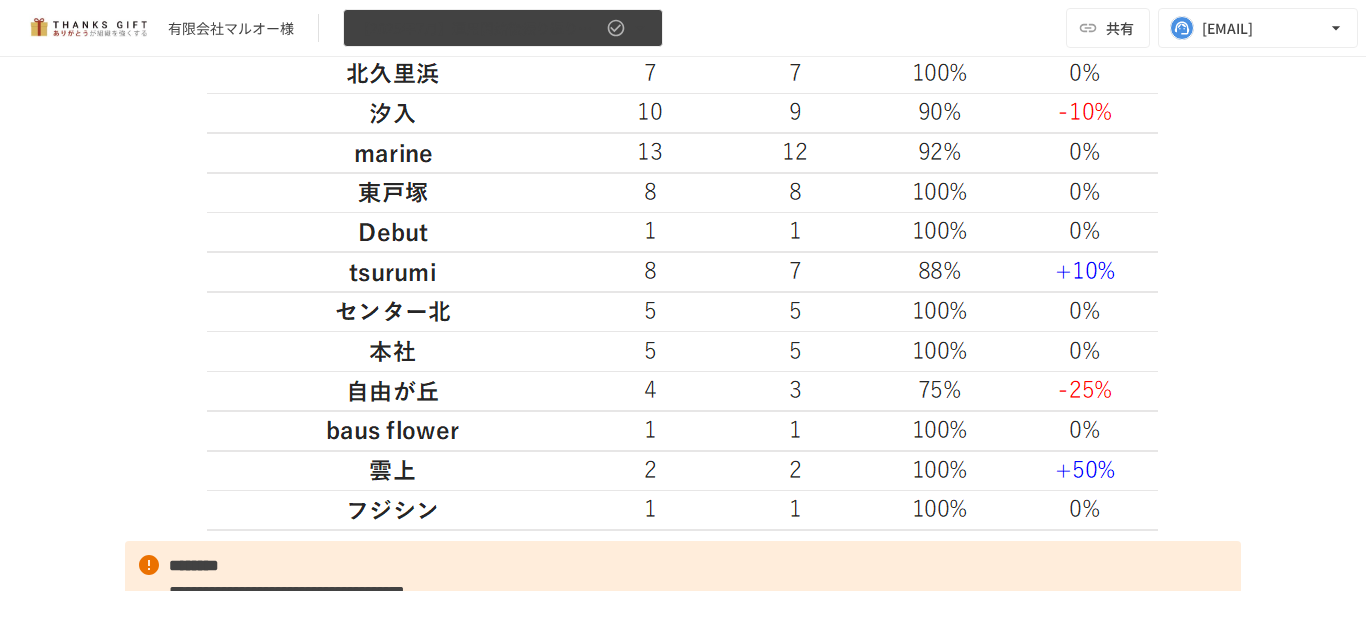 click on "【2025年7月】運用開始後振り返りミーティング" at bounding box center [503, 28] 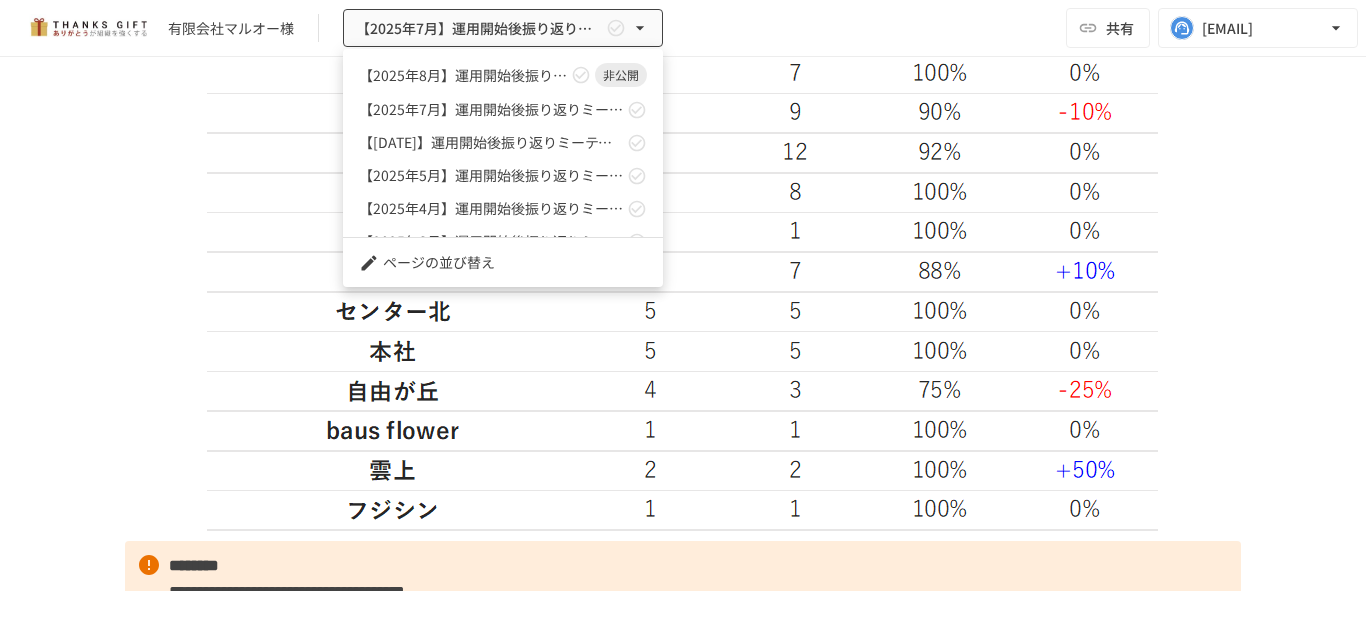 click at bounding box center [683, 316] 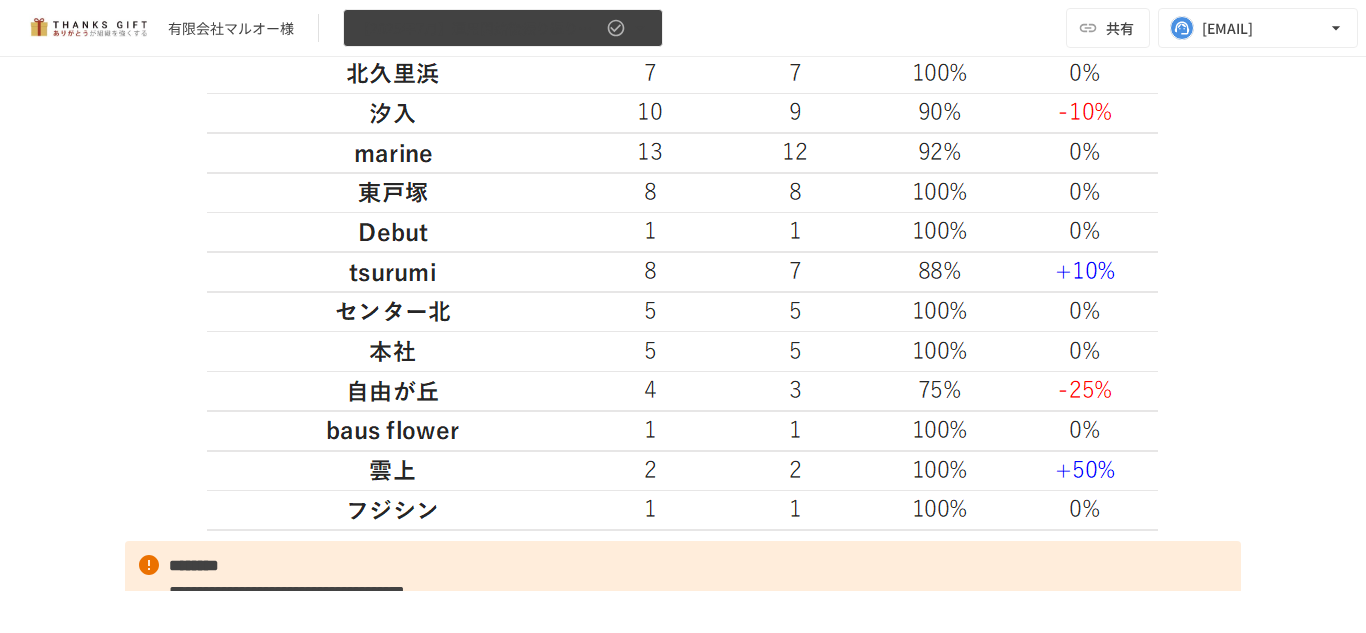 click on "【2025年7月】運用開始後振り返りミーティング" at bounding box center (503, 28) 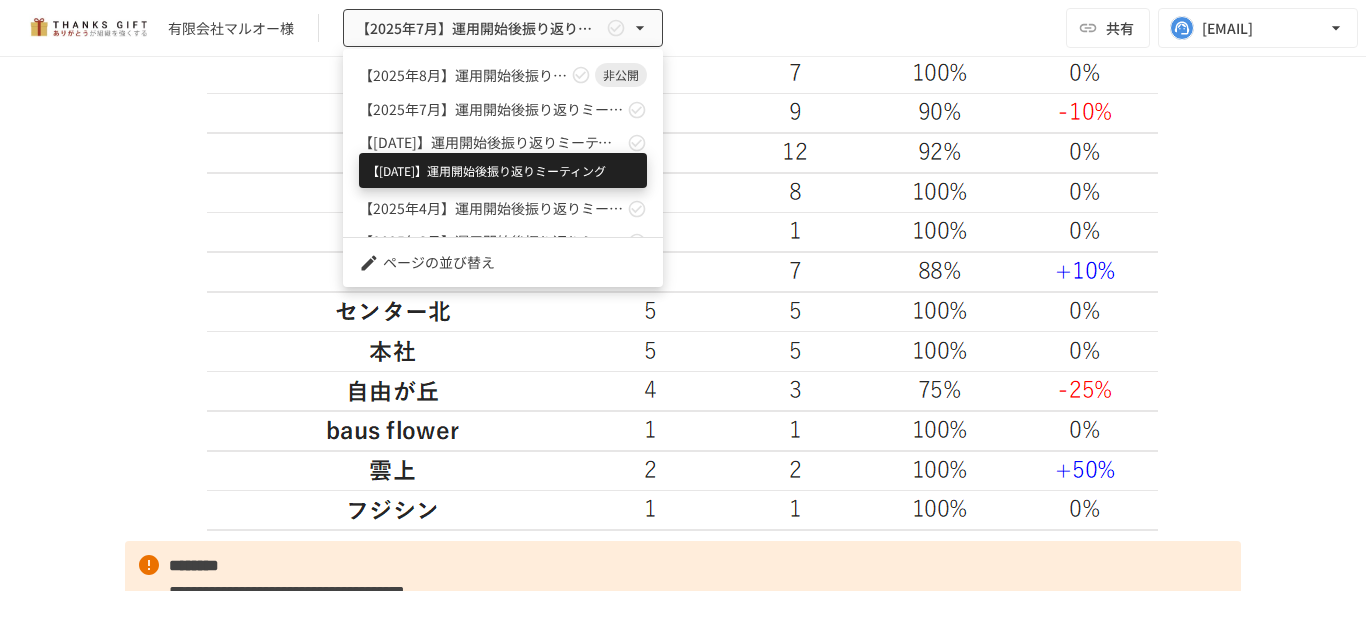 click on "【2025年6月】運用開始後振り返りミーティング" at bounding box center (491, 142) 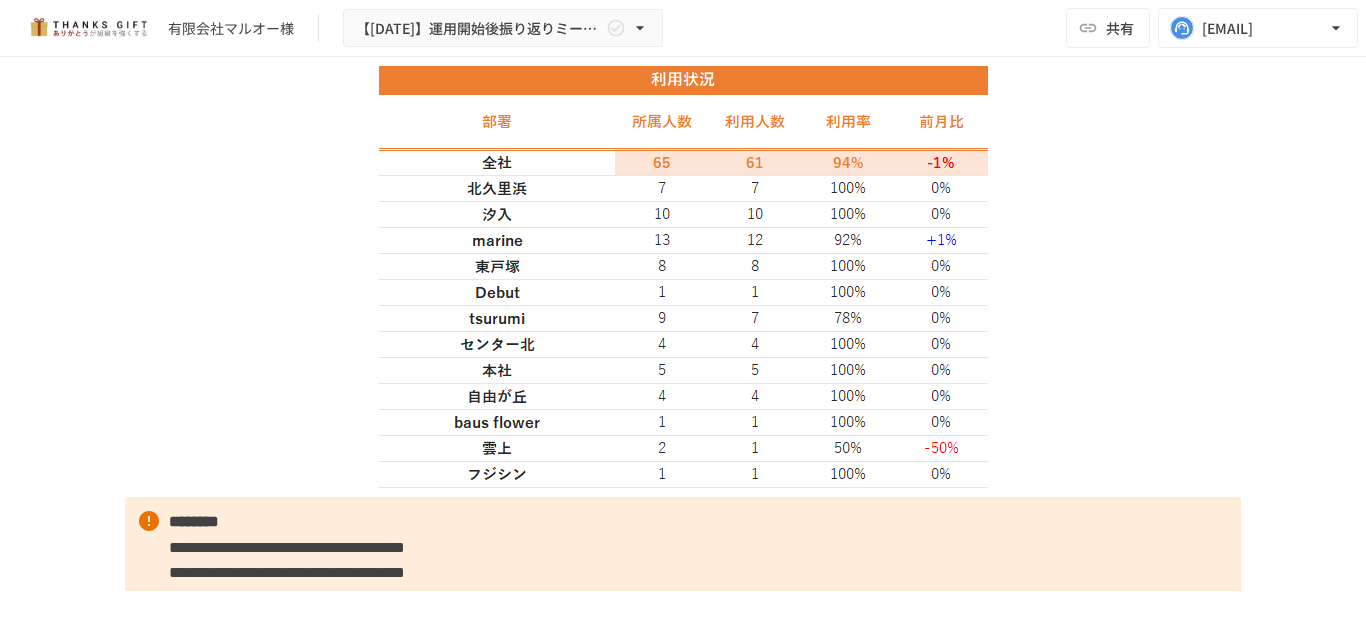 scroll, scrollTop: 1249, scrollLeft: 0, axis: vertical 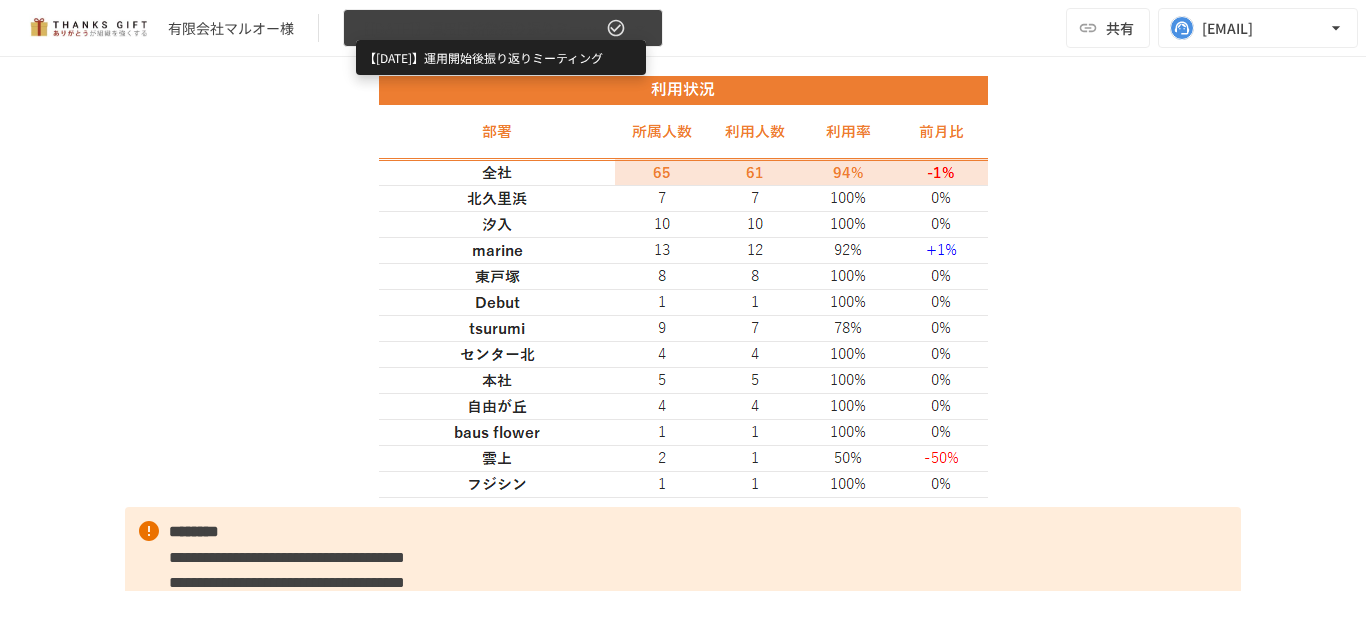 click on "【2025年6月】運用開始後振り返りミーティング" at bounding box center [479, 28] 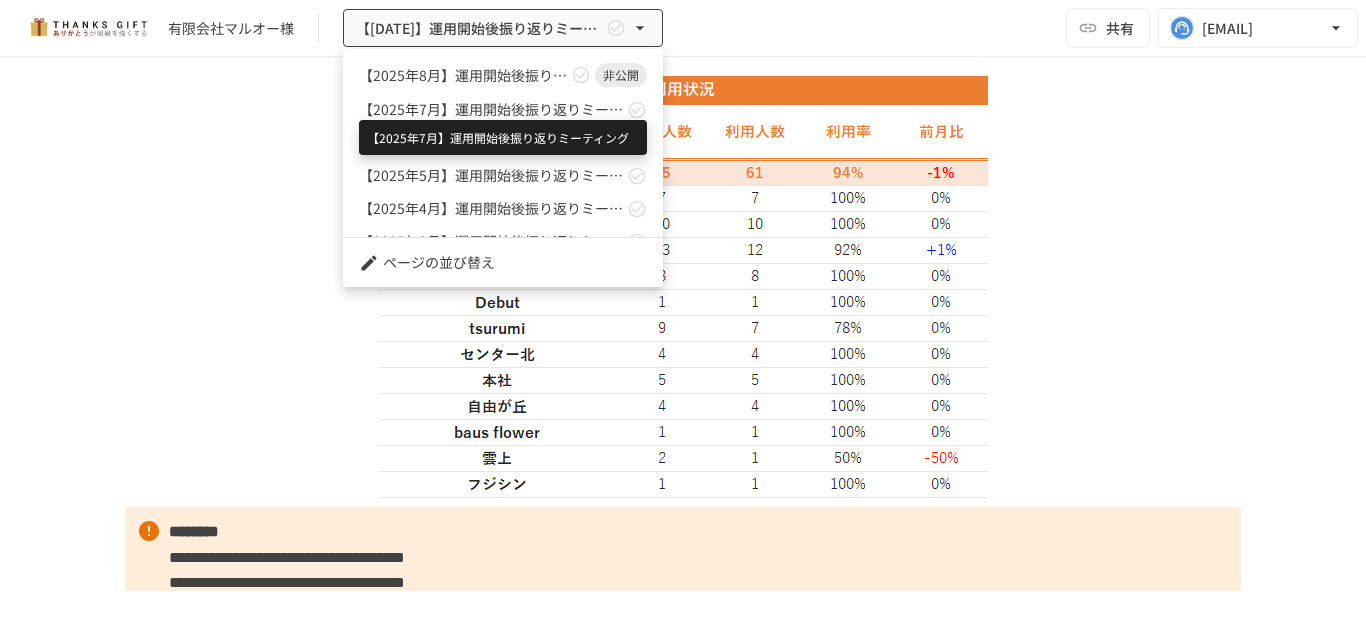 click on "【2025年7月】運用開始後振り返りミーティング" at bounding box center (491, 109) 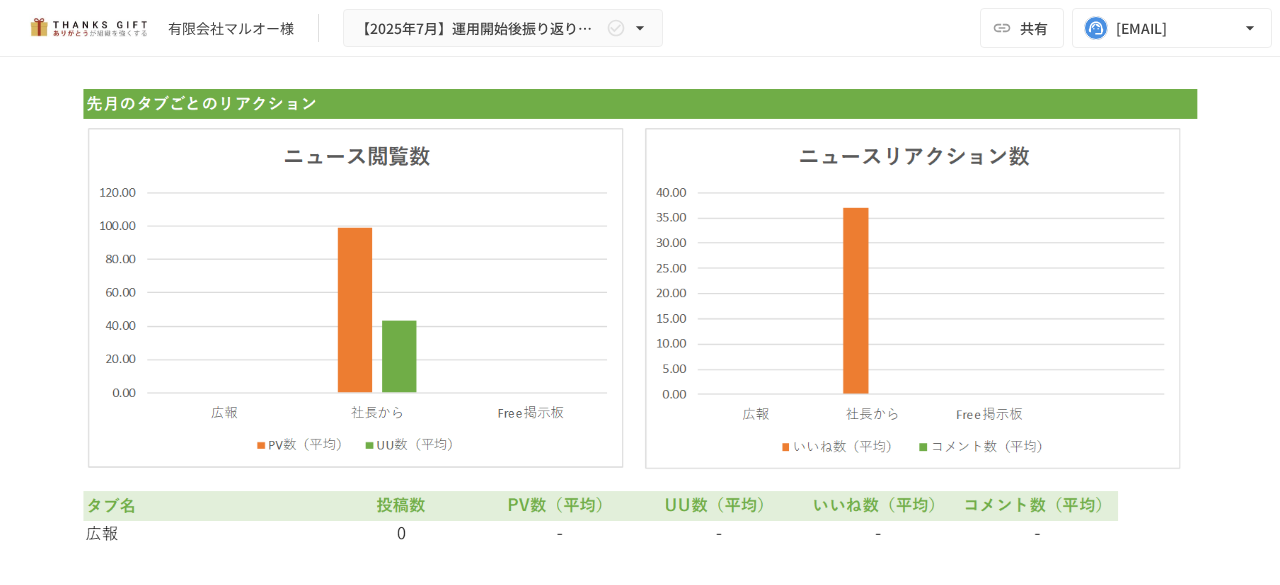 scroll, scrollTop: 5669, scrollLeft: 0, axis: vertical 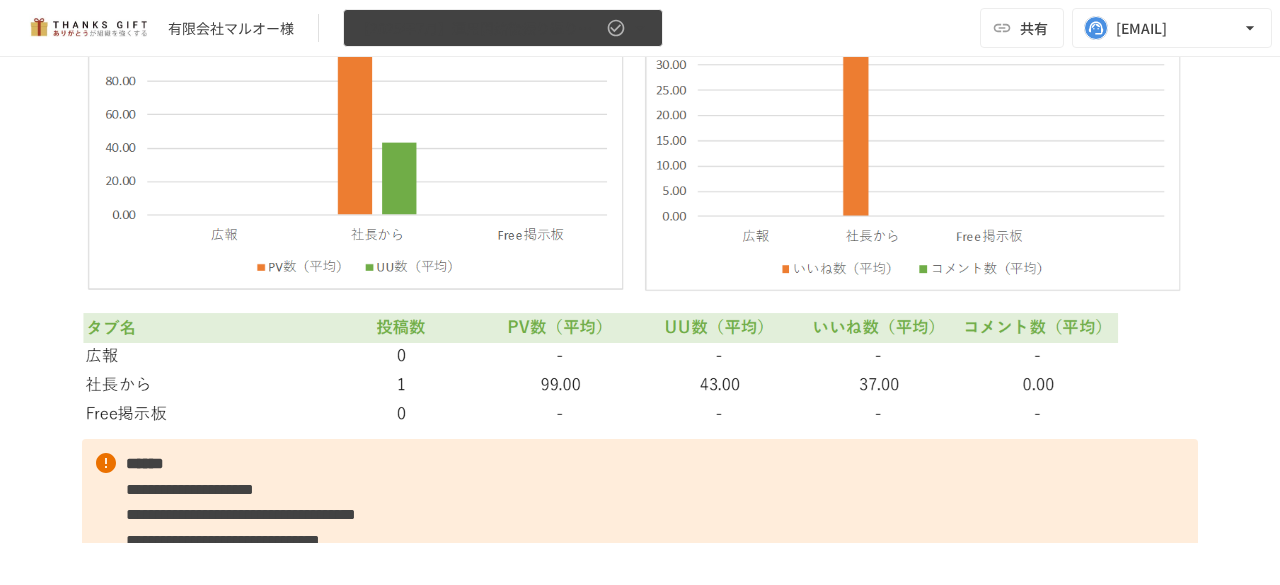 click on "【2025年7月】運用開始後振り返りミーティング" at bounding box center (503, 28) 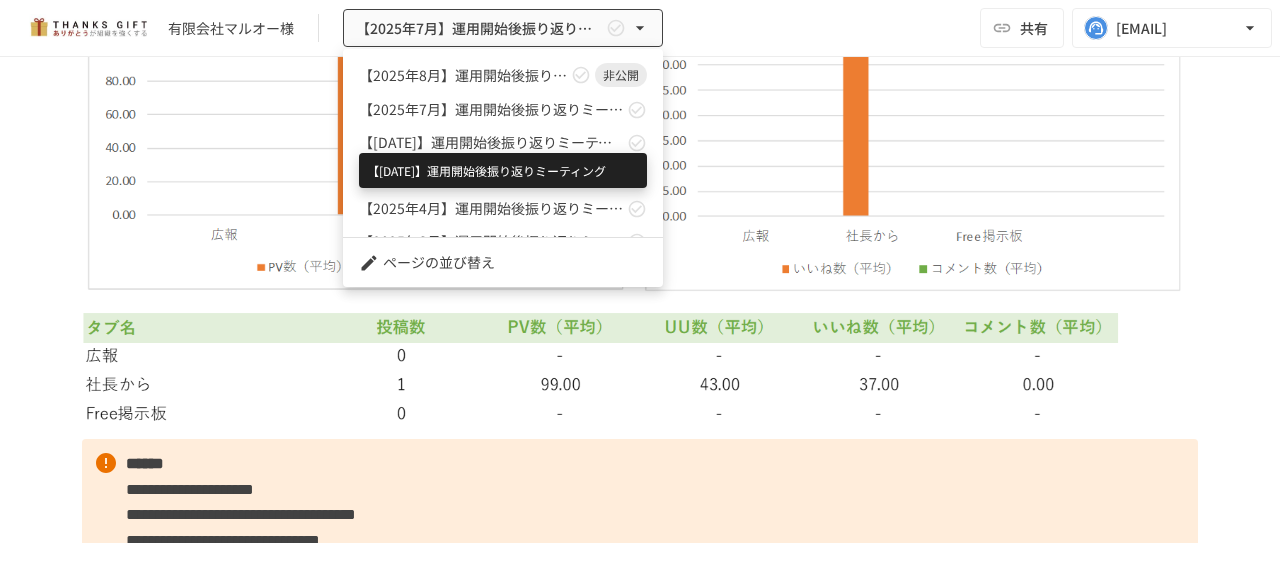 click on "【2025年6月】運用開始後振り返りミーティング" at bounding box center (491, 142) 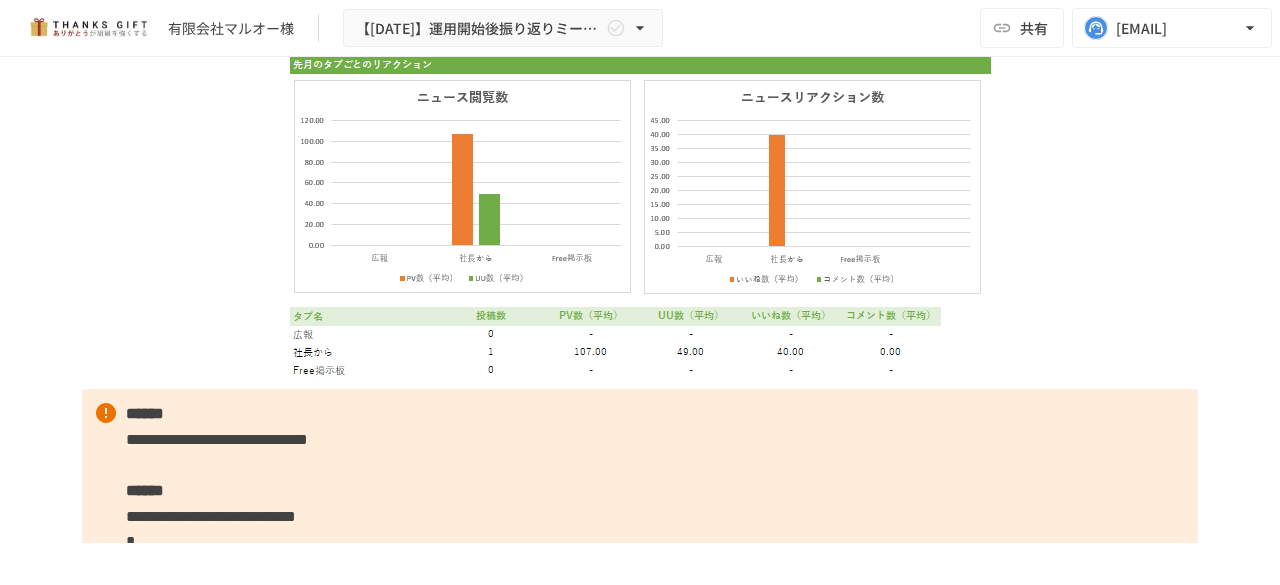 scroll, scrollTop: 4584, scrollLeft: 0, axis: vertical 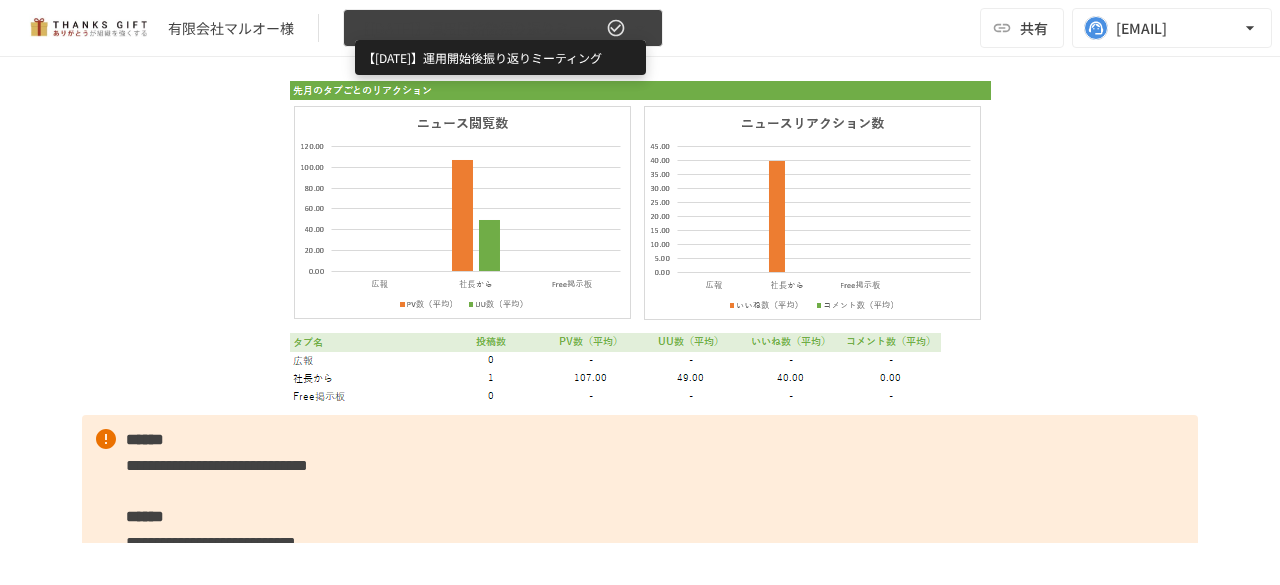 click on "【2025年6月】運用開始後振り返りミーティング" at bounding box center [479, 28] 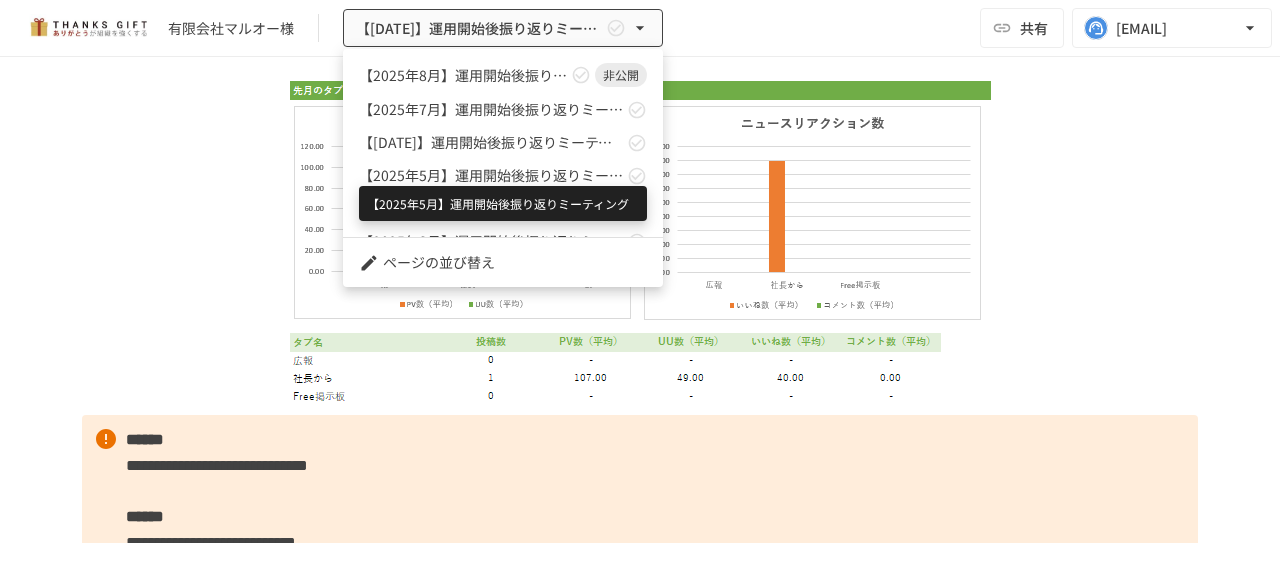 click on "【2025年5月】運用開始後振り返りミーティング" at bounding box center [491, 175] 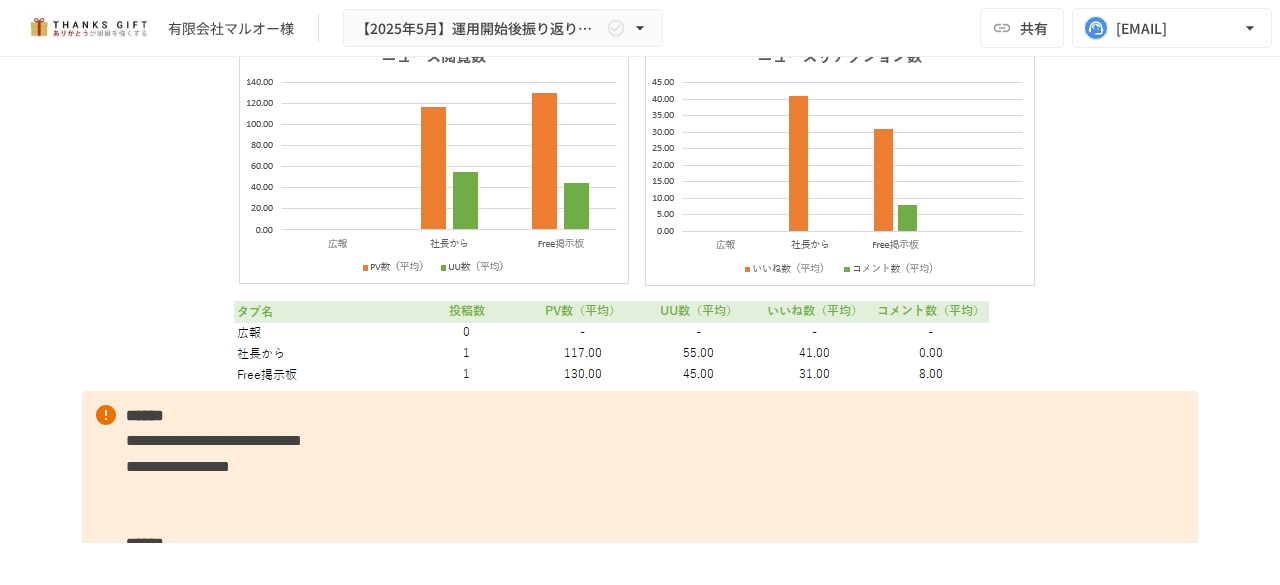 scroll, scrollTop: 6427, scrollLeft: 0, axis: vertical 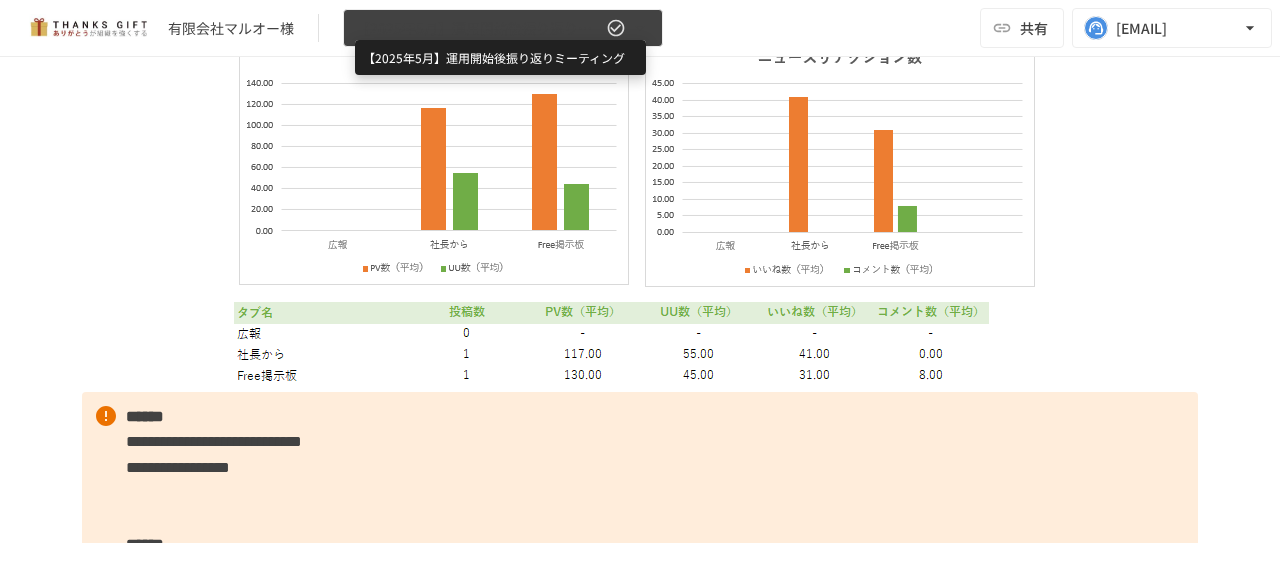 click on "【2025年5月】運用開始後振り返りミーティング" at bounding box center (479, 28) 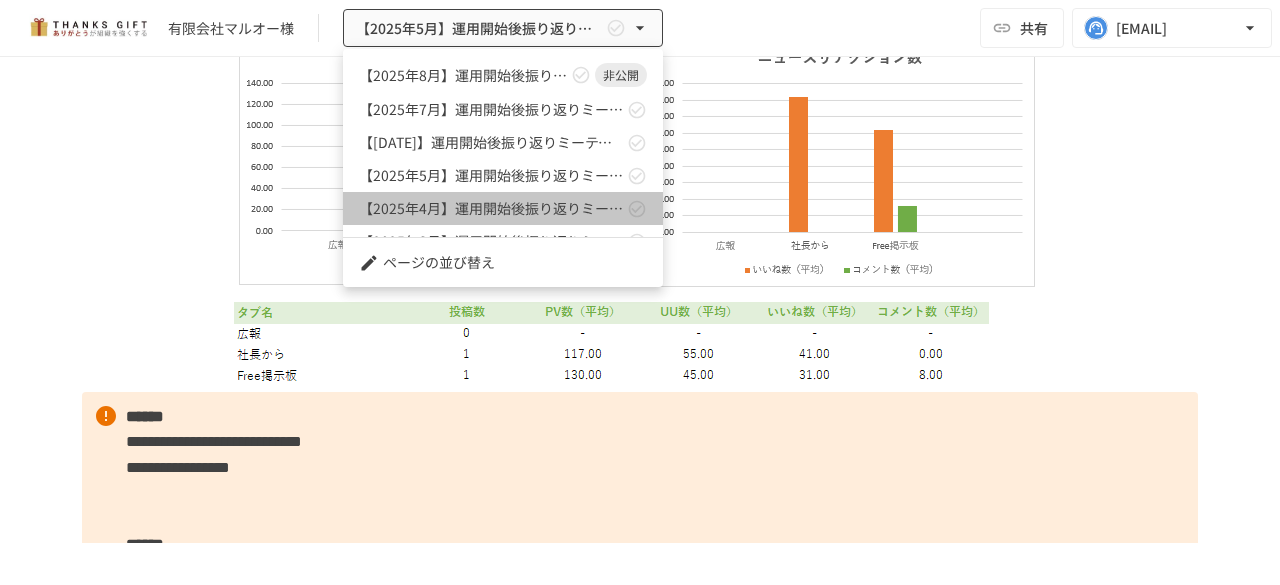 click on "【2025年4月】運用開始後振り返りミーティング" at bounding box center [503, 208] 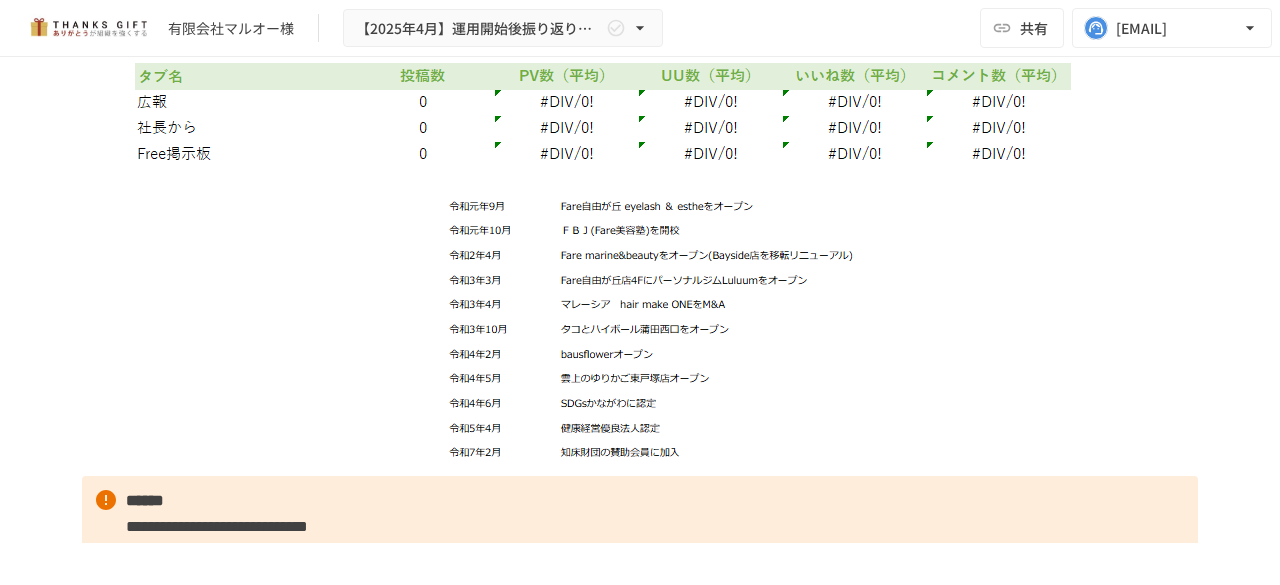 scroll, scrollTop: 6675, scrollLeft: 0, axis: vertical 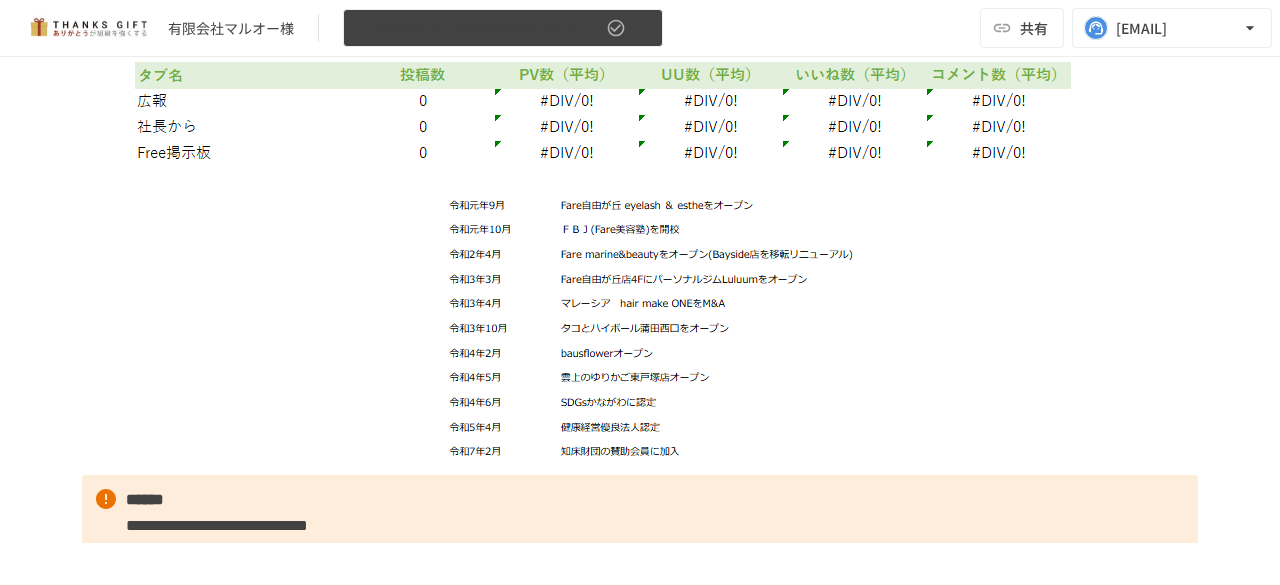 click on "【2025年4月】運用開始後振り返りミーティング" at bounding box center [503, 28] 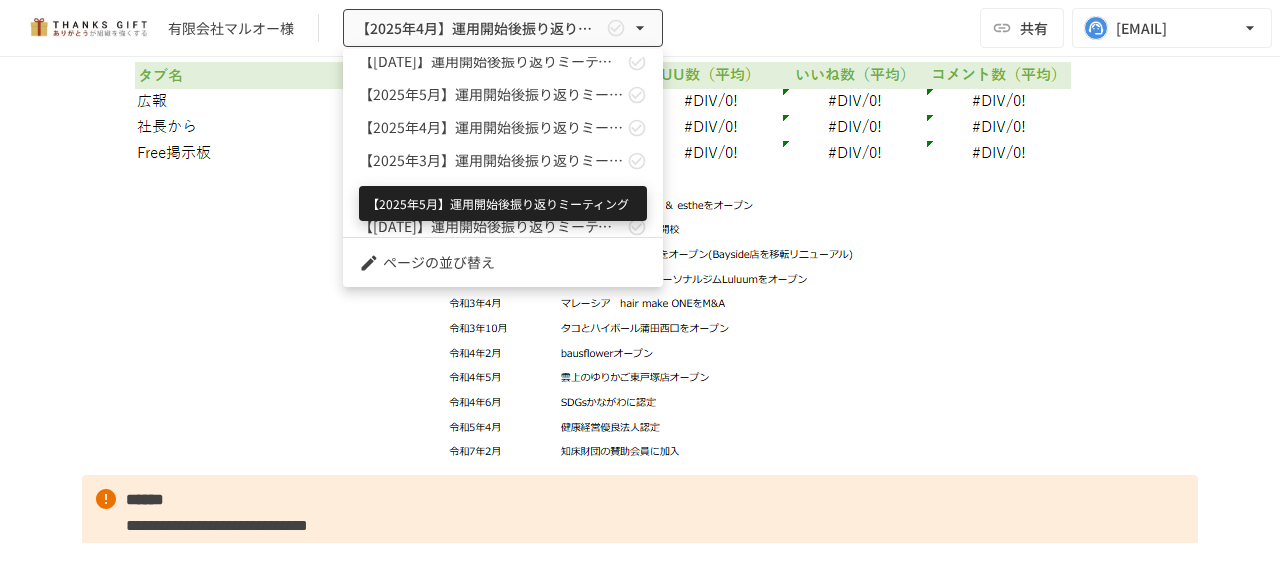 scroll, scrollTop: 82, scrollLeft: 0, axis: vertical 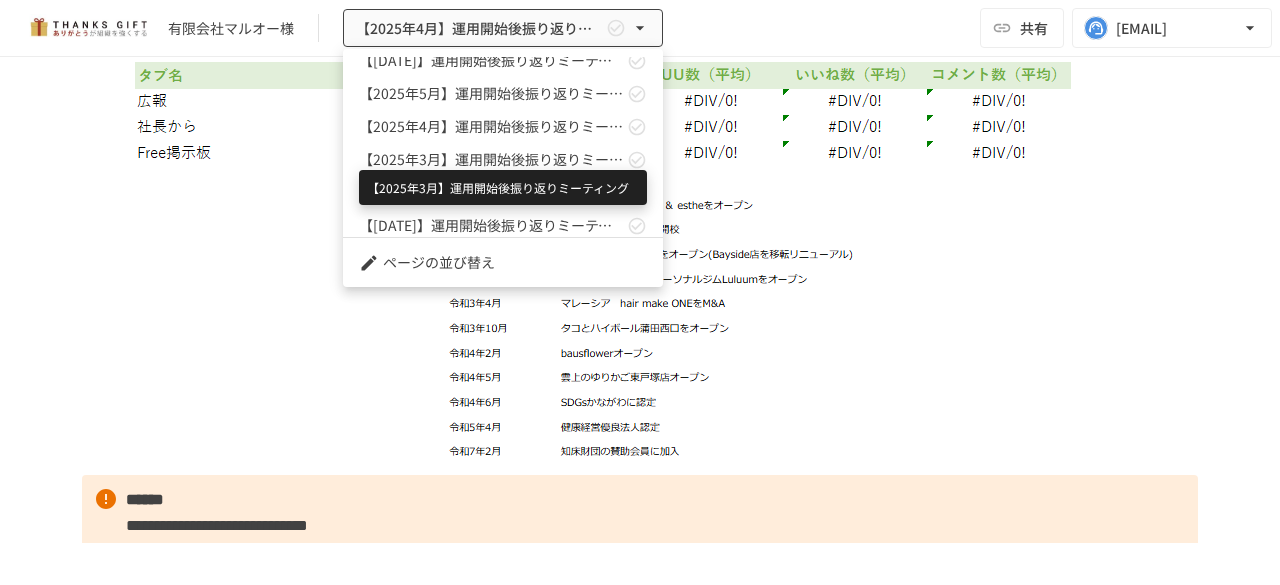 click on "【2025年3月】運用開始後振り返りミーティング" at bounding box center [491, 159] 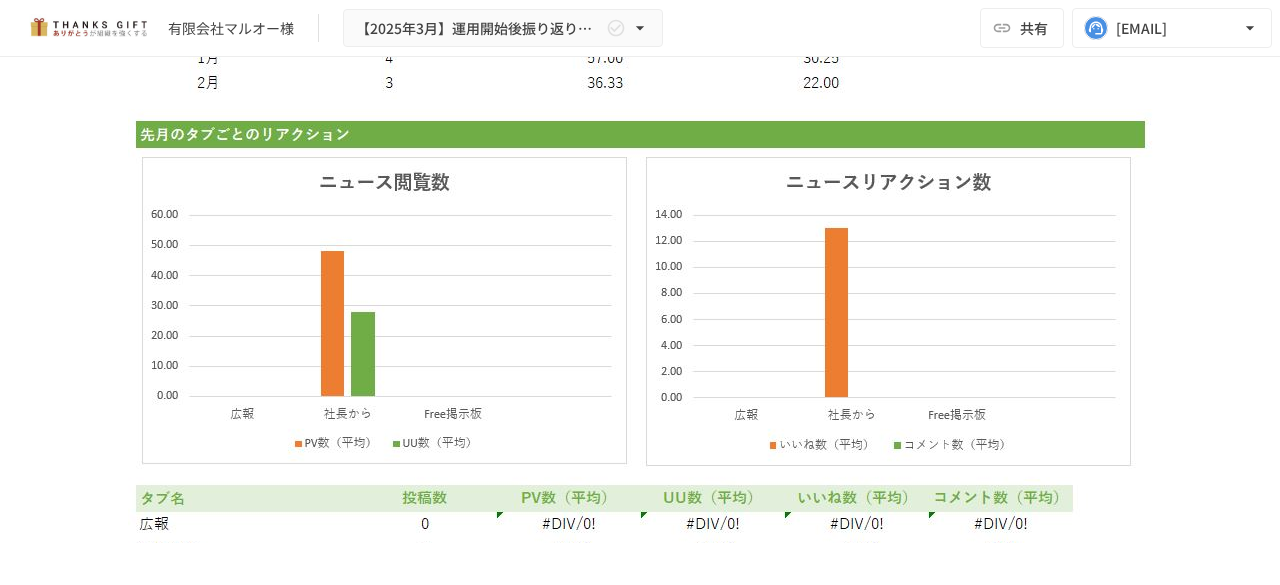 scroll, scrollTop: 5376, scrollLeft: 0, axis: vertical 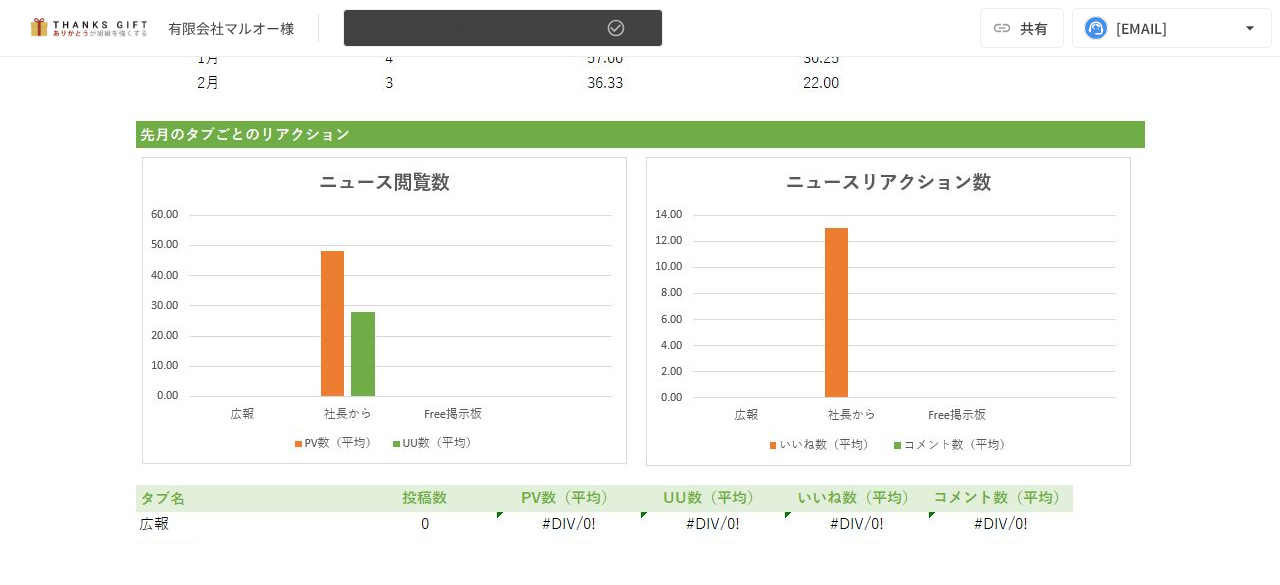 click on "【2025年3月】運用開始後振り返りミーティング" at bounding box center (503, 28) 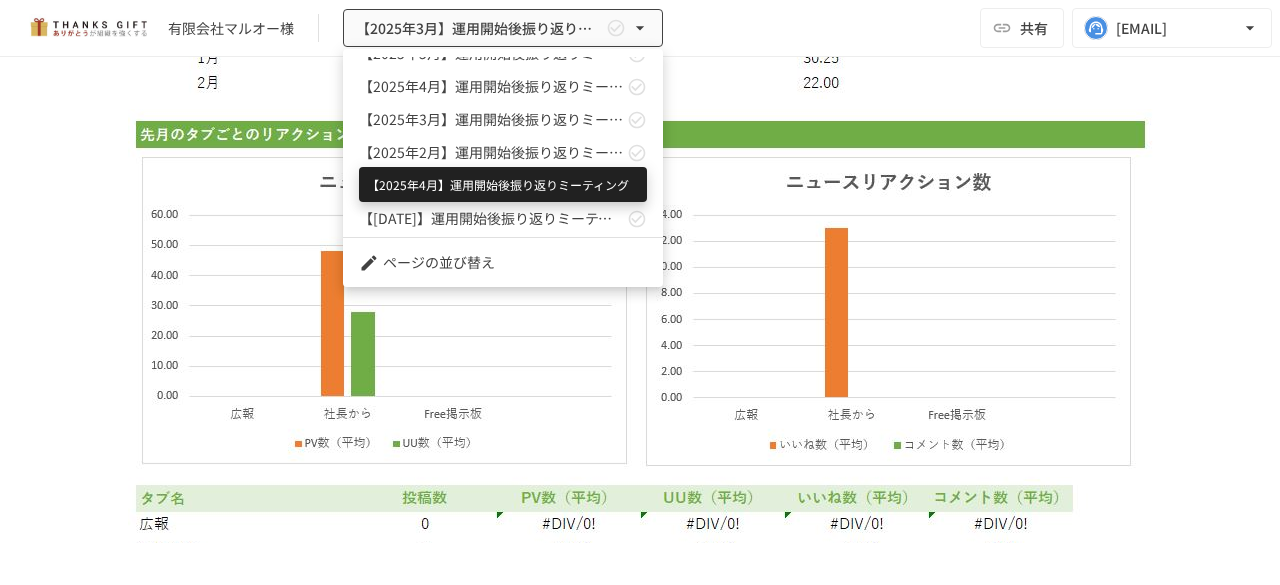 scroll, scrollTop: 124, scrollLeft: 0, axis: vertical 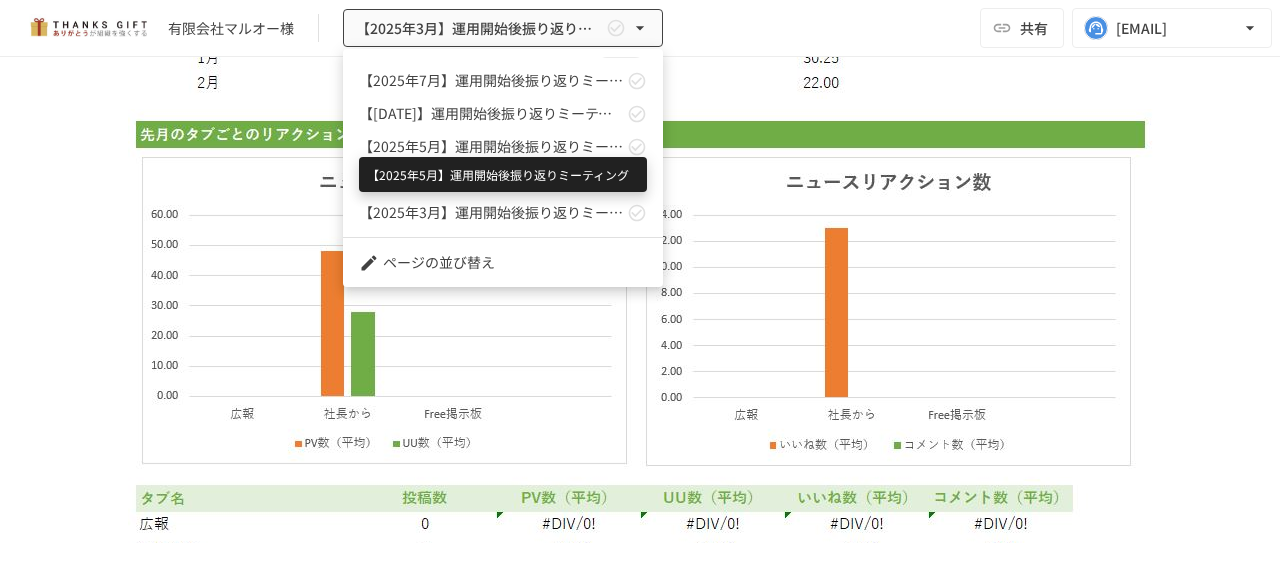 click on "【2025年5月】運用開始後振り返りミーティング" at bounding box center [491, 146] 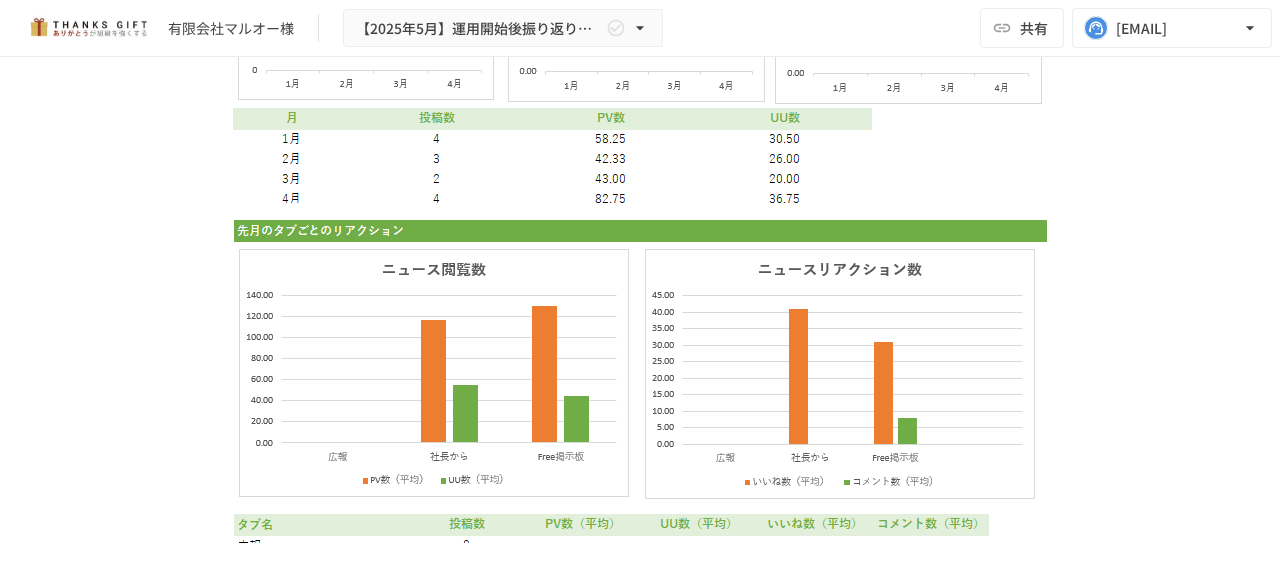 scroll, scrollTop: 6227, scrollLeft: 0, axis: vertical 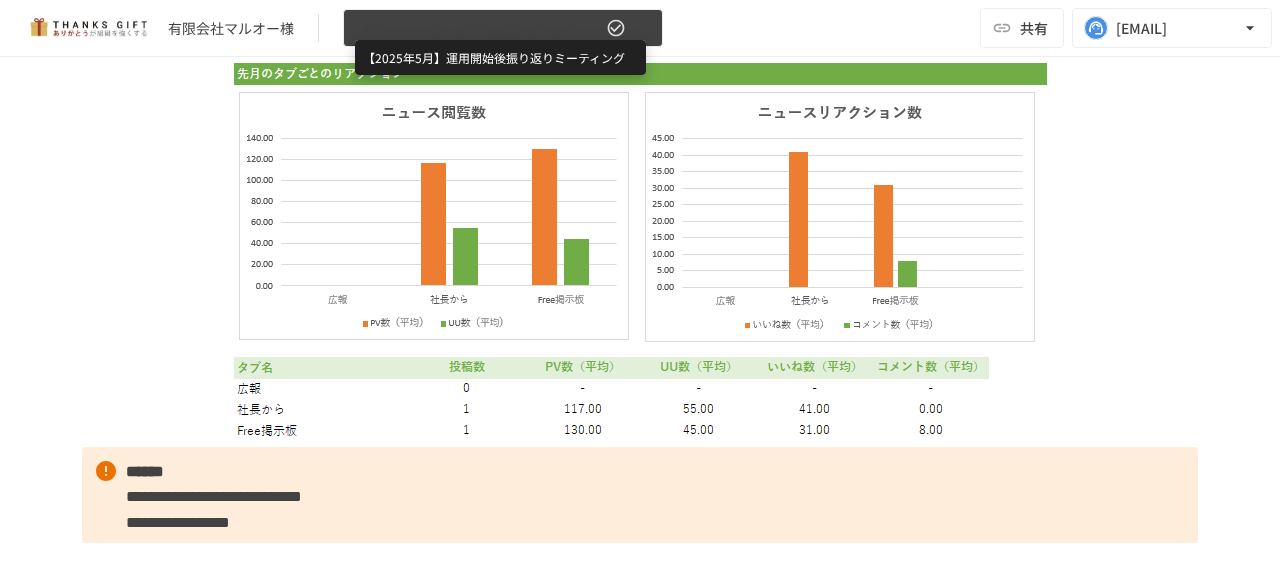 click on "【2025年5月】運用開始後振り返りミーティング" at bounding box center [479, 28] 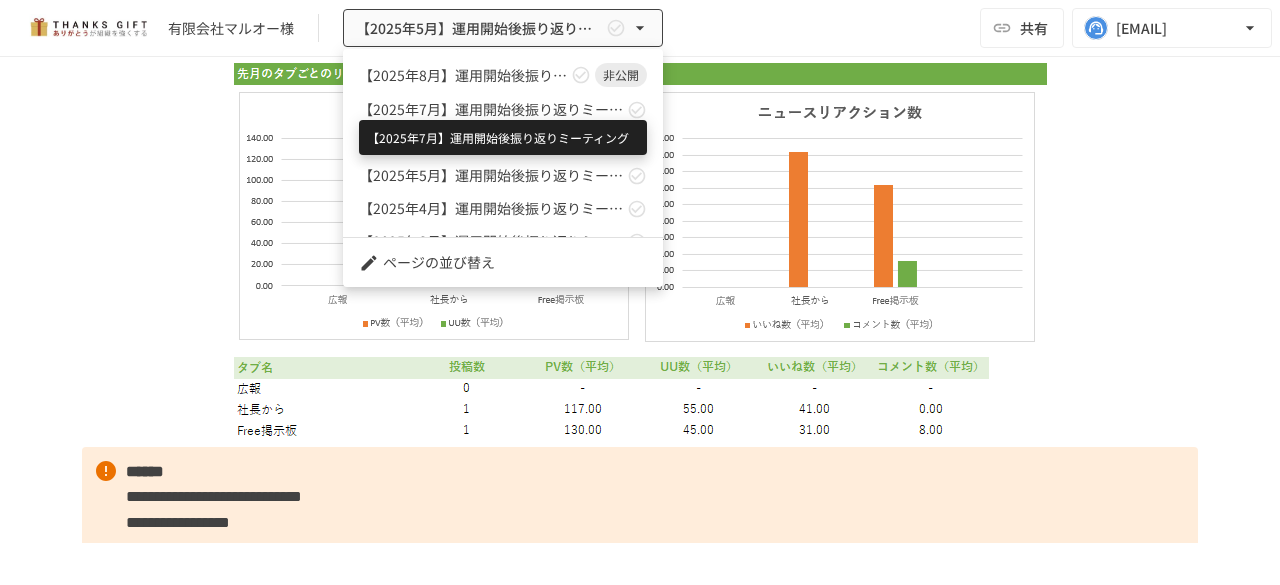 click on "【2025年7月】運用開始後振り返りミーティング" at bounding box center (491, 109) 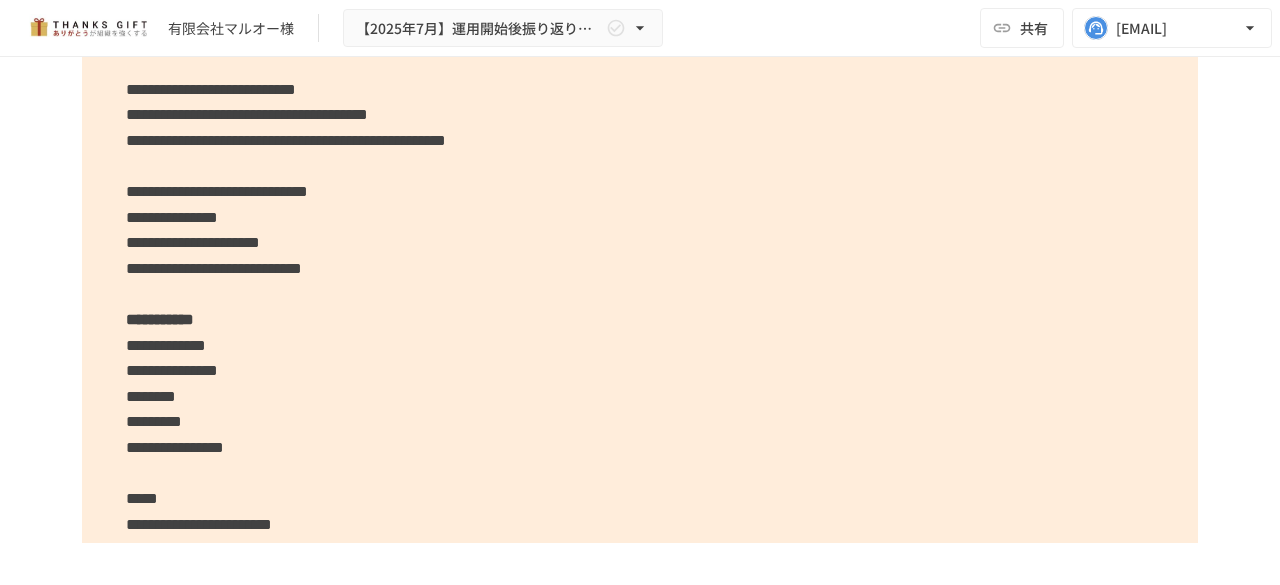scroll, scrollTop: 3784, scrollLeft: 0, axis: vertical 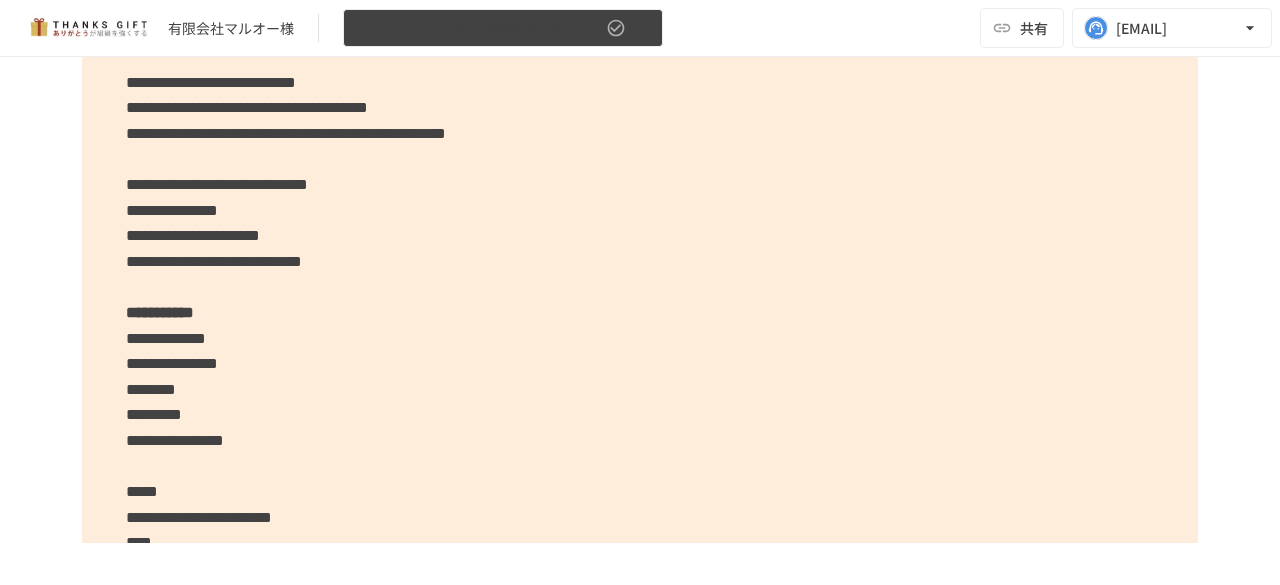 click on "【2025年7月】運用開始後振り返りミーティング" at bounding box center (503, 28) 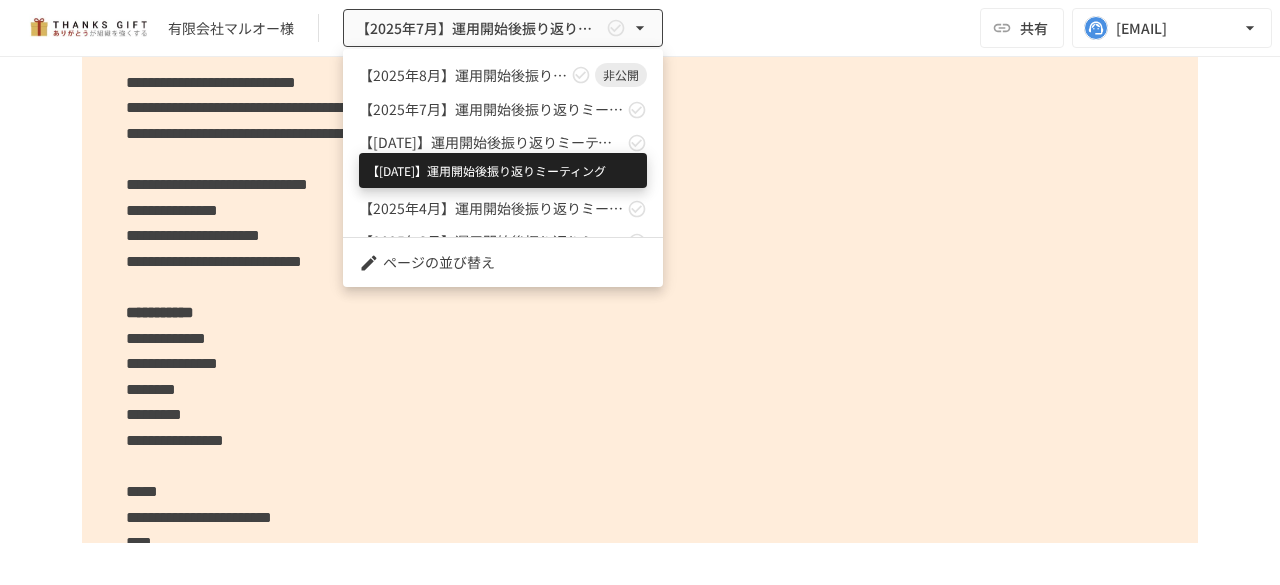 scroll, scrollTop: 390, scrollLeft: 0, axis: vertical 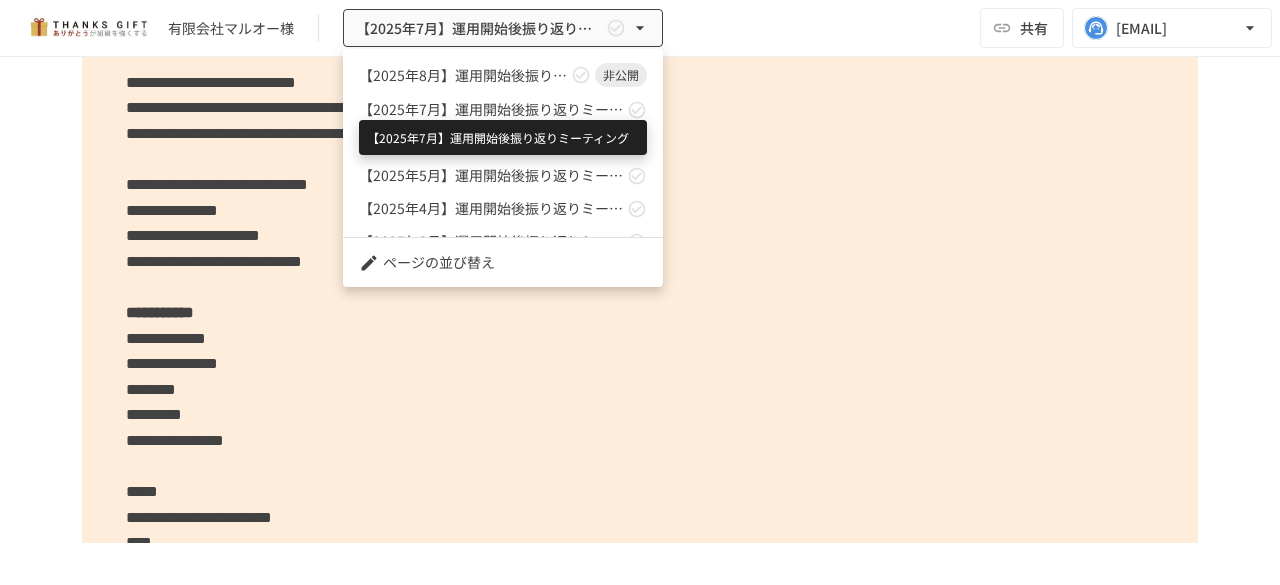 click on "【2025年7月】運用開始後振り返りミーティング" at bounding box center (491, 109) 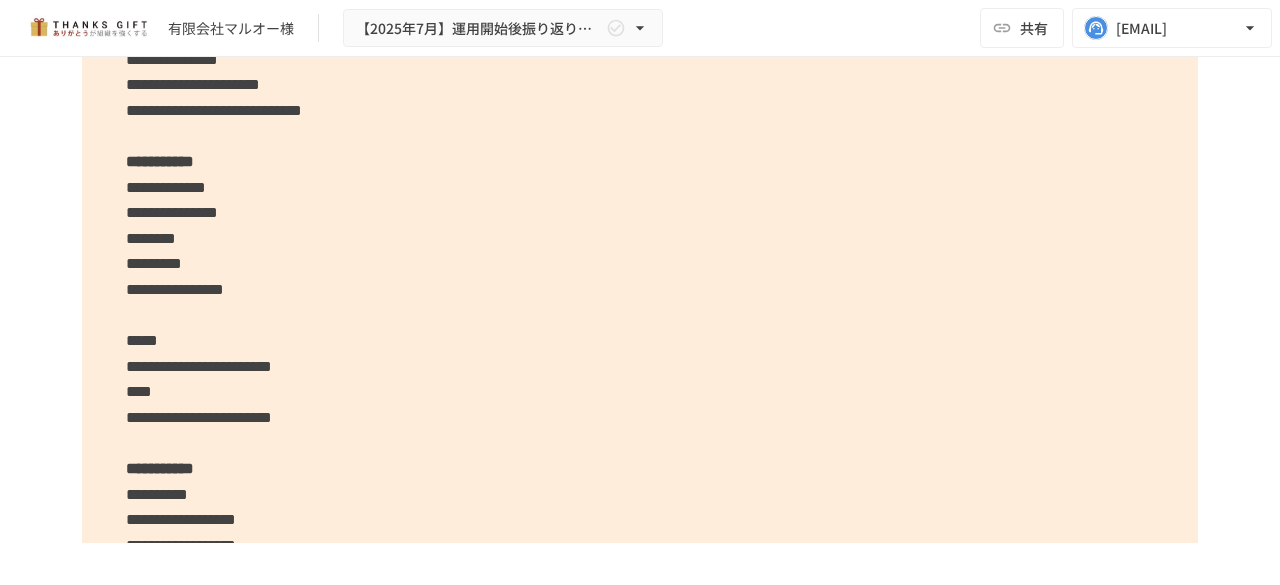 scroll, scrollTop: 3936, scrollLeft: 0, axis: vertical 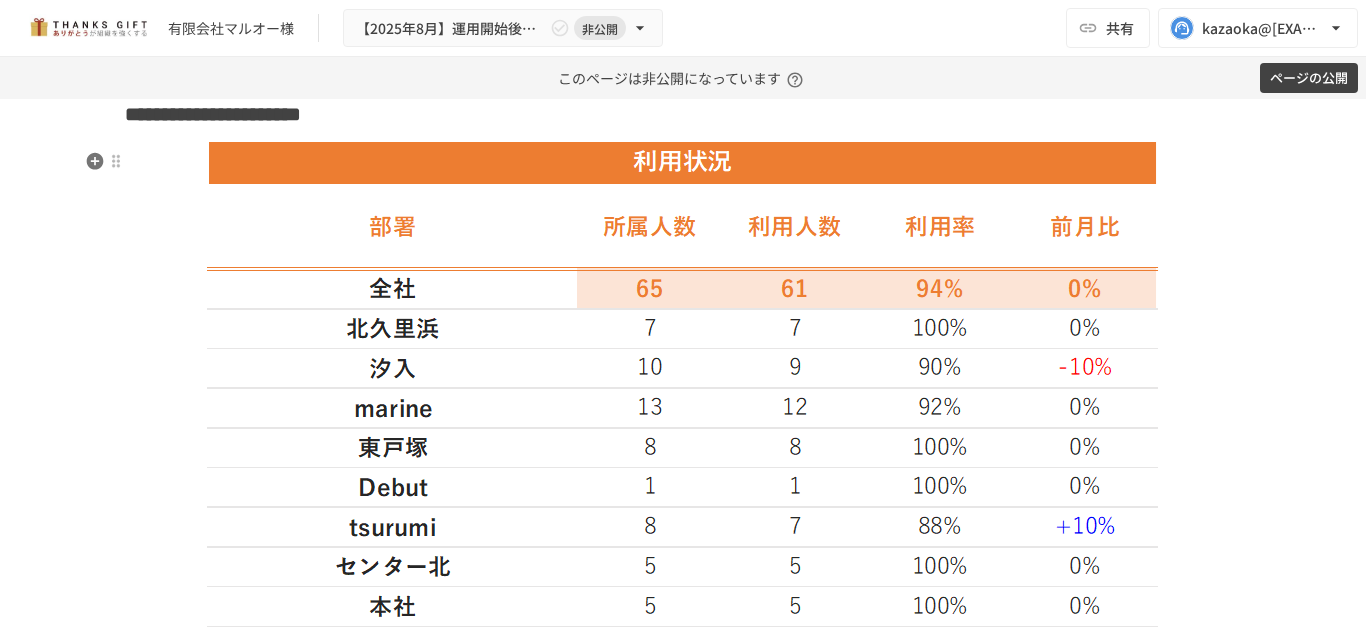 click on "**********" at bounding box center (229, 114) 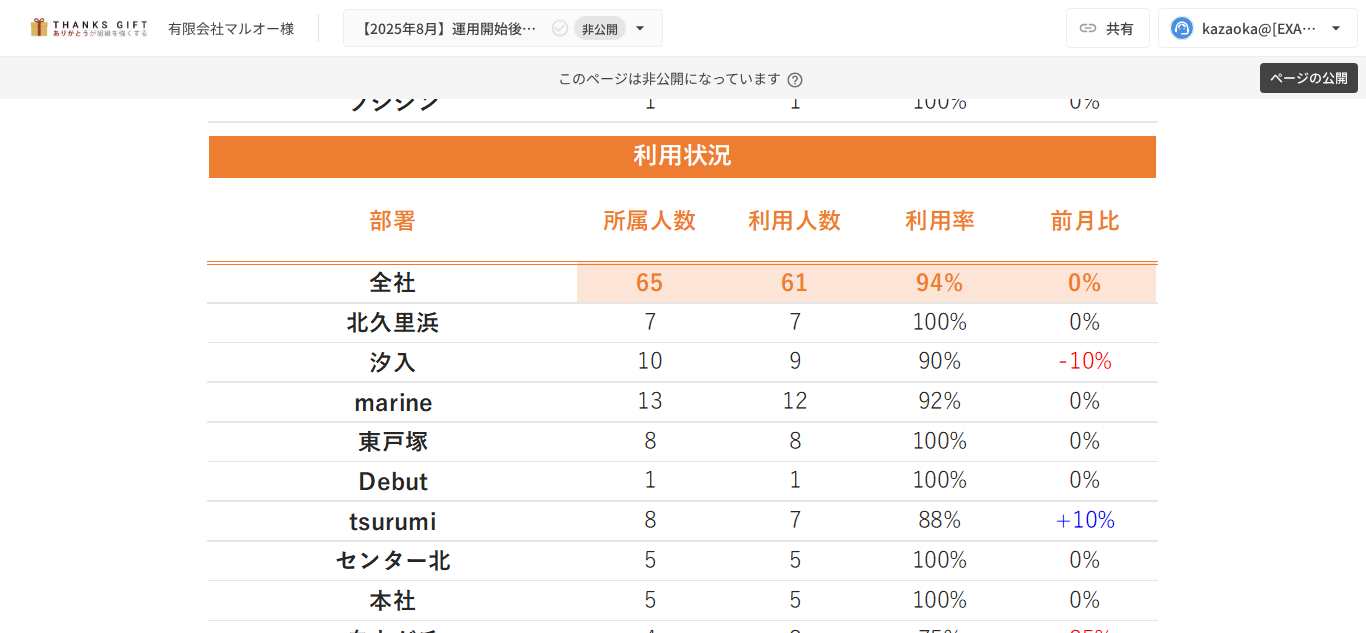 scroll, scrollTop: 1940, scrollLeft: 0, axis: vertical 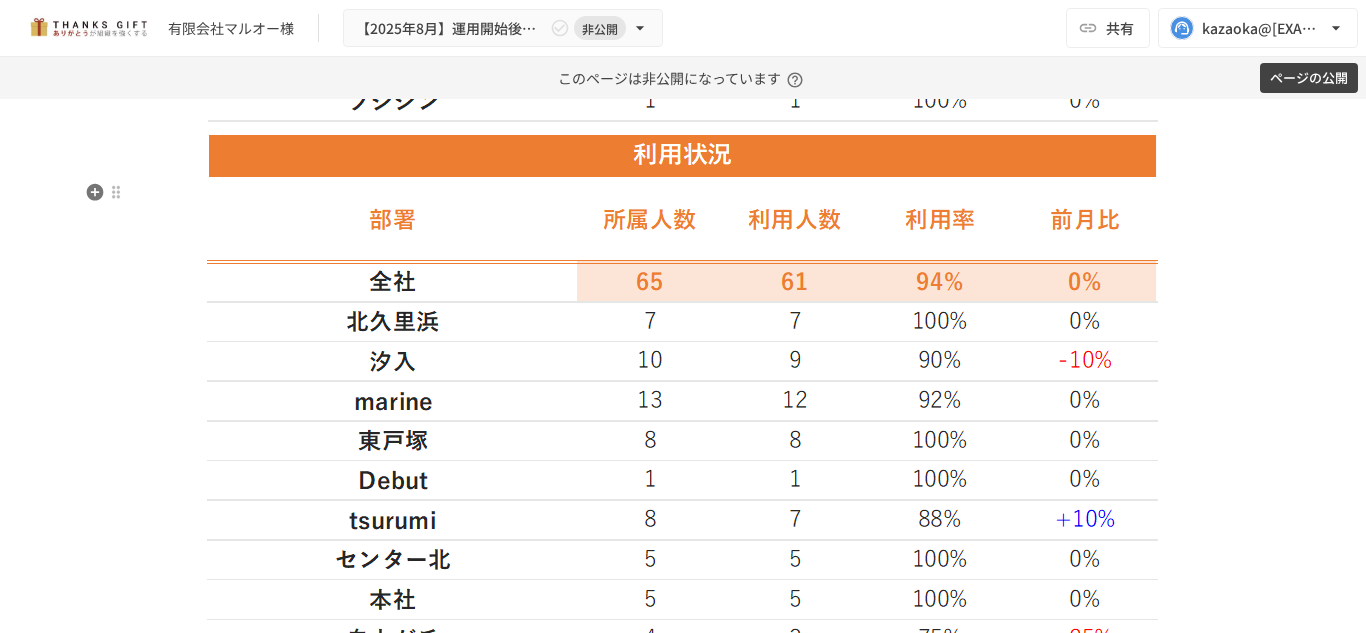 click at bounding box center (683, 456) 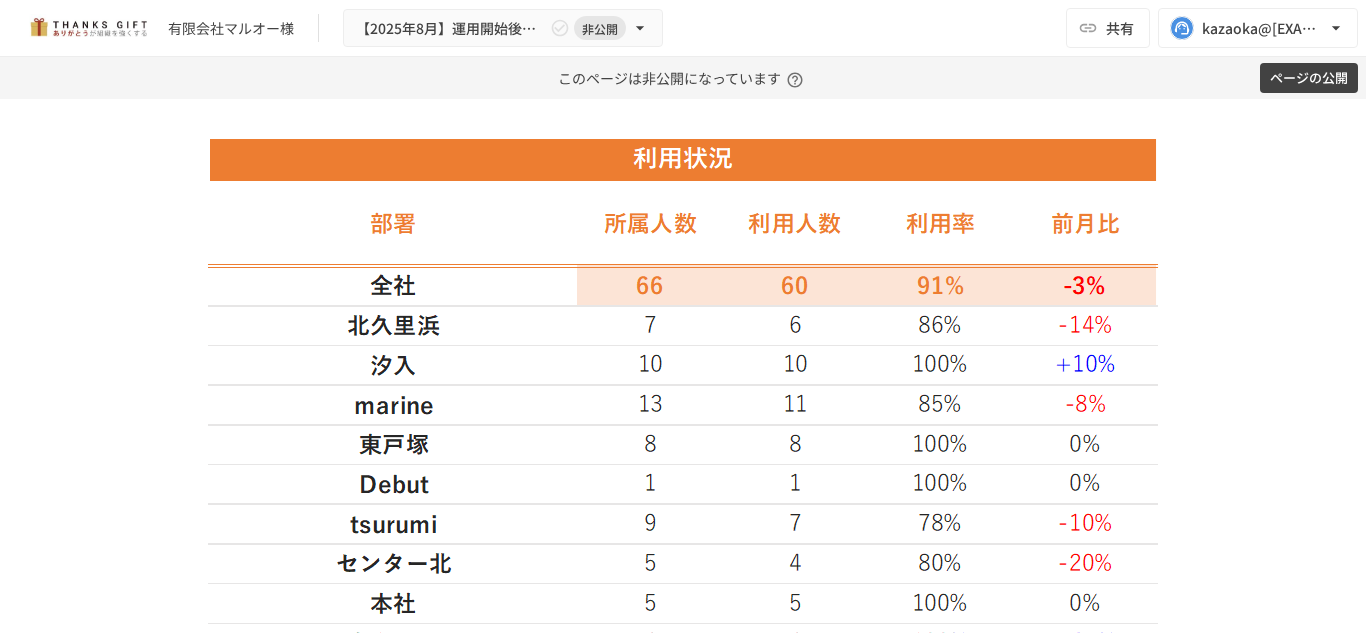 scroll, scrollTop: 1234, scrollLeft: 0, axis: vertical 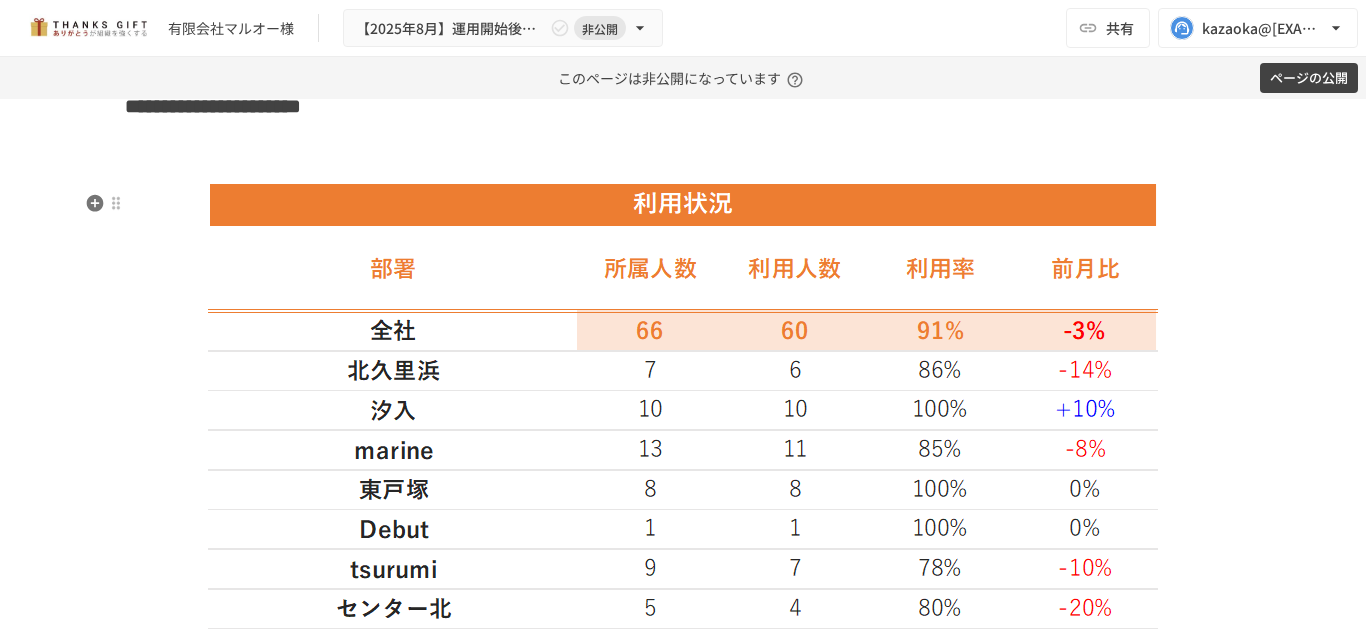 click at bounding box center (683, 156) 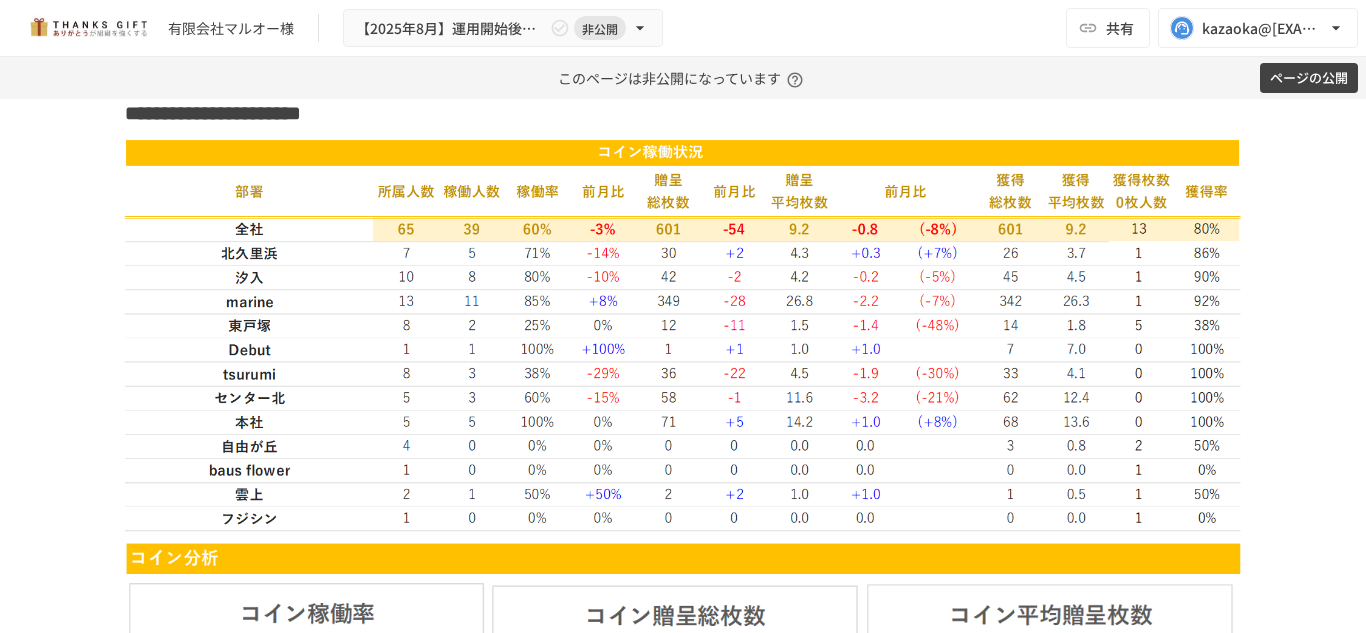 scroll, scrollTop: 2101, scrollLeft: 0, axis: vertical 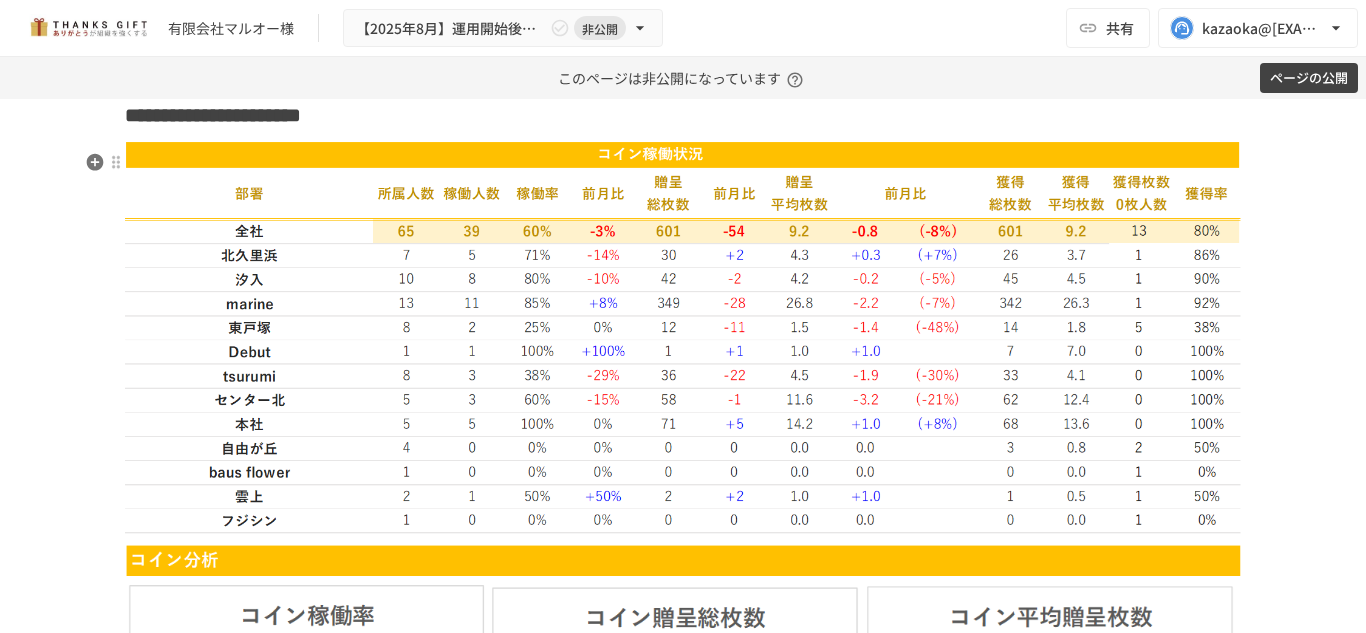 click on "**********" at bounding box center (683, 115) 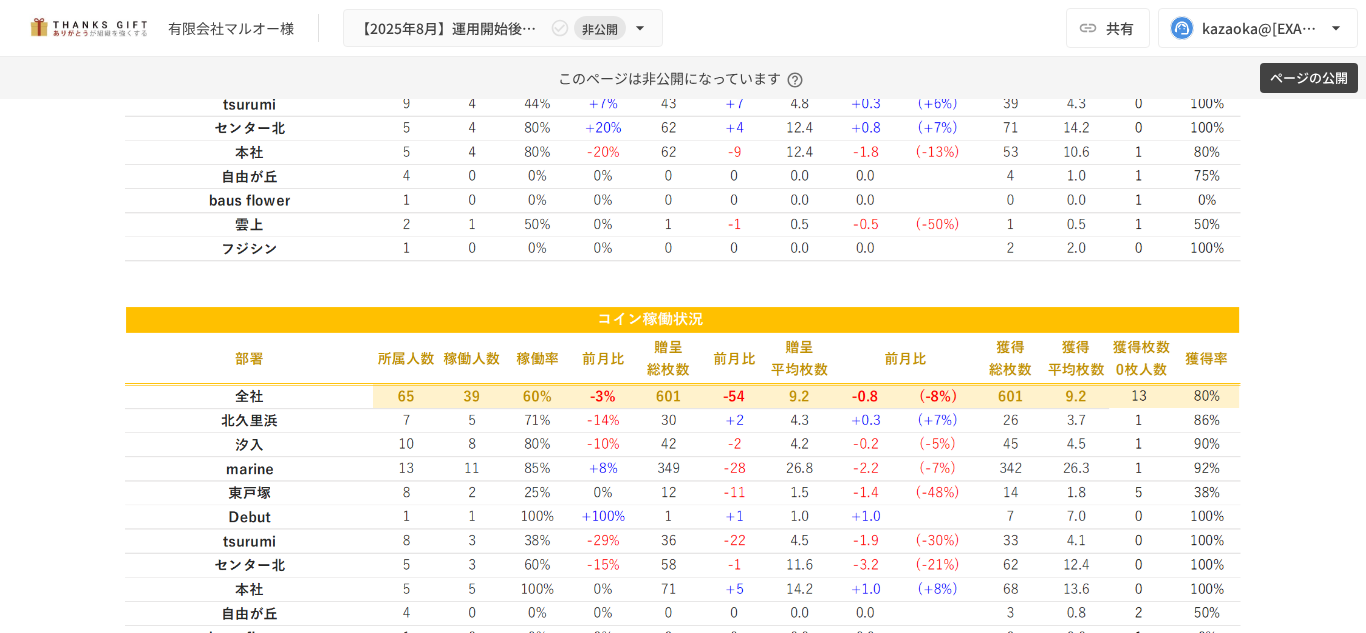 scroll, scrollTop: 2377, scrollLeft: 0, axis: vertical 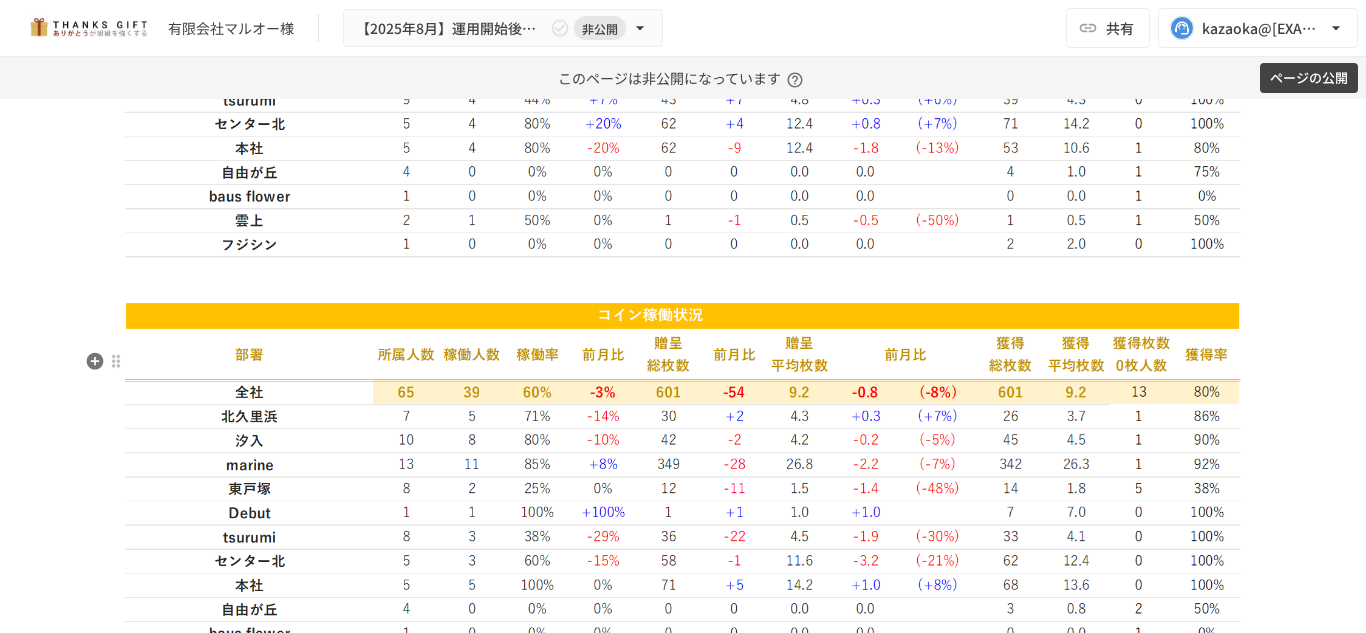 click at bounding box center (683, 498) 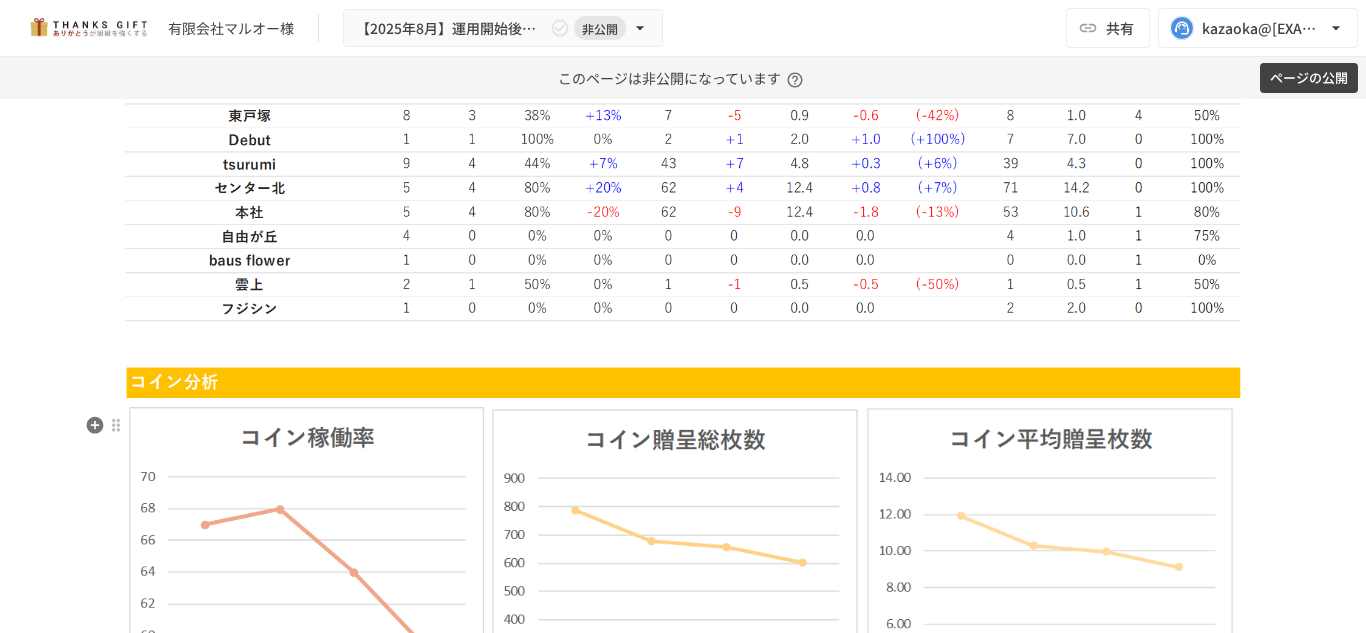 scroll, scrollTop: 2355, scrollLeft: 0, axis: vertical 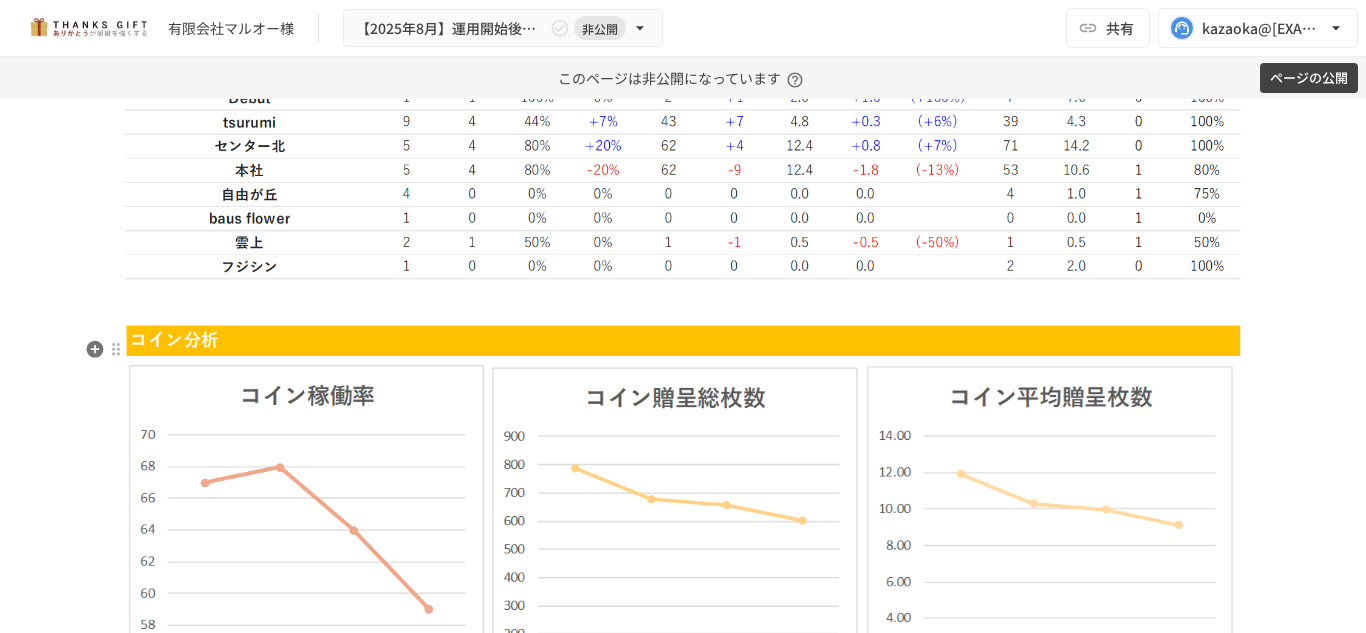 click at bounding box center (683, 302) 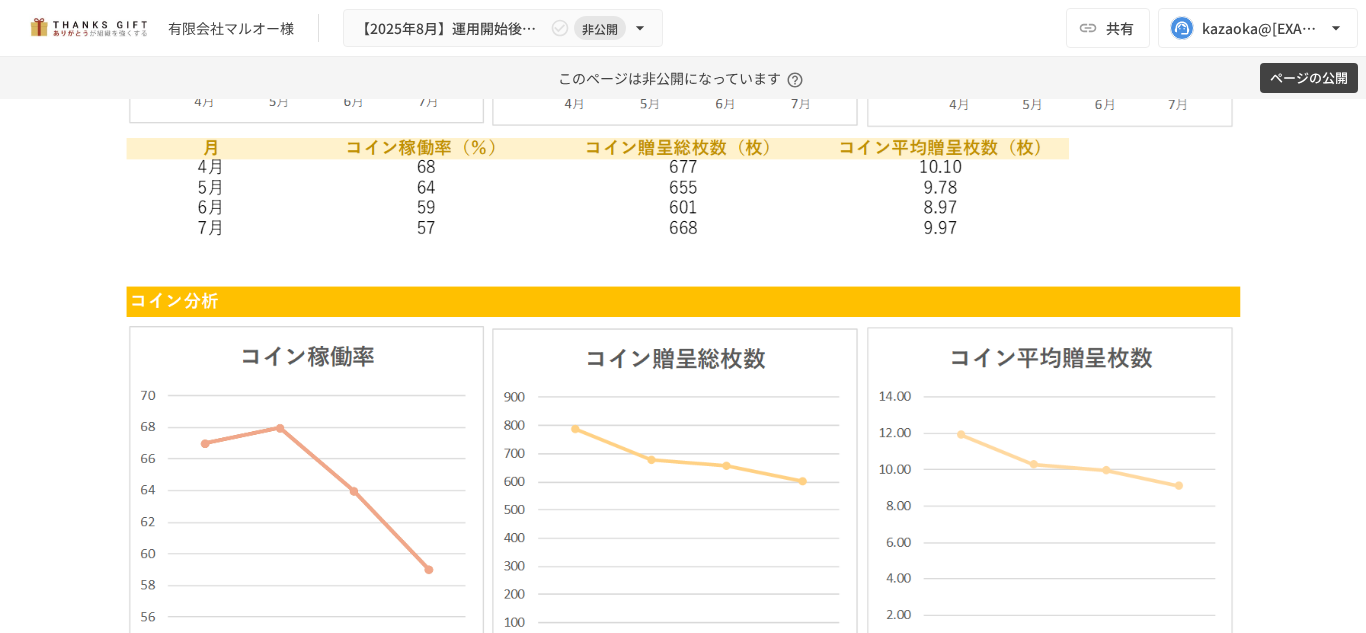 scroll, scrollTop: 2791, scrollLeft: 0, axis: vertical 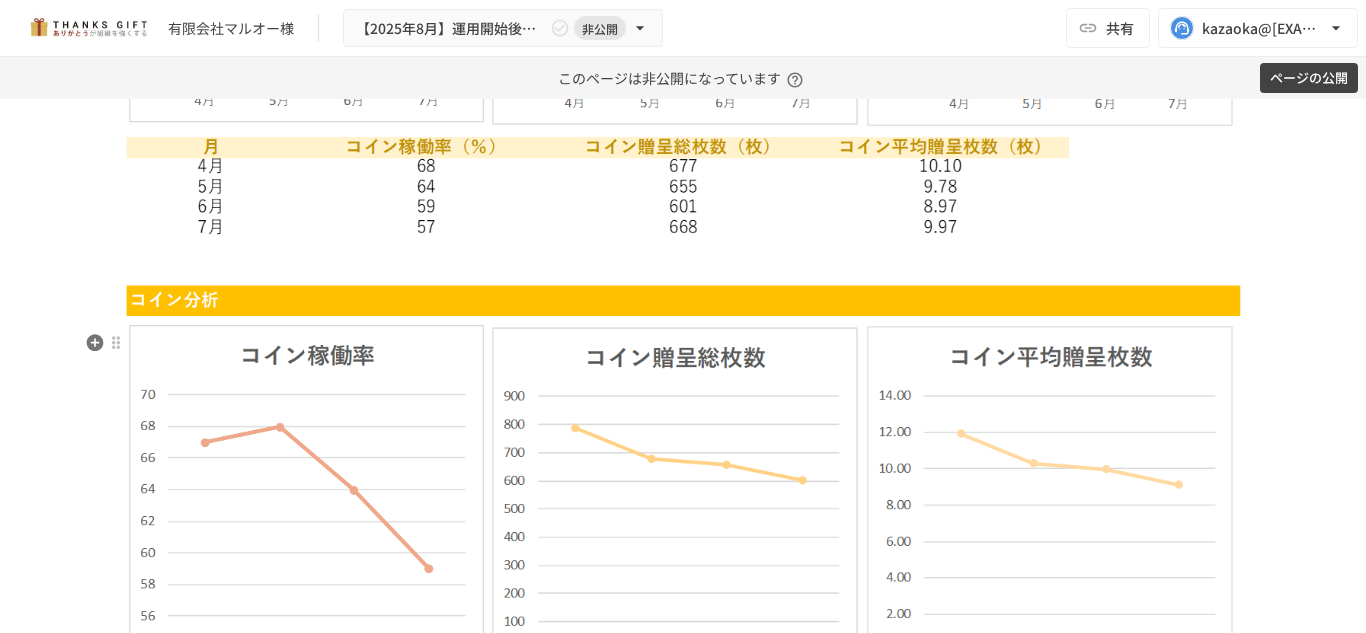 click at bounding box center [683, 579] 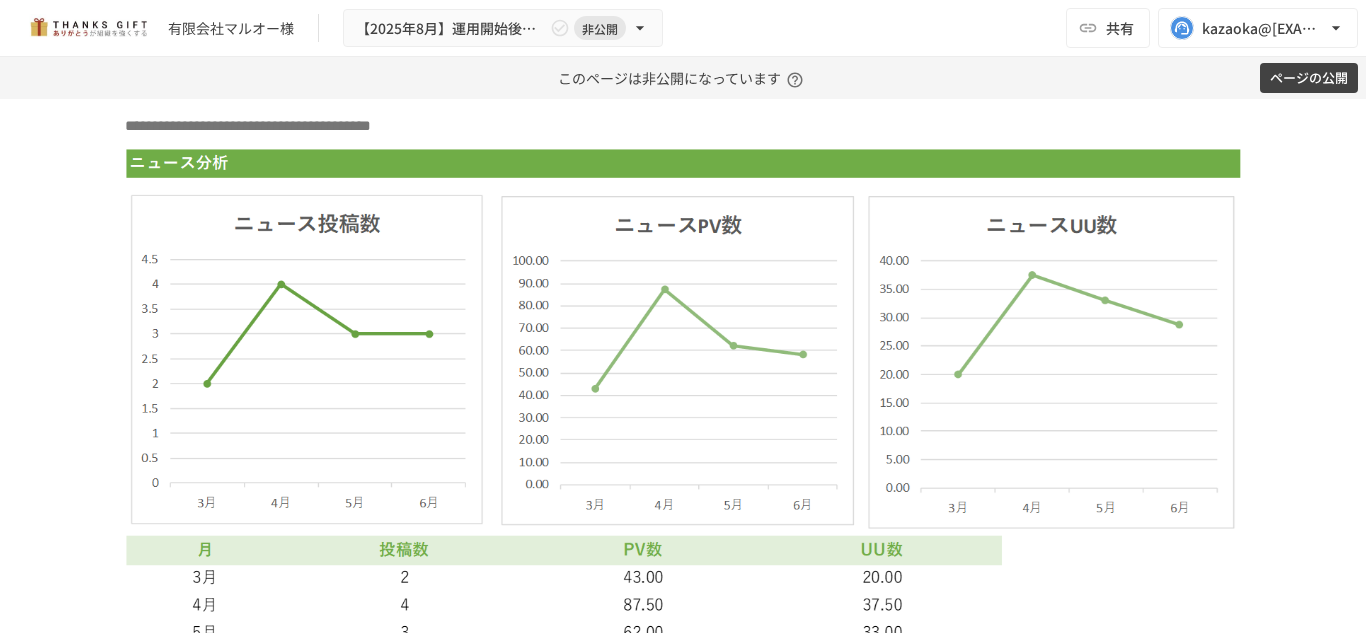 scroll, scrollTop: 3970, scrollLeft: 0, axis: vertical 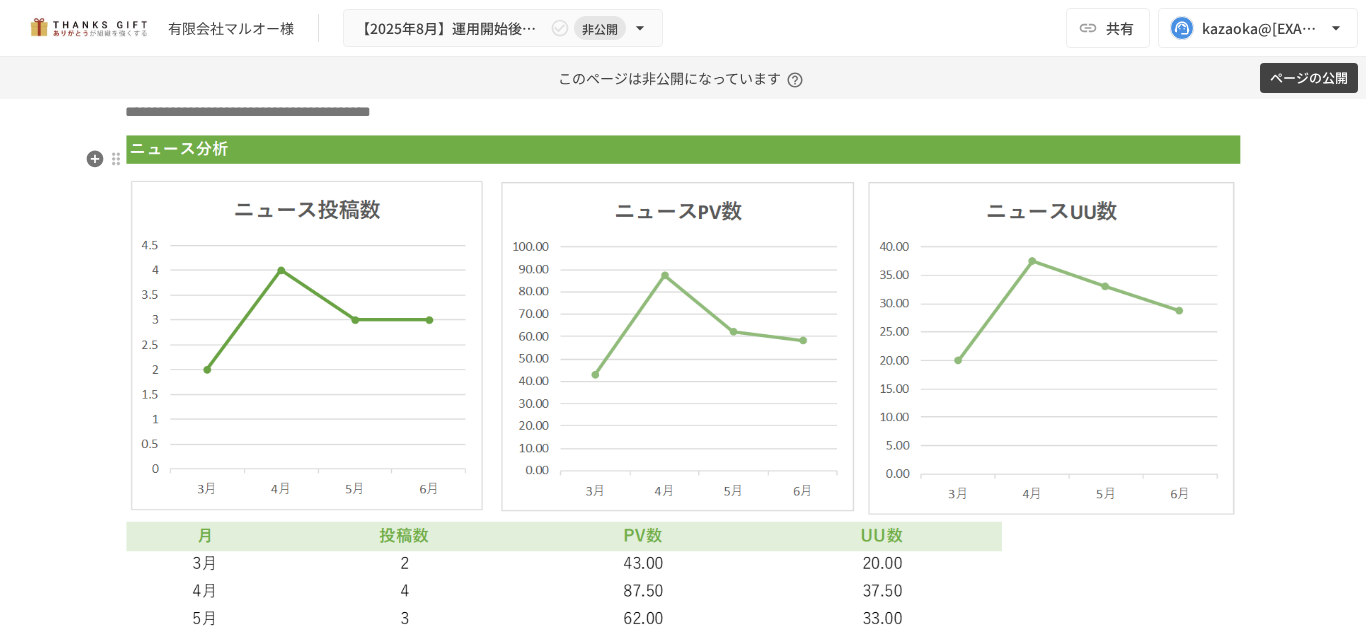 click on "**********" at bounding box center [683, 112] 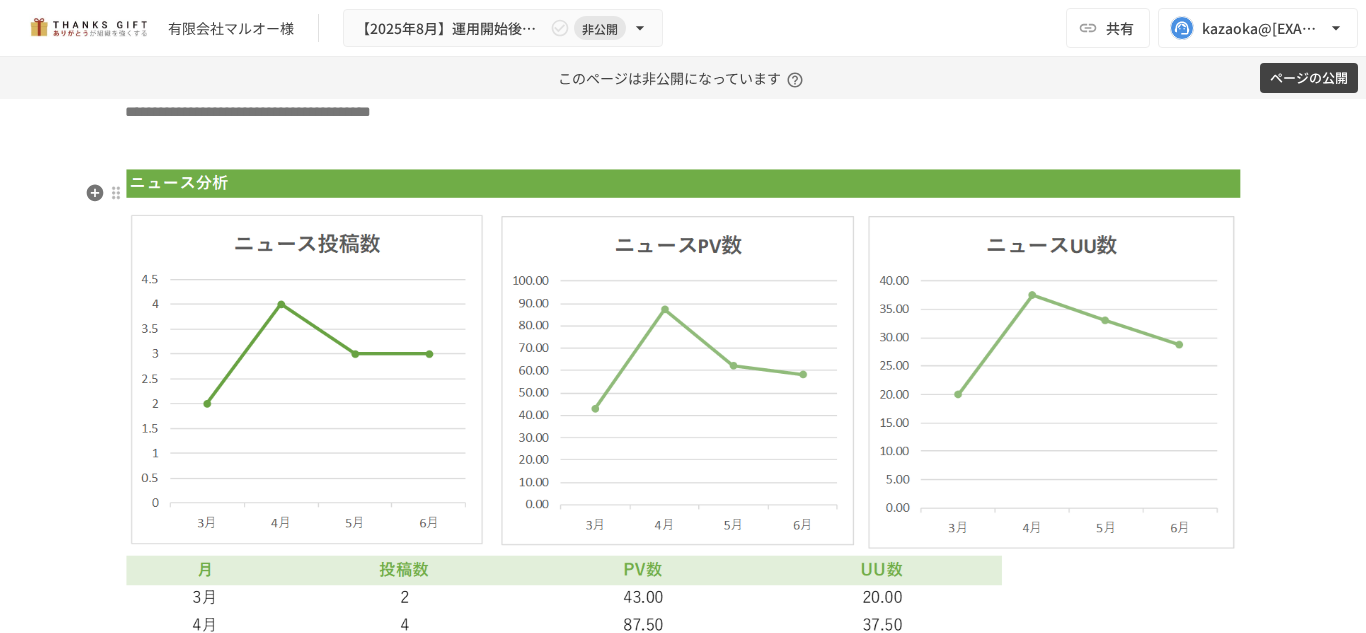 click at bounding box center [683, 146] 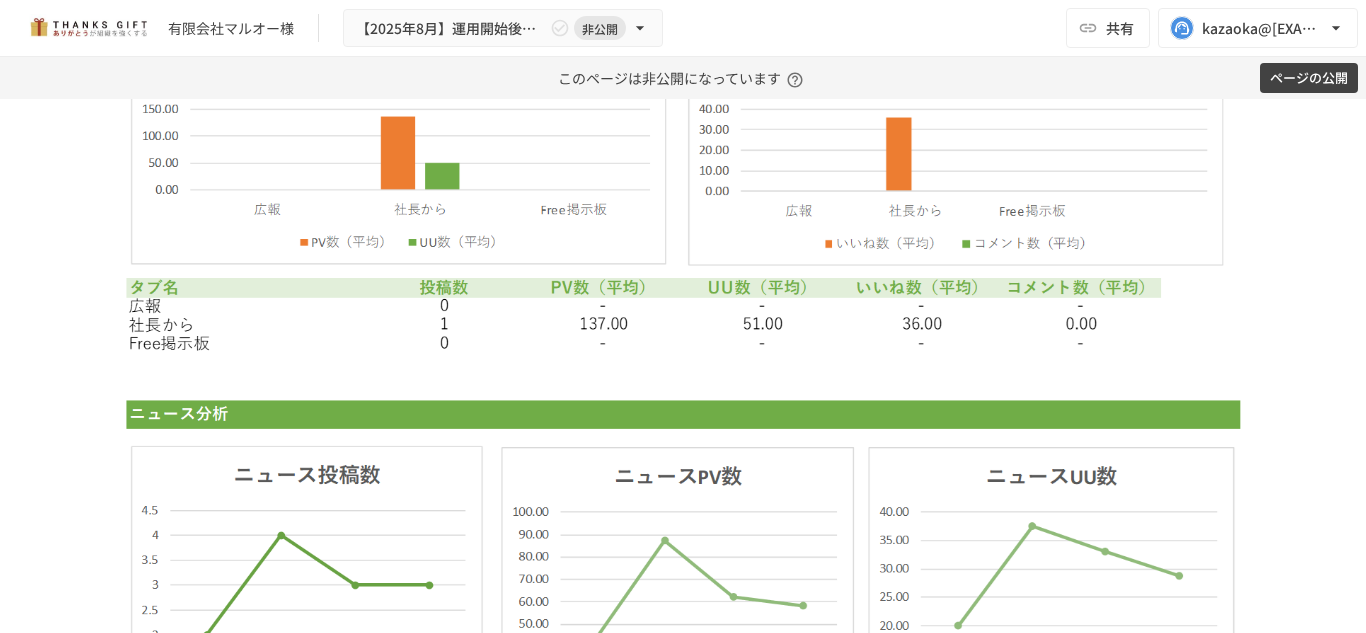 scroll, scrollTop: 4572, scrollLeft: 0, axis: vertical 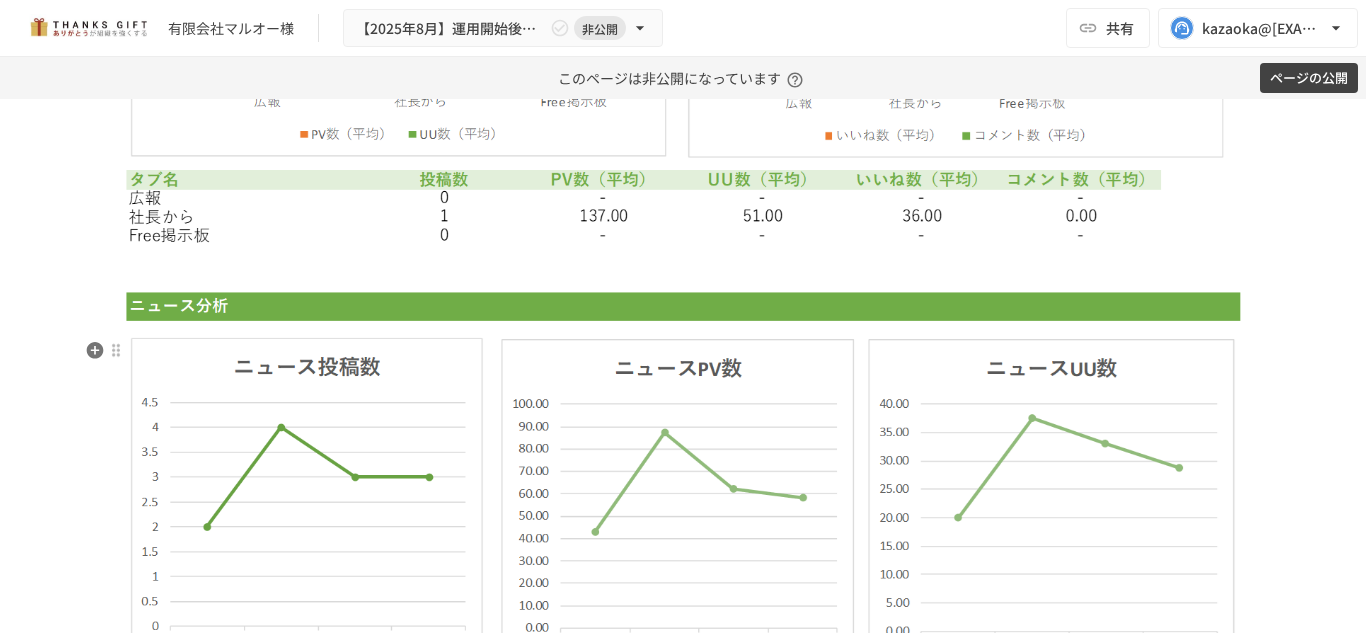 click at bounding box center [683, 828] 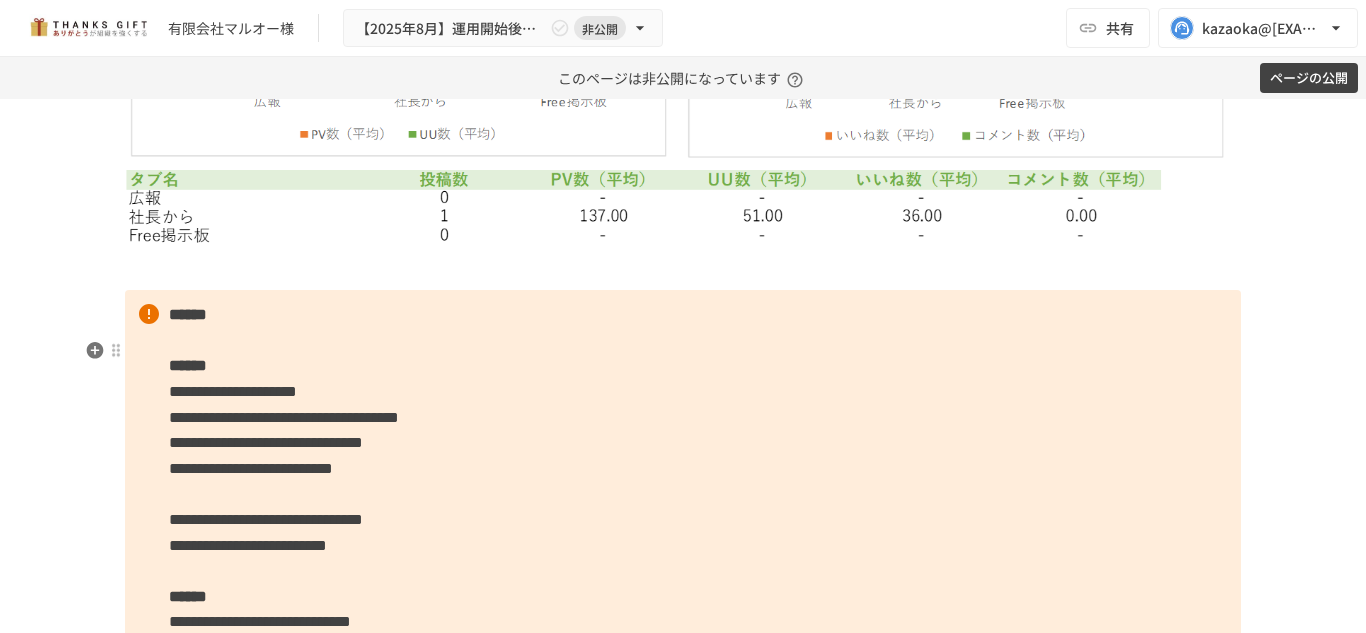 scroll, scrollTop: 4507, scrollLeft: 0, axis: vertical 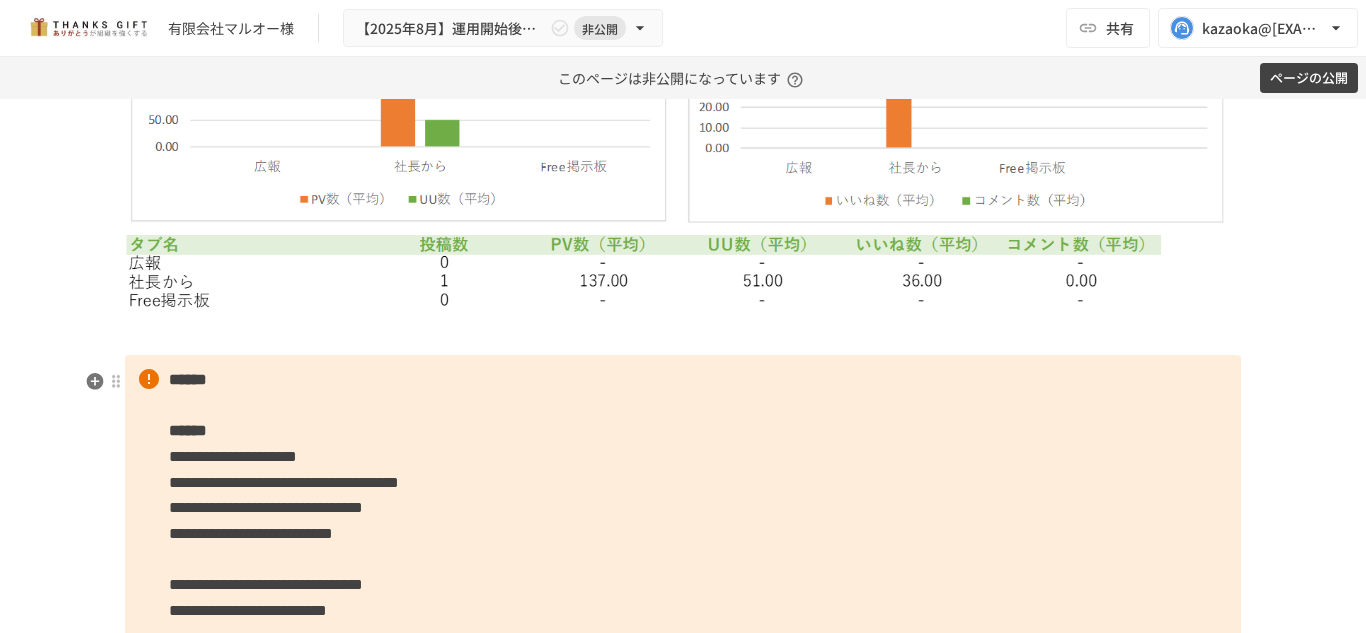 click on "**********" at bounding box center (683, 1443) 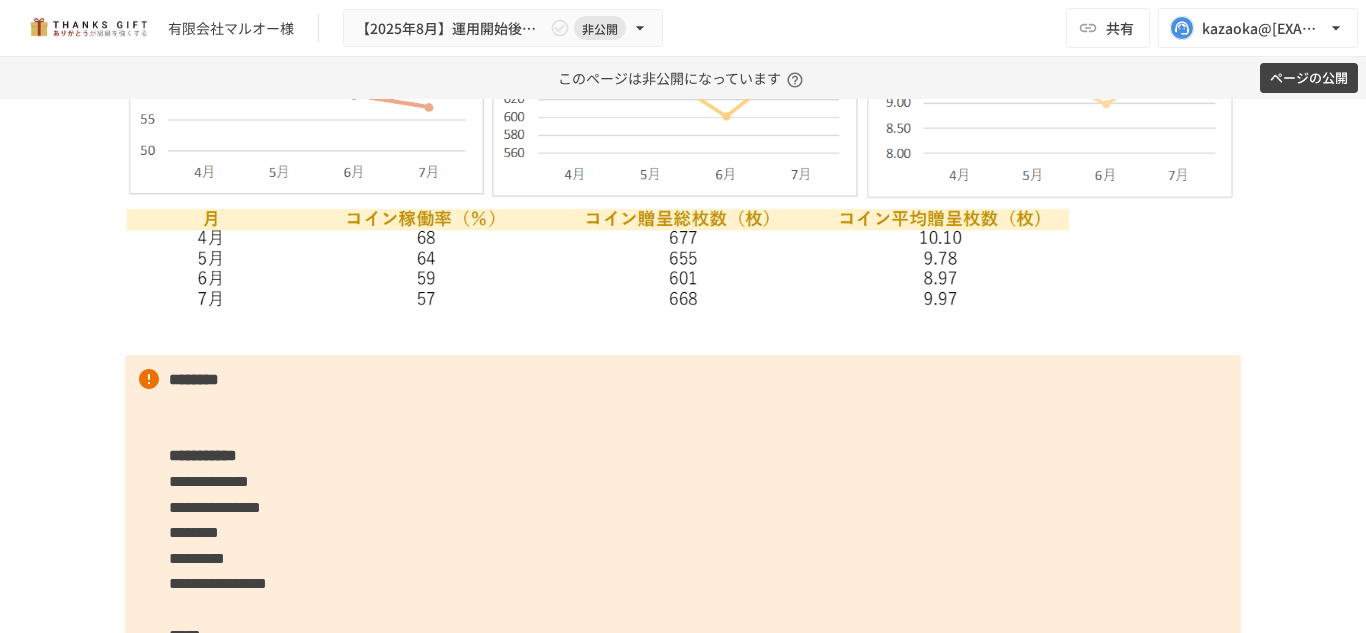 scroll, scrollTop: 2718, scrollLeft: 0, axis: vertical 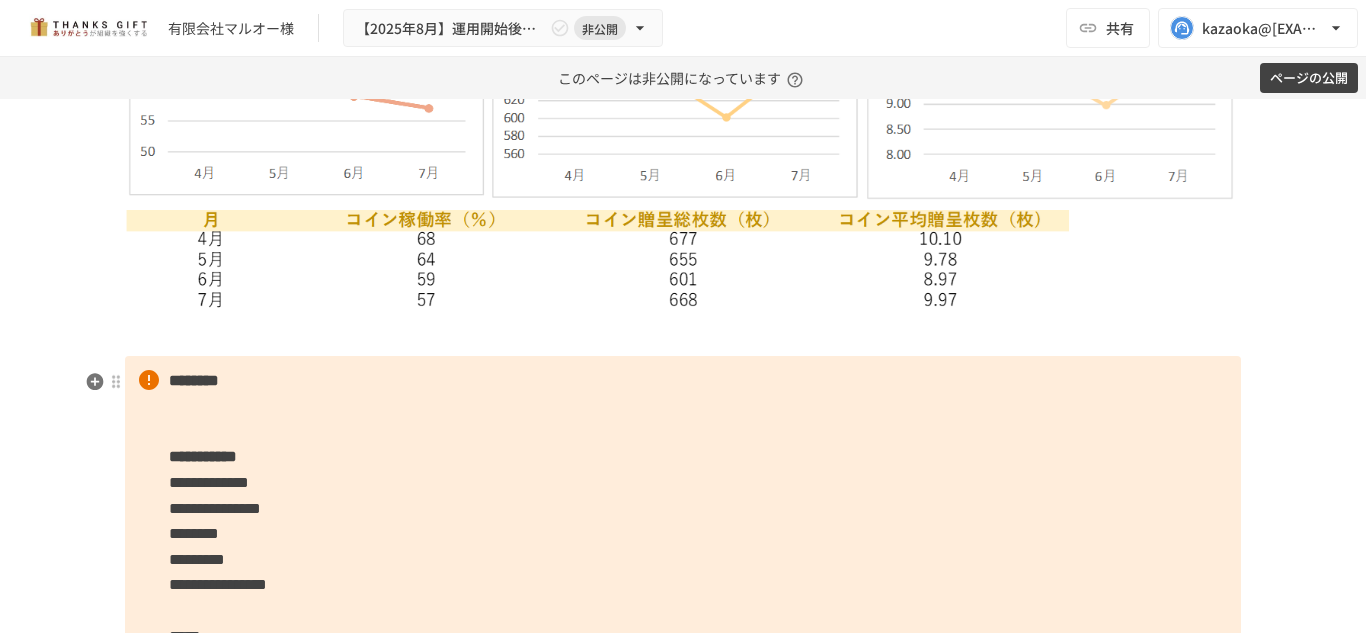 click on "**********" at bounding box center [683, 3215] 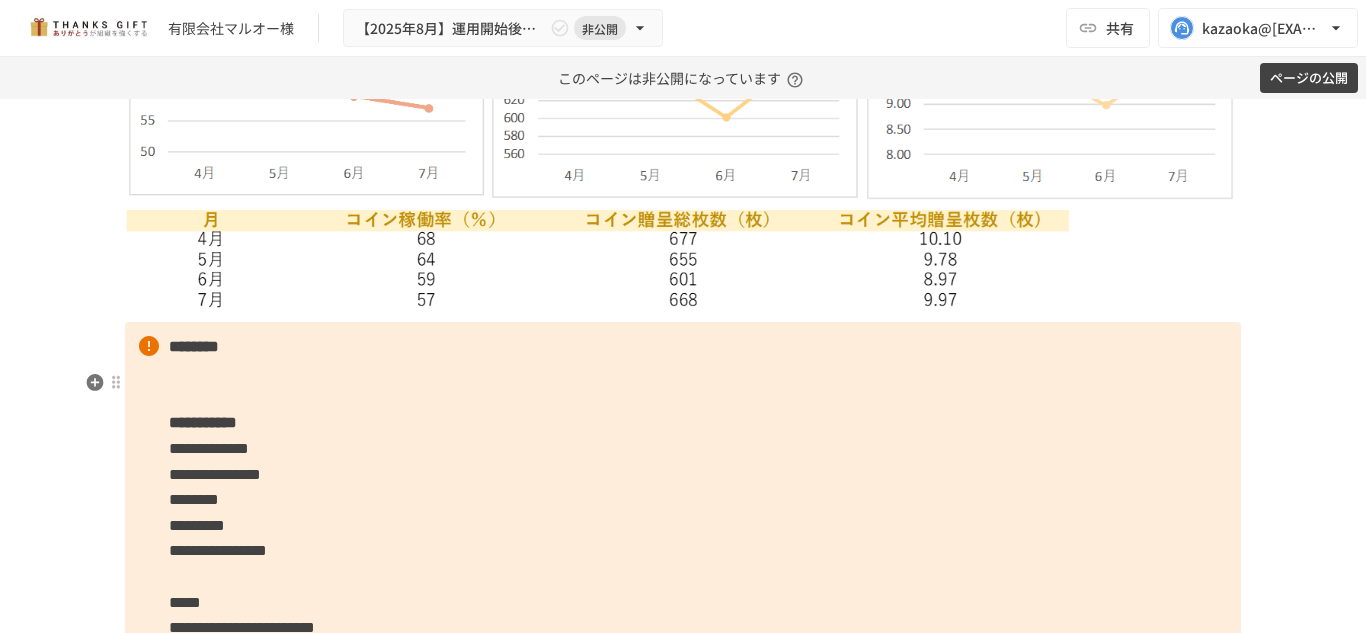click on "**********" at bounding box center (683, 769) 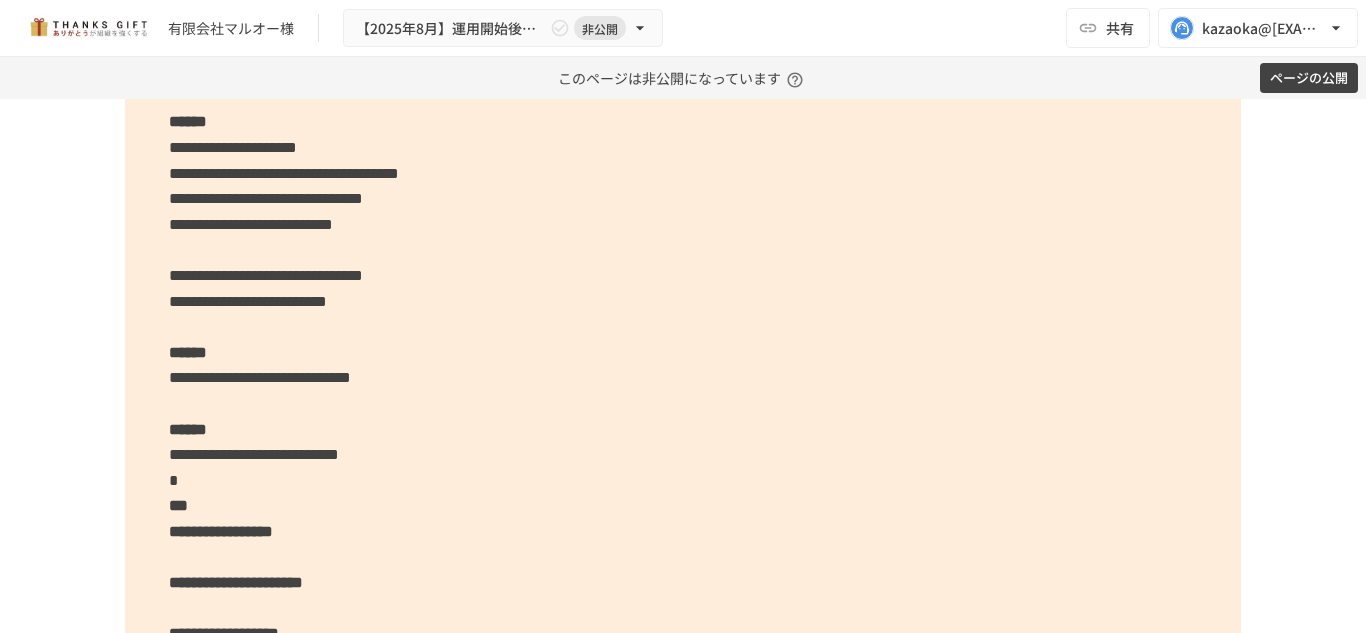 scroll, scrollTop: 4622, scrollLeft: 0, axis: vertical 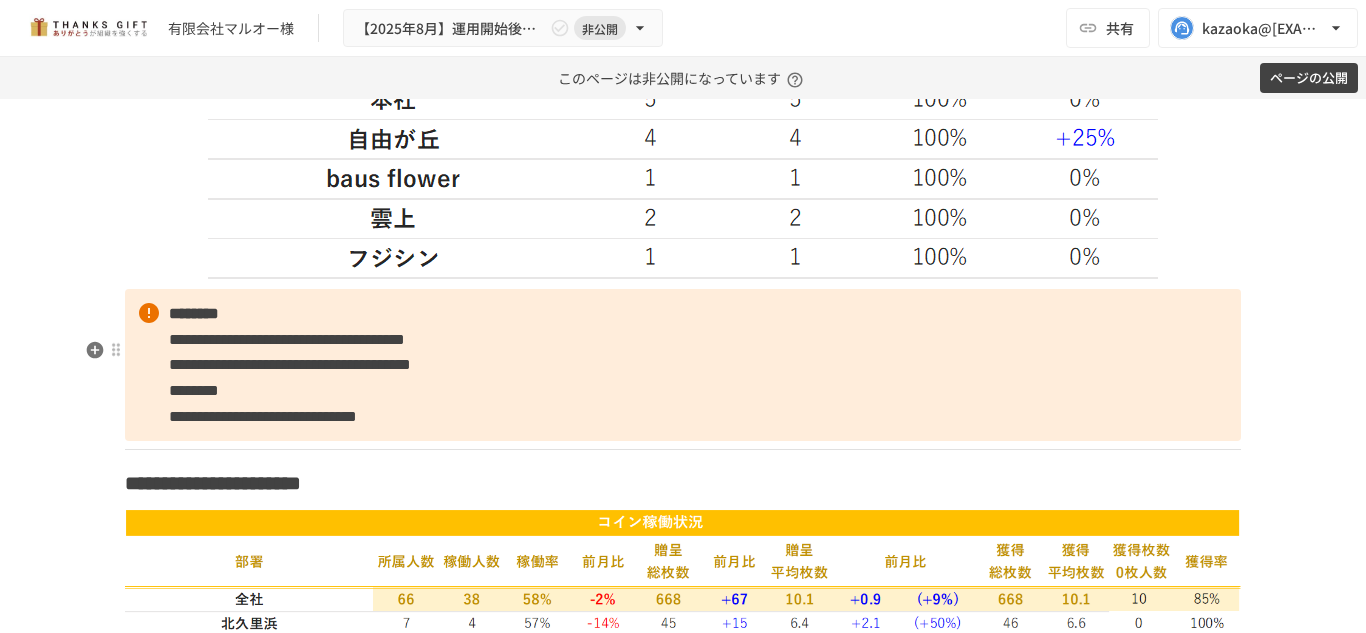 click on "********" at bounding box center (194, 313) 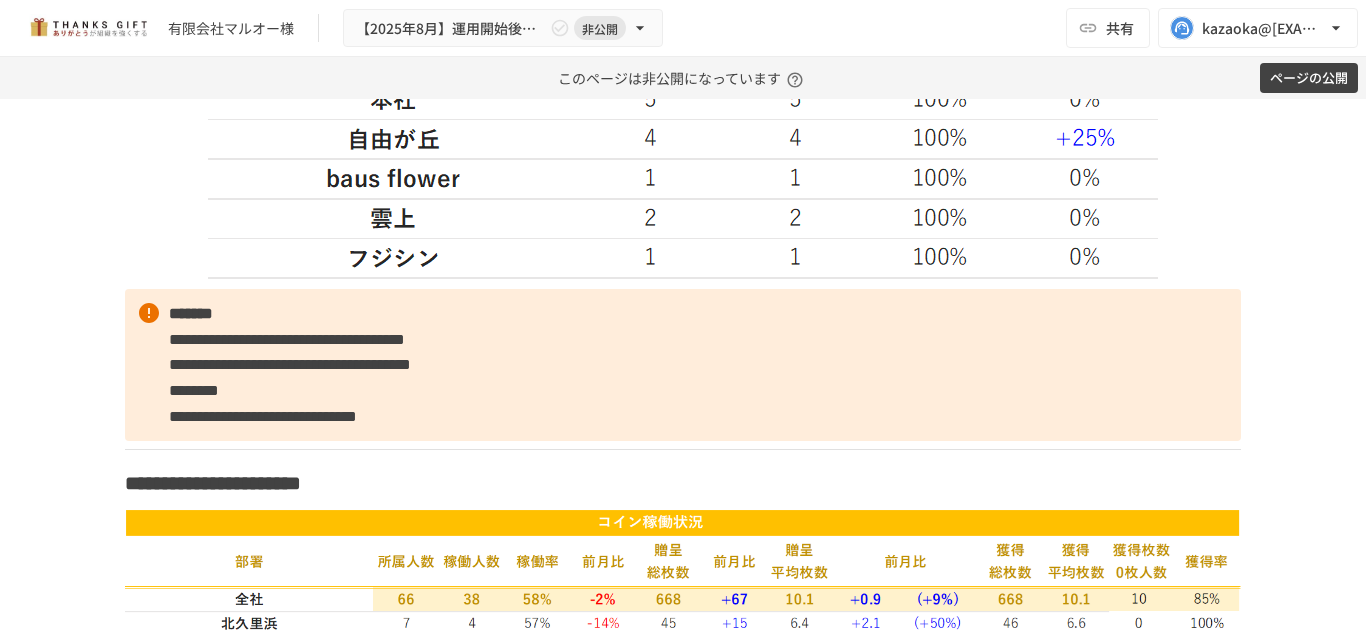 type 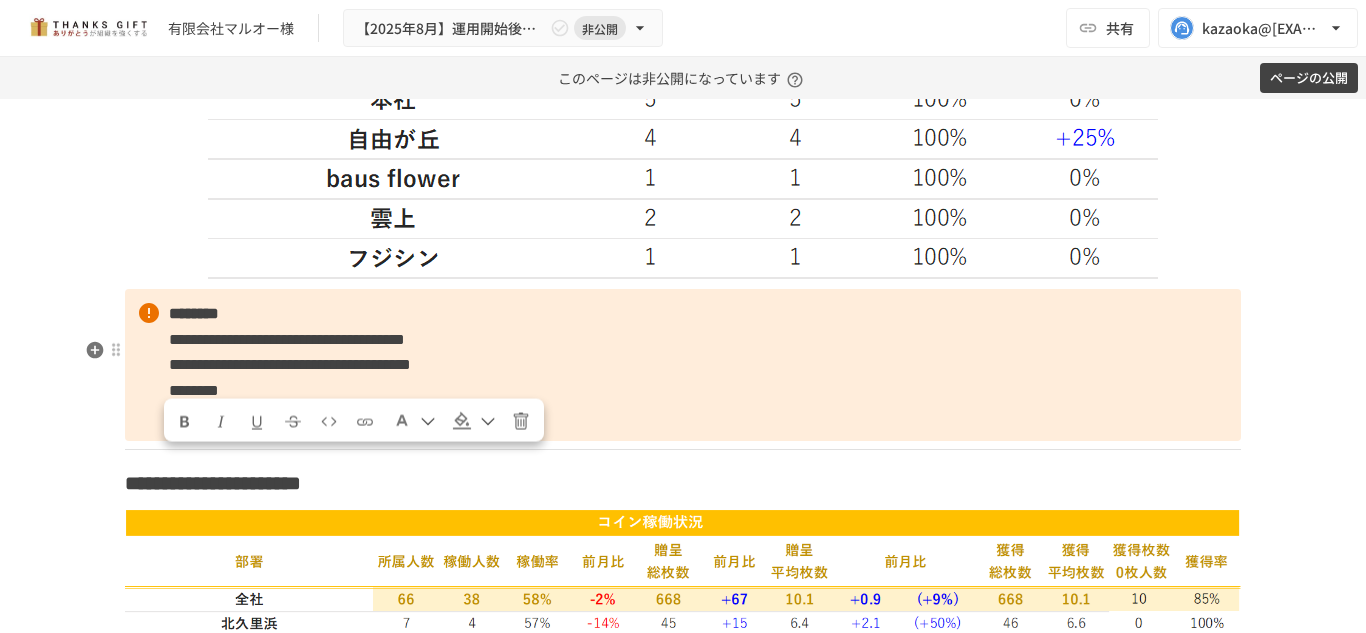 drag, startPoint x: 556, startPoint y: 457, endPoint x: 135, endPoint y: 459, distance: 421.00476 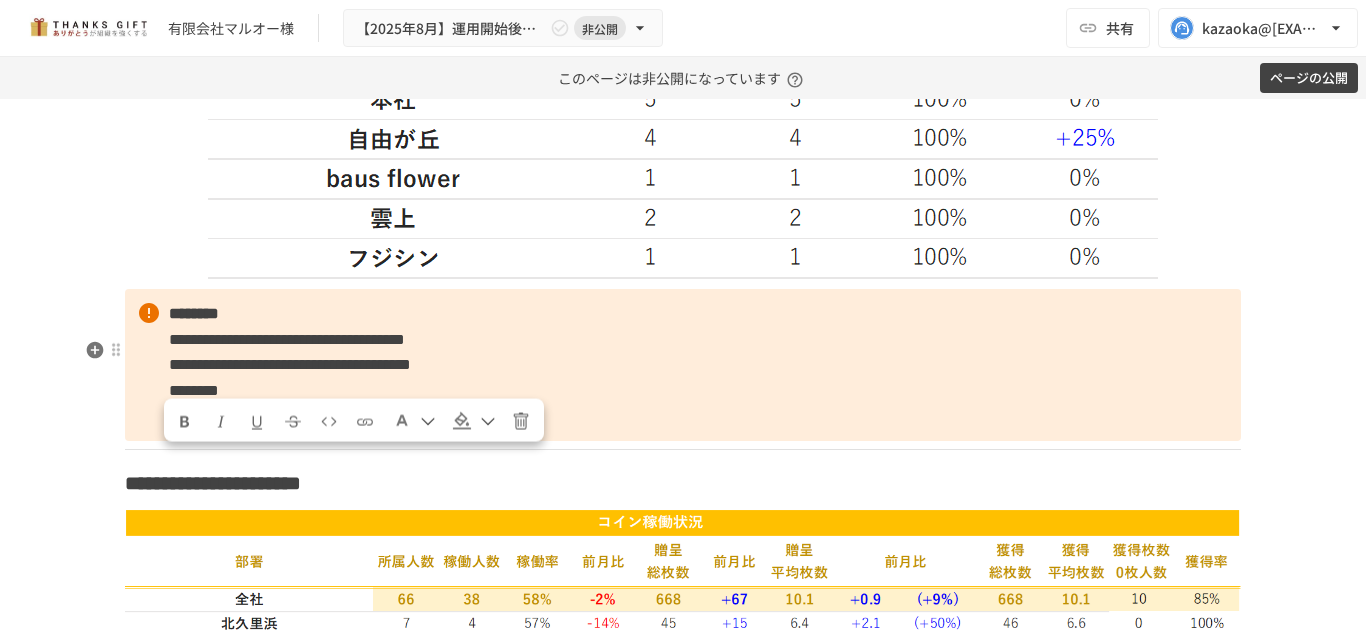 click on "**********" at bounding box center (683, 365) 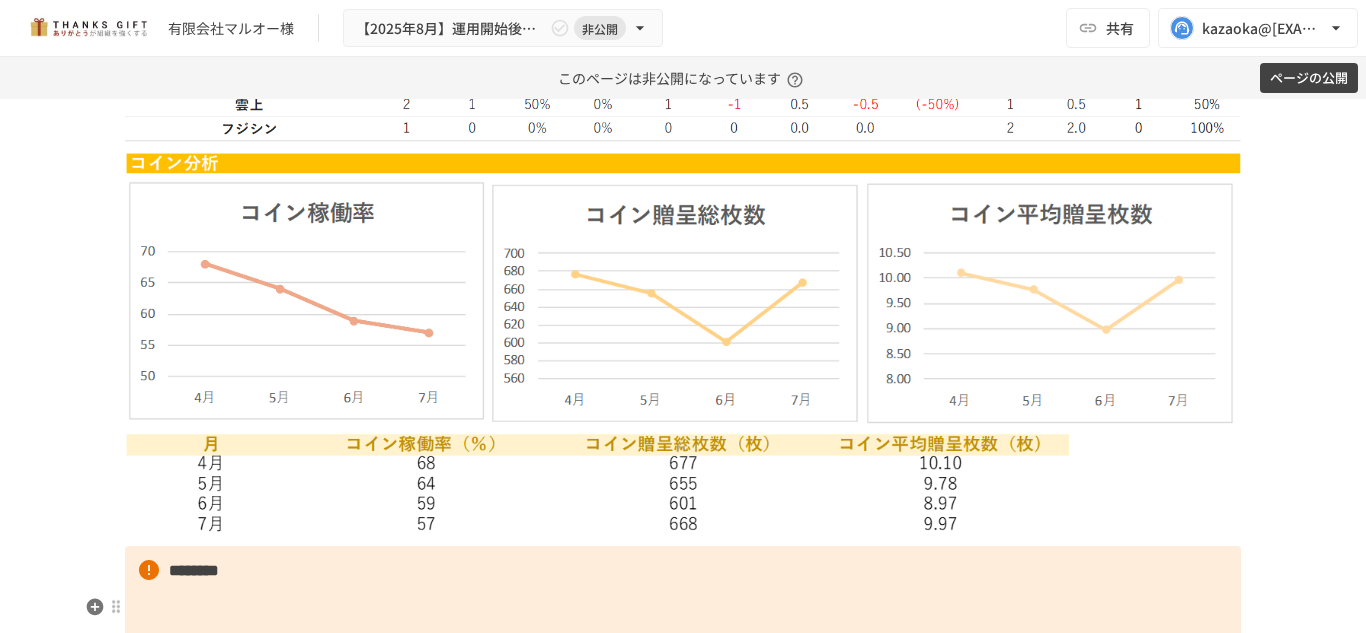 scroll, scrollTop: 2628, scrollLeft: 0, axis: vertical 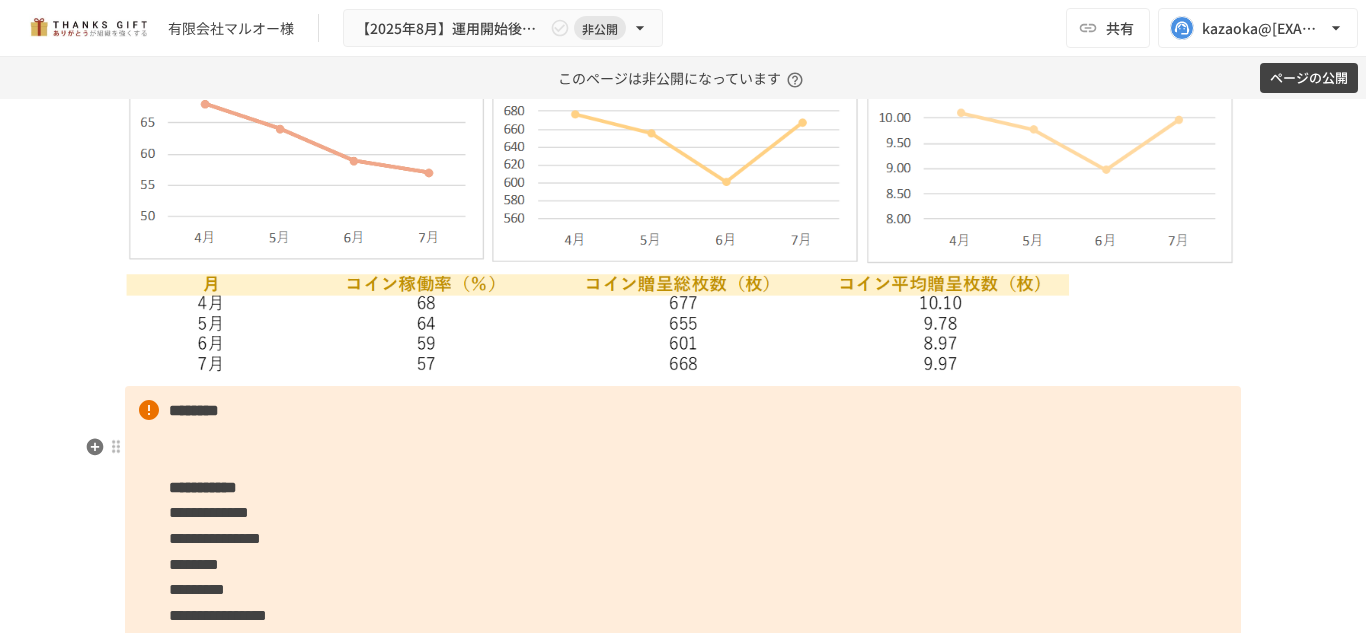 click on "**********" at bounding box center (683, 833) 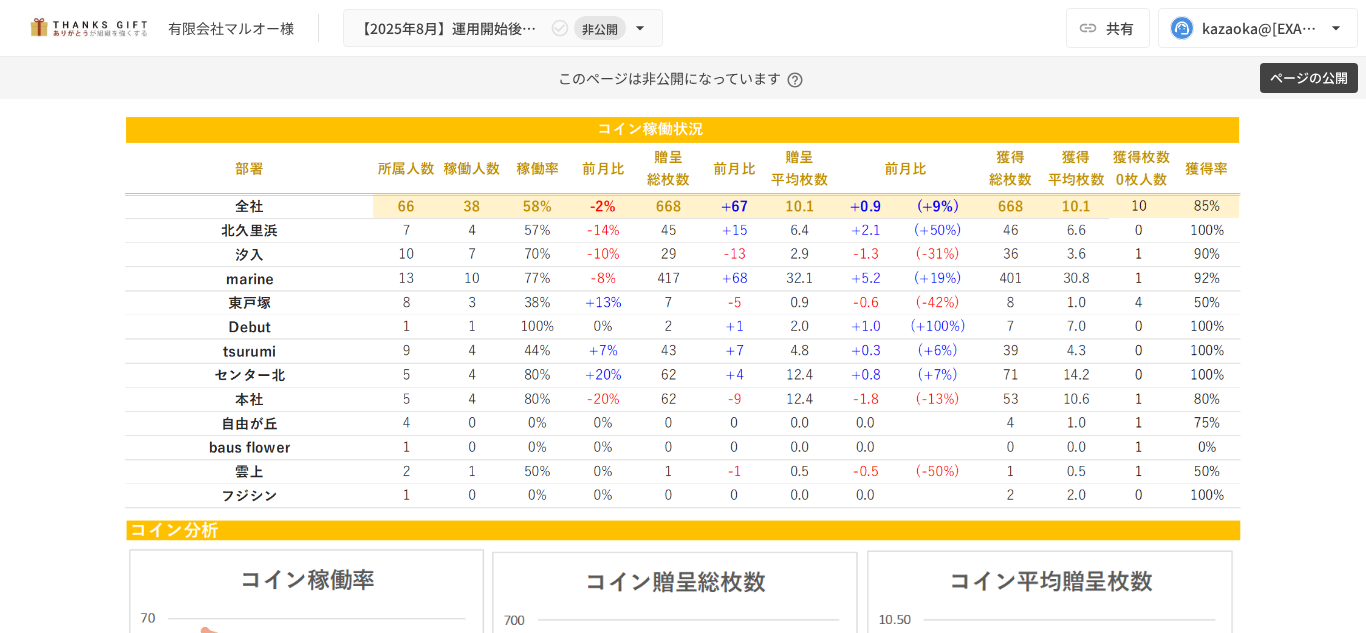 scroll, scrollTop: 2491, scrollLeft: 0, axis: vertical 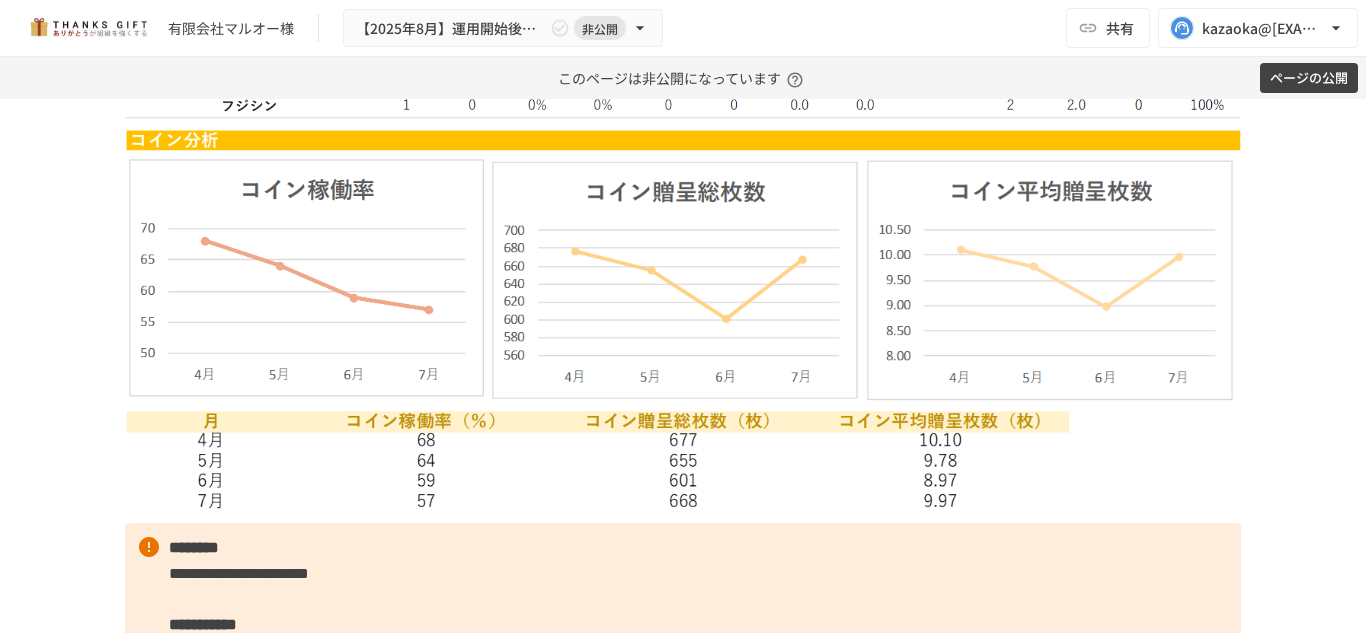 click at bounding box center (683, 321) 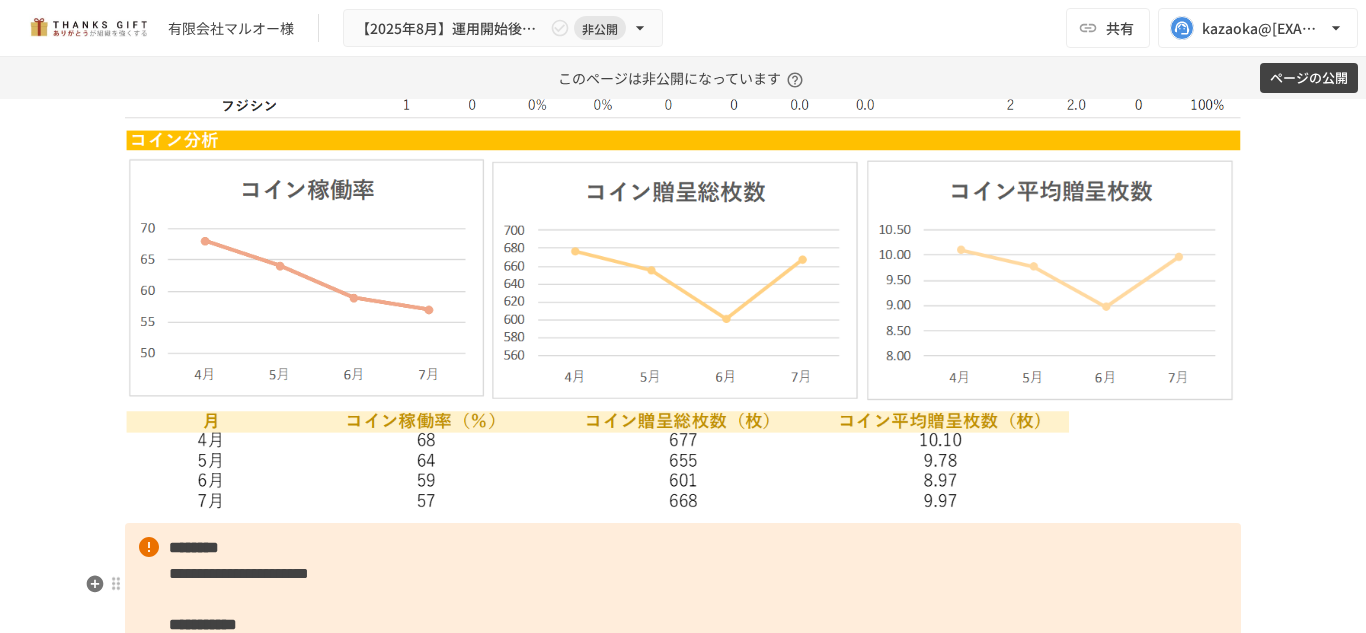 click on "**********" at bounding box center [683, 970] 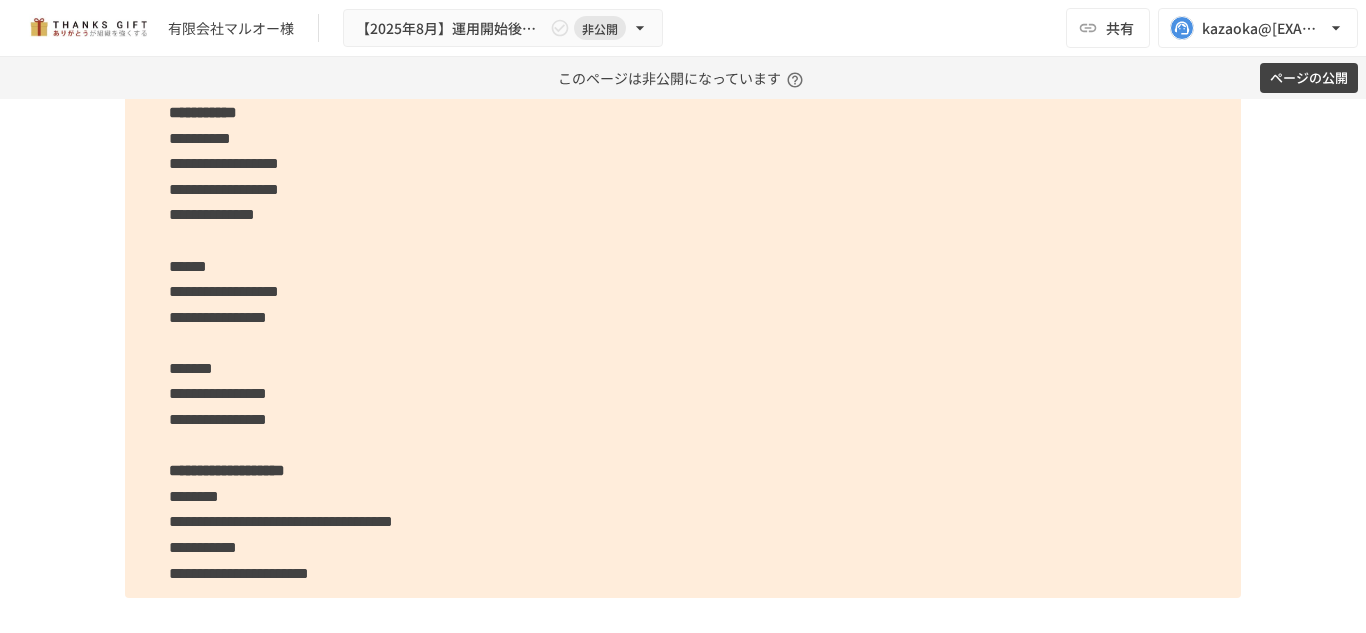 scroll, scrollTop: 3311, scrollLeft: 0, axis: vertical 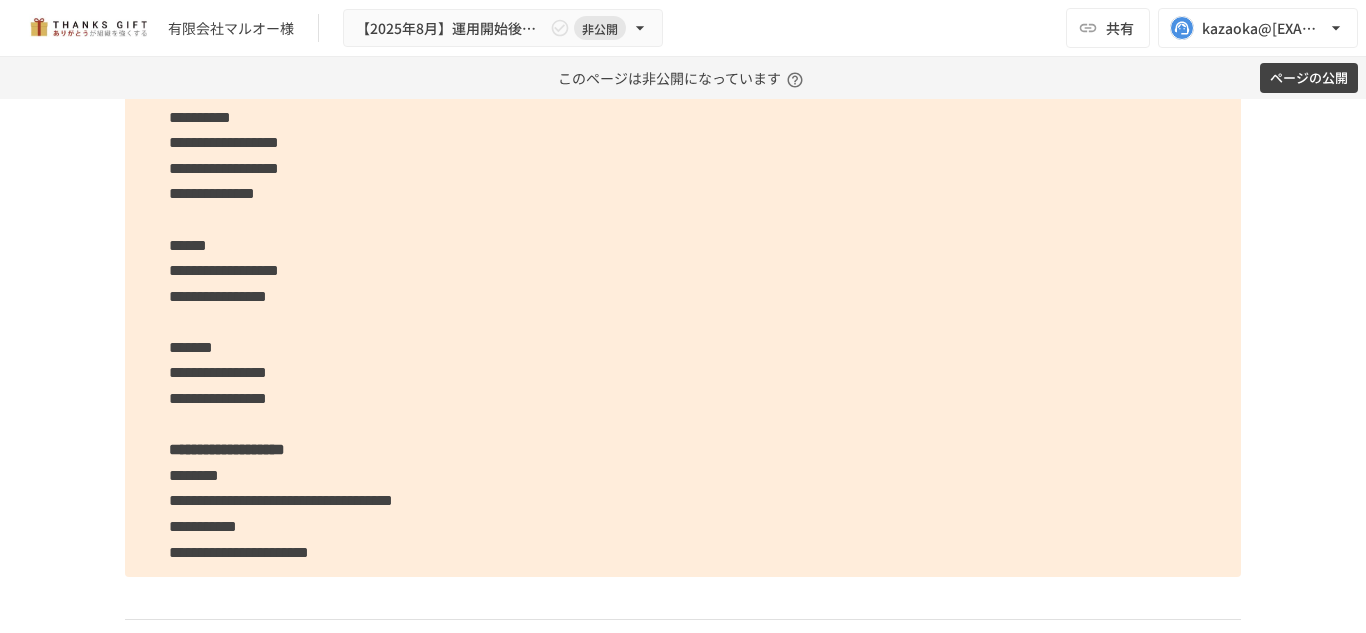 click on "**********" at bounding box center [224, 142] 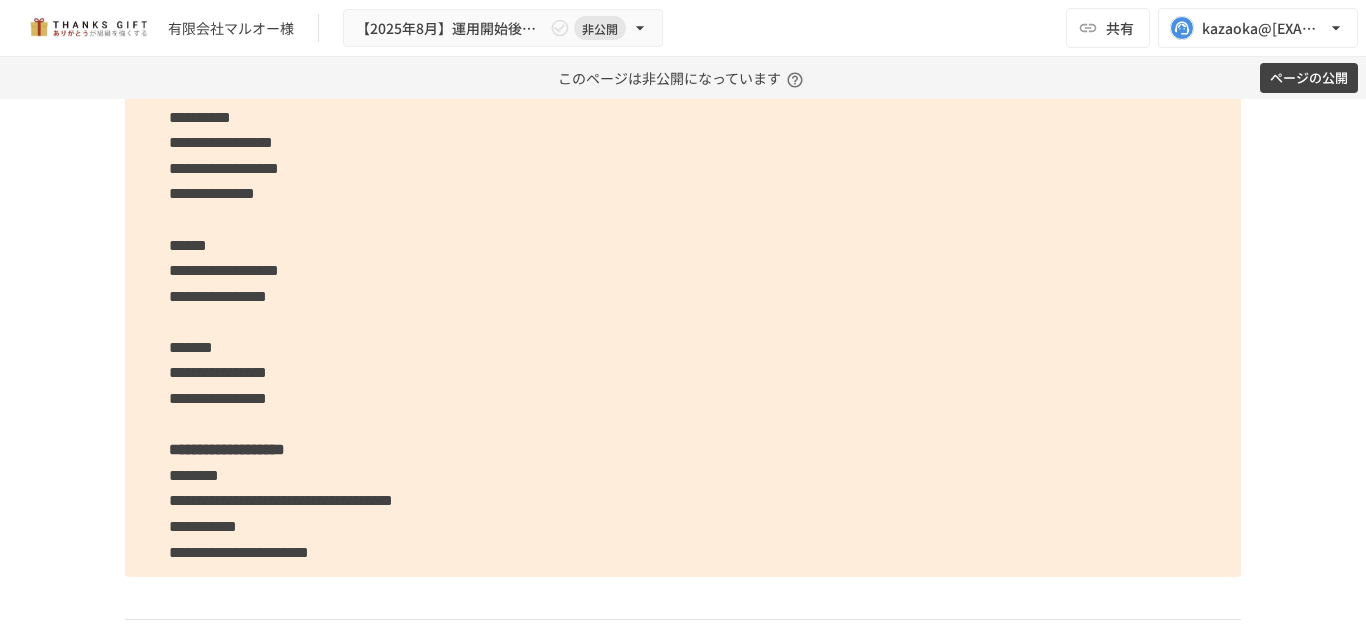 click on "**********" at bounding box center [221, 142] 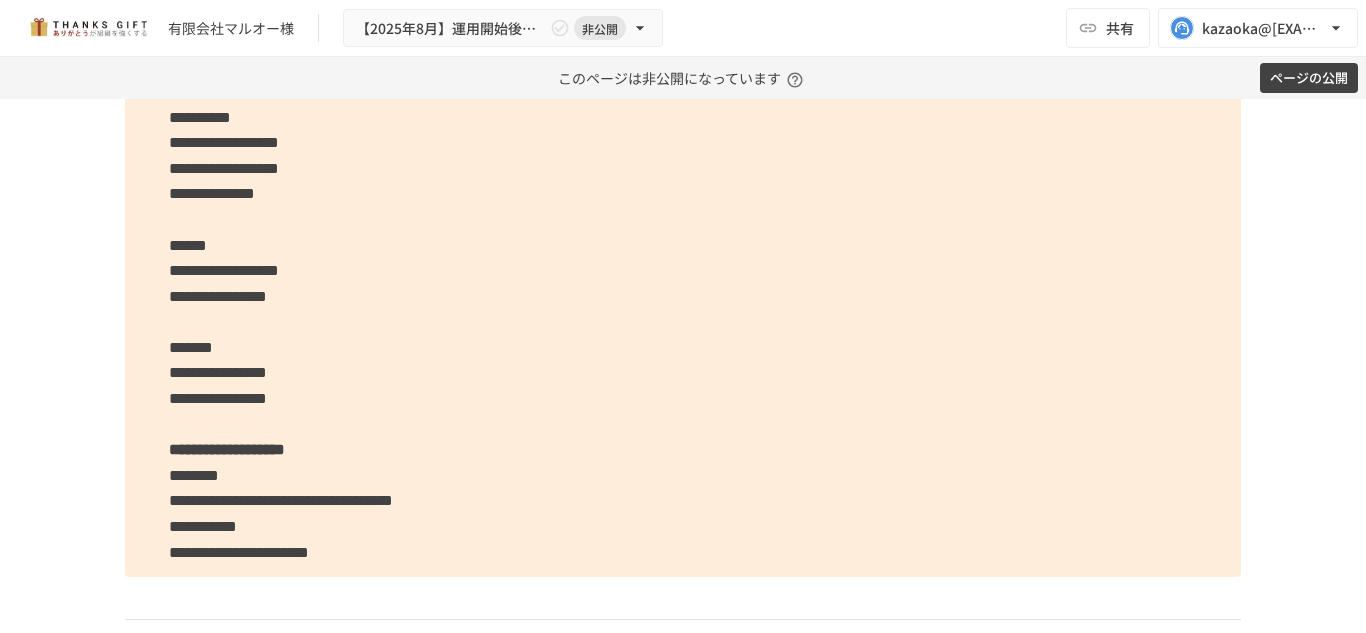 click on "**********" at bounding box center (224, 168) 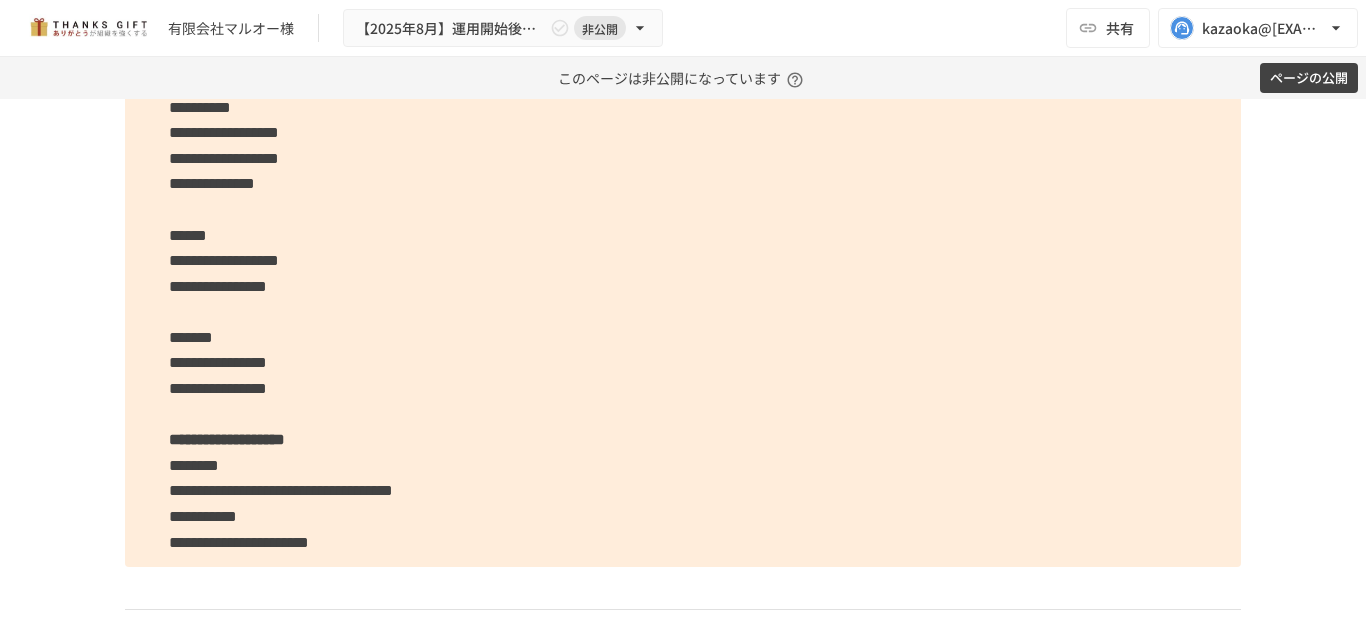 scroll, scrollTop: 3344, scrollLeft: 0, axis: vertical 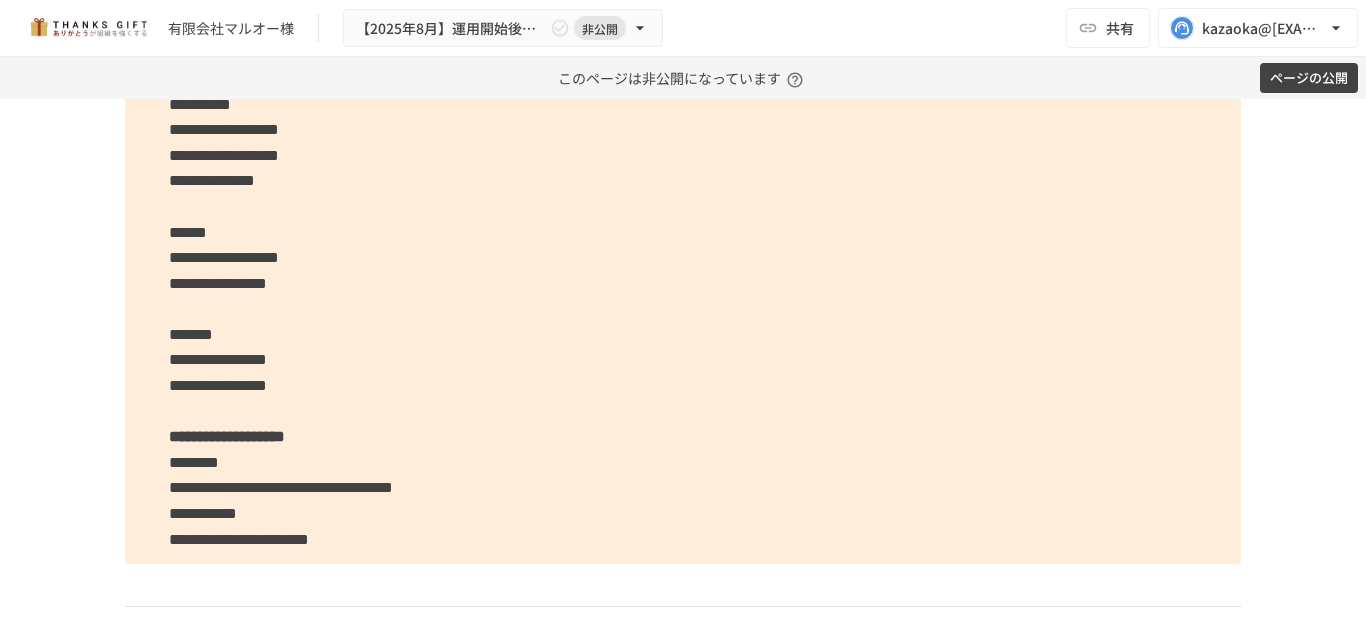 click on "**********" at bounding box center [224, 257] 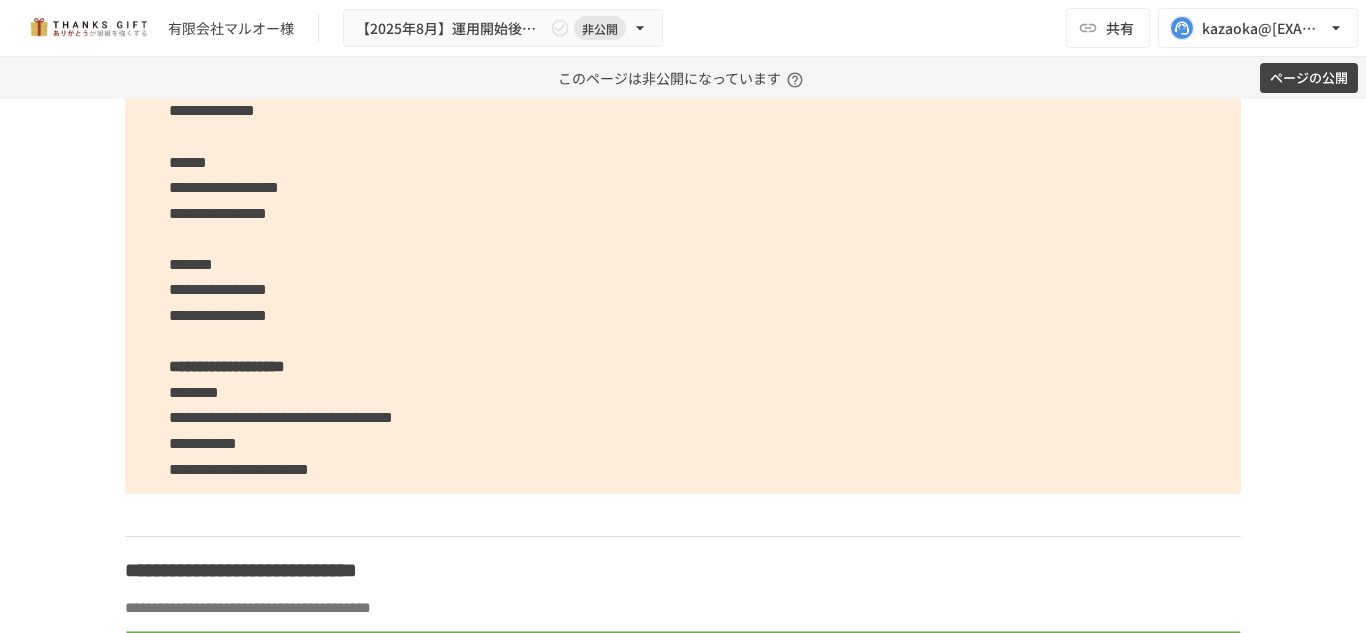 scroll, scrollTop: 3426, scrollLeft: 0, axis: vertical 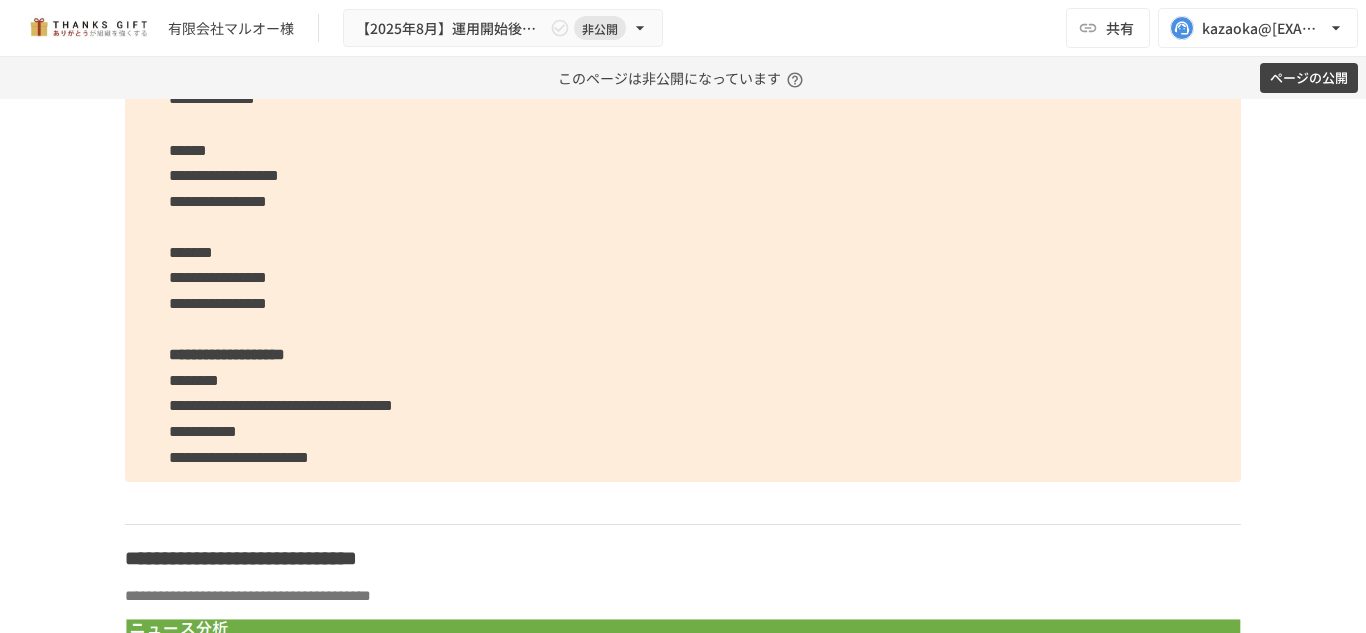 click on "**********" at bounding box center (218, 277) 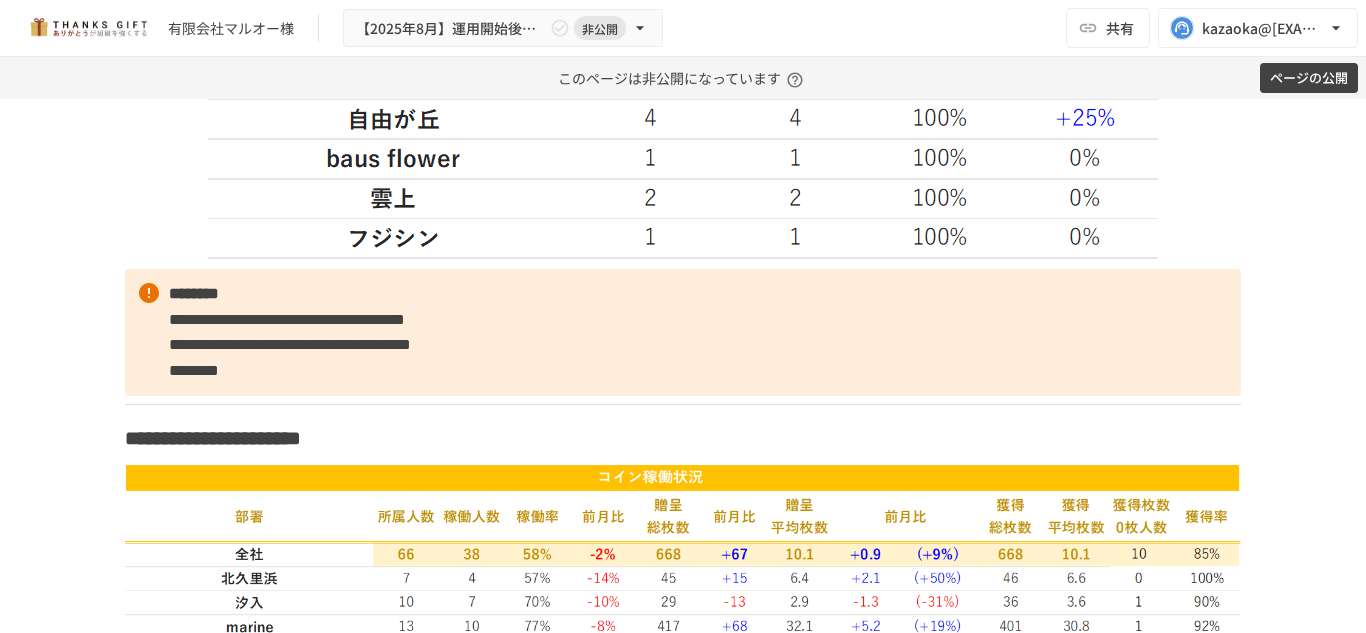 scroll, scrollTop: 1749, scrollLeft: 0, axis: vertical 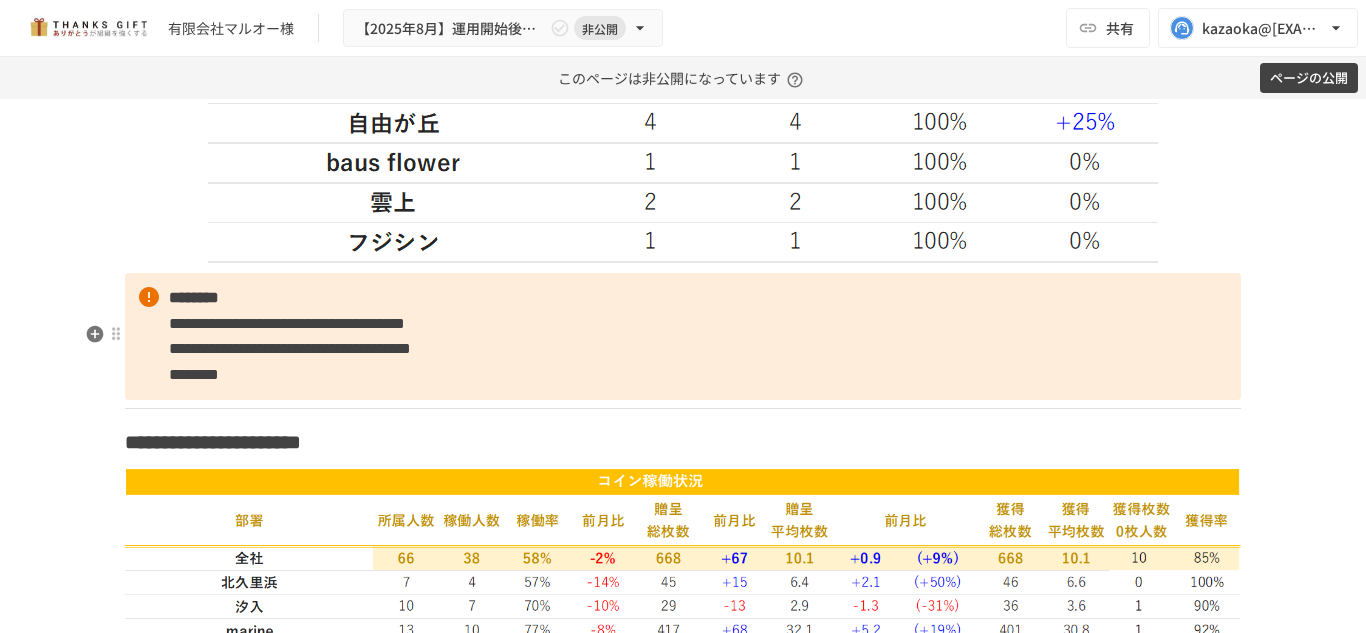 click on "********" at bounding box center (194, 374) 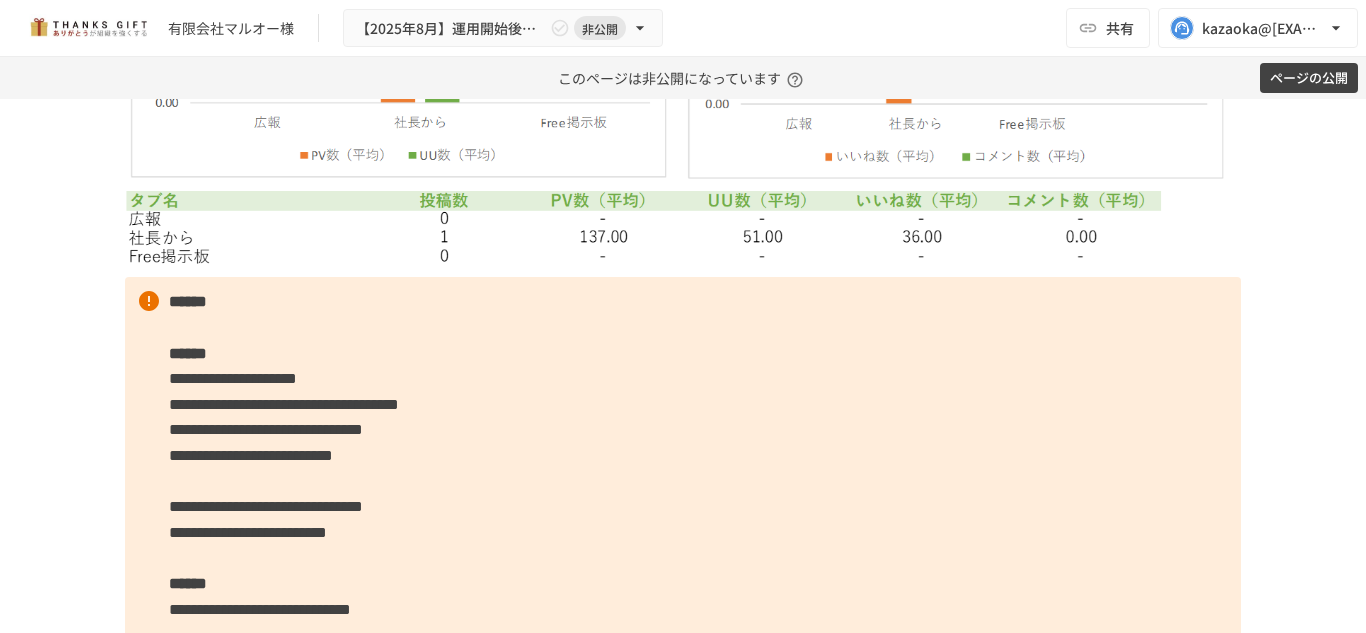 scroll, scrollTop: 4713, scrollLeft: 0, axis: vertical 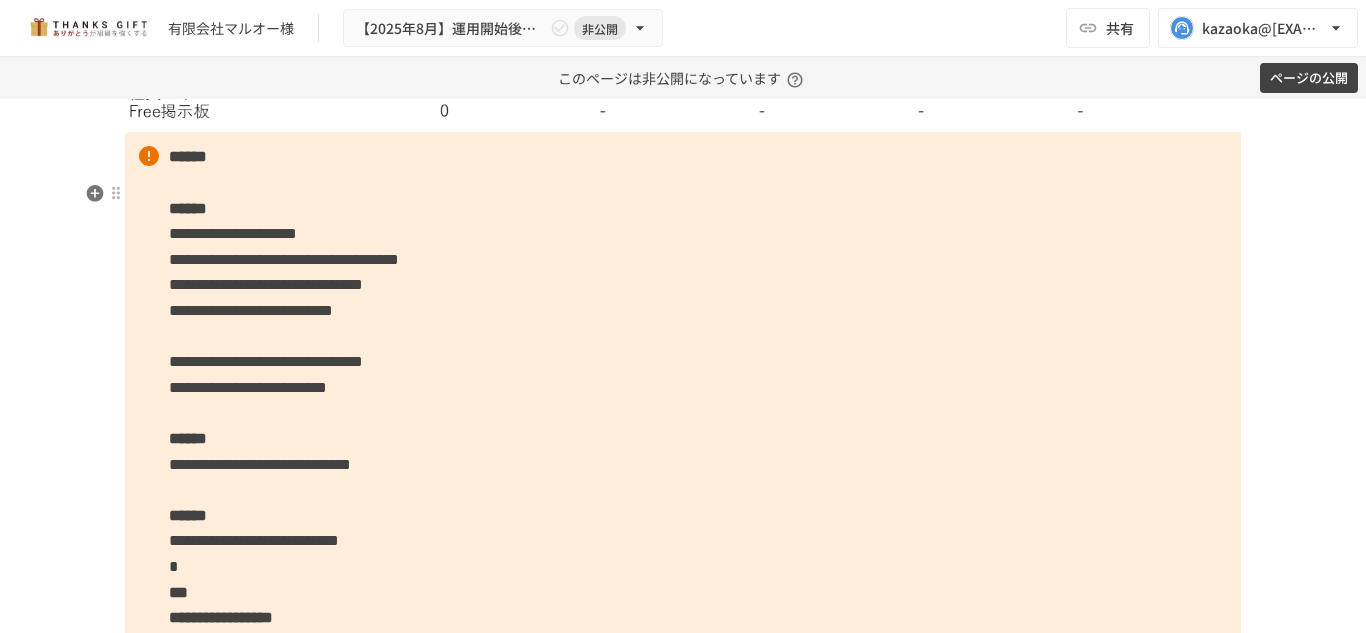 click on "**********" at bounding box center [683, 707] 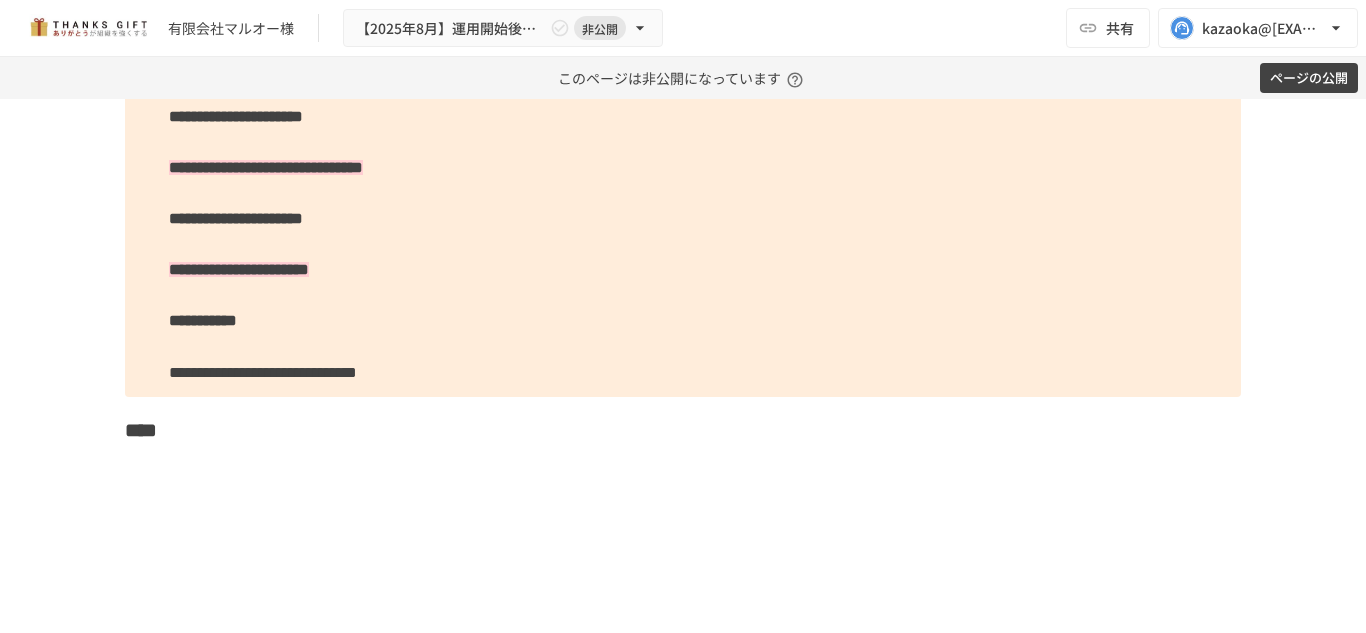 scroll, scrollTop: 5823, scrollLeft: 0, axis: vertical 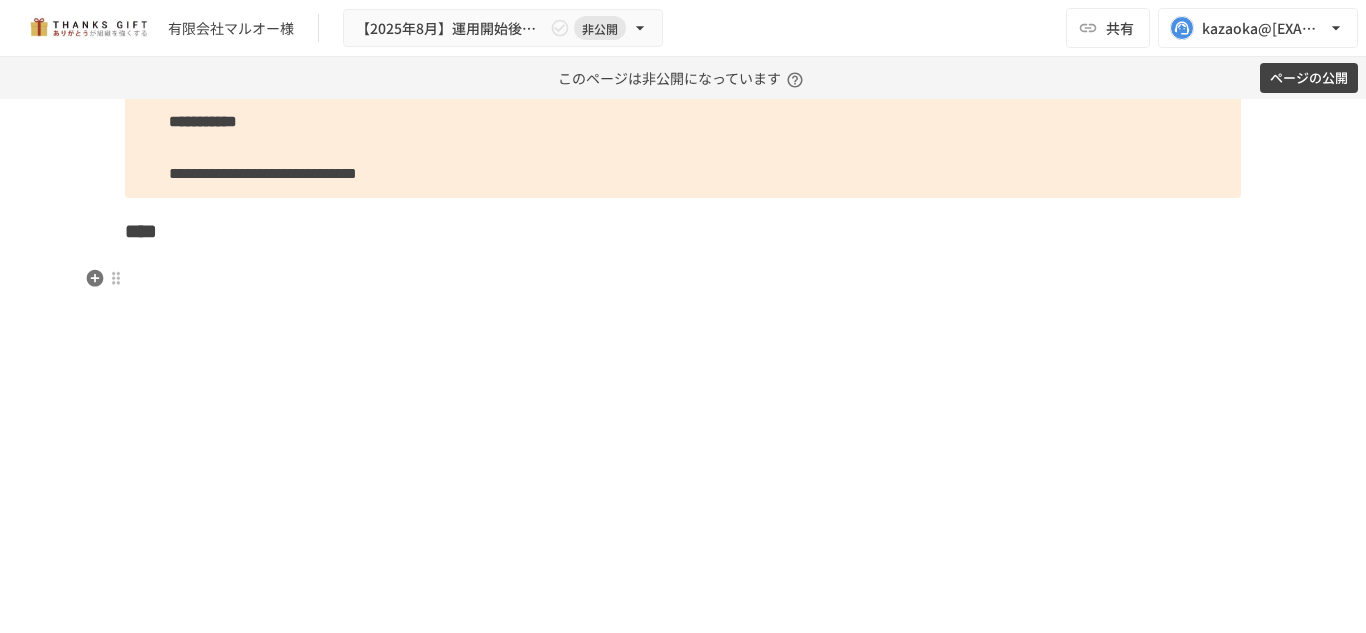 click on "****" at bounding box center [141, 231] 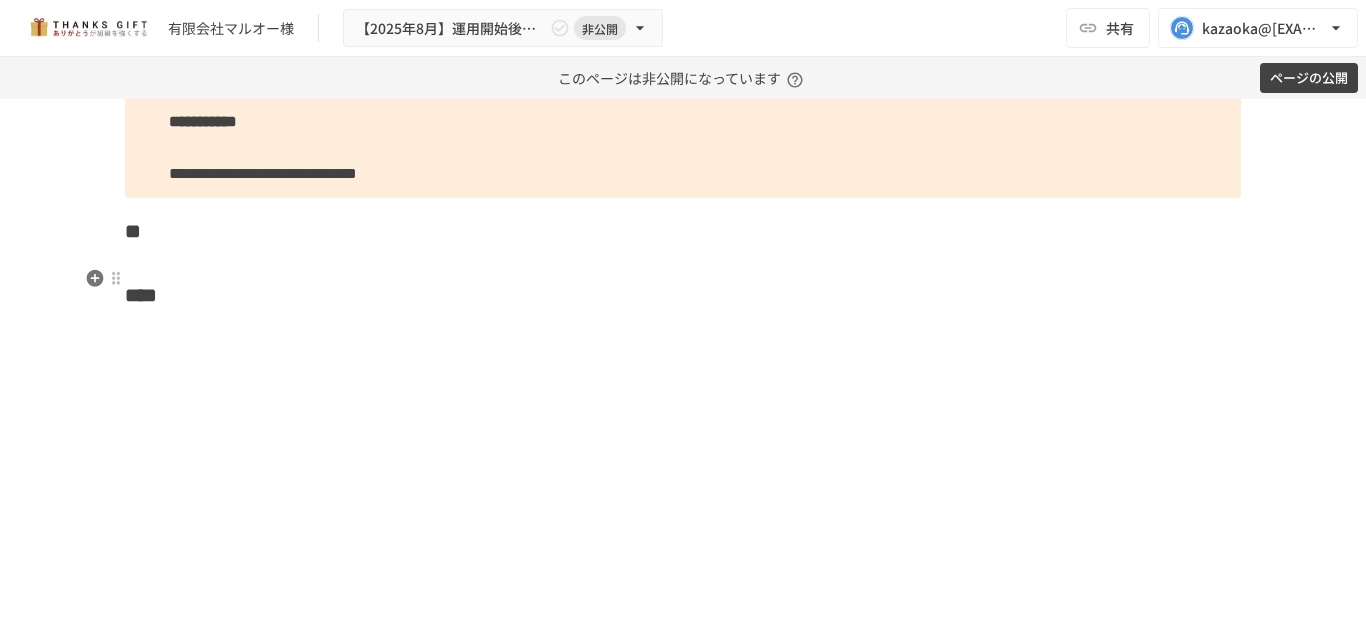 click on "**" at bounding box center (133, 231) 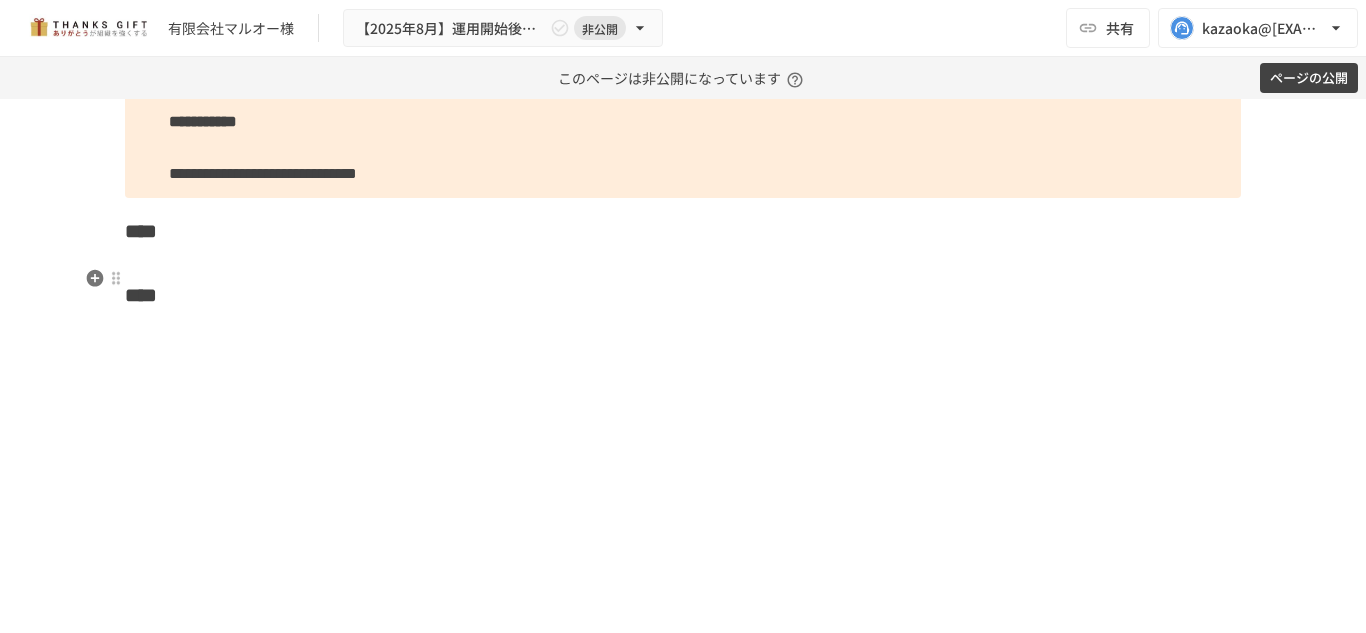 click on "****" at bounding box center (141, 295) 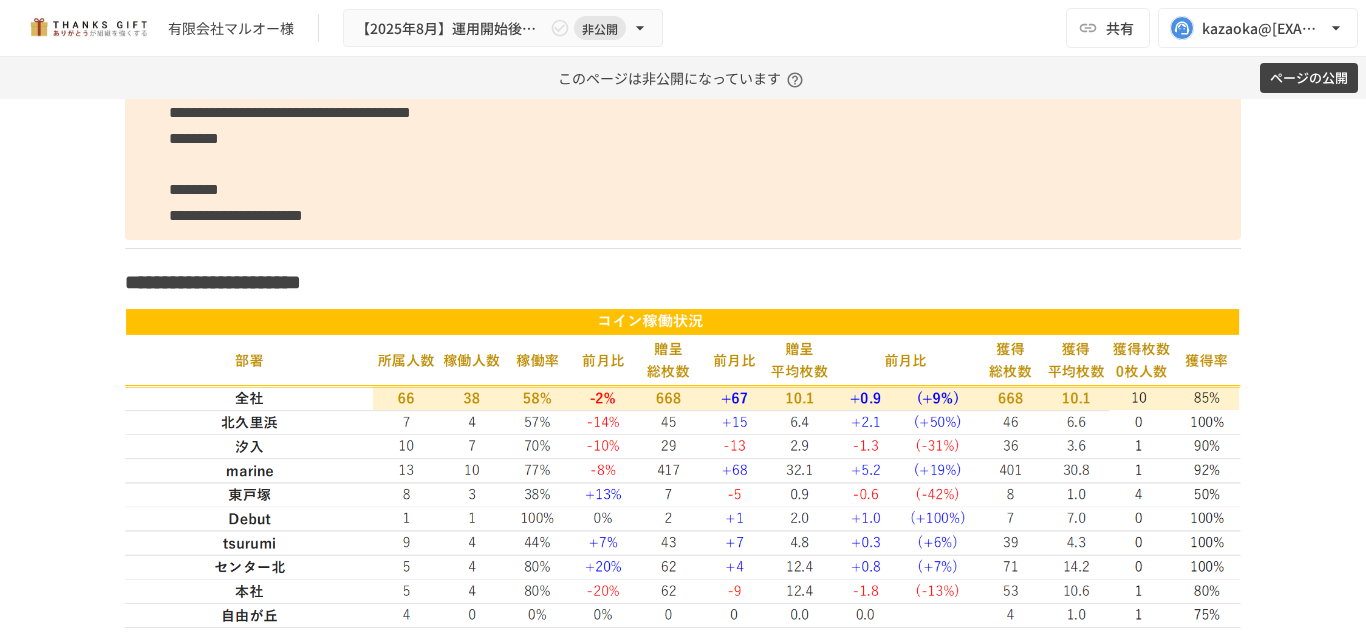 scroll, scrollTop: 1986, scrollLeft: 0, axis: vertical 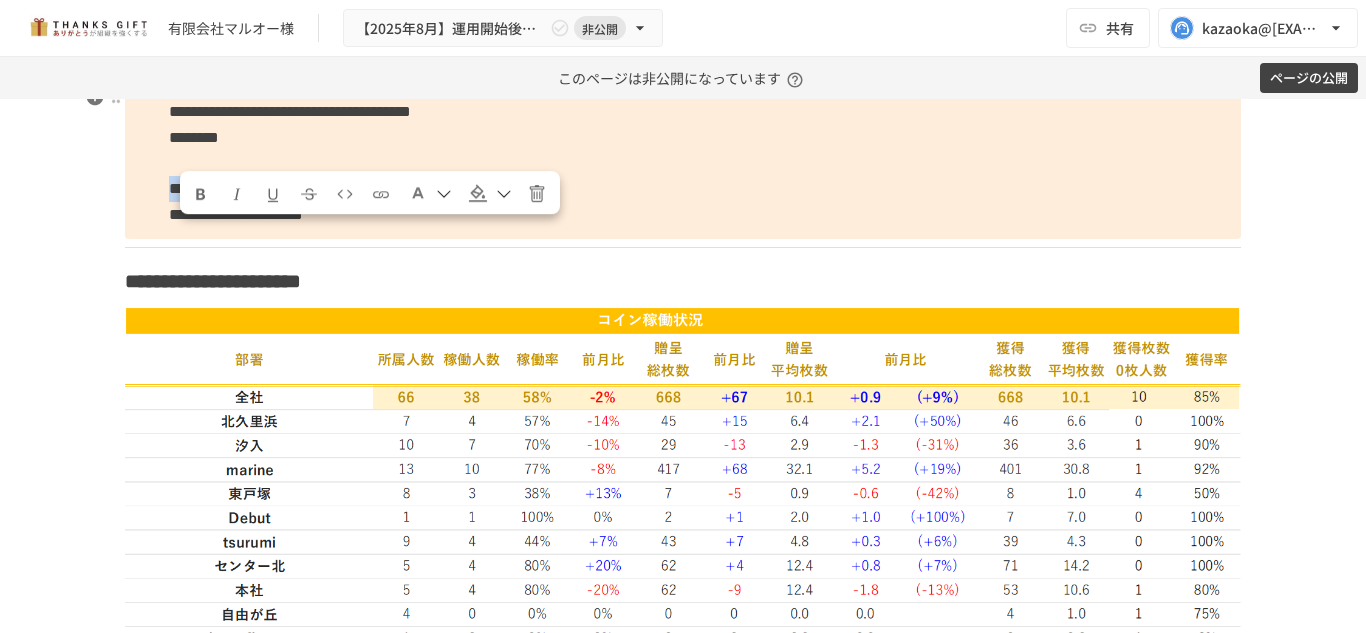 drag, startPoint x: 279, startPoint y: 240, endPoint x: 151, endPoint y: 239, distance: 128.0039 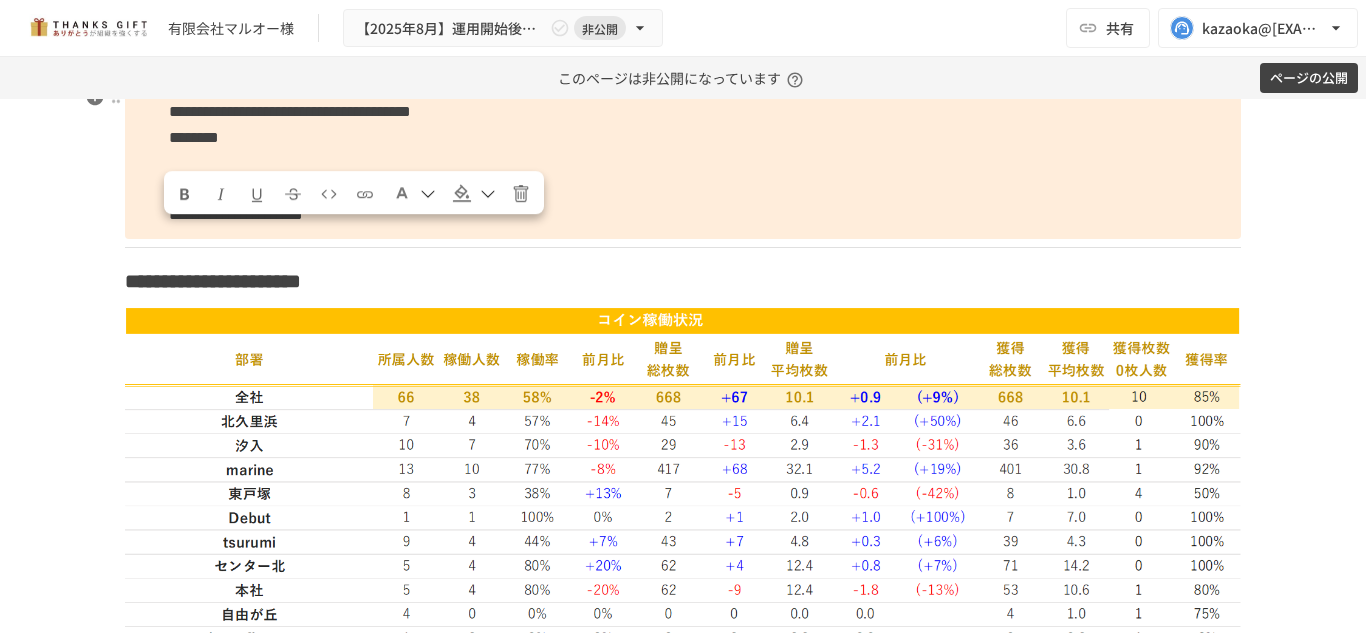 click at bounding box center (185, 192) 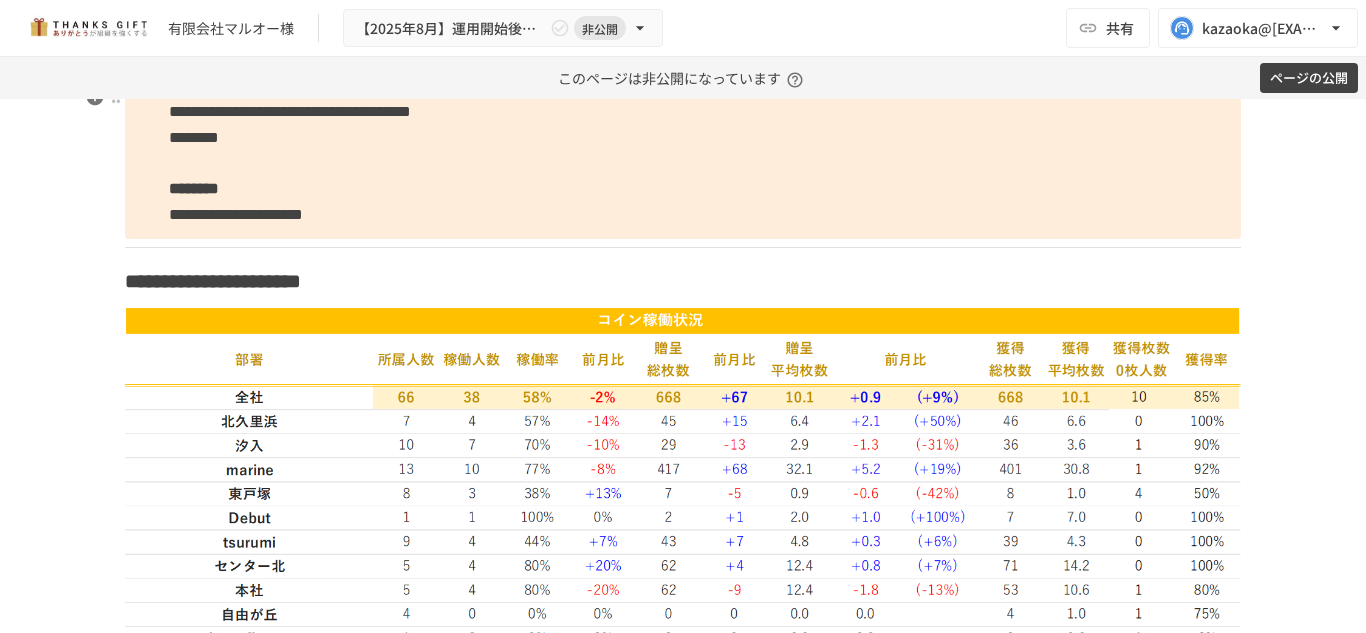 click on "**********" at bounding box center (683, 137) 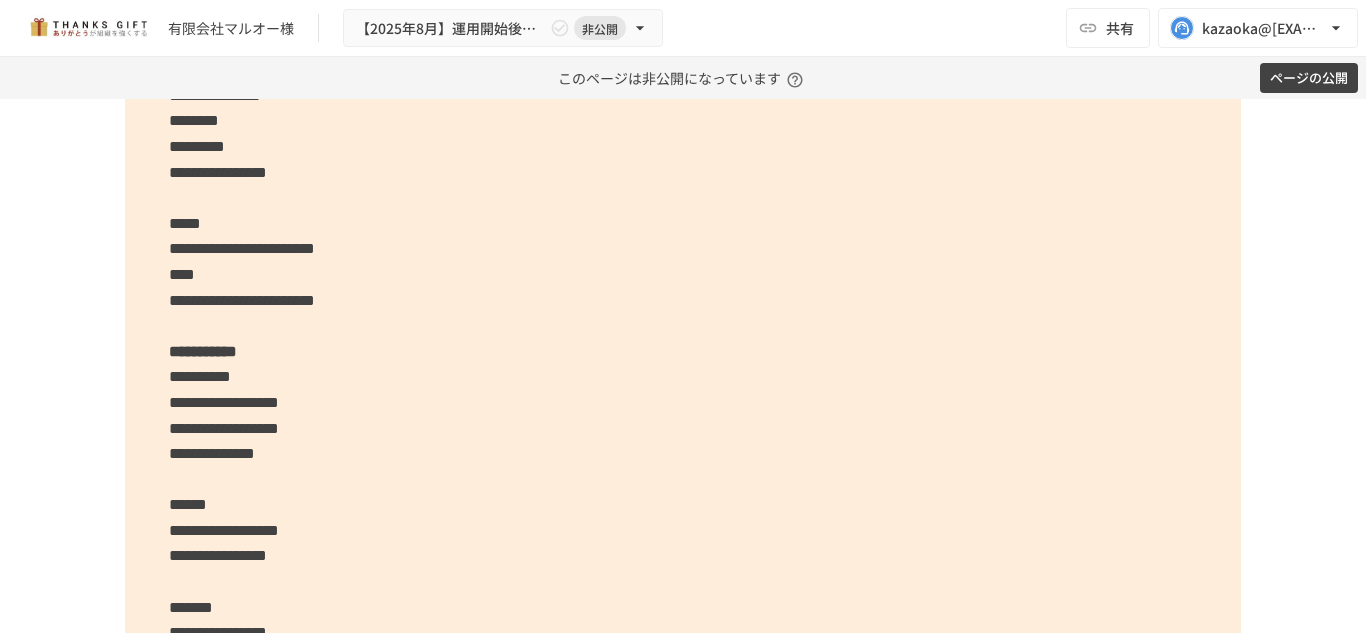 scroll, scrollTop: 3137, scrollLeft: 0, axis: vertical 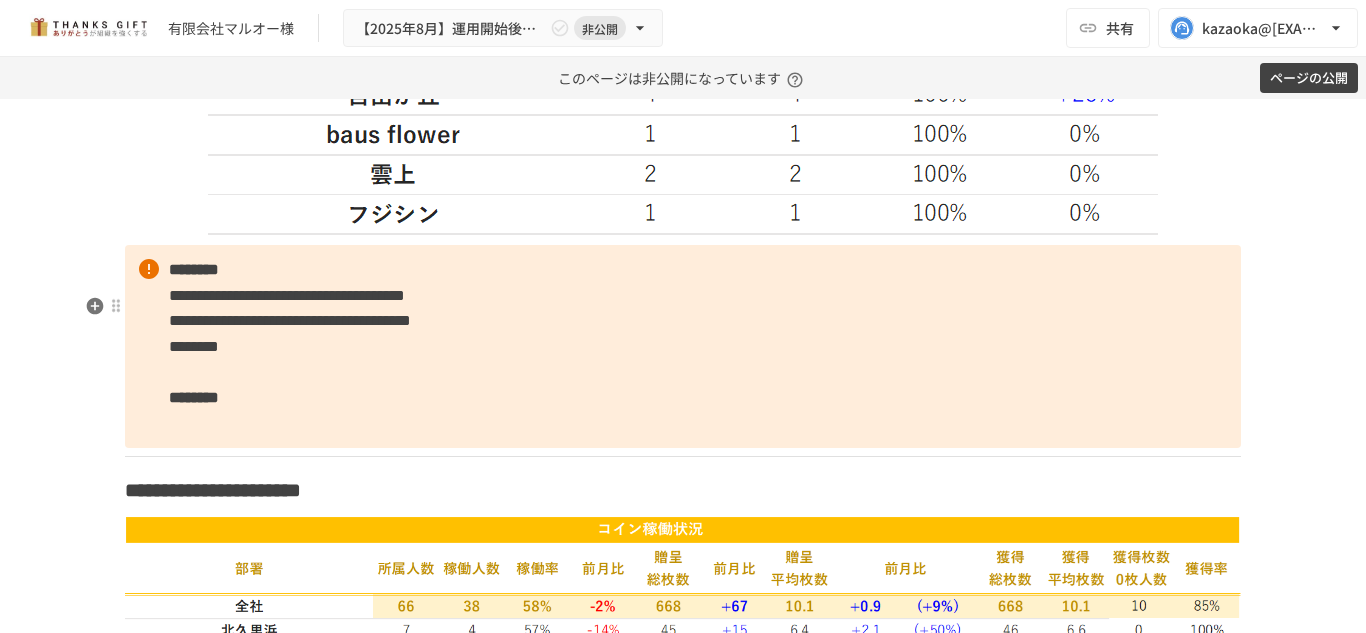 click on "**********" at bounding box center [683, 346] 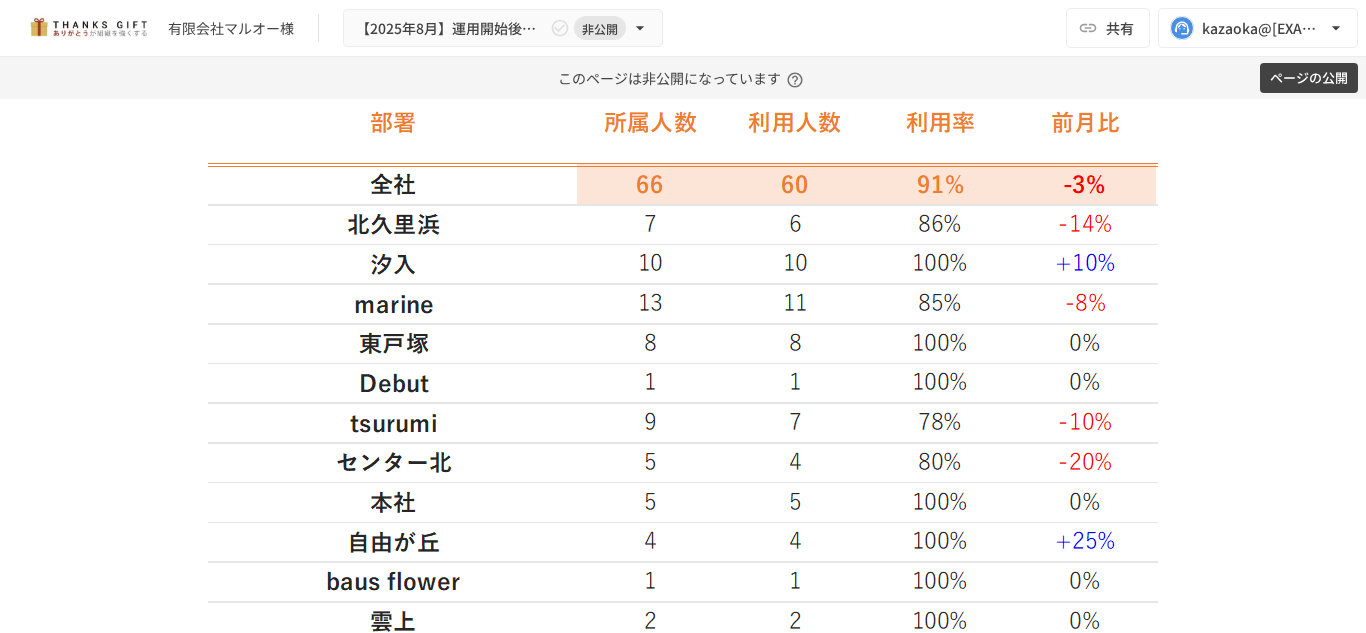 scroll, scrollTop: 1331, scrollLeft: 0, axis: vertical 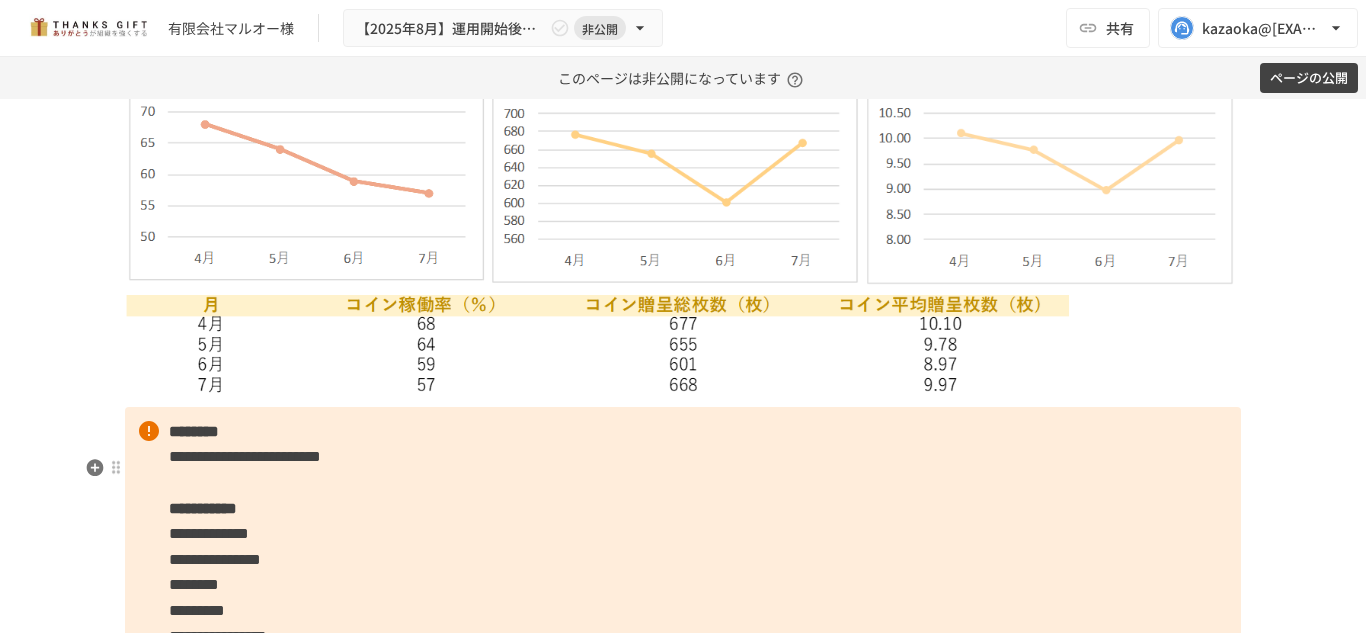 click on "**********" at bounding box center [245, 456] 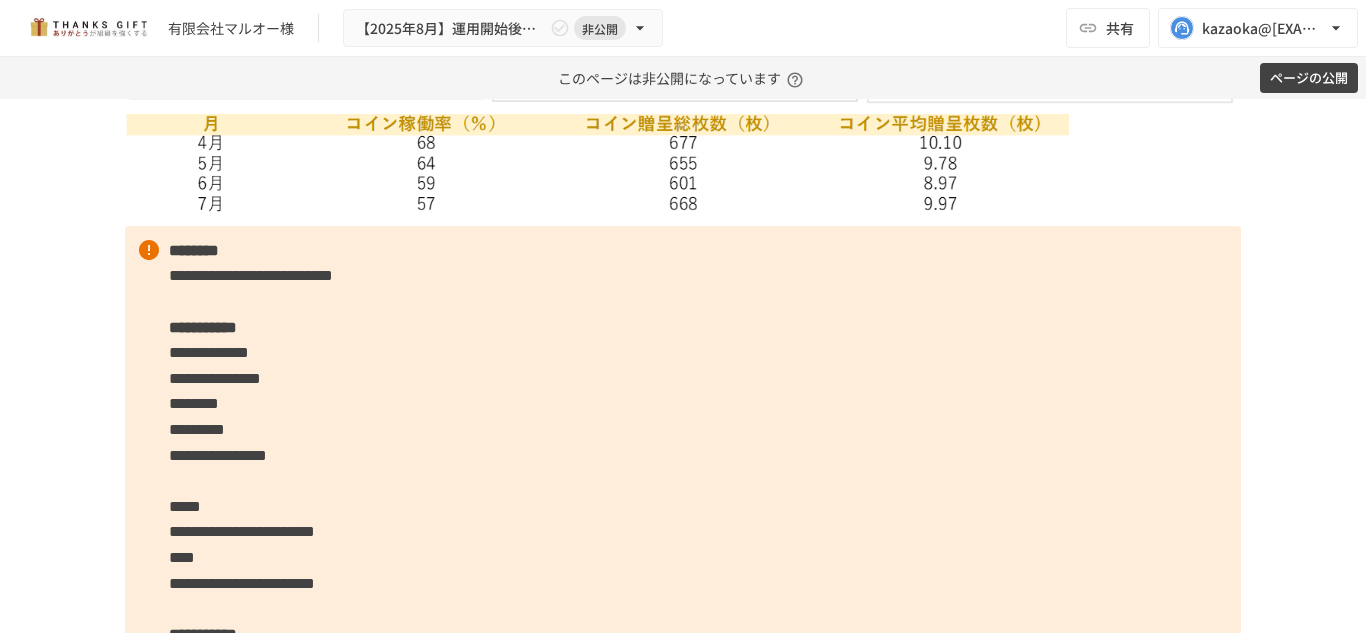 scroll, scrollTop: 2870, scrollLeft: 0, axis: vertical 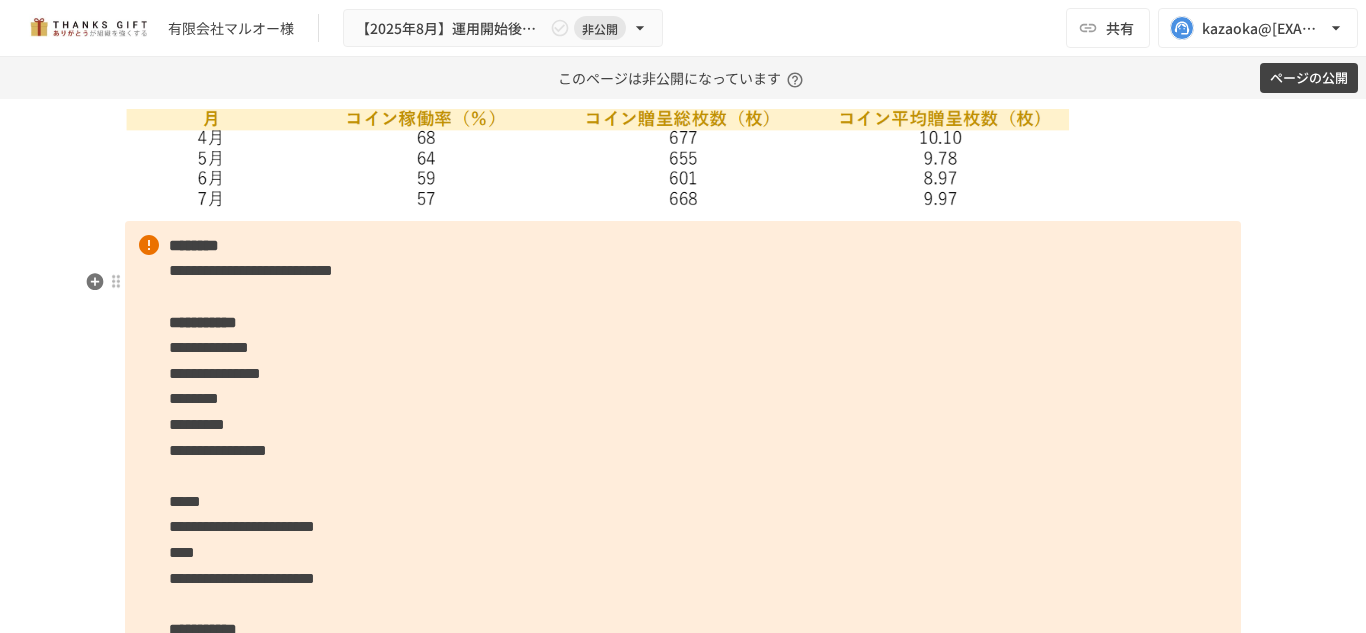 click on "**********" at bounding box center (683, 668) 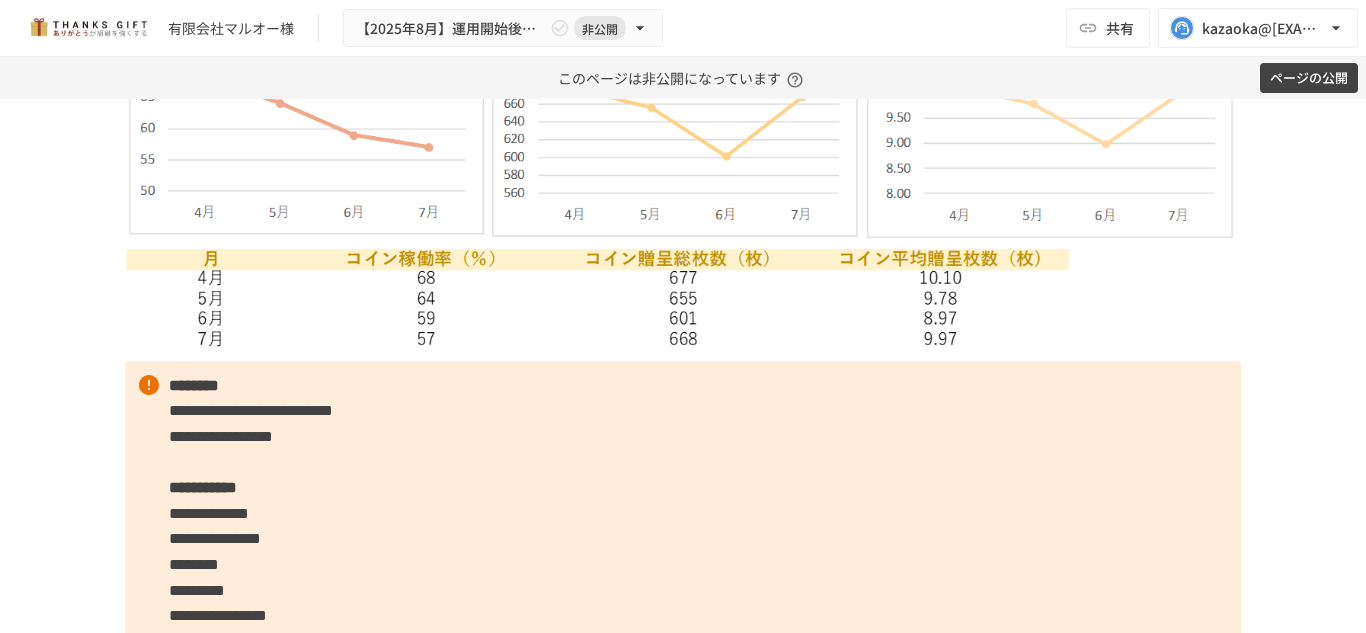 scroll, scrollTop: 2731, scrollLeft: 0, axis: vertical 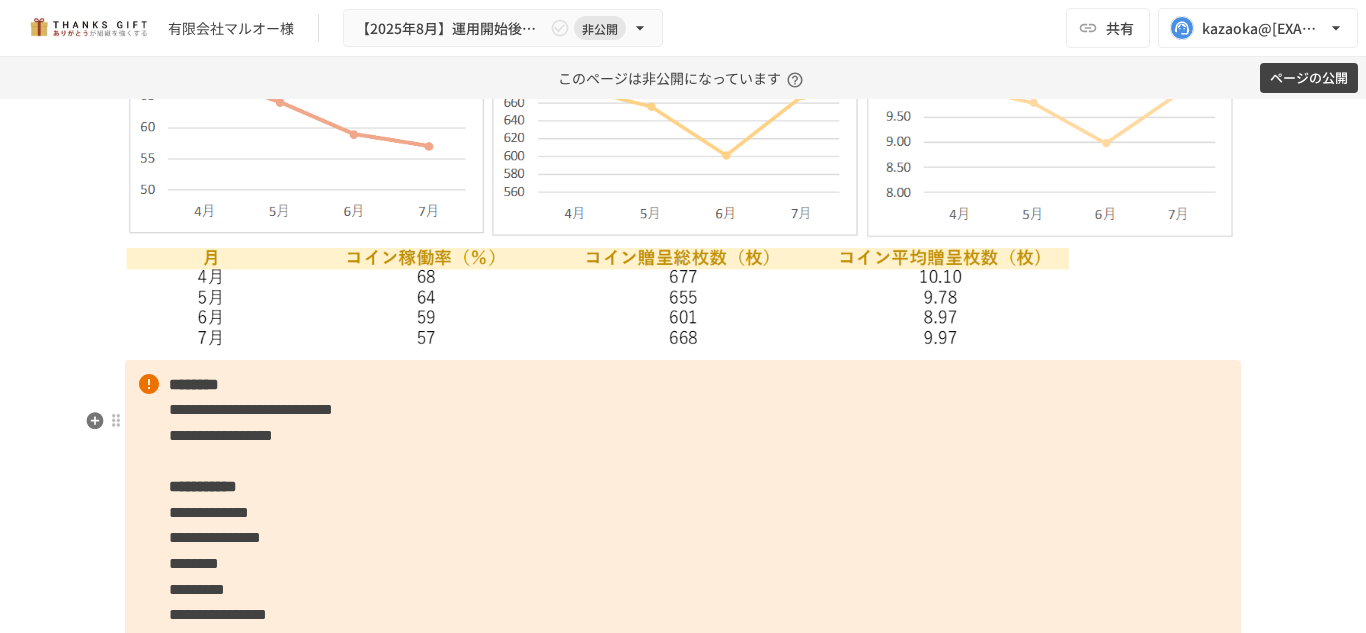 click on "**********" at bounding box center (251, 409) 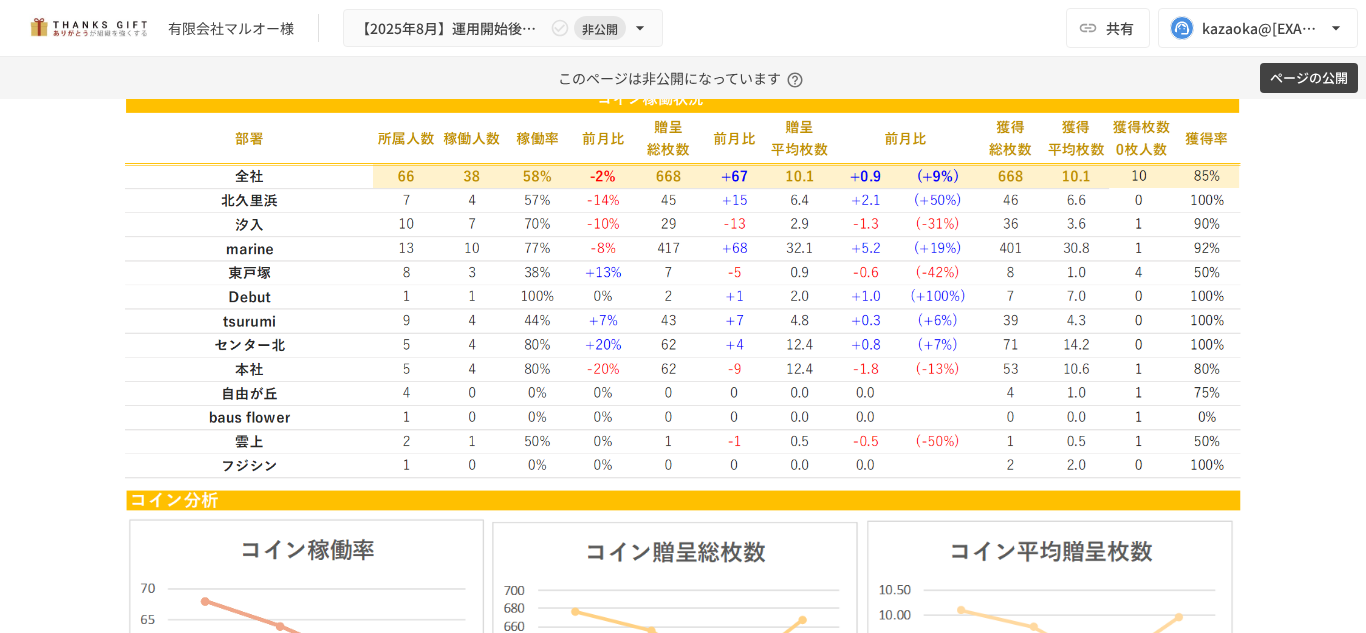 scroll, scrollTop: 2203, scrollLeft: 0, axis: vertical 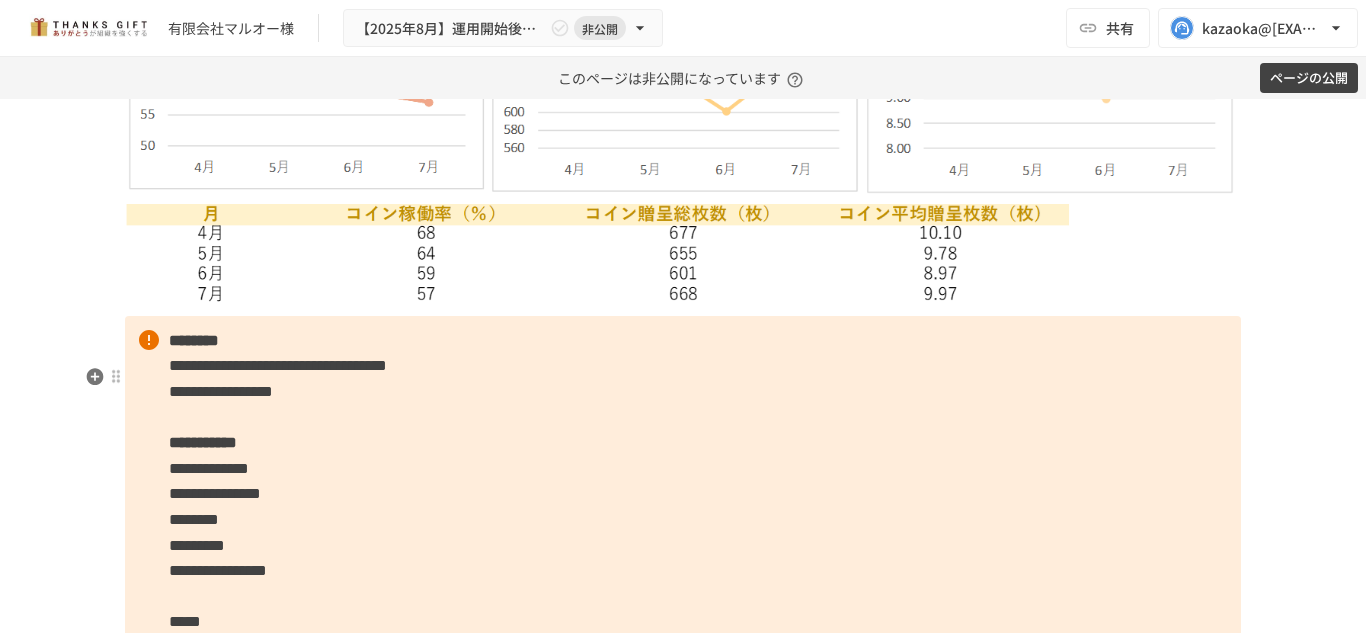 click on "**********" at bounding box center [683, 776] 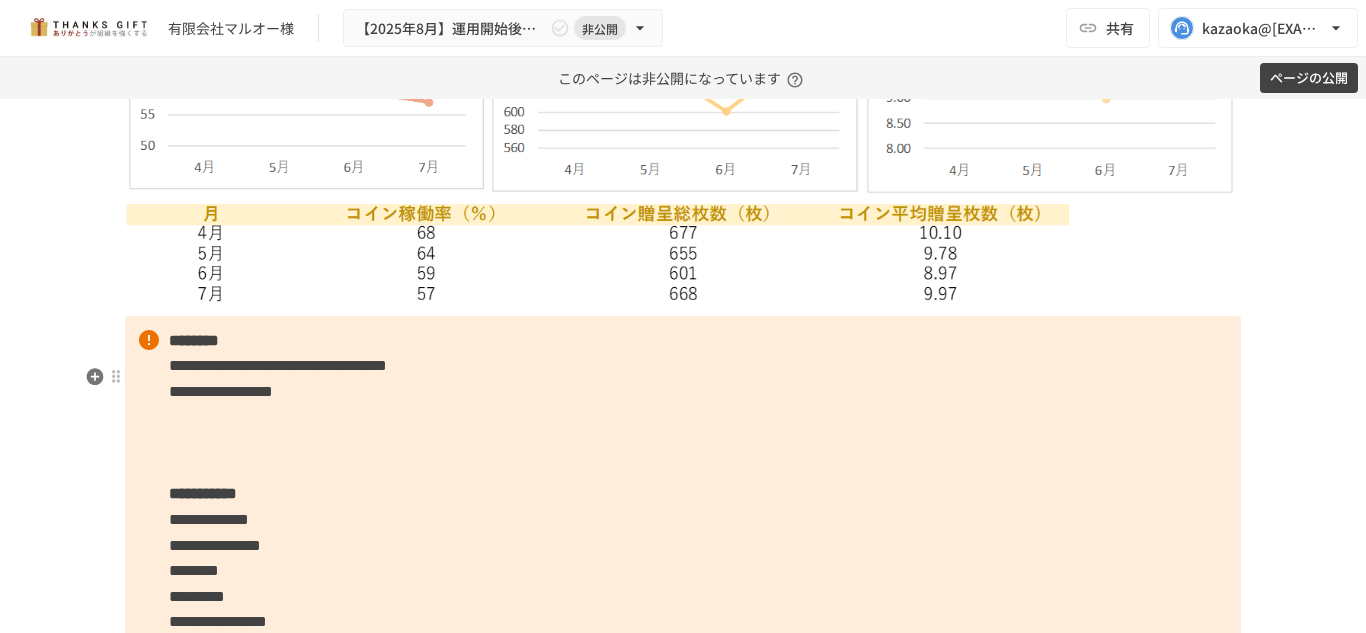 click on "**********" at bounding box center [221, 391] 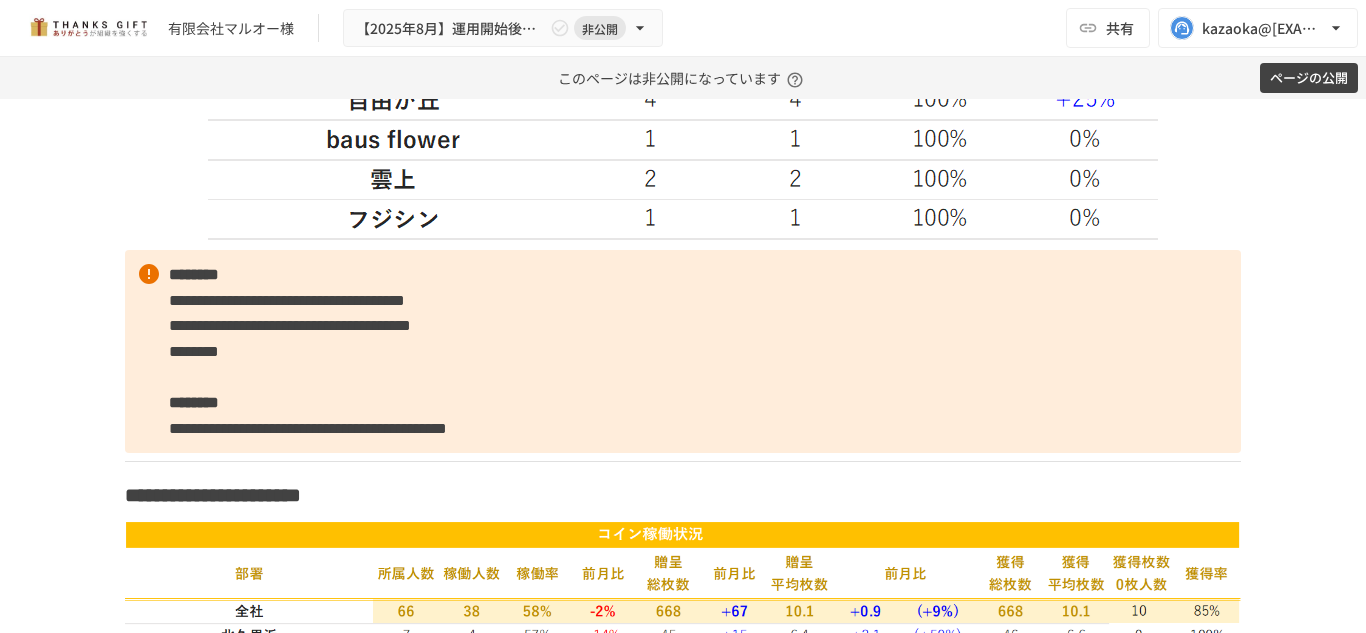 scroll, scrollTop: 1777, scrollLeft: 0, axis: vertical 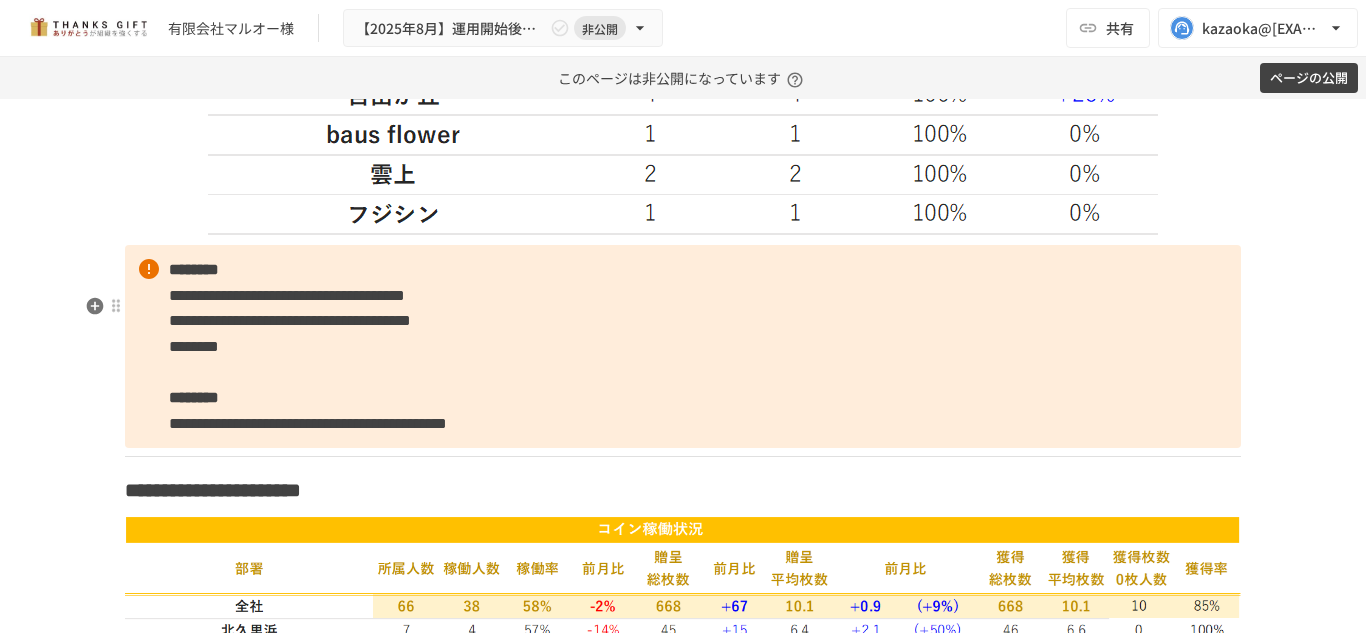 click on "**********" at bounding box center (683, 346) 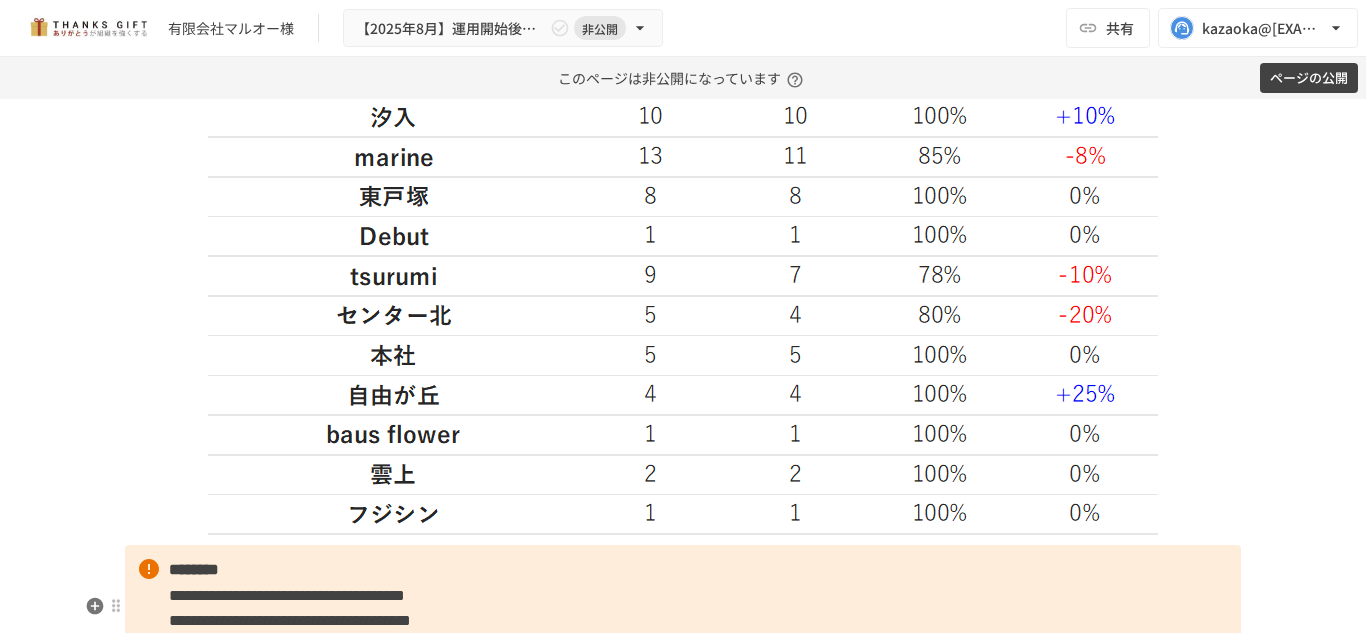 scroll, scrollTop: 1474, scrollLeft: 0, axis: vertical 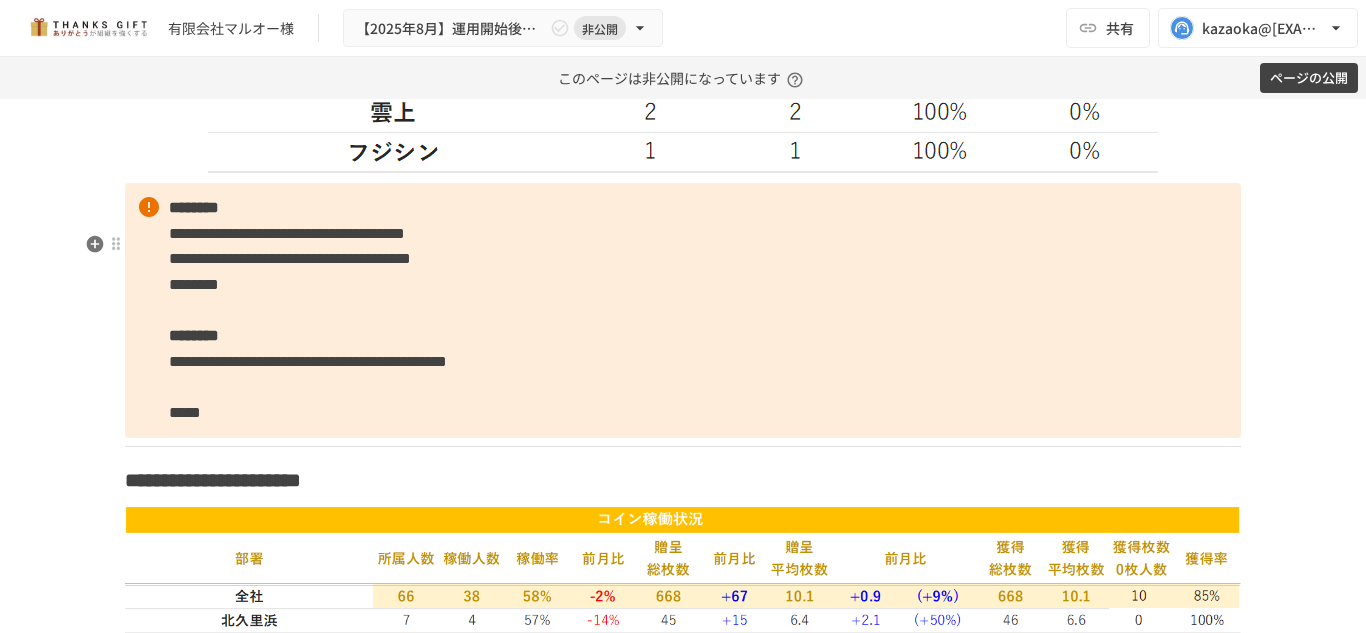 click on "**********" at bounding box center (683, 310) 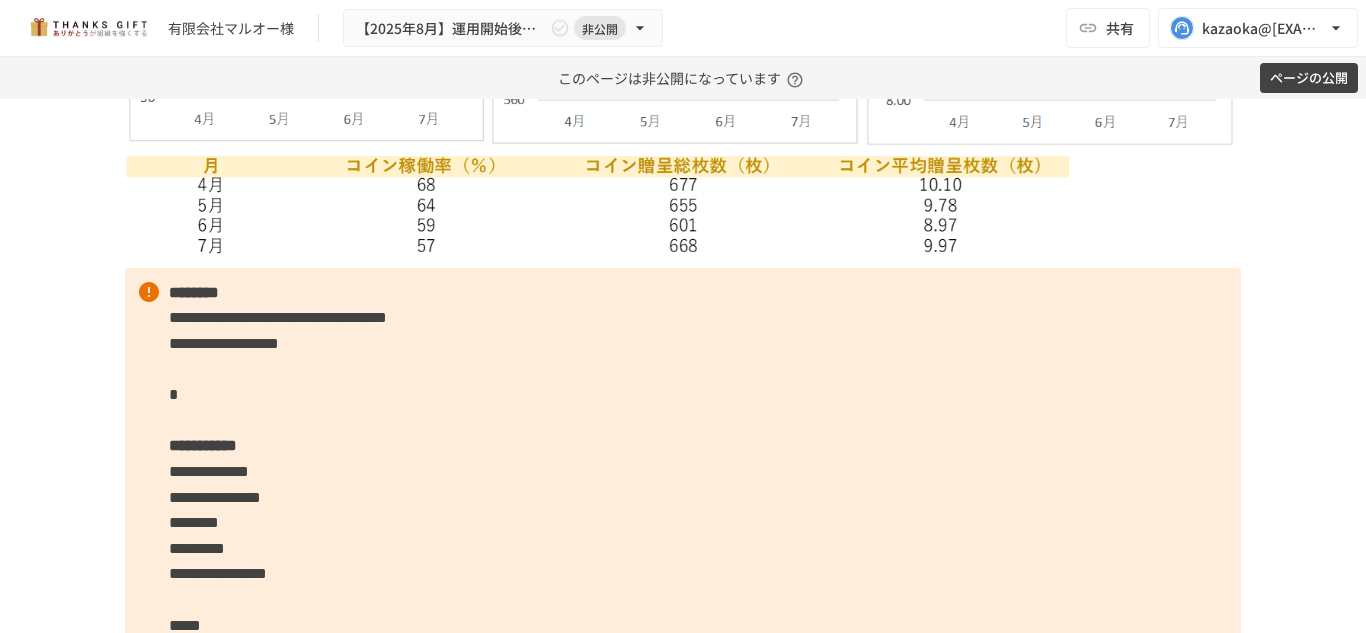 scroll, scrollTop: 2824, scrollLeft: 0, axis: vertical 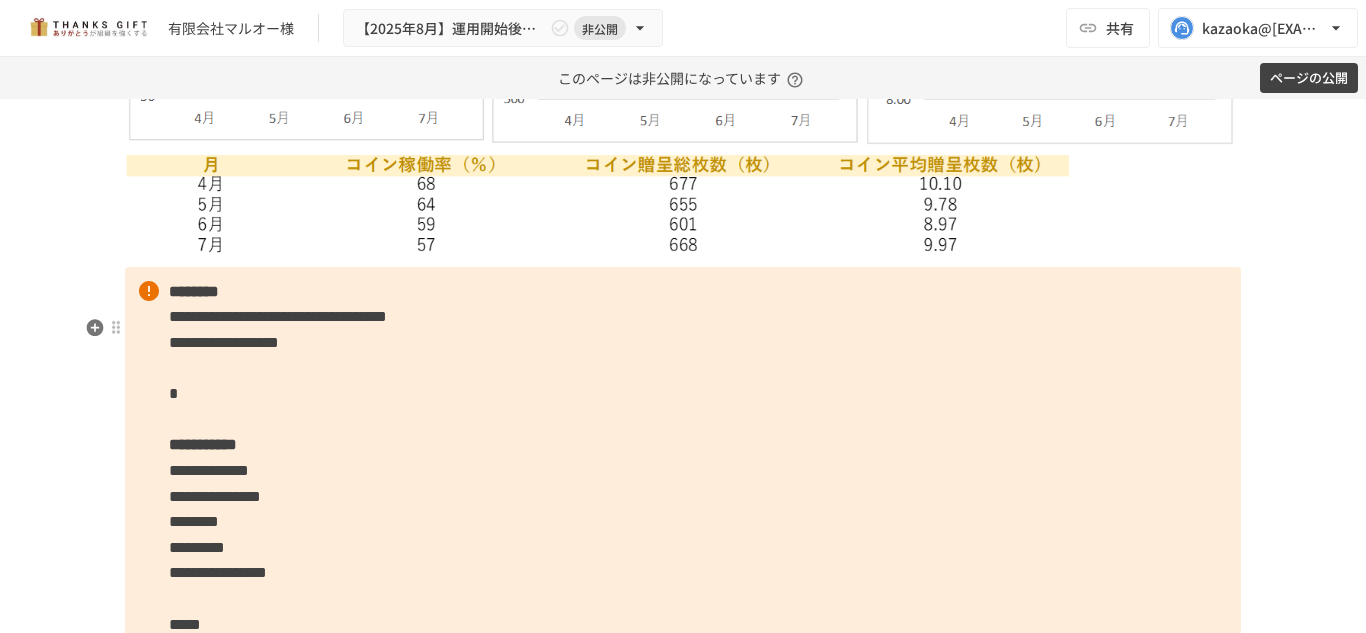 click on "**********" at bounding box center (683, 752) 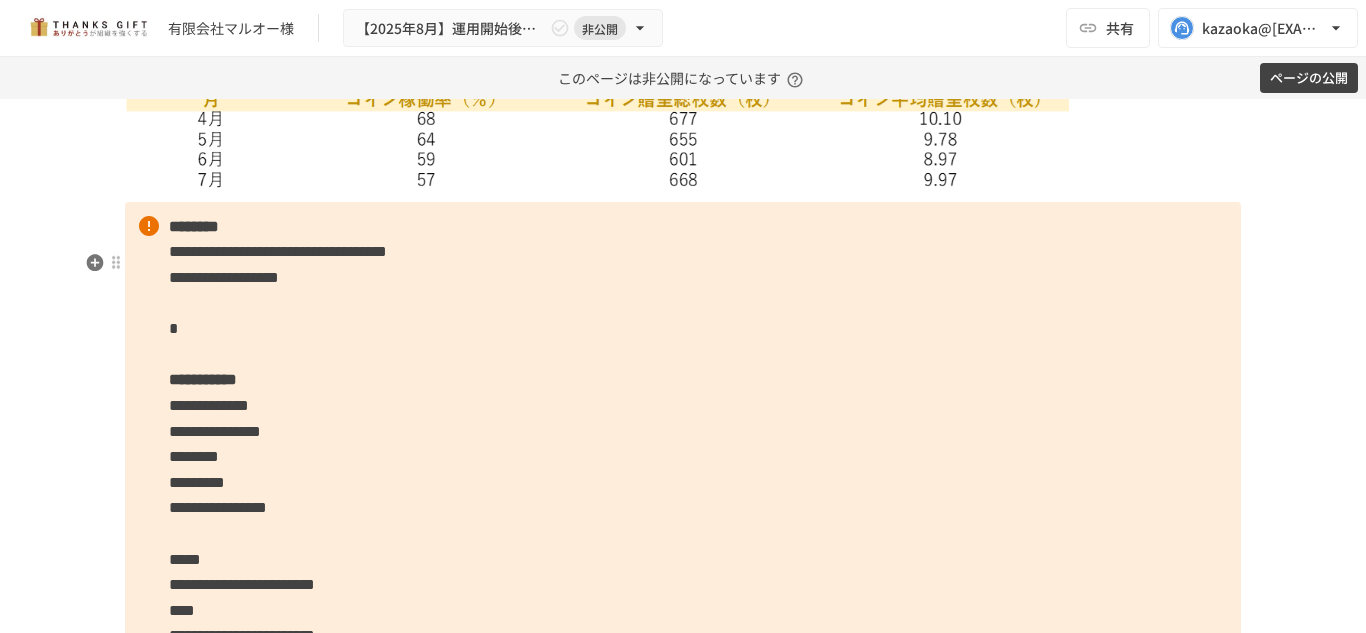 scroll, scrollTop: 2836, scrollLeft: 0, axis: vertical 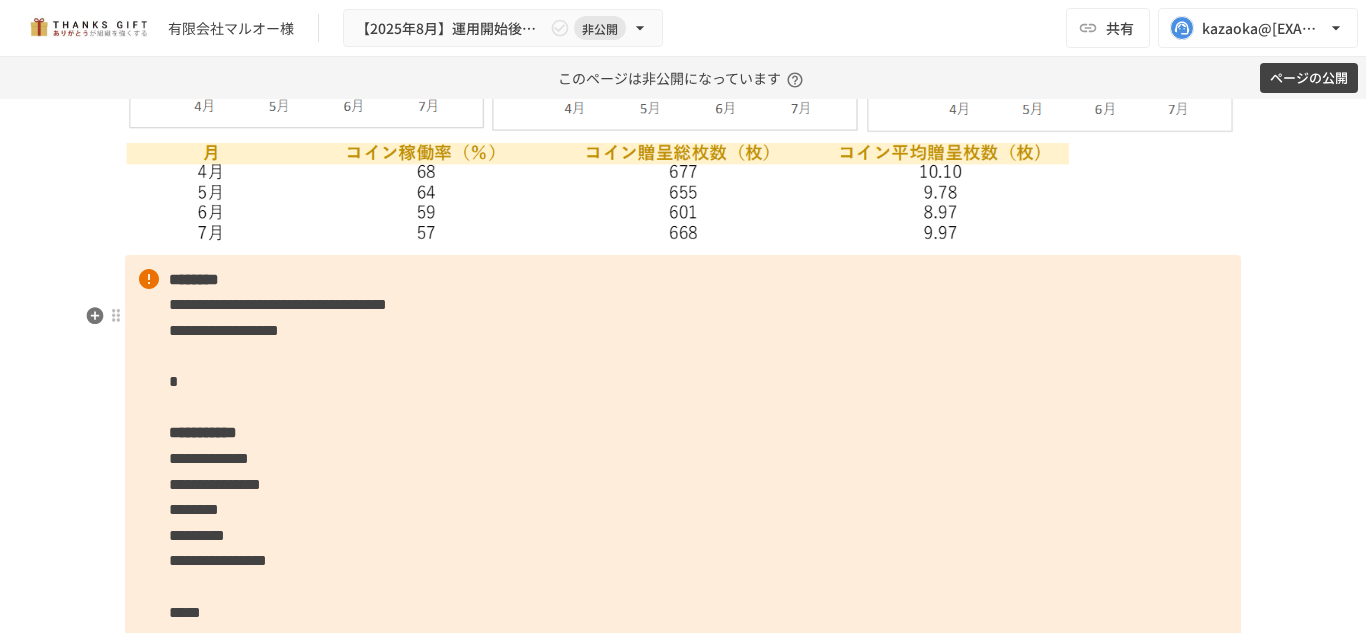 click on "**********" at bounding box center (683, 740) 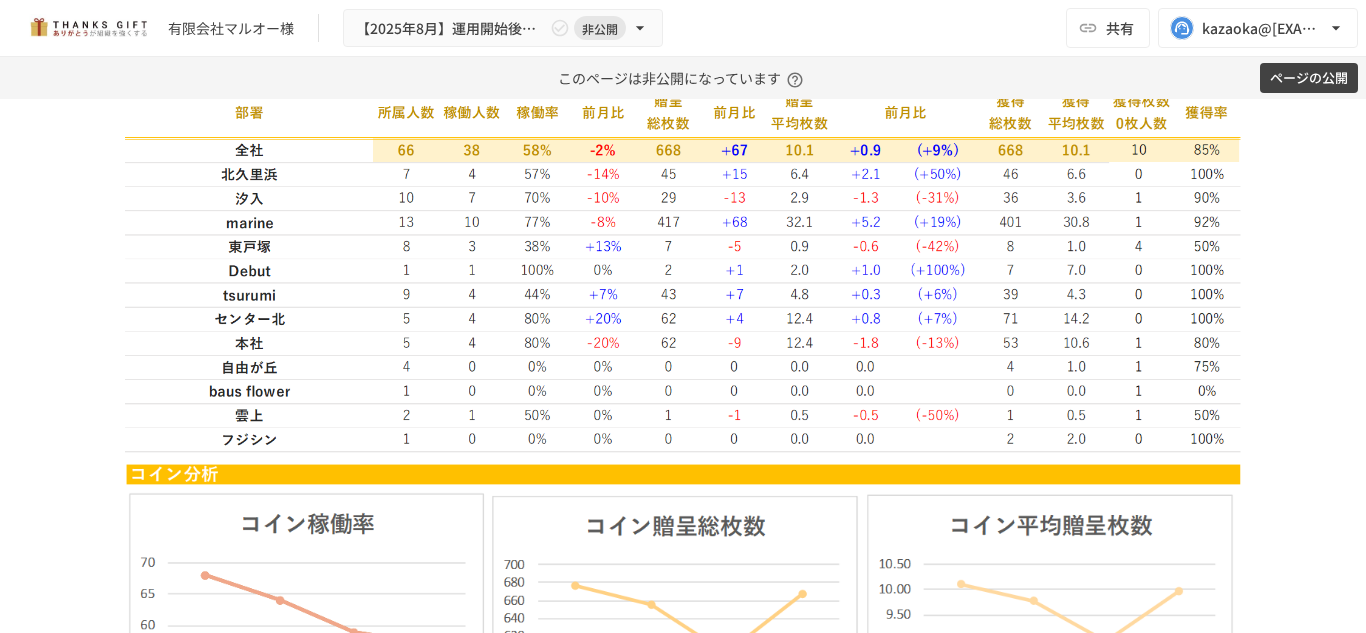 scroll, scrollTop: 2231, scrollLeft: 0, axis: vertical 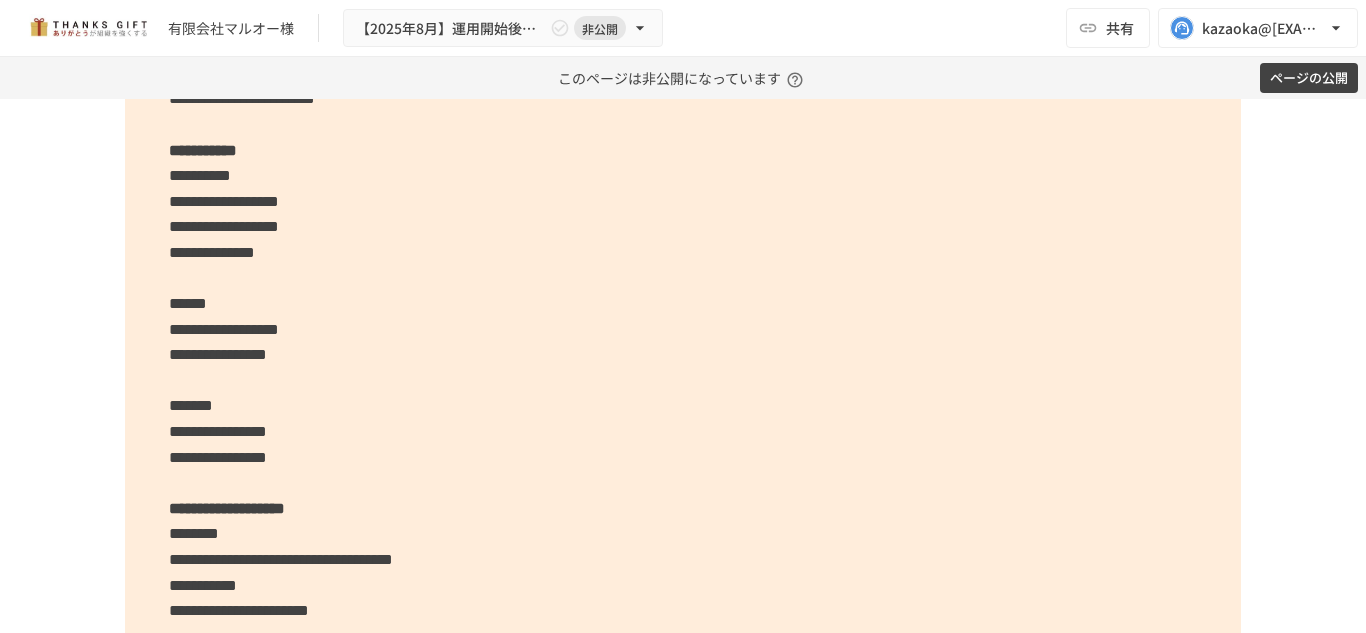 click on "**********" at bounding box center [200, 175] 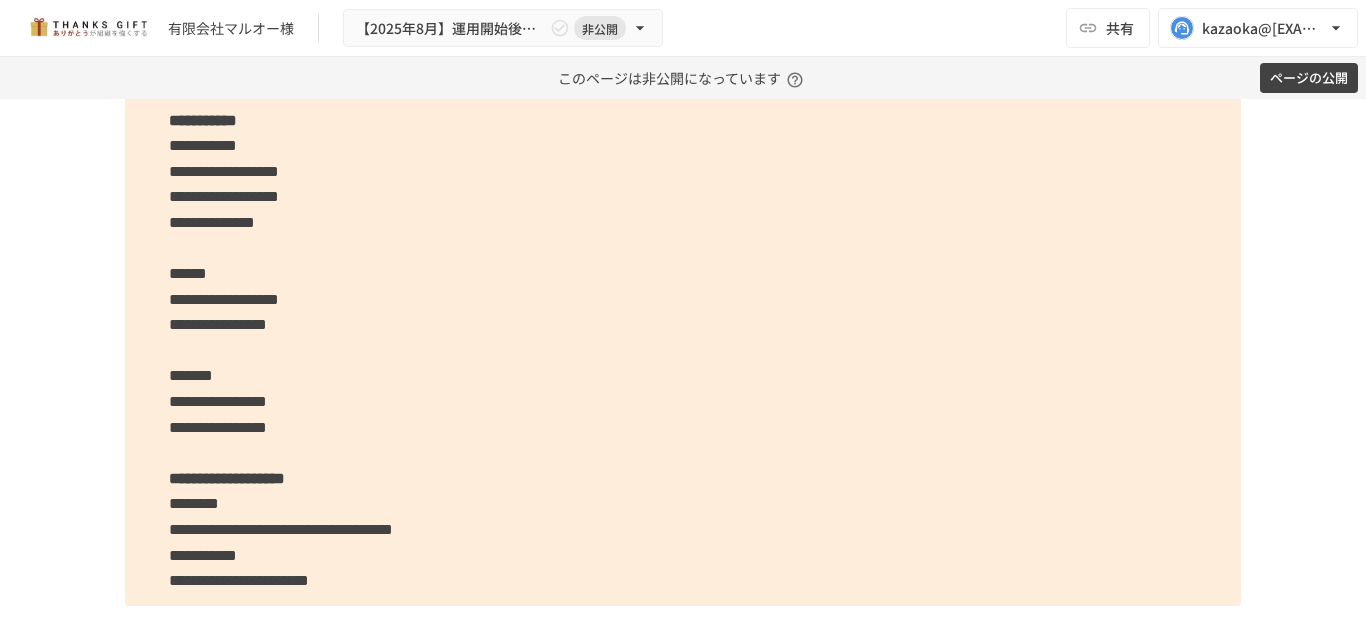 scroll, scrollTop: 3457, scrollLeft: 0, axis: vertical 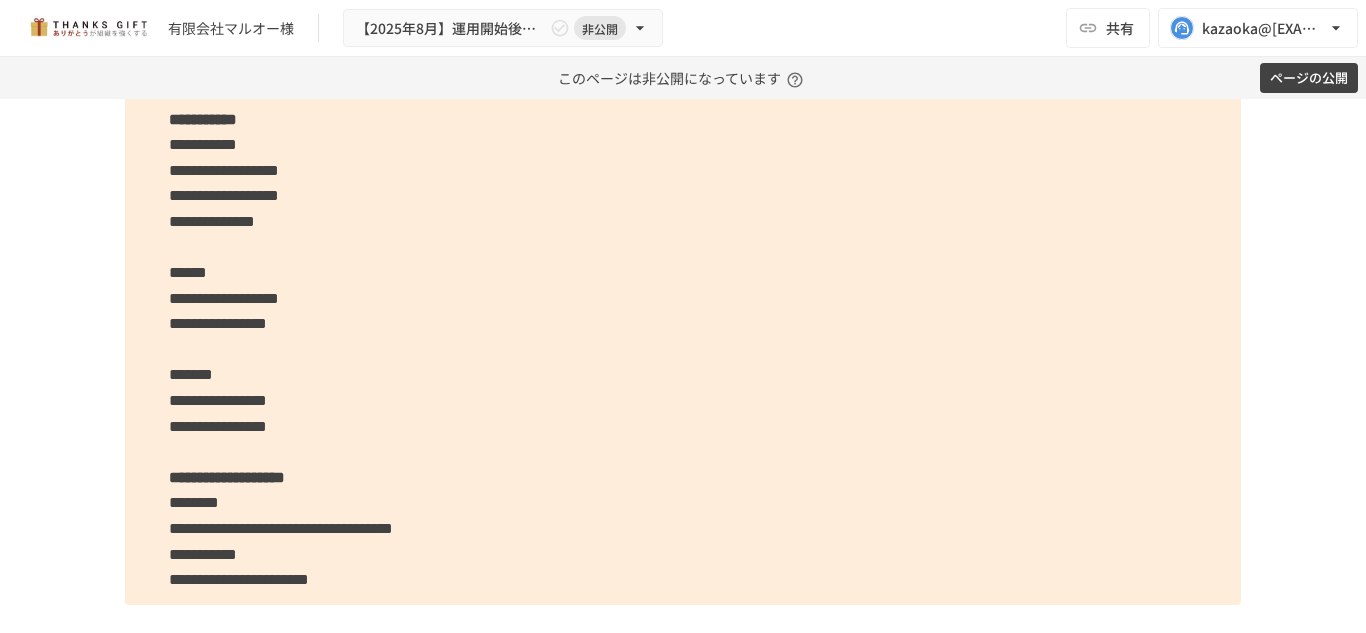 click on "**********" at bounding box center (203, 144) 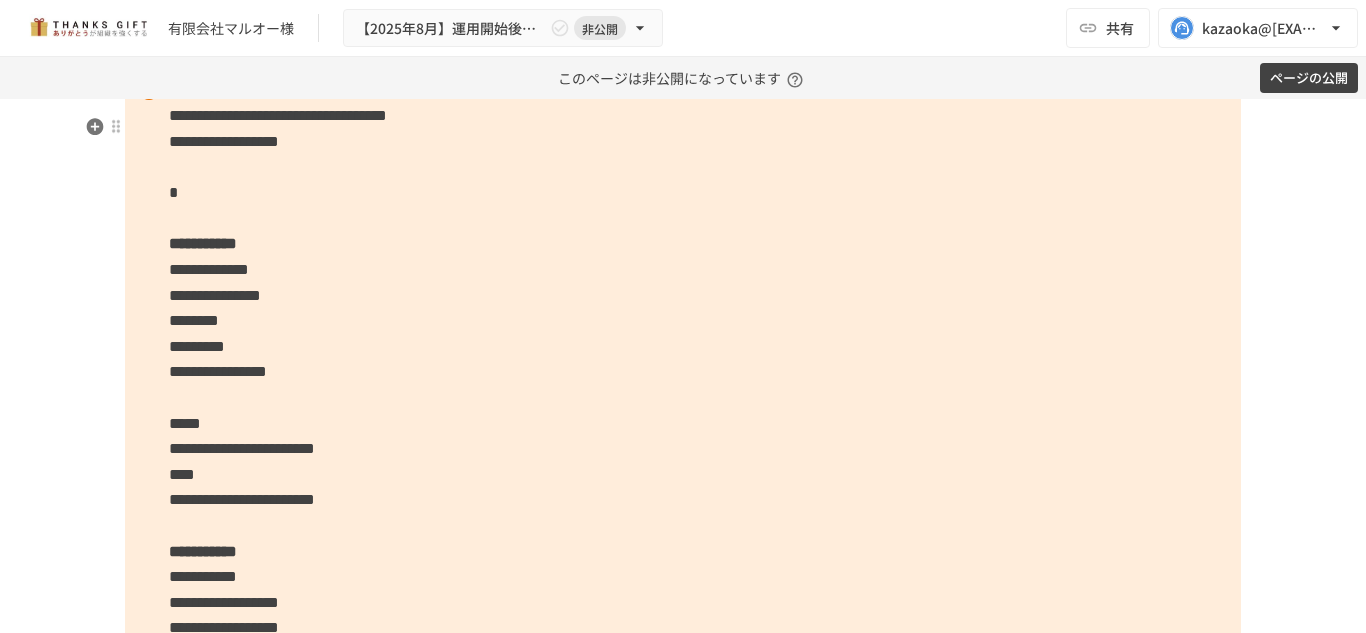 scroll, scrollTop: 2950, scrollLeft: 0, axis: vertical 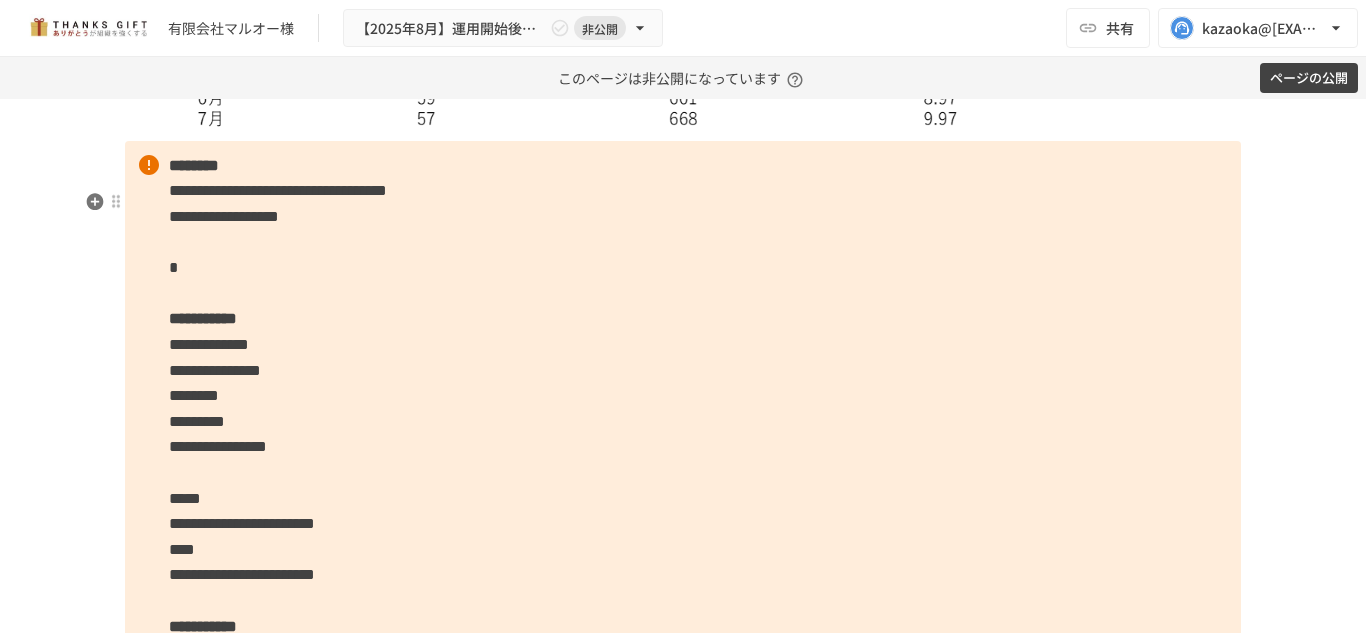 click on "**********" at bounding box center [683, 626] 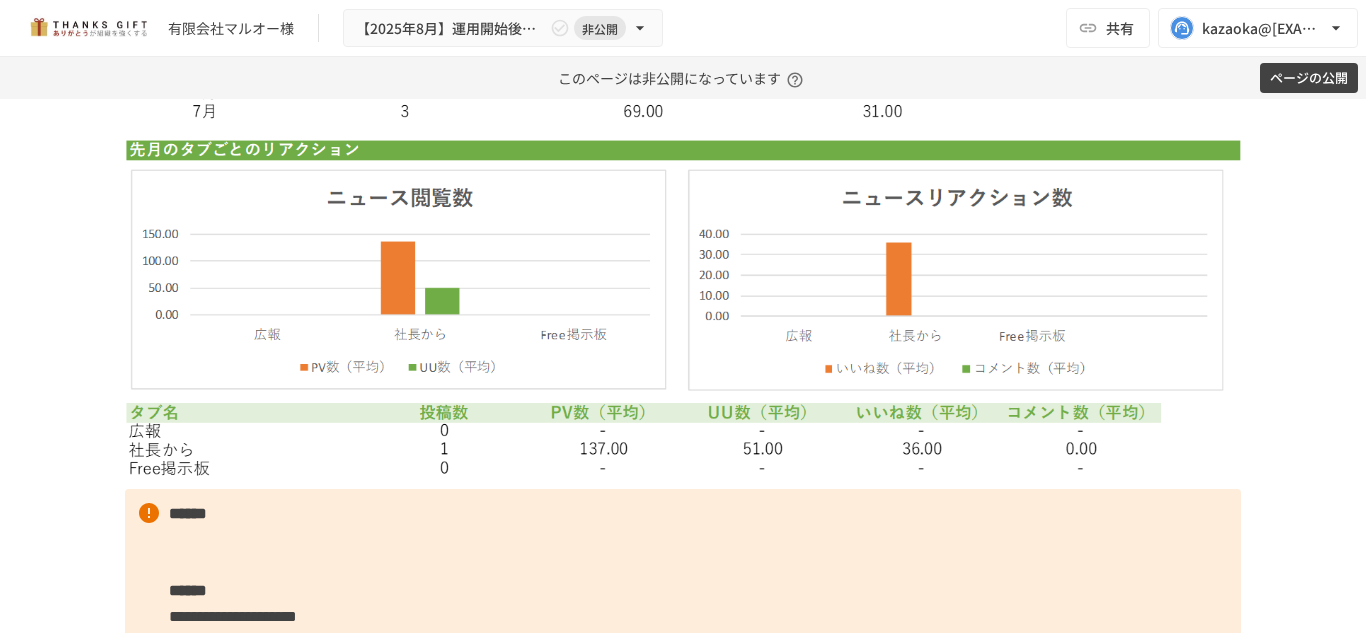 scroll, scrollTop: 4431, scrollLeft: 0, axis: vertical 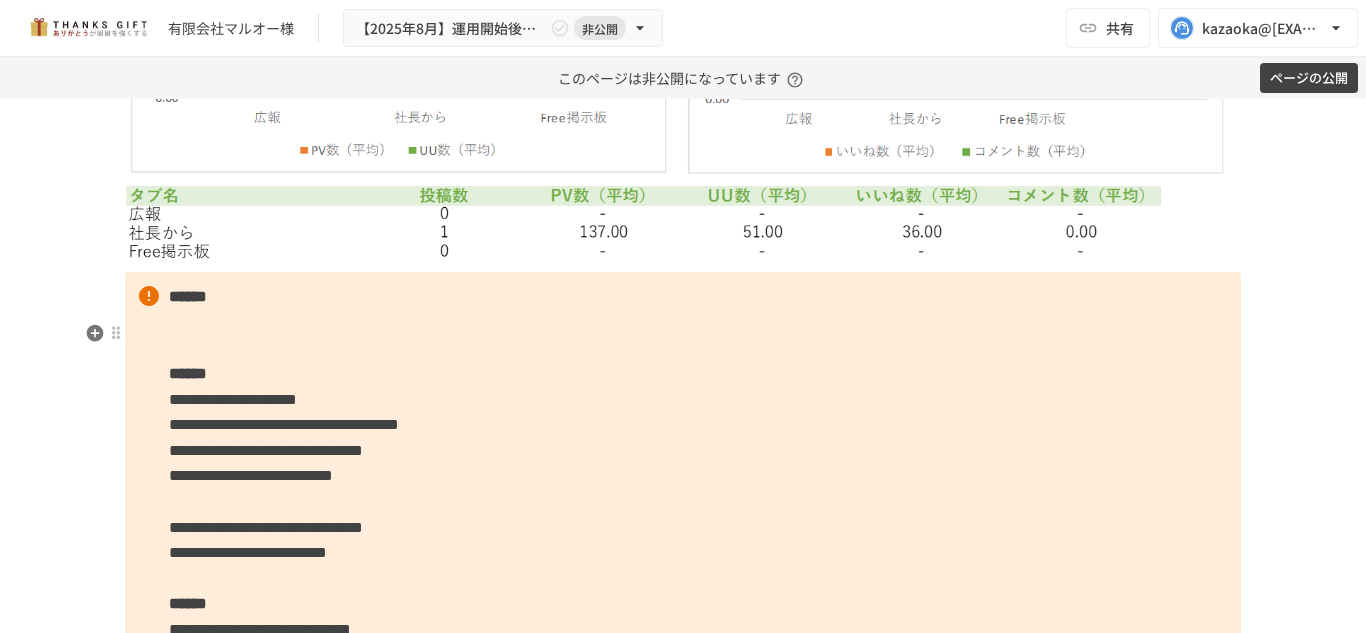 click on "**********" at bounding box center (683, 860) 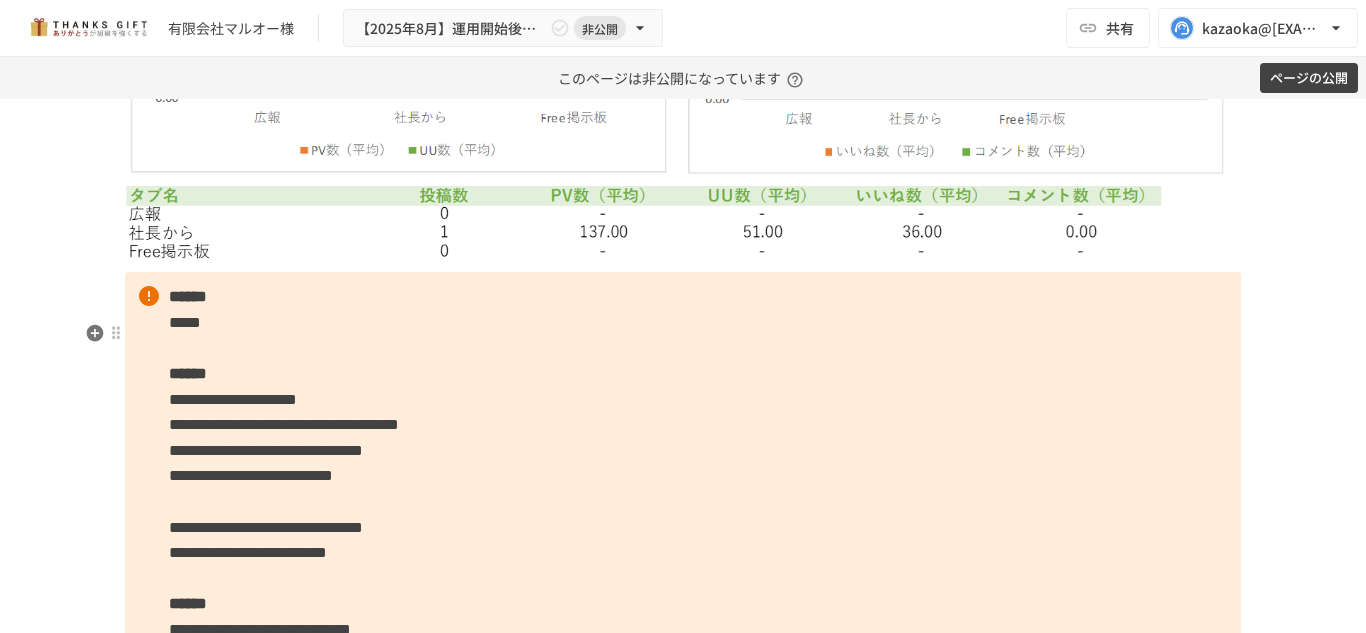 click on "**********" at bounding box center (683, 860) 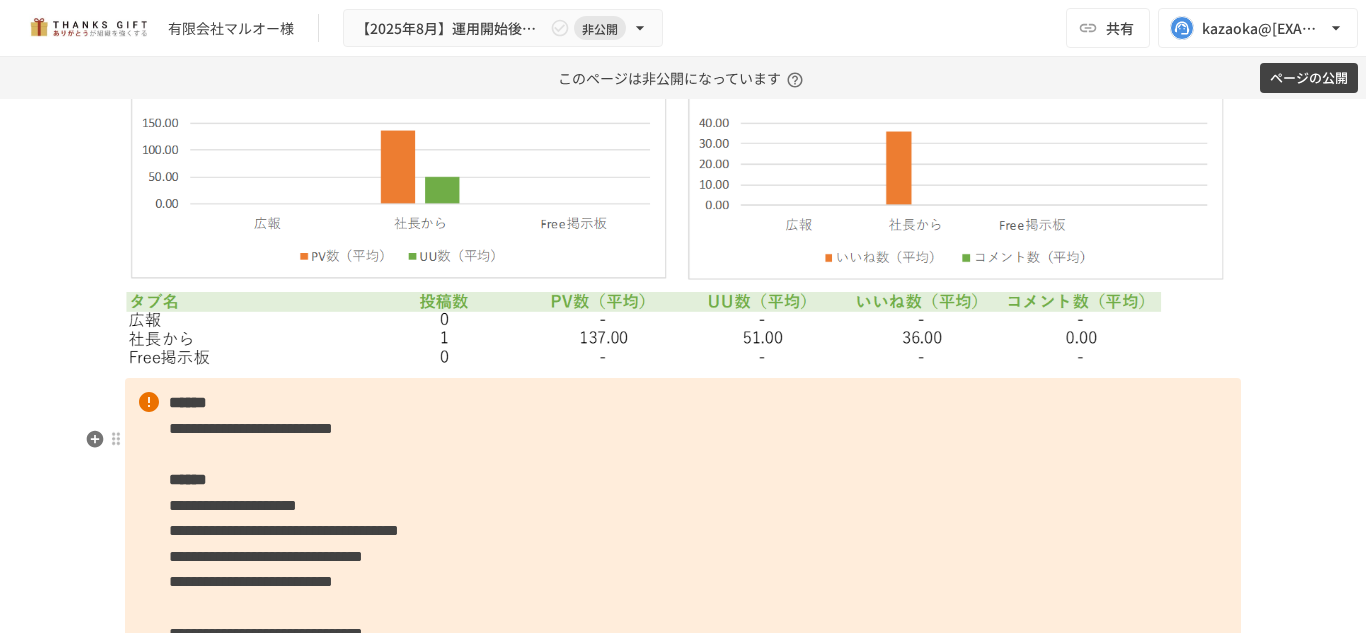 scroll, scrollTop: 4543, scrollLeft: 0, axis: vertical 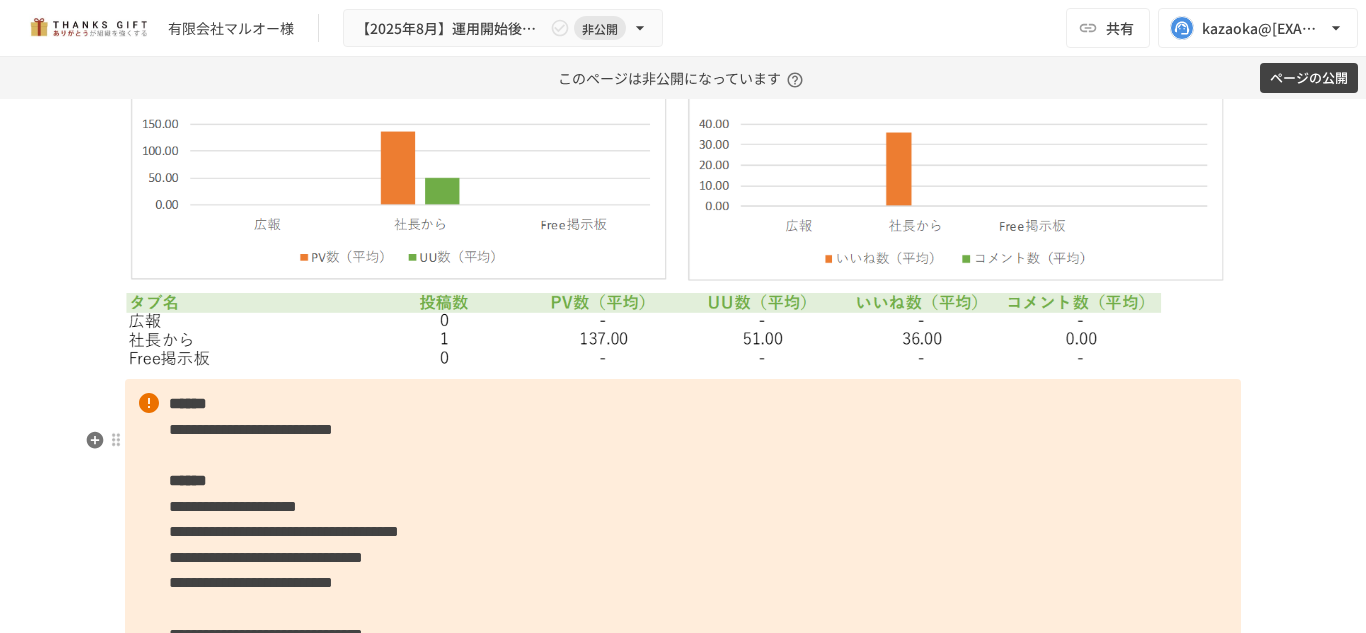 click on "**********" at bounding box center (251, 429) 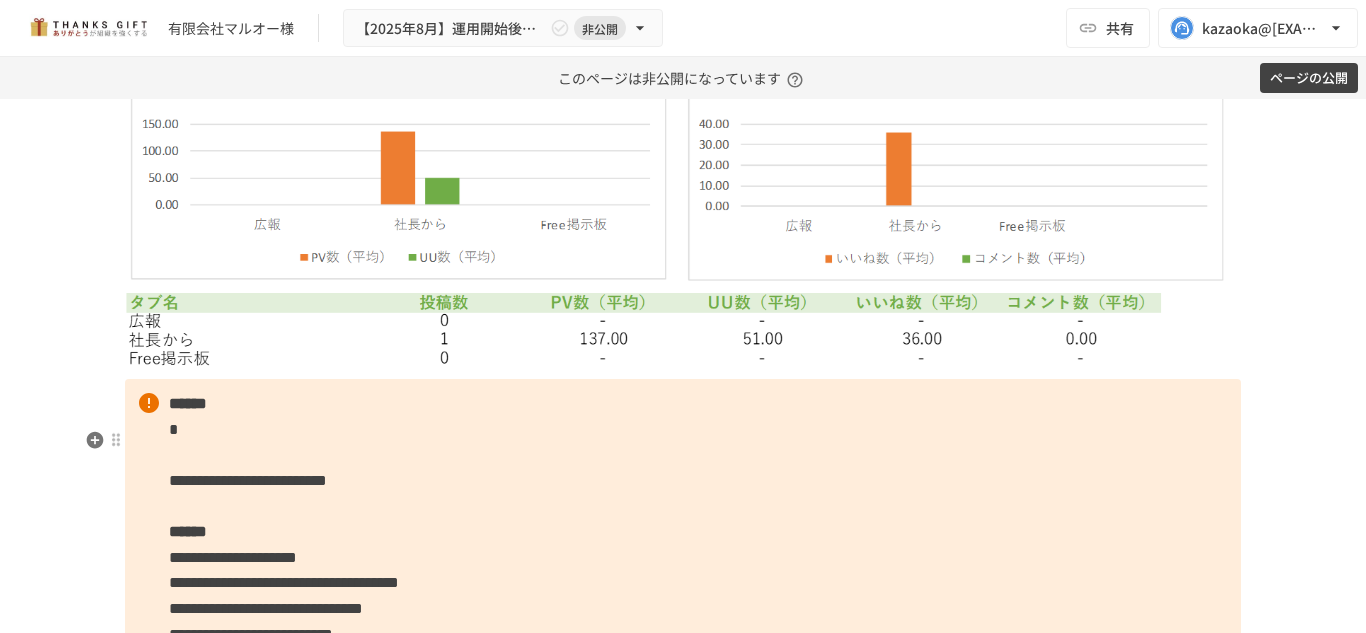click on "**********" at bounding box center [248, 480] 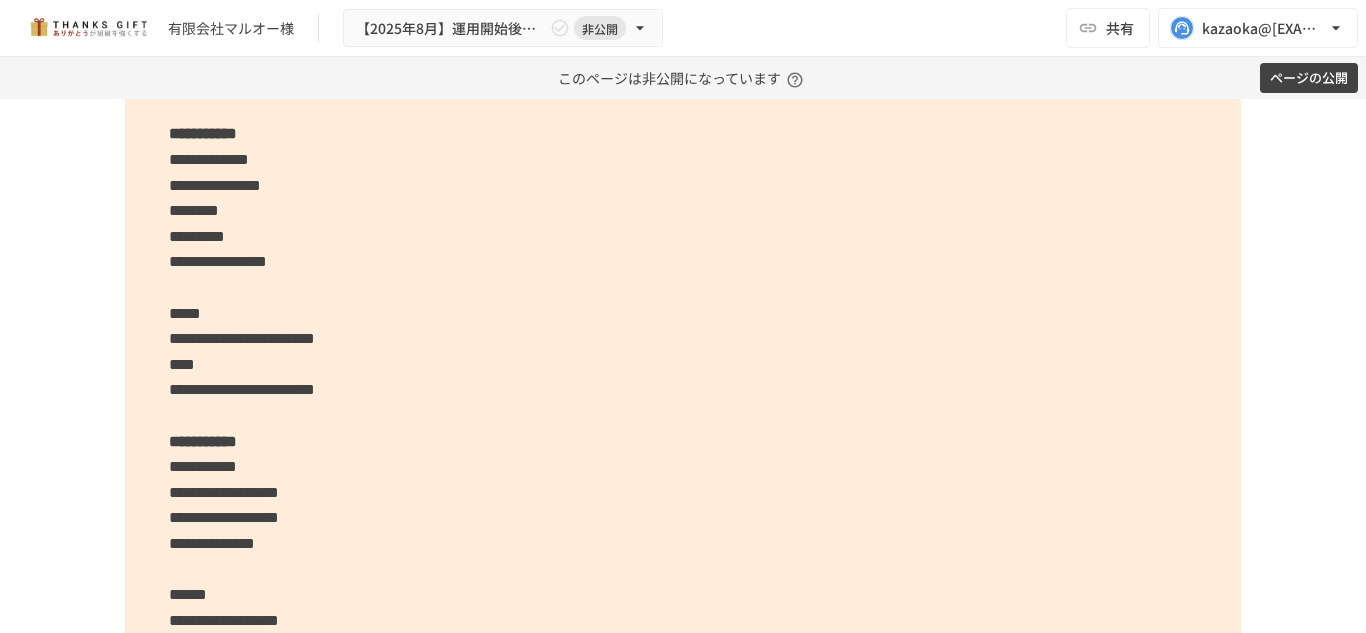 scroll, scrollTop: 3043, scrollLeft: 0, axis: vertical 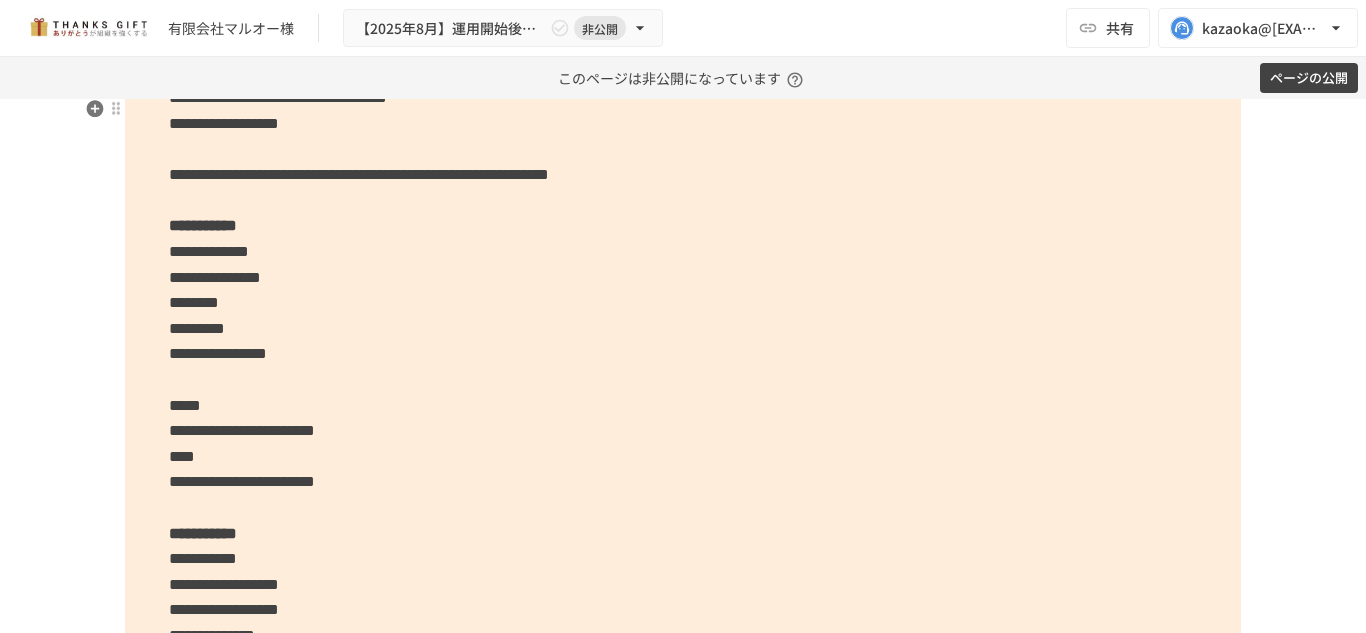 click on "**********" at bounding box center [683, 533] 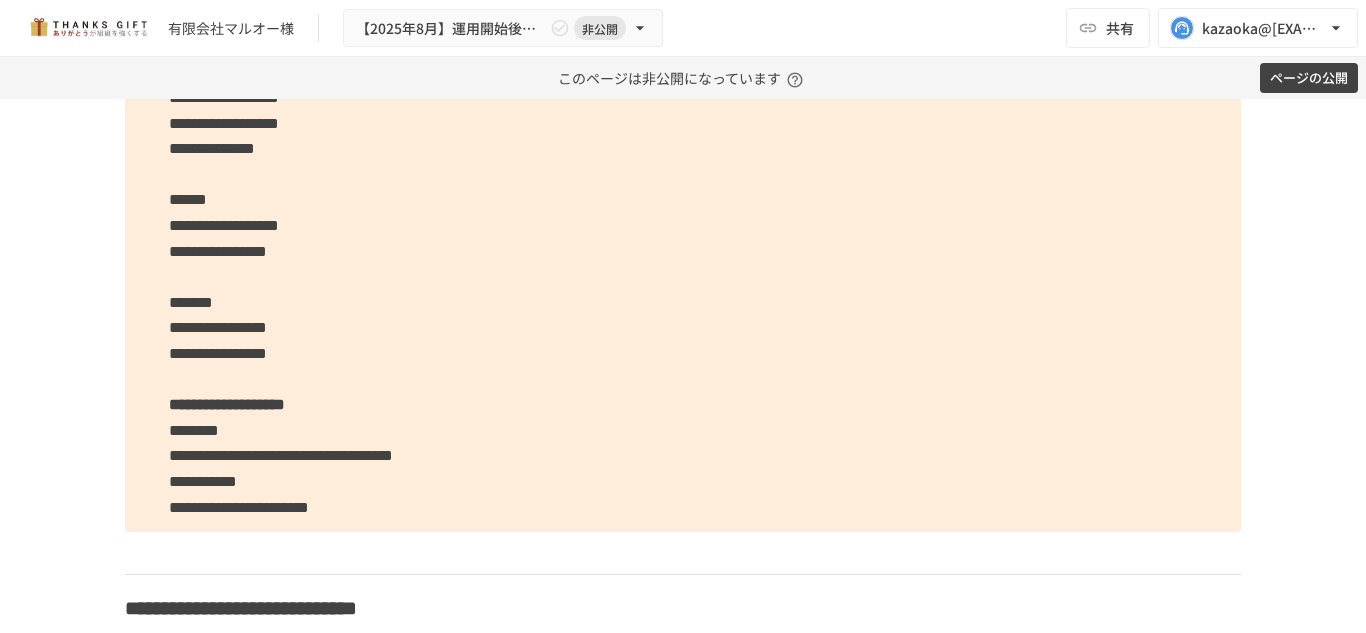 scroll, scrollTop: 3634, scrollLeft: 0, axis: vertical 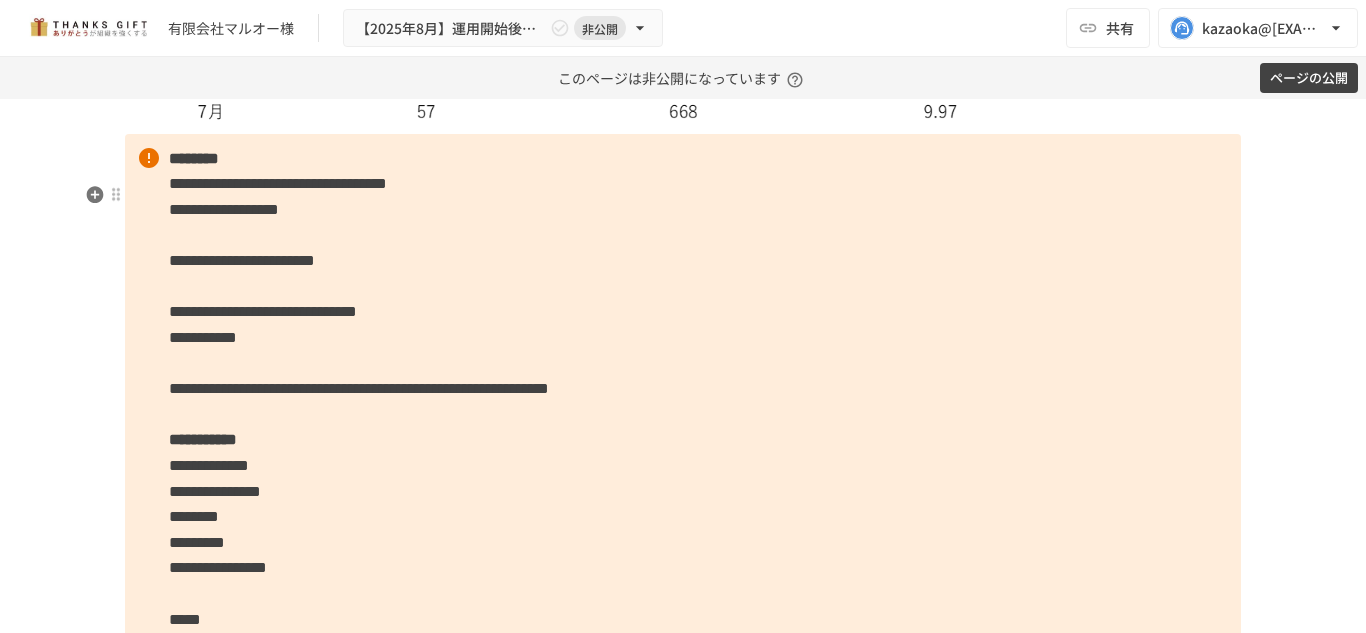 click on "**********" at bounding box center [203, 337] 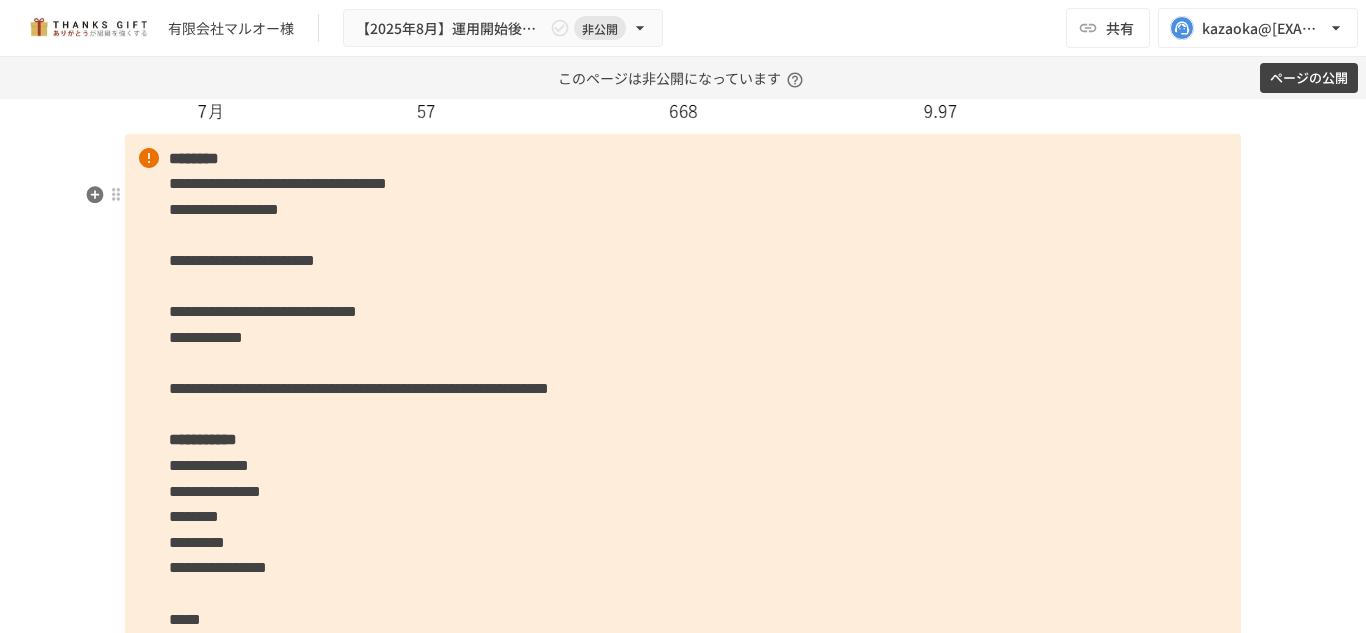 click on "**********" at bounding box center [683, 683] 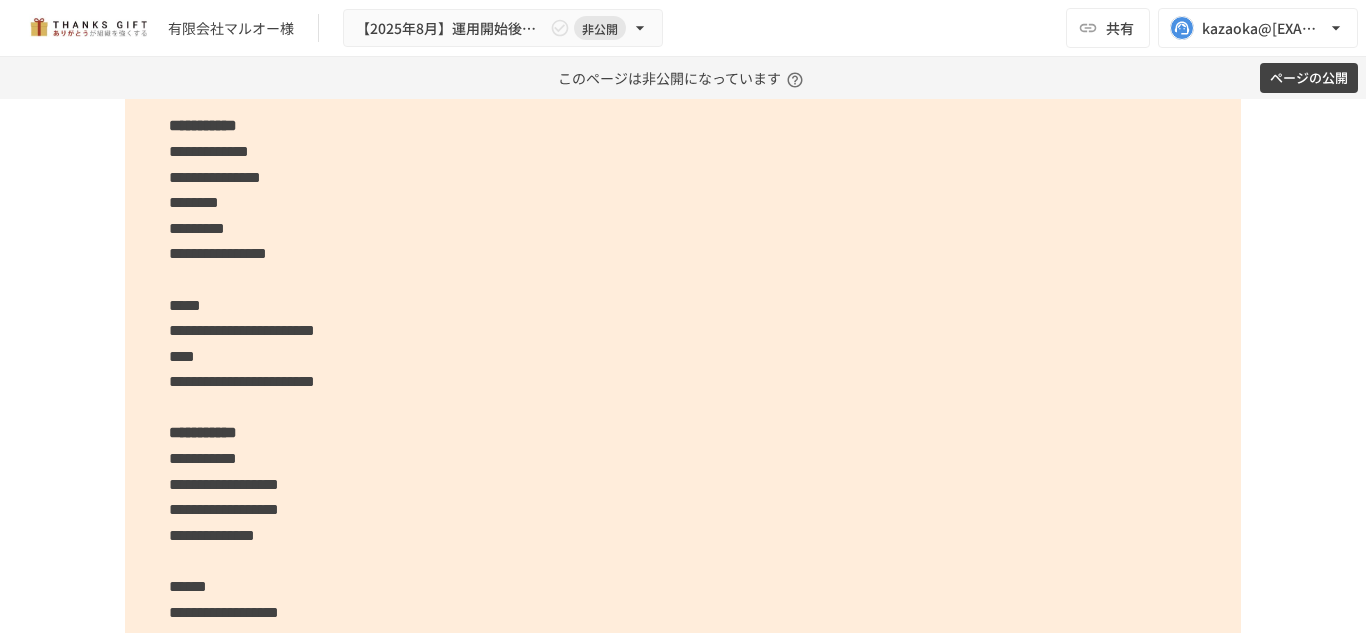scroll, scrollTop: 3122, scrollLeft: 0, axis: vertical 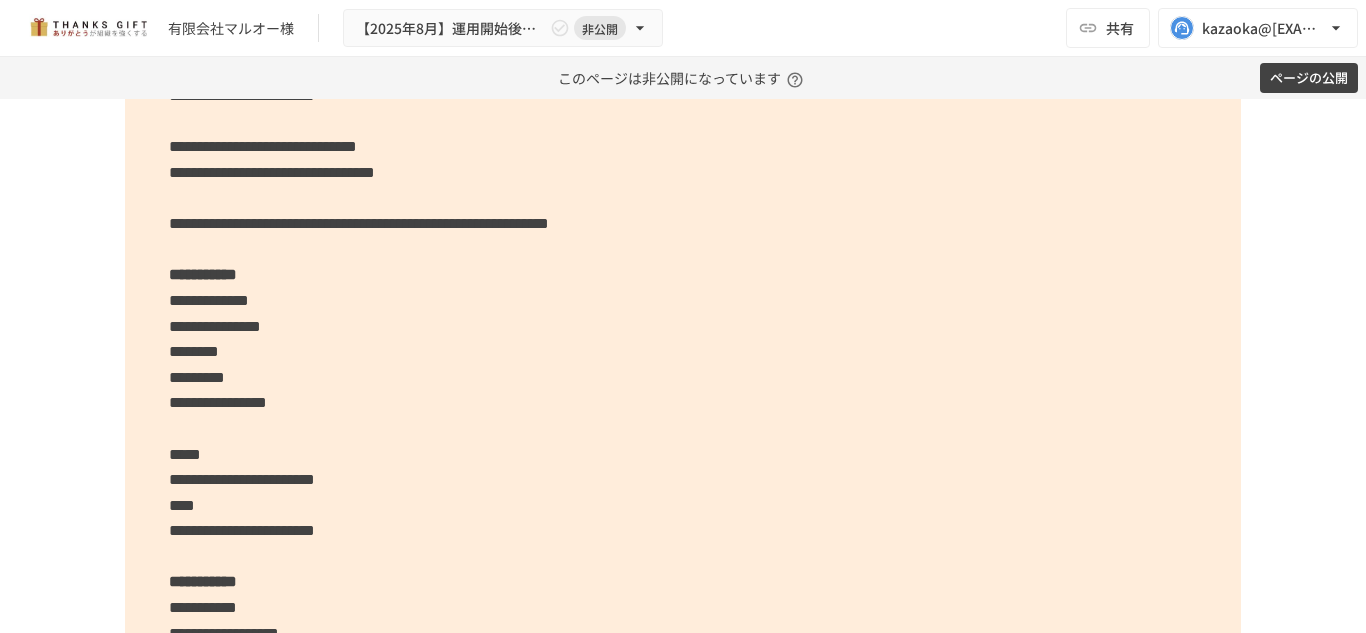 click on "**********" at bounding box center (683, 518) 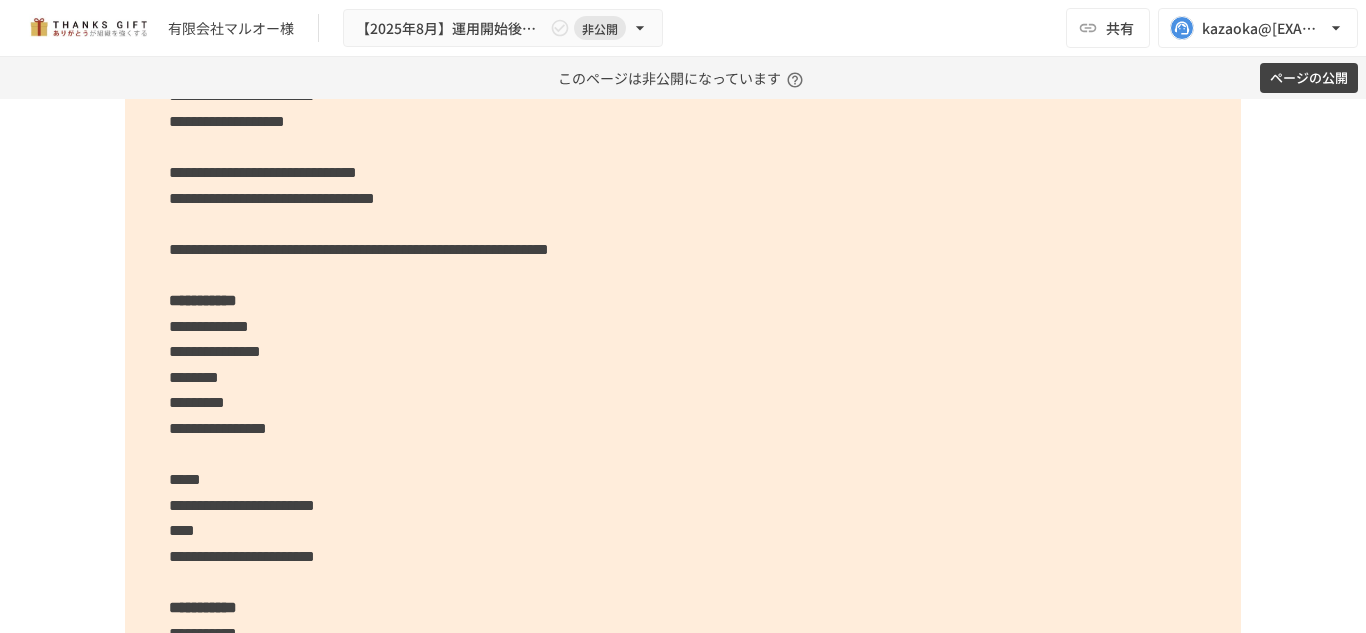 click on "**********" at bounding box center [227, 121] 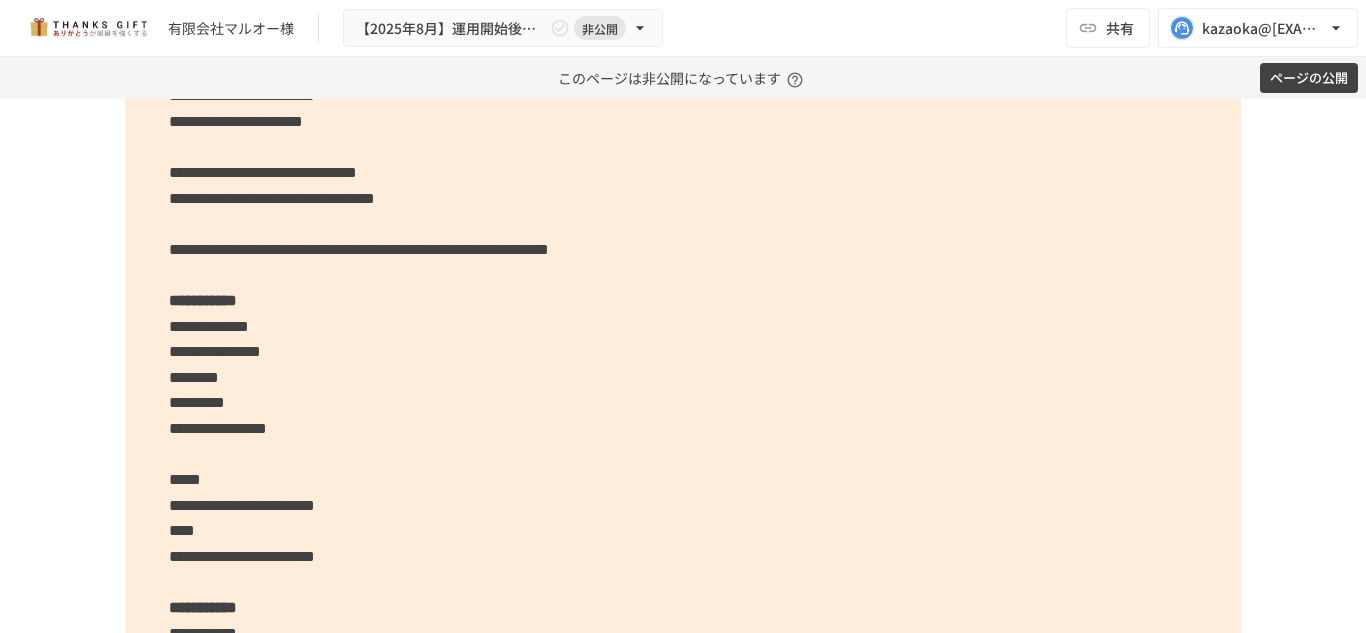 click on "**********" at bounding box center (683, 531) 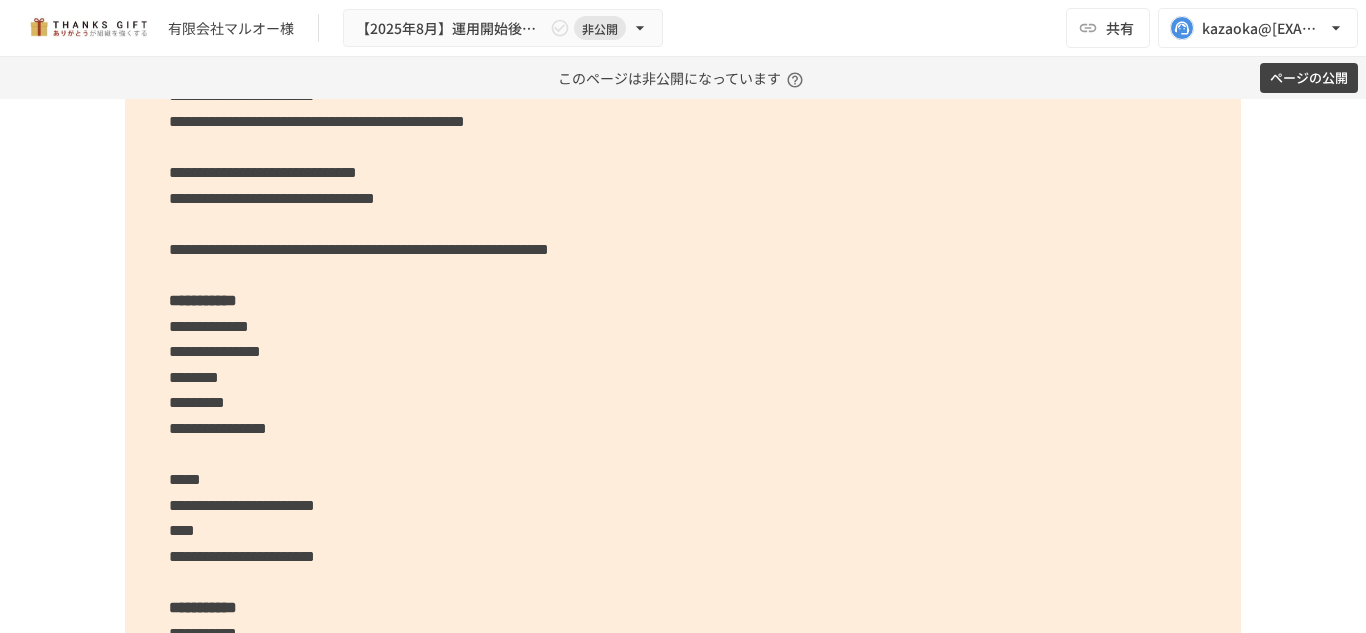click on "**********" at bounding box center [317, 121] 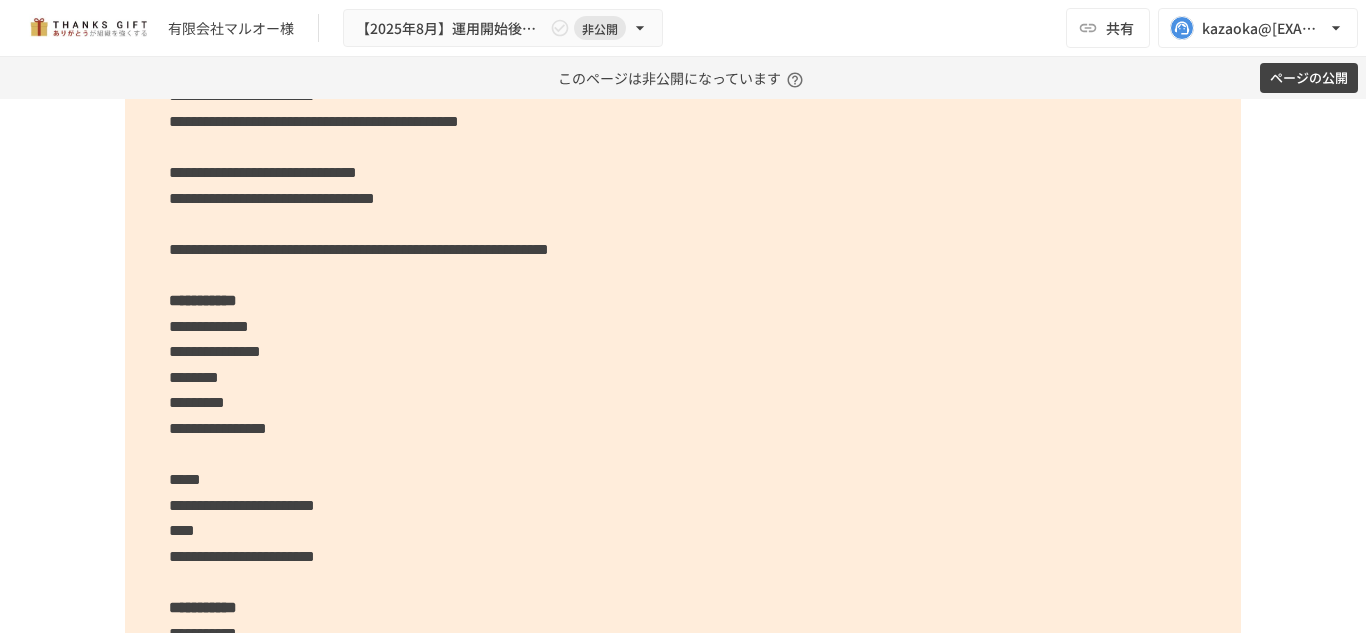 click on "**********" at bounding box center [683, 531] 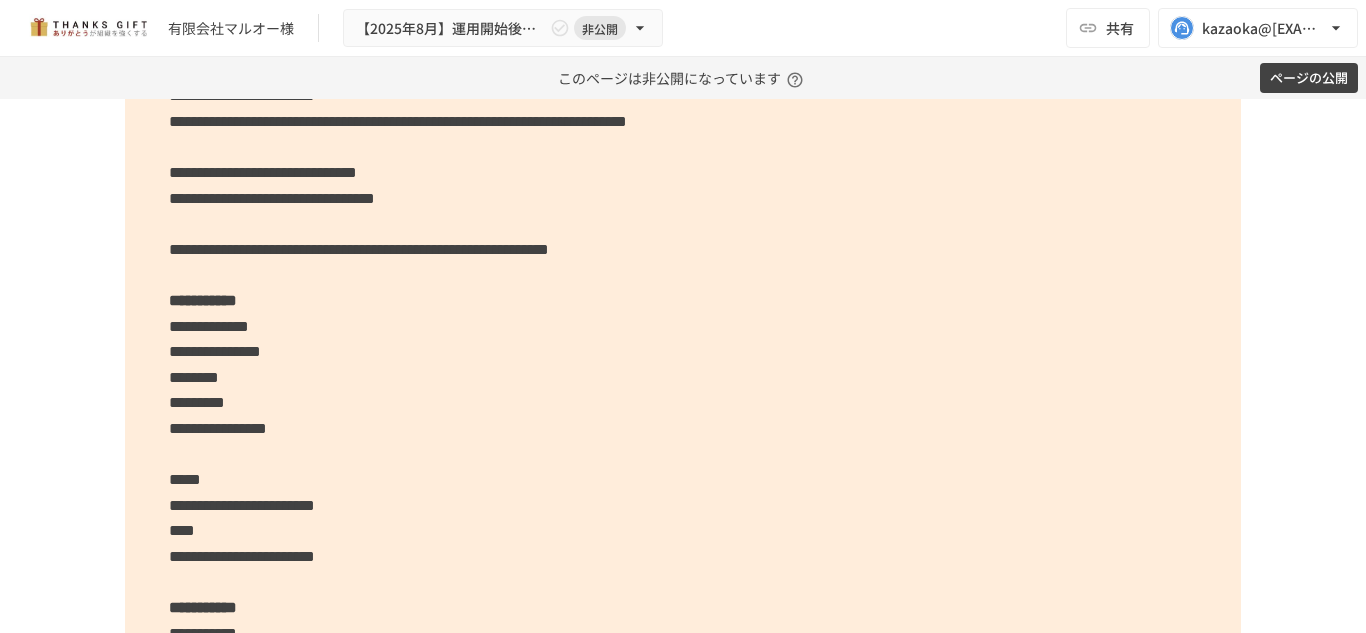 click on "**********" at bounding box center (398, 121) 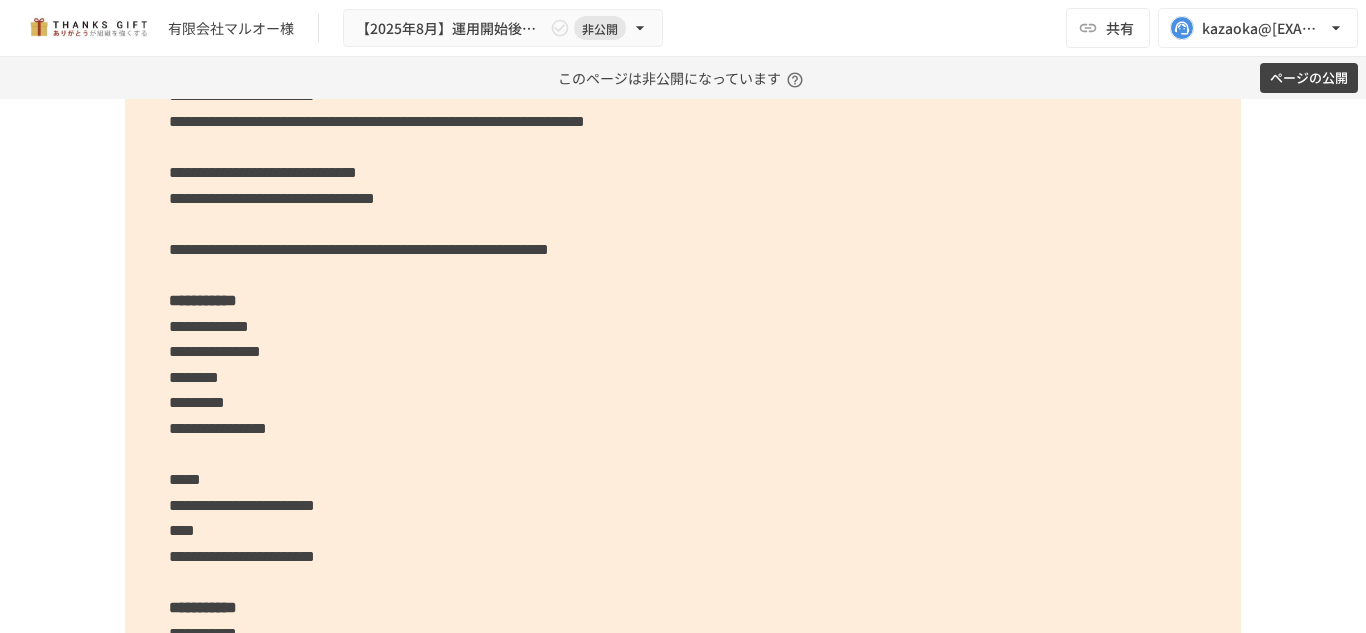 click on "**********" at bounding box center (683, 531) 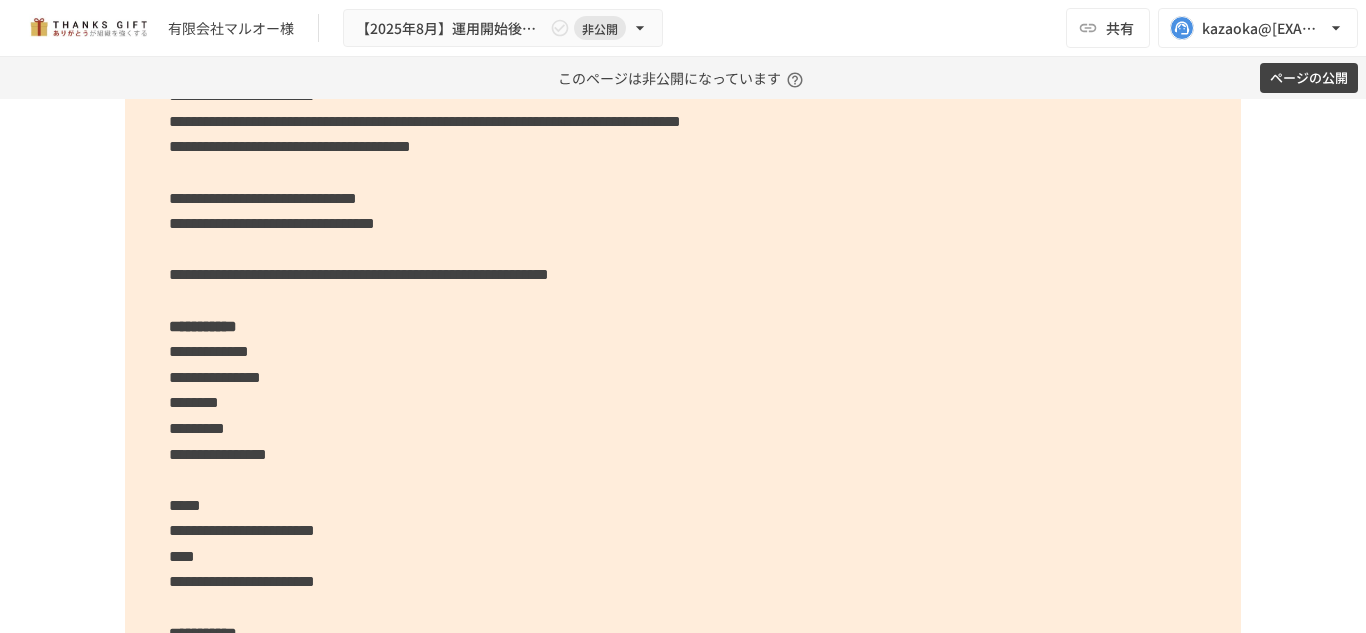 click on "**********" at bounding box center (290, 146) 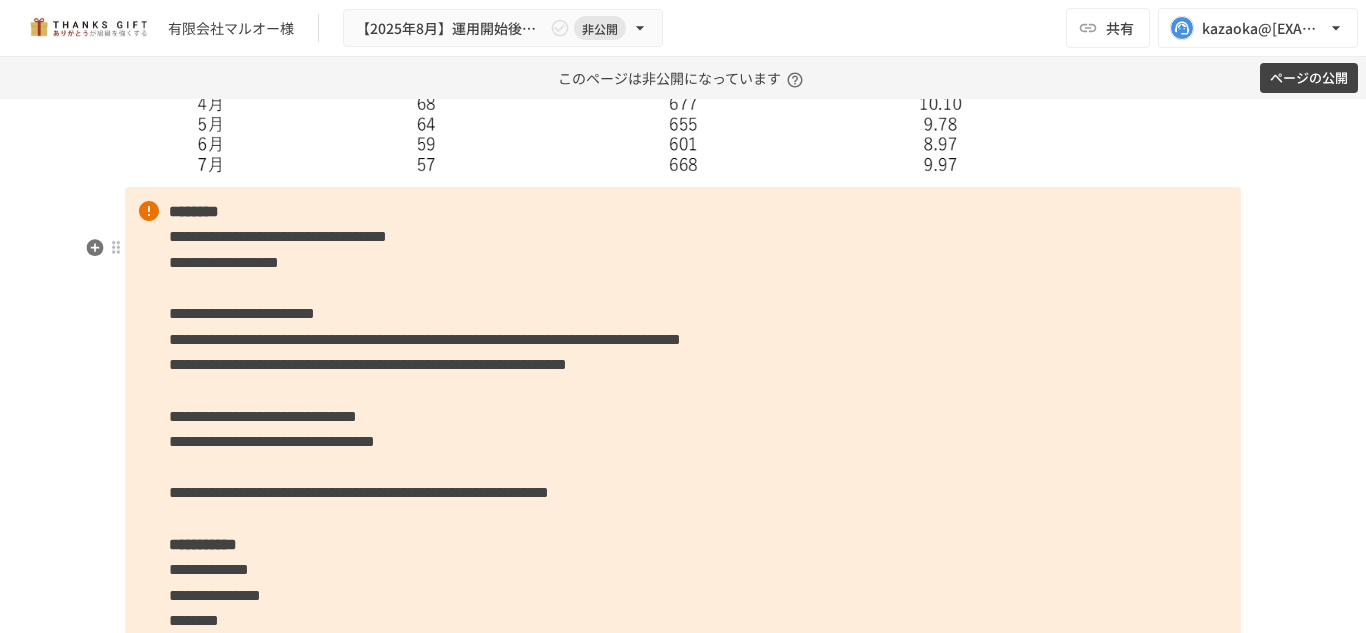 scroll, scrollTop: 2907, scrollLeft: 0, axis: vertical 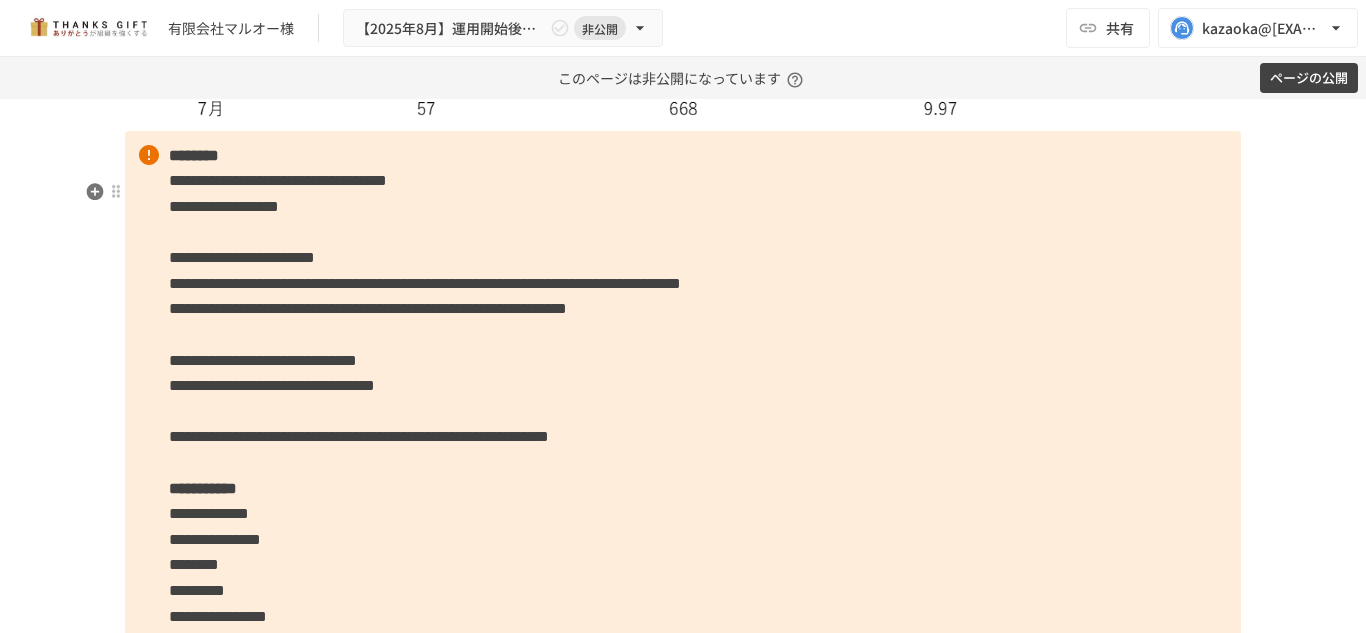 click on "**********" at bounding box center [425, 283] 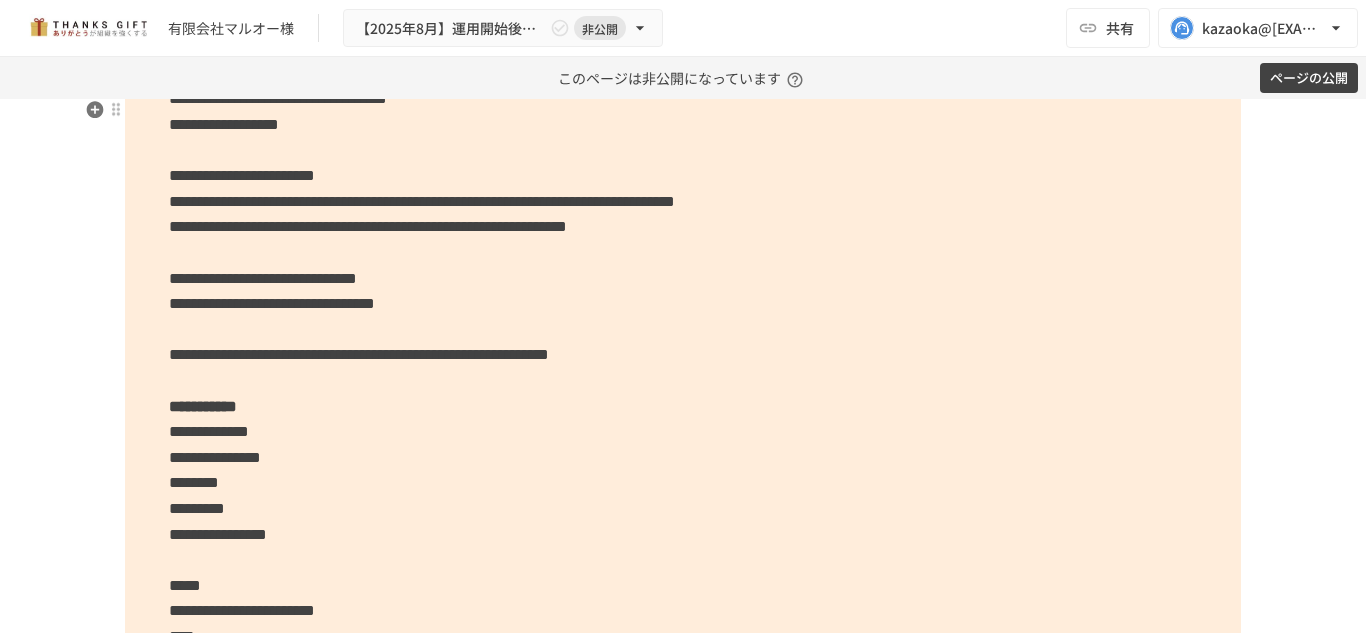 scroll, scrollTop: 3044, scrollLeft: 0, axis: vertical 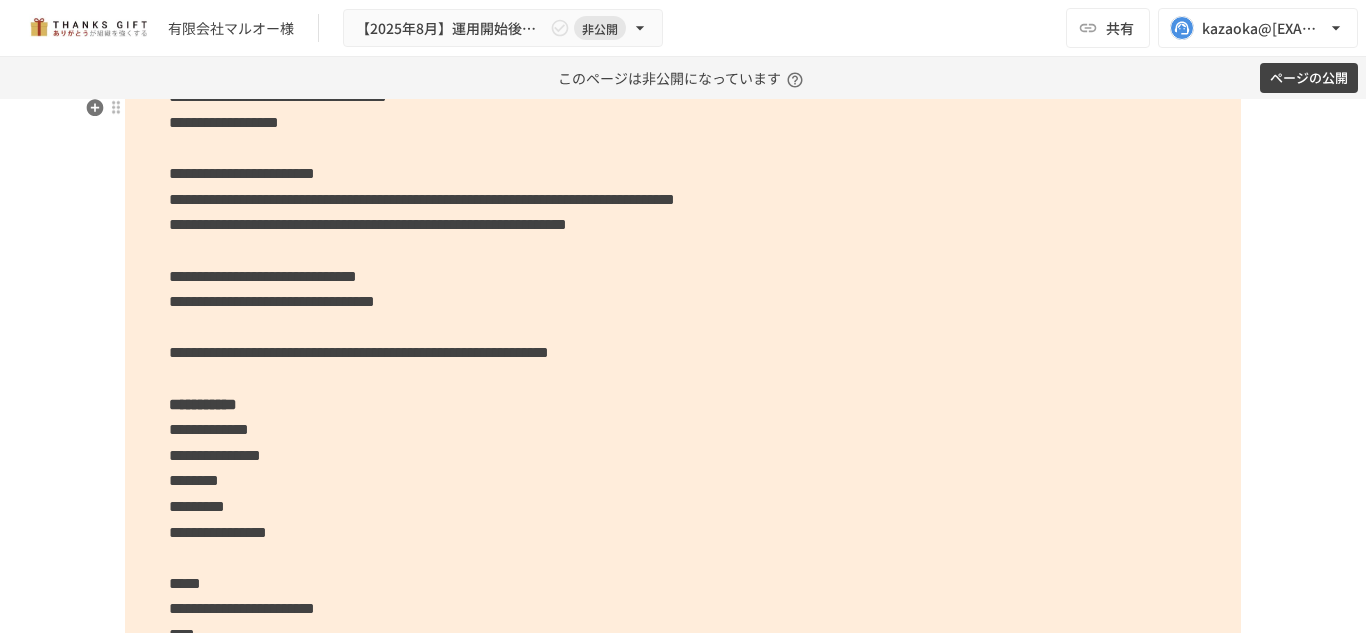 click on "**********" at bounding box center [422, 199] 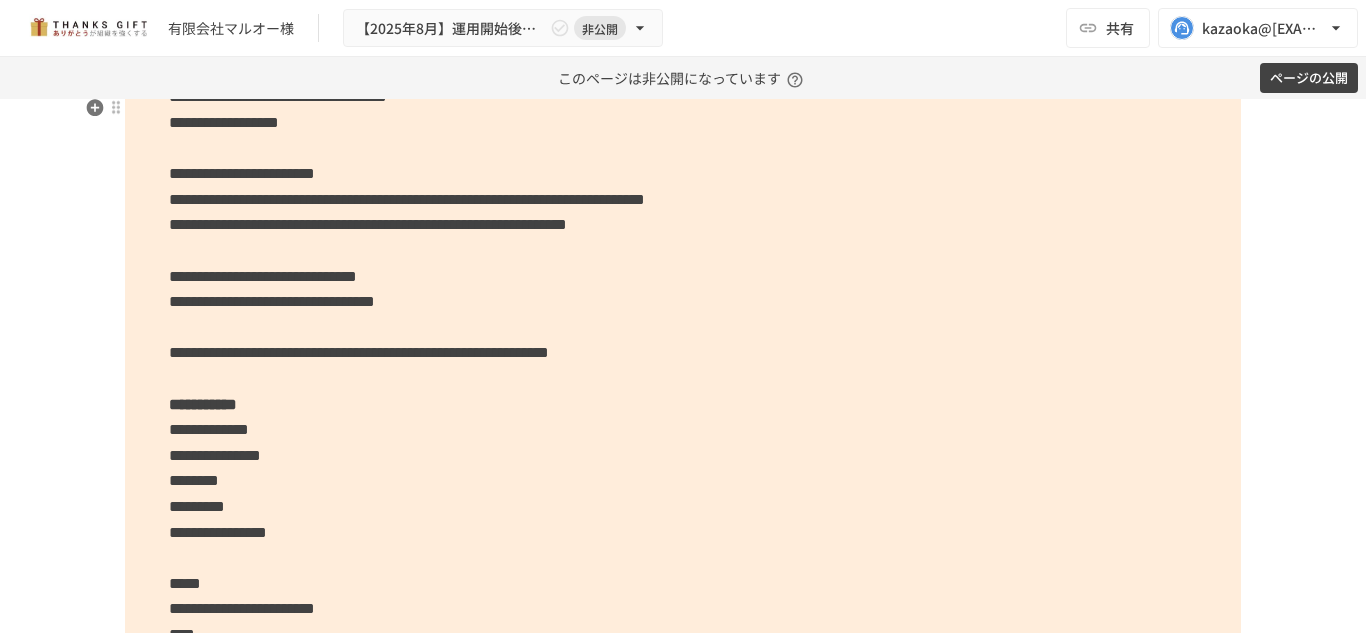 click on "**********" at bounding box center (407, 199) 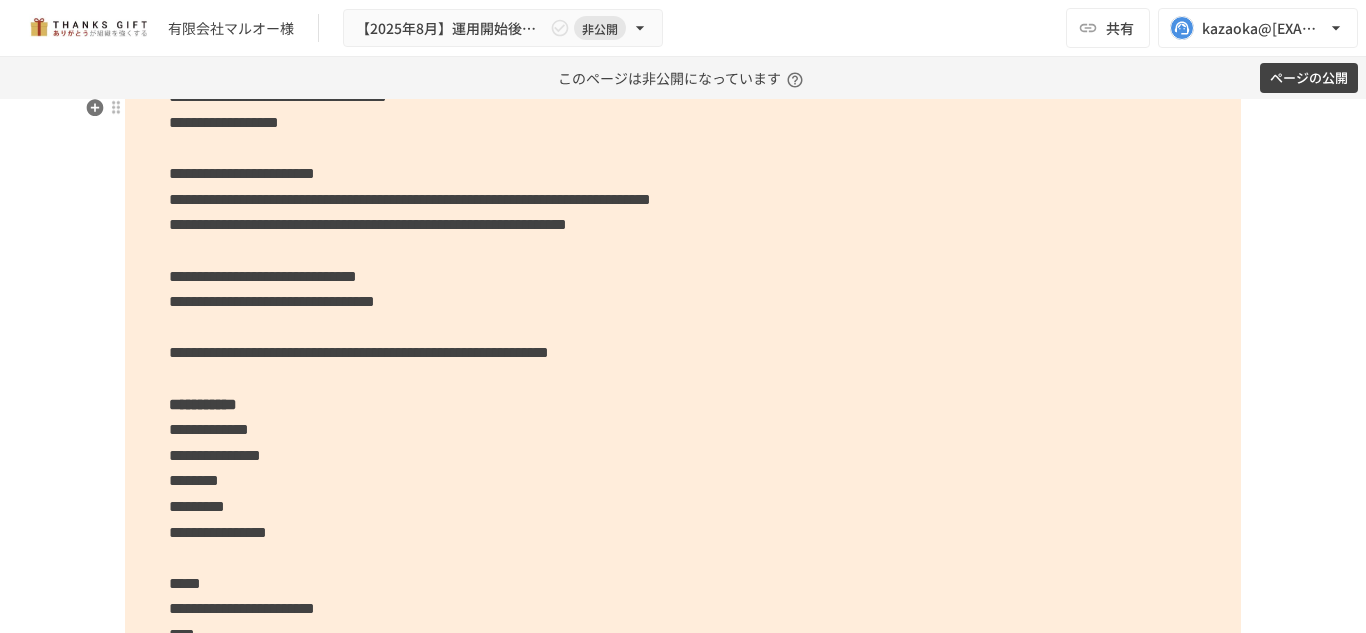click on "**********" at bounding box center (410, 199) 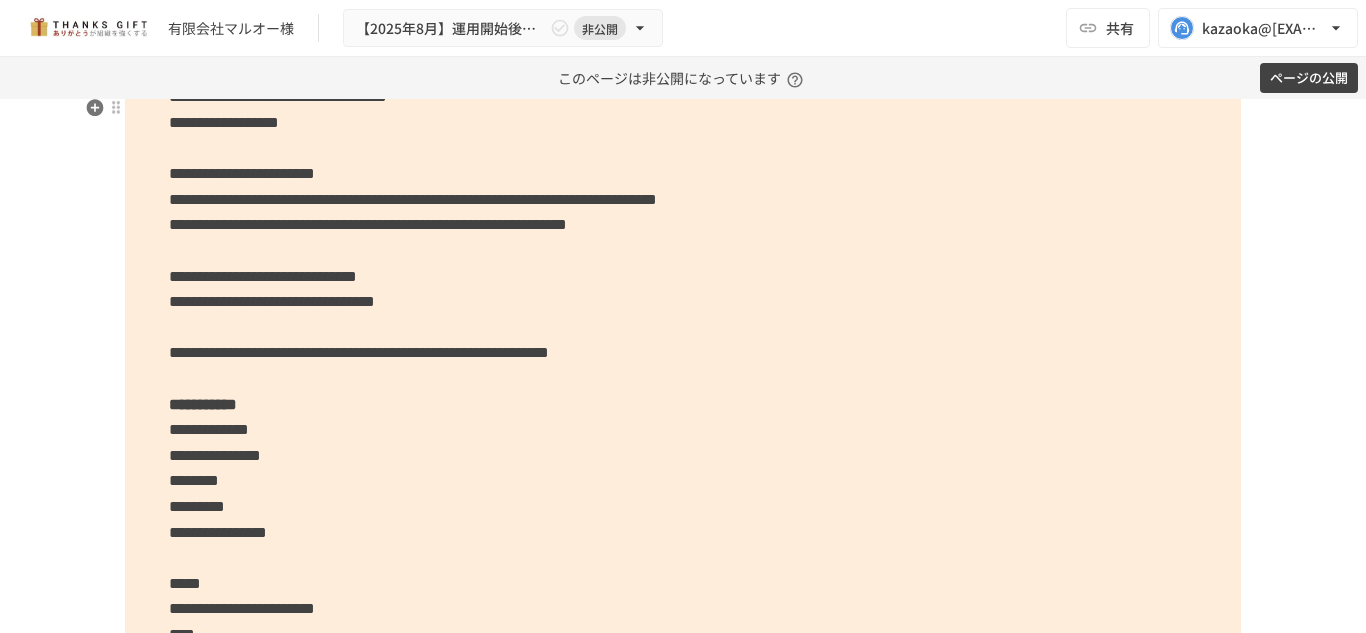 click on "**********" at bounding box center [683, 622] 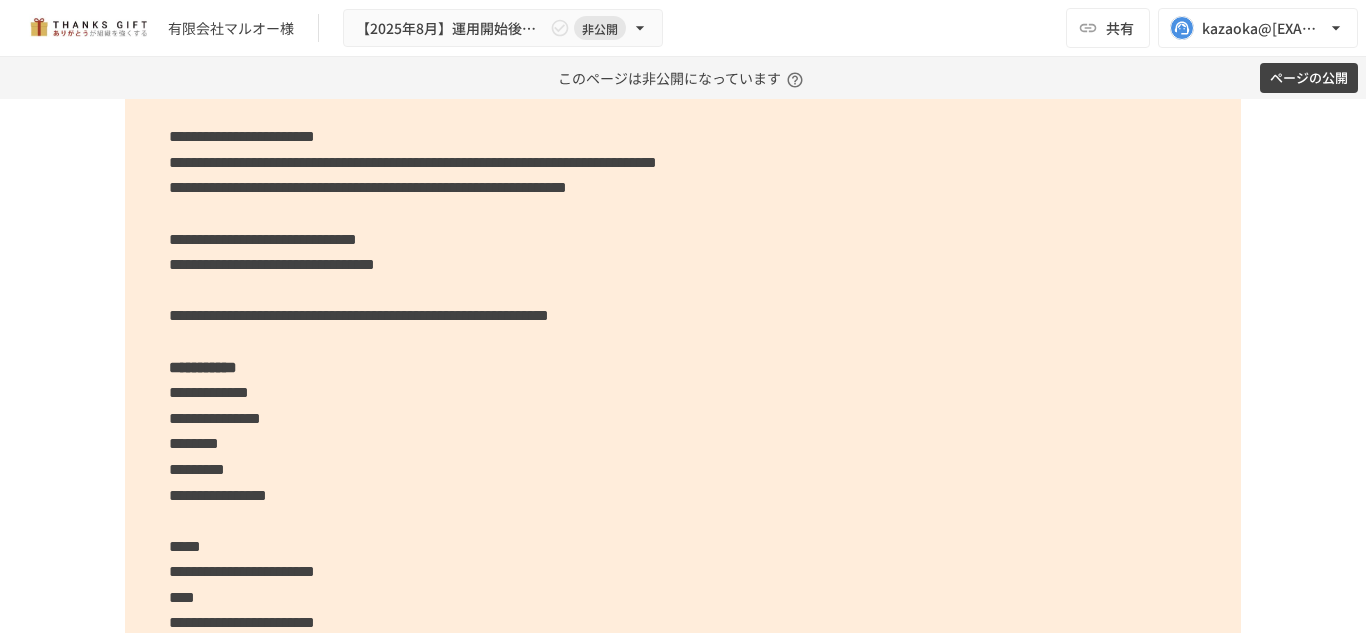 scroll, scrollTop: 3013, scrollLeft: 0, axis: vertical 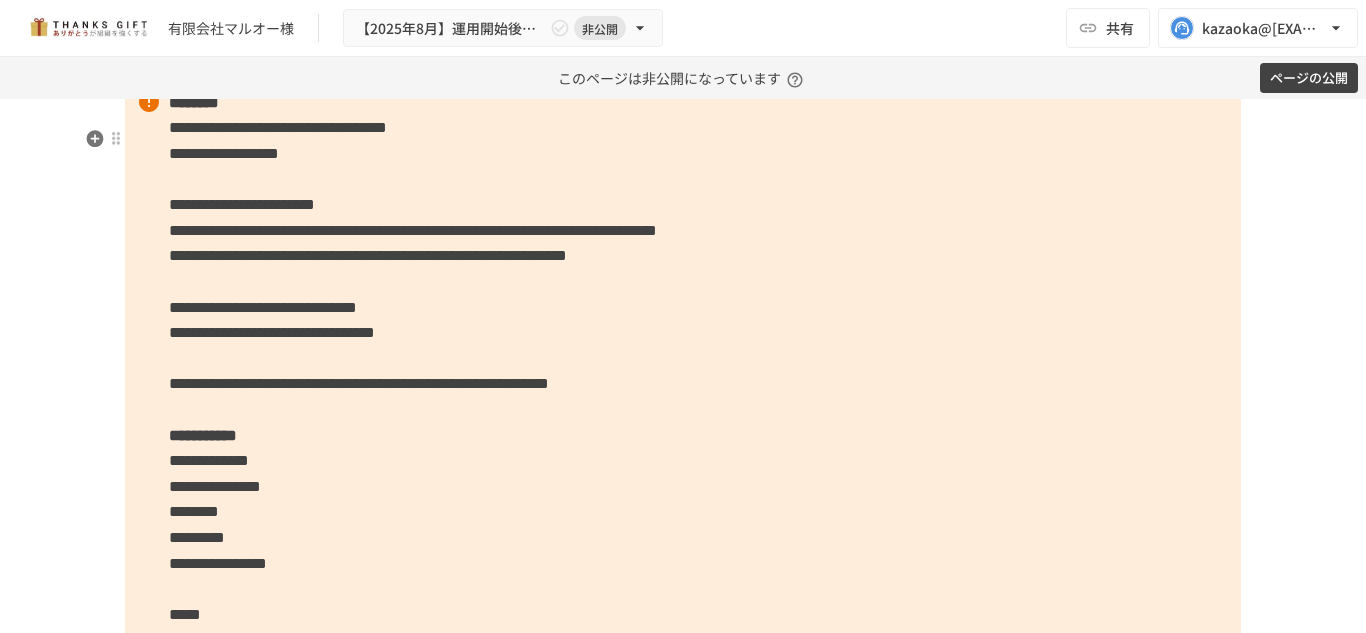 click on "**********" at bounding box center (683, 653) 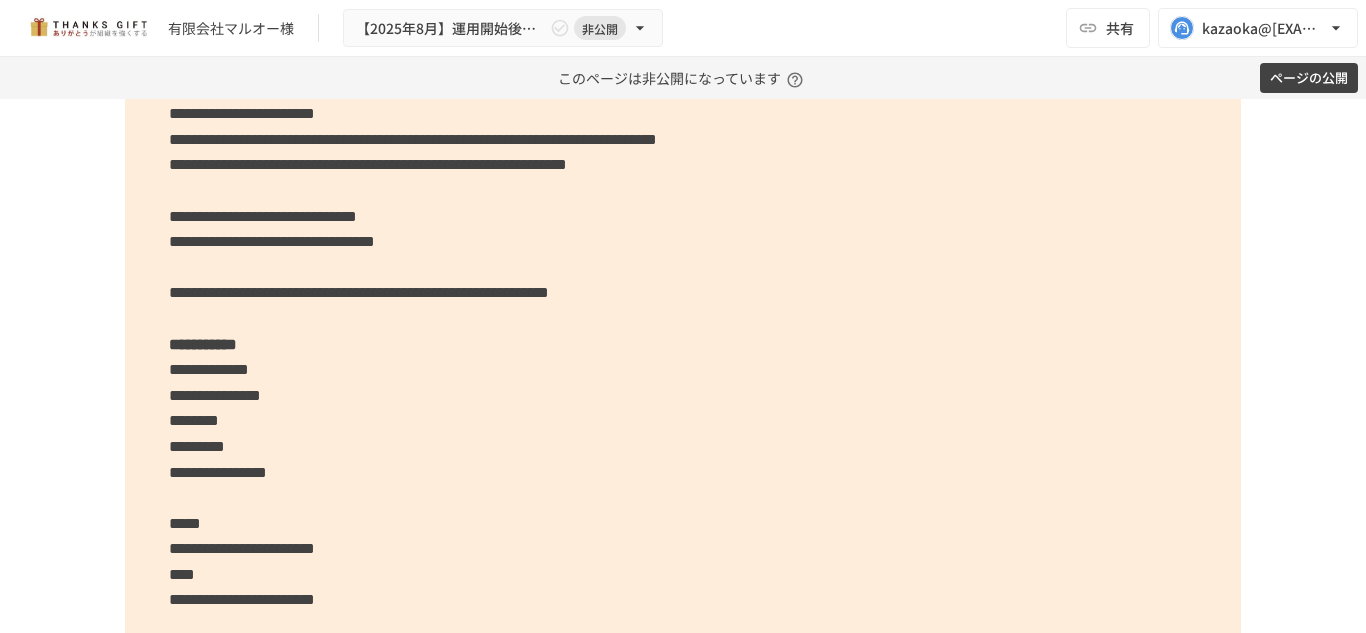 scroll, scrollTop: 3107, scrollLeft: 0, axis: vertical 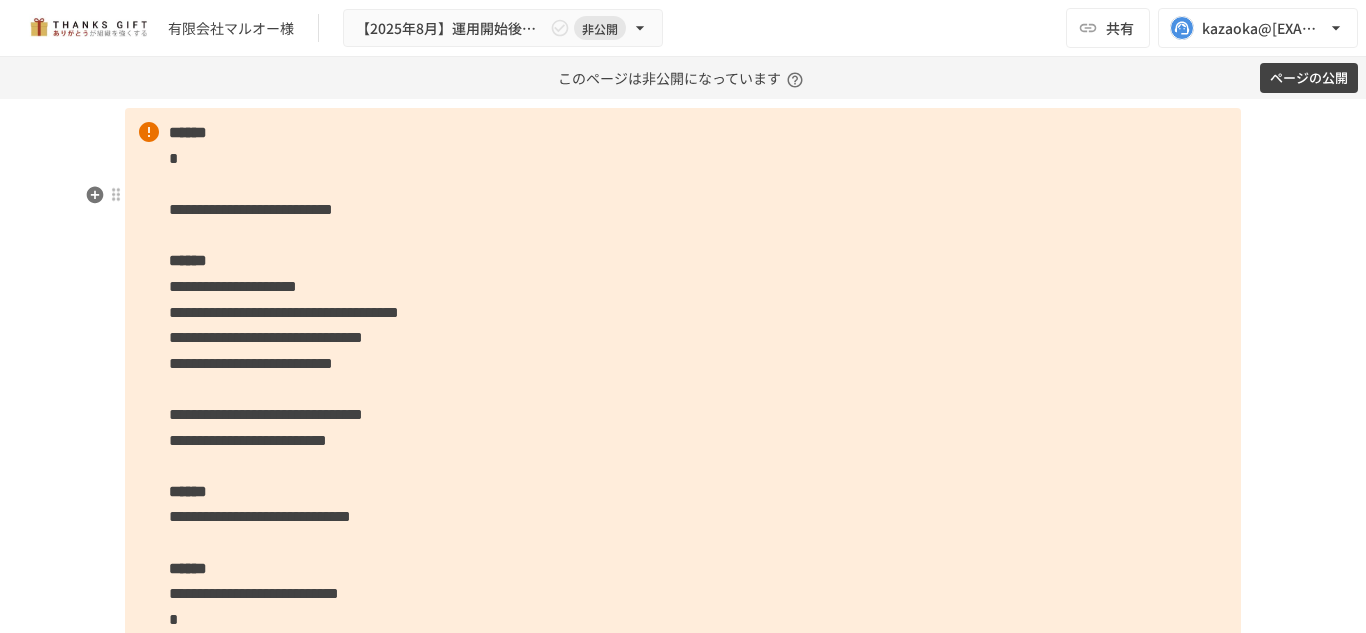 click on "**********" at bounding box center [683, 721] 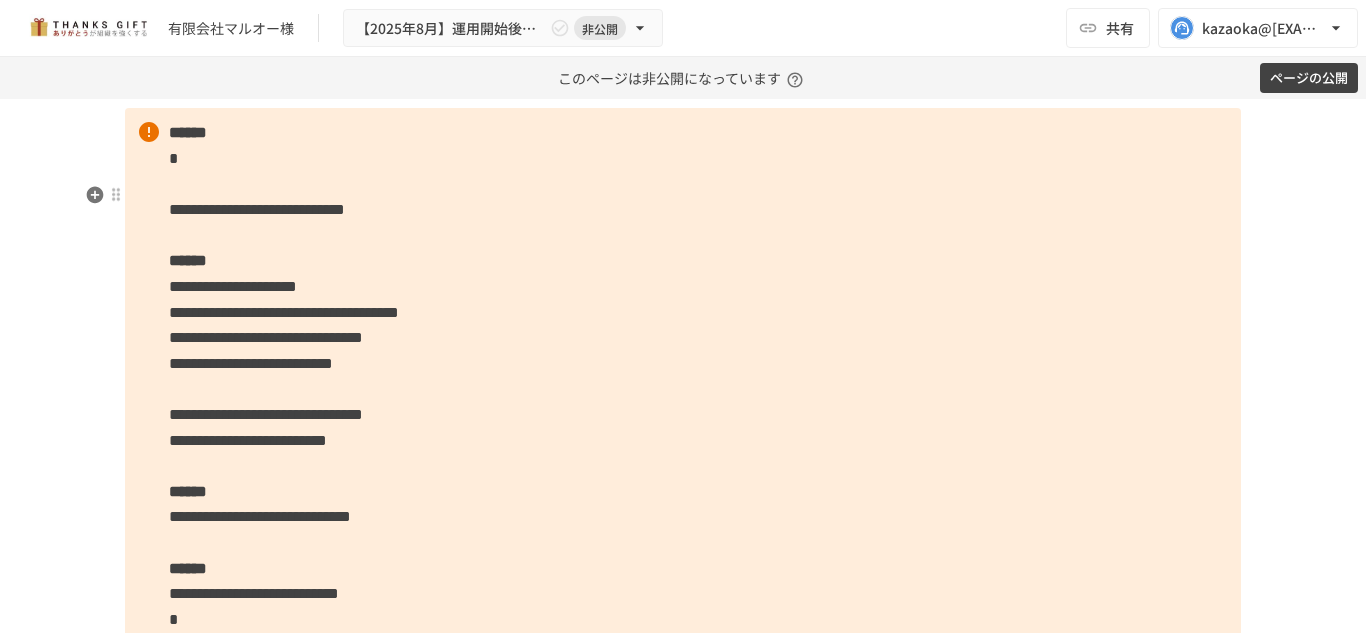 click on "**********" at bounding box center (683, 721) 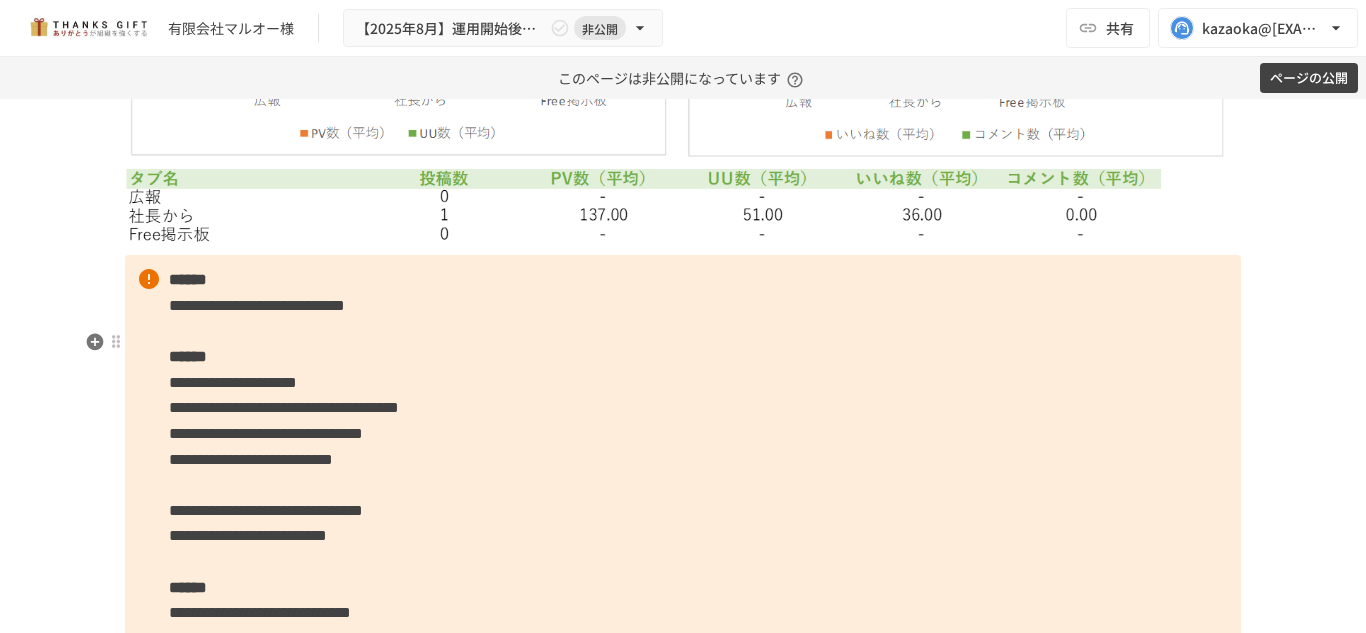 scroll, scrollTop: 4843, scrollLeft: 0, axis: vertical 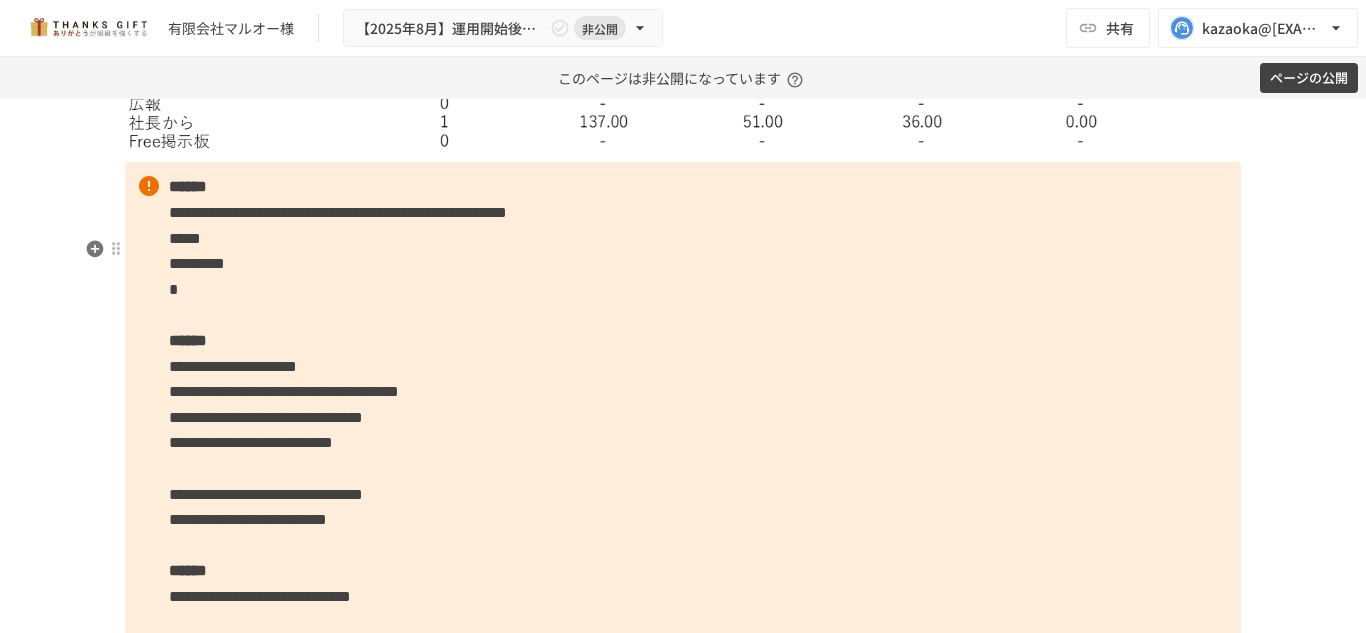 click on "**********" at bounding box center [683, 788] 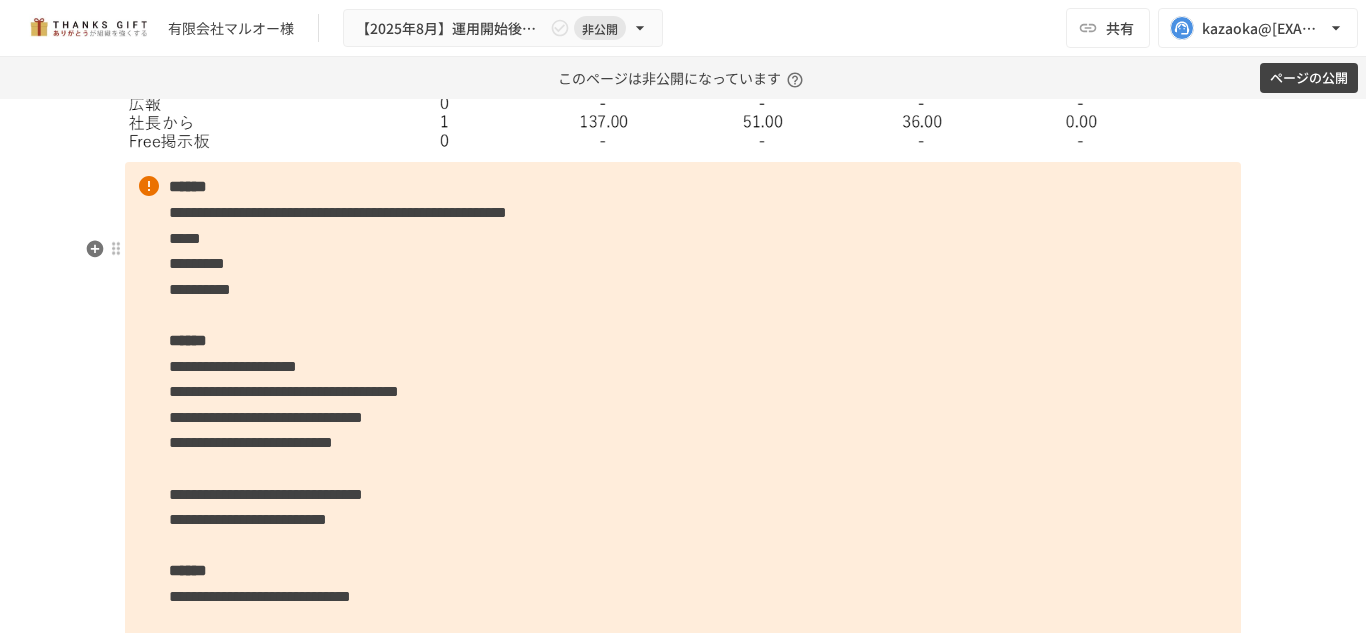 click on "*********" at bounding box center (197, 263) 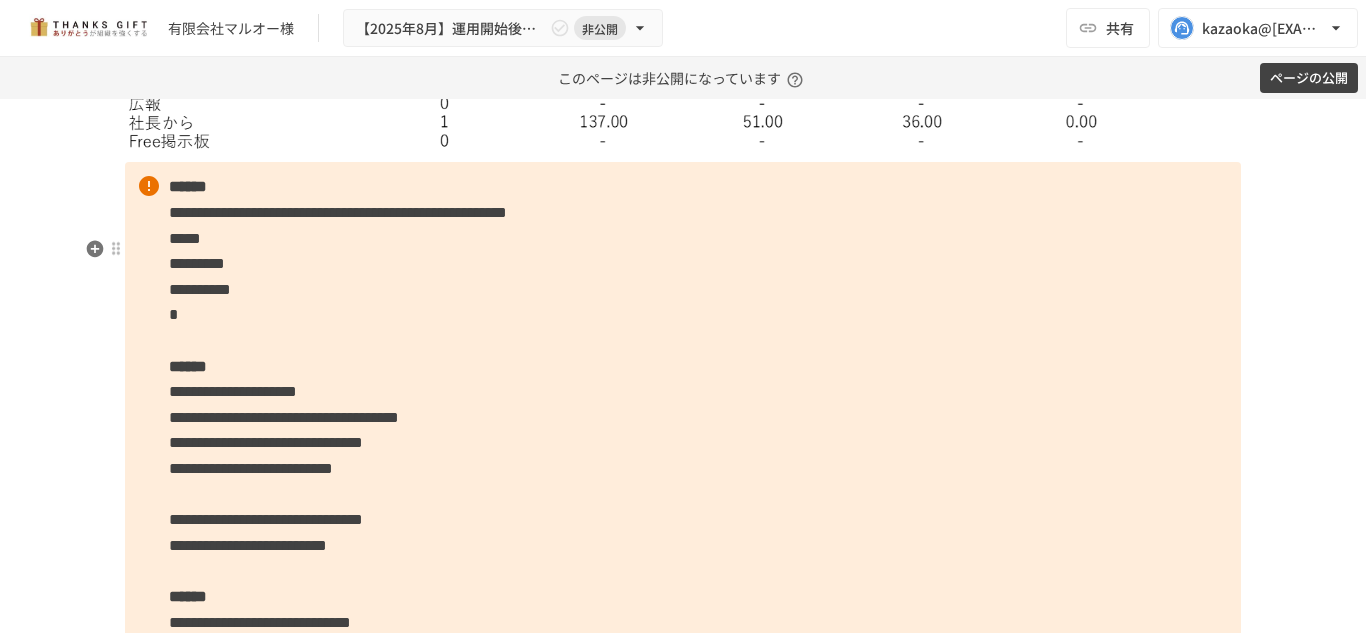 click on "**********" at bounding box center [683, 801] 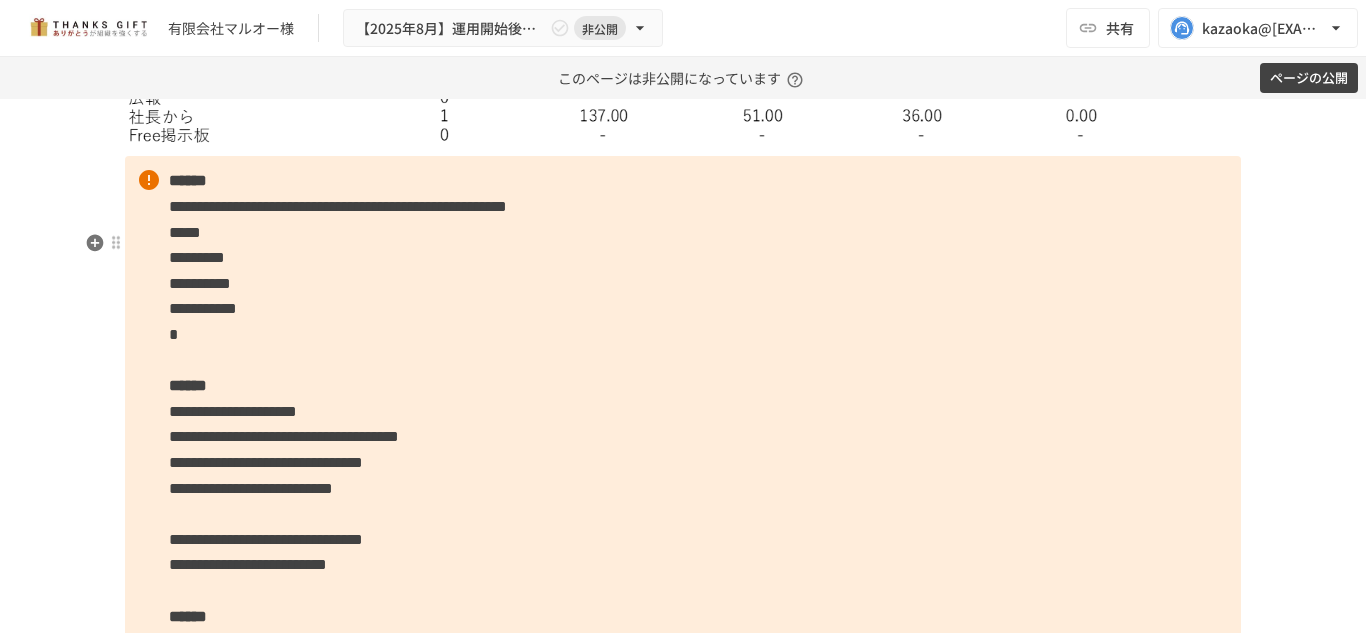 scroll, scrollTop: 4960, scrollLeft: 0, axis: vertical 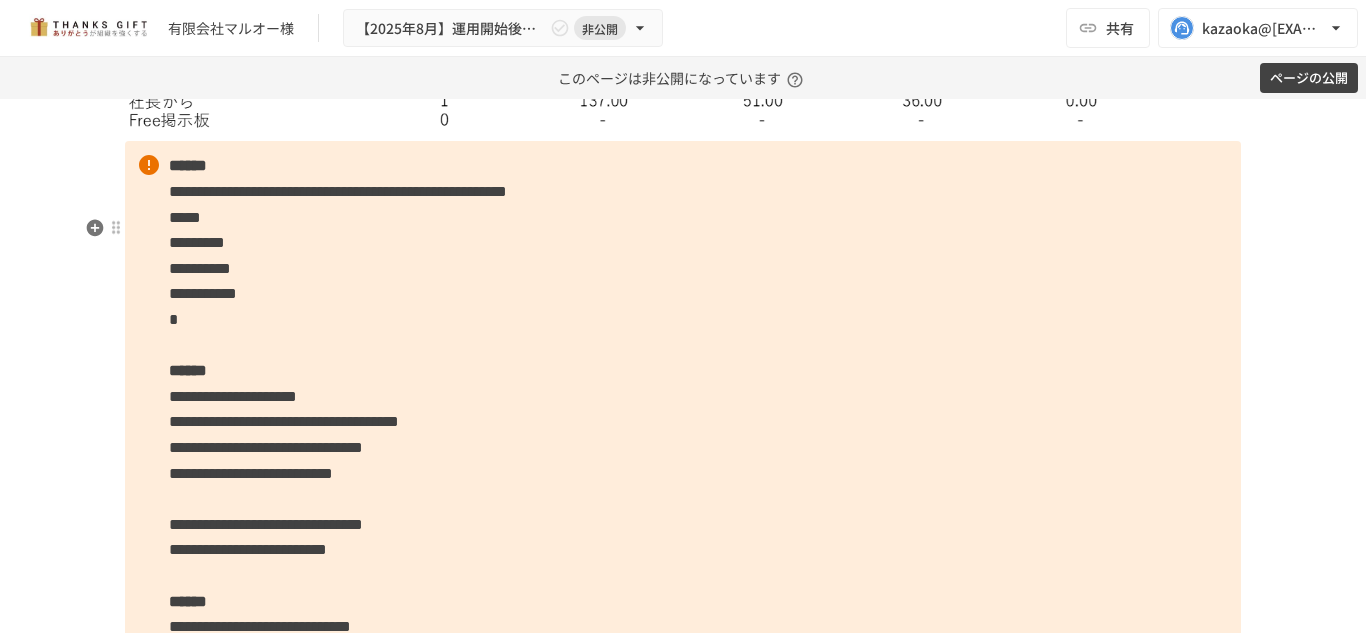 click on "**********" at bounding box center [683, 793] 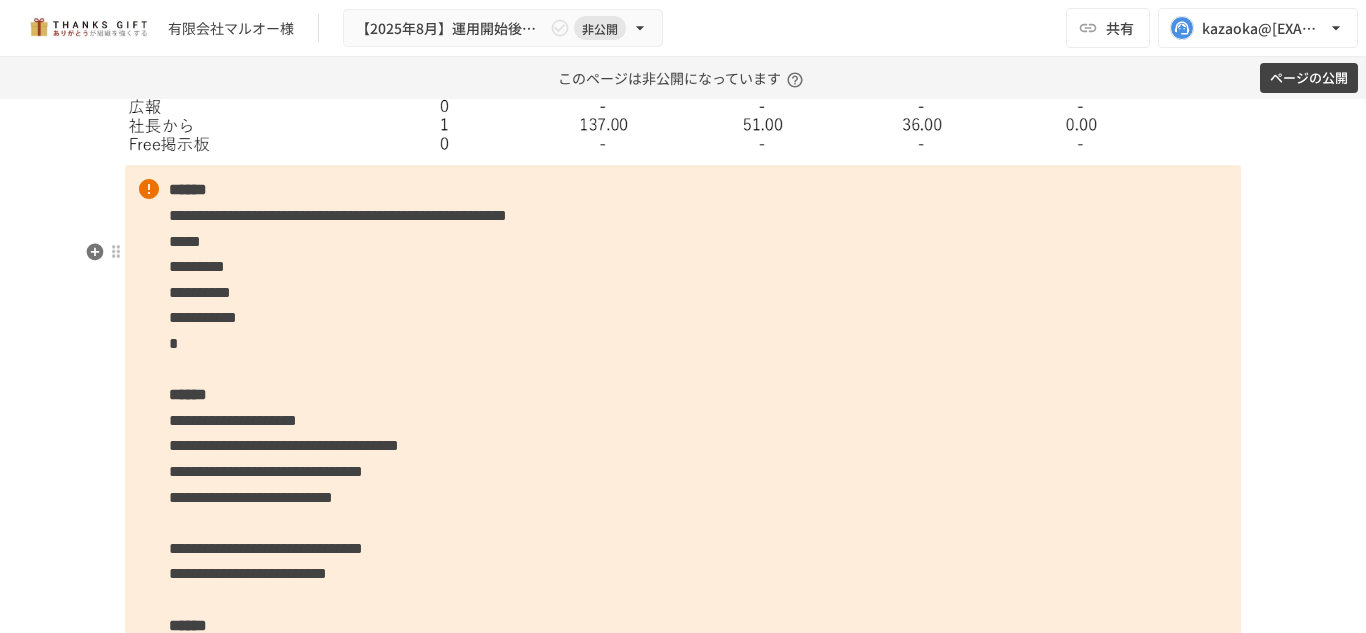 scroll, scrollTop: 4927, scrollLeft: 0, axis: vertical 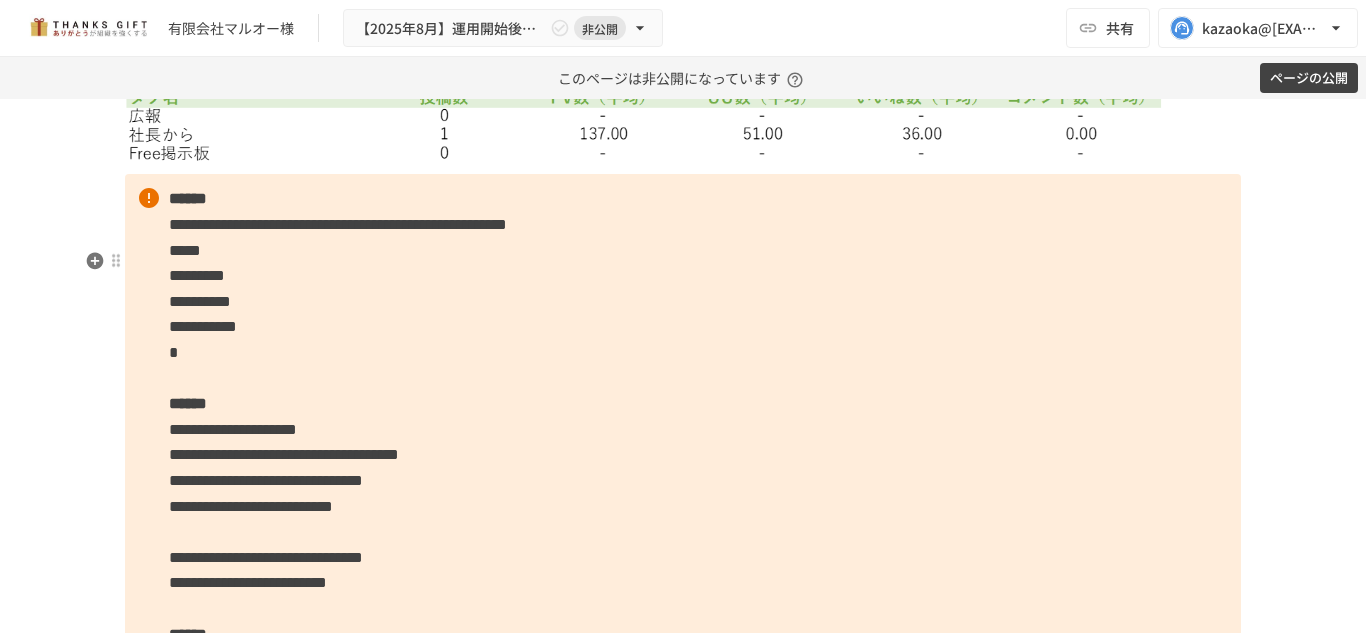 click on "**********" at bounding box center (683, 826) 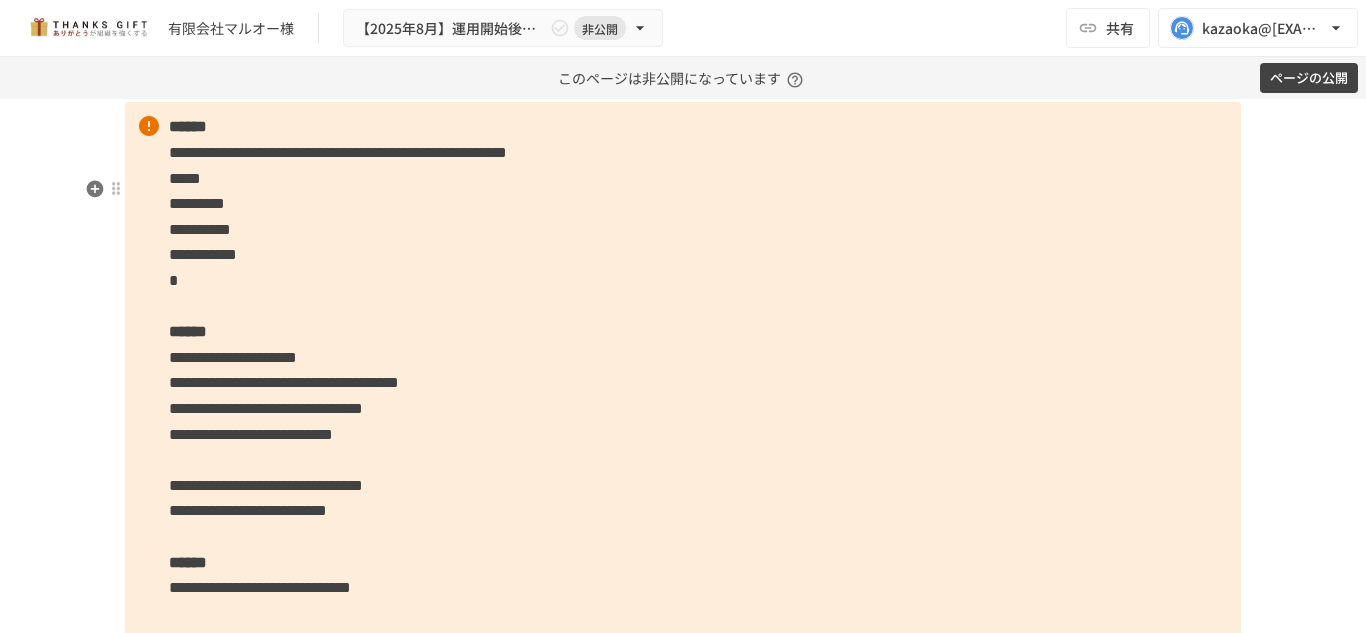 scroll, scrollTop: 5005, scrollLeft: 0, axis: vertical 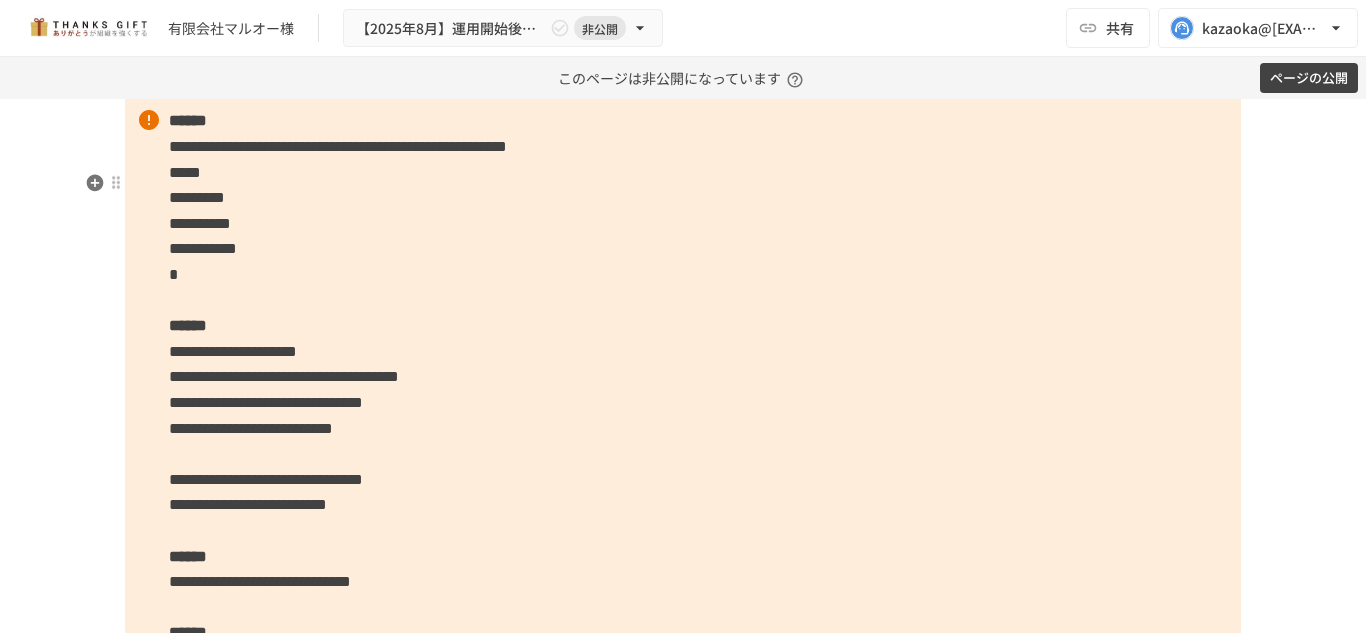 click on "**********" at bounding box center (683, 748) 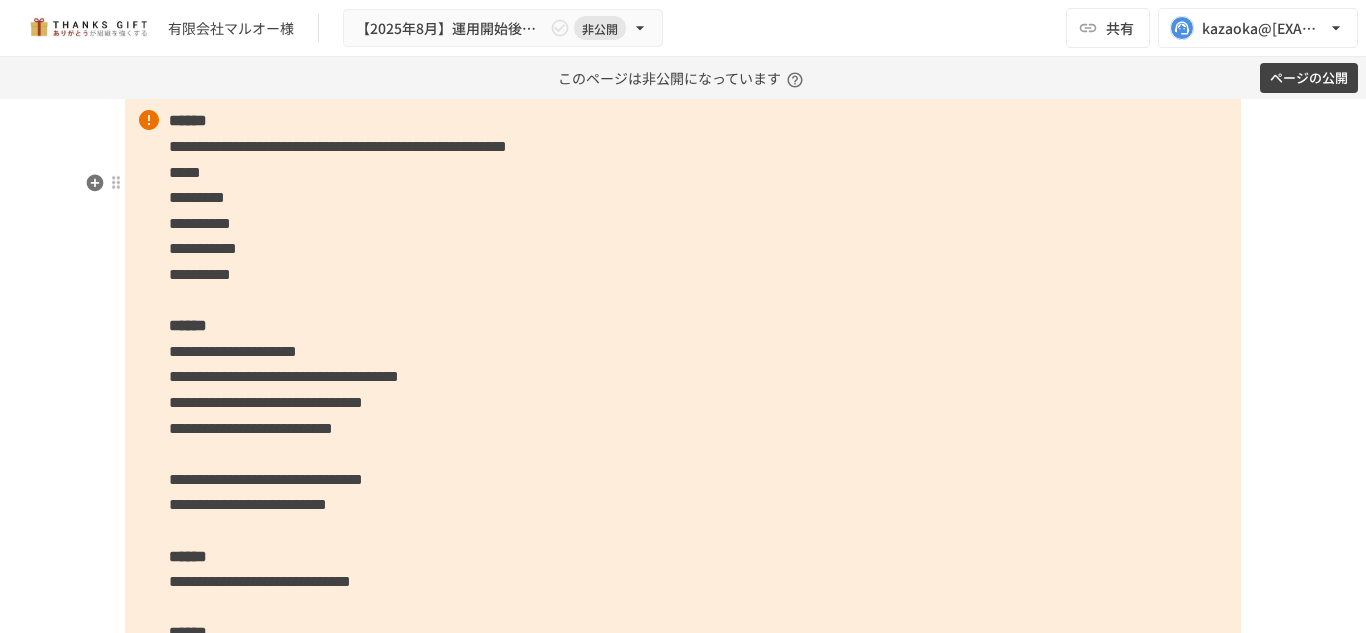 click on "**********" at bounding box center (683, 748) 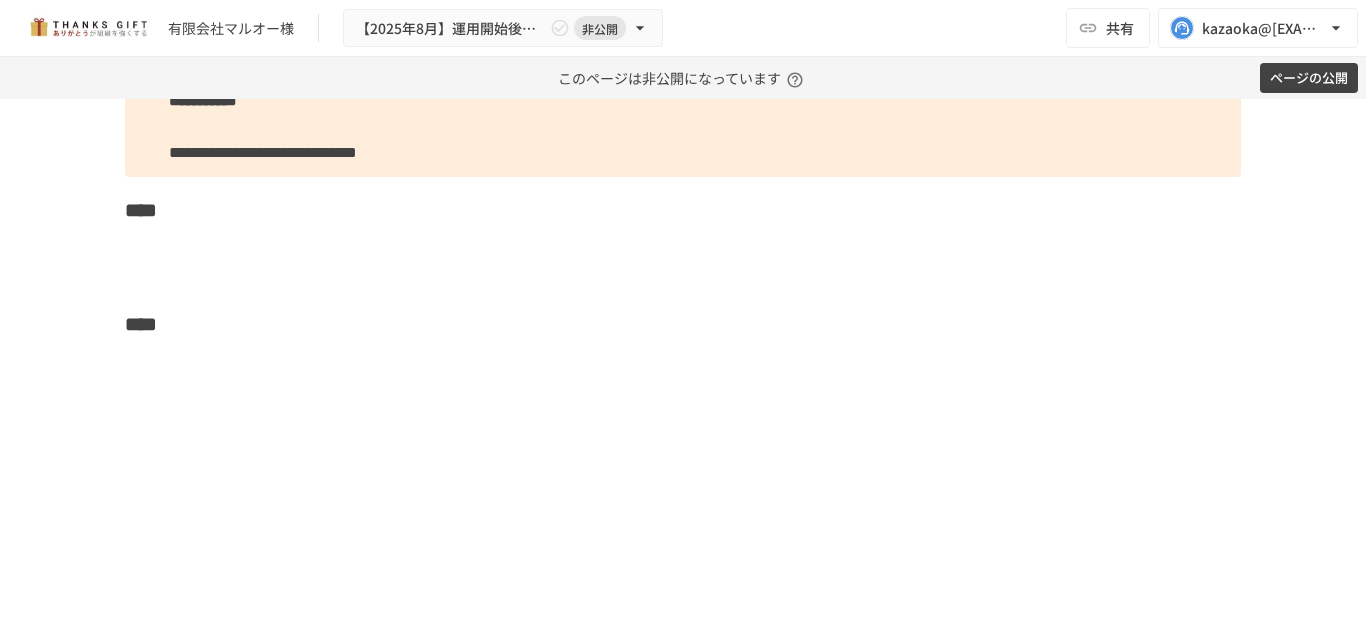 scroll, scrollTop: 6229, scrollLeft: 0, axis: vertical 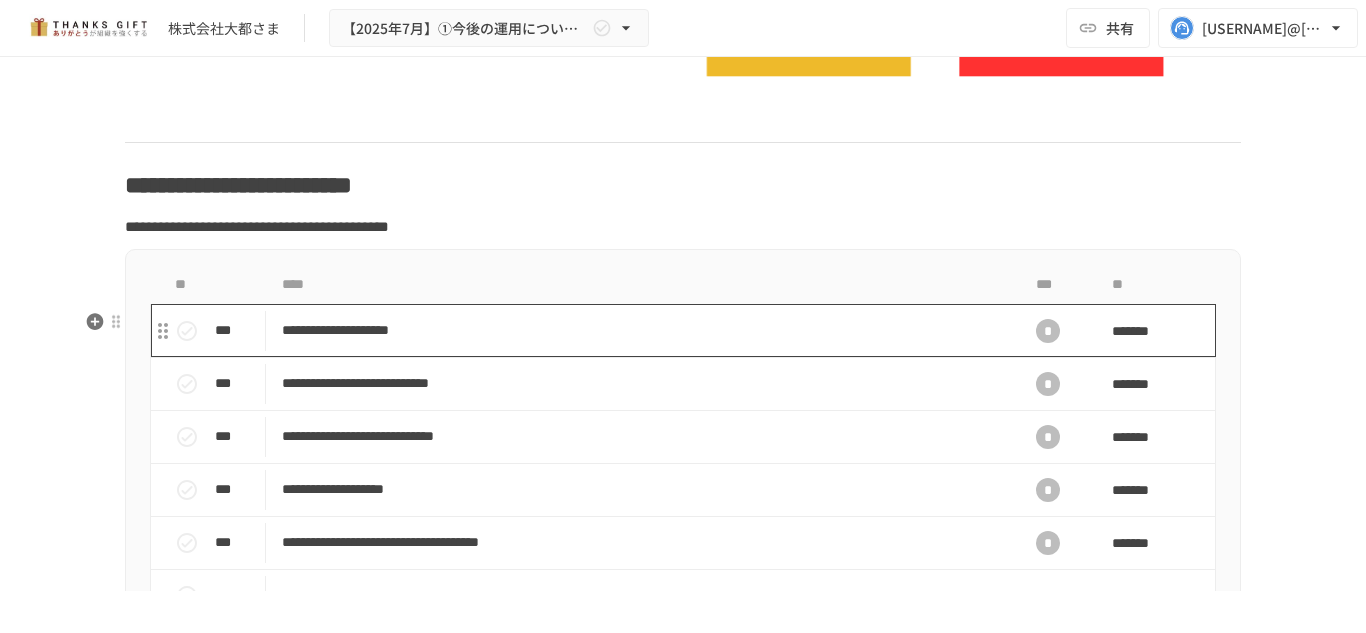 click on "**********" at bounding box center [641, 330] 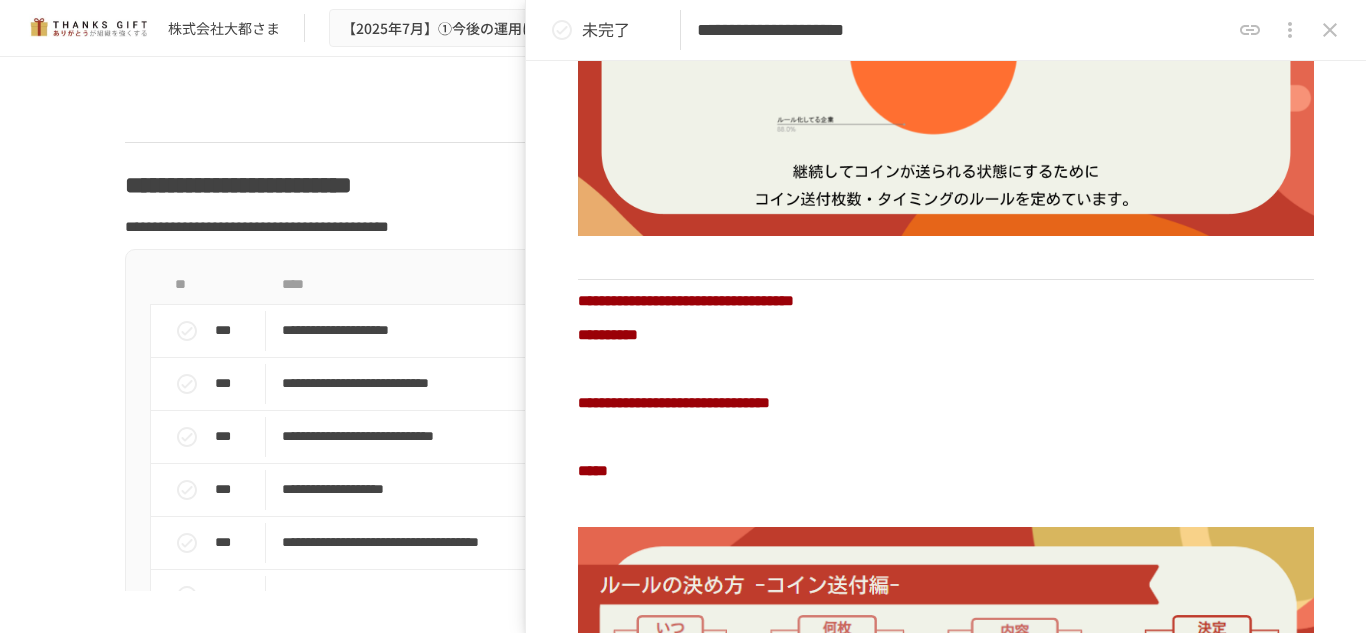 scroll, scrollTop: 869, scrollLeft: 0, axis: vertical 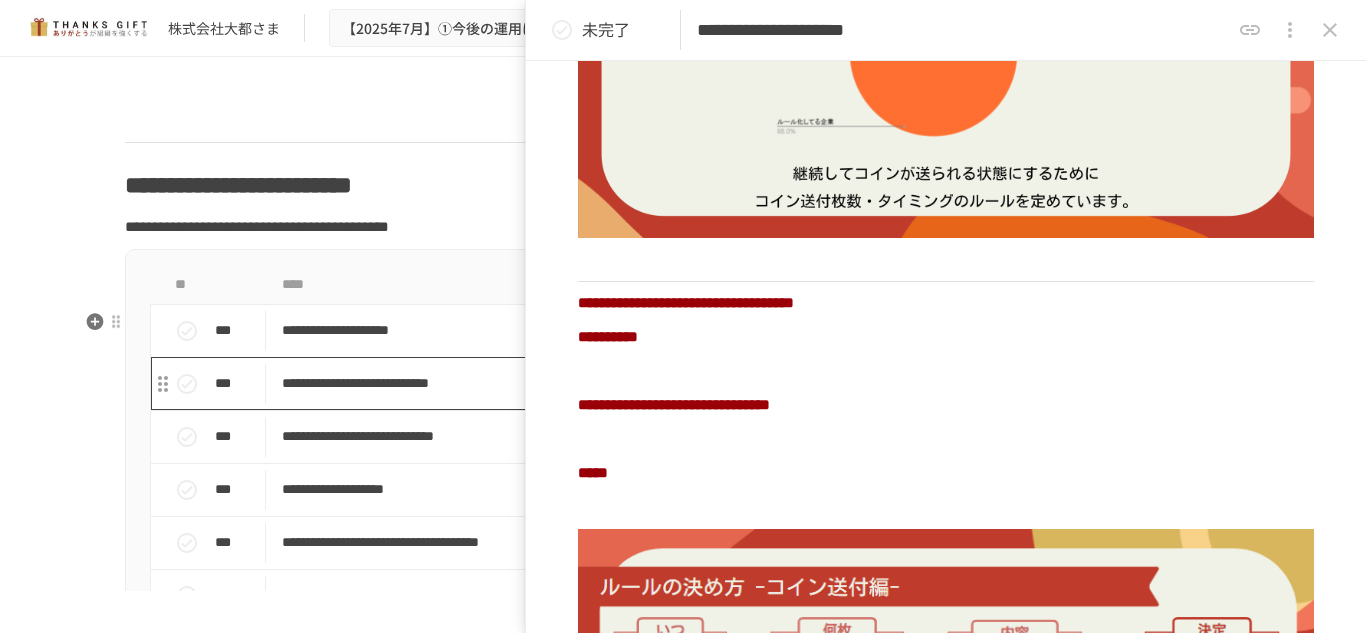 click on "**********" at bounding box center (641, 383) 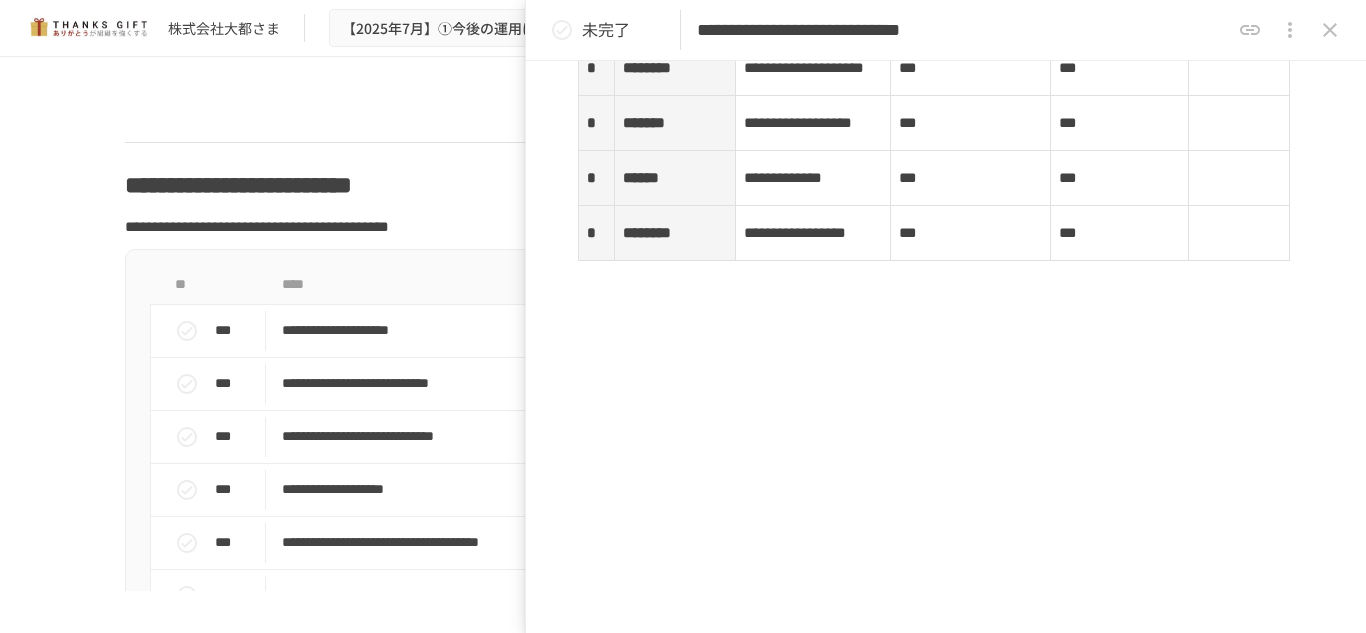 scroll, scrollTop: 3919, scrollLeft: 0, axis: vertical 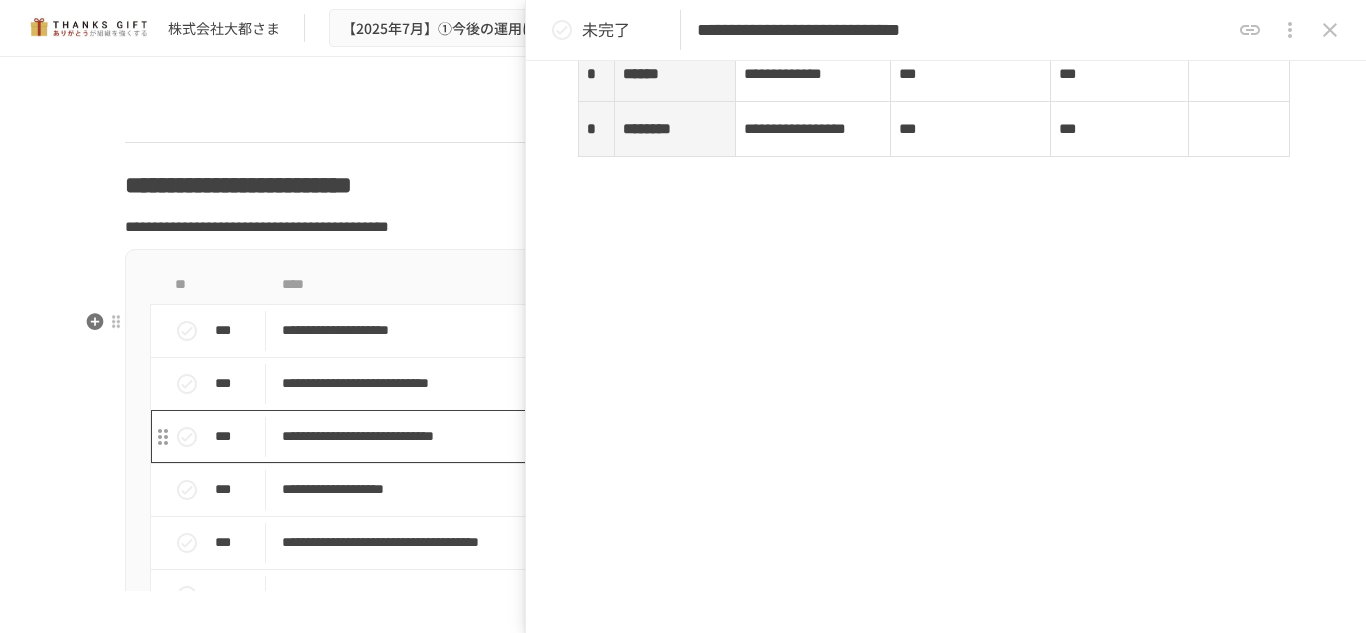 click on "**********" at bounding box center (641, 436) 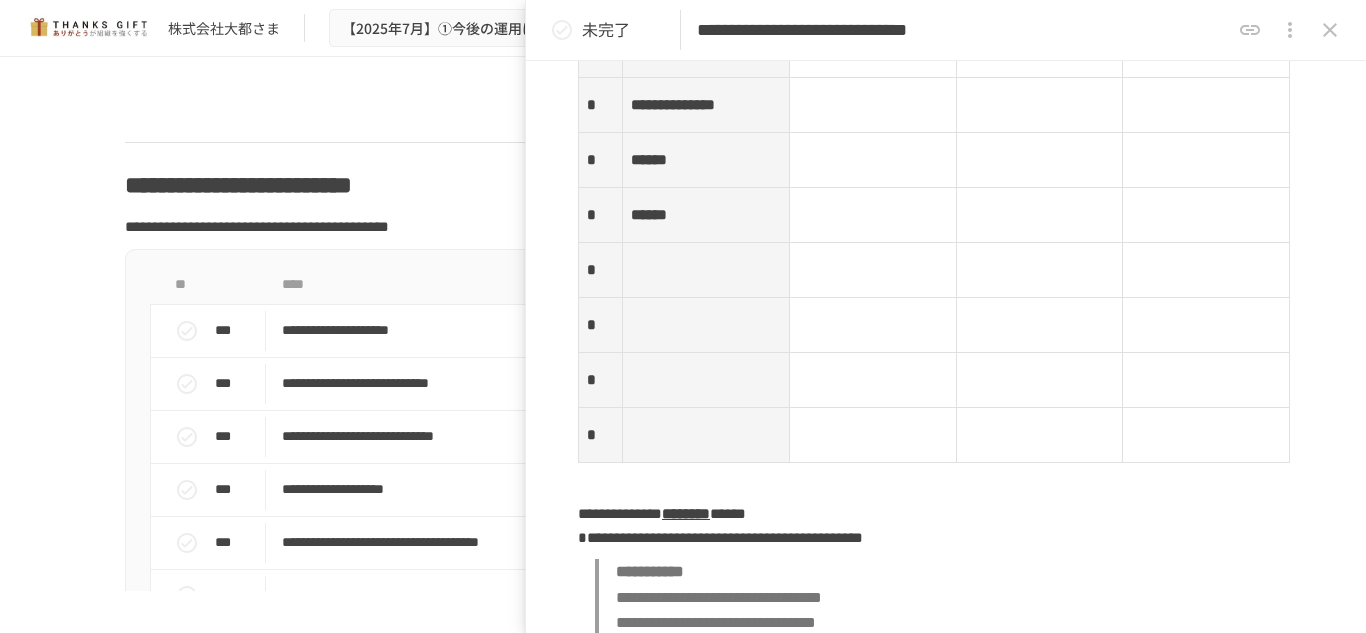 scroll, scrollTop: 2529, scrollLeft: 0, axis: vertical 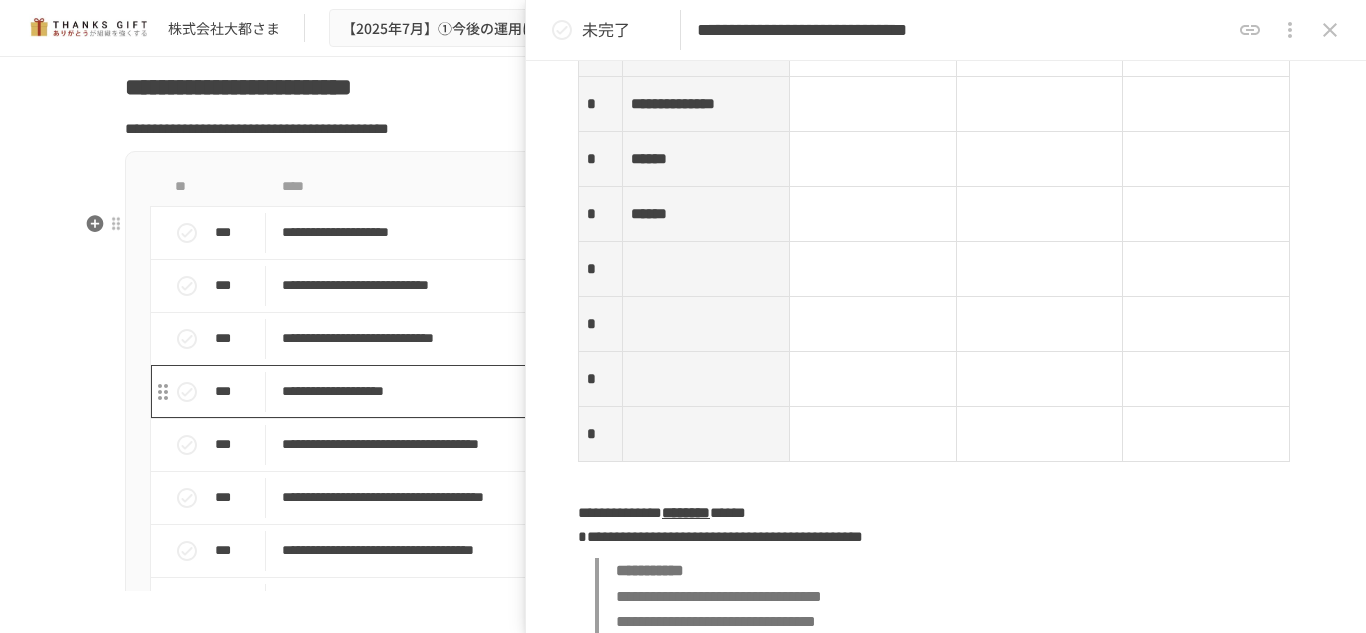 click on "**********" at bounding box center [641, 391] 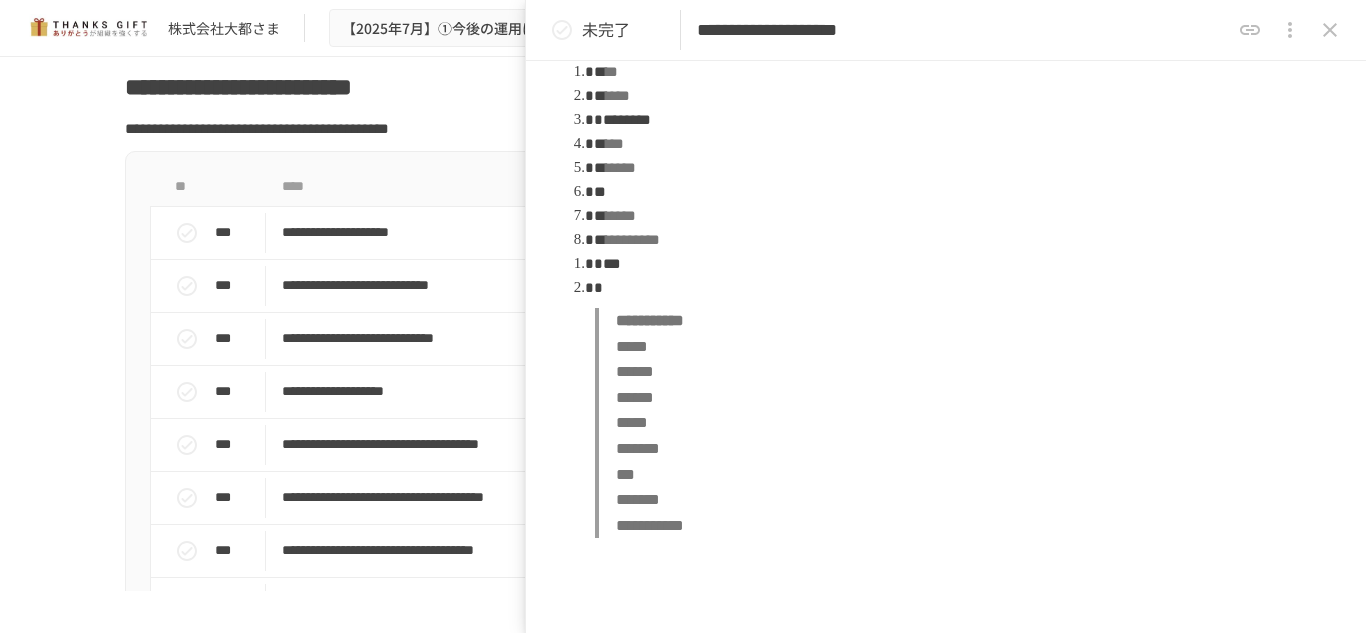 scroll, scrollTop: 1075, scrollLeft: 0, axis: vertical 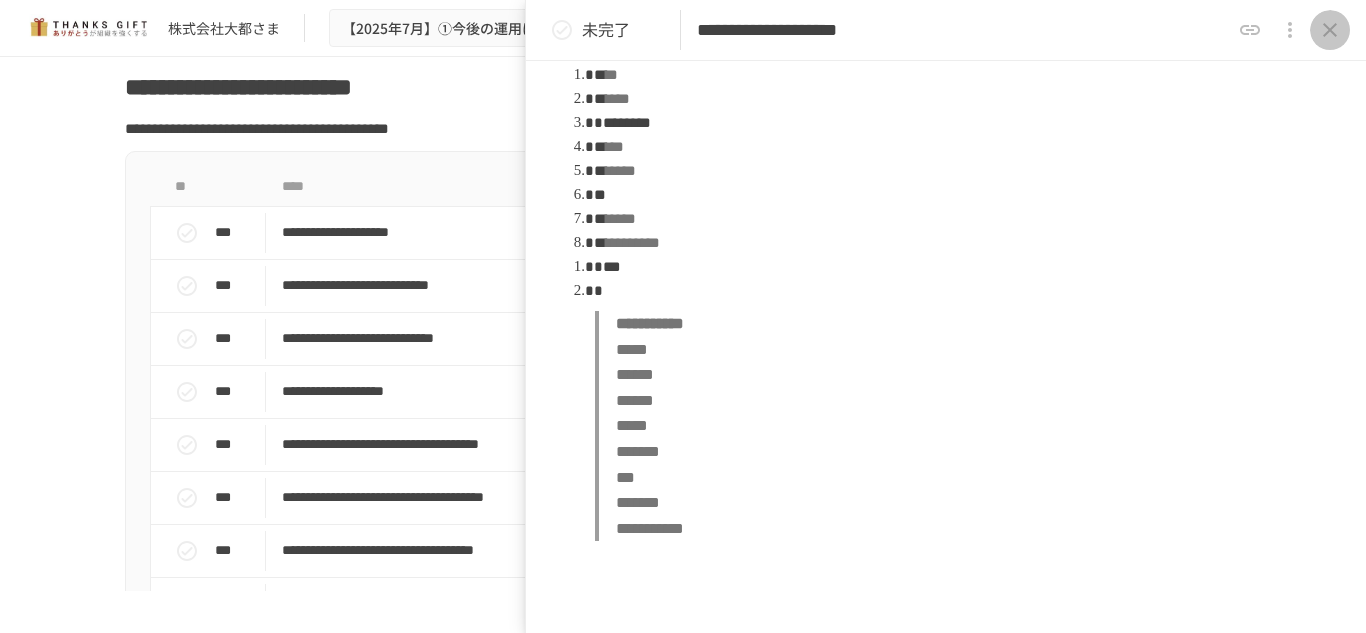 click at bounding box center [1330, 30] 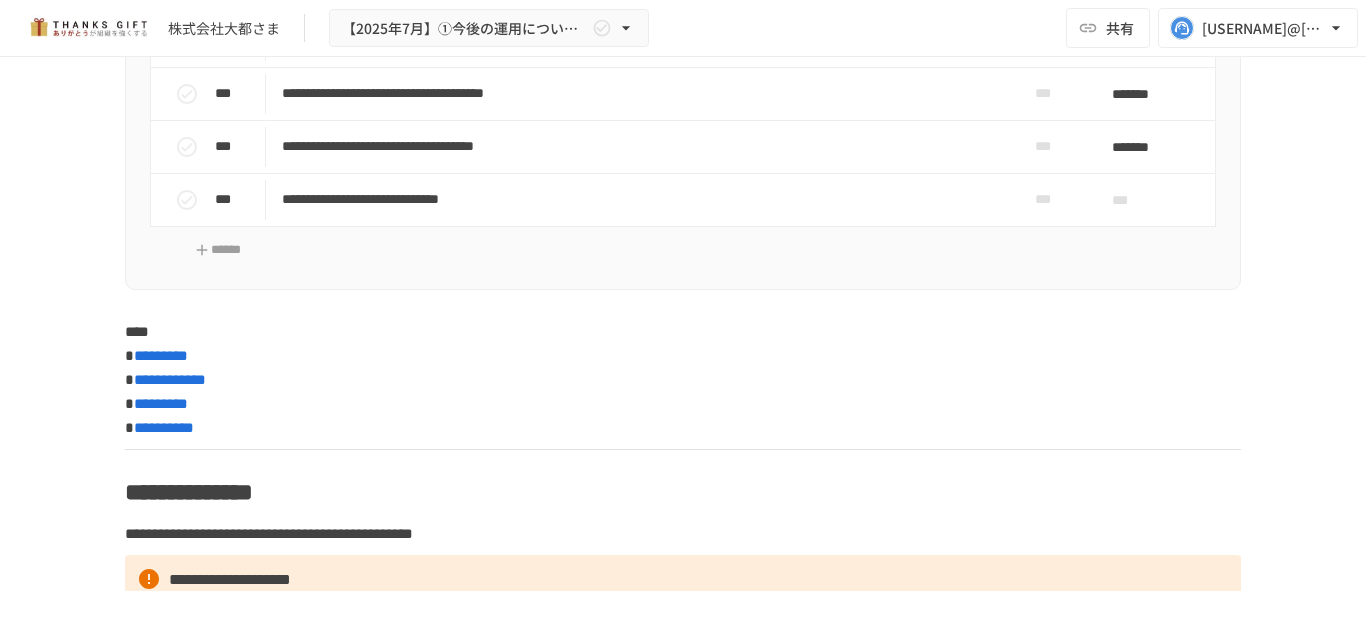 scroll, scrollTop: 7612, scrollLeft: 0, axis: vertical 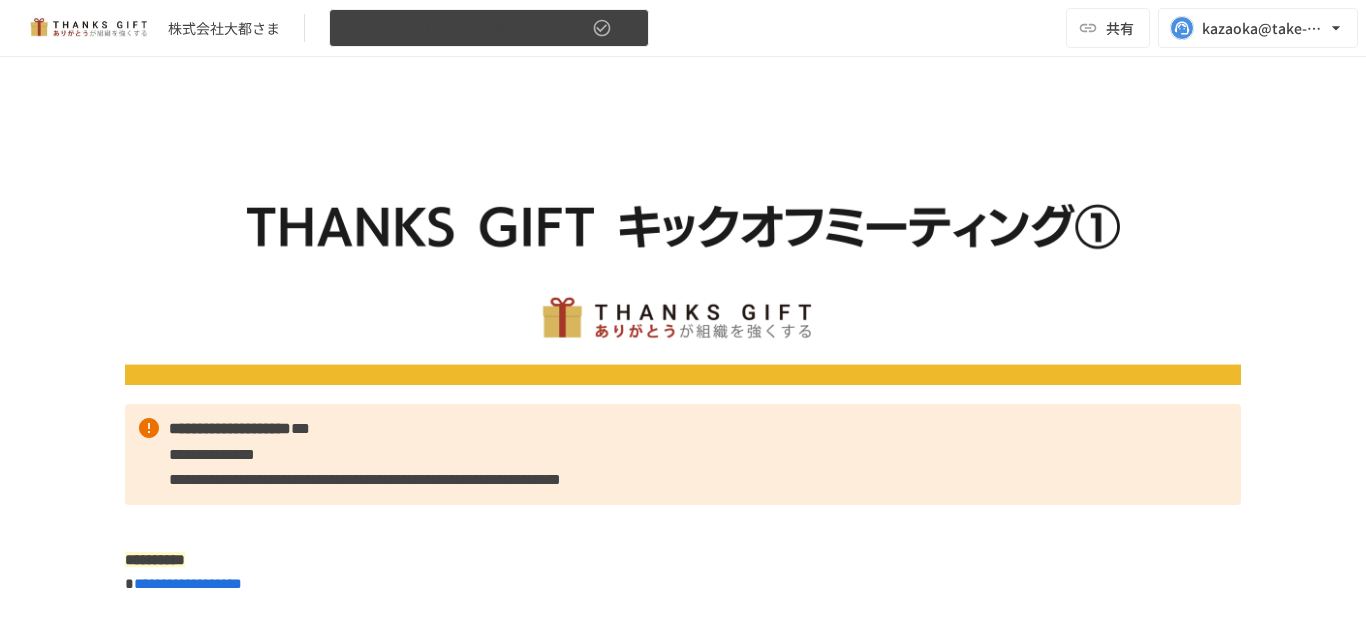 click on "【2025年7月】①今後の運用についてのご案内/THANKS GIFTキックオフMTG" at bounding box center [489, 28] 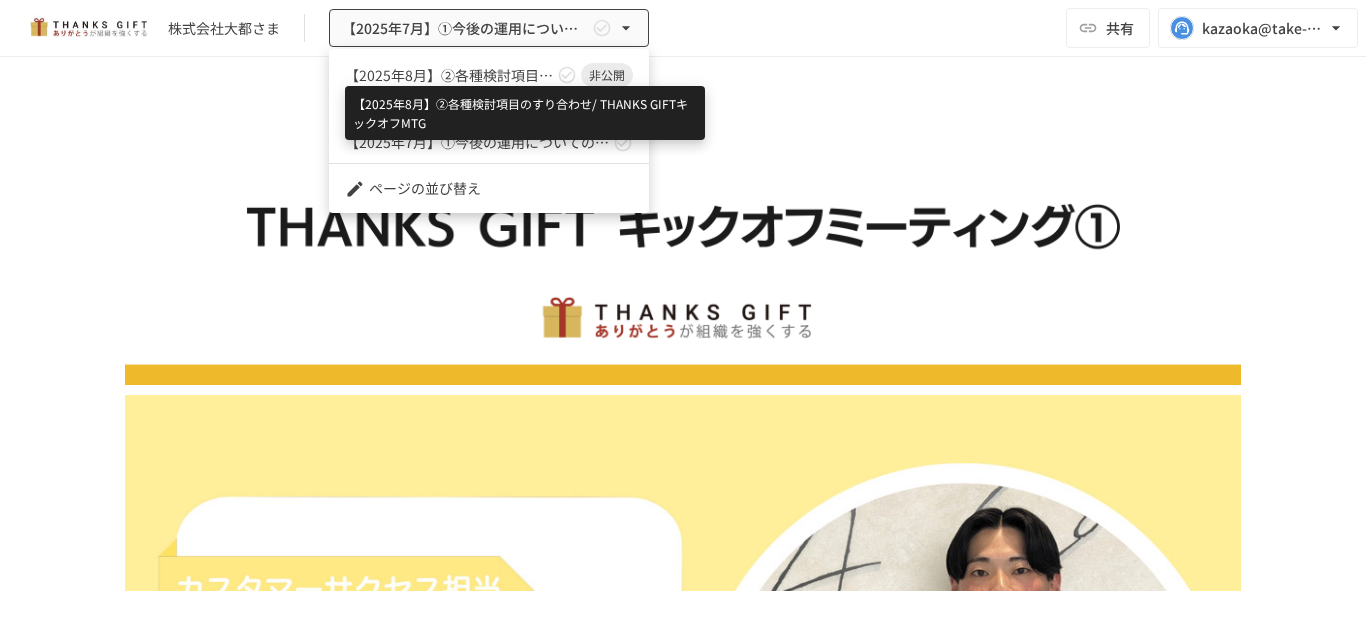 click on "【2025年8月】②各種検討項目のすり合わせ/ THANKS GIFTキックオフMTG" at bounding box center (449, 75) 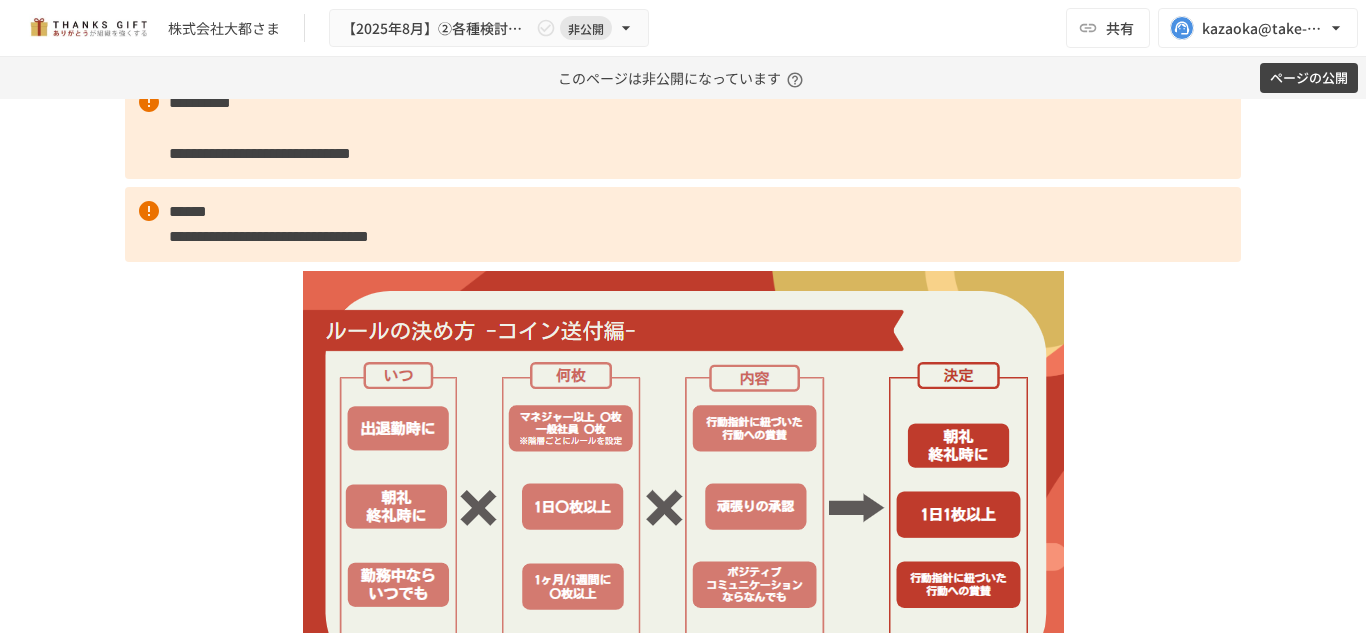 scroll, scrollTop: 3702, scrollLeft: 0, axis: vertical 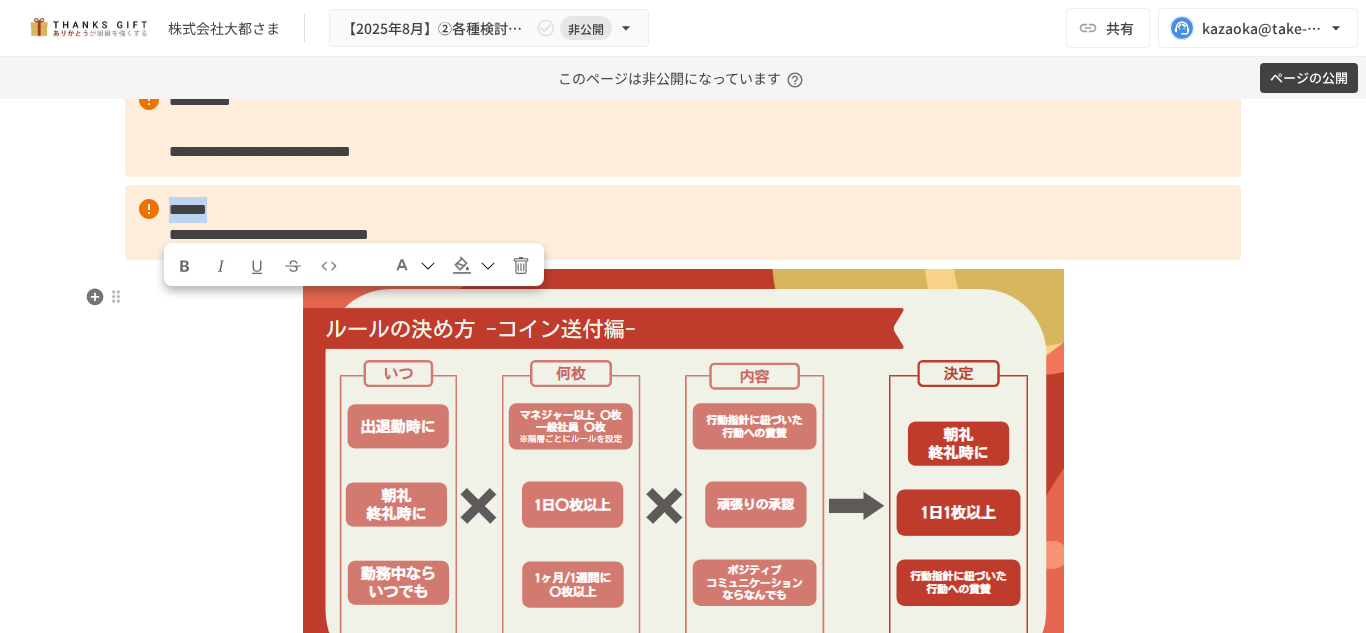 drag, startPoint x: 272, startPoint y: 304, endPoint x: 165, endPoint y: 303, distance: 107.00467 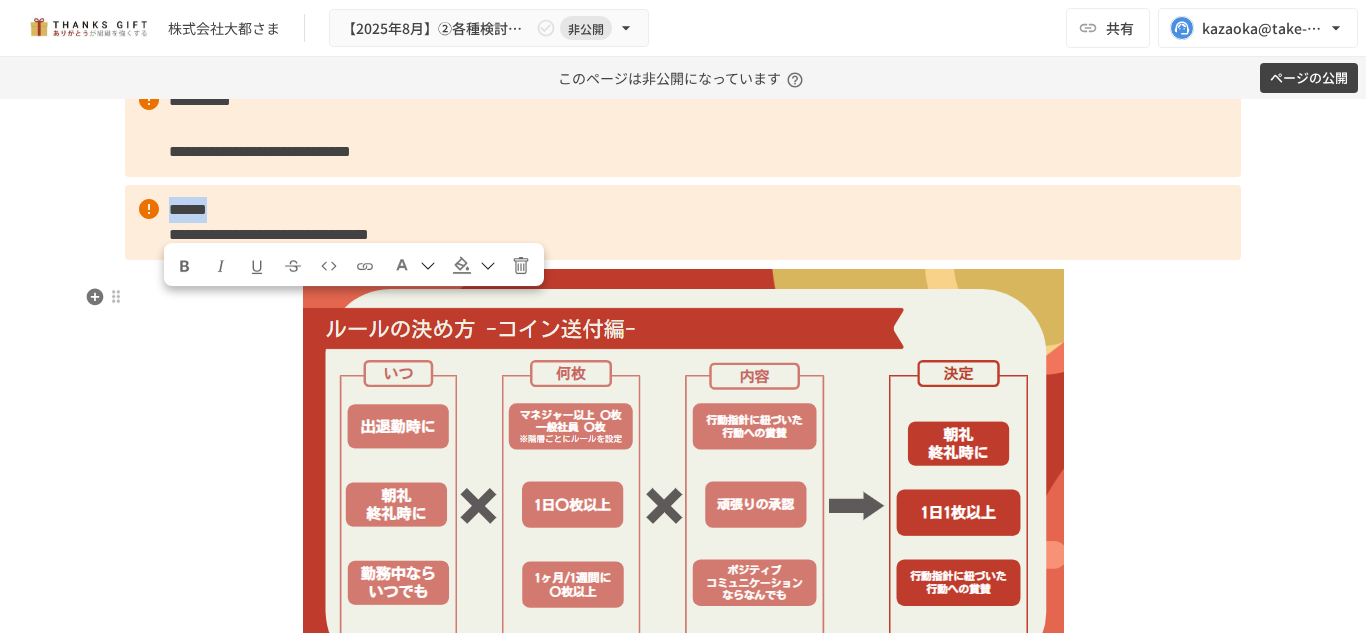 click on "**********" at bounding box center [683, 222] 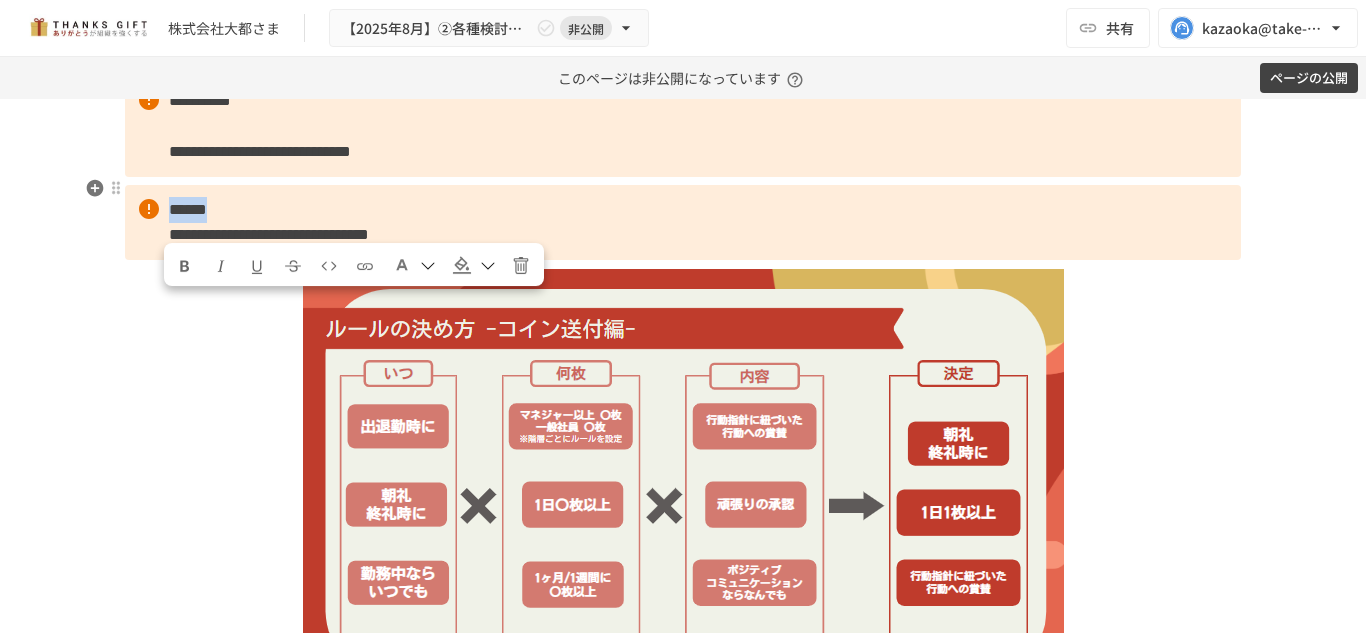 click at bounding box center [185, 266] 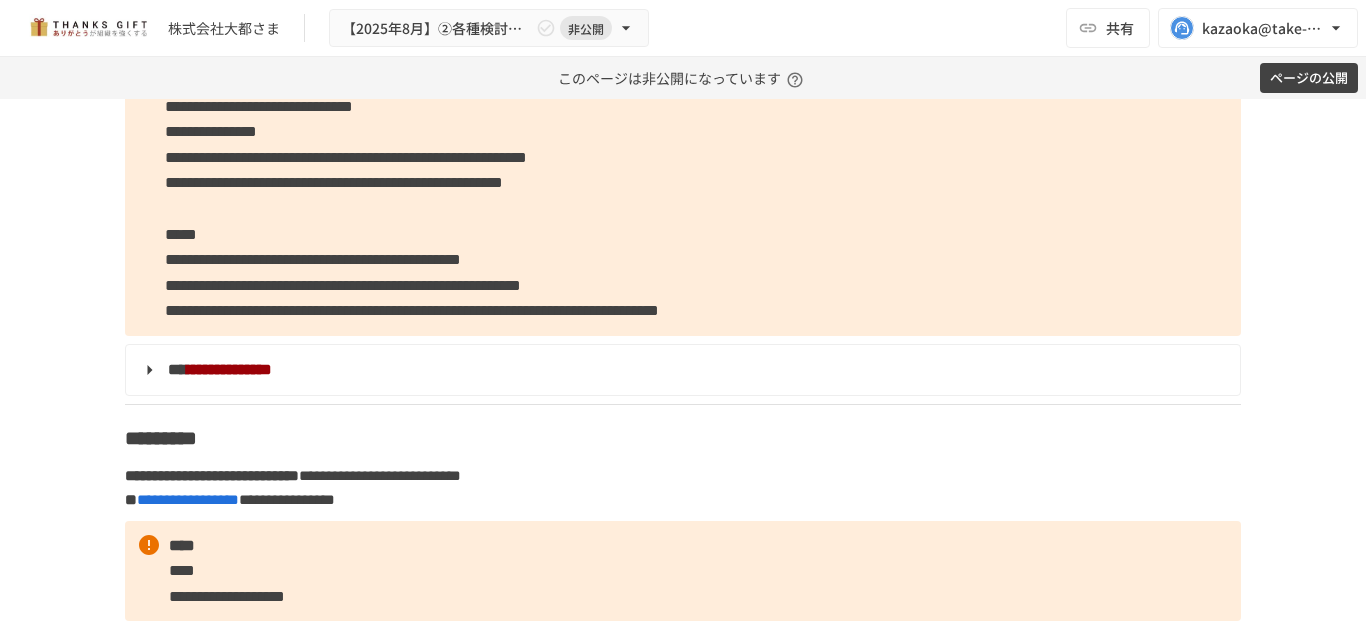scroll, scrollTop: 6347, scrollLeft: 0, axis: vertical 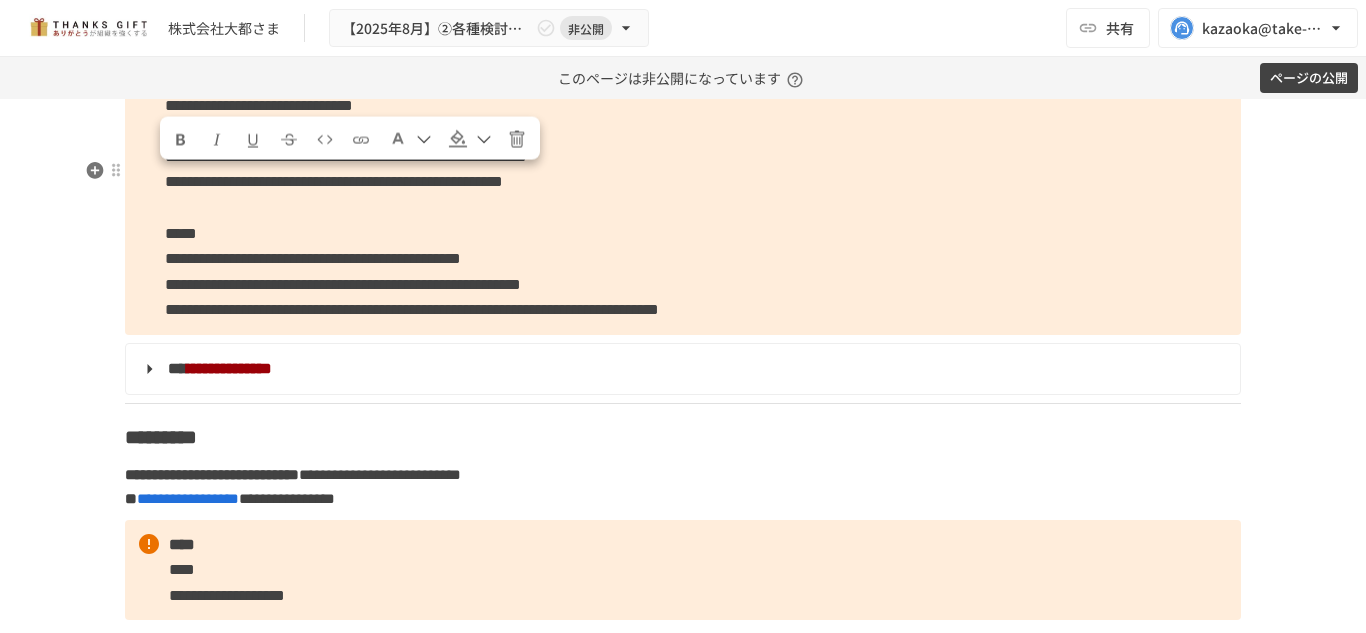 drag, startPoint x: 161, startPoint y: 186, endPoint x: 282, endPoint y: 194, distance: 121.264175 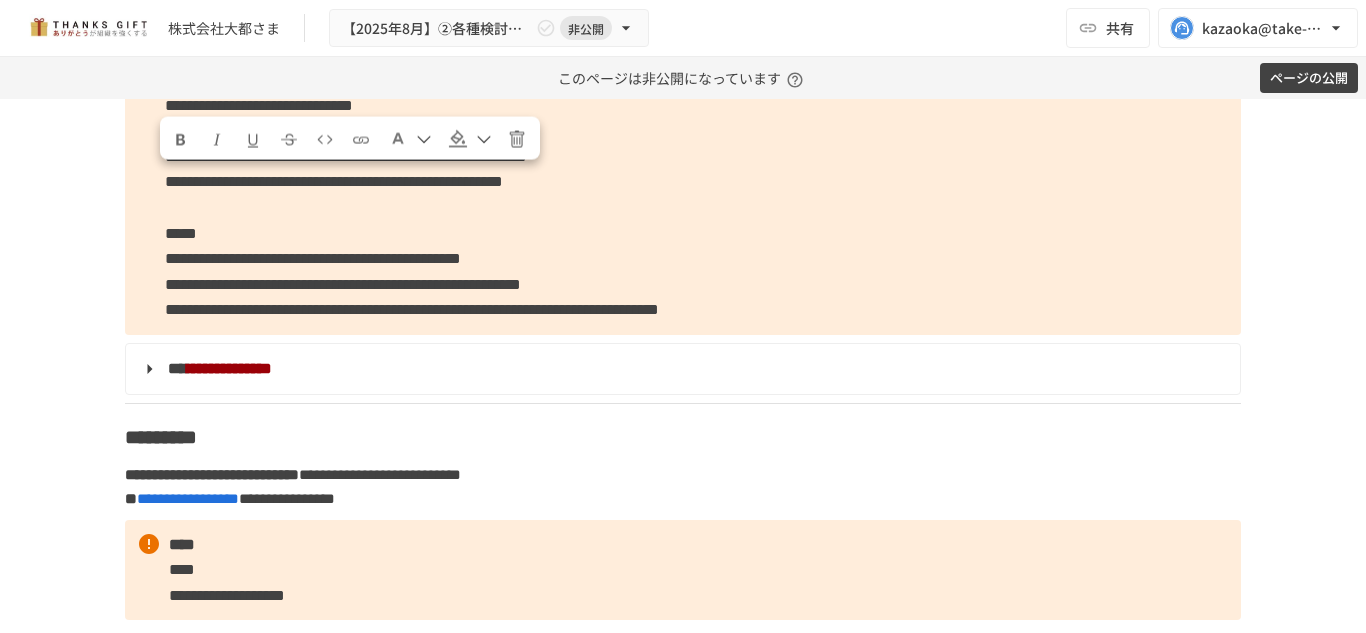 click at bounding box center (181, 140) 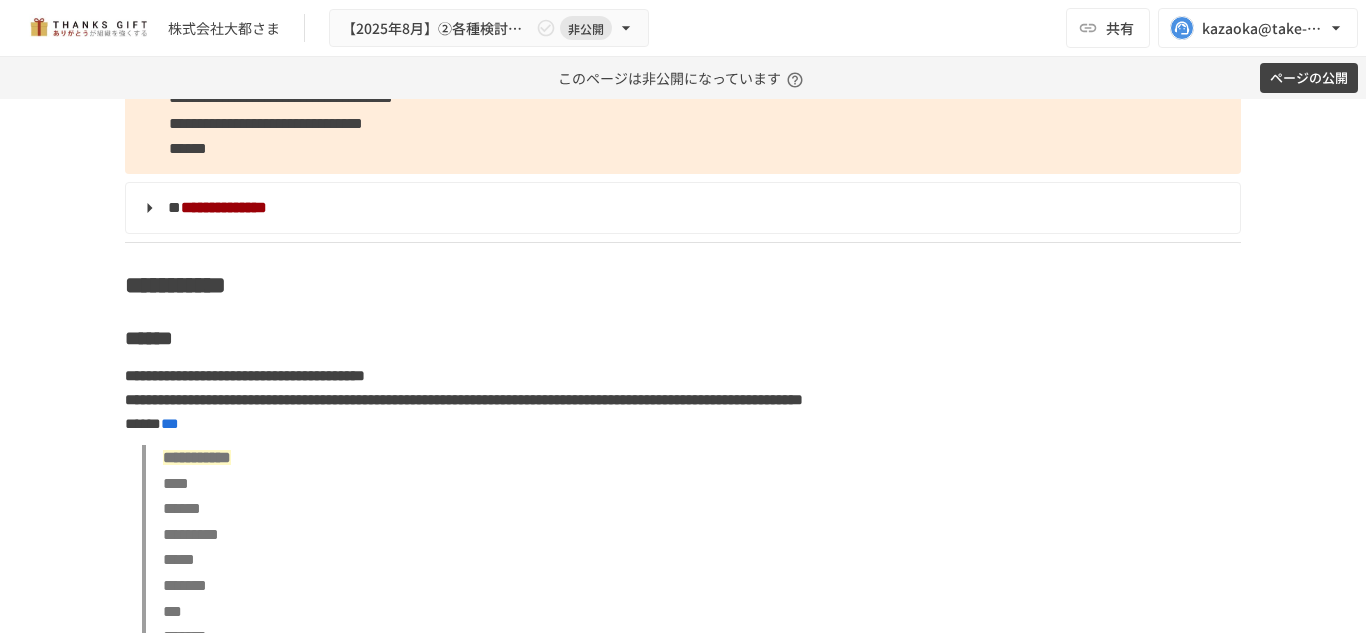 scroll, scrollTop: 8846, scrollLeft: 0, axis: vertical 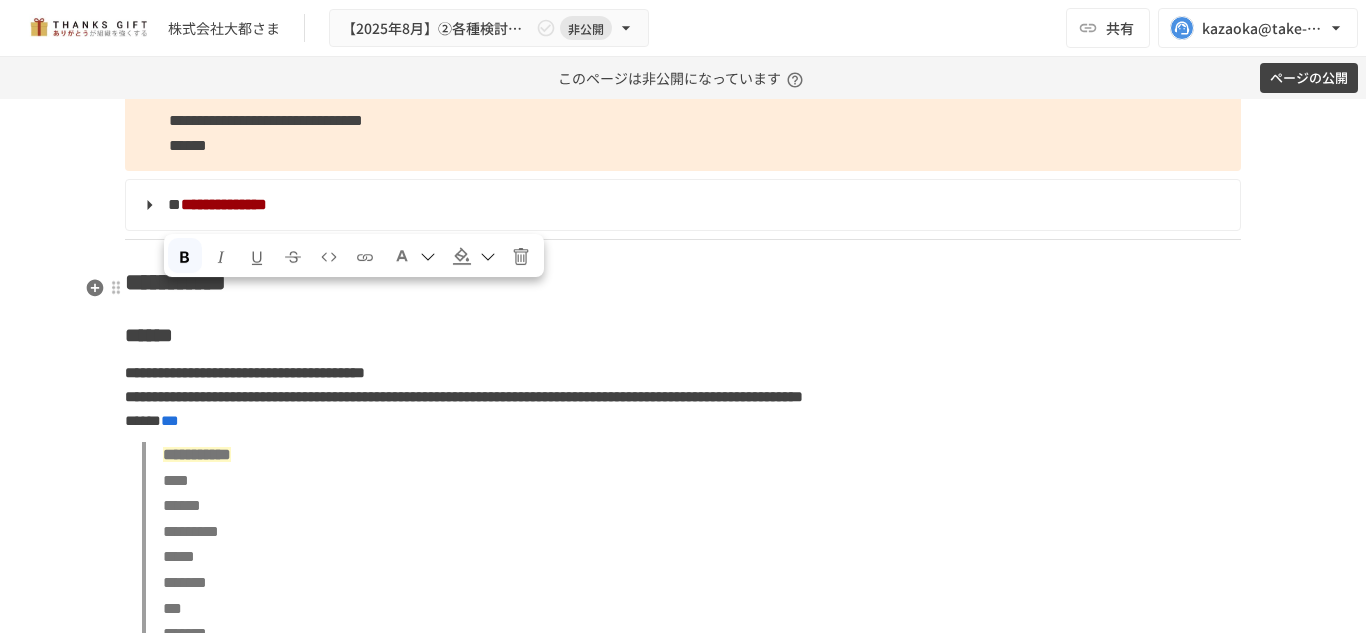 drag, startPoint x: 162, startPoint y: 298, endPoint x: 278, endPoint y: 299, distance: 116.00431 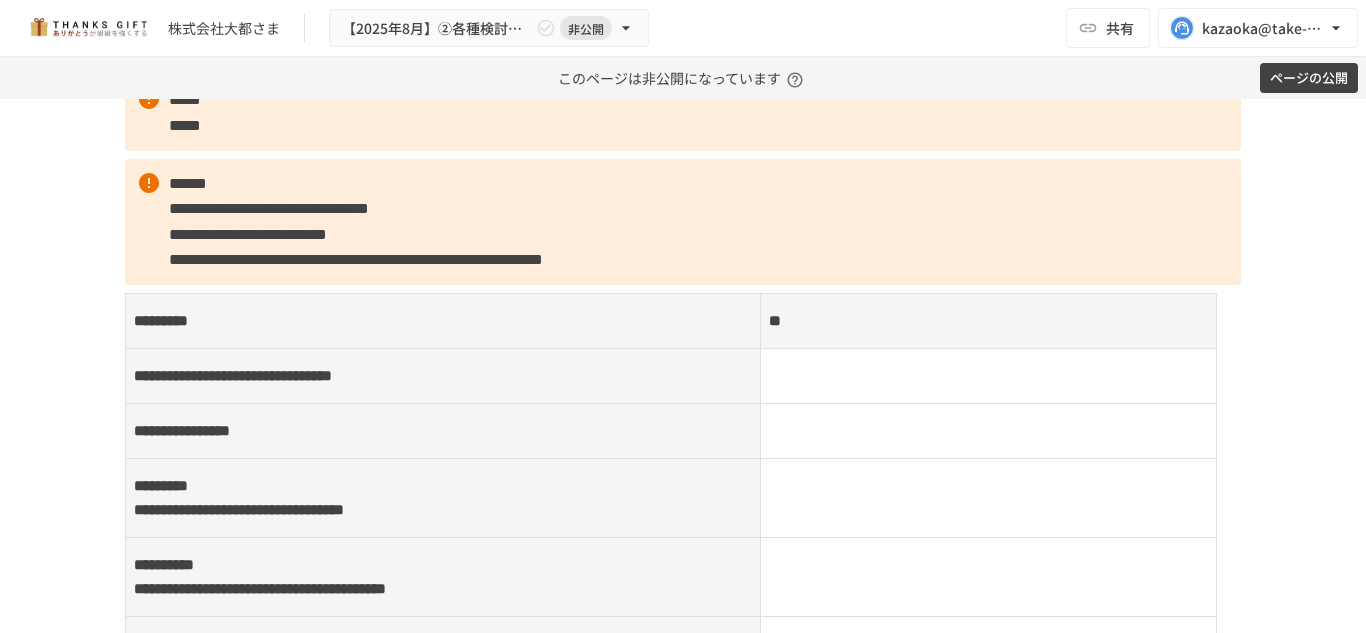 scroll, scrollTop: 10083, scrollLeft: 0, axis: vertical 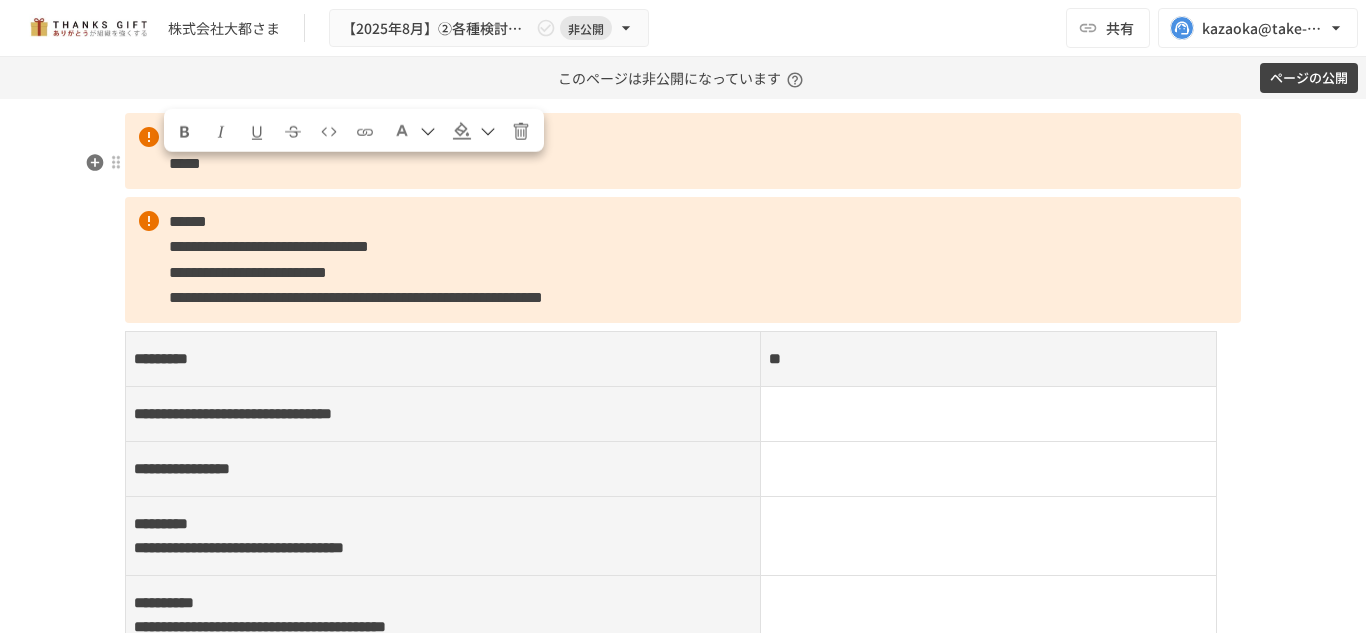 drag, startPoint x: 260, startPoint y: 120, endPoint x: 164, endPoint y: 115, distance: 96.13012 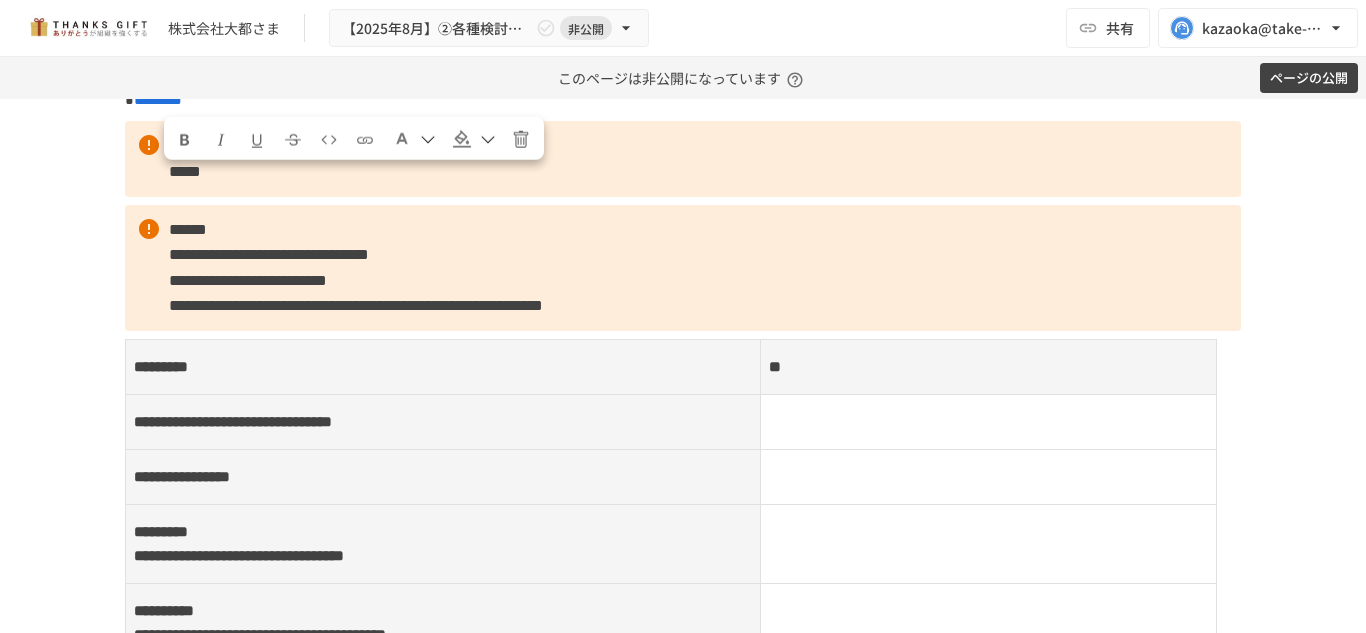 click at bounding box center [185, 138] 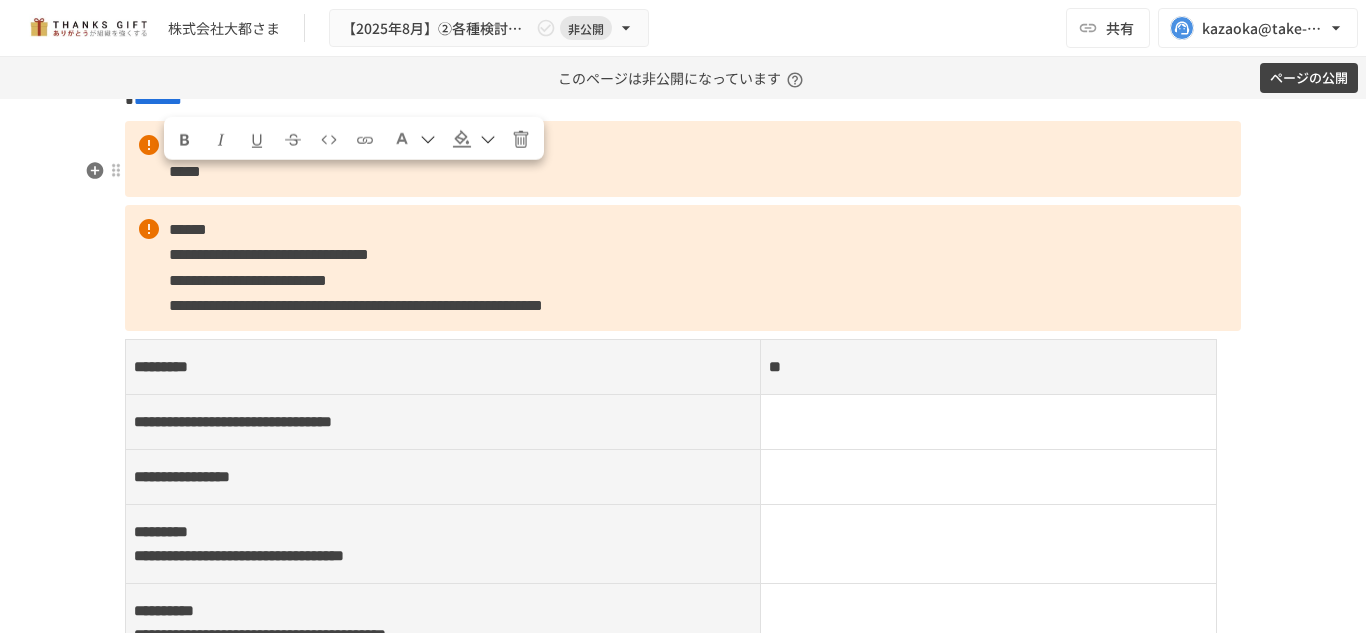 scroll, scrollTop: 10003, scrollLeft: 0, axis: vertical 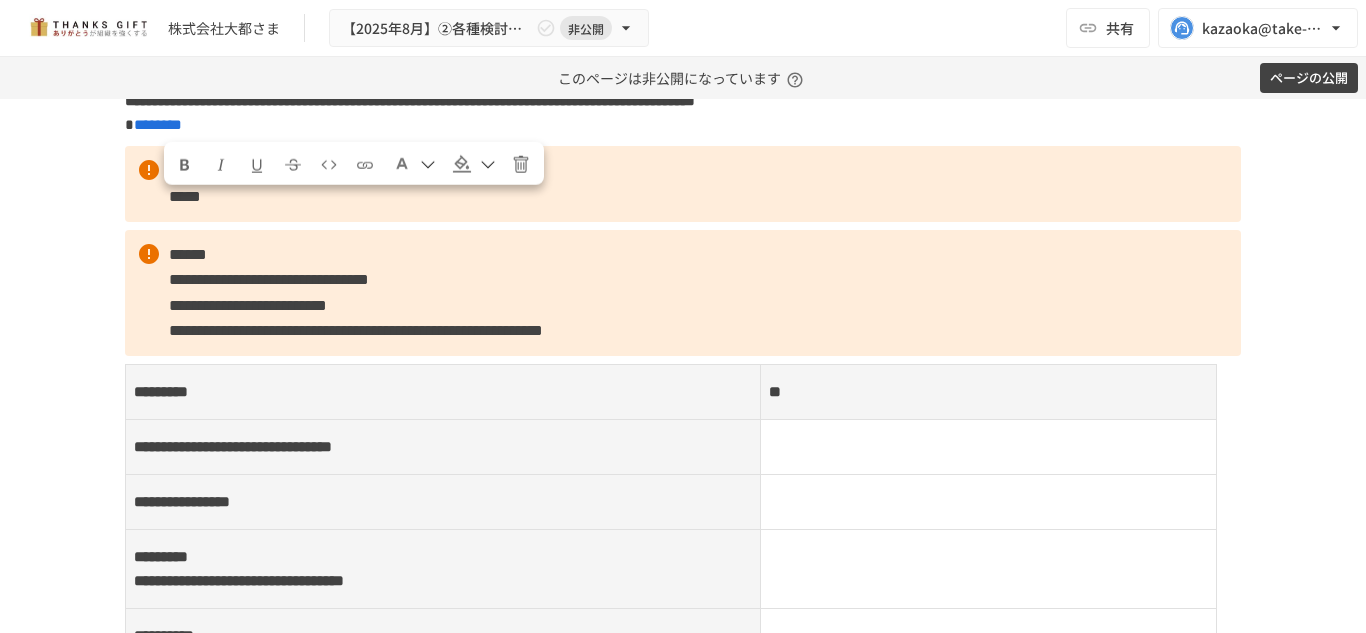 click at bounding box center [185, 163] 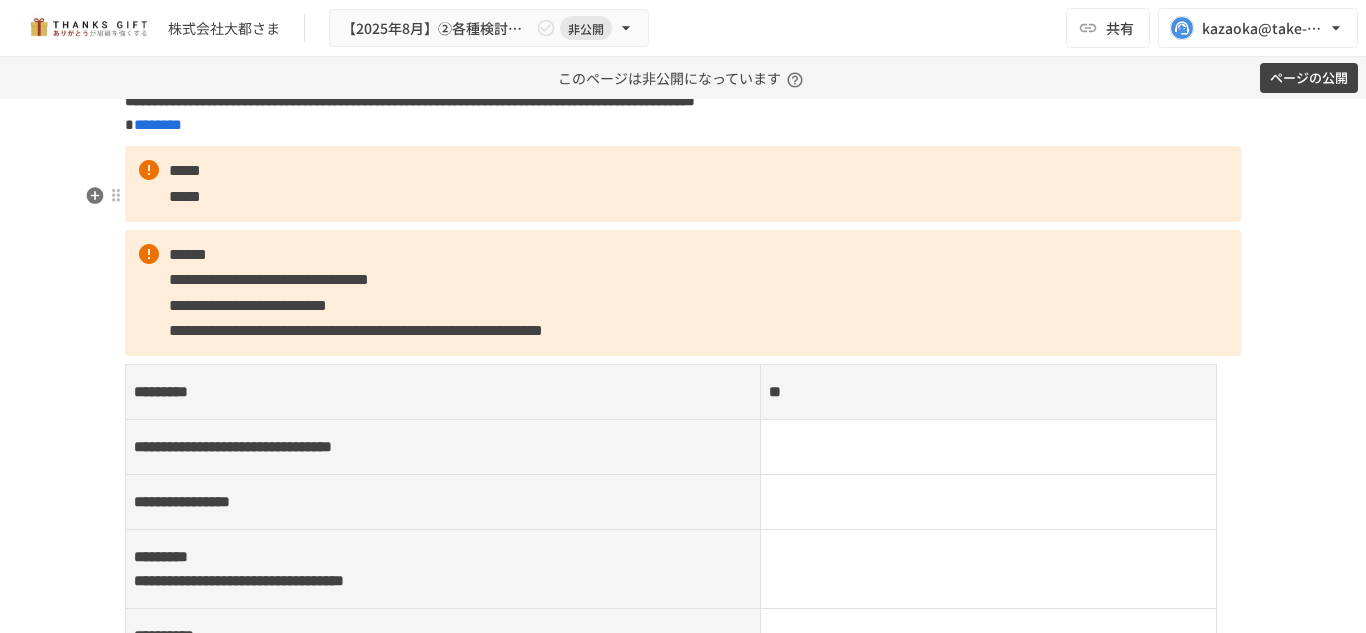 click on "**********" at bounding box center (683, -227) 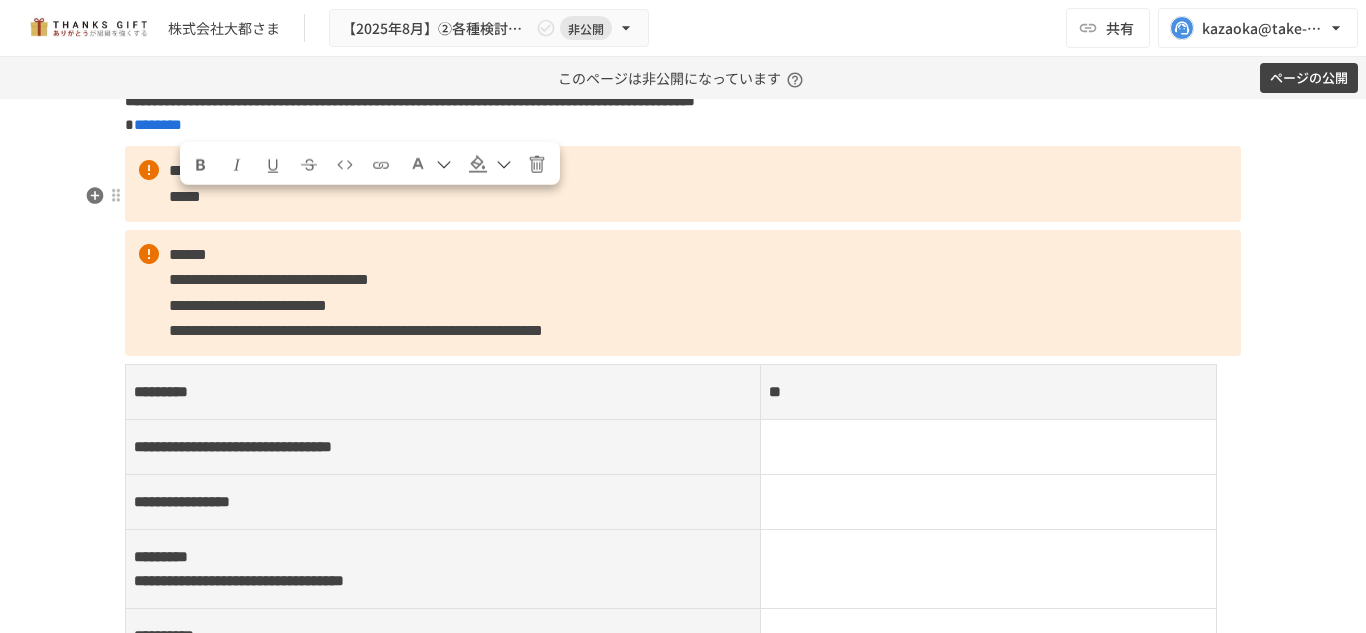 drag, startPoint x: 253, startPoint y: 212, endPoint x: 169, endPoint y: 200, distance: 84.85281 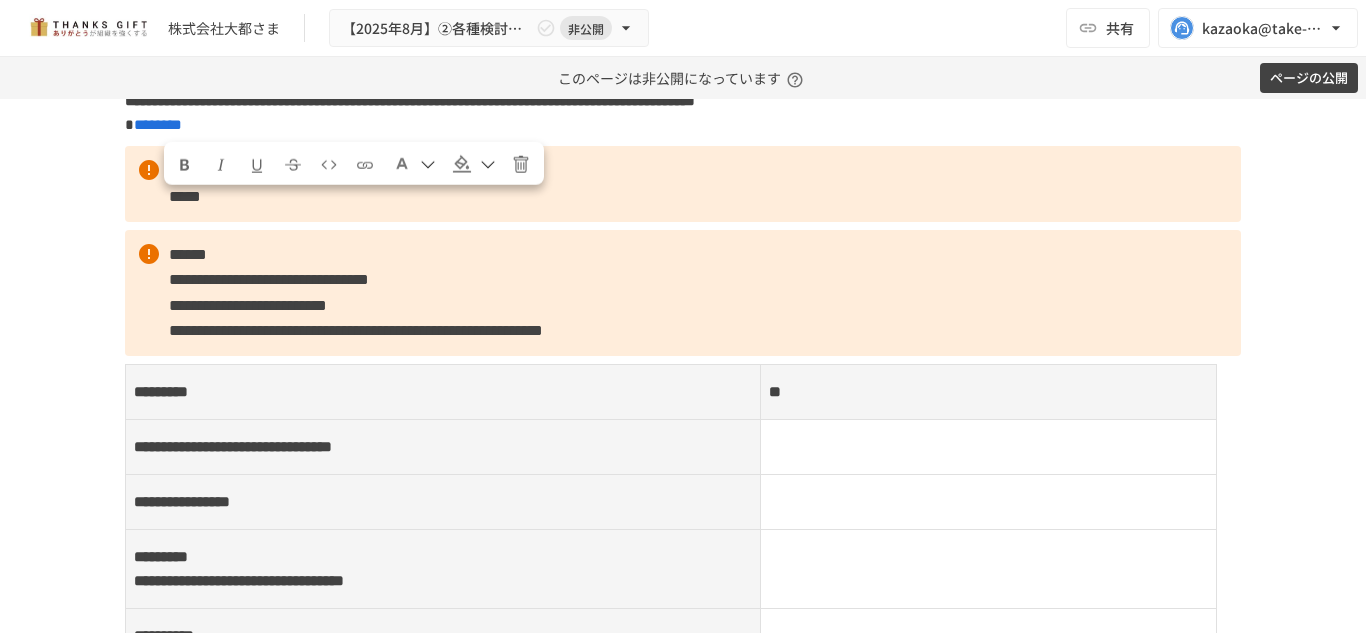 click at bounding box center [185, 165] 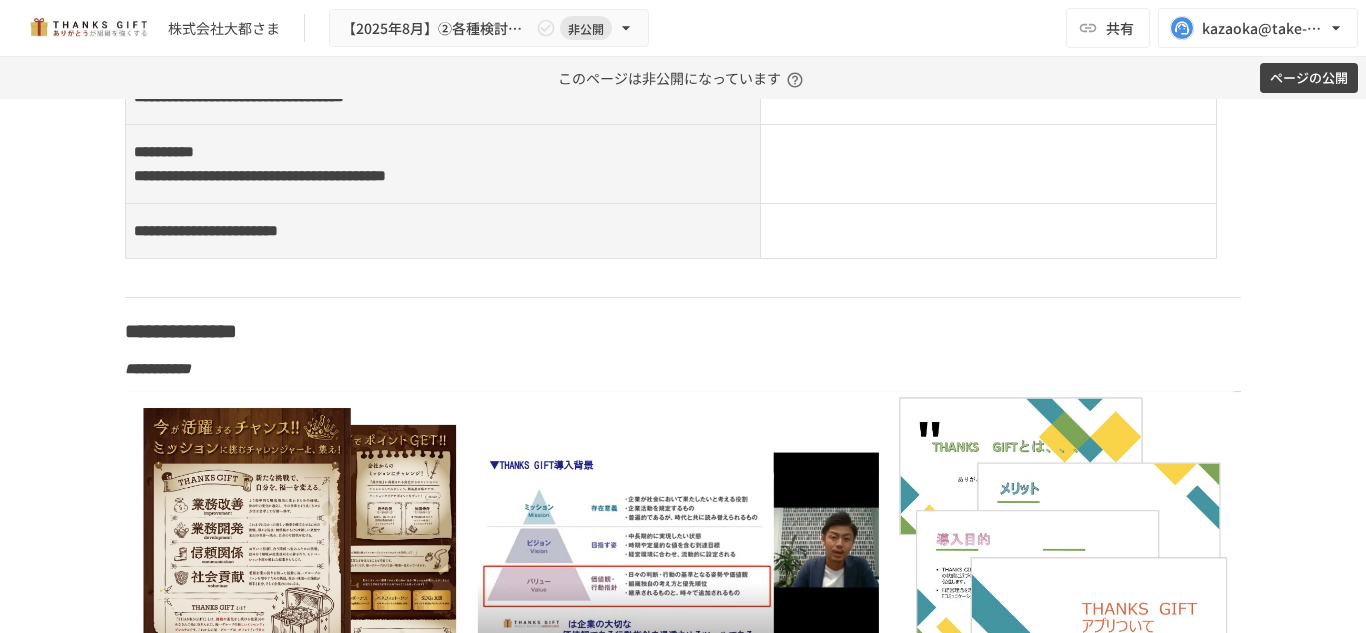 scroll, scrollTop: 10488, scrollLeft: 0, axis: vertical 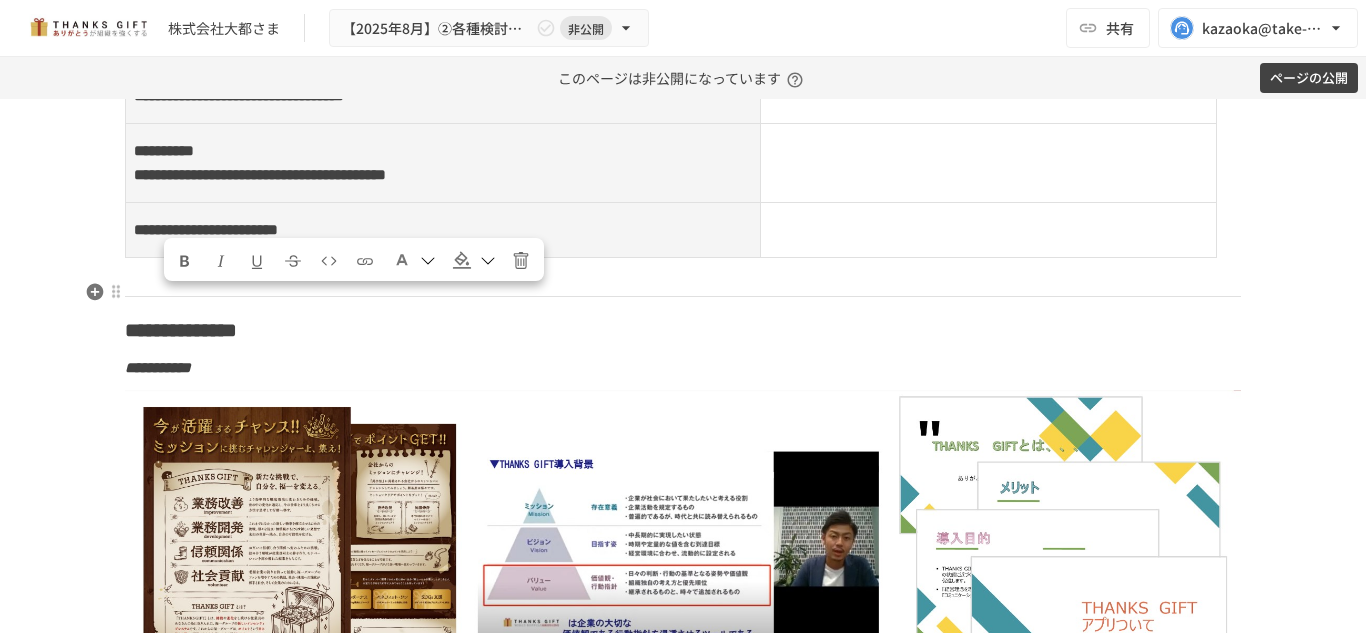drag, startPoint x: 258, startPoint y: 303, endPoint x: 157, endPoint y: 301, distance: 101.0198 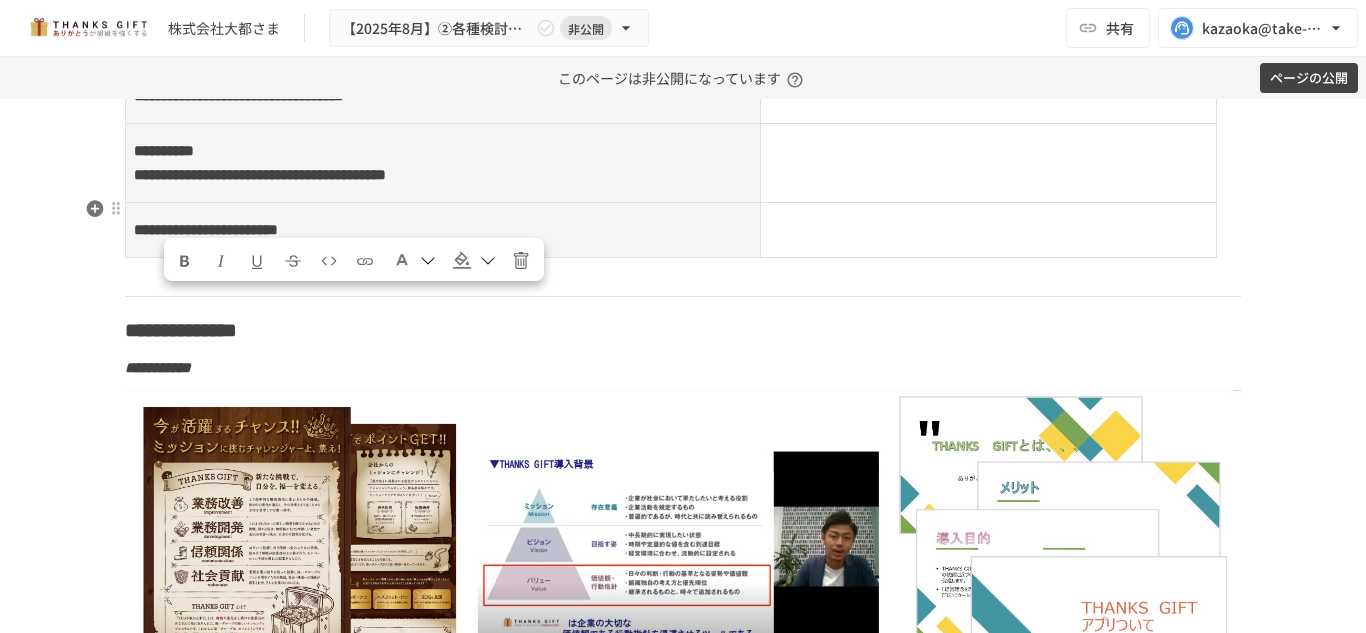 click at bounding box center [185, 261] 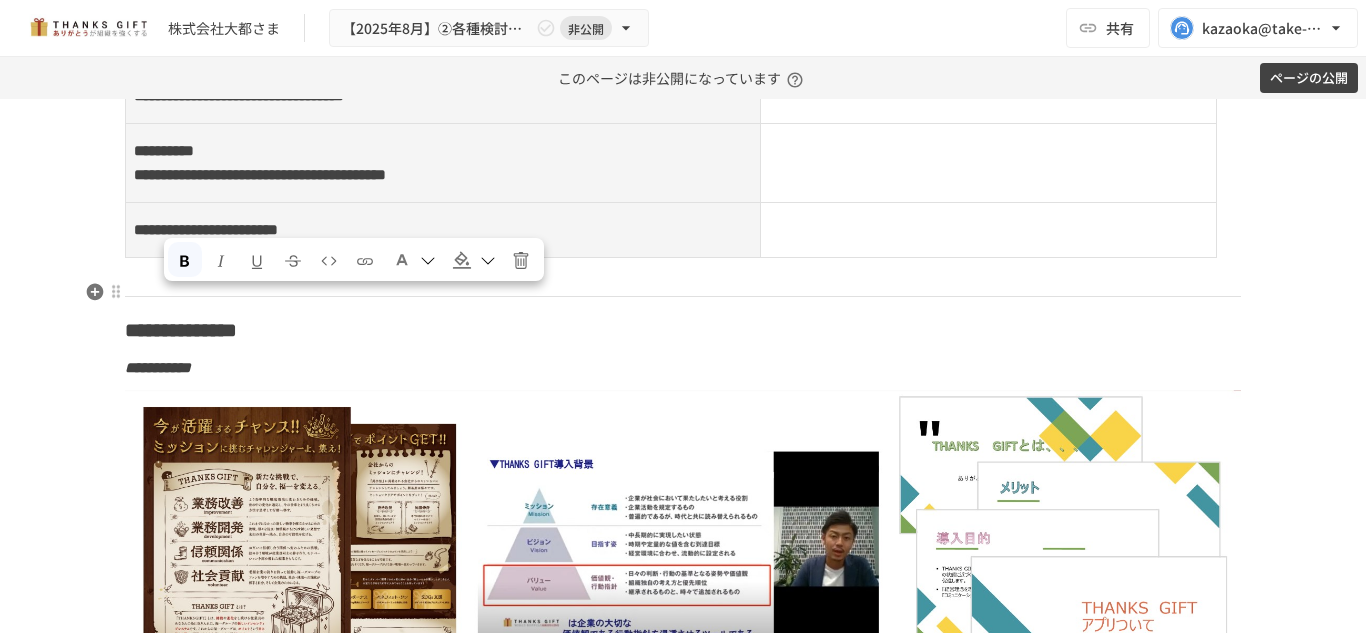 click on "**********" at bounding box center (248, -180) 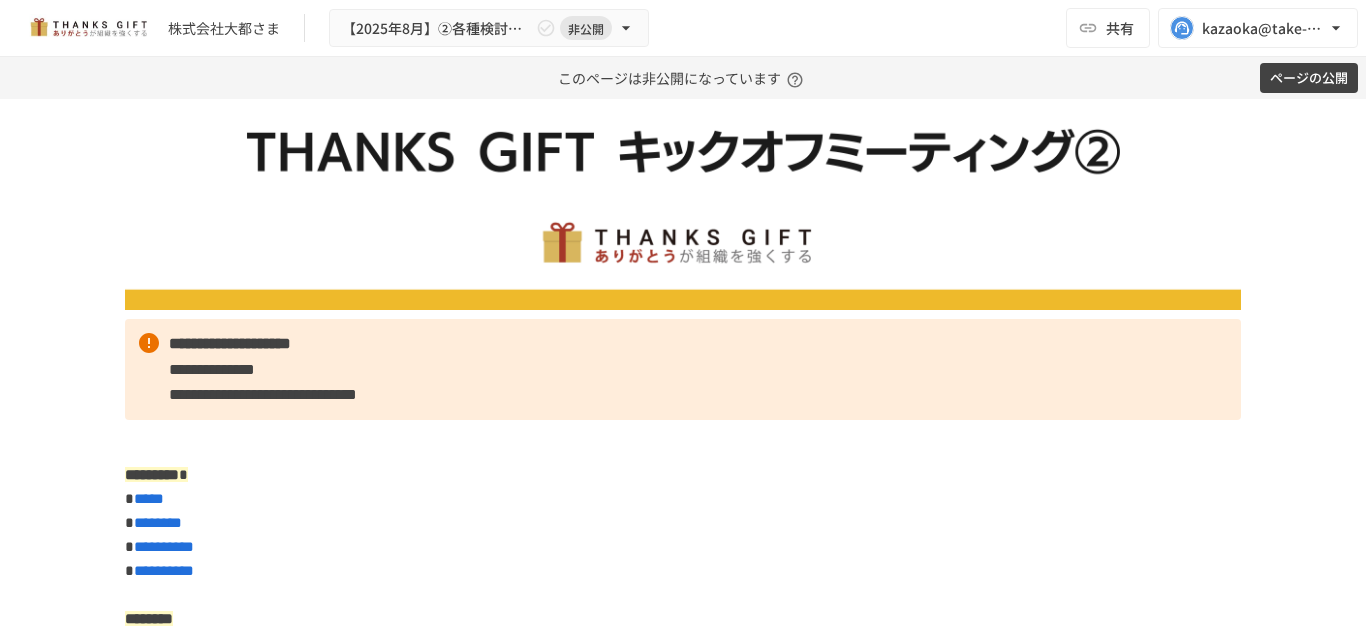 scroll, scrollTop: 0, scrollLeft: 0, axis: both 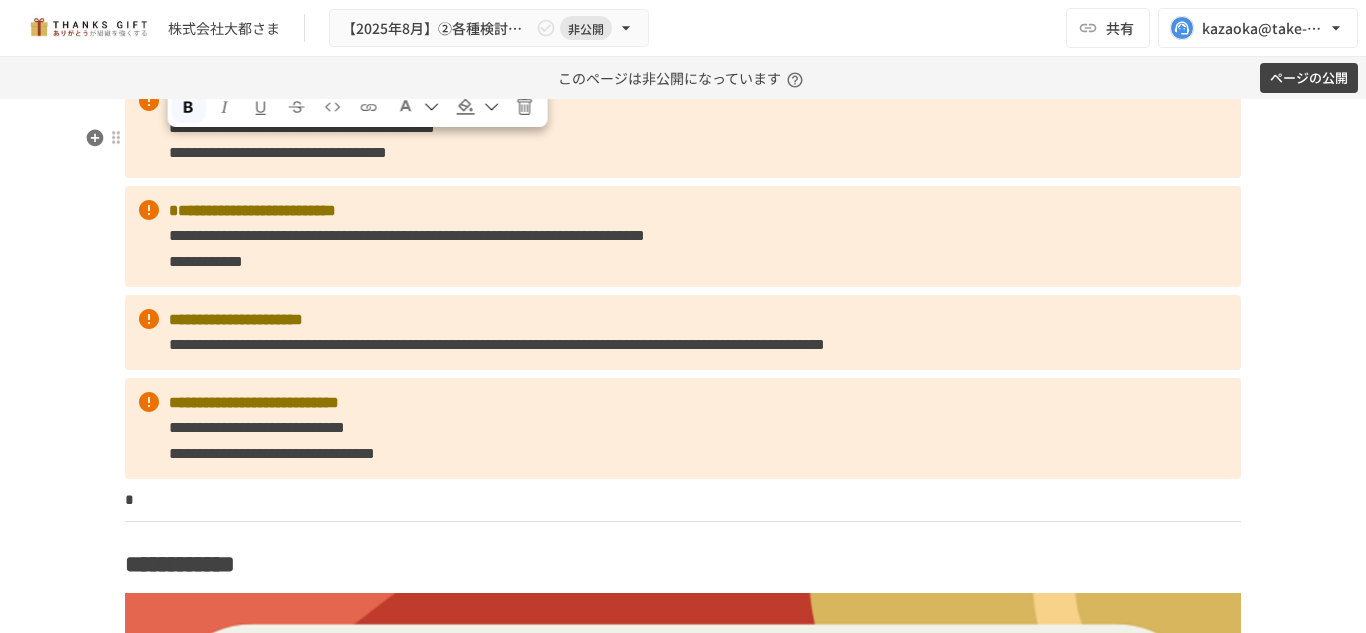 drag, startPoint x: 167, startPoint y: 148, endPoint x: 462, endPoint y: 147, distance: 295.0017 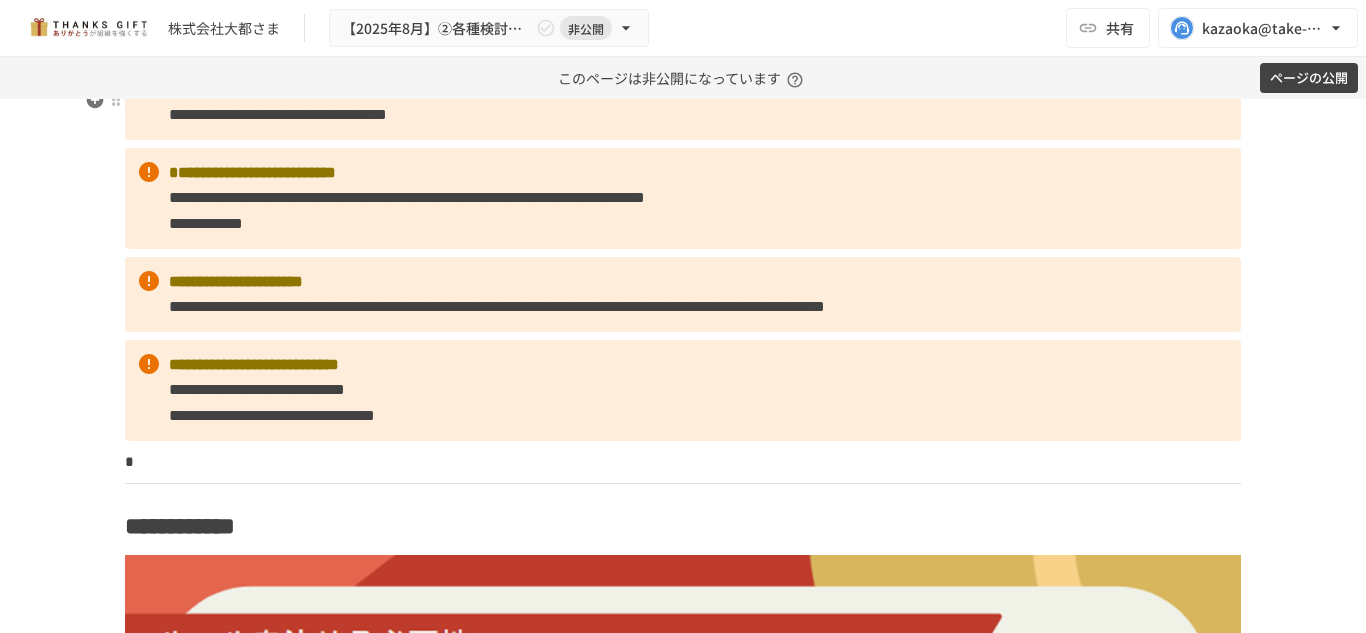 scroll, scrollTop: 2216, scrollLeft: 0, axis: vertical 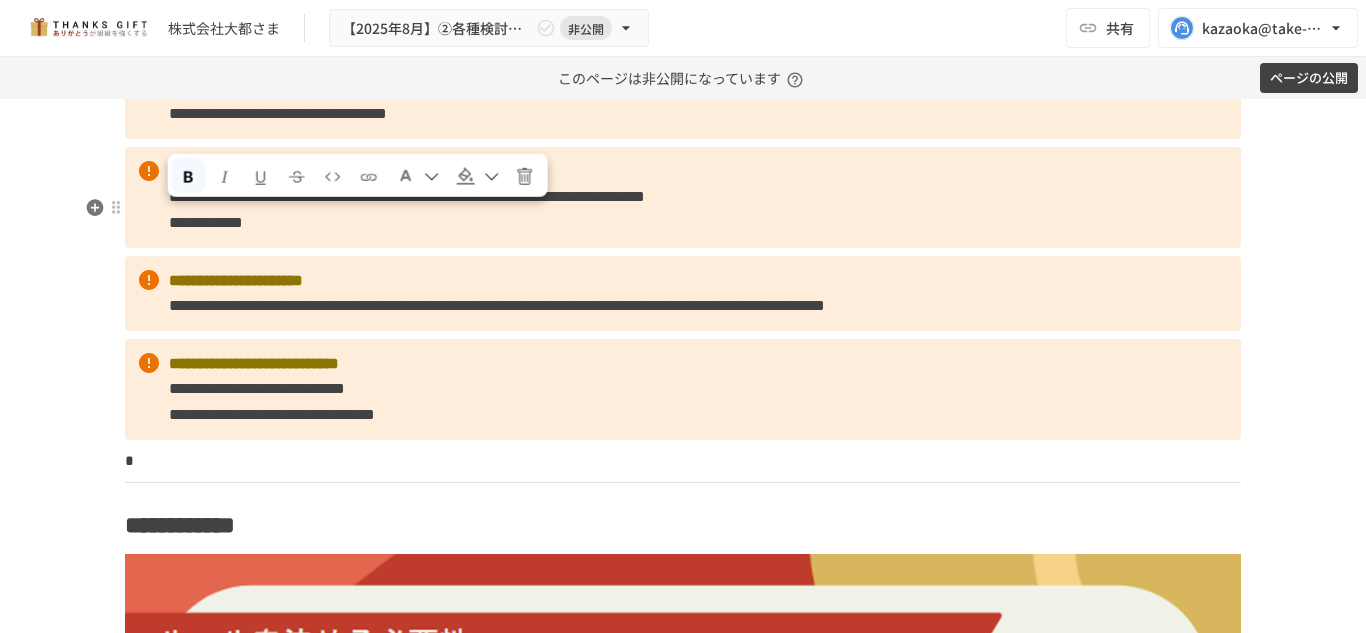 drag, startPoint x: 164, startPoint y: 215, endPoint x: 524, endPoint y: 220, distance: 360.03473 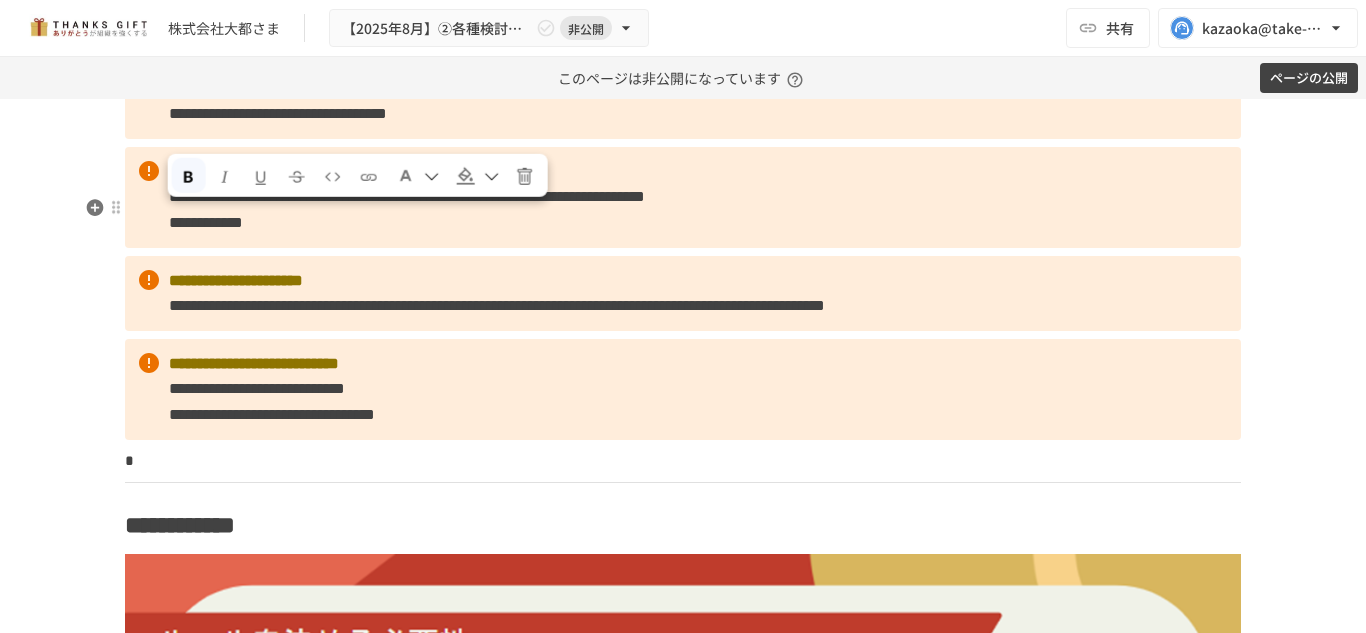 click on "**********" at bounding box center [683, 197] 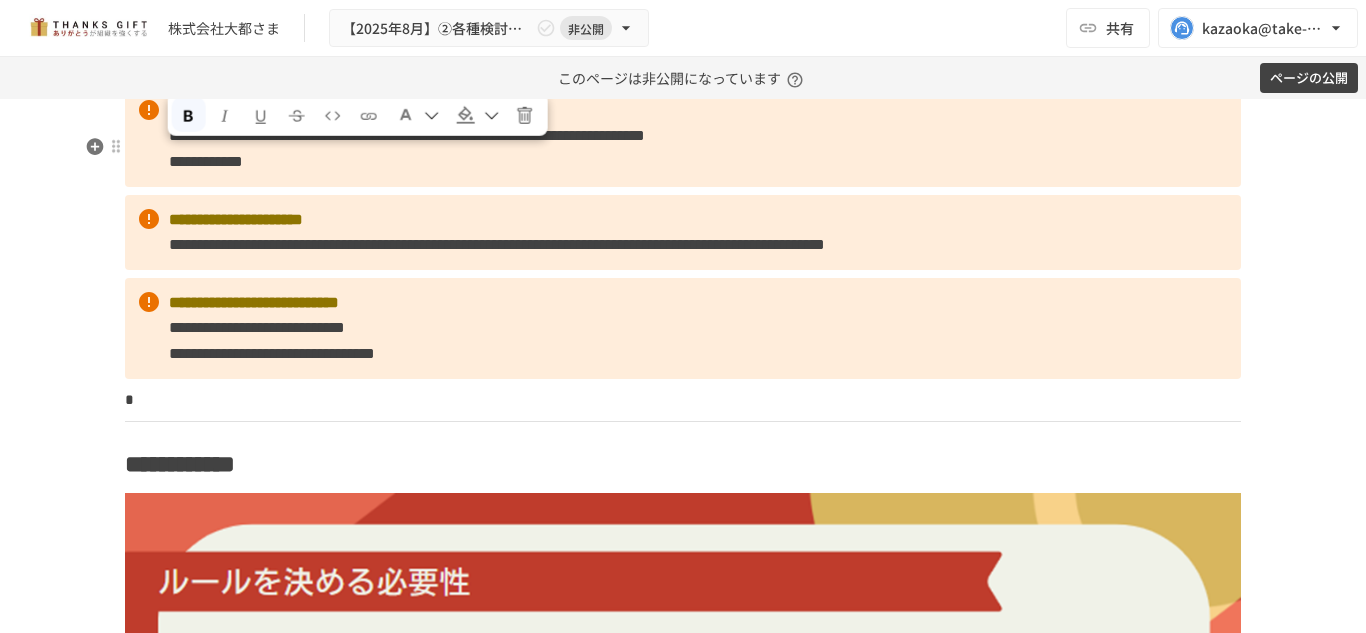 scroll, scrollTop: 2279, scrollLeft: 0, axis: vertical 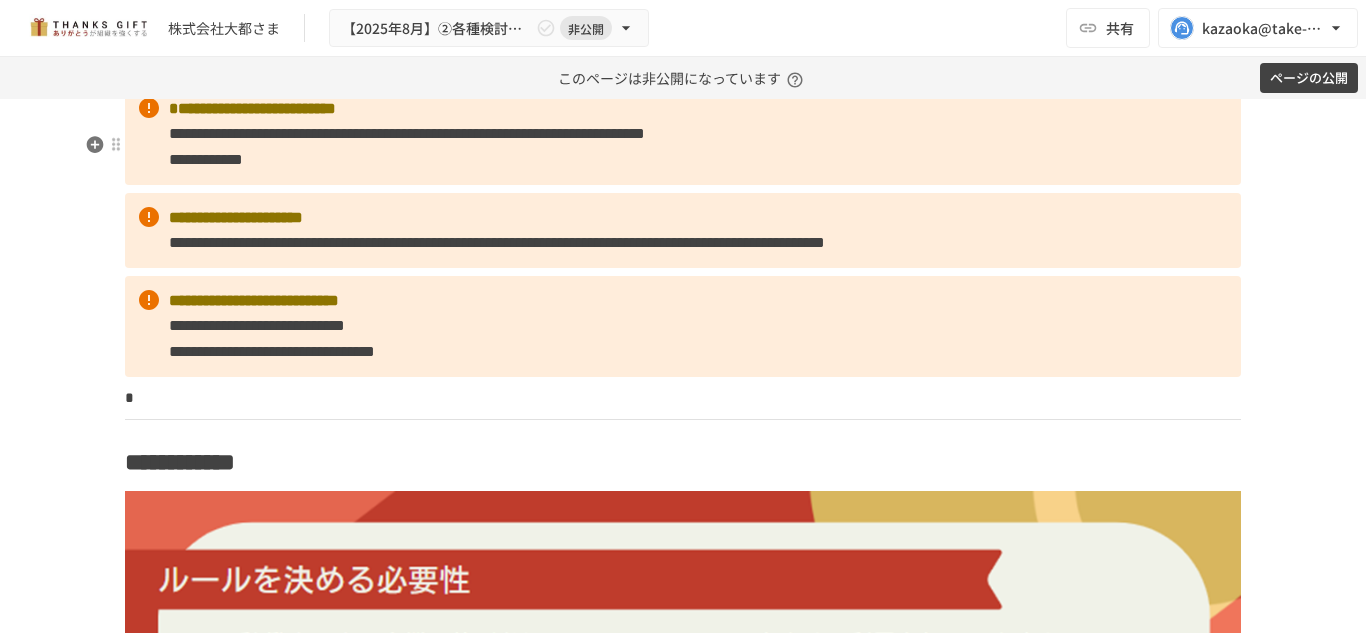 click on "**********" at bounding box center [236, 217] 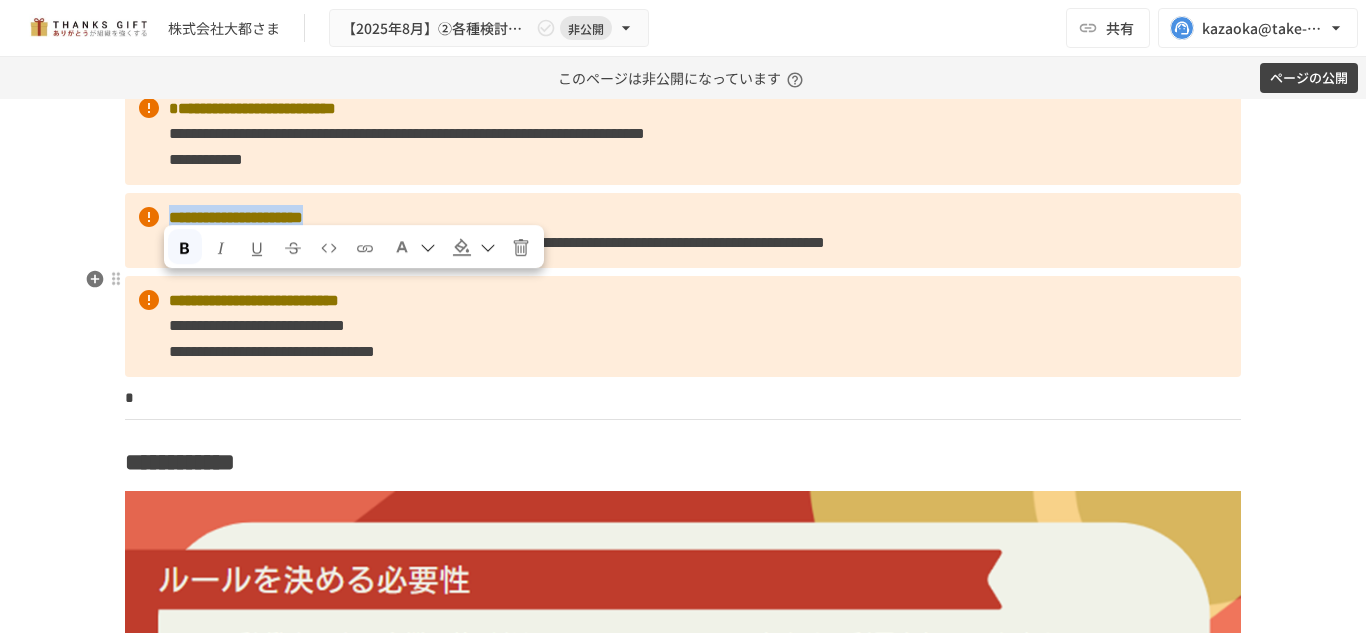 drag, startPoint x: 166, startPoint y: 296, endPoint x: 503, endPoint y: 295, distance: 337.0015 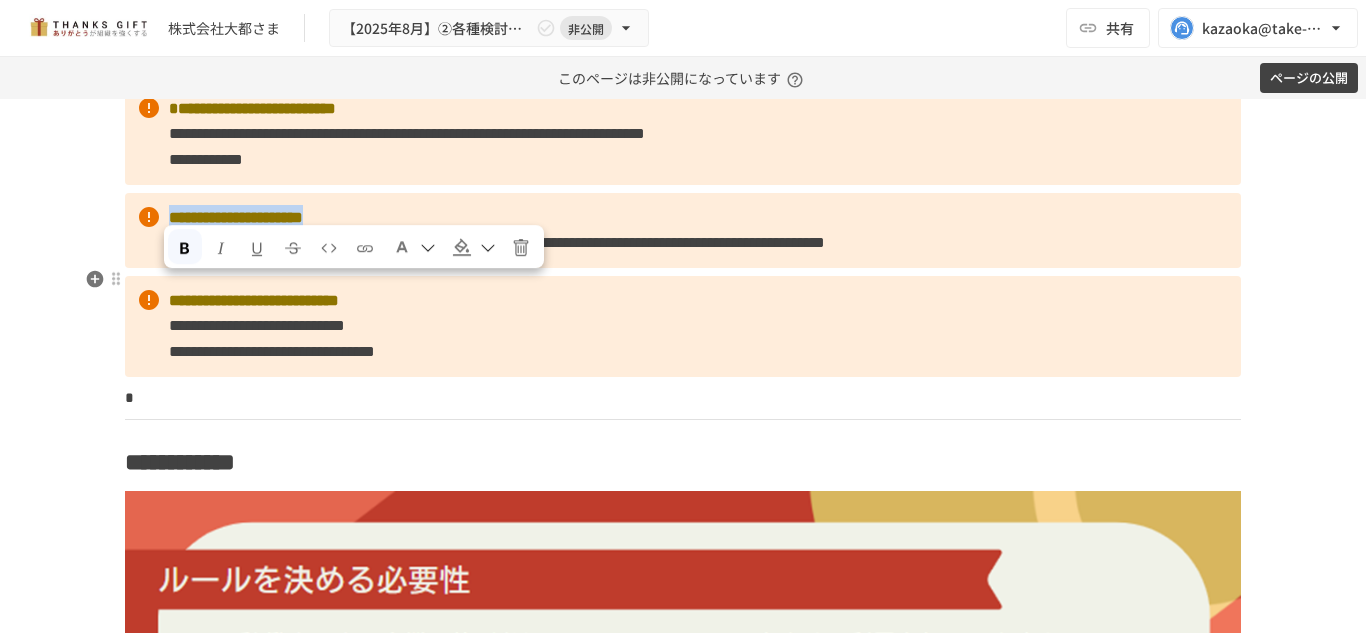 click on "**********" at bounding box center (236, 217) 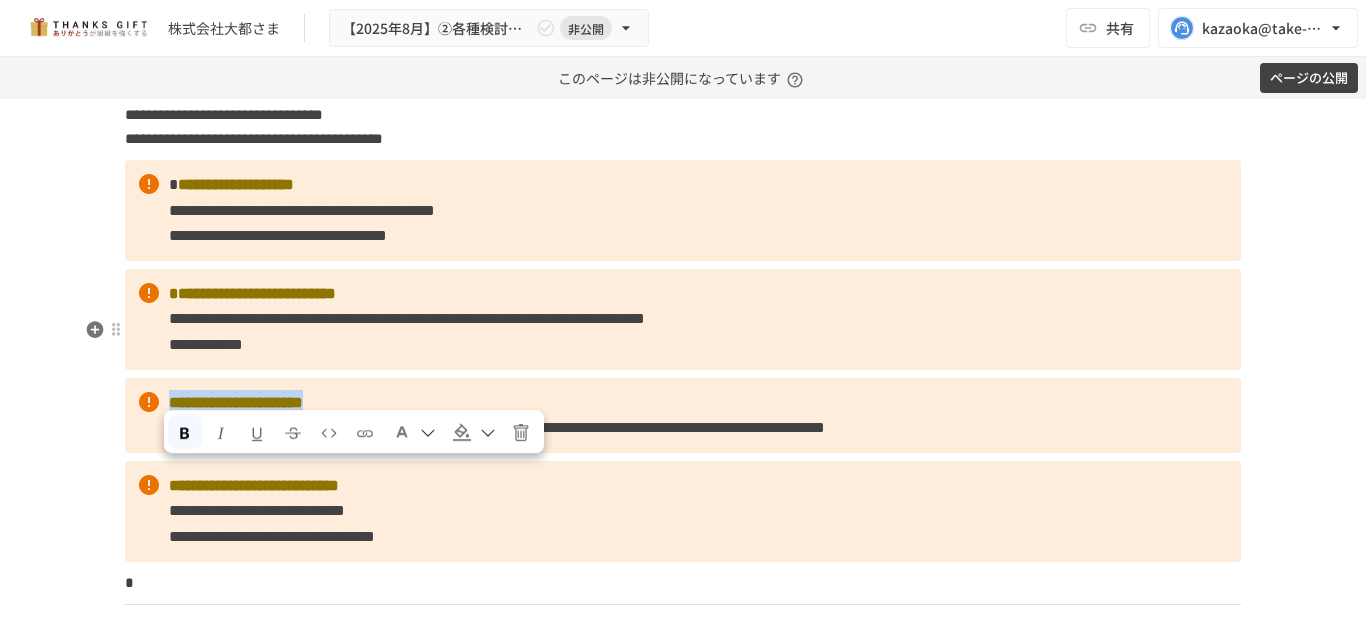 scroll, scrollTop: 2130, scrollLeft: 0, axis: vertical 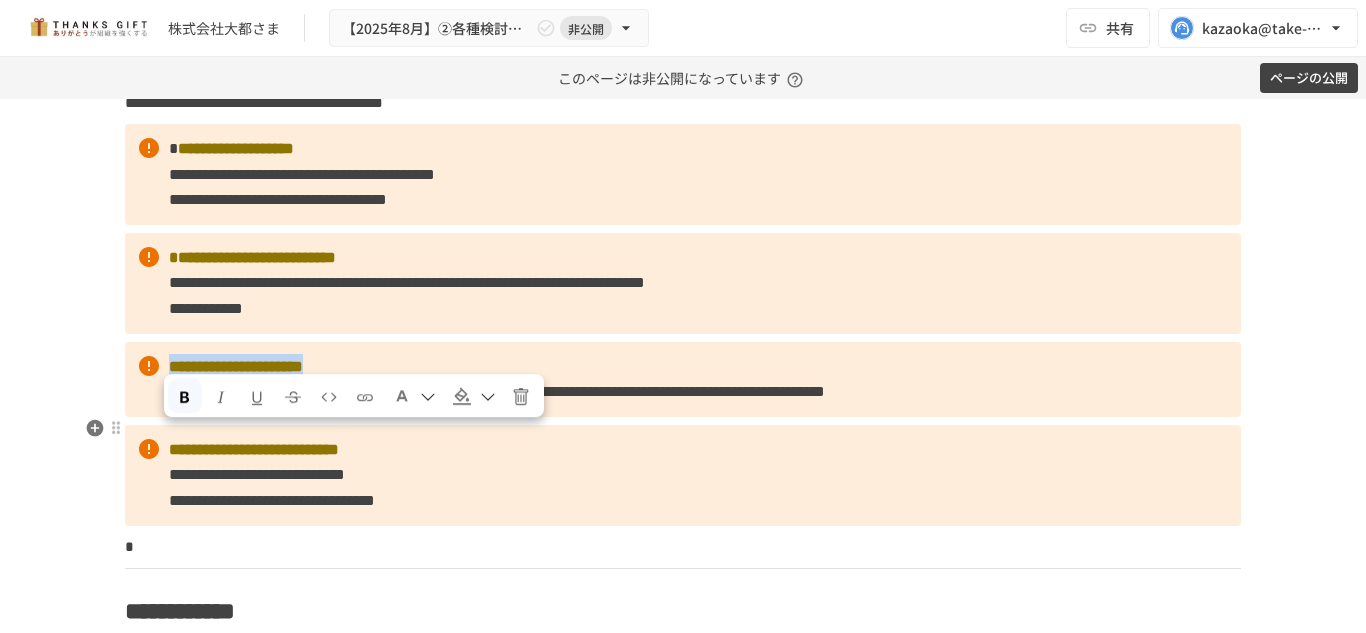 click on "**********" at bounding box center [683, 379] 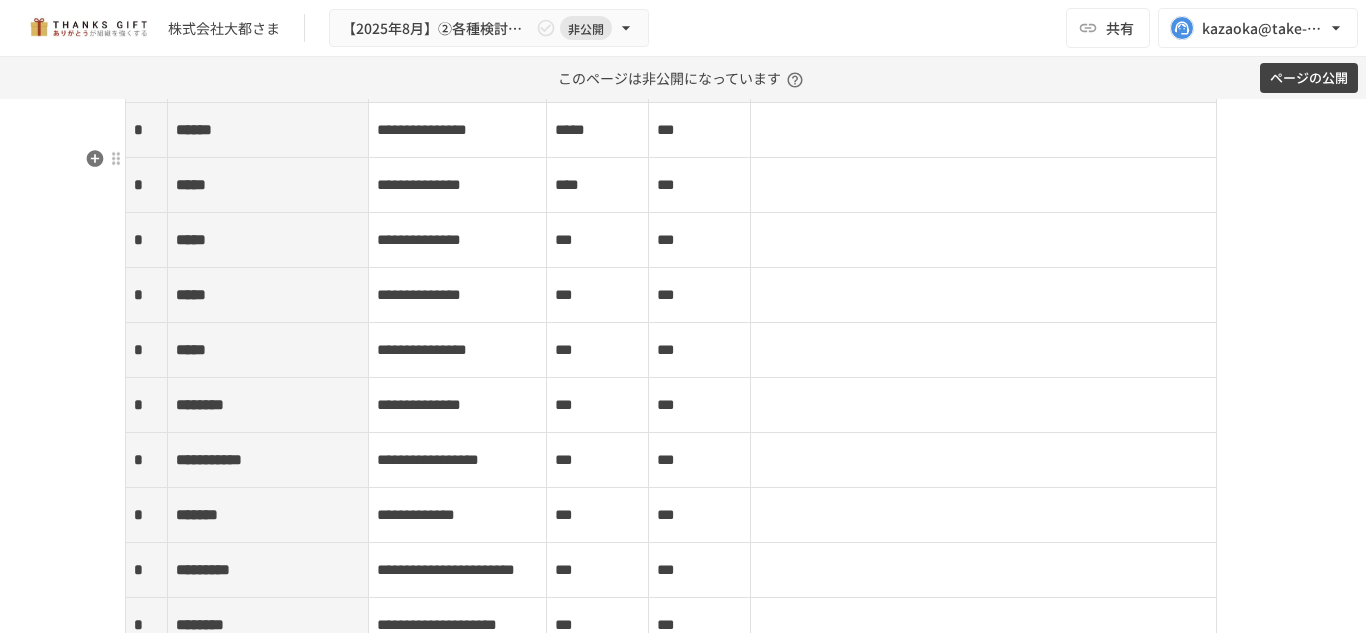 scroll, scrollTop: 5212, scrollLeft: 0, axis: vertical 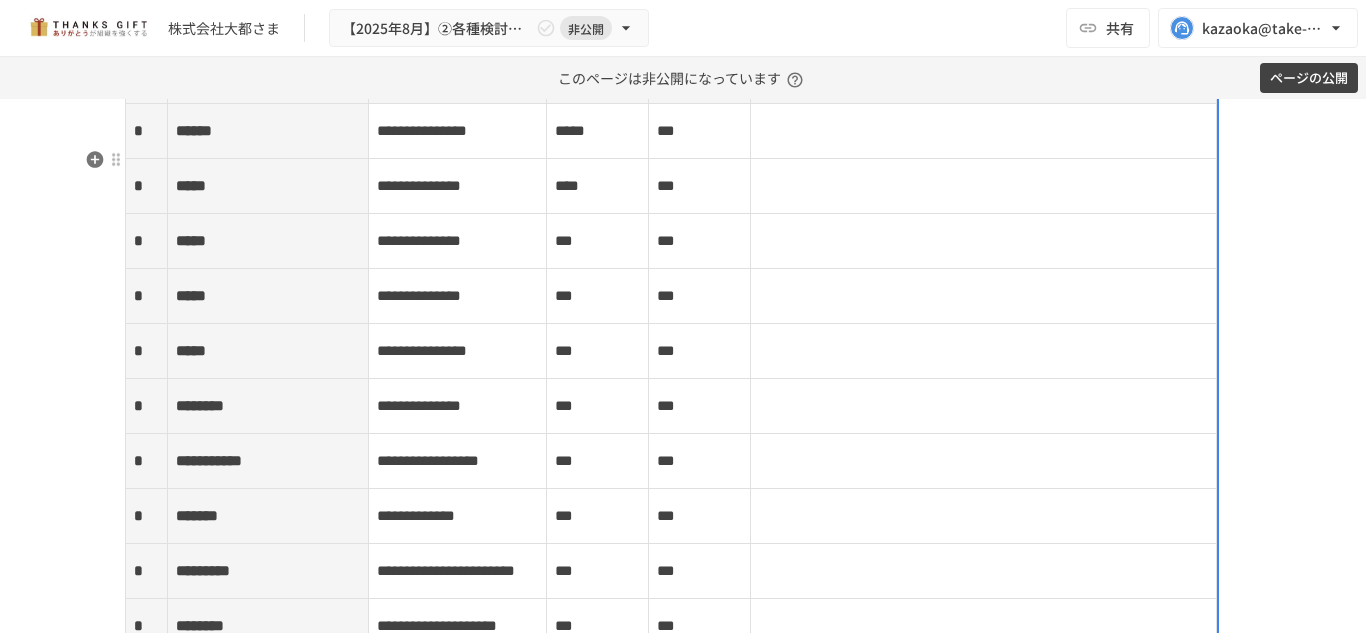 drag, startPoint x: 191, startPoint y: 495, endPoint x: 274, endPoint y: 477, distance: 84.92938 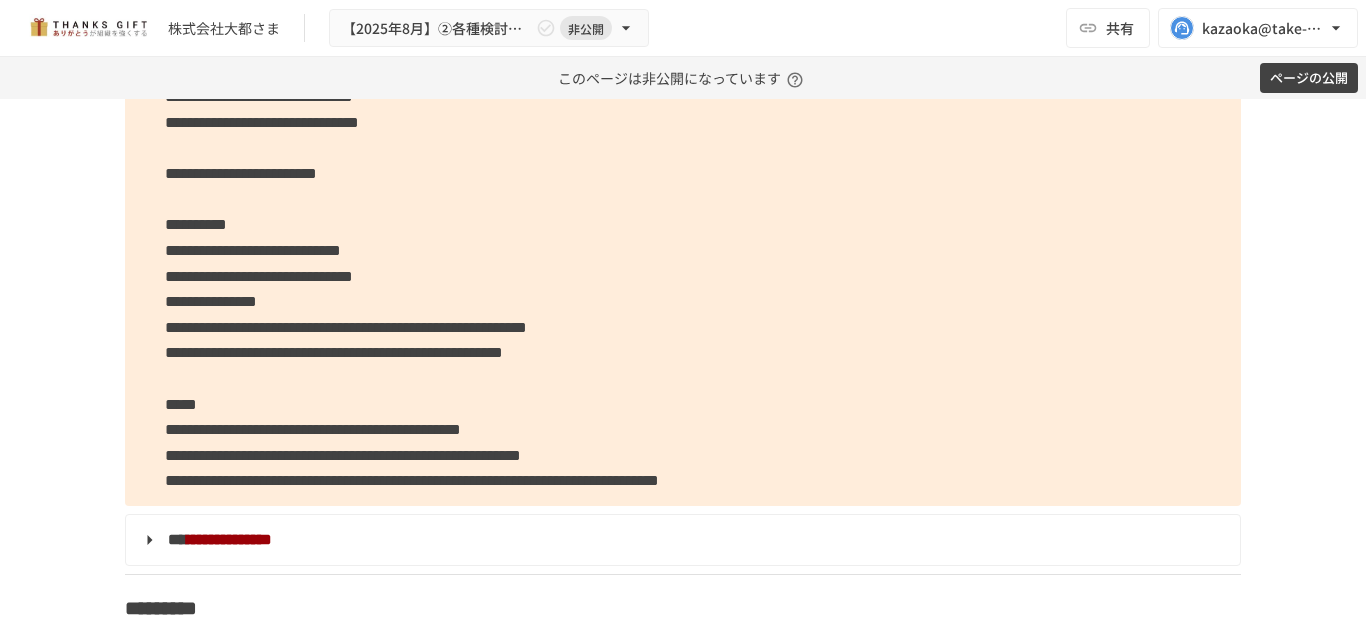scroll, scrollTop: 6176, scrollLeft: 0, axis: vertical 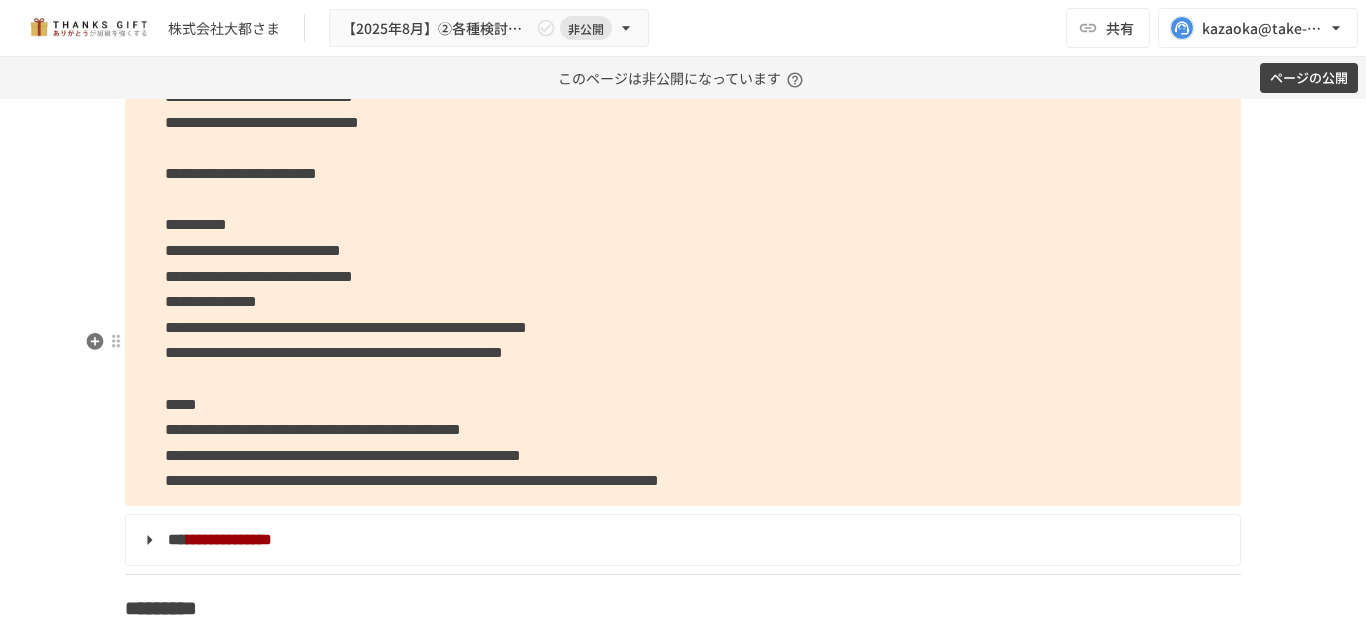 click on "**********" at bounding box center [352, -57] 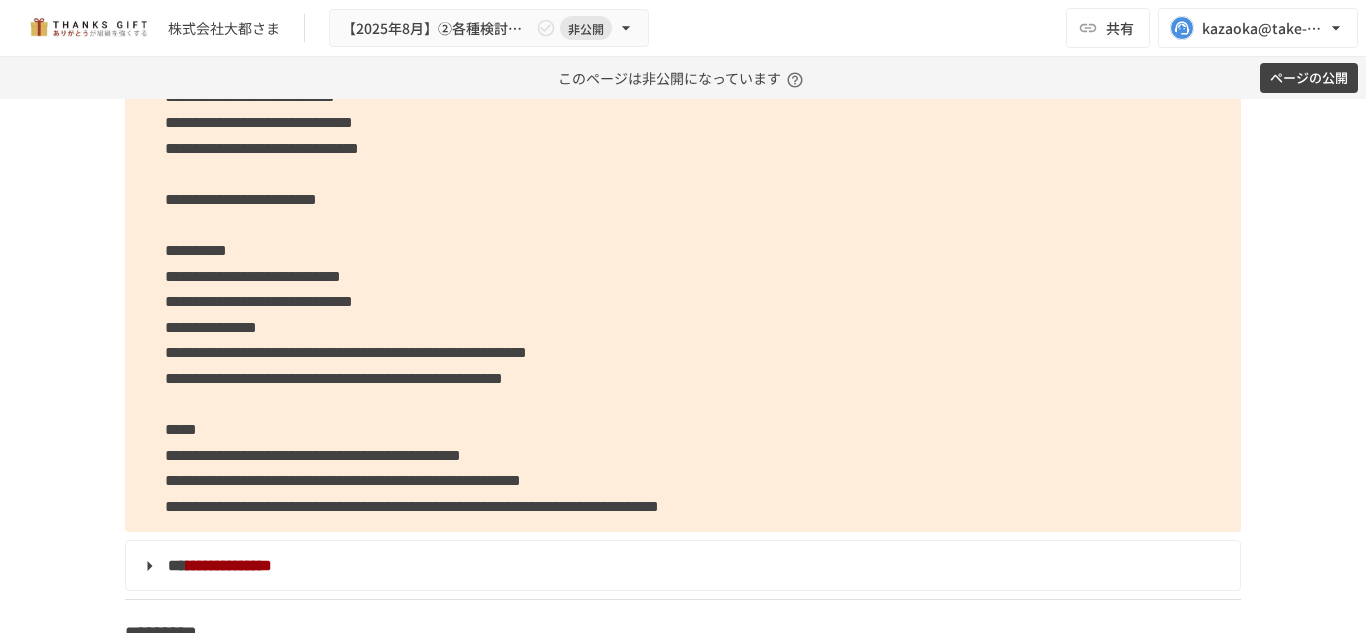 type 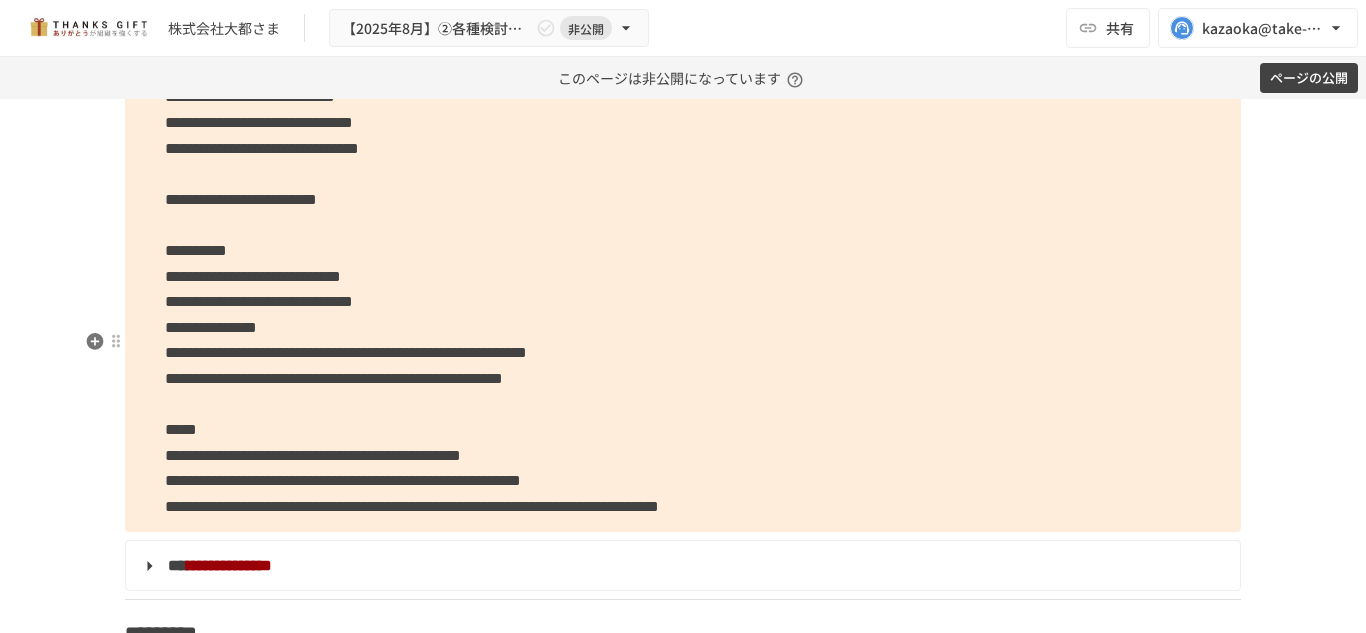 click on "**********" at bounding box center (256, -31) 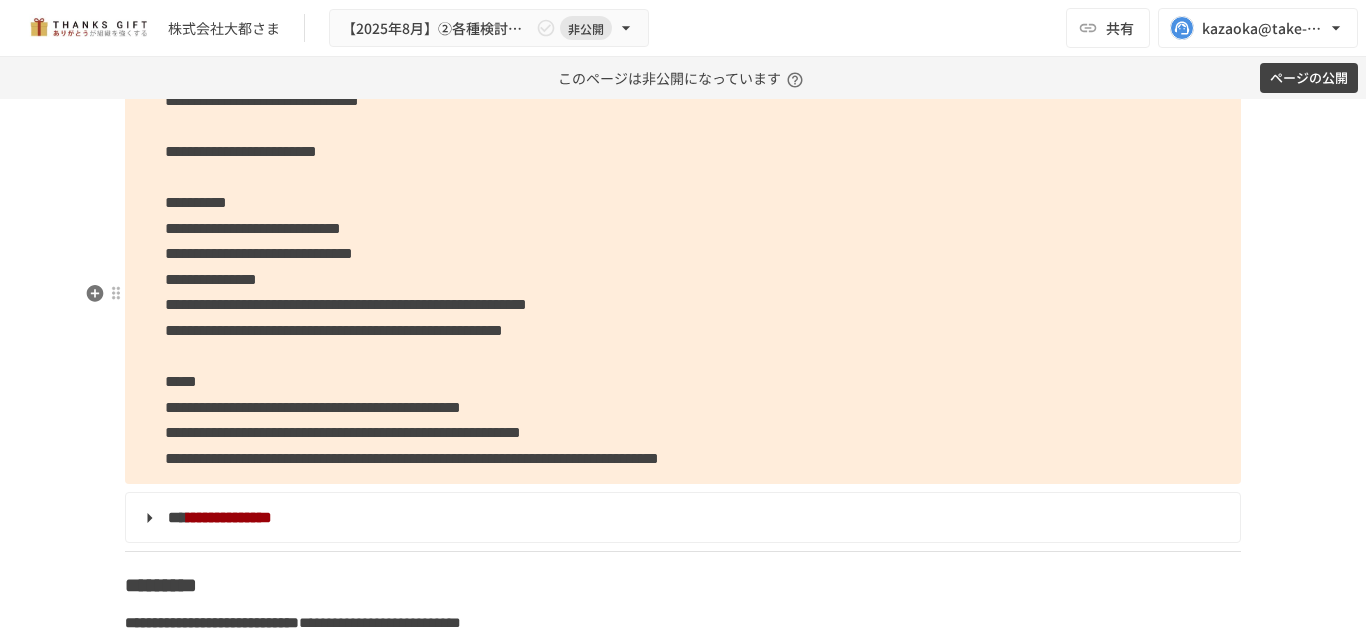scroll, scrollTop: 6280, scrollLeft: 0, axis: vertical 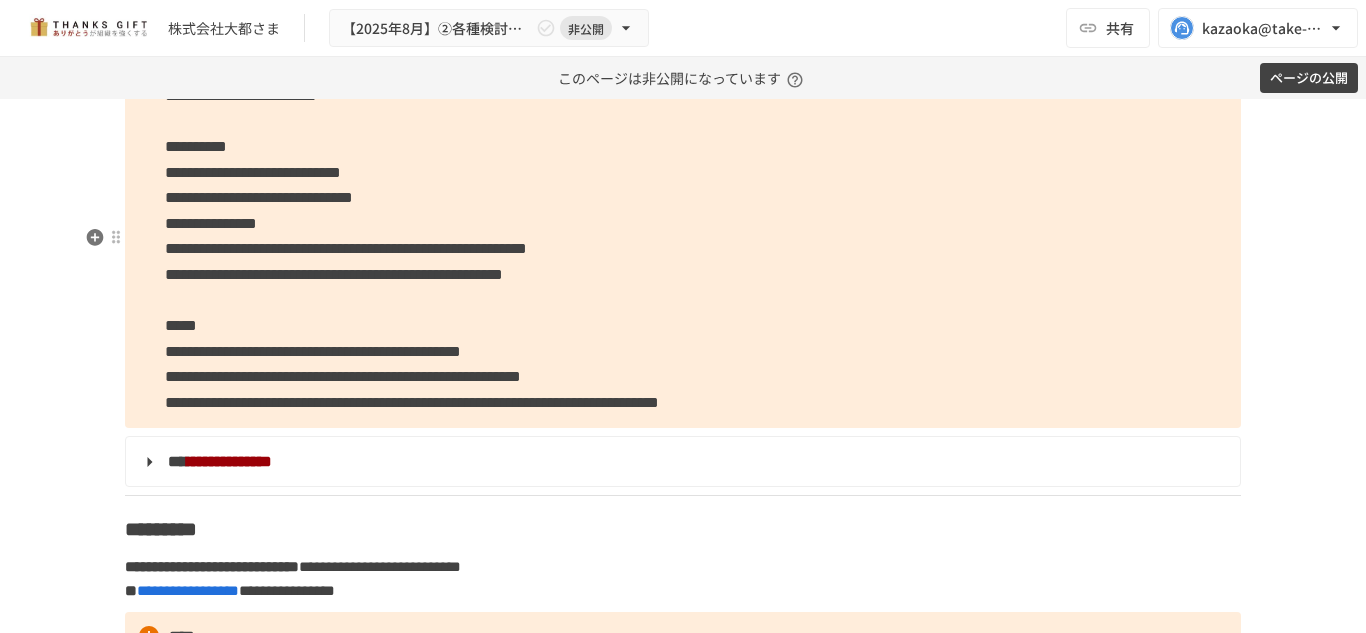 click on "**********" at bounding box center (683, 108) 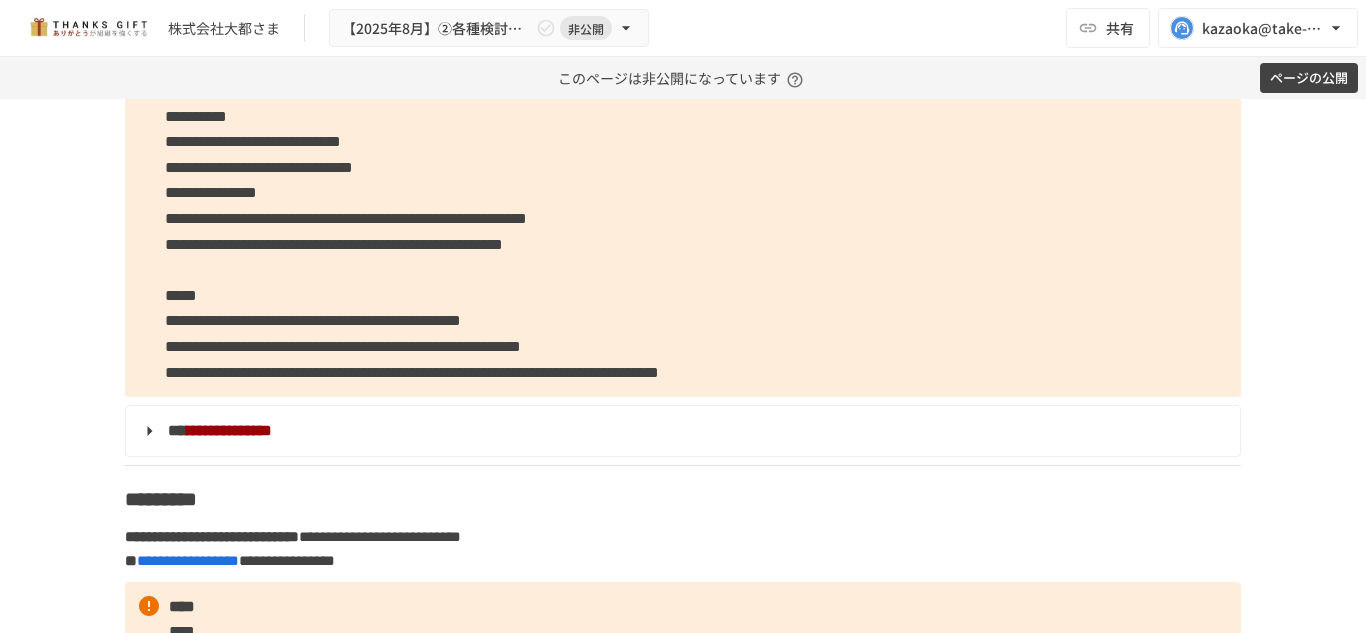 scroll, scrollTop: 6337, scrollLeft: 0, axis: vertical 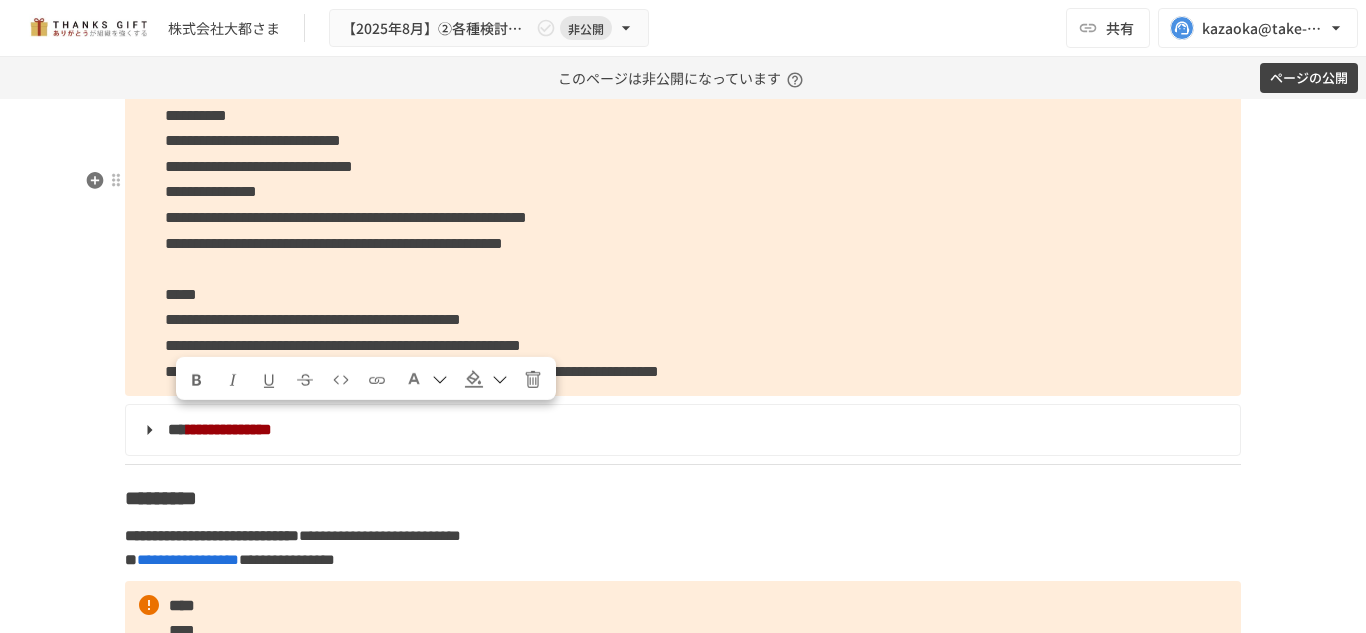 drag, startPoint x: 180, startPoint y: 426, endPoint x: 604, endPoint y: 418, distance: 424.07547 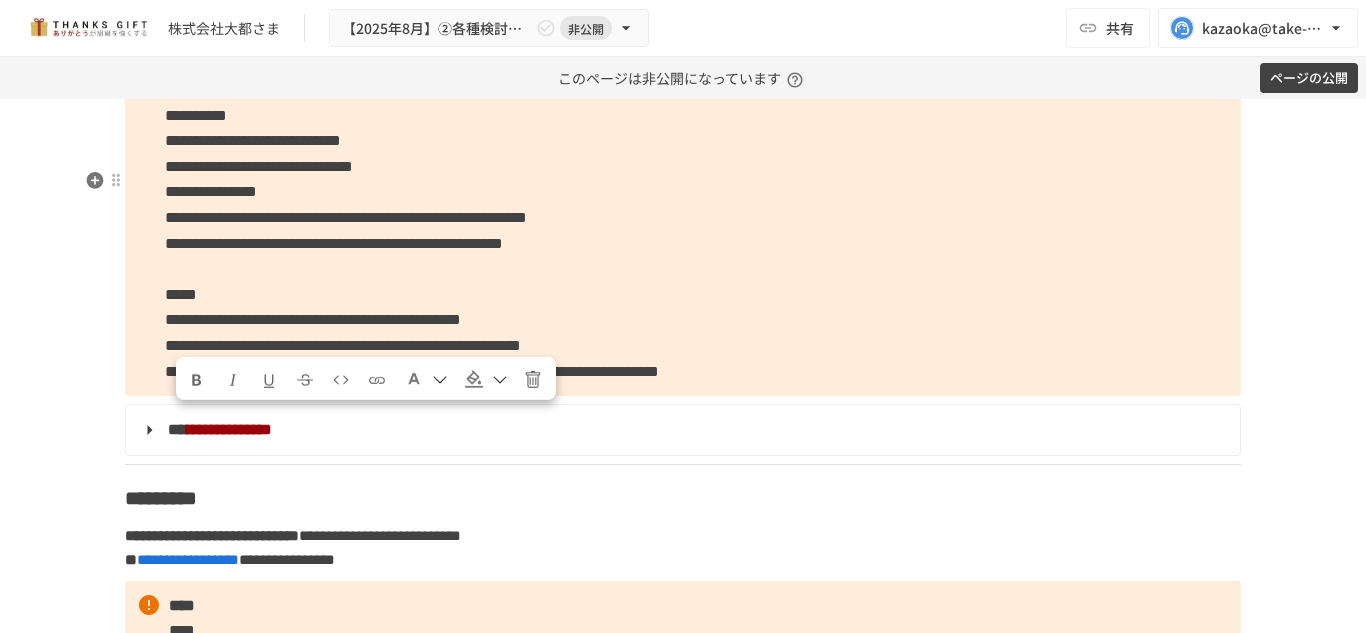click on "**********" at bounding box center (683, 64) 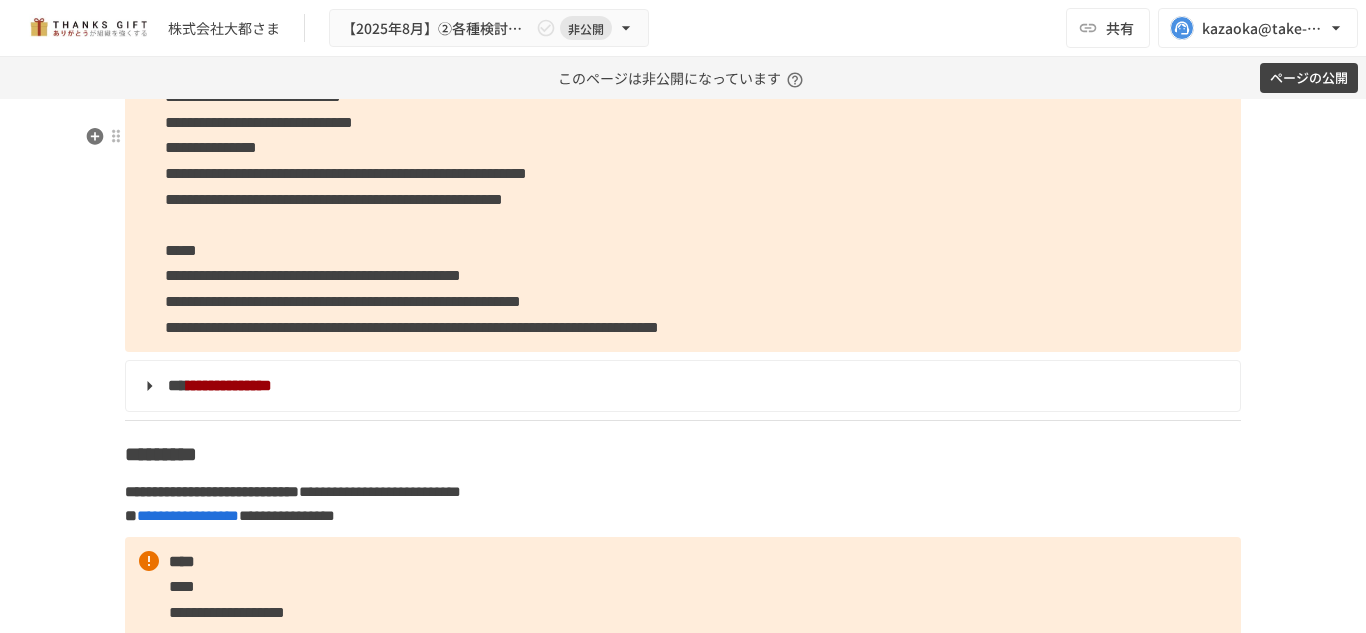 scroll, scrollTop: 6382, scrollLeft: 0, axis: vertical 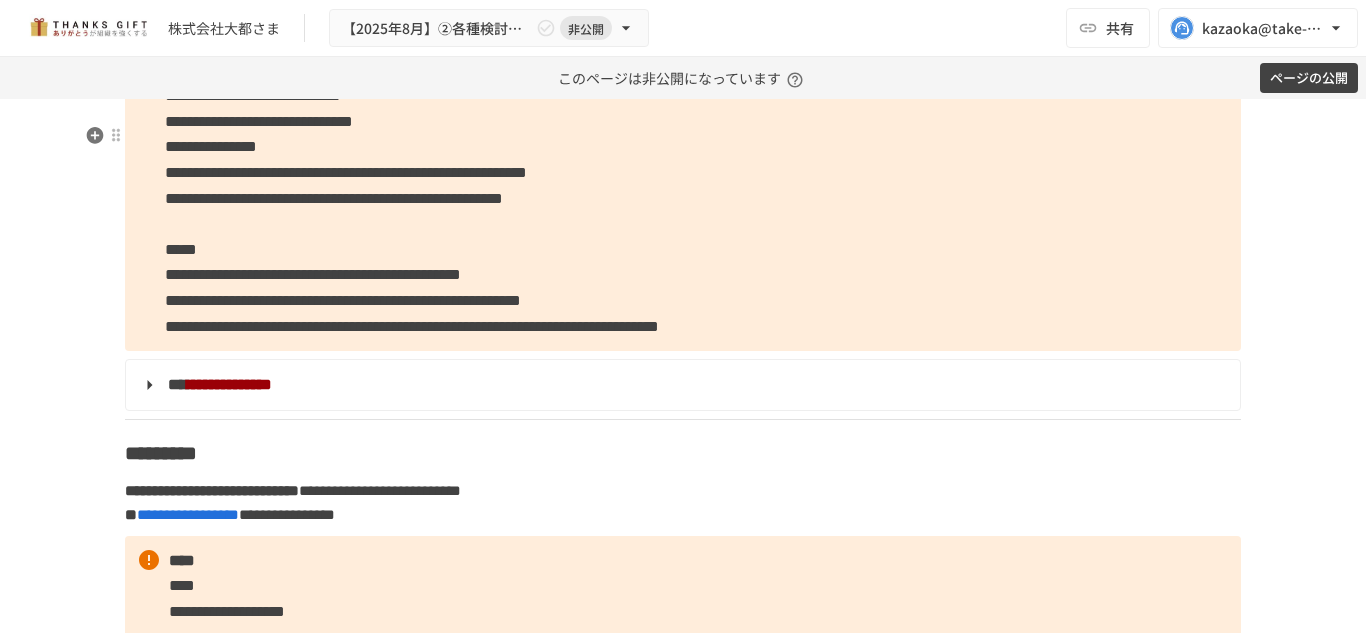 click on "**********" at bounding box center [683, 19] 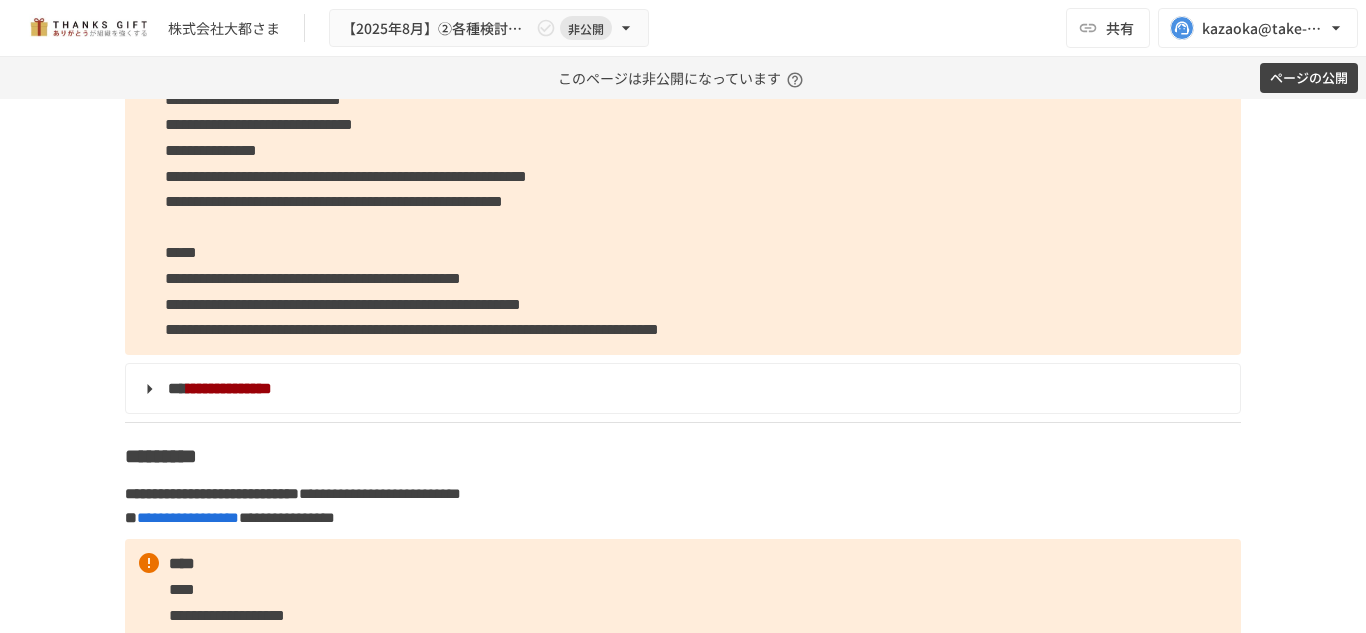 scroll, scrollTop: 6406, scrollLeft: 0, axis: vertical 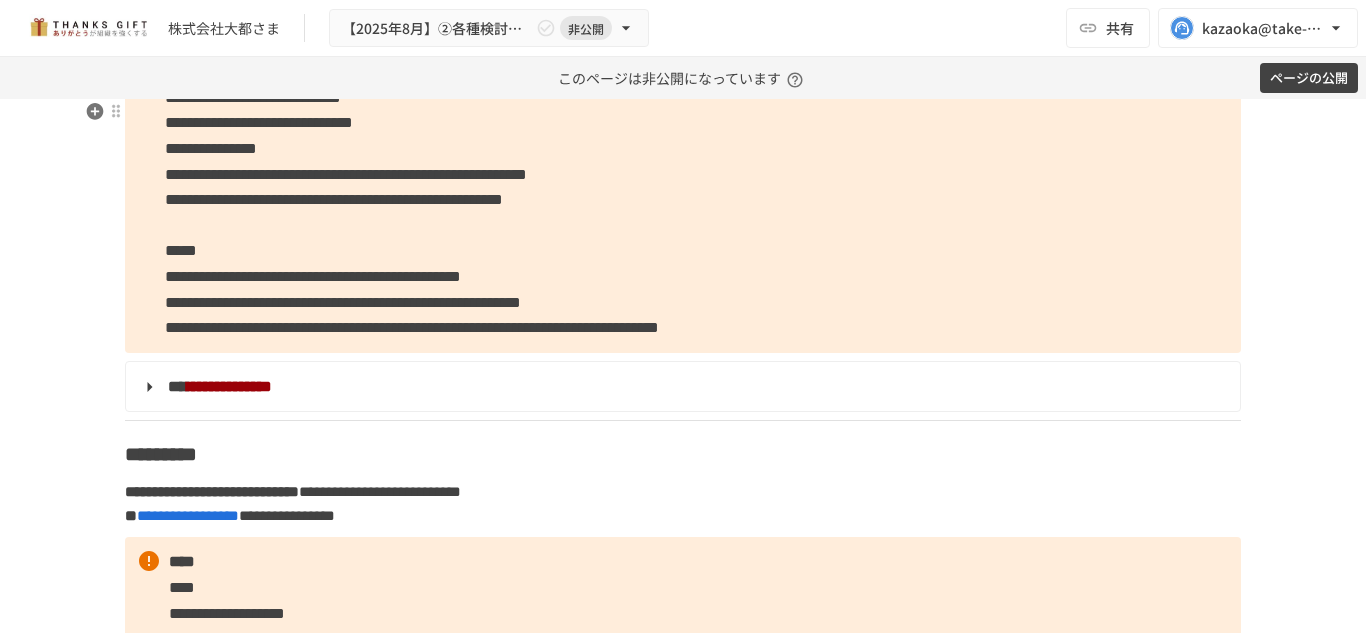 click on "**********" at bounding box center [683, 7] 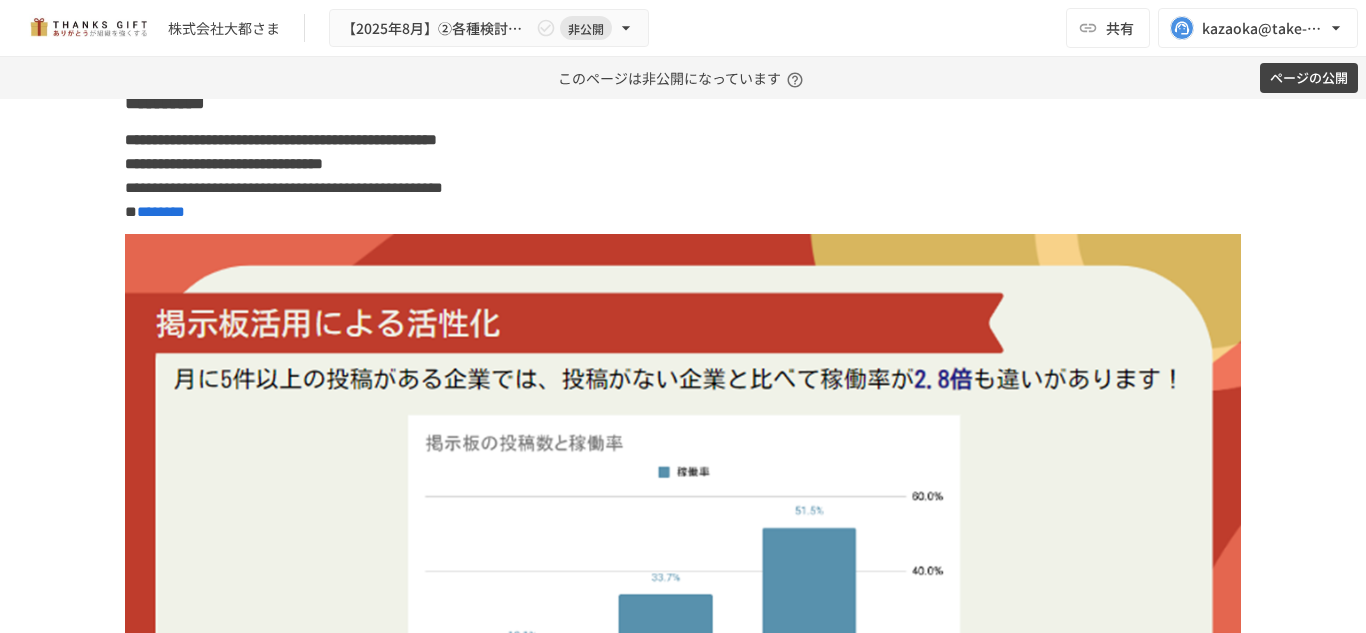 scroll, scrollTop: 7081, scrollLeft: 0, axis: vertical 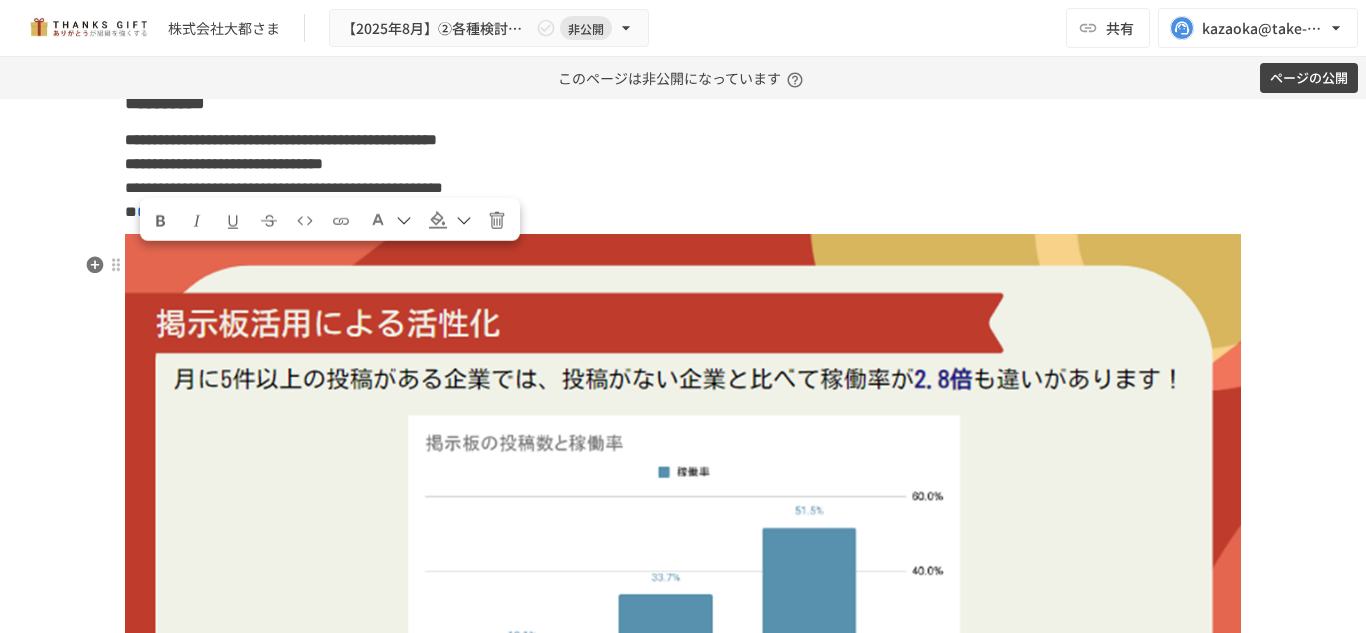 drag, startPoint x: 141, startPoint y: 267, endPoint x: 319, endPoint y: 257, distance: 178.28067 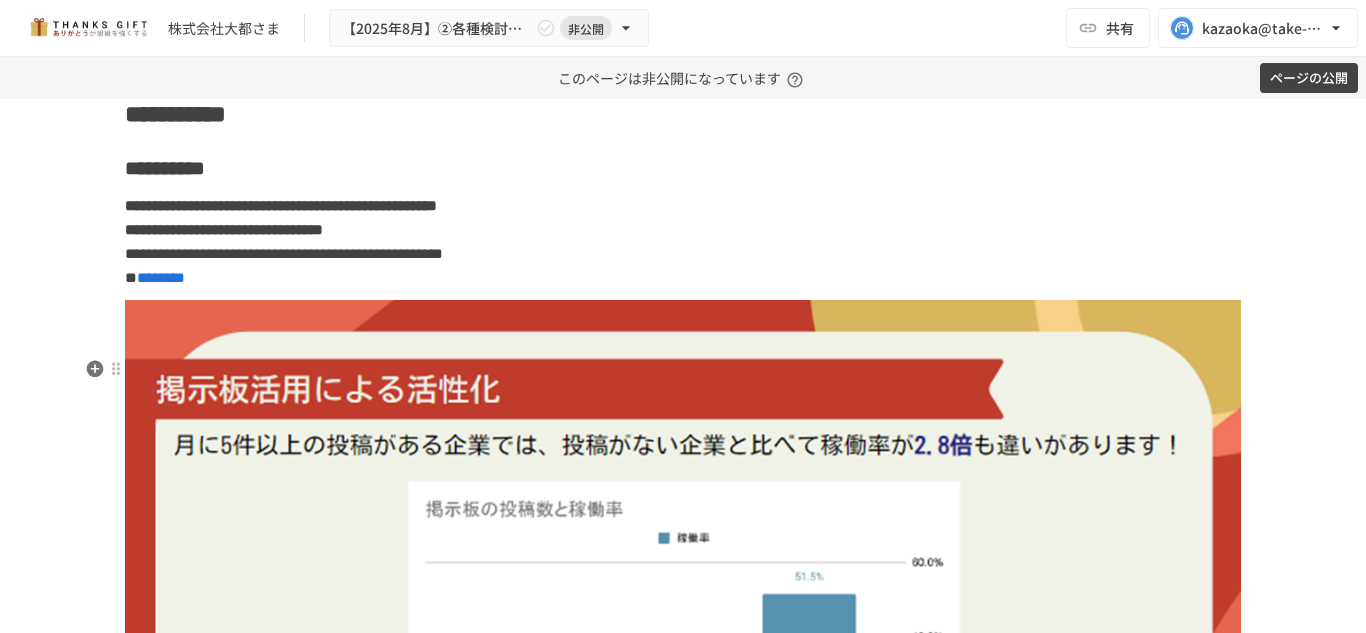 scroll, scrollTop: 7017, scrollLeft: 0, axis: vertical 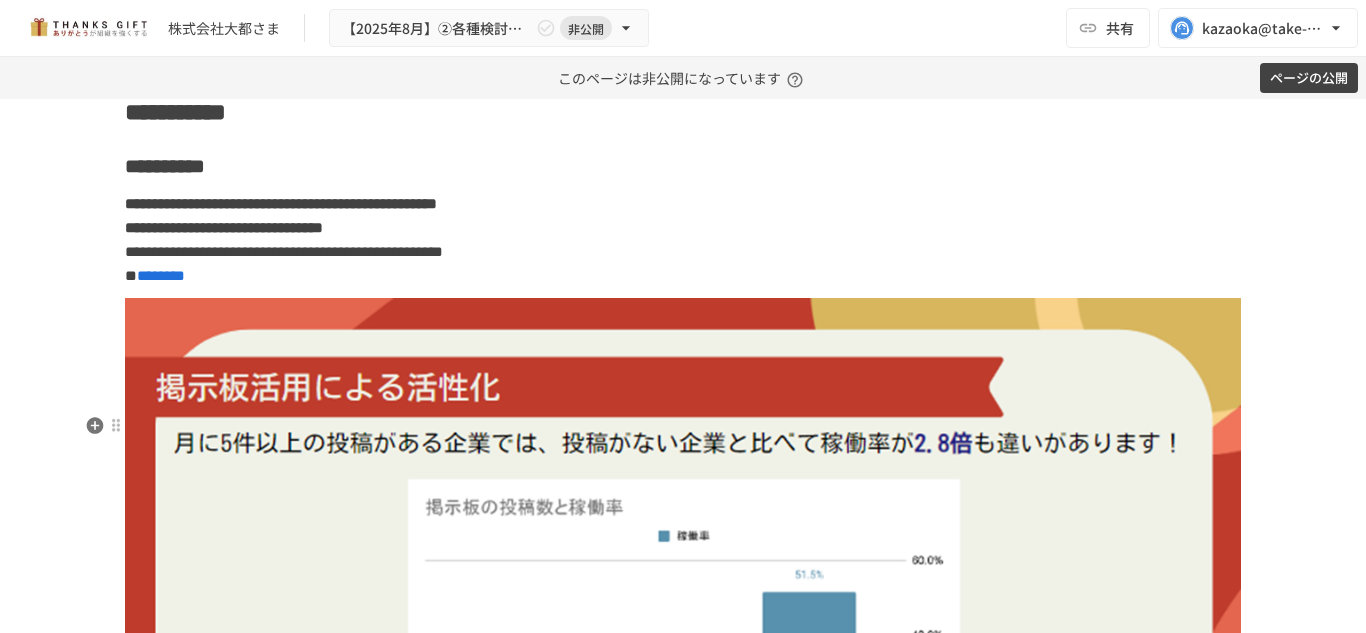 click on "**********" at bounding box center (683, -24) 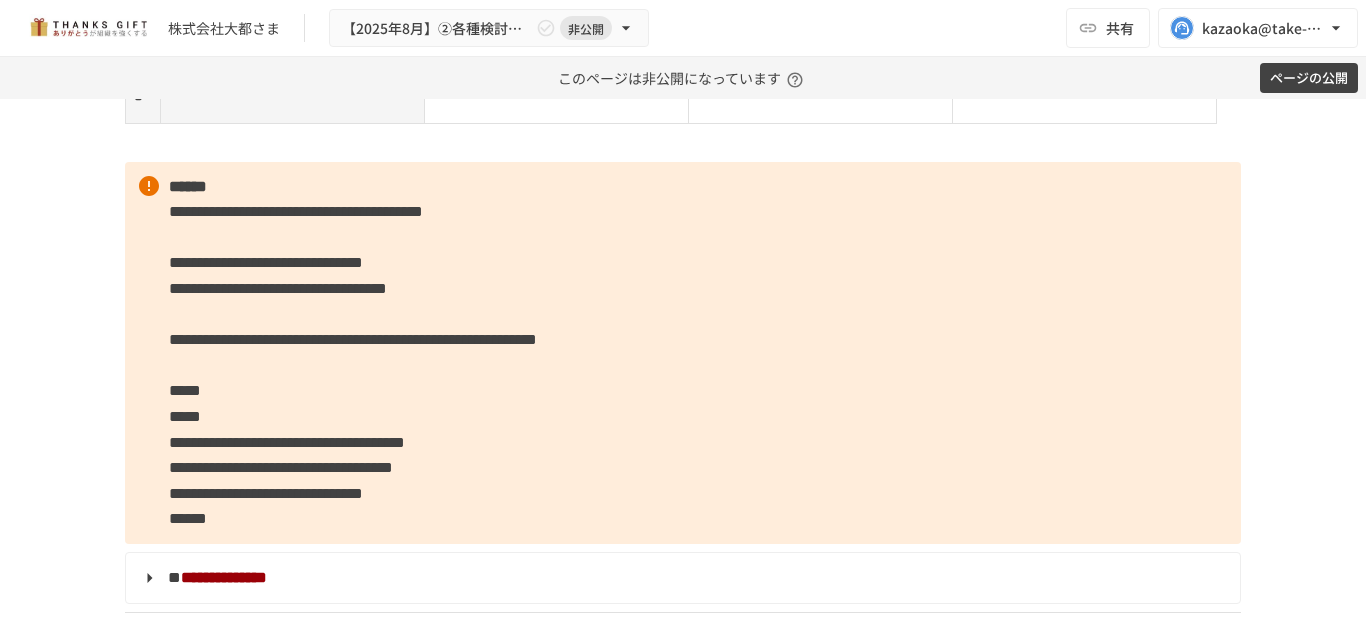 scroll, scrollTop: 8602, scrollLeft: 0, axis: vertical 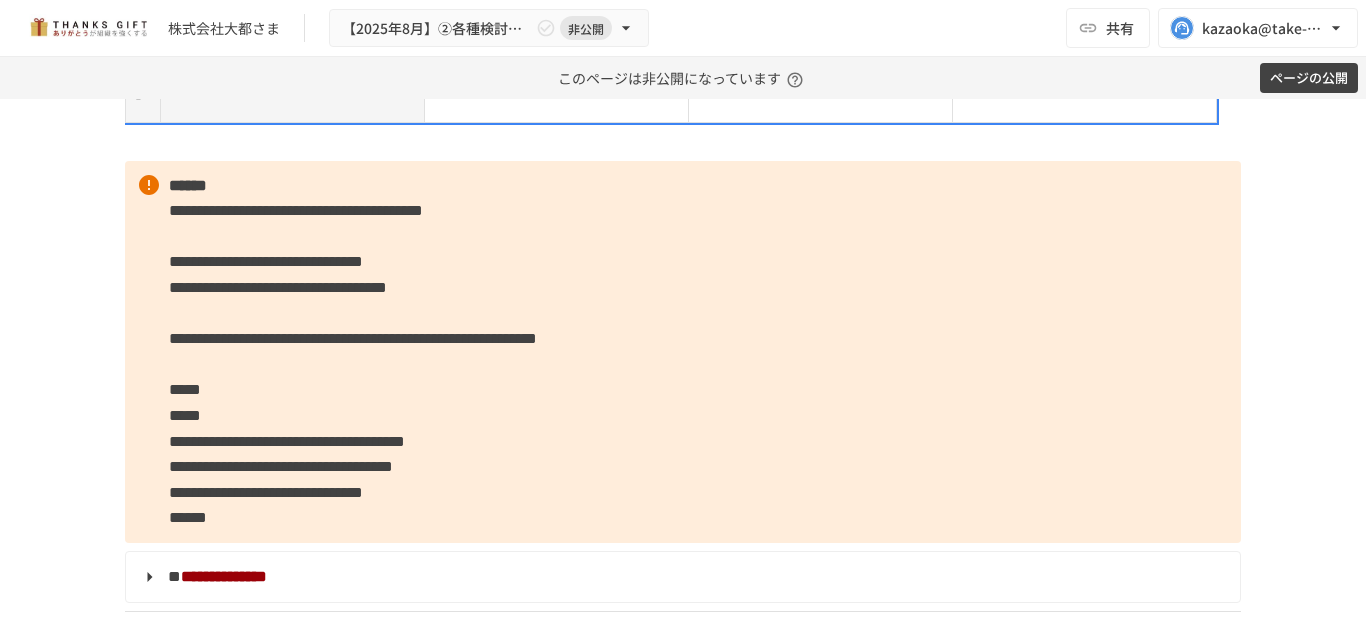 click on "**" at bounding box center (292, -290) 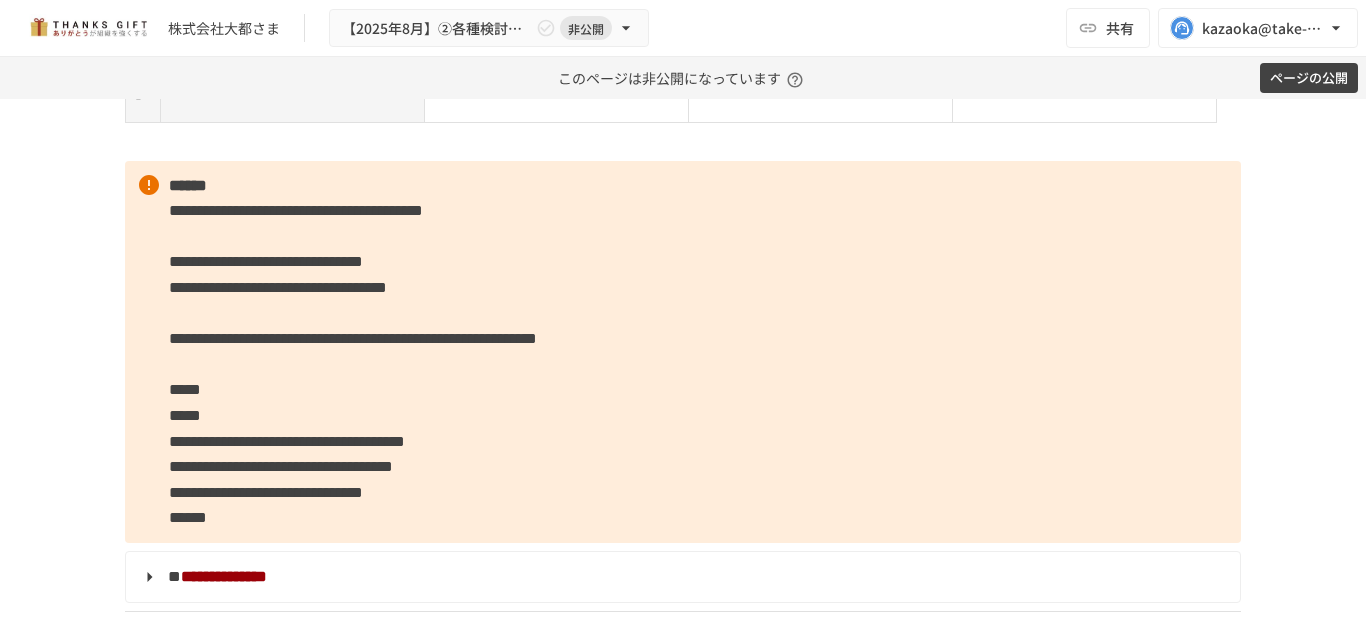 scroll, scrollTop: 8562, scrollLeft: 0, axis: vertical 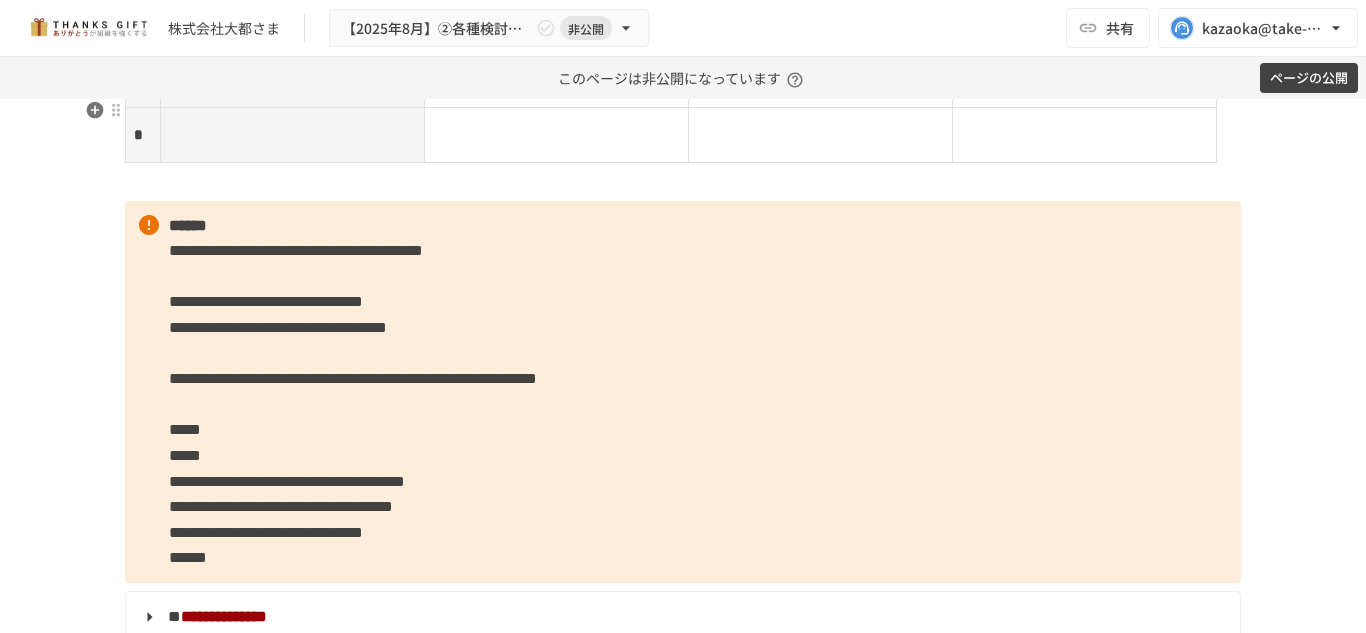 click on "**" at bounding box center [292, -251] 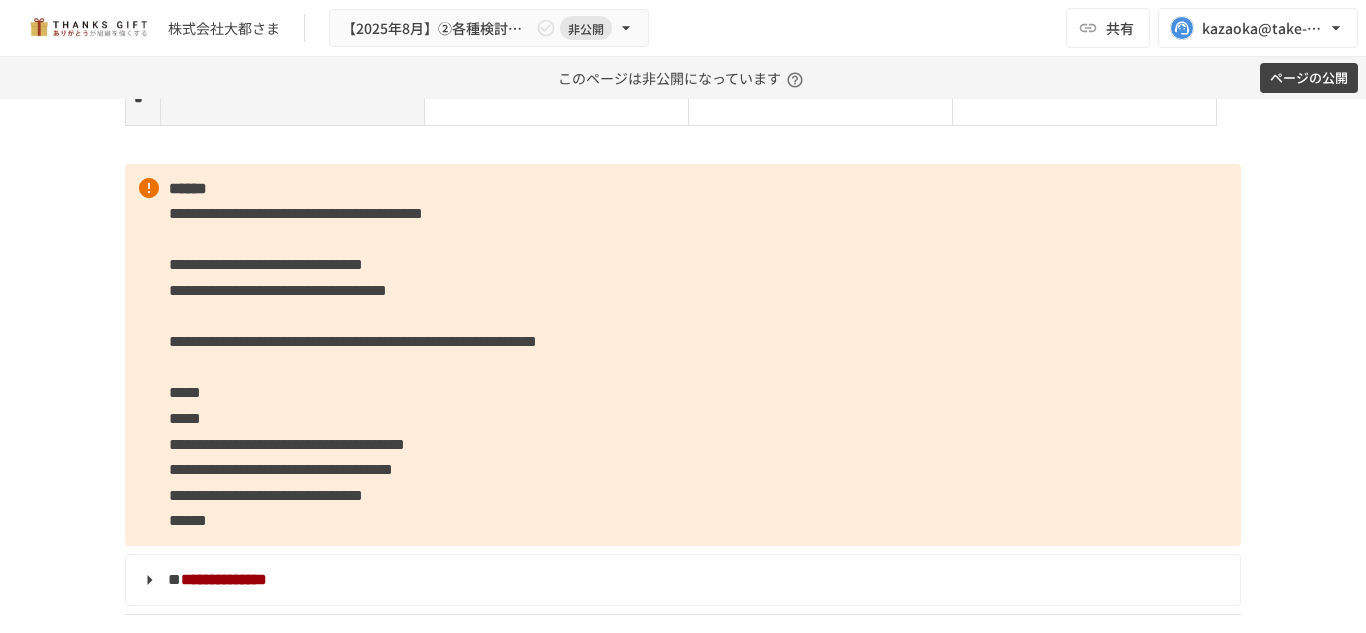 scroll, scrollTop: 8602, scrollLeft: 0, axis: vertical 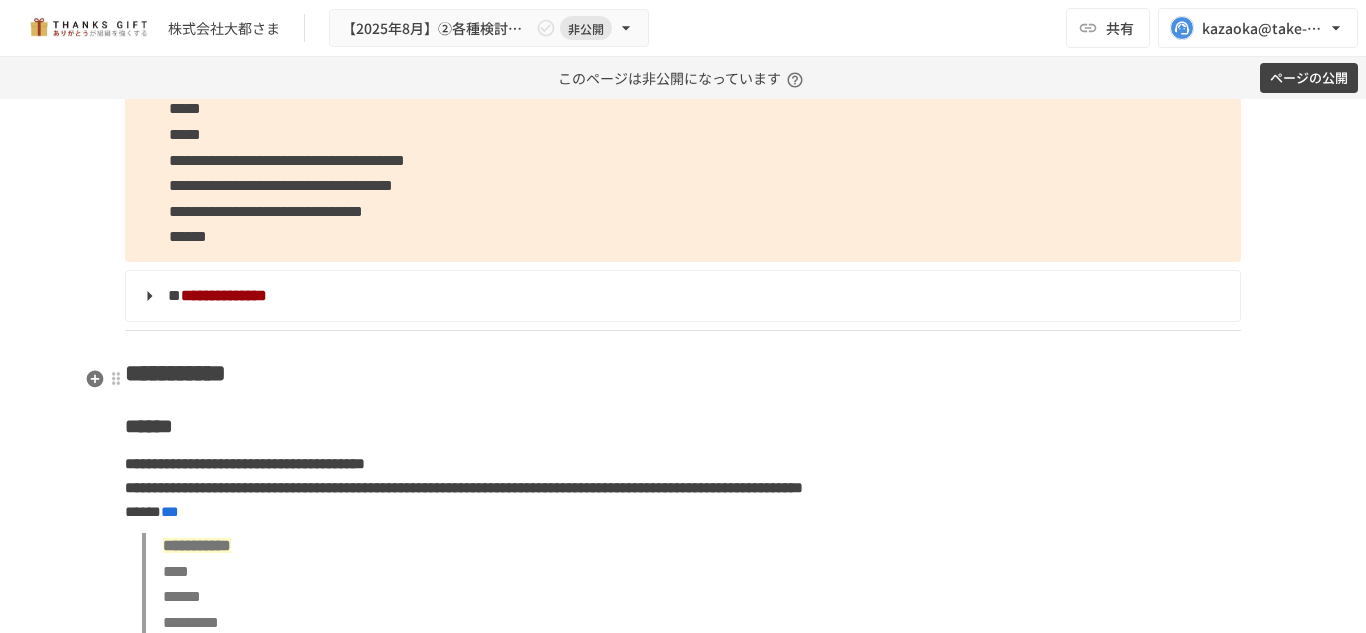 click on "**********" at bounding box center (683, 71) 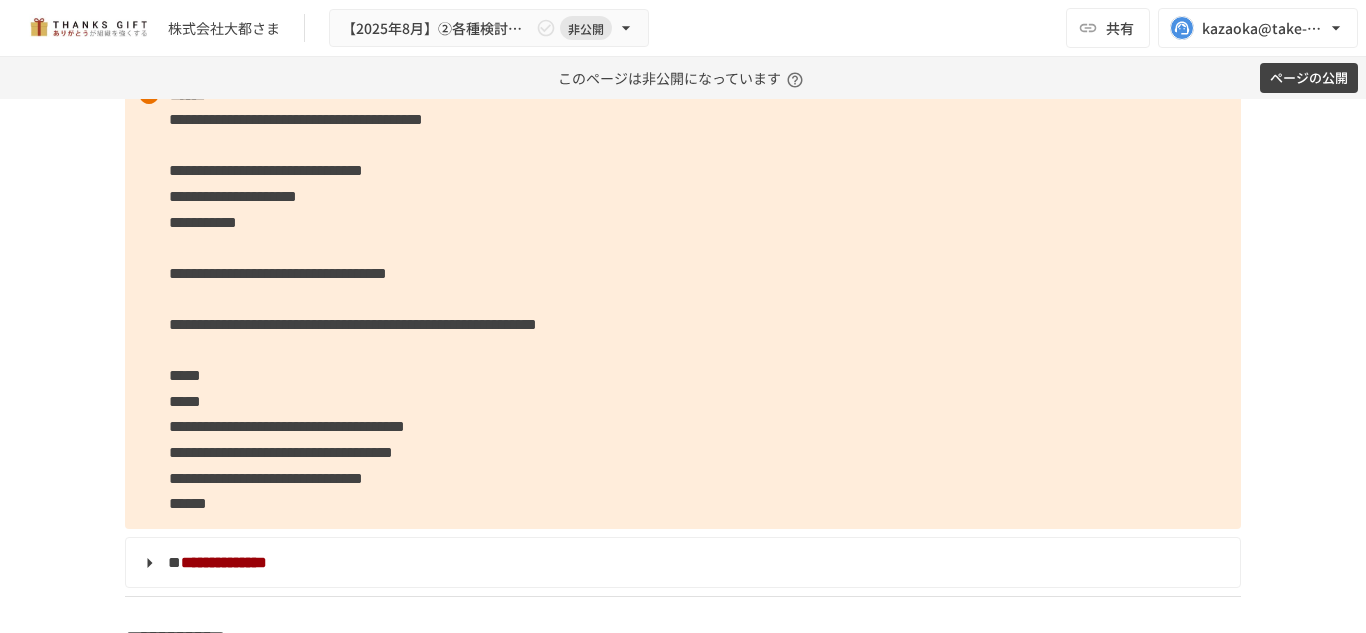 scroll, scrollTop: 8692, scrollLeft: 0, axis: vertical 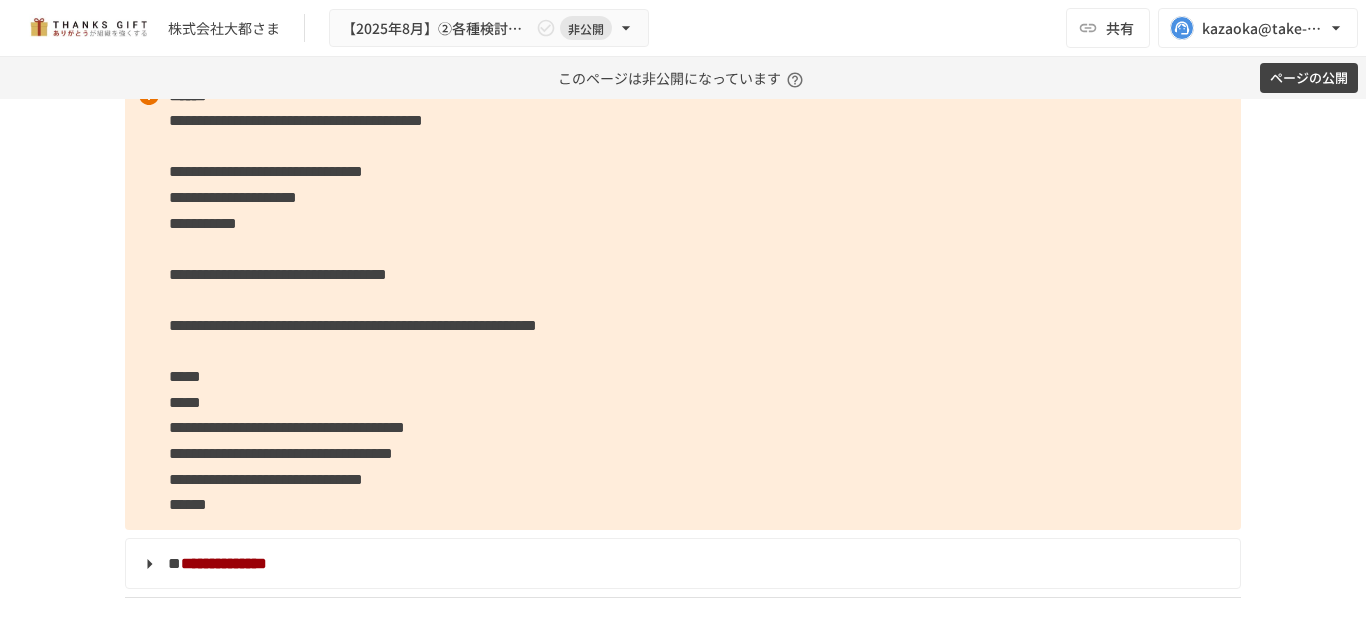 click on "**********" at bounding box center [292, -271] 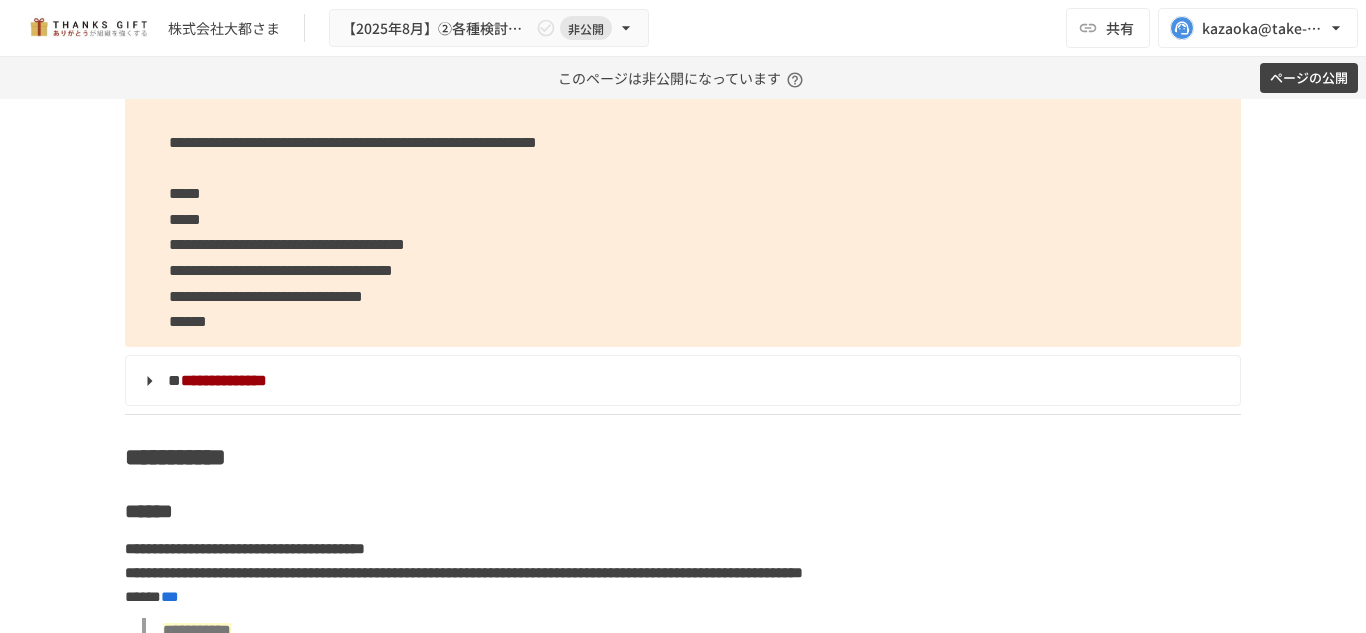 scroll, scrollTop: 8987, scrollLeft: 0, axis: vertical 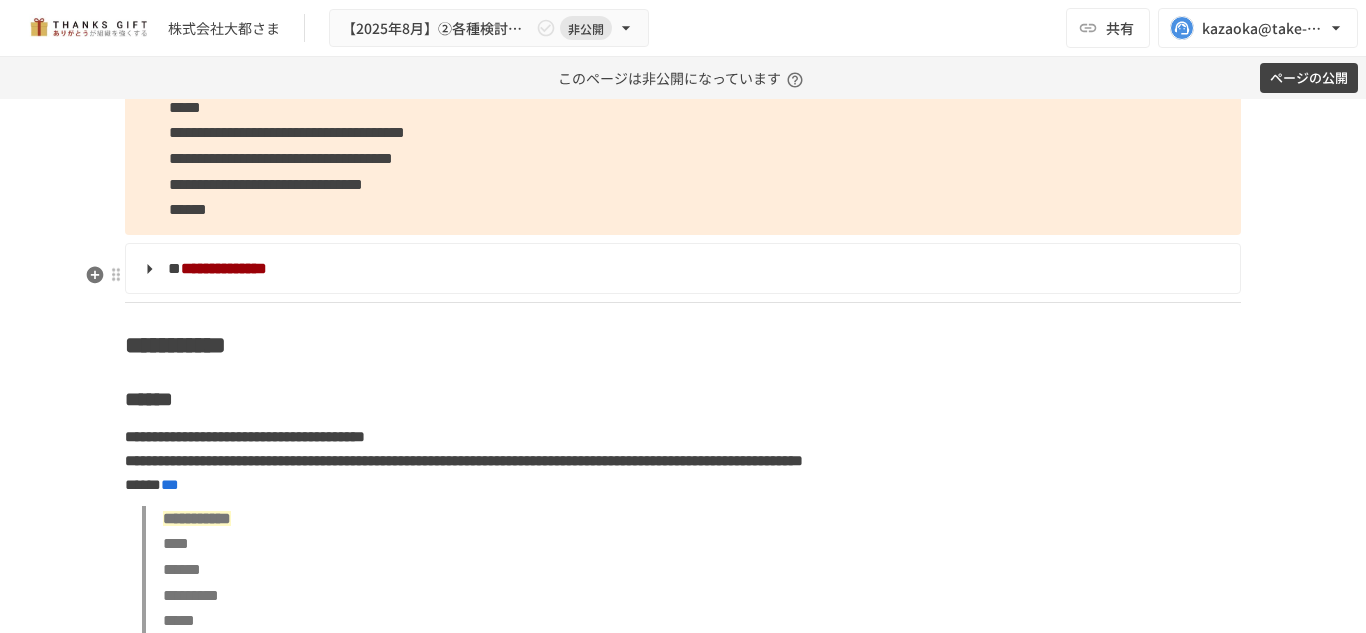 click on "**********" at bounding box center [353, 30] 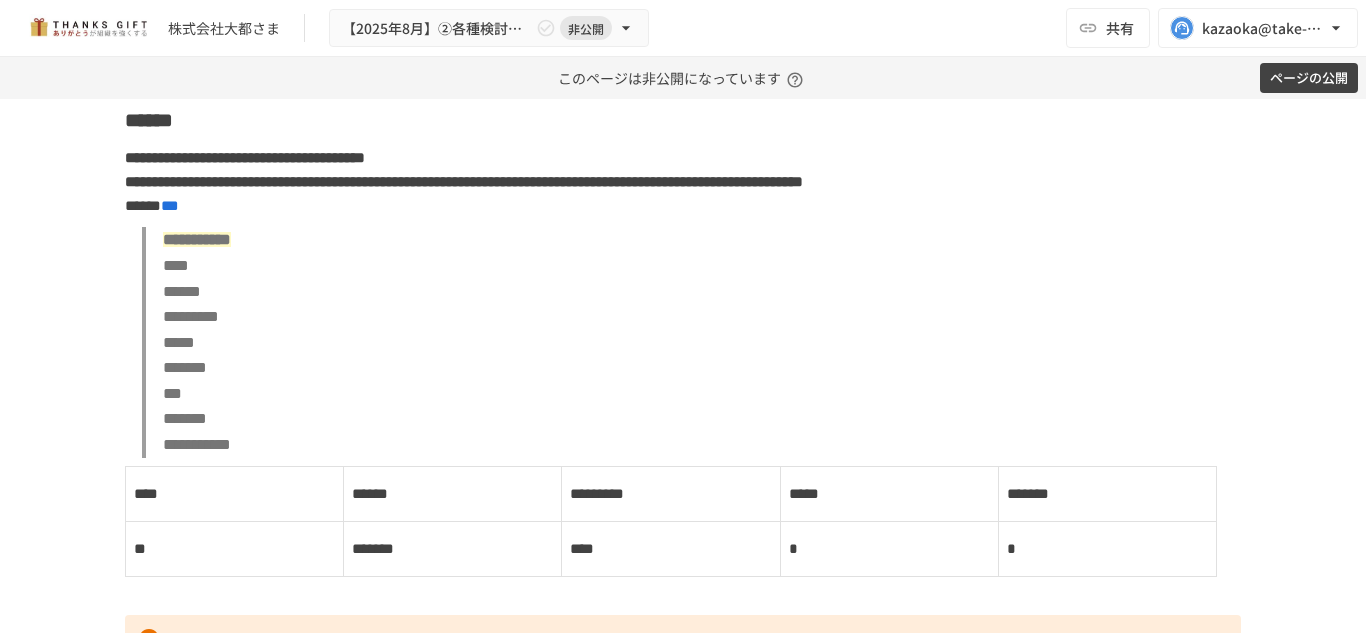 scroll, scrollTop: 9292, scrollLeft: 0, axis: vertical 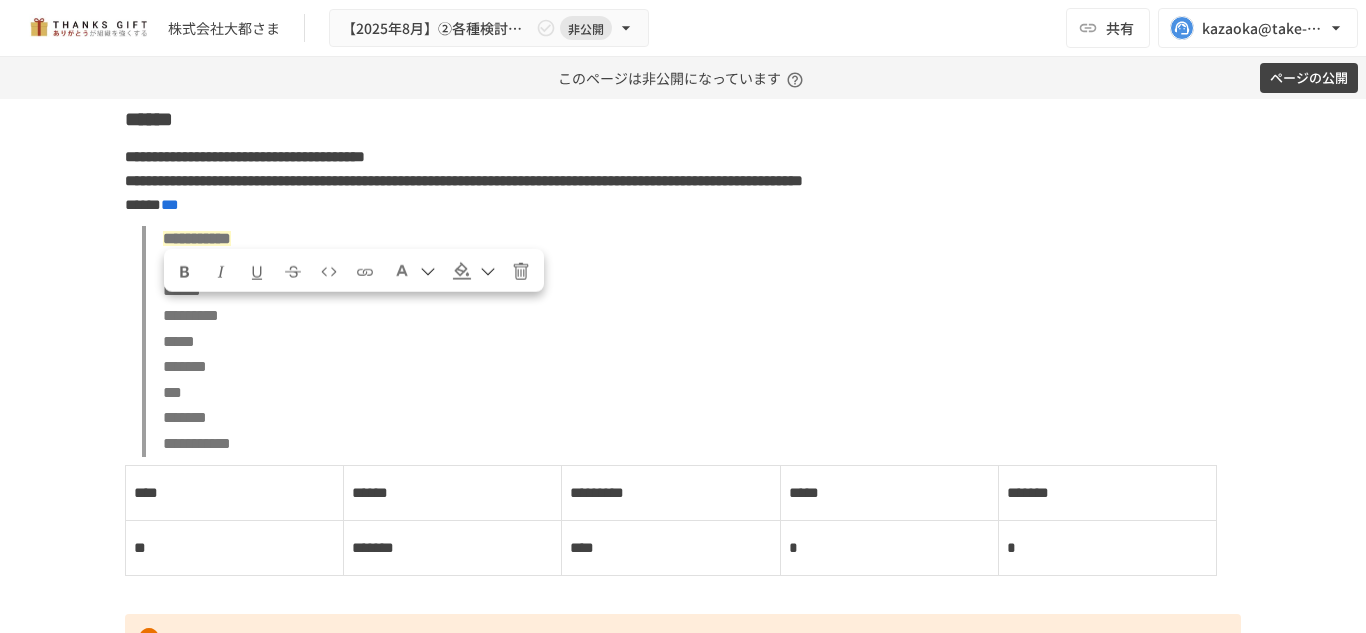 drag, startPoint x: 163, startPoint y: 311, endPoint x: 289, endPoint y: 423, distance: 168.58232 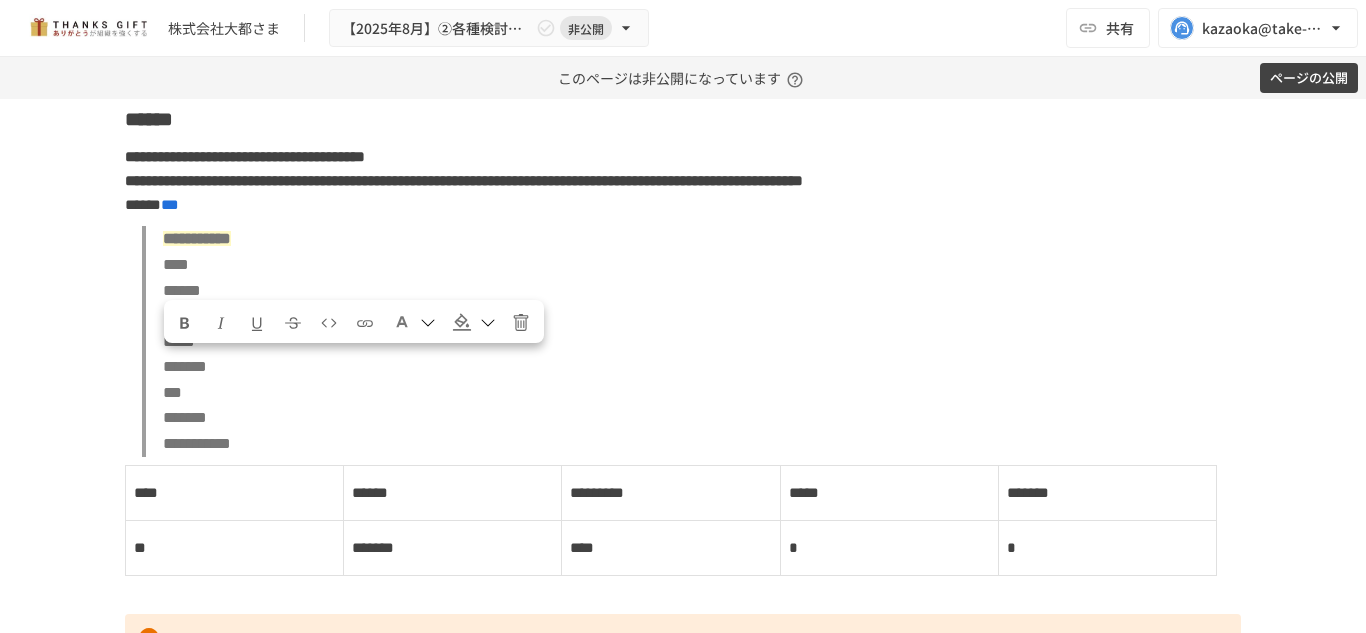 drag, startPoint x: 154, startPoint y: 365, endPoint x: 764, endPoint y: 359, distance: 610.0295 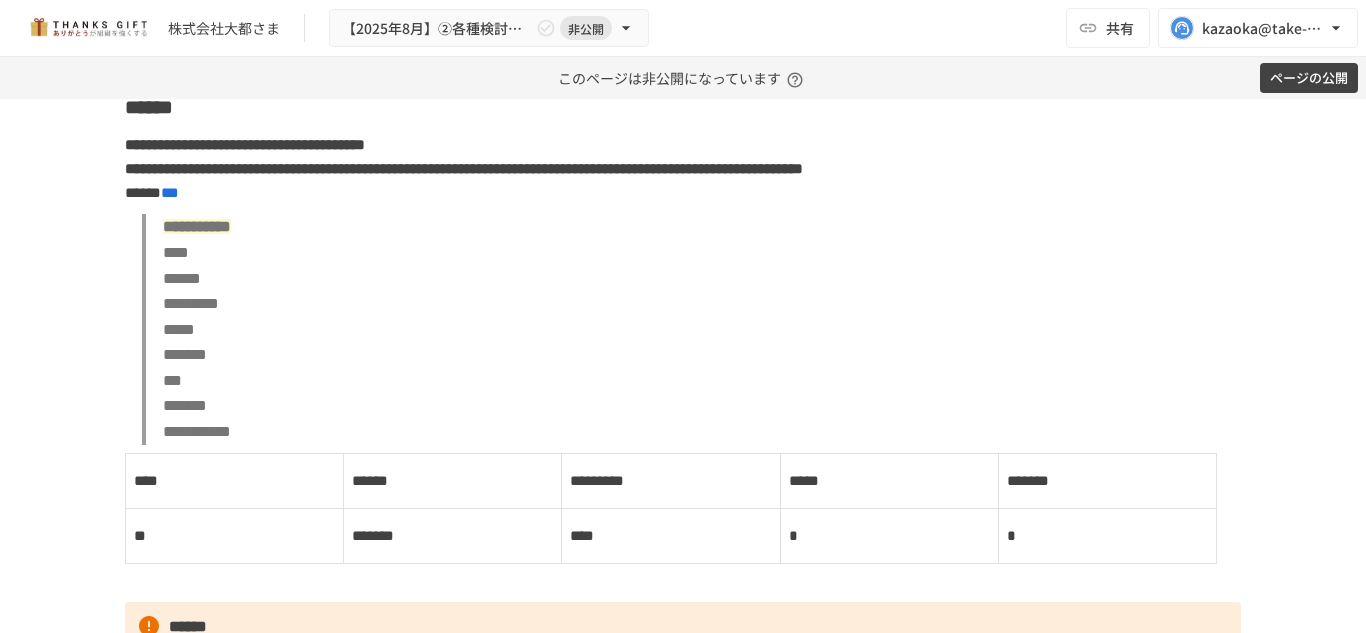 scroll, scrollTop: 9305, scrollLeft: 0, axis: vertical 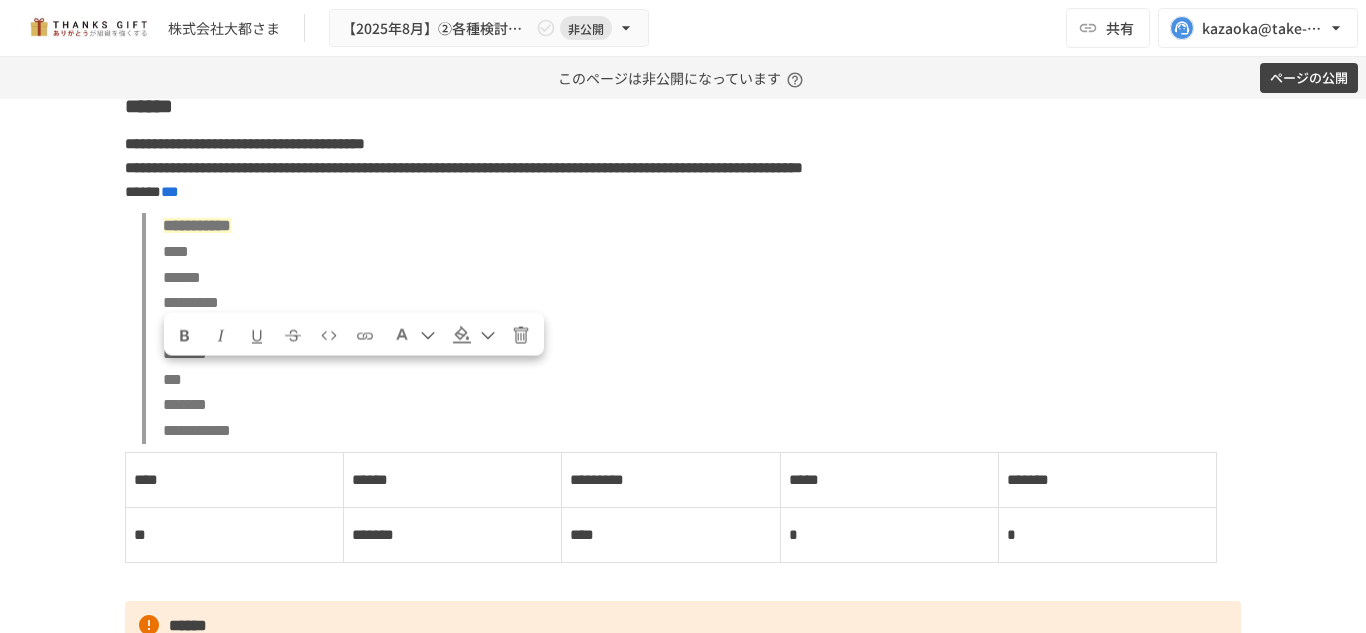 drag, startPoint x: 163, startPoint y: 376, endPoint x: 598, endPoint y: 378, distance: 435.0046 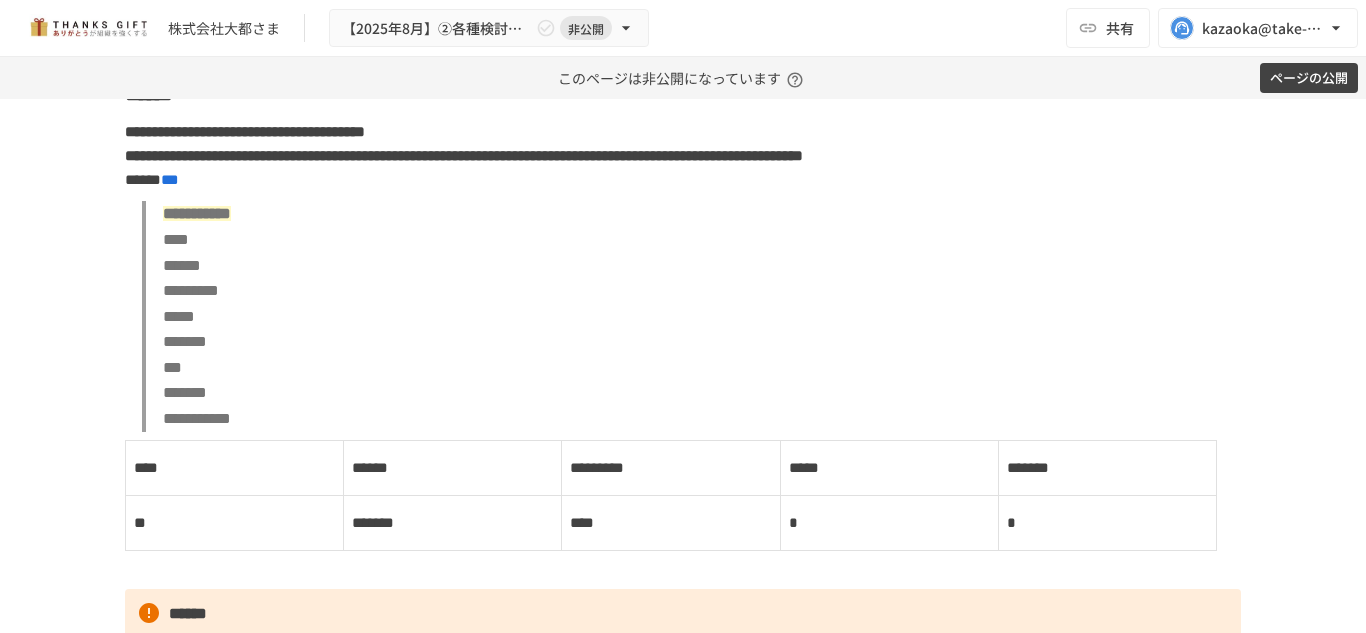 scroll, scrollTop: 9316, scrollLeft: 0, axis: vertical 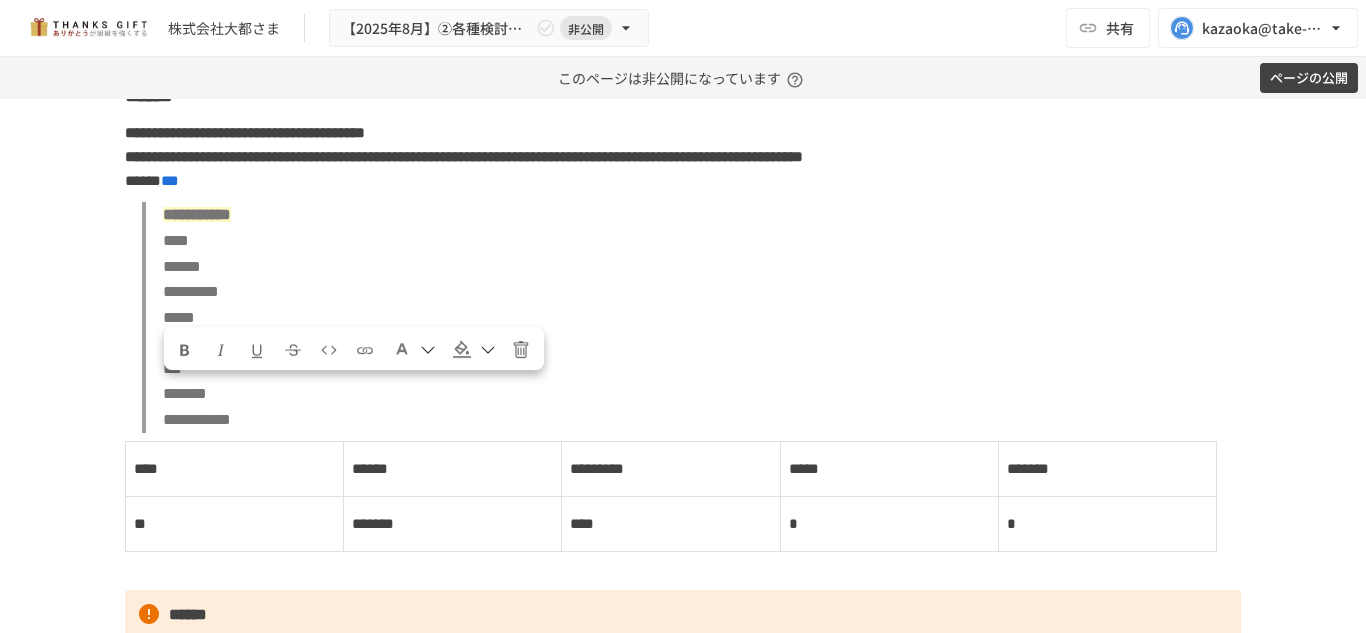 drag, startPoint x: 161, startPoint y: 389, endPoint x: 283, endPoint y: 388, distance: 122.0041 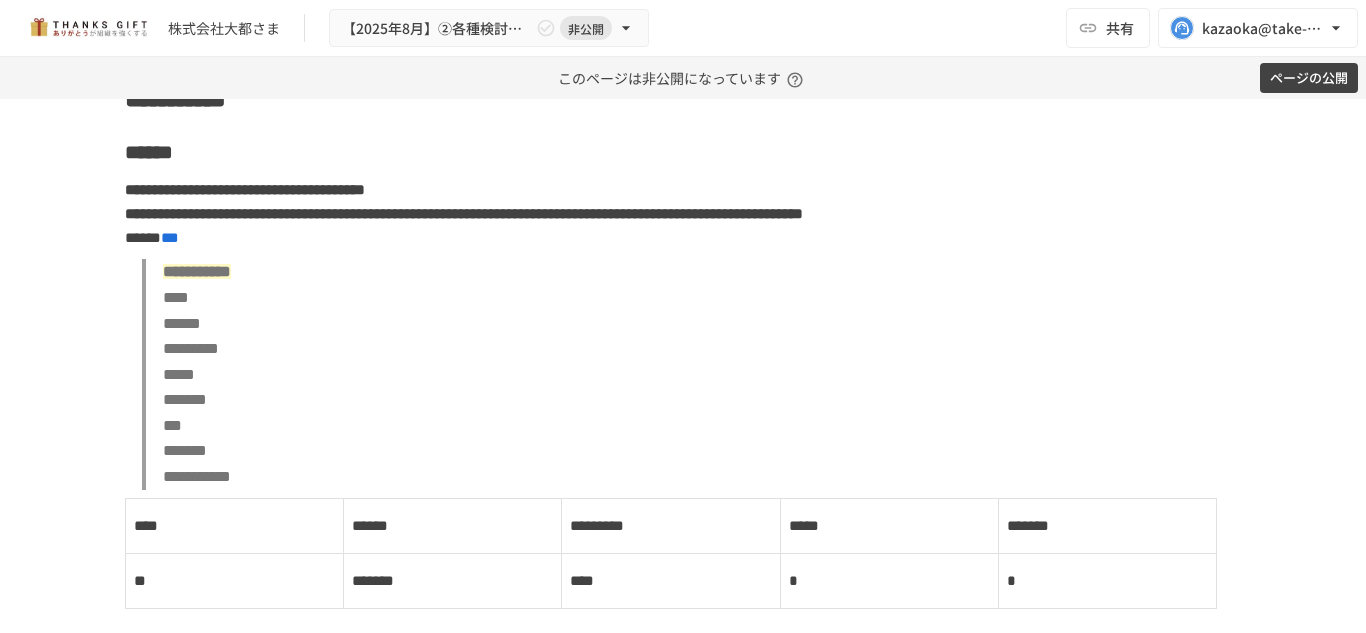 scroll, scrollTop: 9258, scrollLeft: 0, axis: vertical 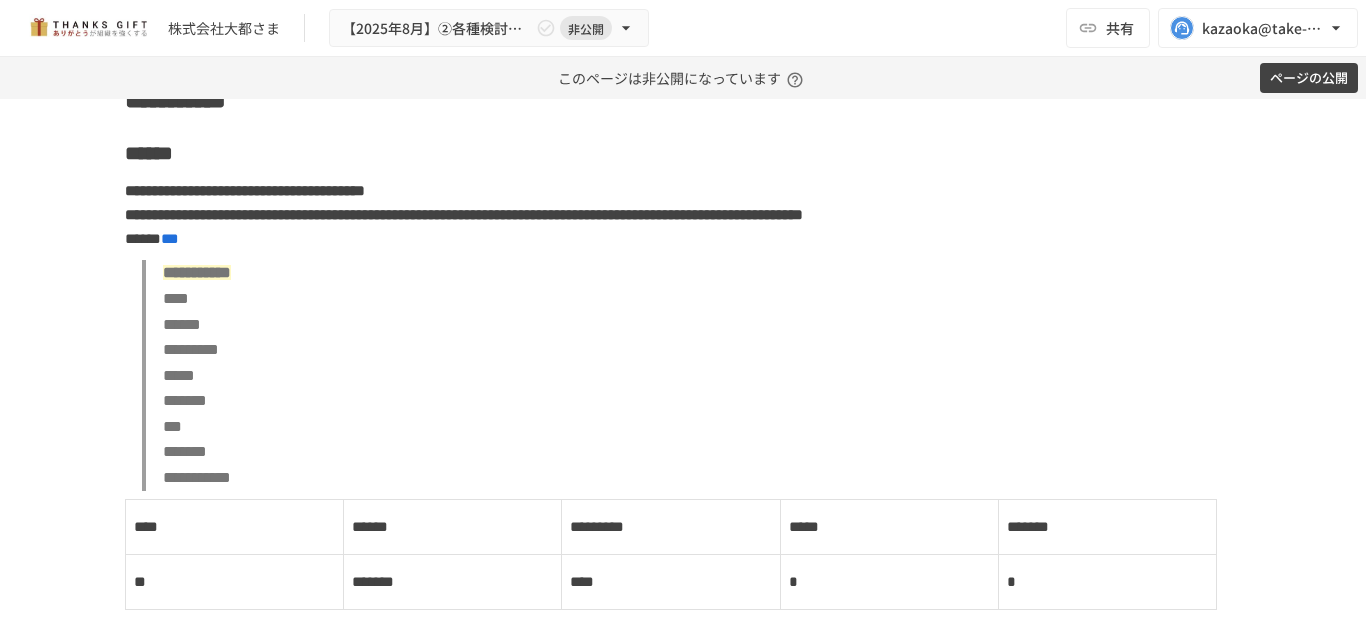 click on "**********" at bounding box center (683, -253) 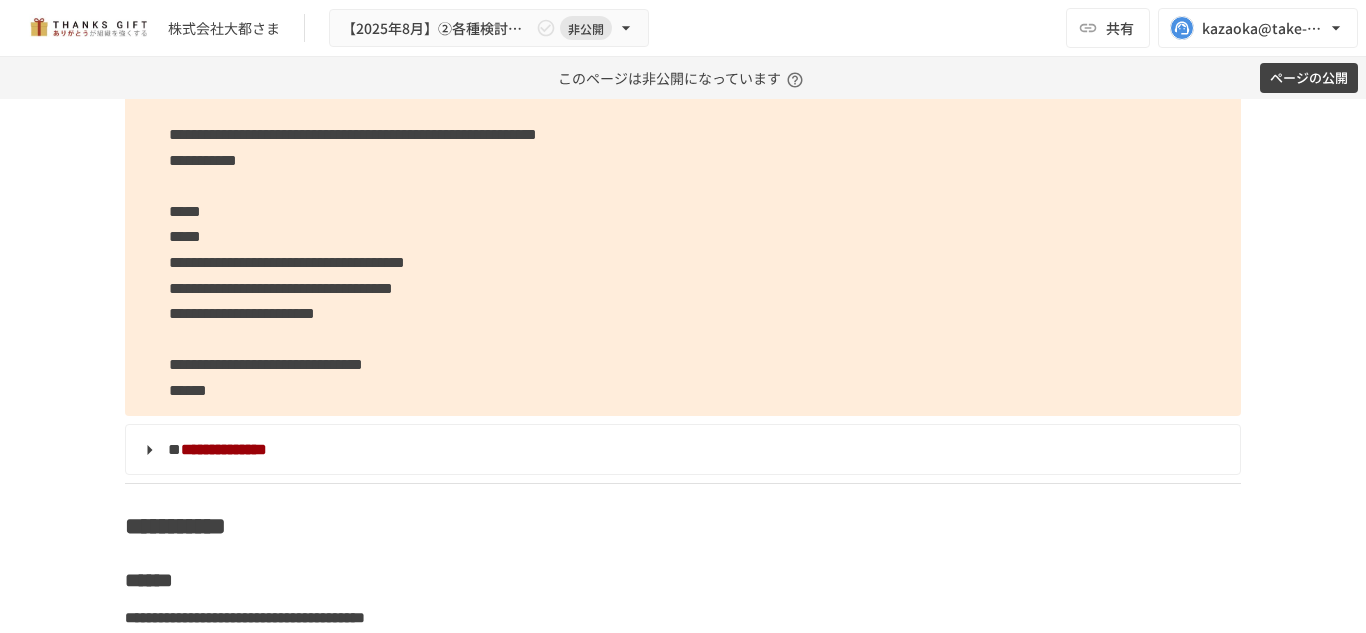 scroll, scrollTop: 8891, scrollLeft: 0, axis: vertical 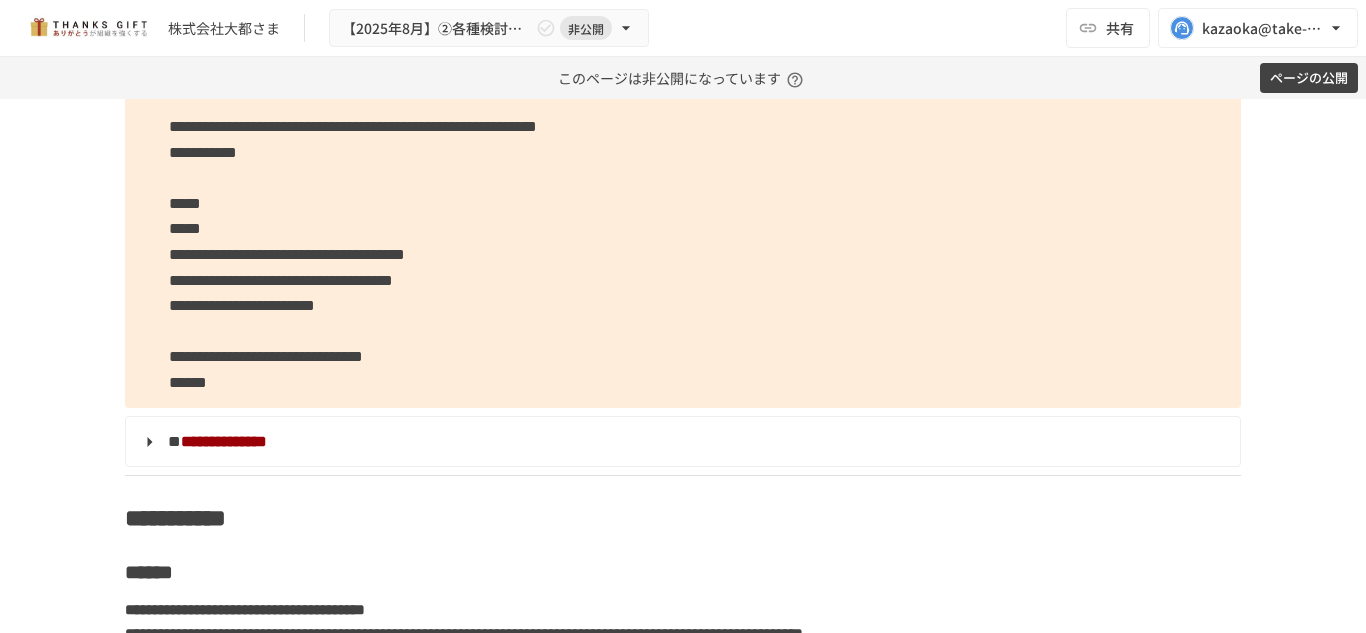 click at bounding box center [292, -305] 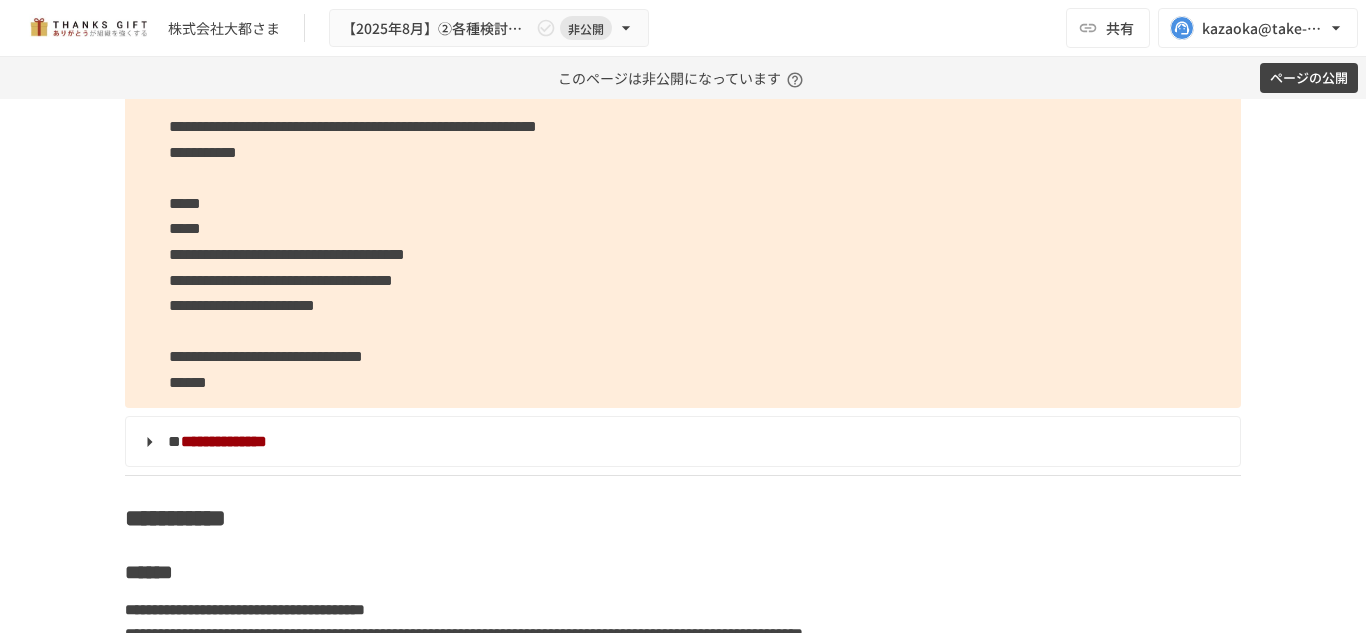 type 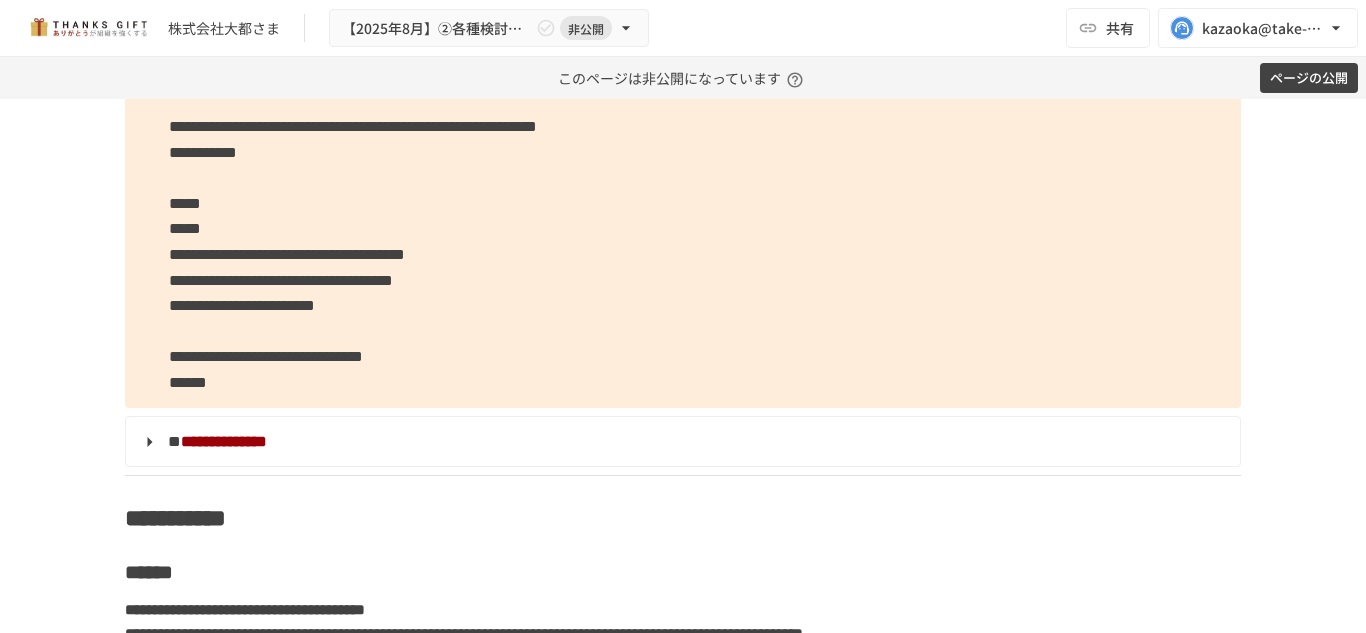 click at bounding box center (292, -195) 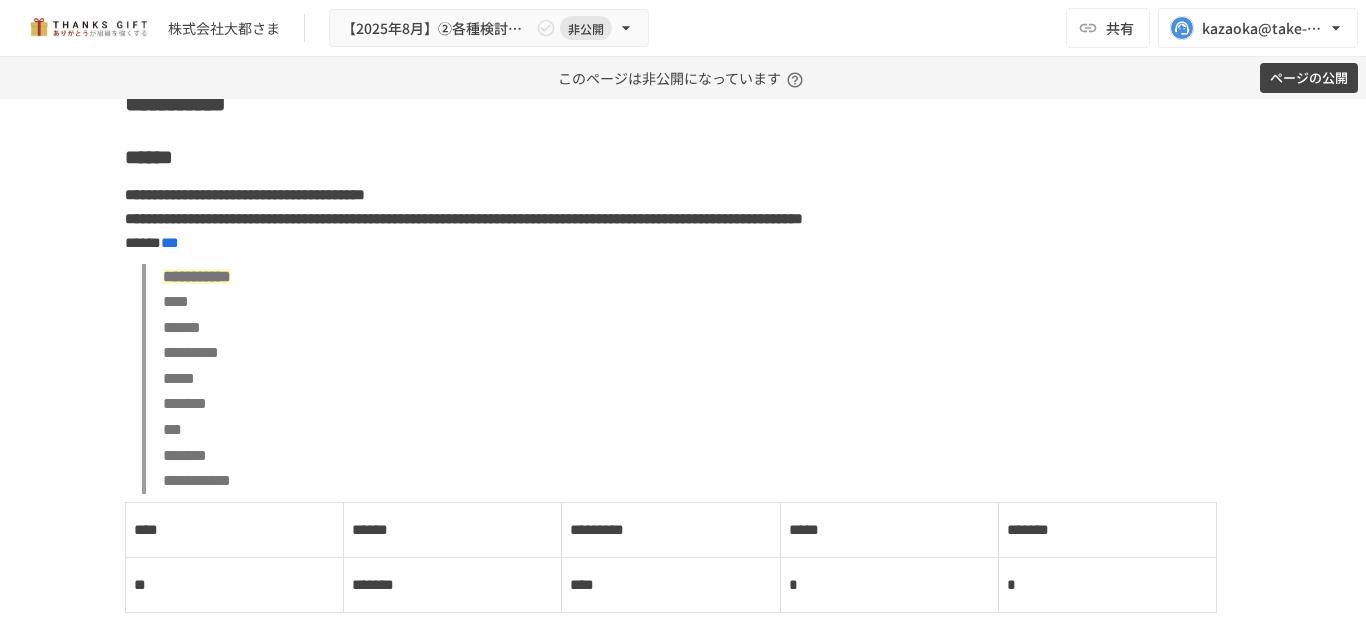scroll, scrollTop: 9307, scrollLeft: 0, axis: vertical 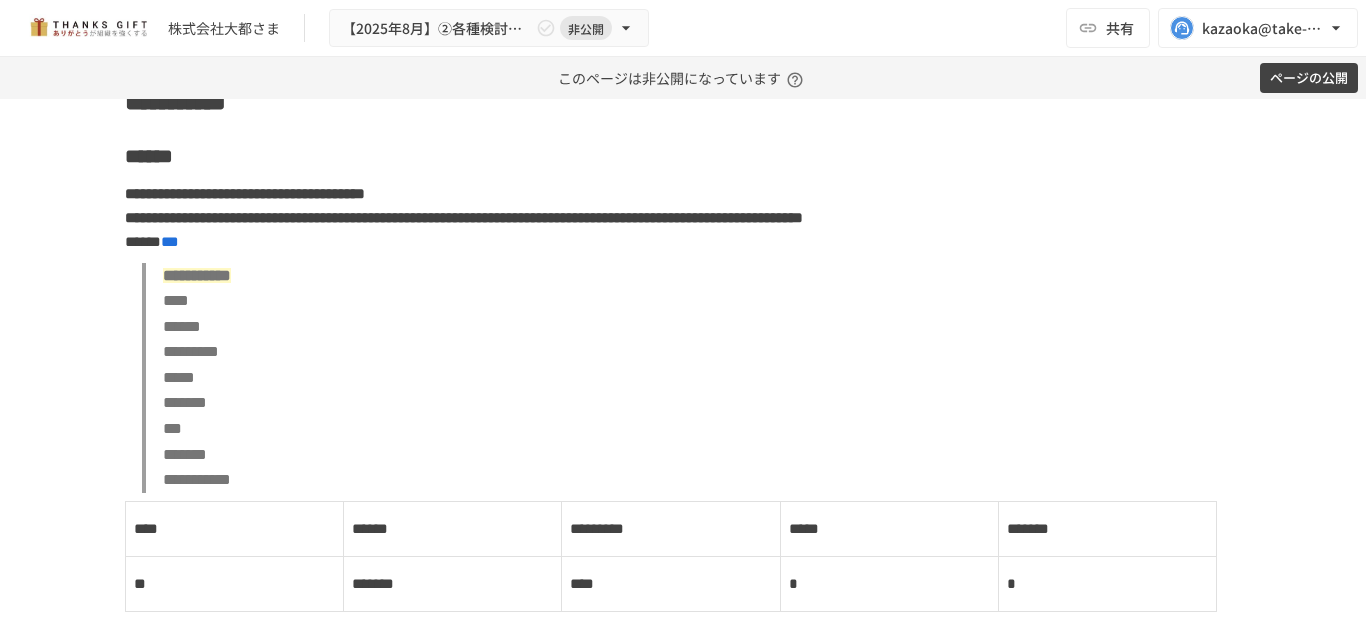 click on "**********" at bounding box center (683, -276) 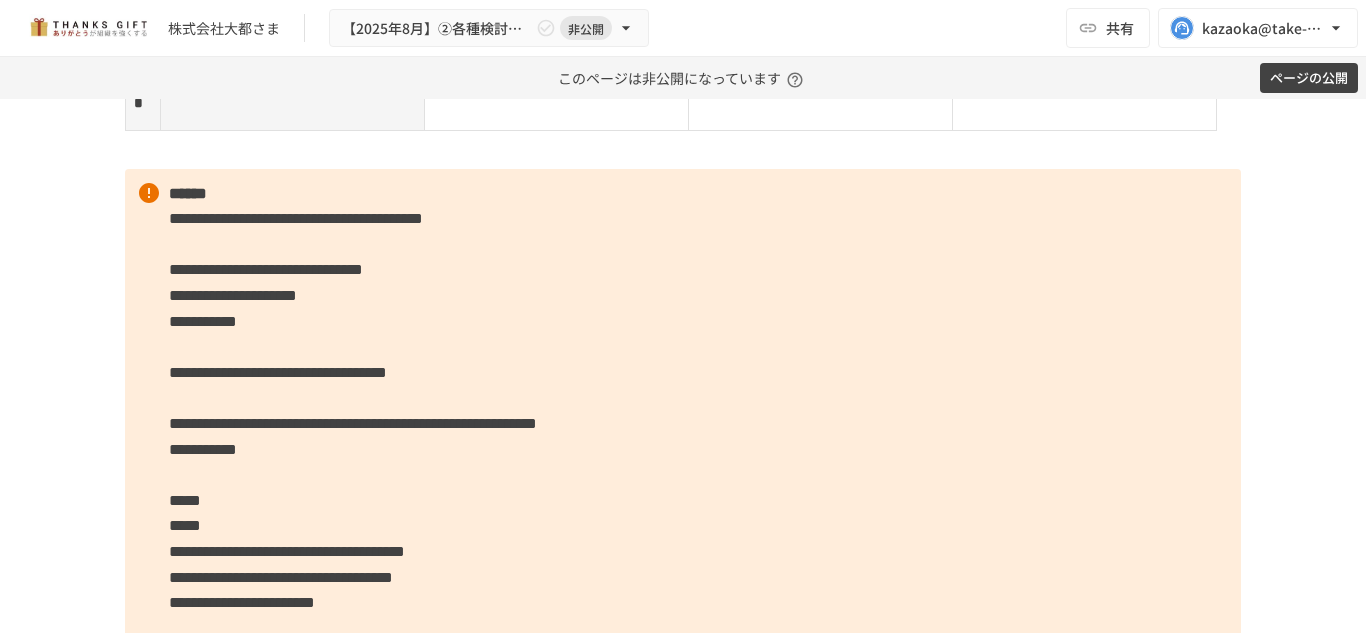 scroll, scrollTop: 8593, scrollLeft: 0, axis: vertical 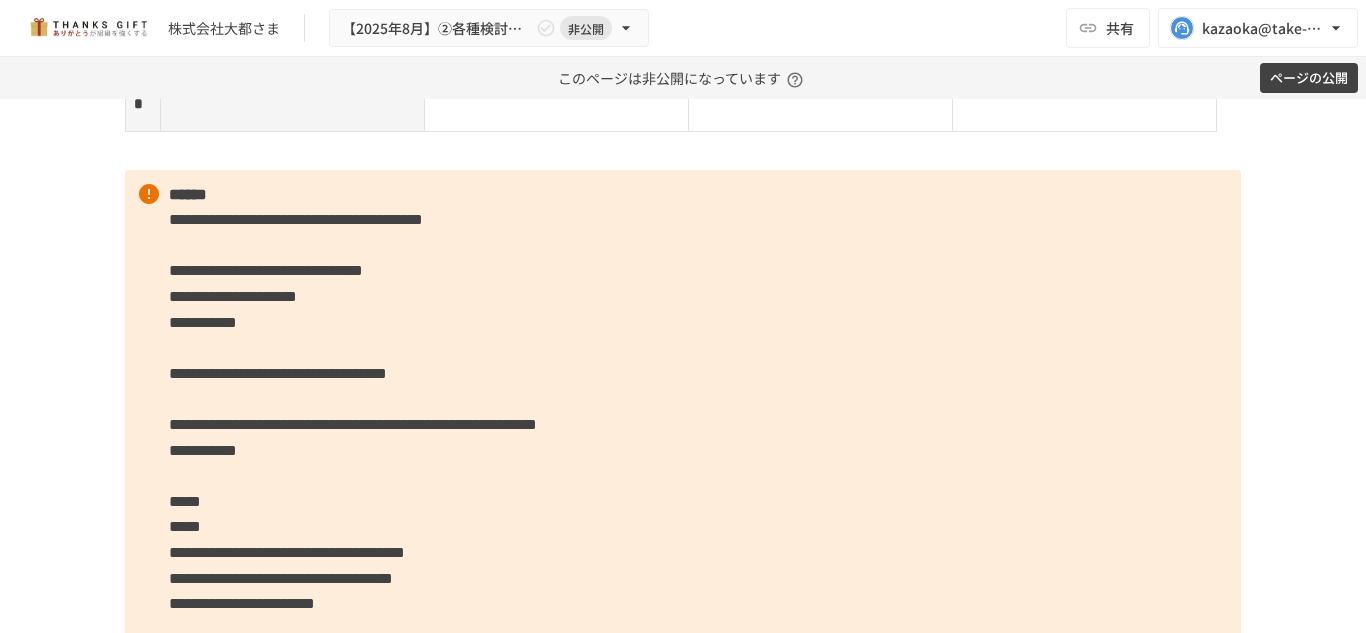 click on "****" at bounding box center [292, -7] 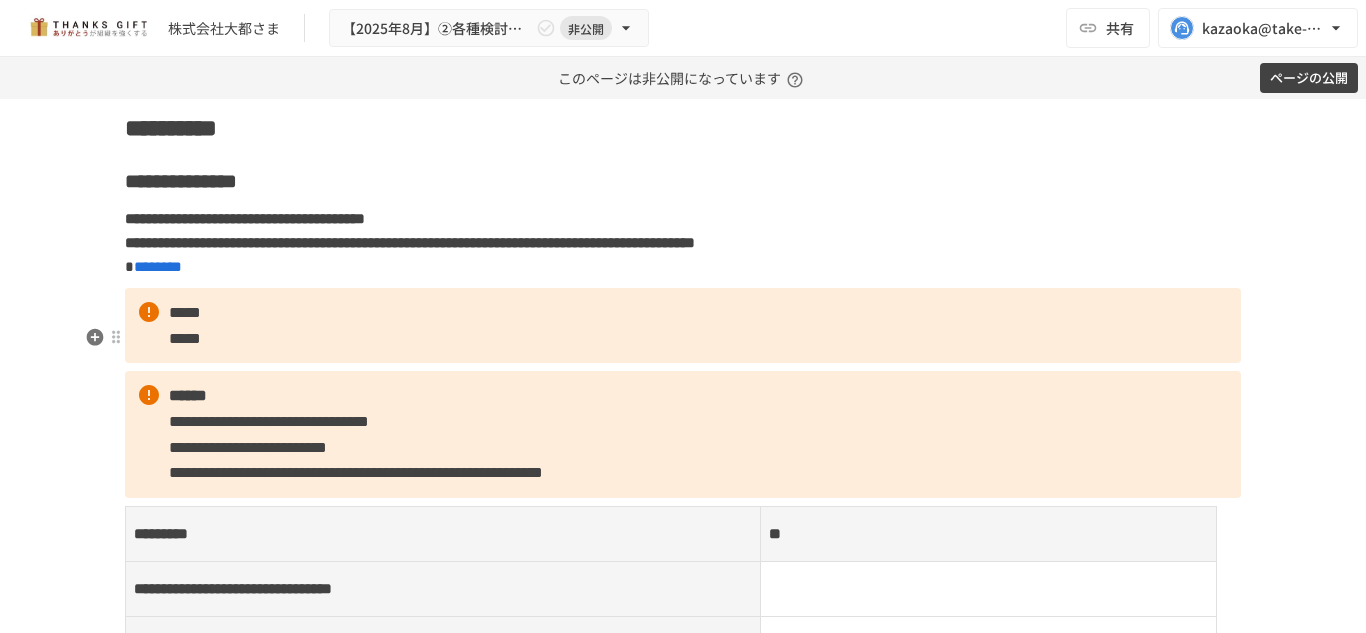 scroll, scrollTop: 10195, scrollLeft: 0, axis: vertical 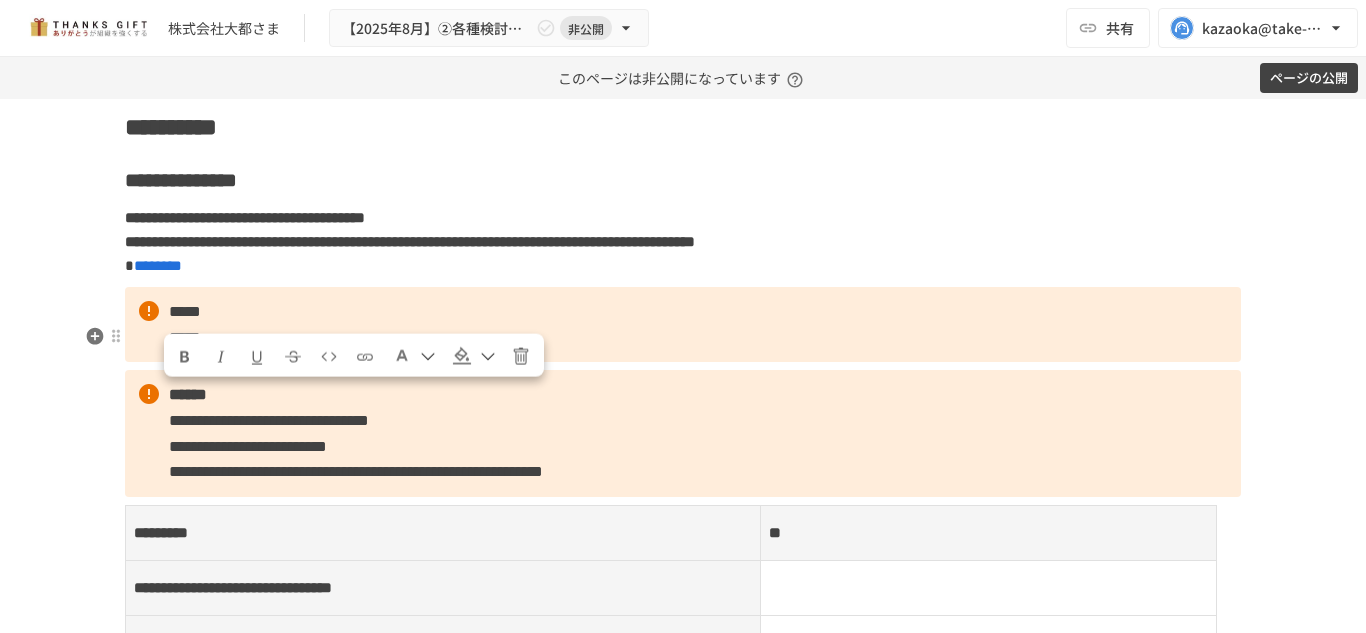 drag, startPoint x: 164, startPoint y: 401, endPoint x: 261, endPoint y: 502, distance: 140.0357 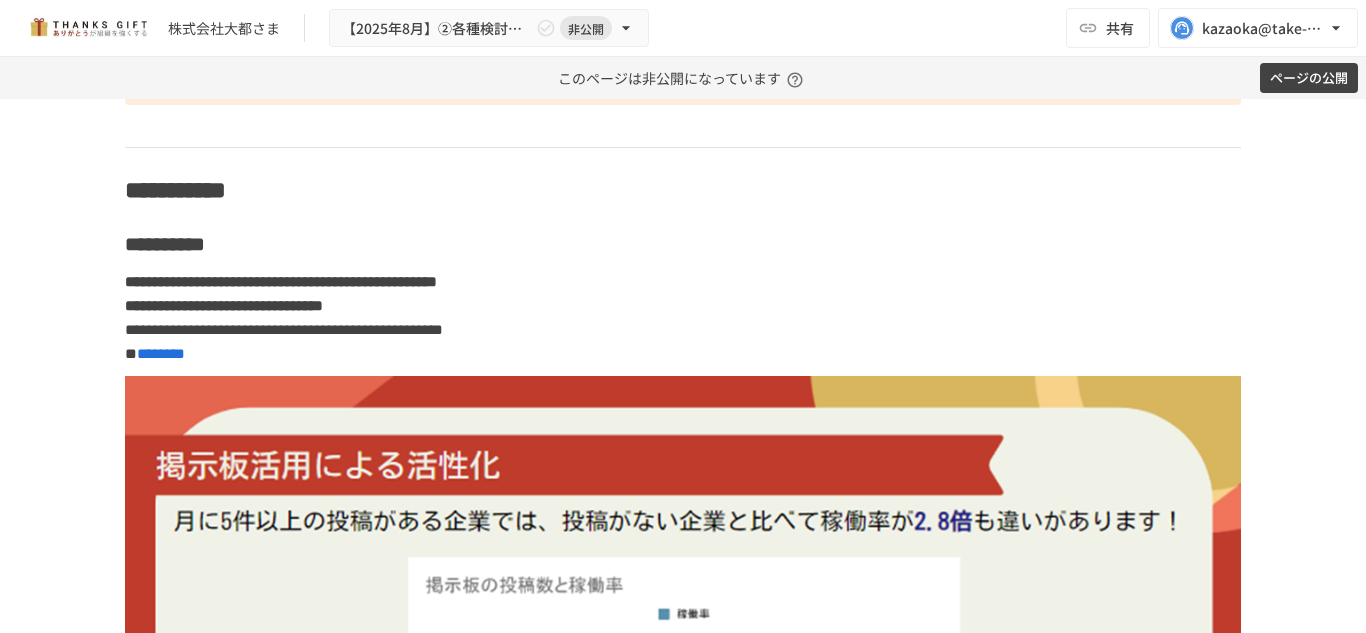 scroll, scrollTop: 6991, scrollLeft: 0, axis: vertical 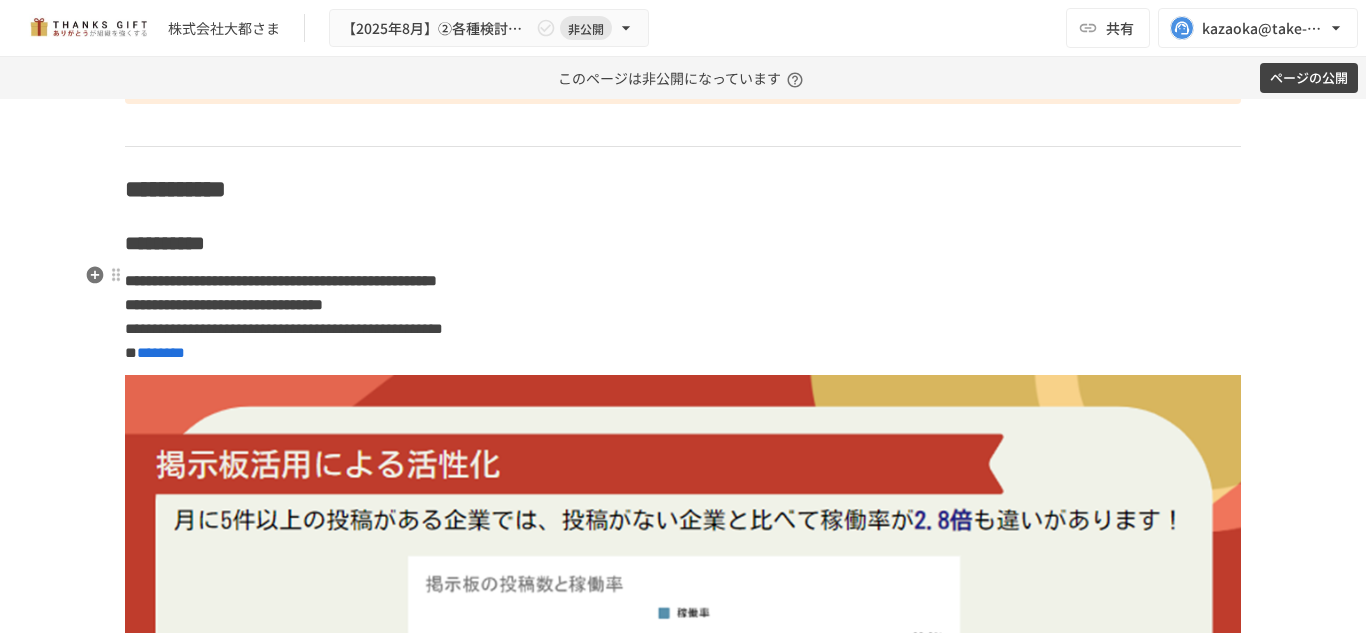 click on "**********" at bounding box center [681, -198] 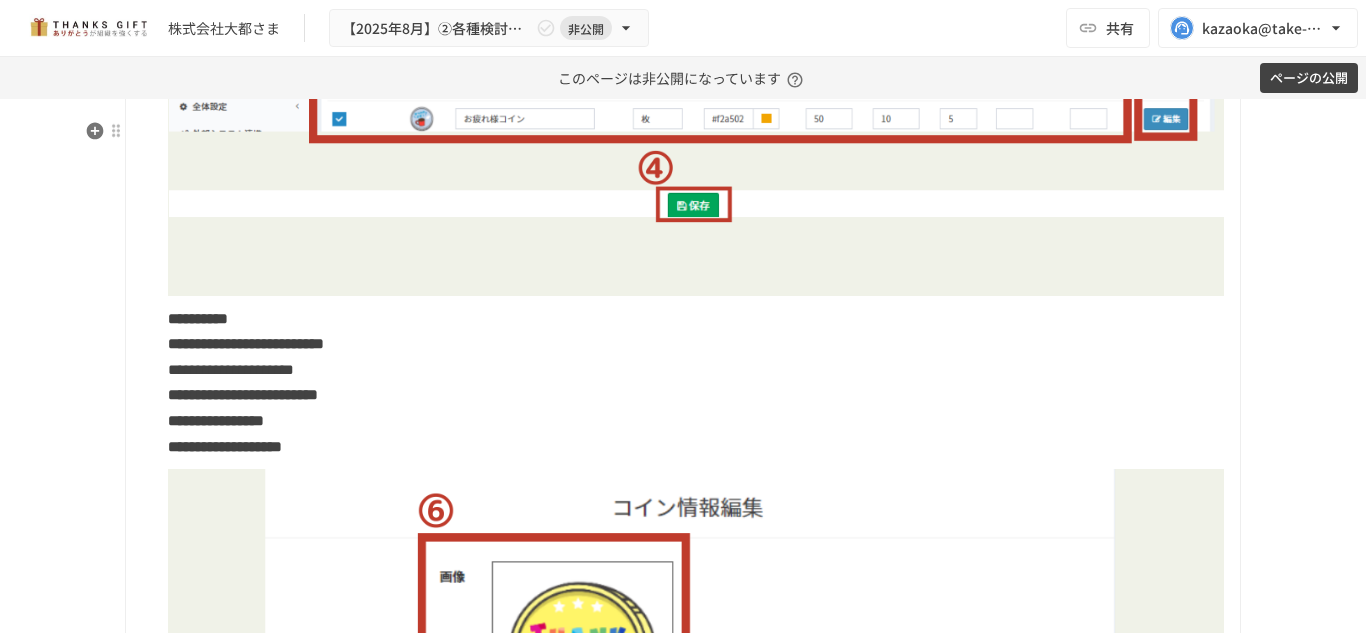 scroll, scrollTop: 7125, scrollLeft: 0, axis: vertical 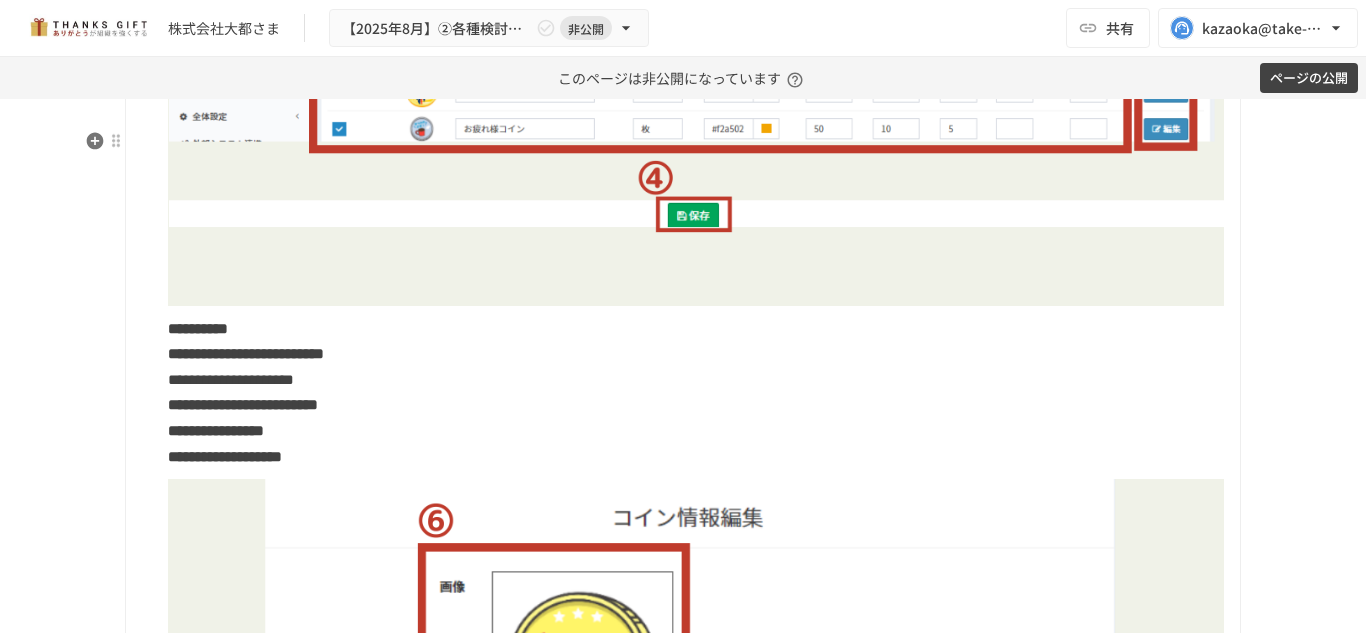 click on "**********" at bounding box center [681, -332] 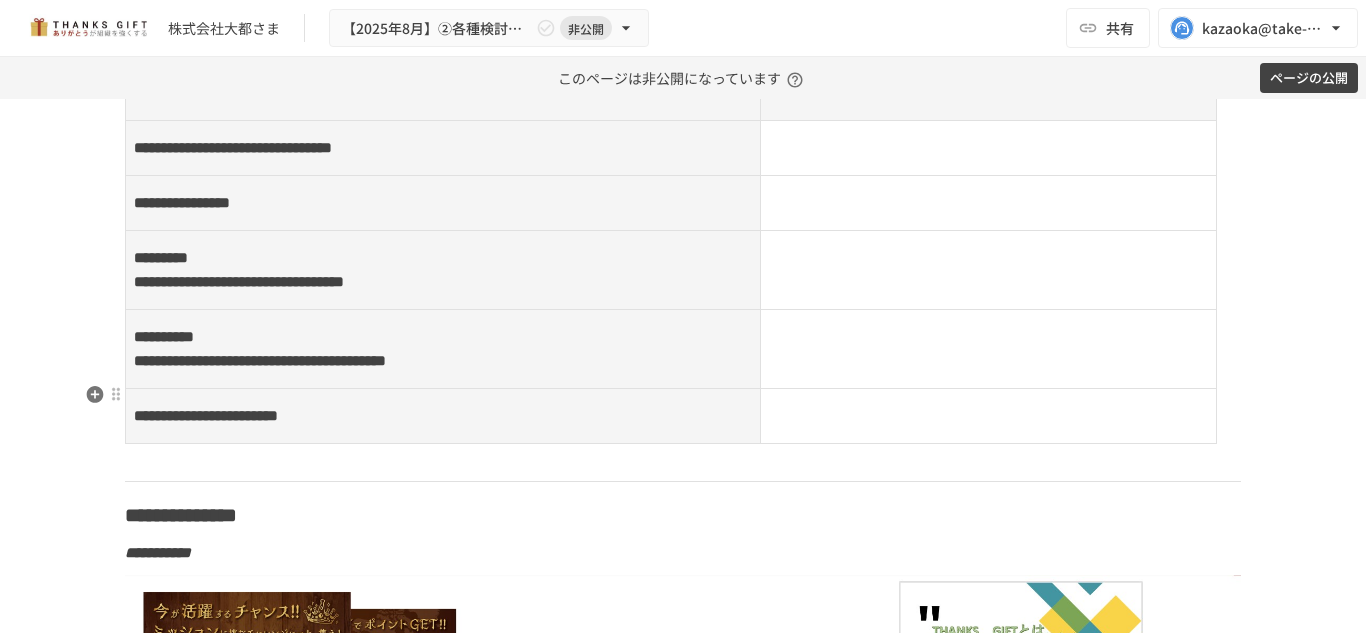 scroll, scrollTop: 10634, scrollLeft: 0, axis: vertical 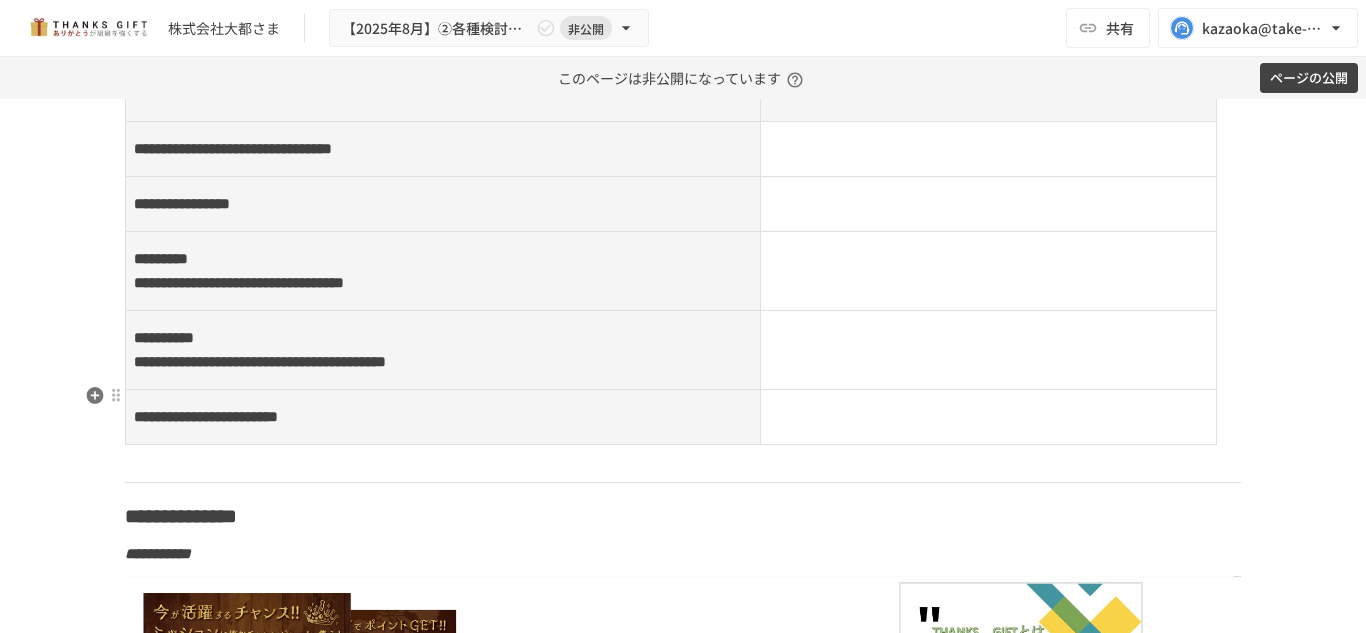 click on "***** *****" at bounding box center (683, -115) 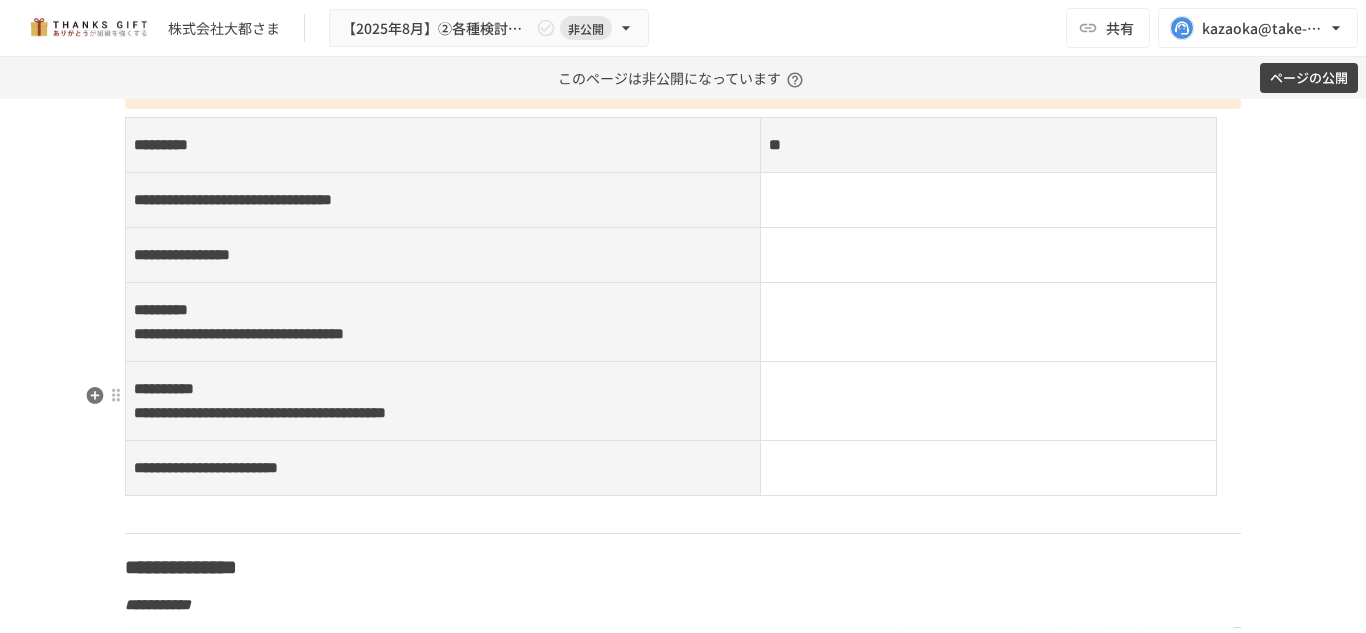 click on "***** ***** *******" at bounding box center (683, -89) 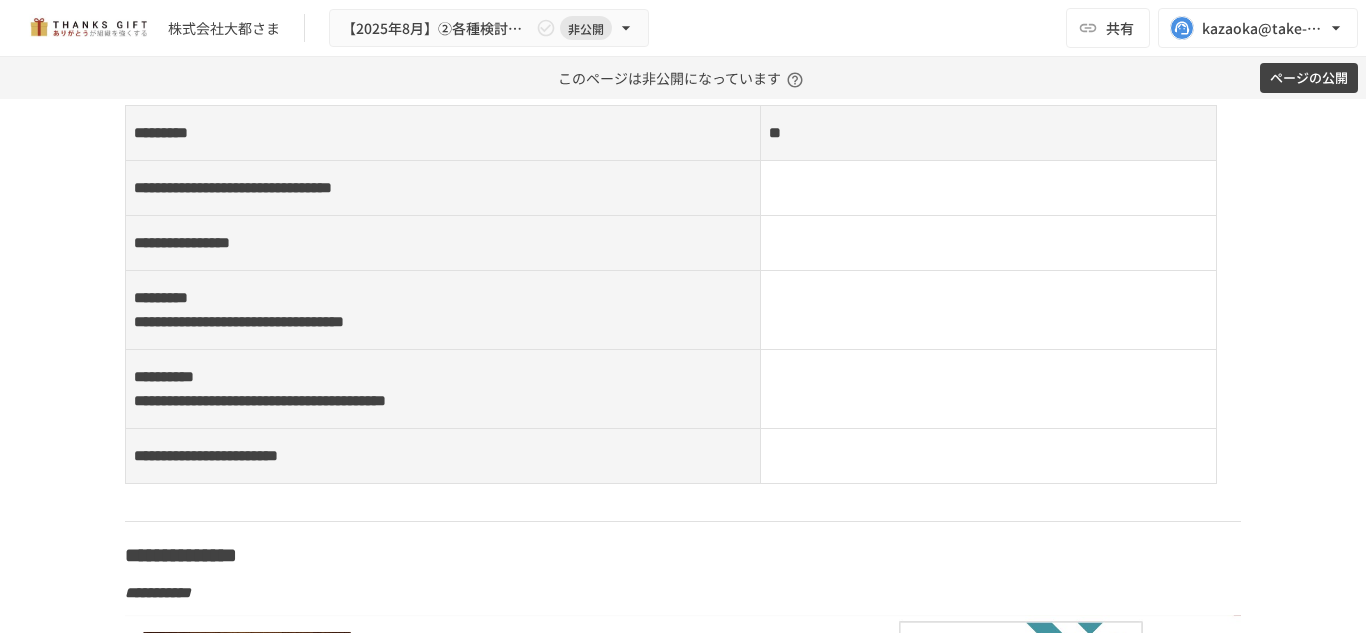 scroll, scrollTop: 10671, scrollLeft: 0, axis: vertical 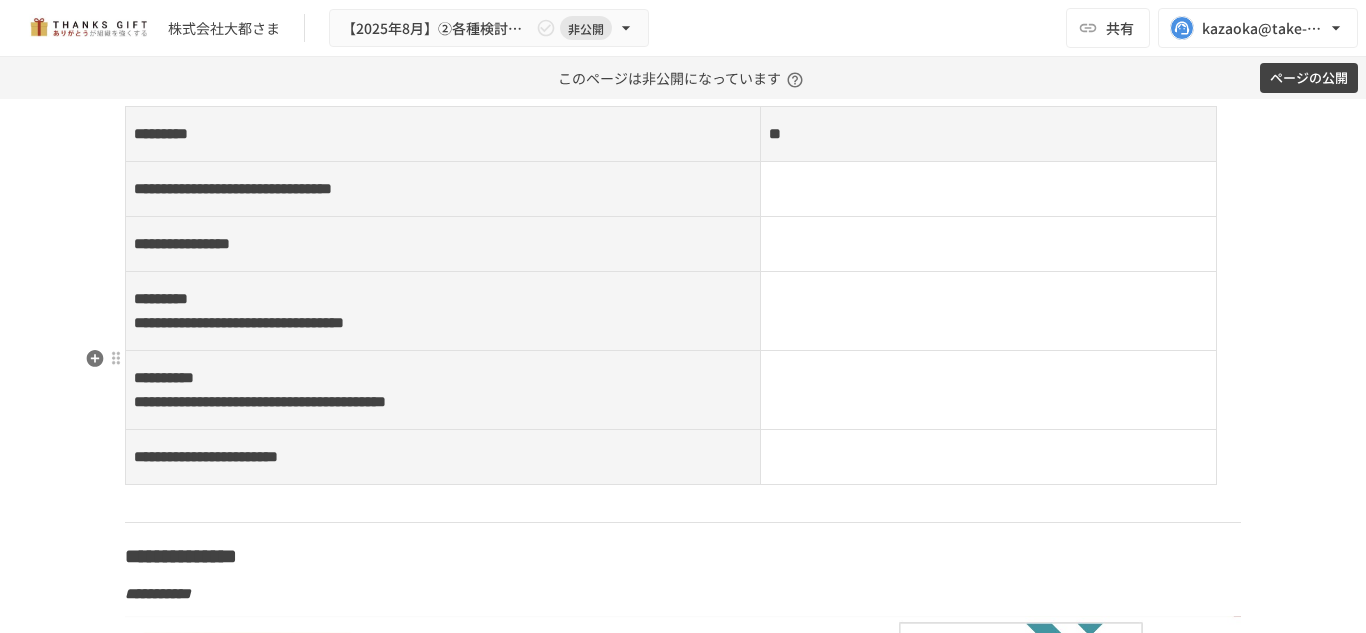 click on "***** ***** ******** ***" at bounding box center (683, -113) 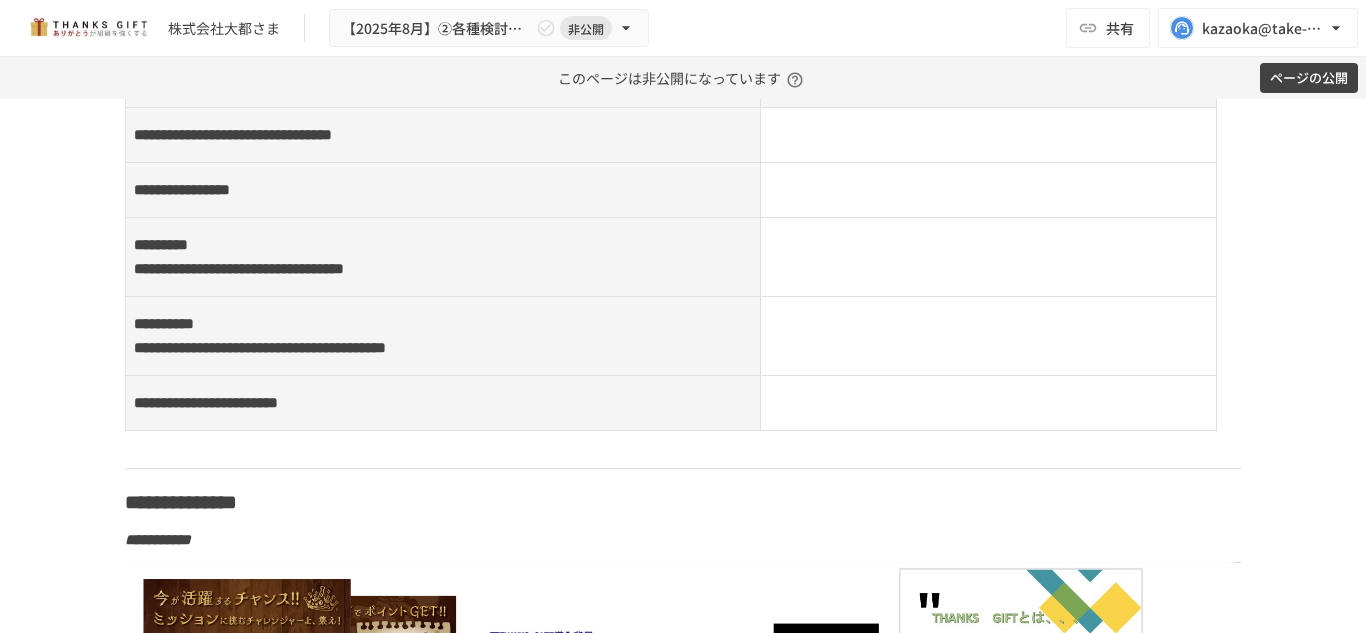 scroll, scrollTop: 10726, scrollLeft: 0, axis: vertical 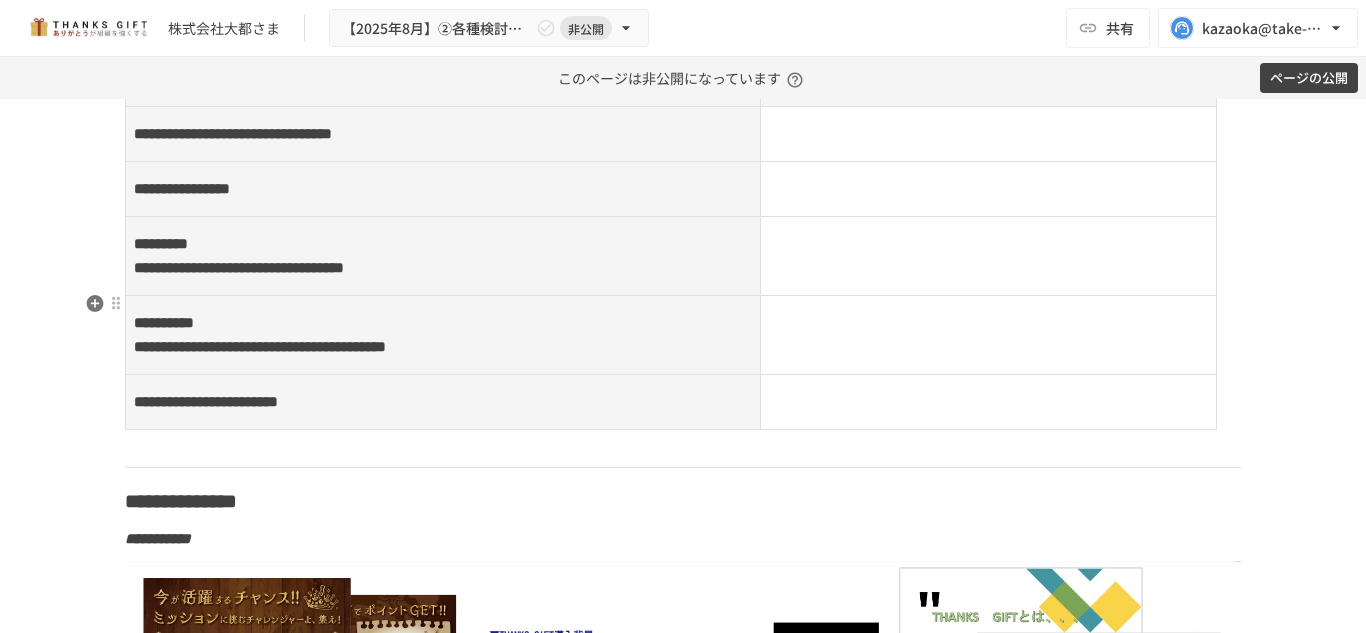 click on "***** ***** ******** *****" at bounding box center (683, -168) 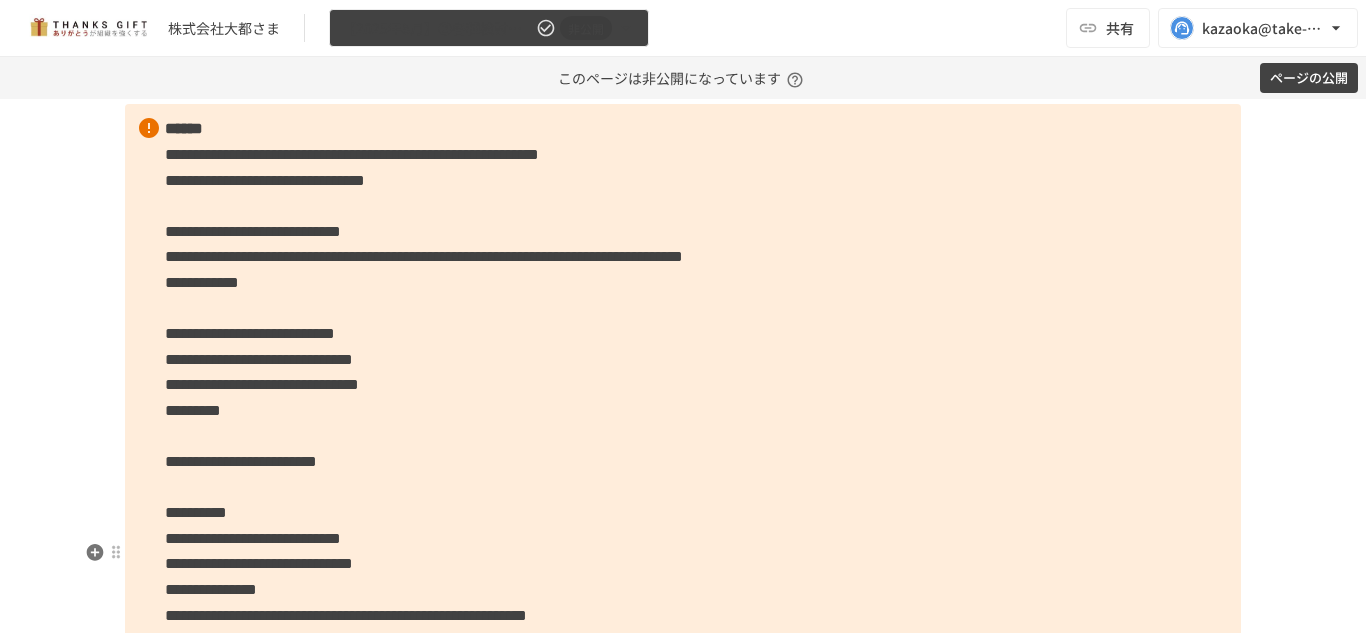 scroll, scrollTop: 5954, scrollLeft: 0, axis: vertical 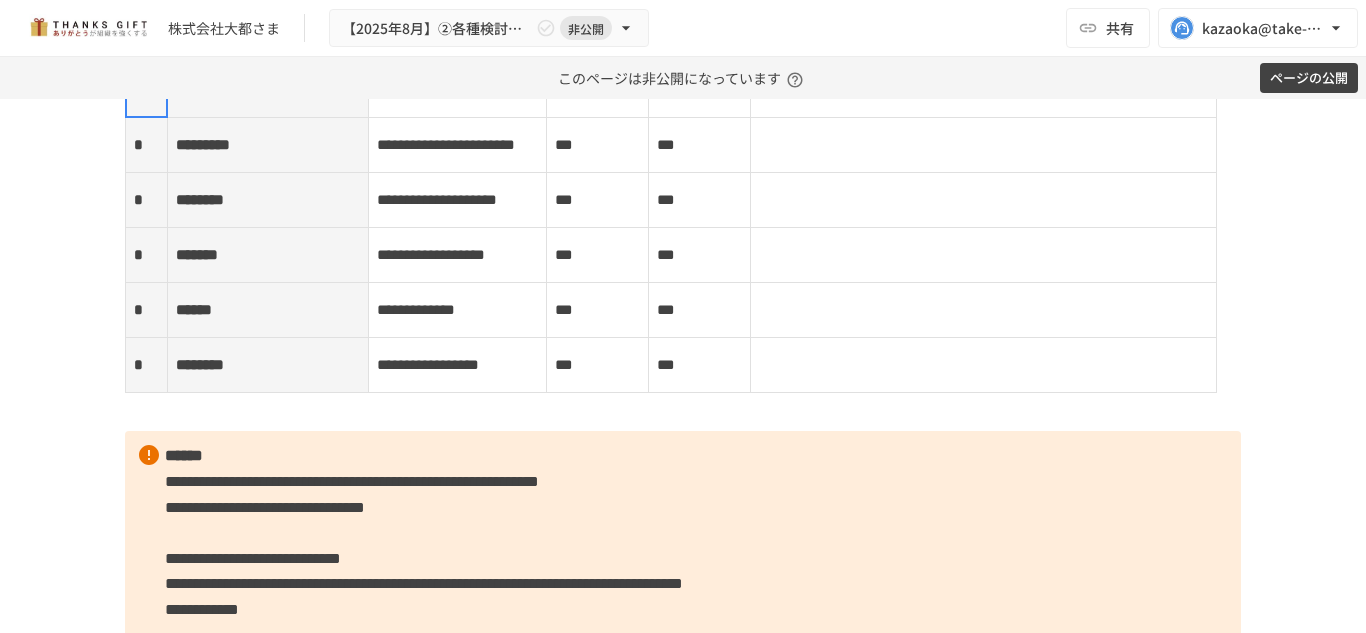 click on "*" at bounding box center [147, 90] 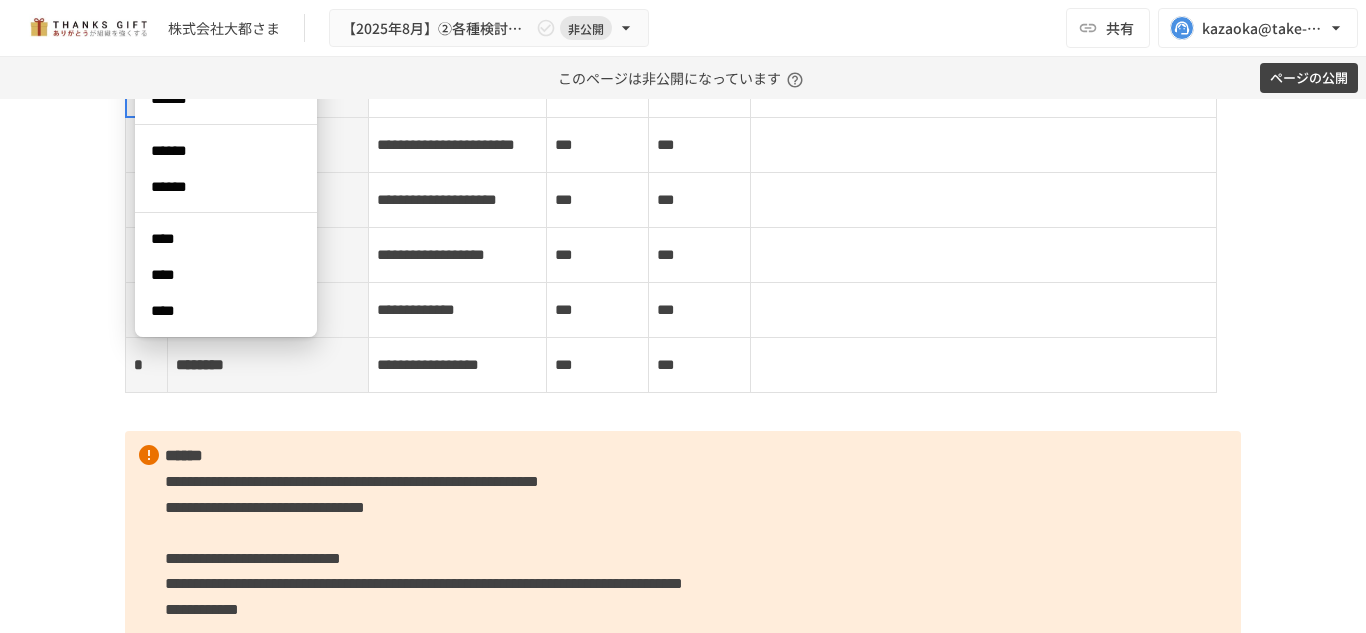 click on "****" at bounding box center (226, 239) 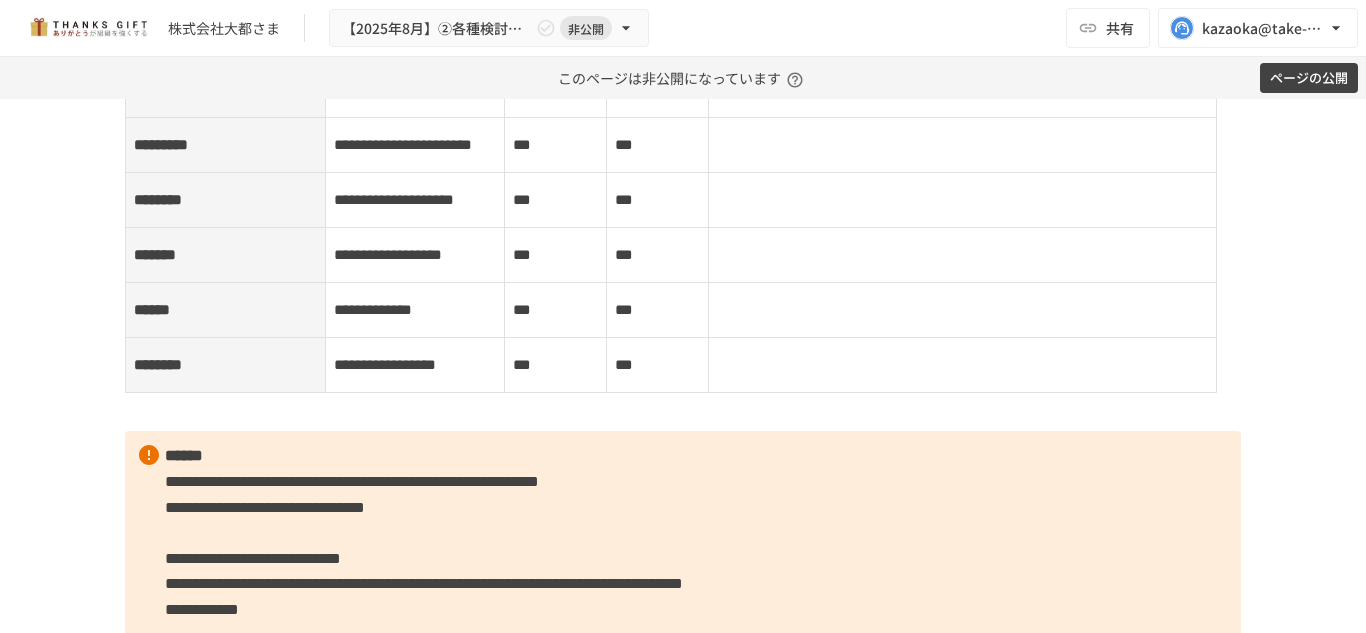 click on "*******" at bounding box center (226, 90) 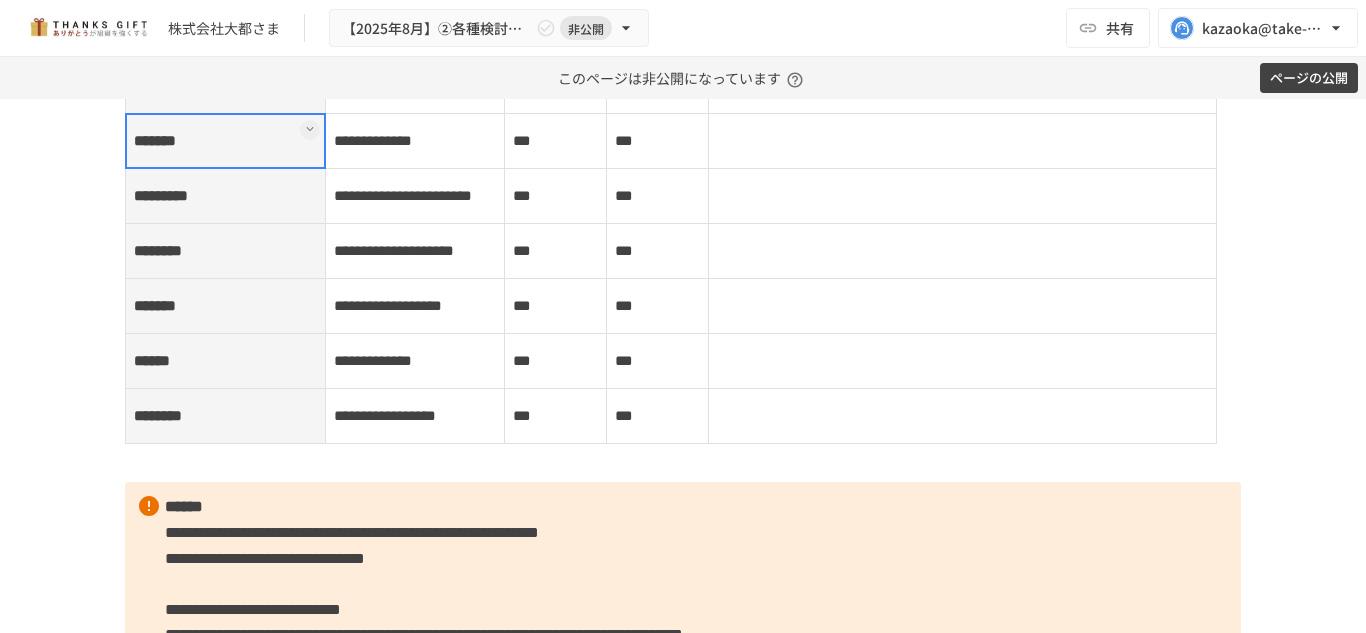 scroll, scrollTop: 5575, scrollLeft: 0, axis: vertical 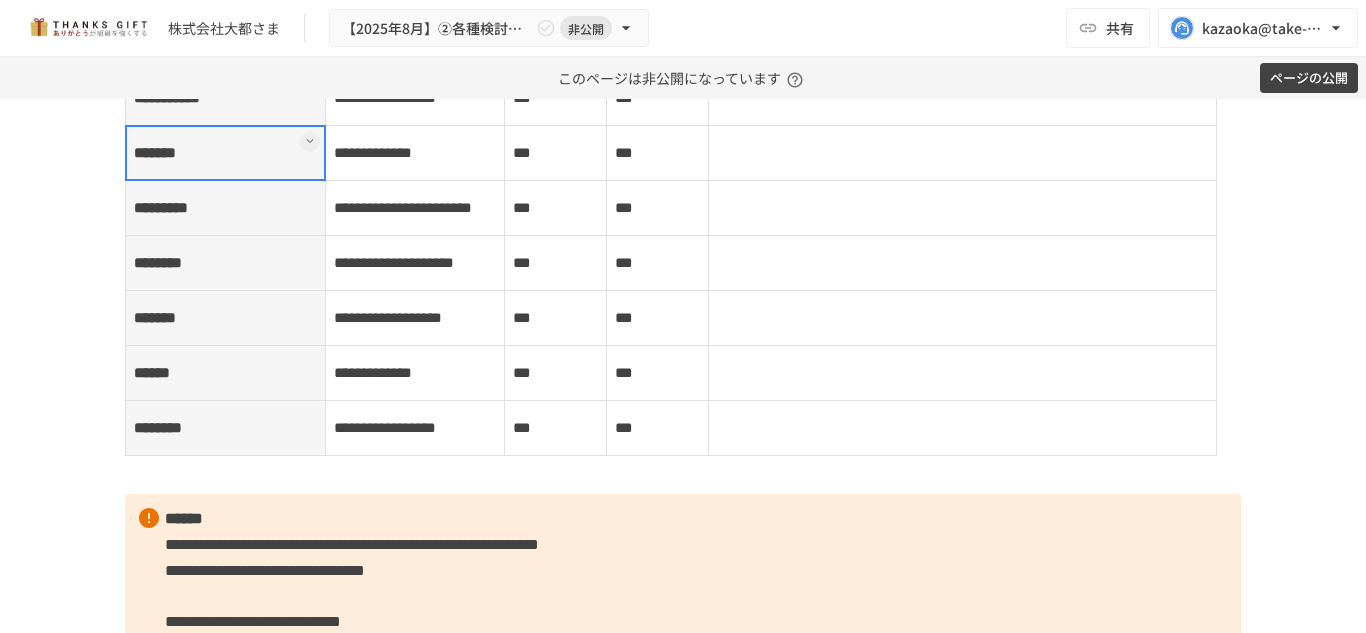click at bounding box center [225, 153] 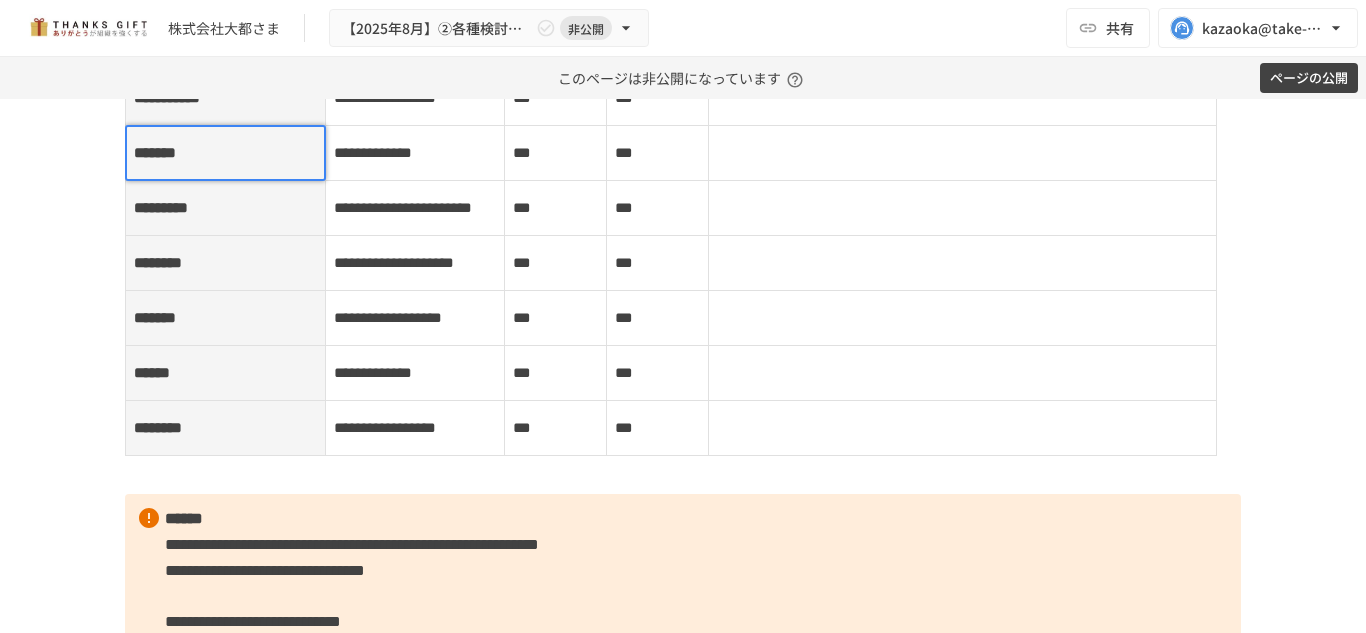 click on "*******" at bounding box center (225, 153) 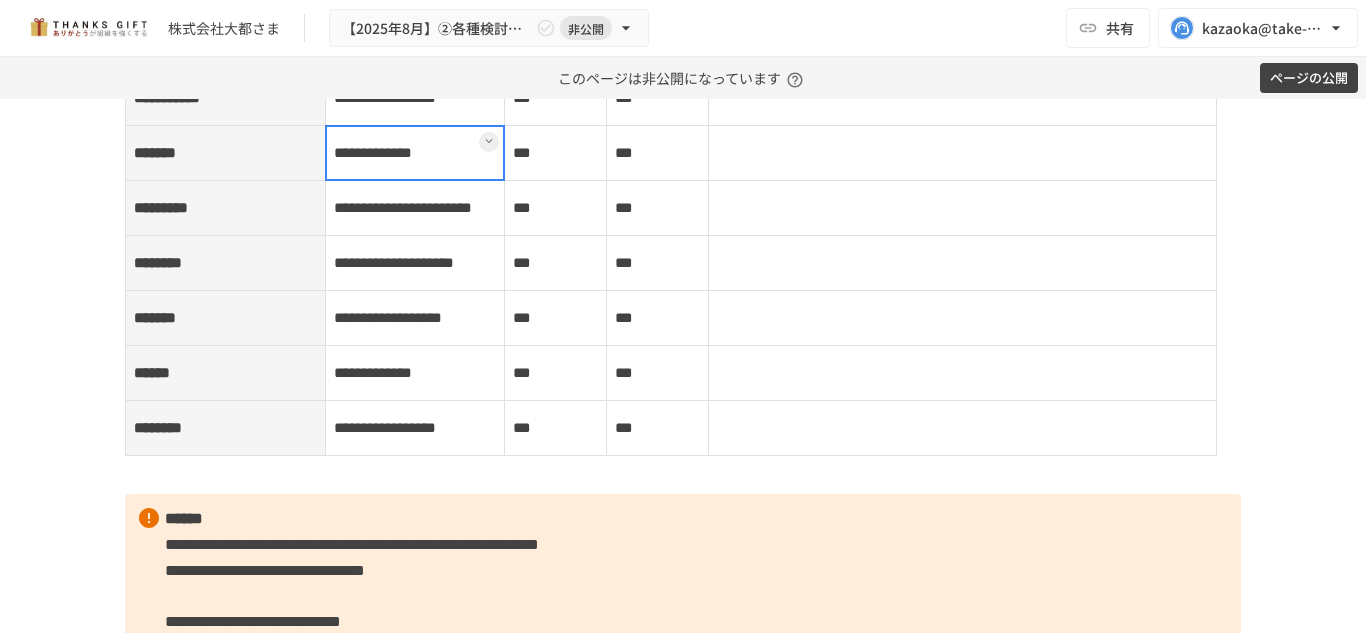 click on "**********" at bounding box center (415, 153) 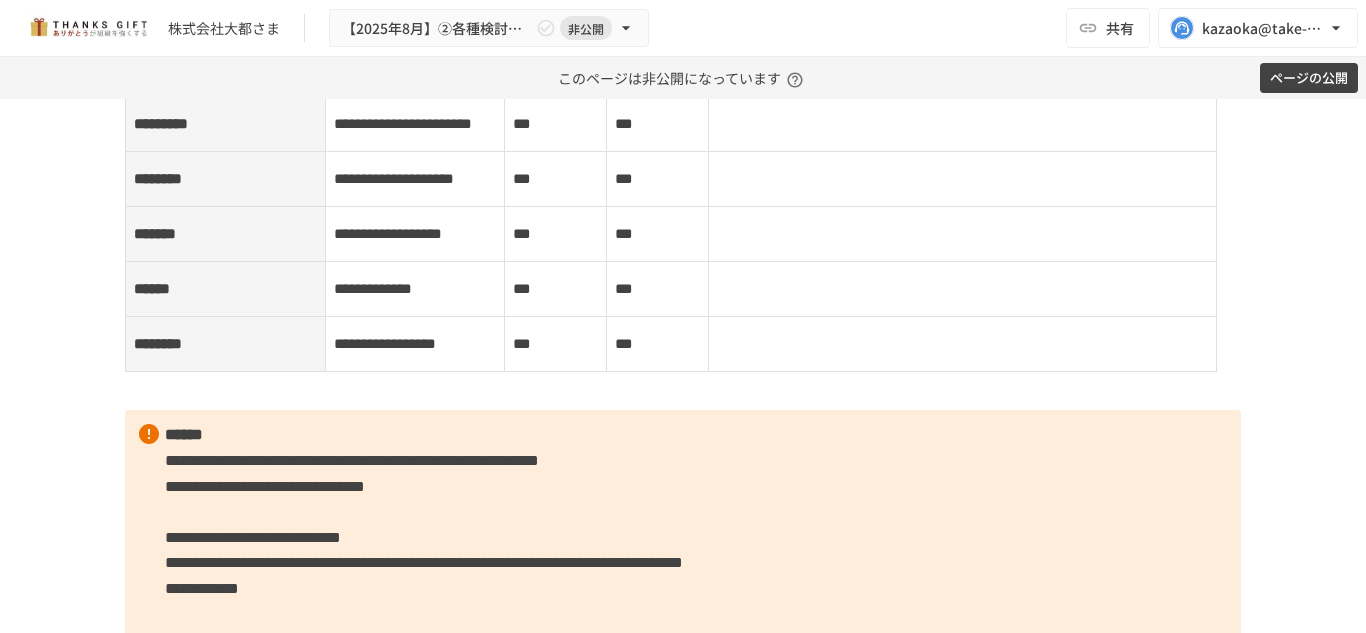 scroll, scrollTop: 5660, scrollLeft: 0, axis: vertical 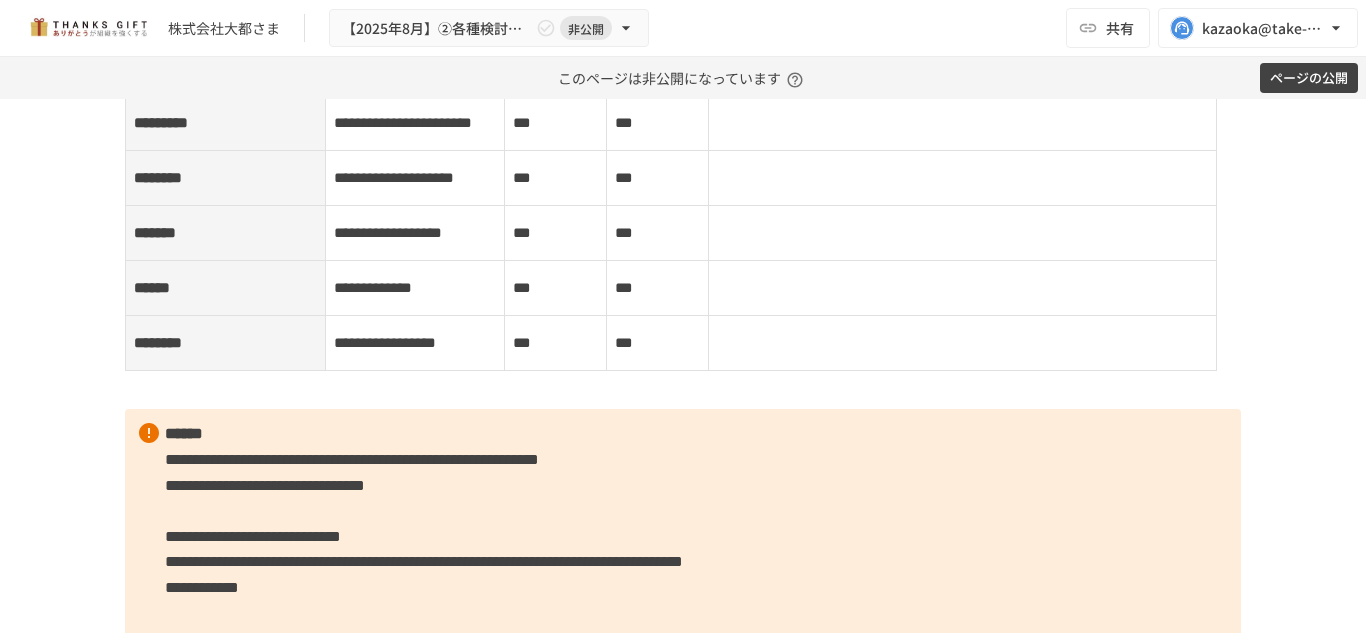 drag, startPoint x: 227, startPoint y: 348, endPoint x: 680, endPoint y: 351, distance: 453.00995 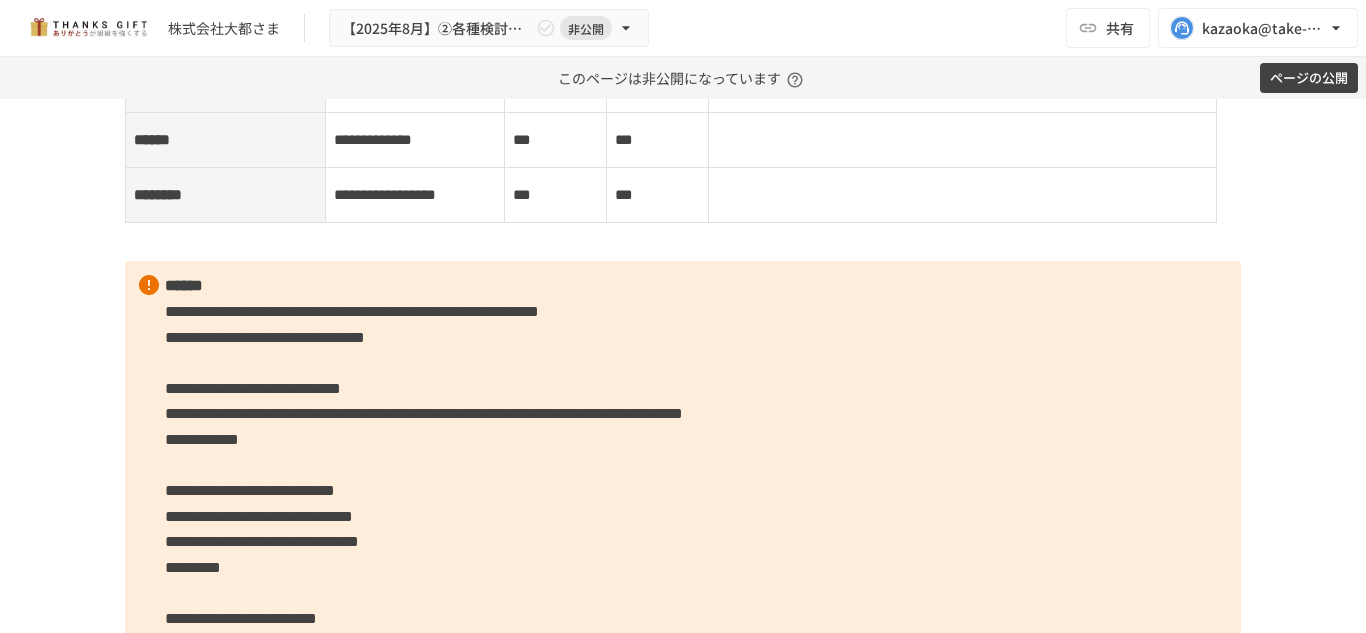scroll, scrollTop: 5825, scrollLeft: 0, axis: vertical 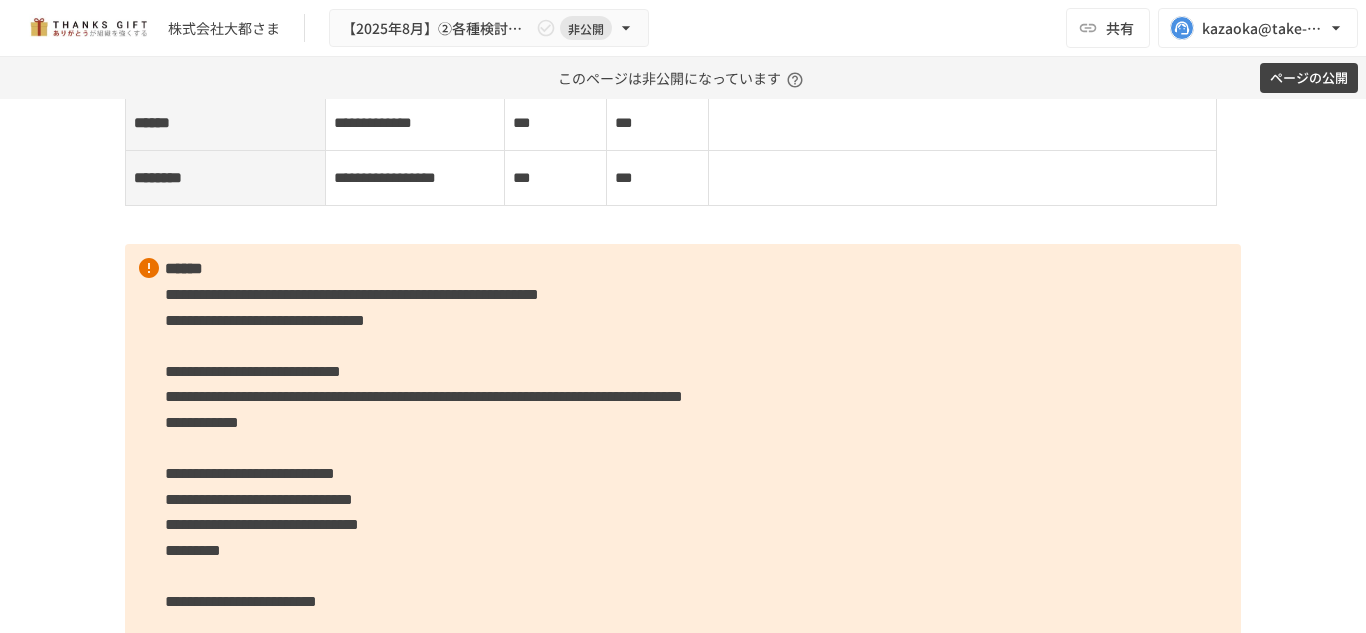 drag, startPoint x: 295, startPoint y: 336, endPoint x: 637, endPoint y: 324, distance: 342.21045 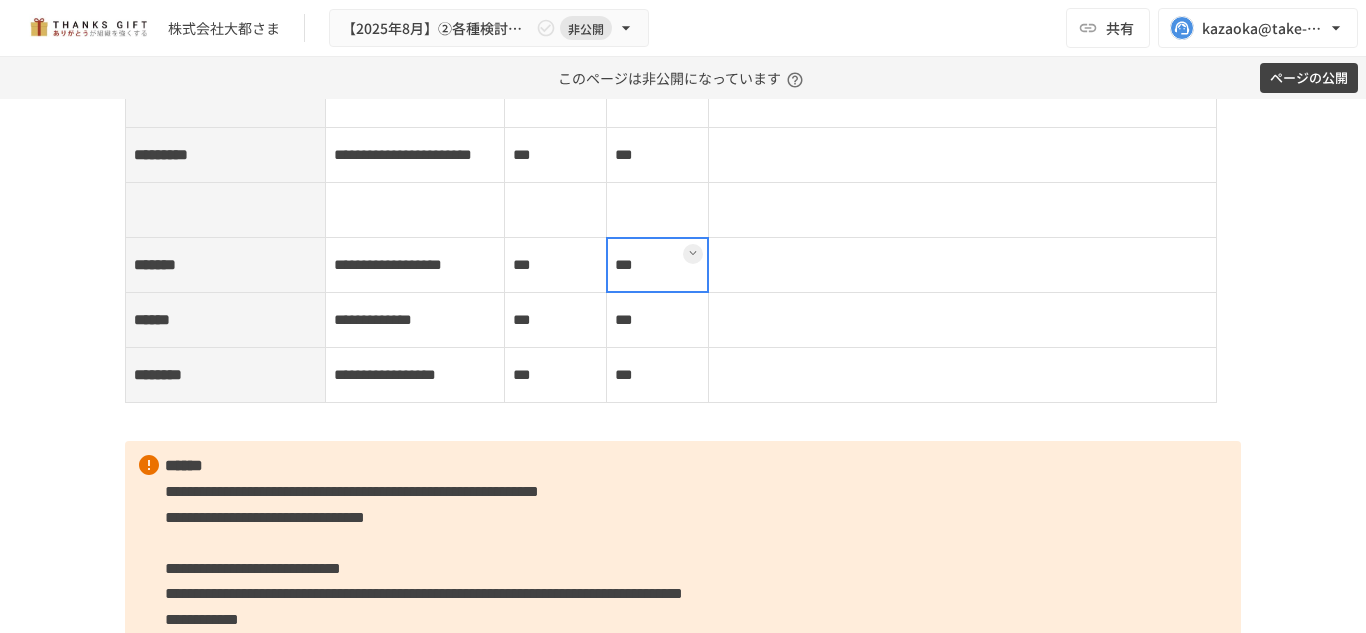 scroll, scrollTop: 5629, scrollLeft: 0, axis: vertical 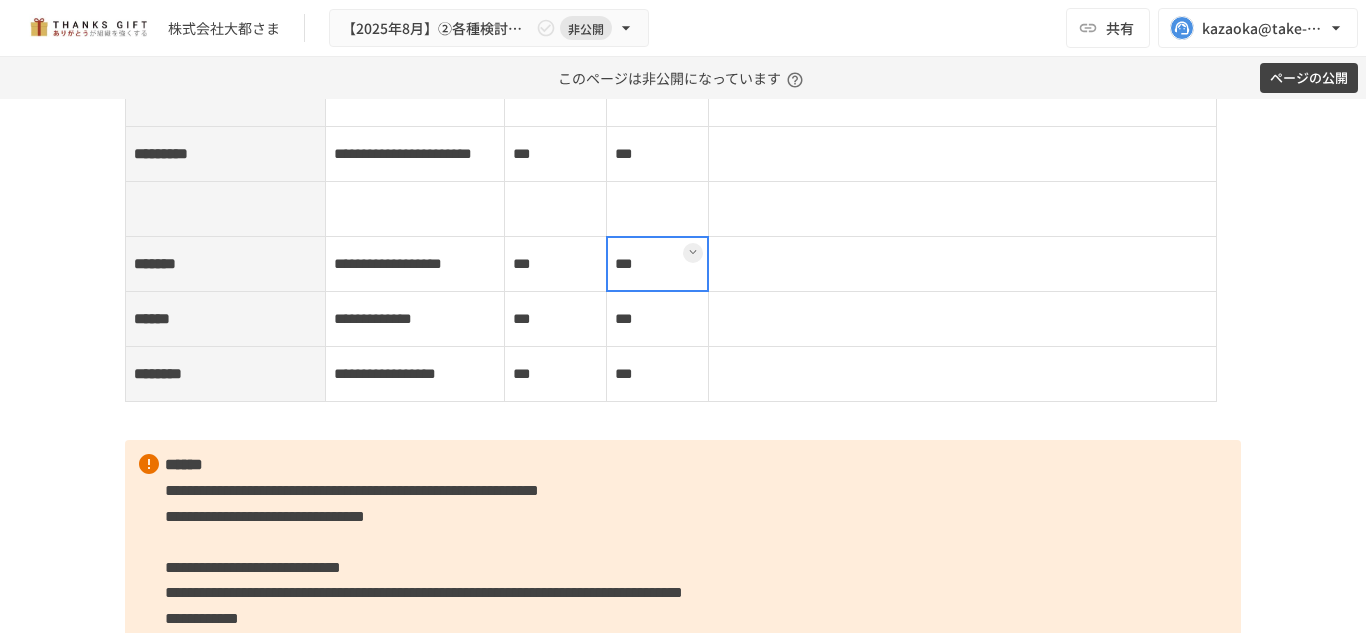 click on "***" at bounding box center (555, -66) 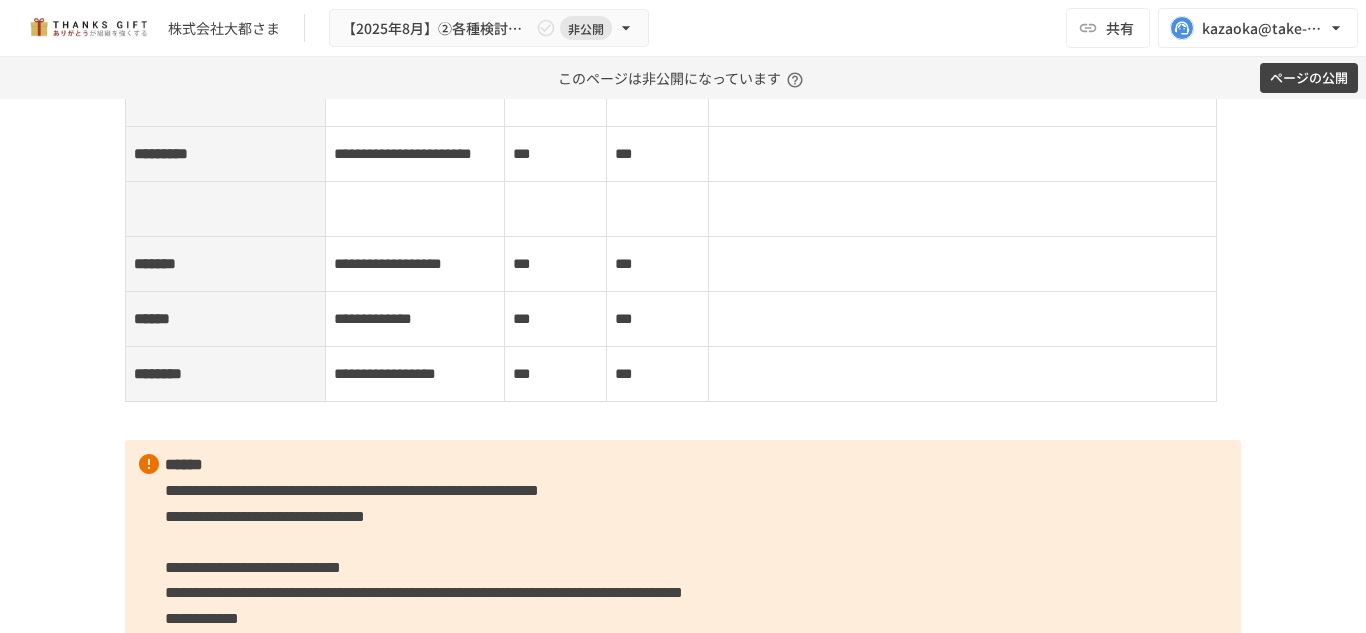 click at bounding box center (555, -66) 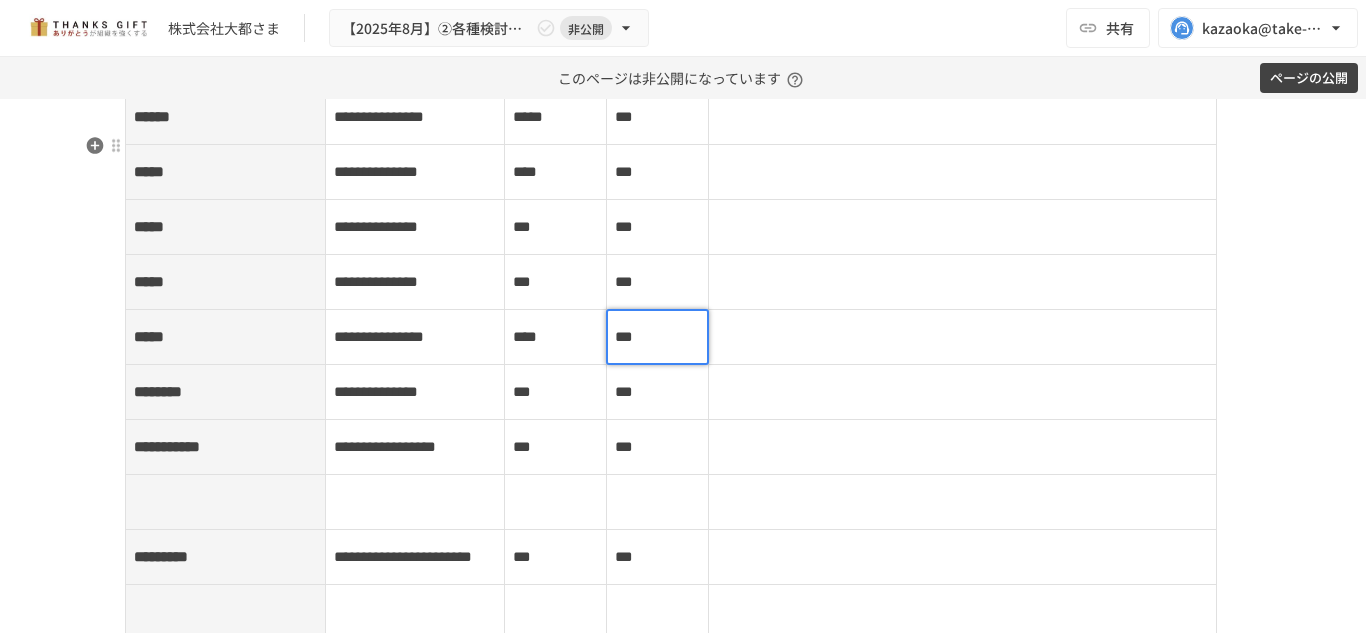 scroll, scrollTop: 5225, scrollLeft: 0, axis: vertical 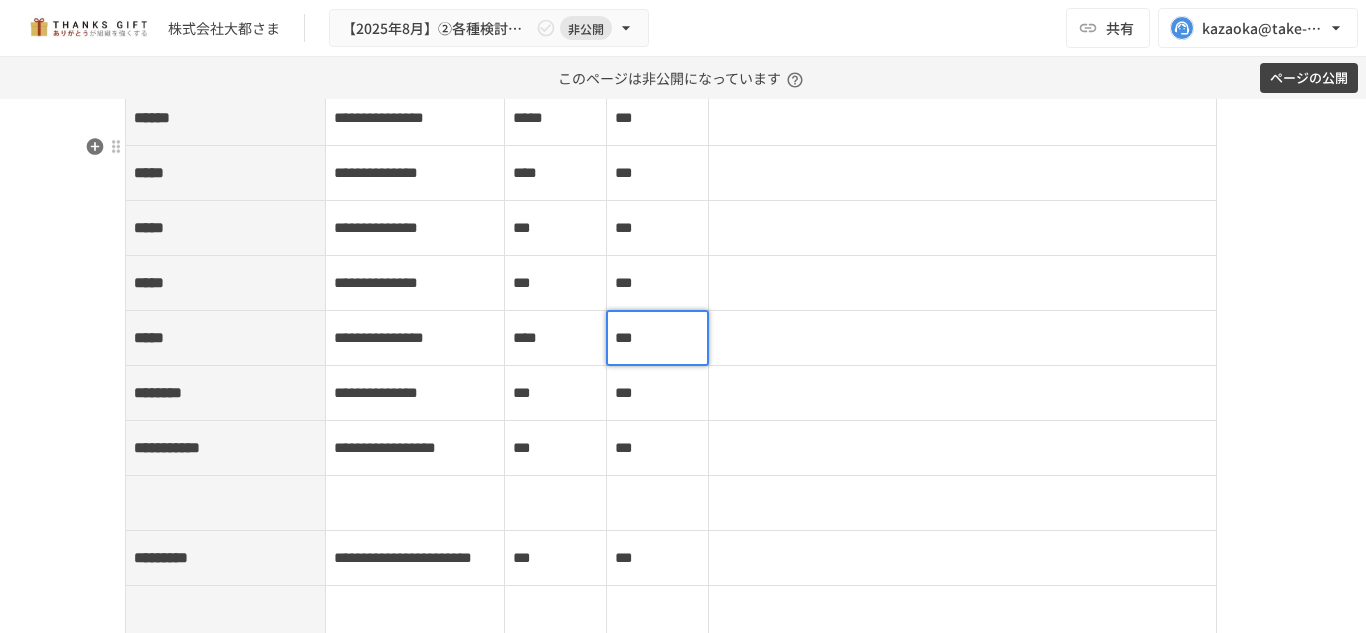 click on "***" at bounding box center (555, 228) 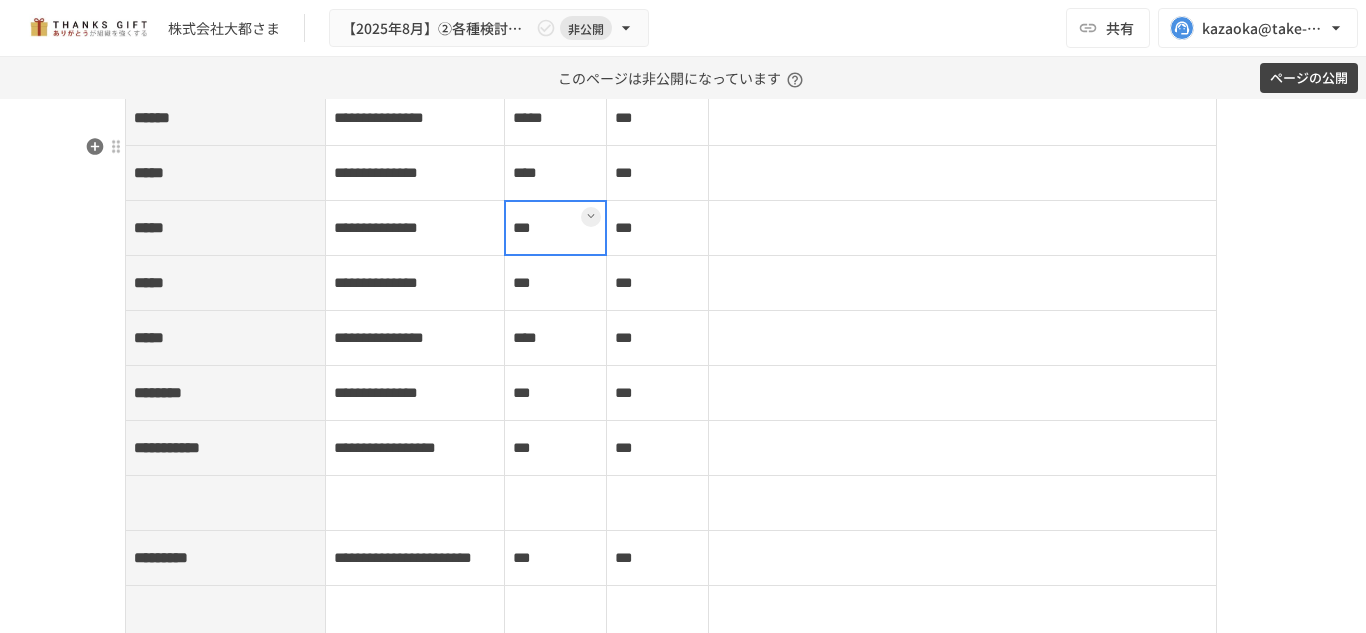 drag, startPoint x: 516, startPoint y: 388, endPoint x: 509, endPoint y: 374, distance: 15.652476 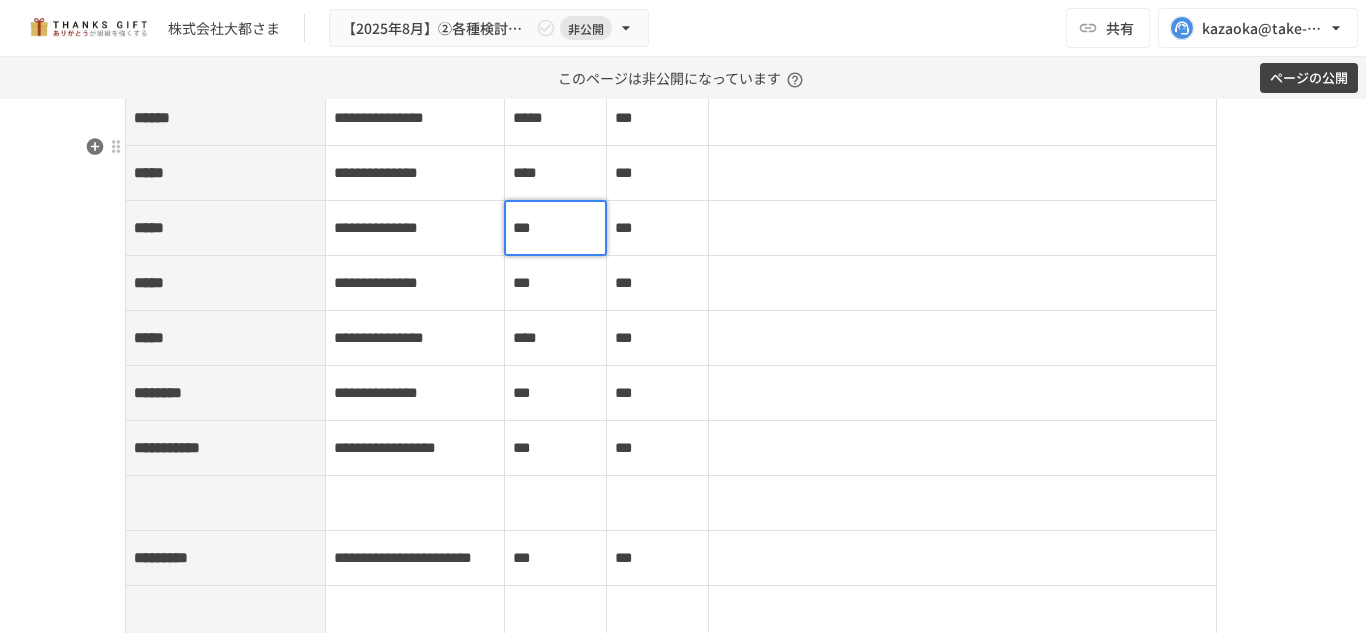 click on "***" at bounding box center [522, 227] 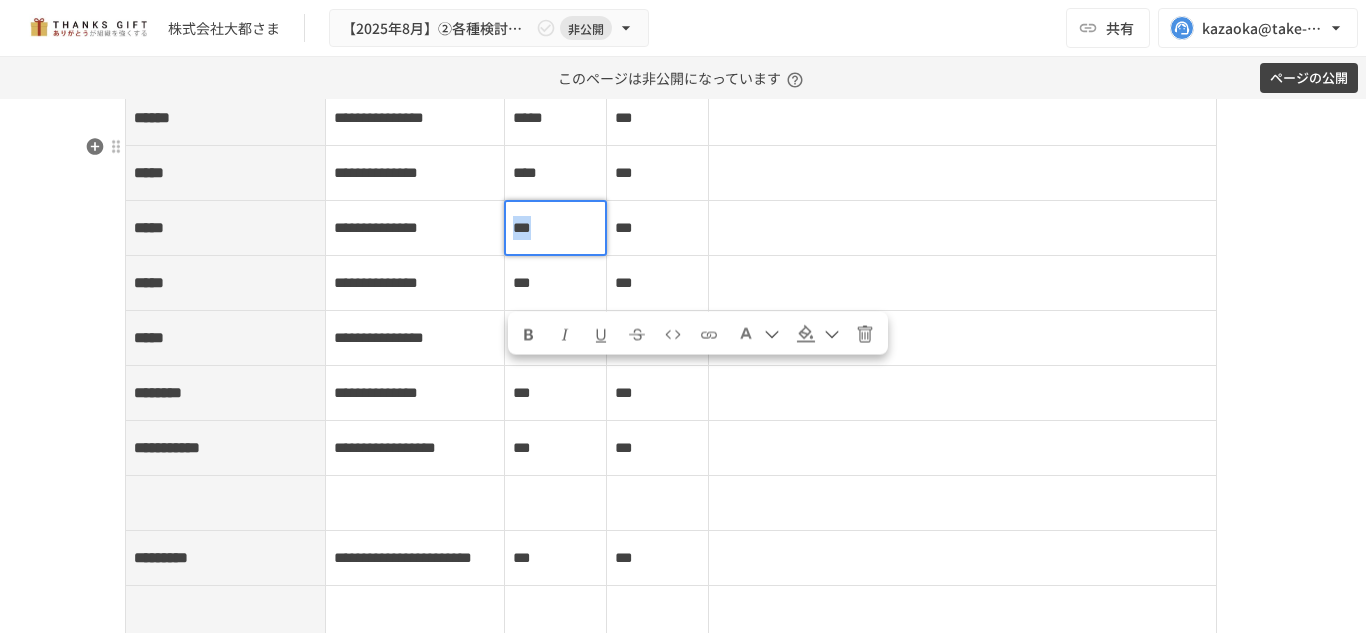 click on "***" at bounding box center (522, 227) 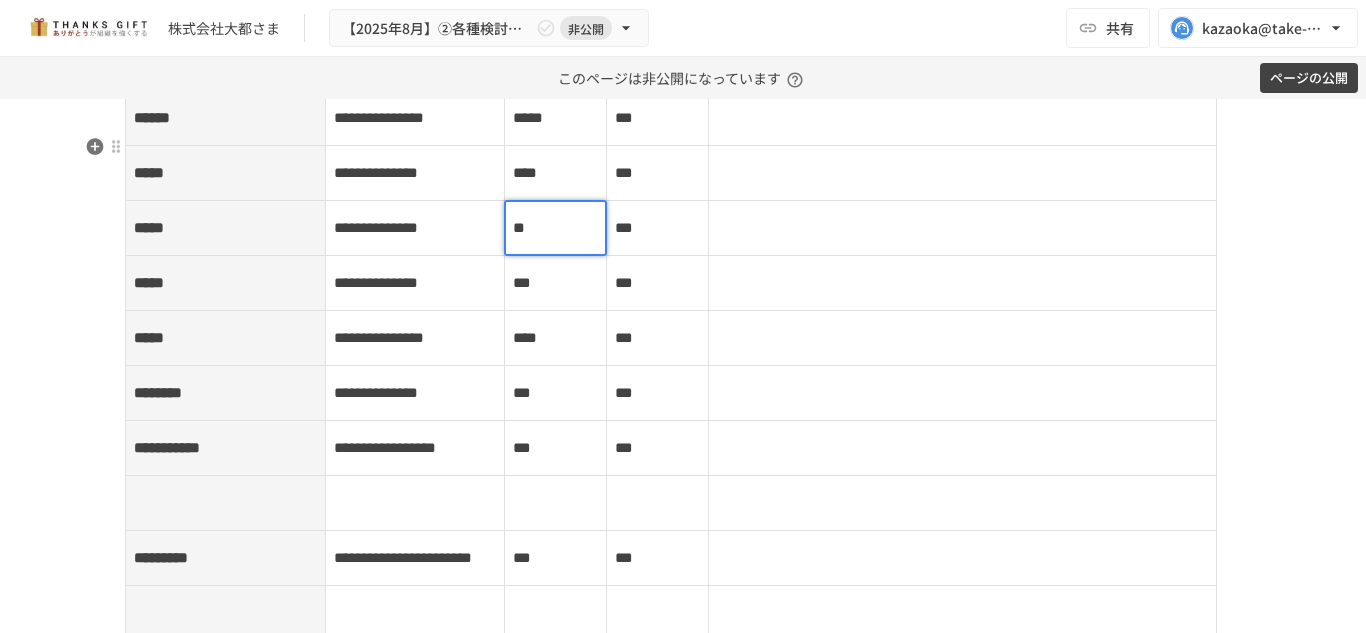 type 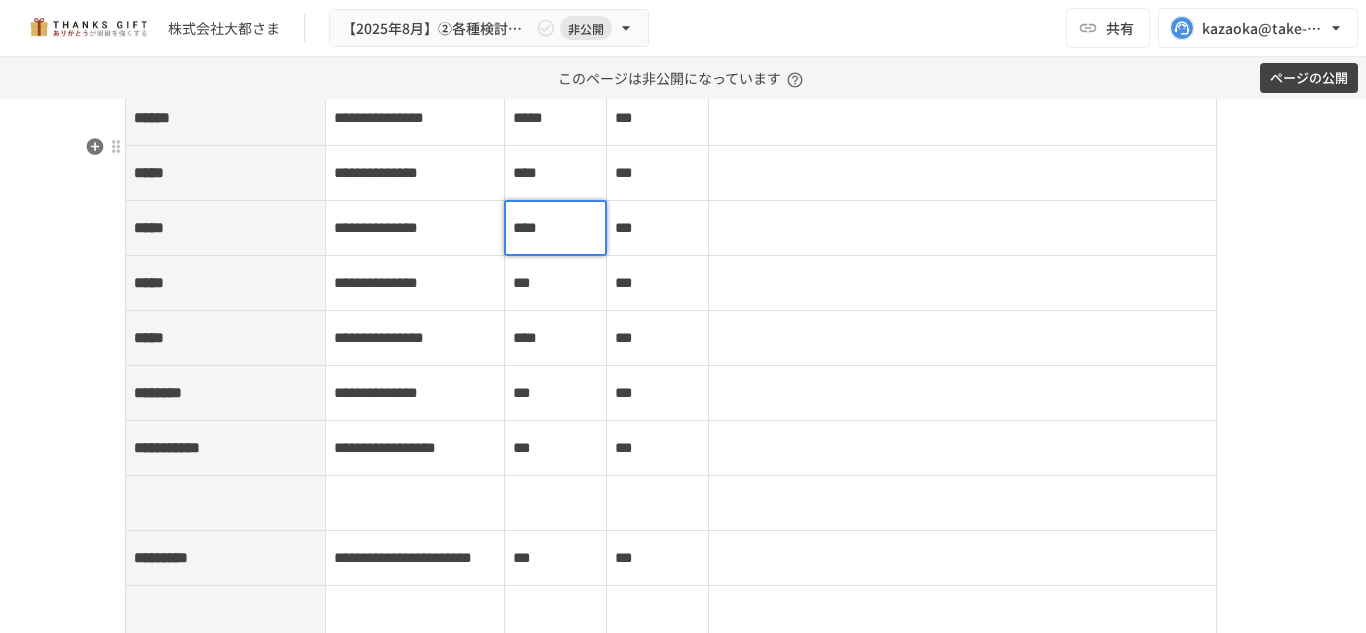 click on "***" at bounding box center (555, 283) 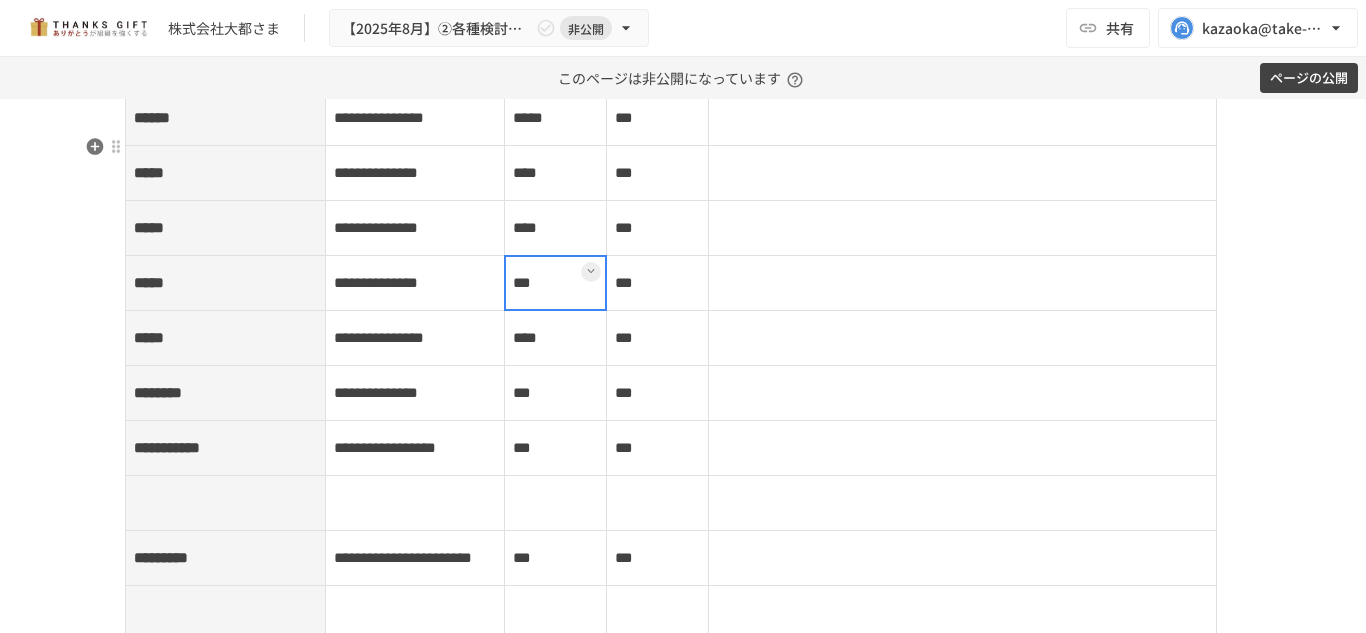 click at bounding box center [555, 283] 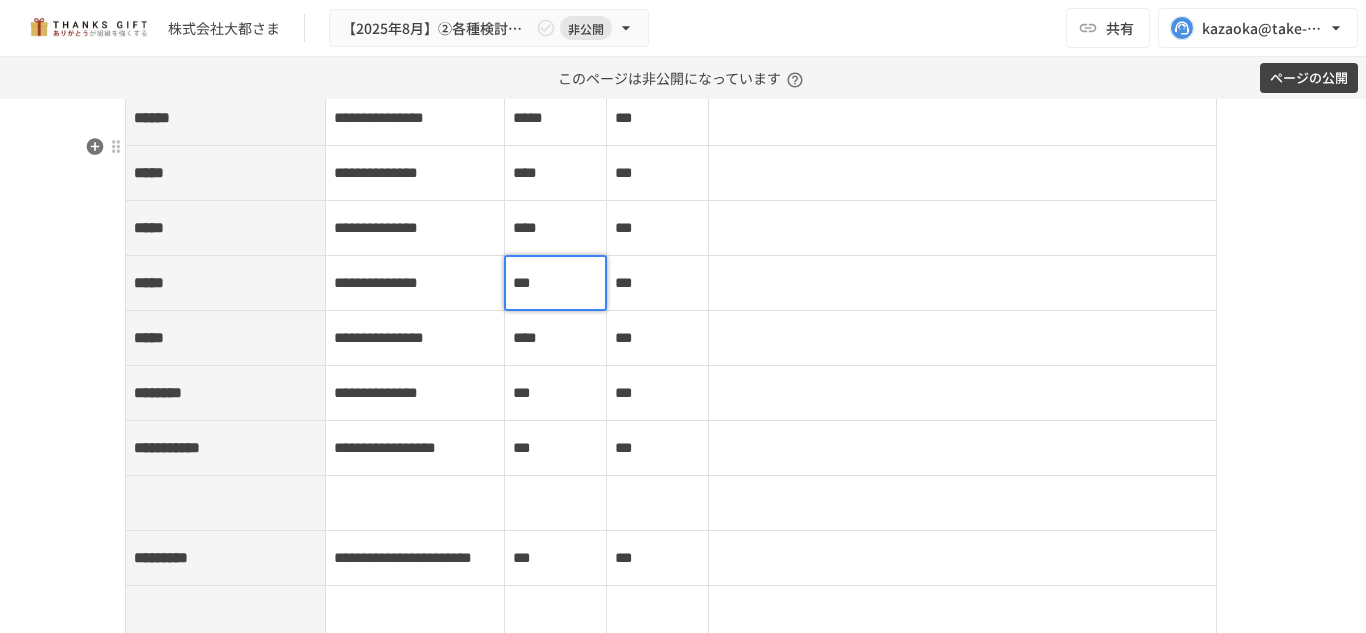 click on "***" at bounding box center (522, 282) 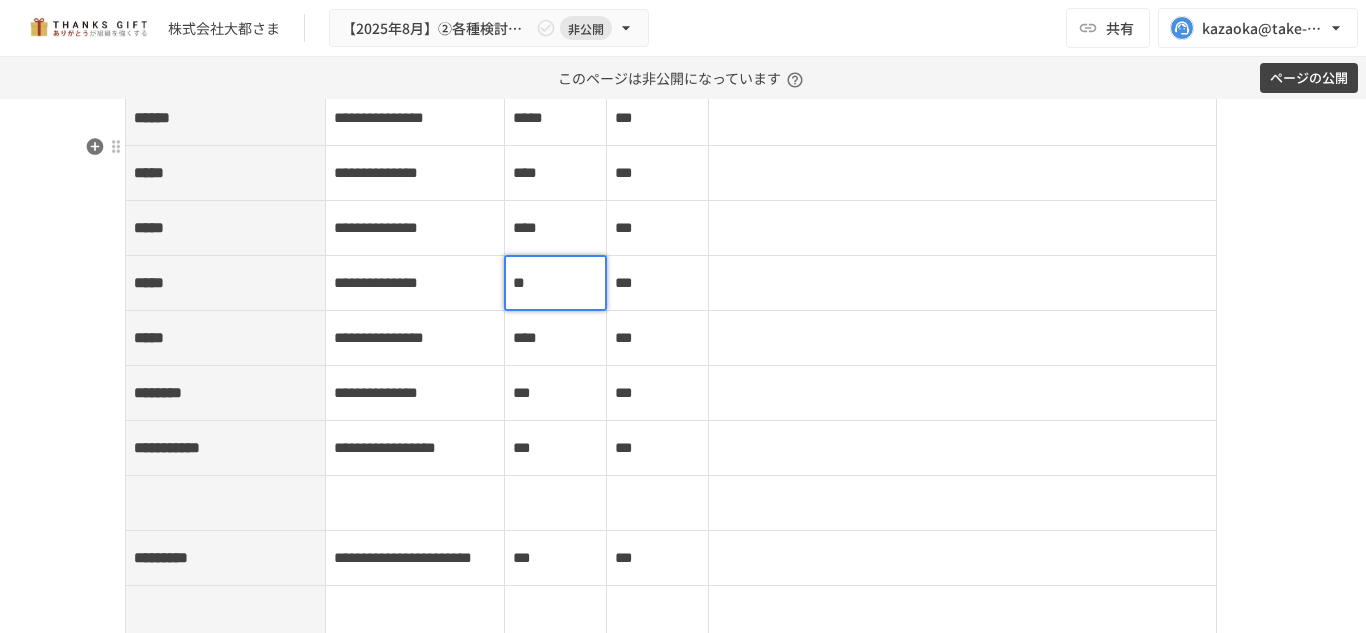 type 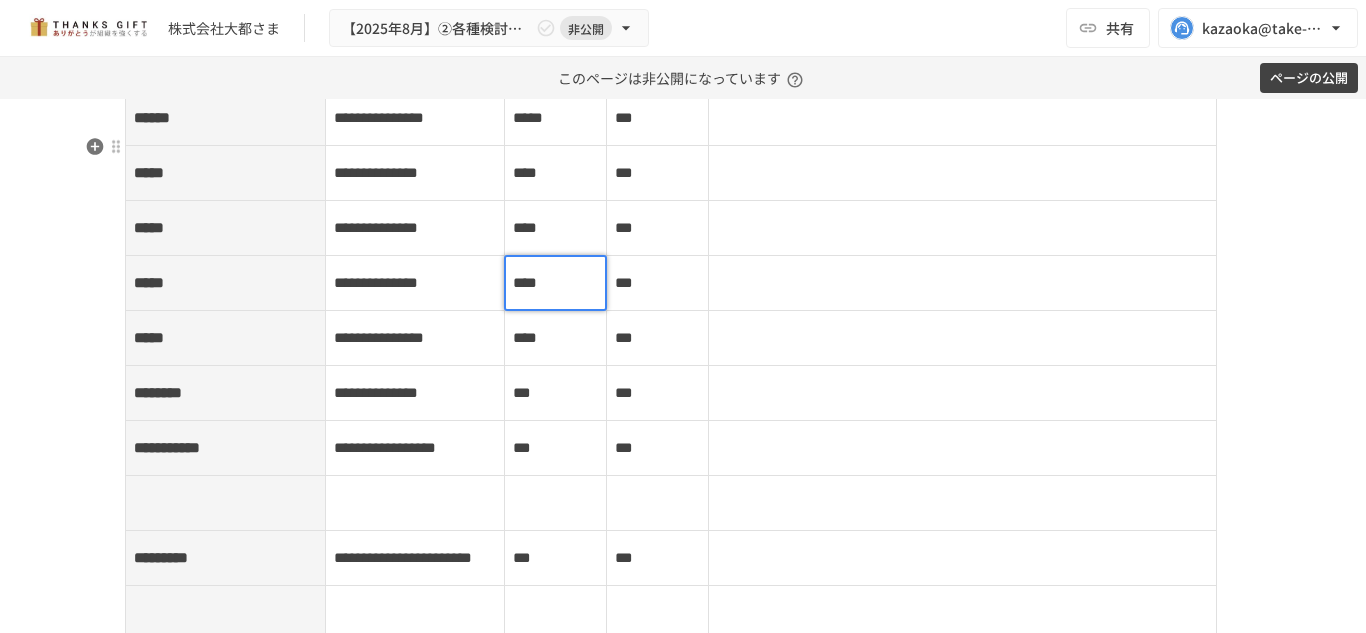 click at bounding box center (606, 338) 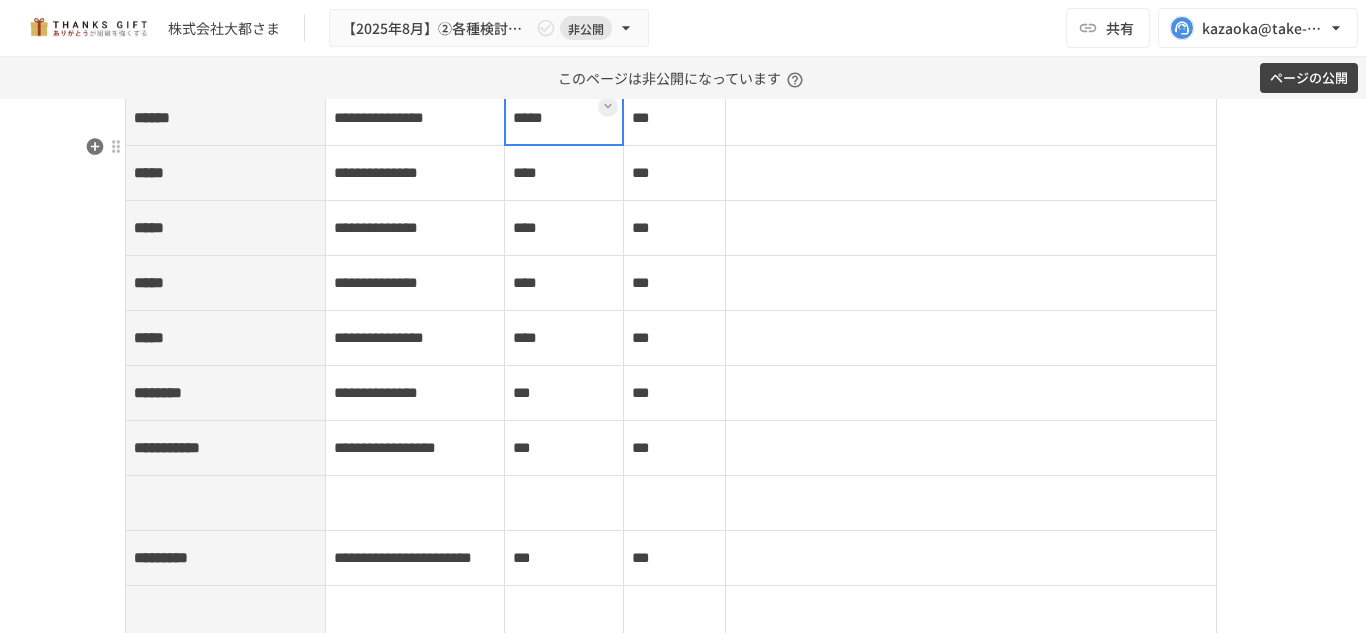 click on "*****" at bounding box center (563, 118) 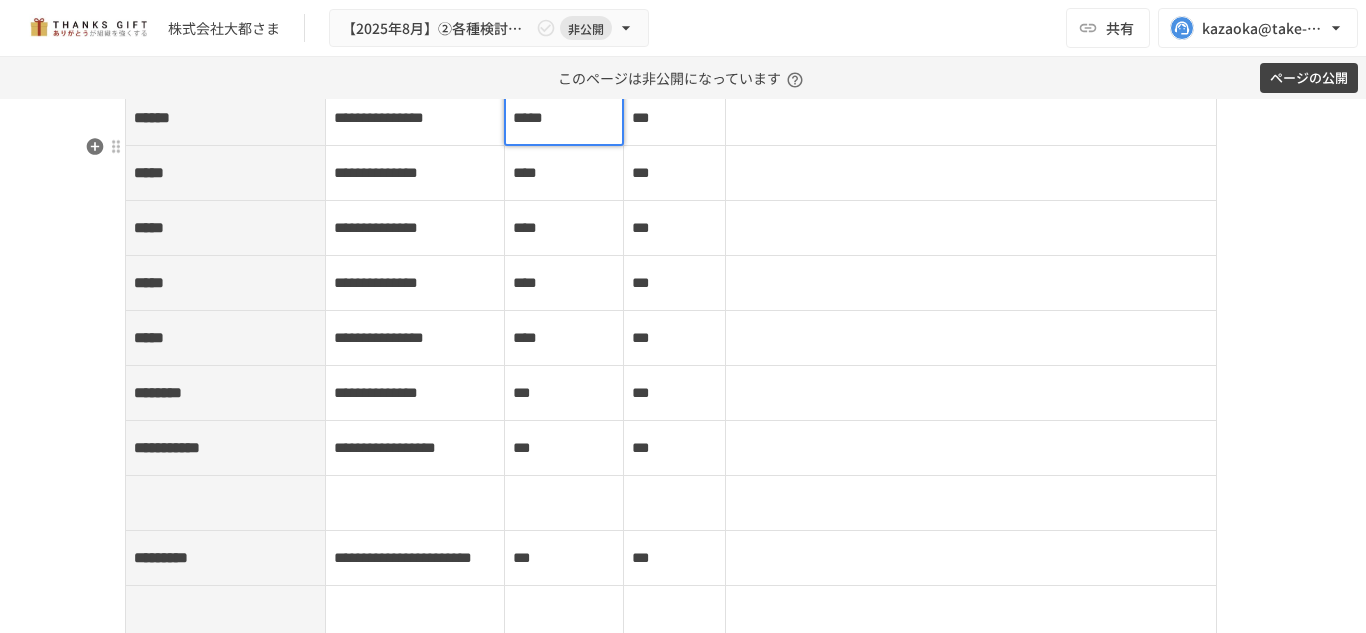 click on "*****" at bounding box center [528, 117] 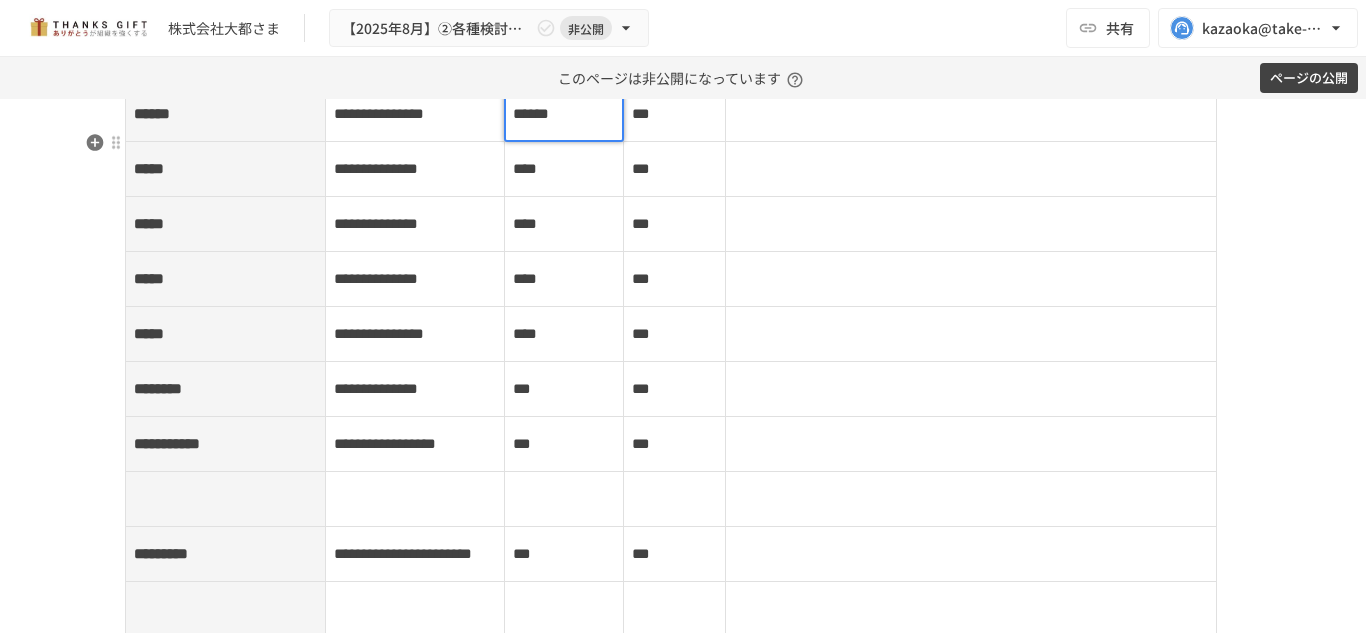scroll, scrollTop: 5245, scrollLeft: 0, axis: vertical 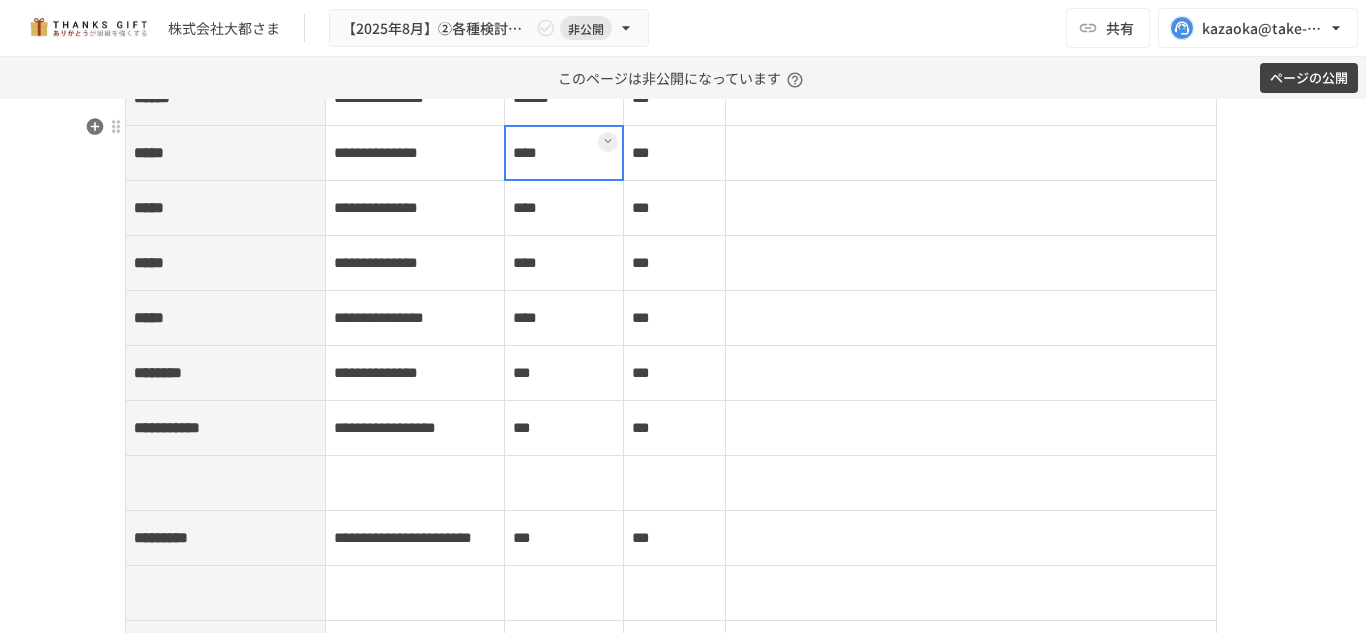 click on "****" at bounding box center [563, 153] 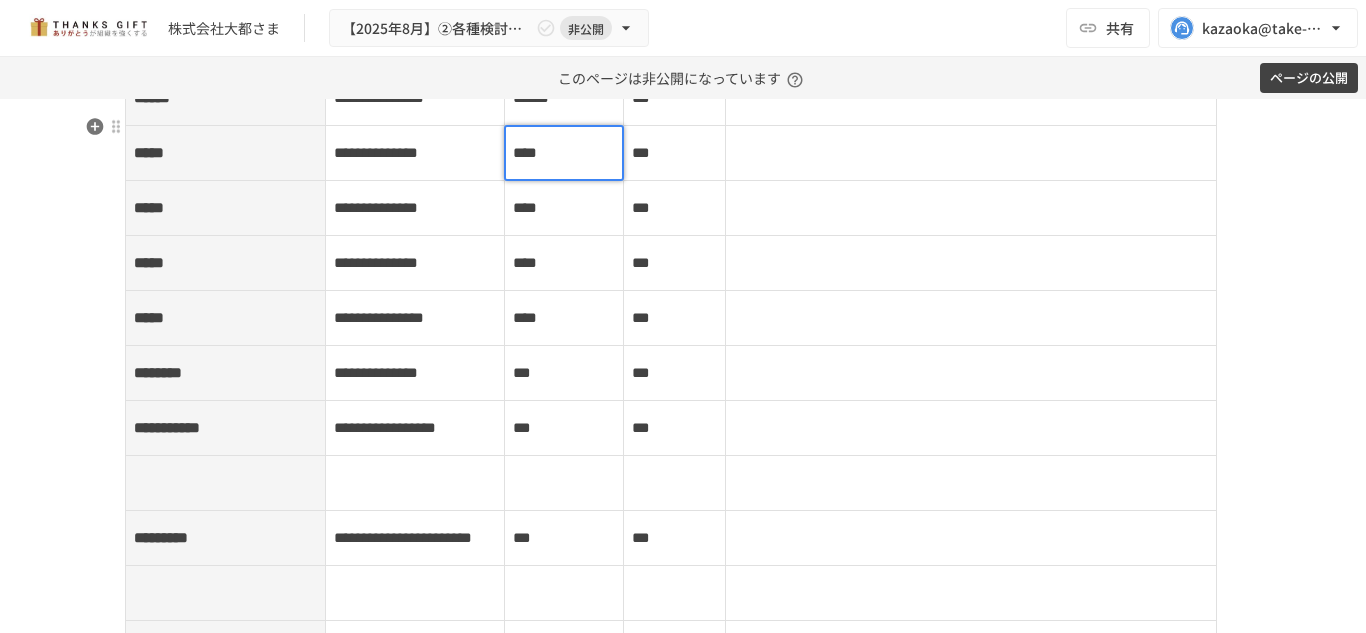 click on "****" at bounding box center (525, 152) 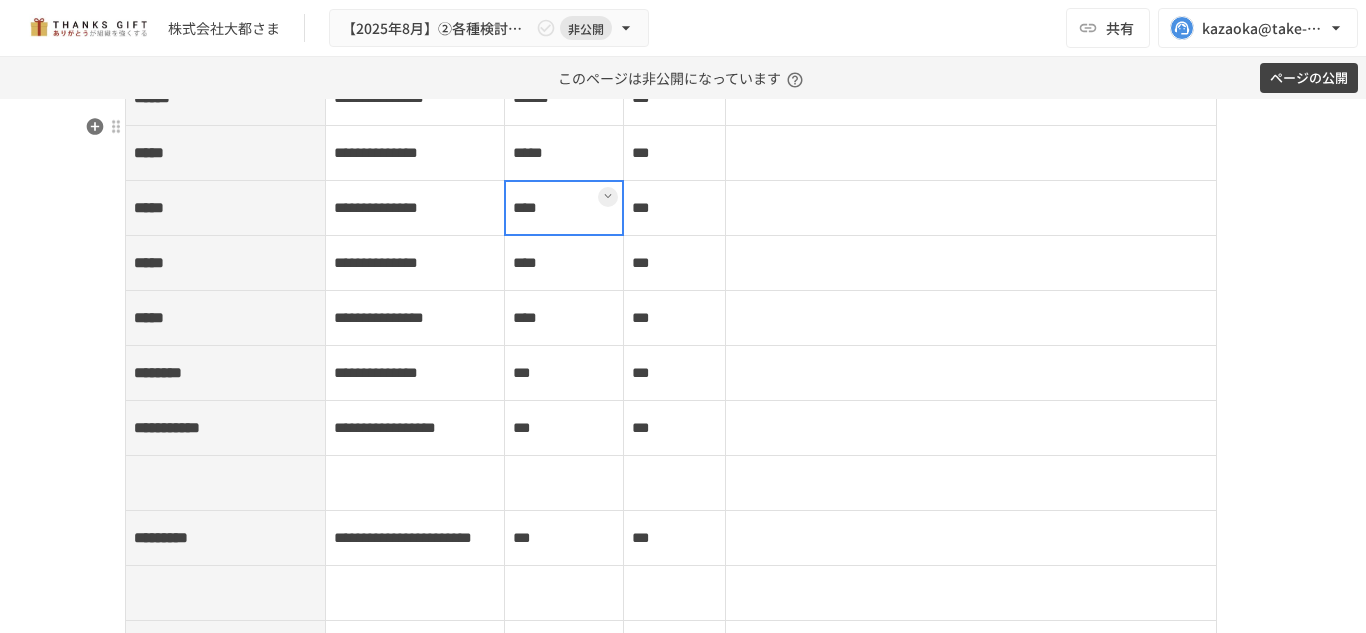click on "****" at bounding box center [563, 208] 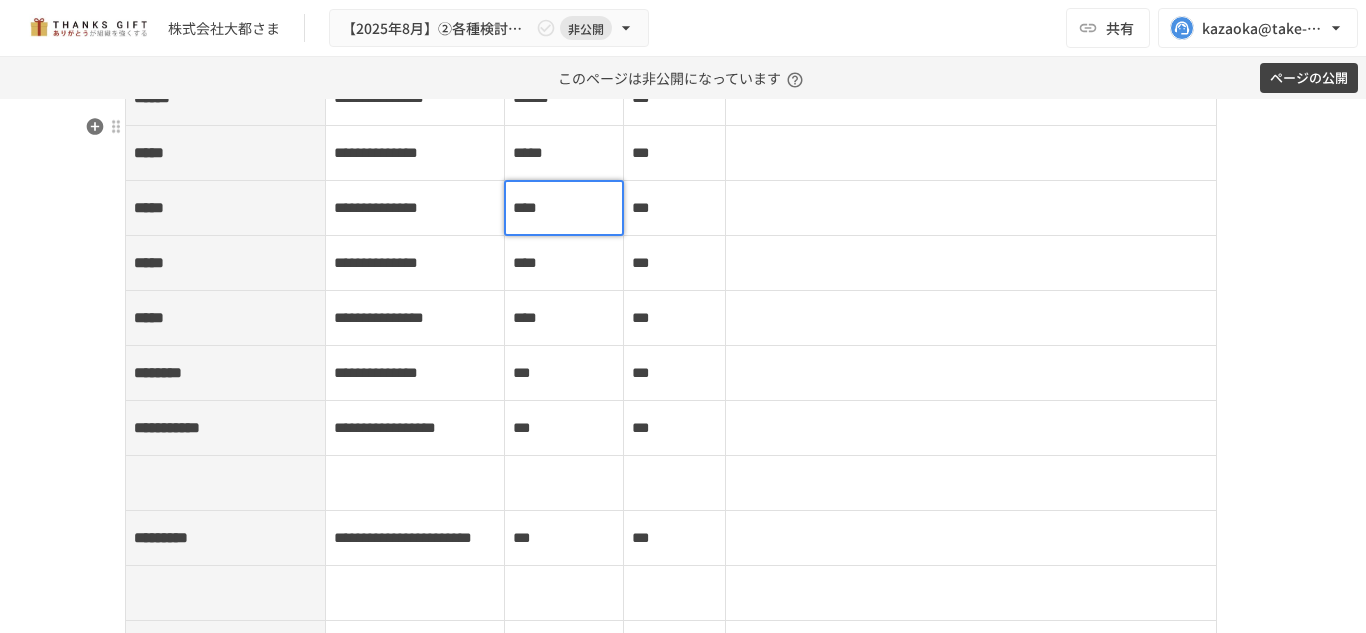 click on "****" at bounding box center (525, 207) 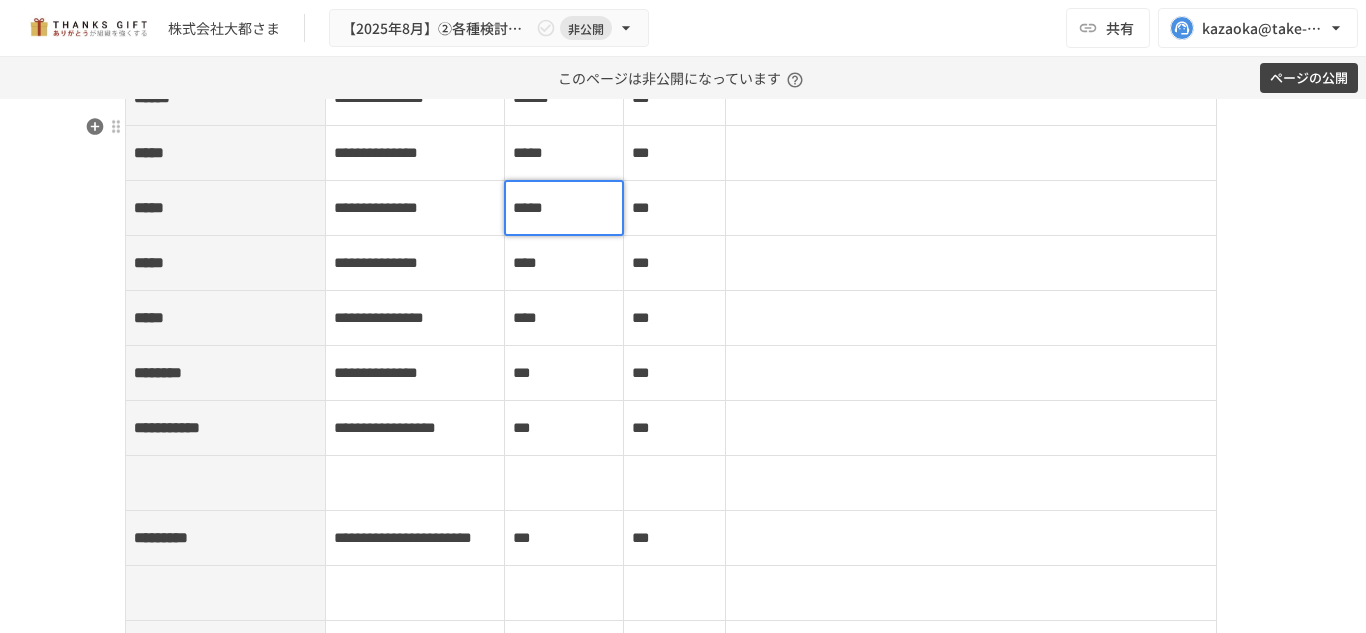 click on "****" at bounding box center [563, 263] 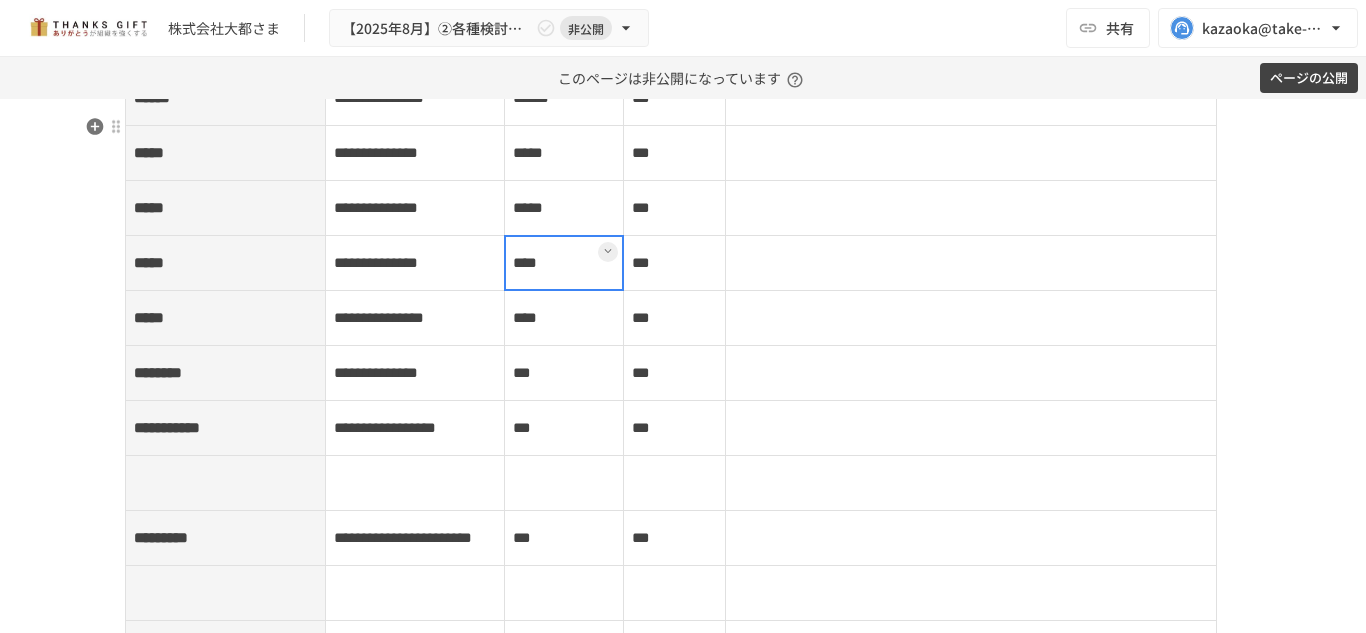 click at bounding box center (564, 263) 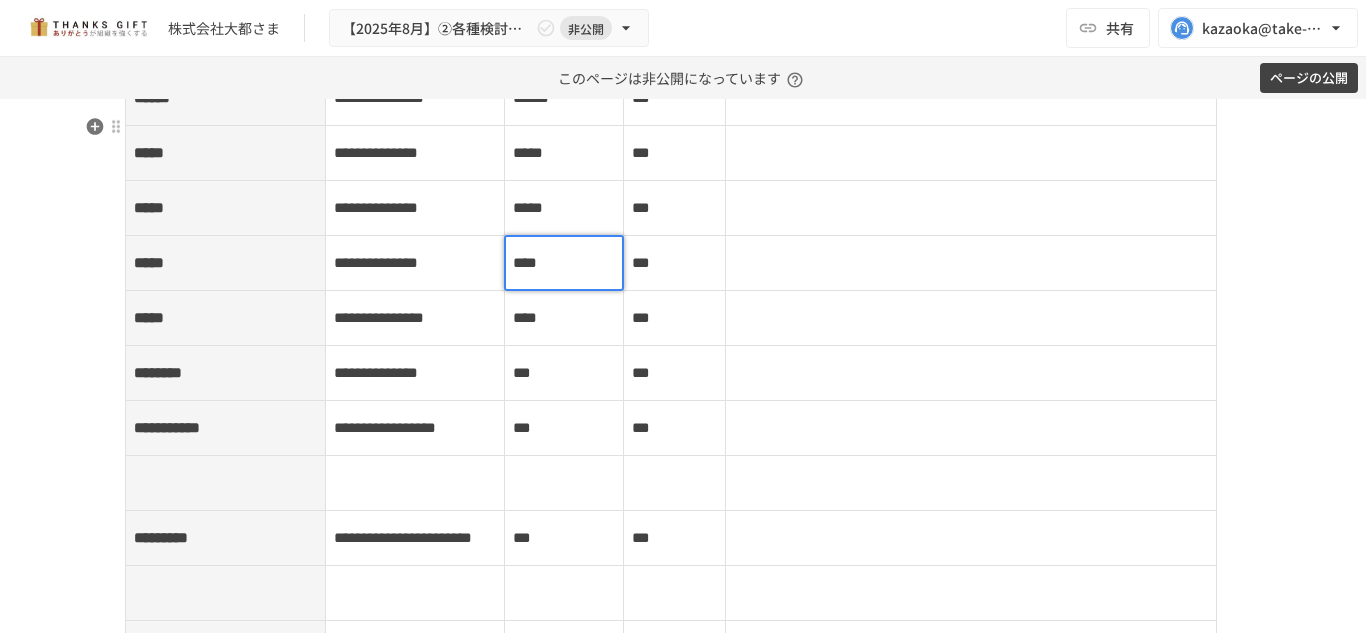 click on "****" at bounding box center [525, 262] 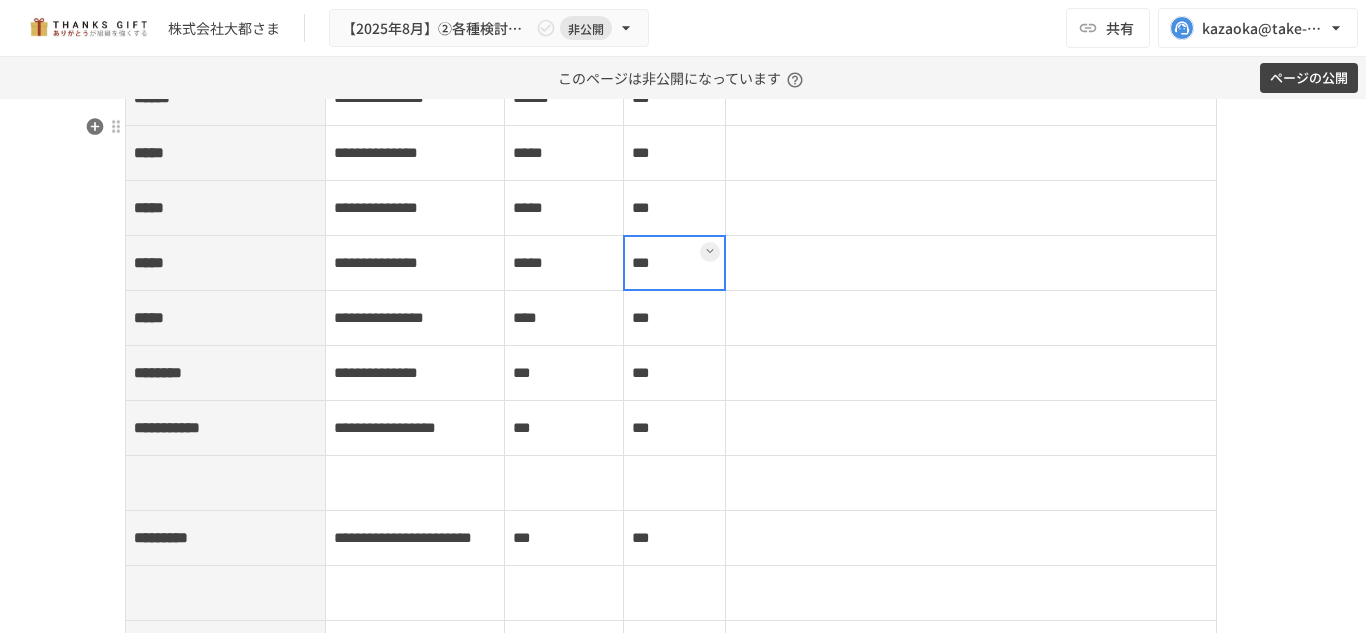 click on "***" at bounding box center [674, 263] 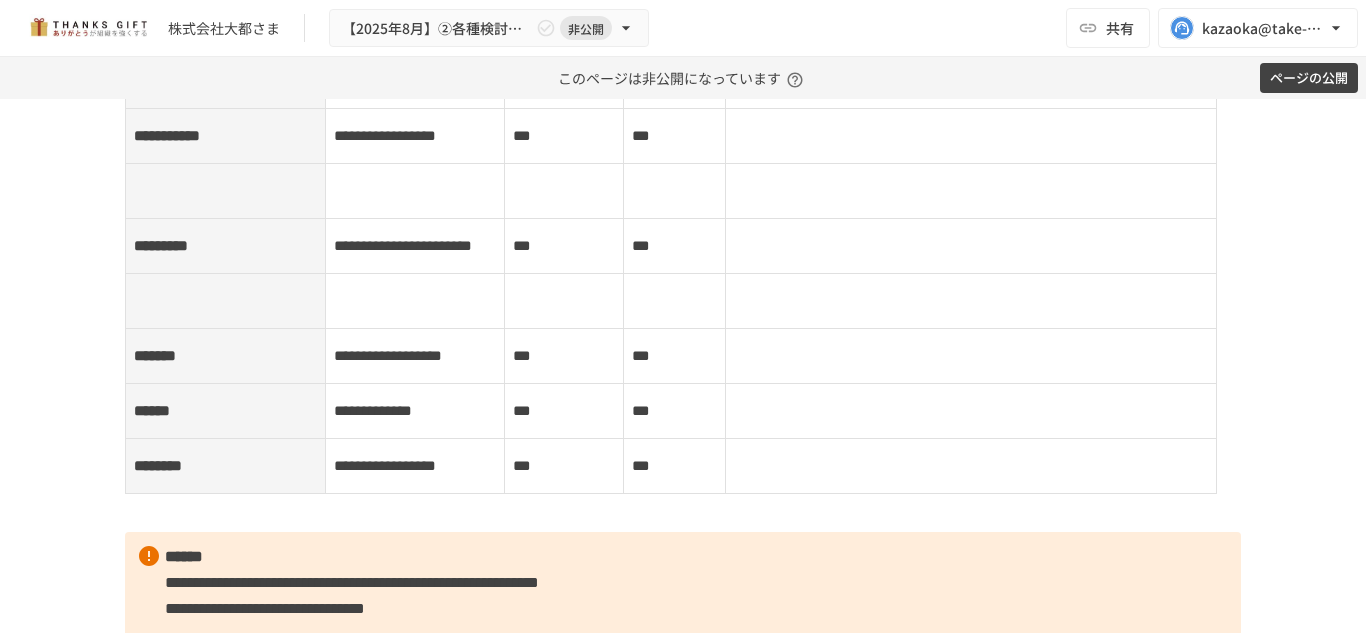 scroll, scrollTop: 5539, scrollLeft: 0, axis: vertical 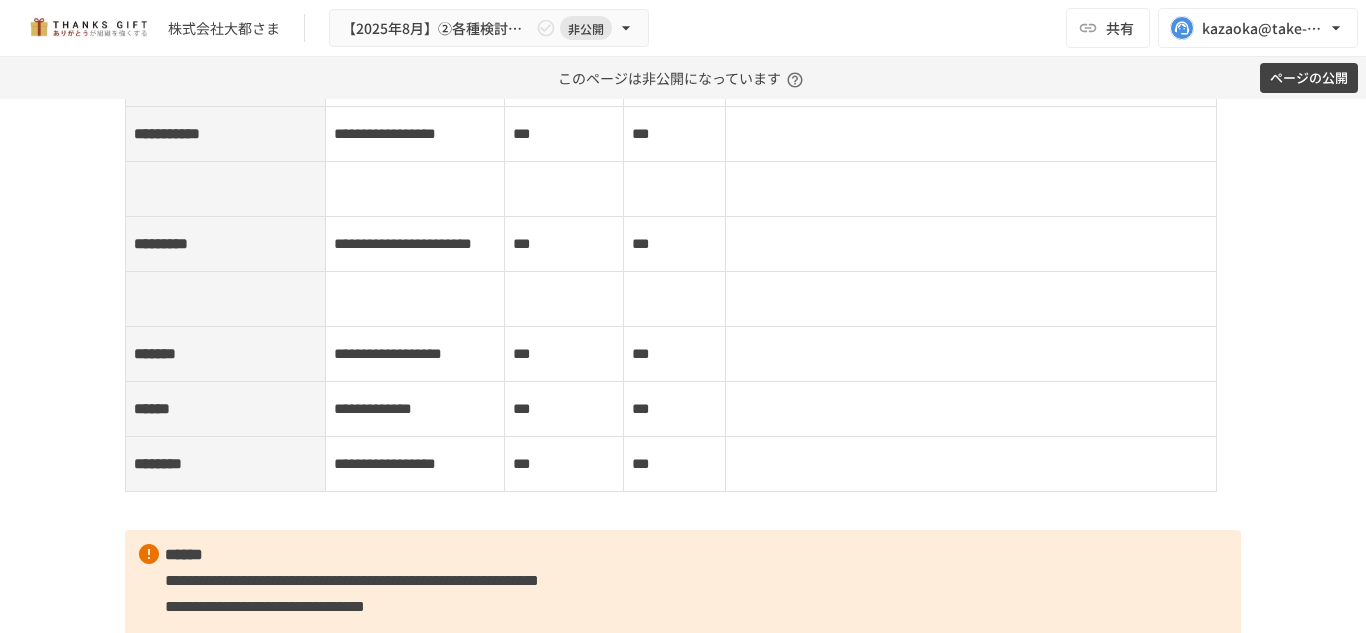 click on "****" at bounding box center (563, 24) 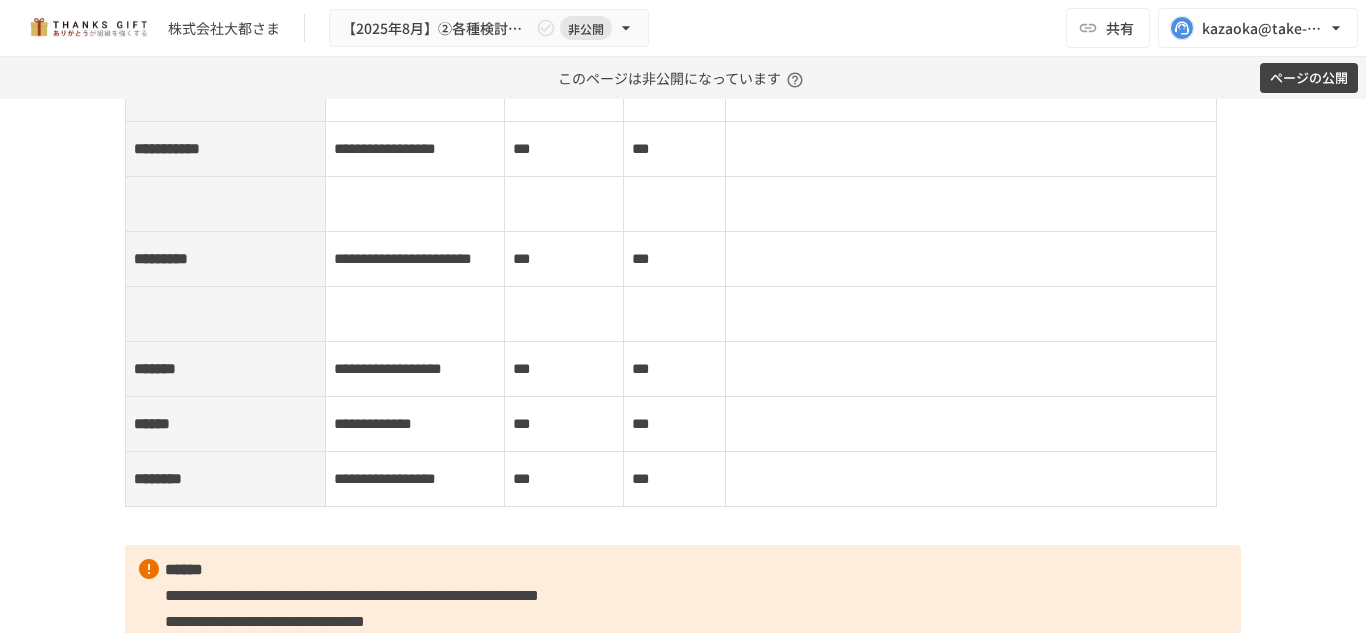 scroll, scrollTop: 5523, scrollLeft: 0, axis: vertical 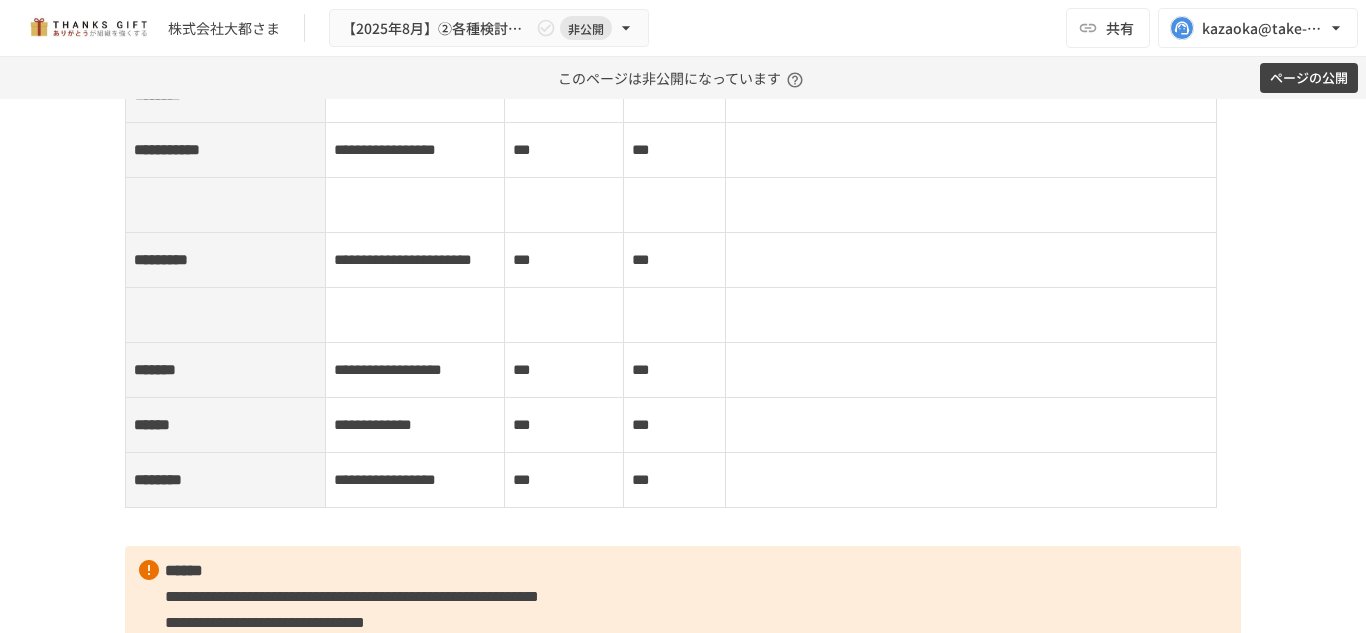 click on "***" at bounding box center (674, 40) 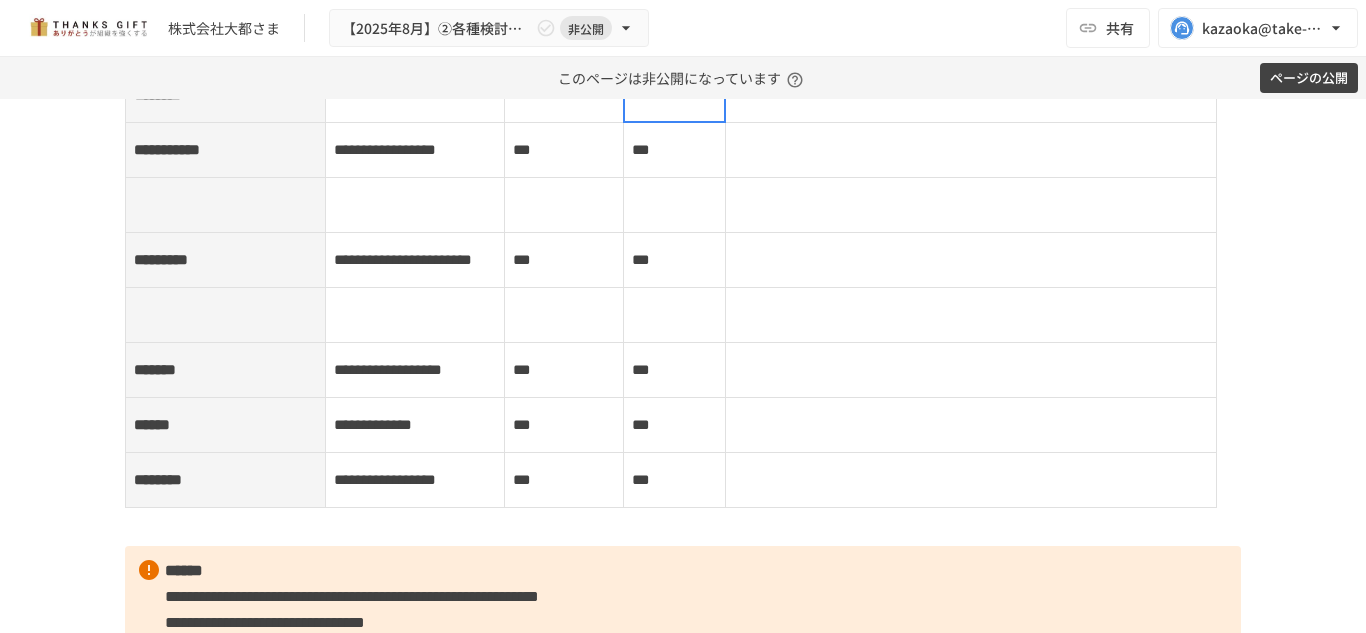 click on "***" at bounding box center (674, 95) 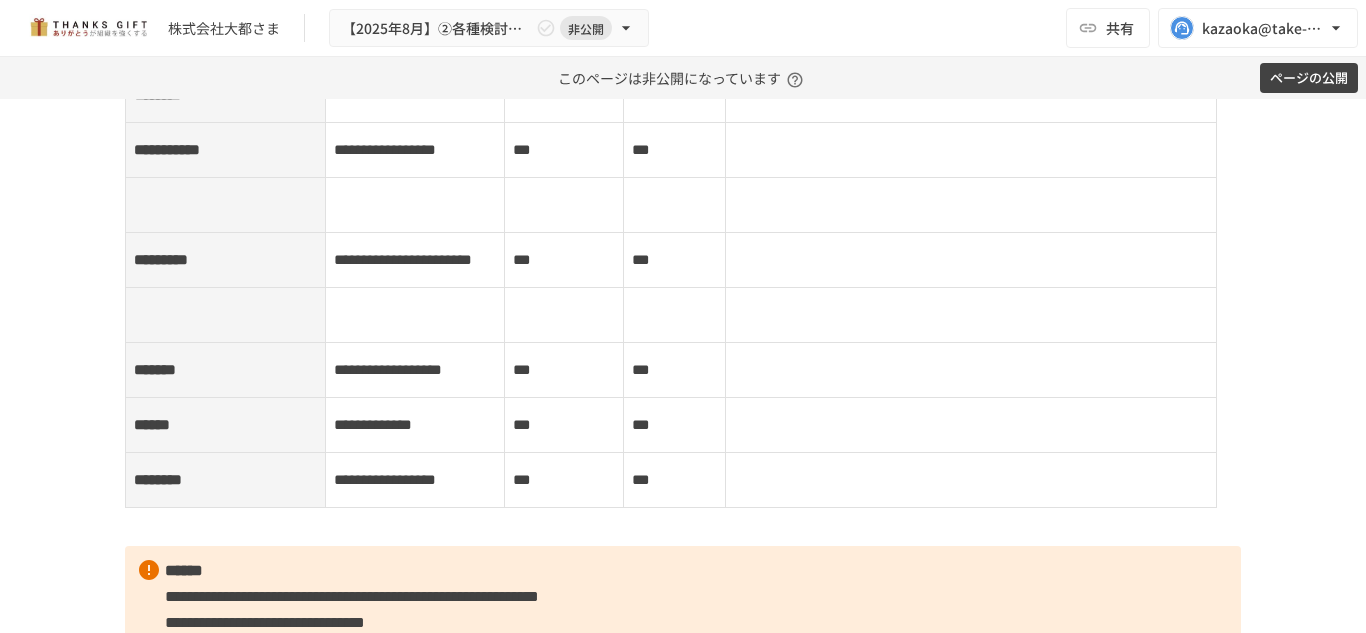 drag, startPoint x: 540, startPoint y: 248, endPoint x: 632, endPoint y: 244, distance: 92.086914 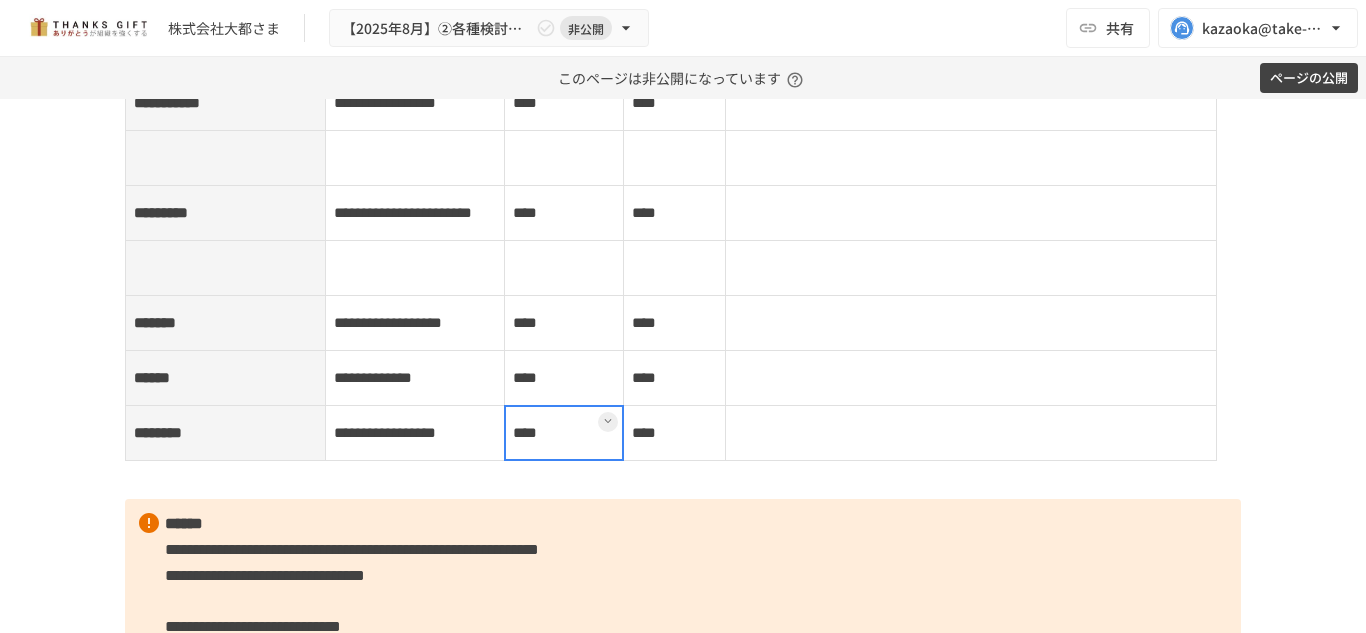 scroll, scrollTop: 5494, scrollLeft: 0, axis: vertical 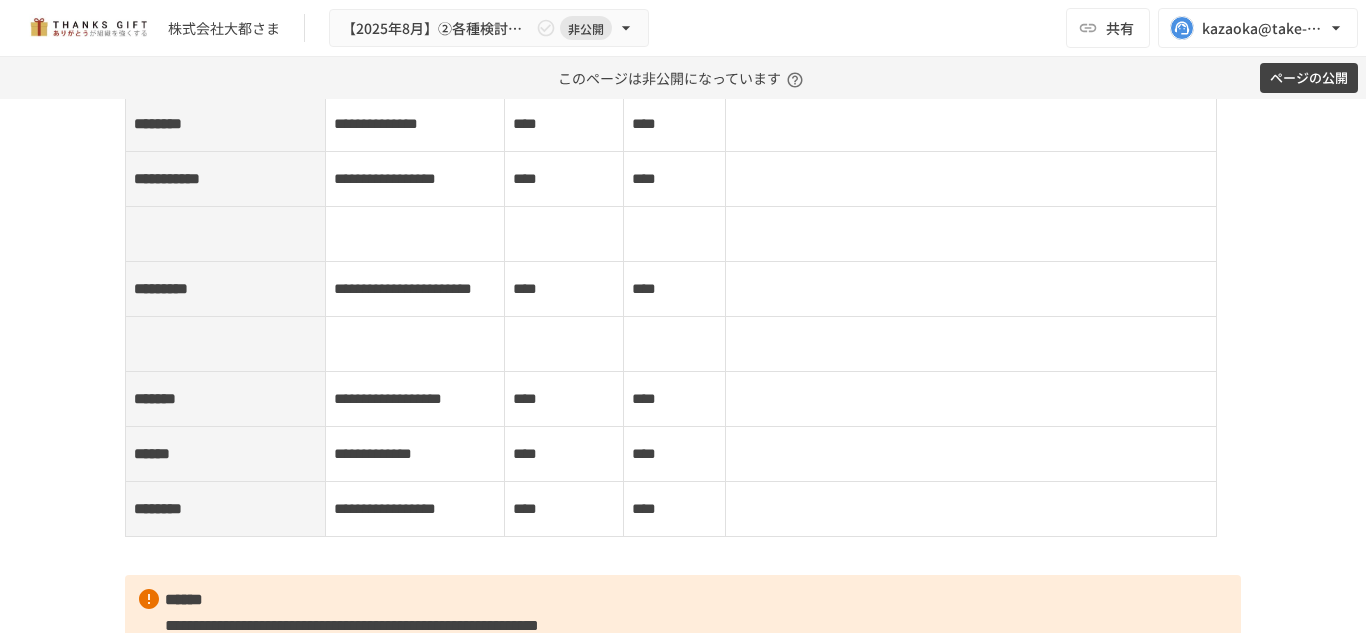 click on "****" at bounding box center (674, 69) 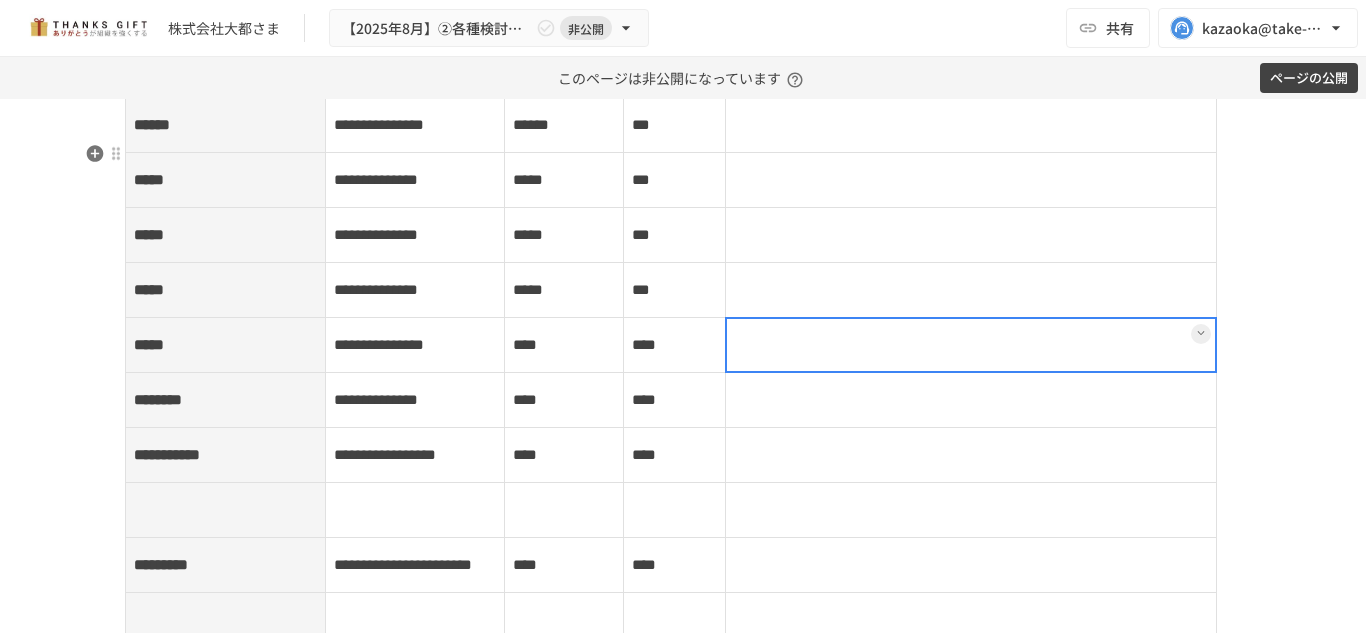 scroll, scrollTop: 5256, scrollLeft: 0, axis: vertical 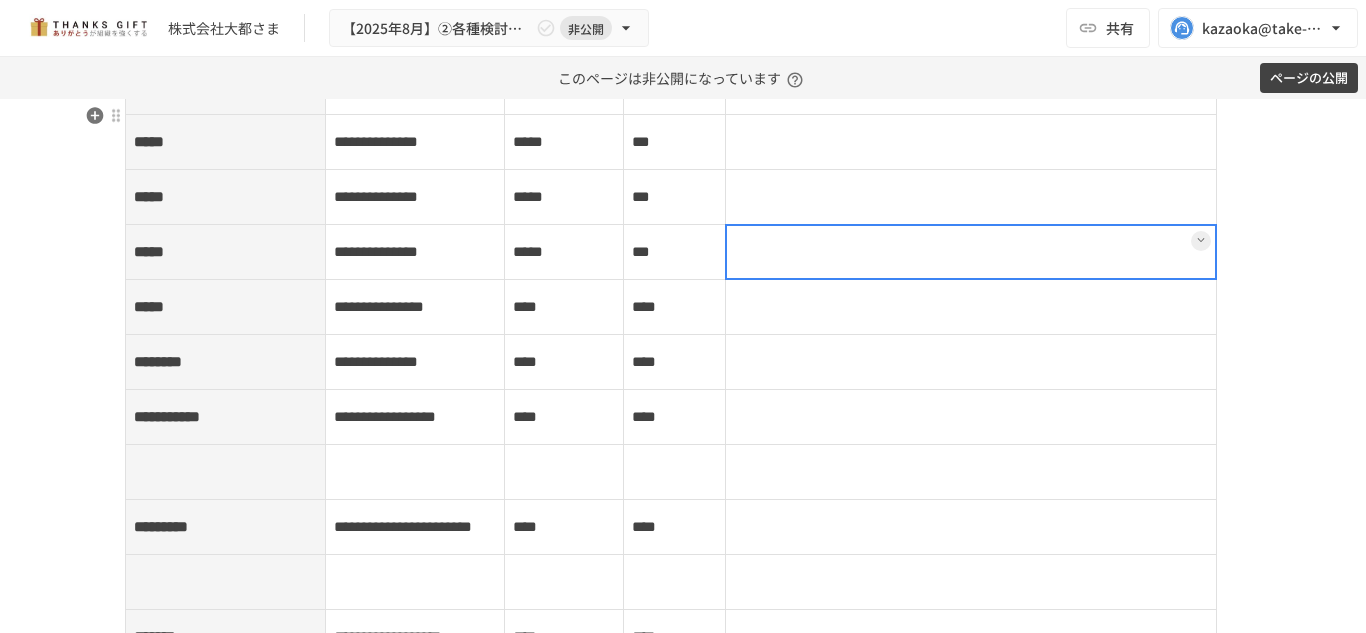 click at bounding box center (970, 252) 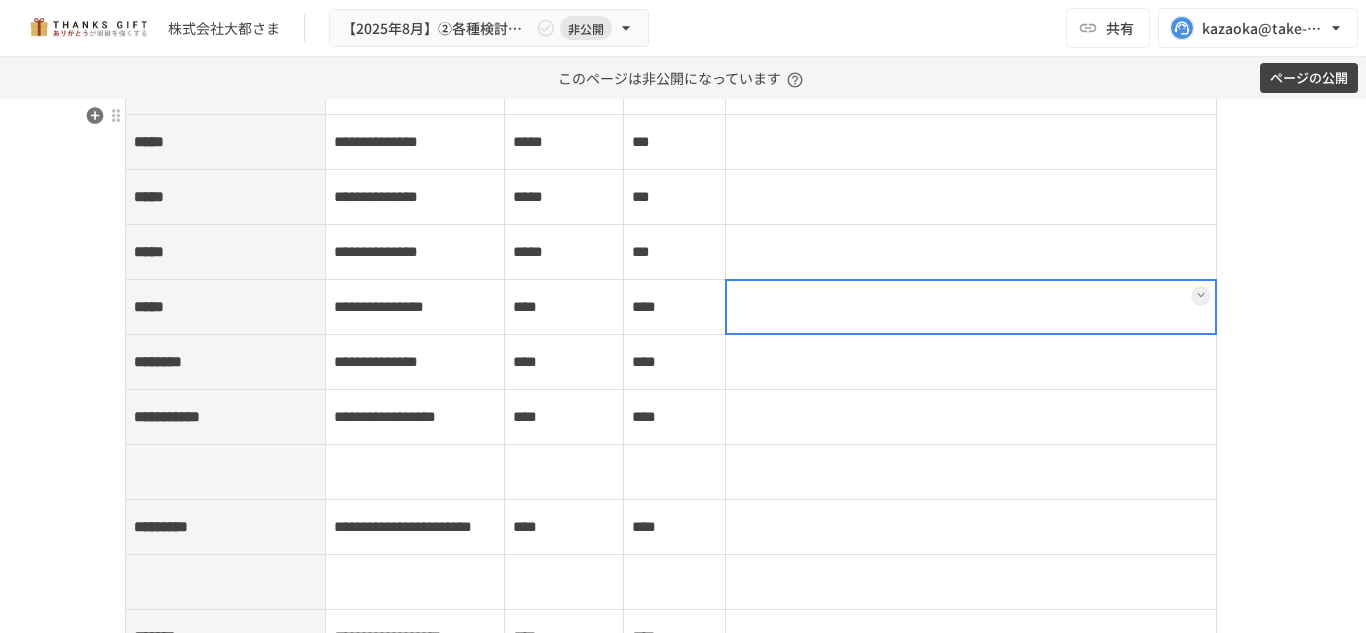 click at bounding box center [970, 307] 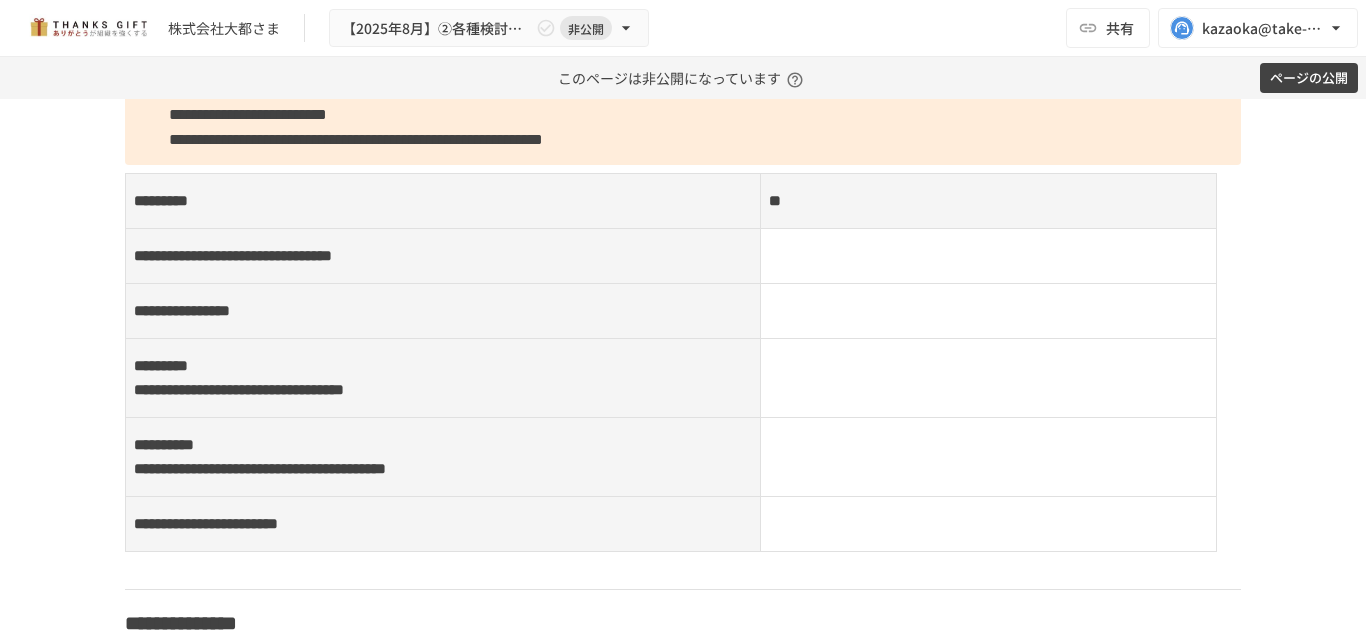 scroll, scrollTop: 10707, scrollLeft: 0, axis: vertical 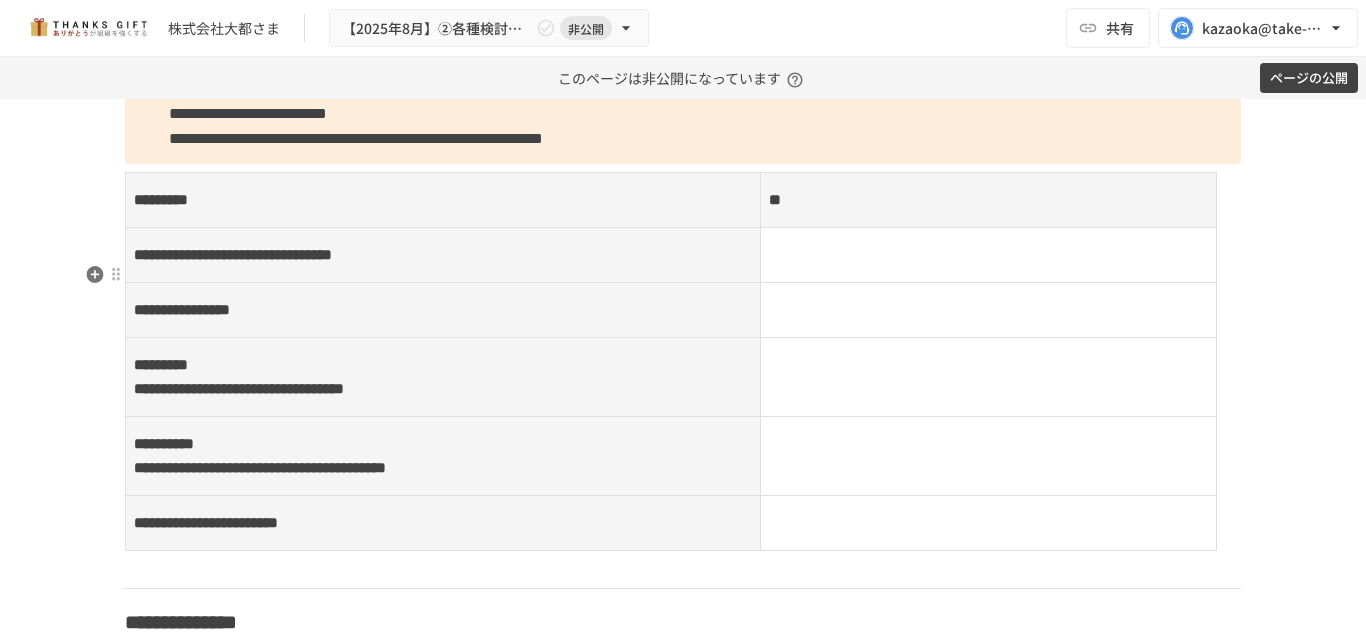 click on "**********" at bounding box center (683, -98) 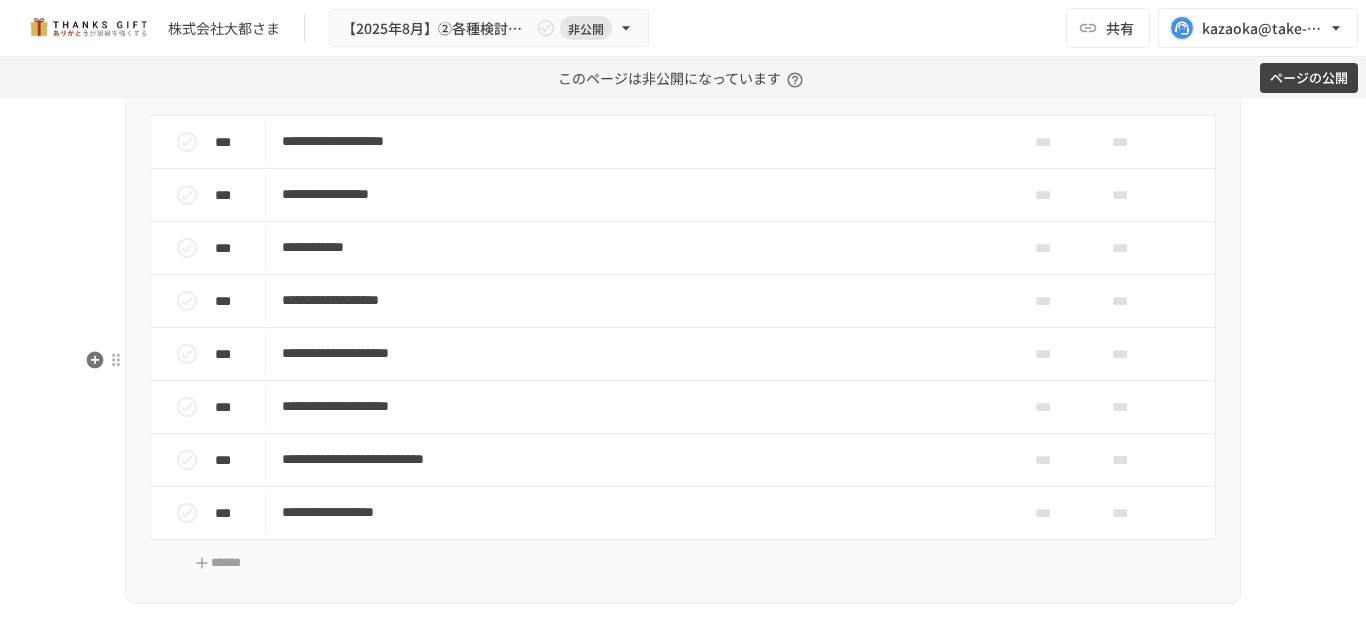 scroll, scrollTop: 12309, scrollLeft: 0, axis: vertical 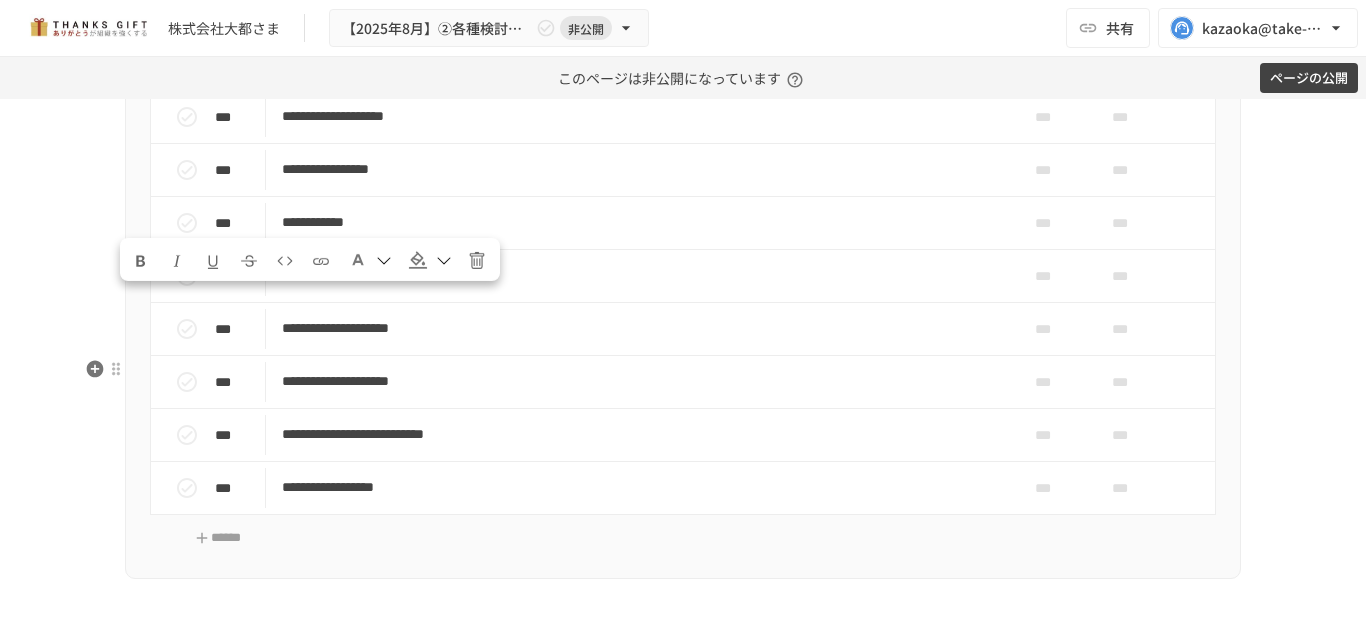 drag, startPoint x: 175, startPoint y: 300, endPoint x: 463, endPoint y: 372, distance: 296.86362 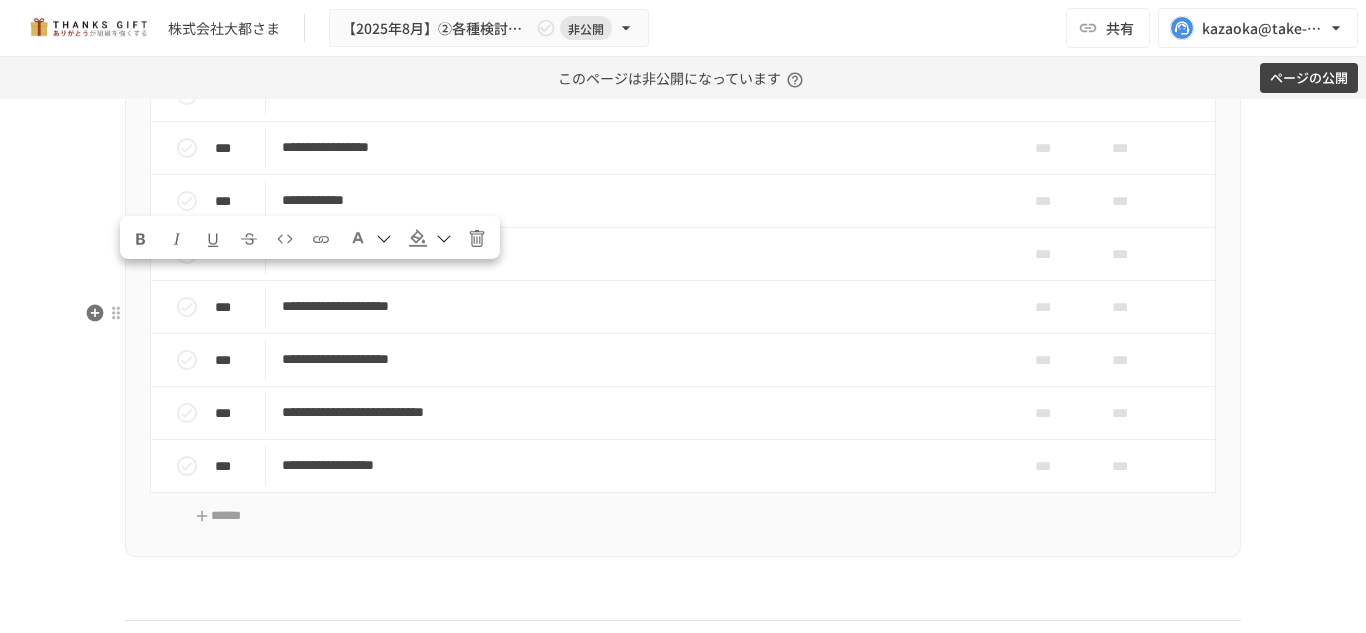 scroll, scrollTop: 12332, scrollLeft: 0, axis: vertical 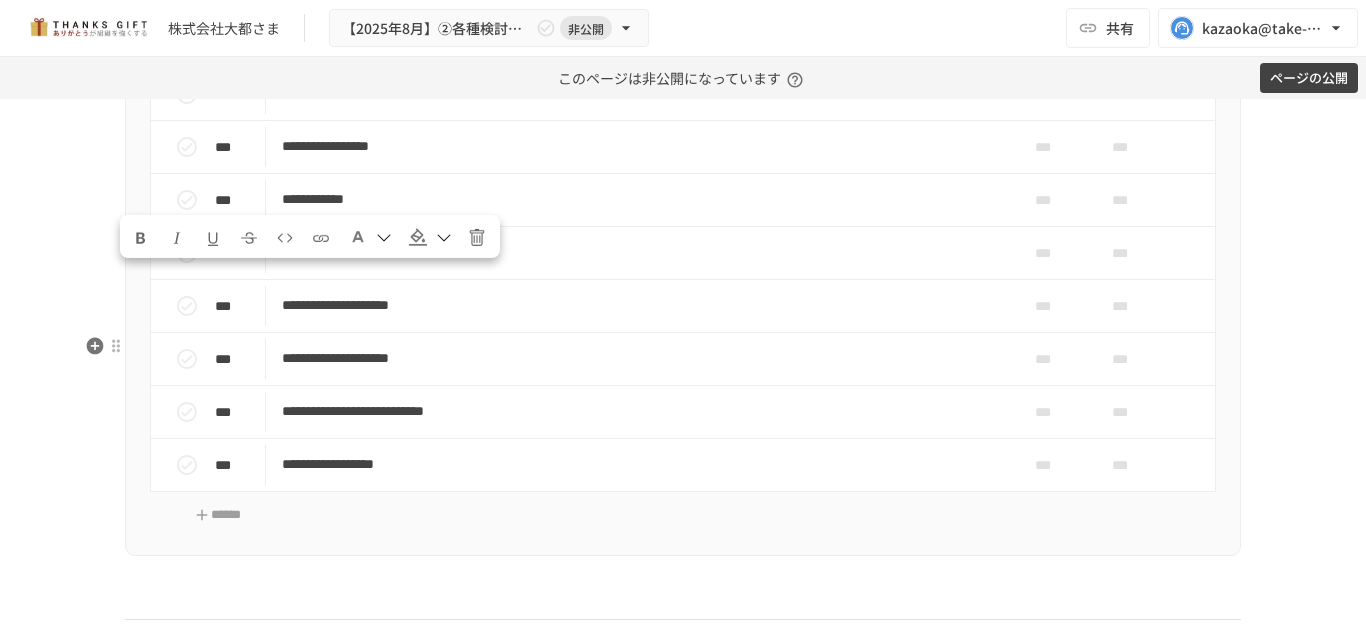 click on "**********" at bounding box center [683, -140] 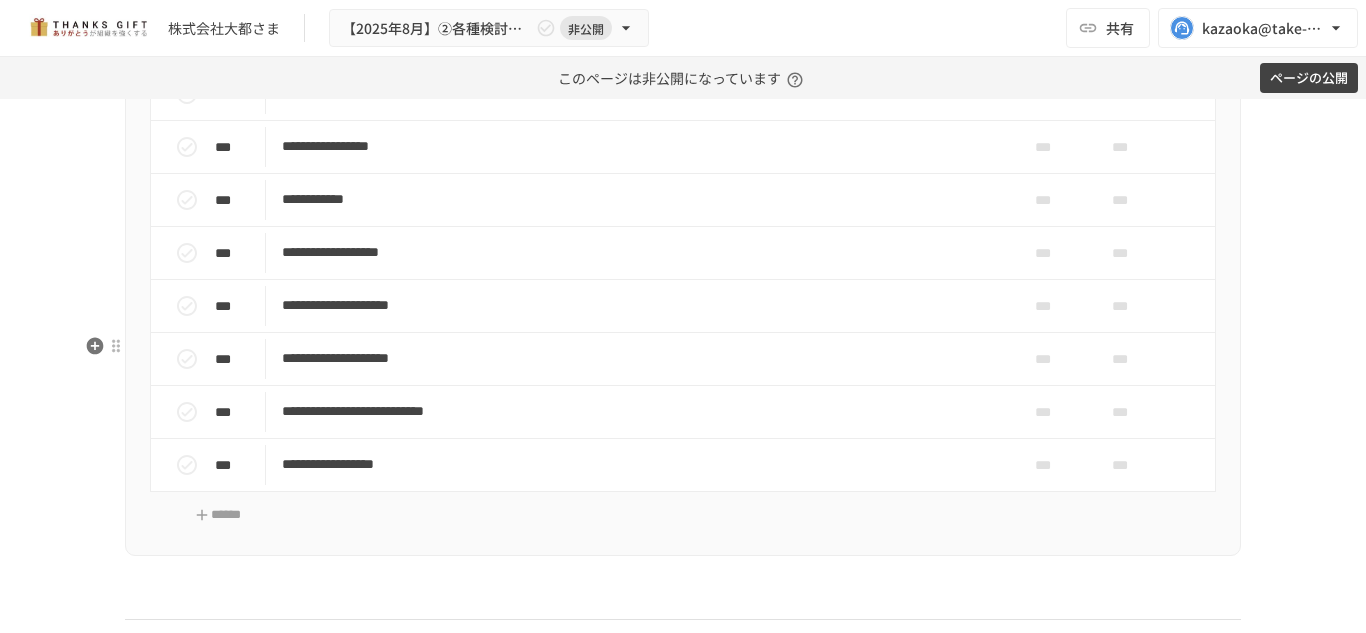 click on "**********" at bounding box center (230, -141) 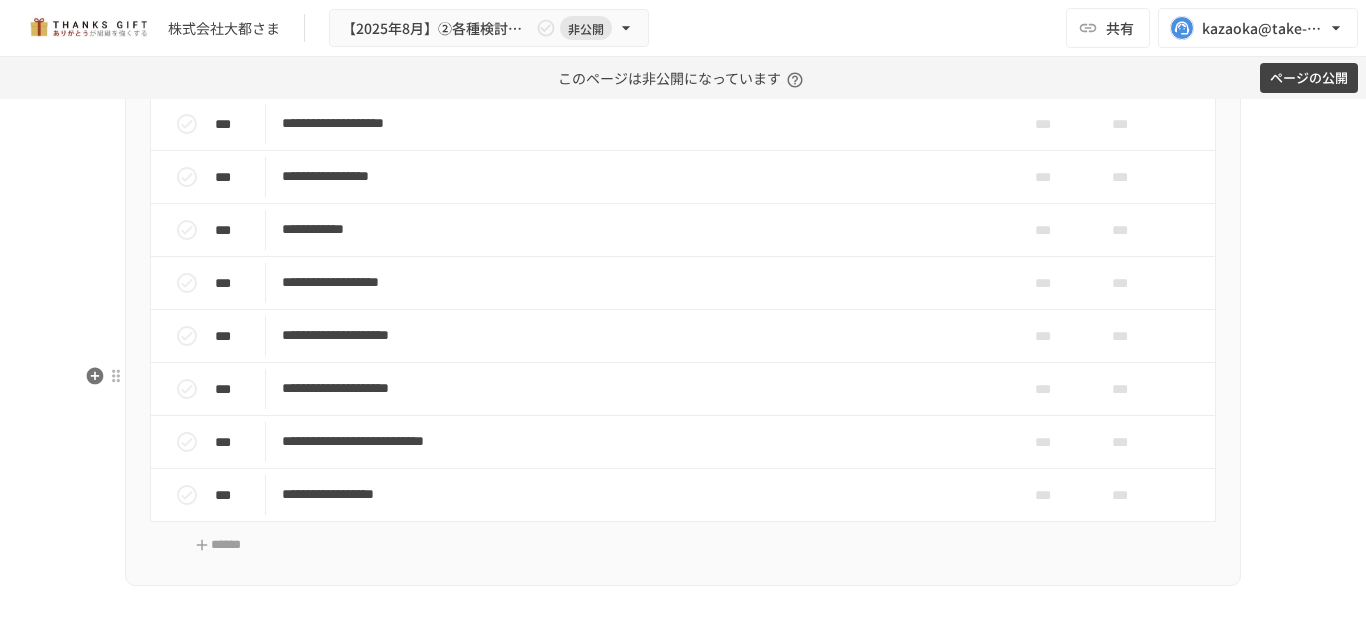 scroll, scrollTop: 12278, scrollLeft: 0, axis: vertical 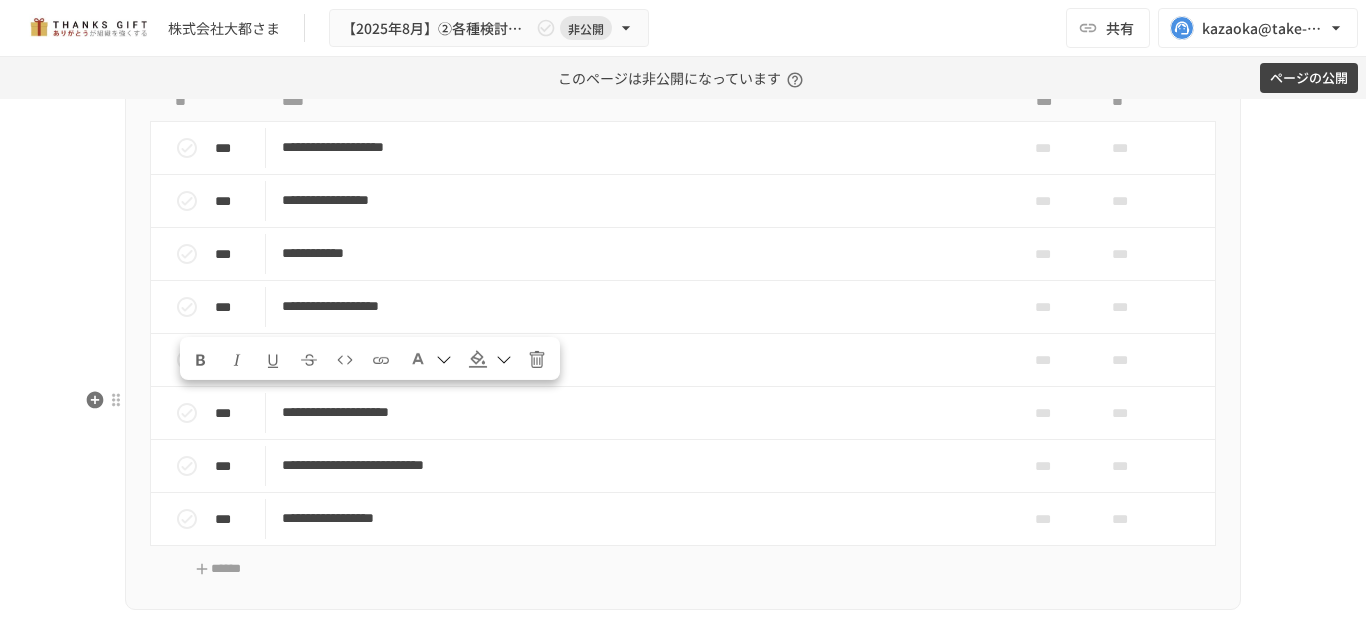 drag, startPoint x: 362, startPoint y: 401, endPoint x: 173, endPoint y: 404, distance: 189.0238 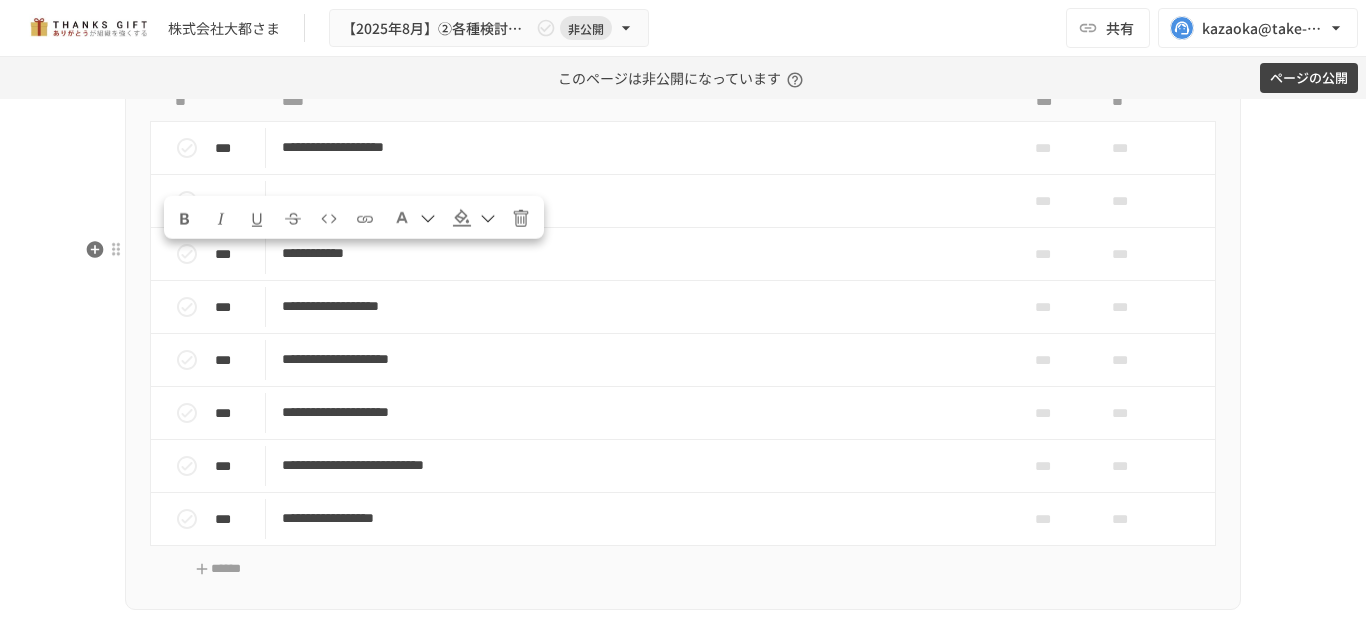 drag, startPoint x: 371, startPoint y: 263, endPoint x: 161, endPoint y: 265, distance: 210.00952 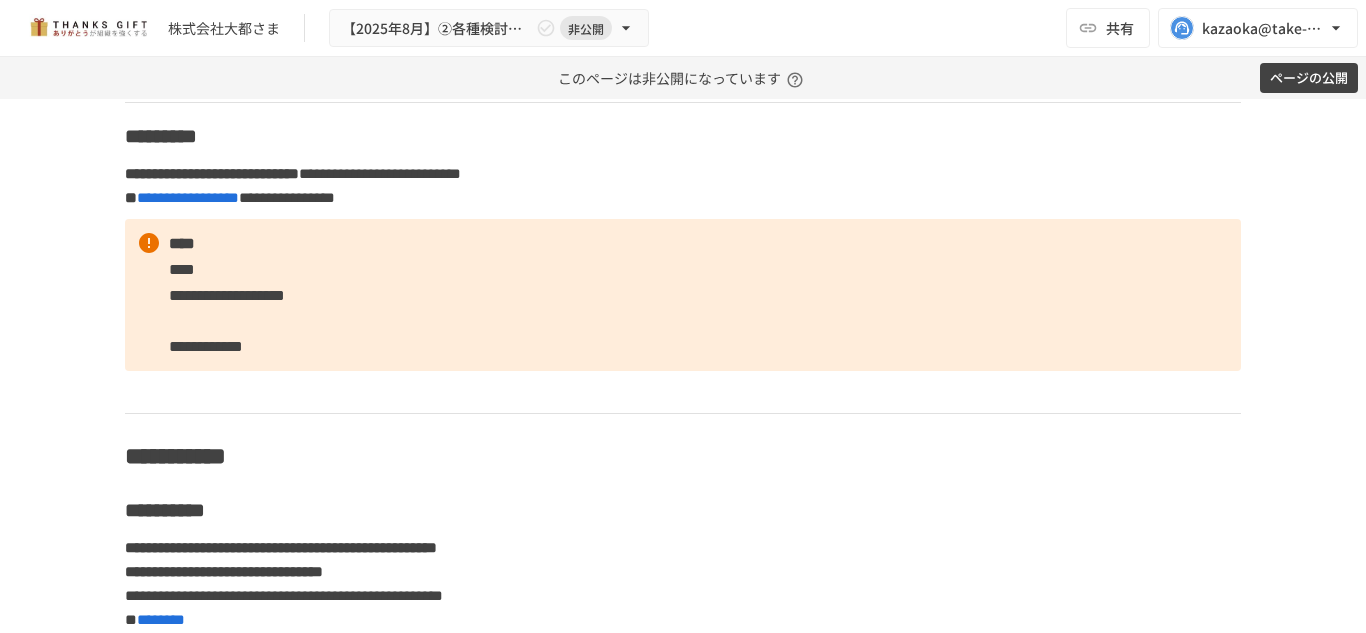 scroll, scrollTop: 6728, scrollLeft: 0, axis: vertical 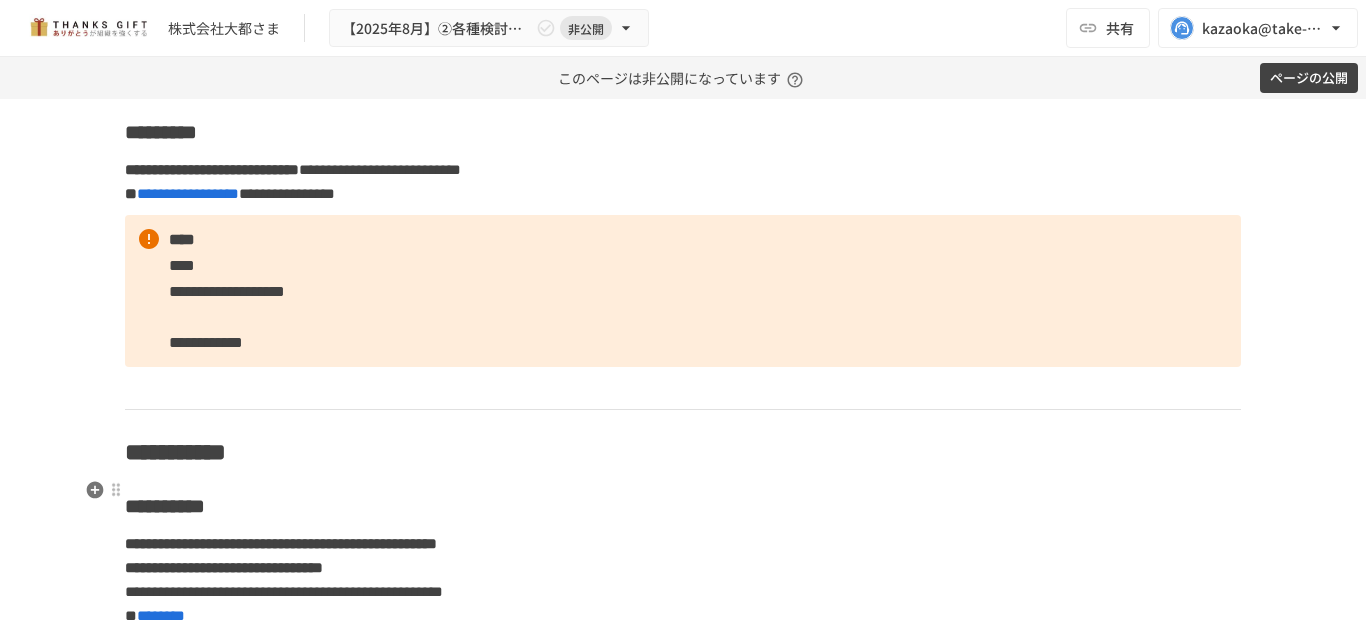 click on "**********" at bounding box center [681, 65] 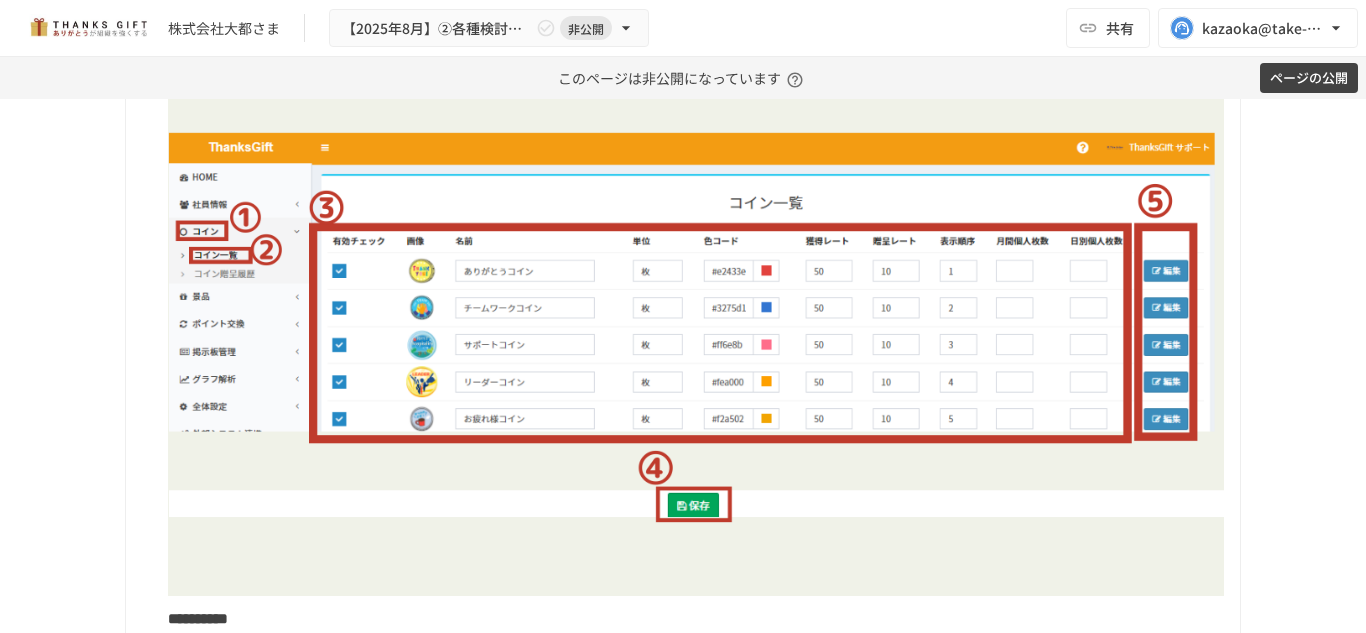 scroll, scrollTop: 6973, scrollLeft: 0, axis: vertical 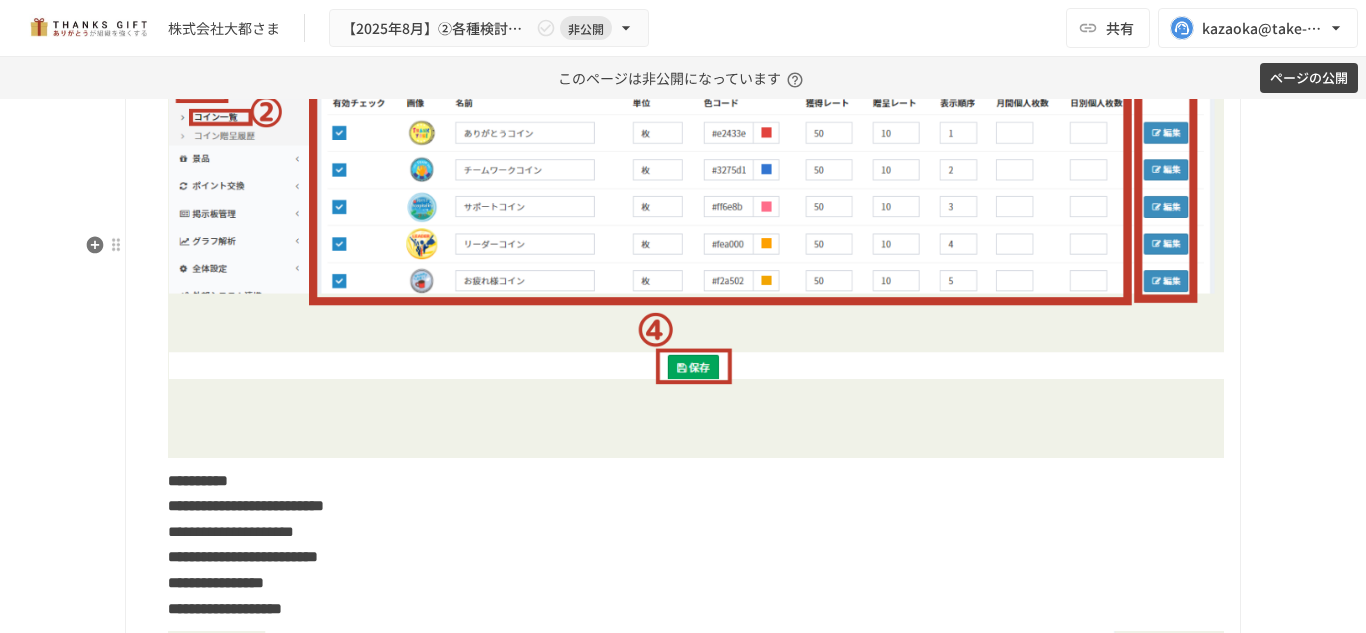 click on "**********" at bounding box center (681, -180) 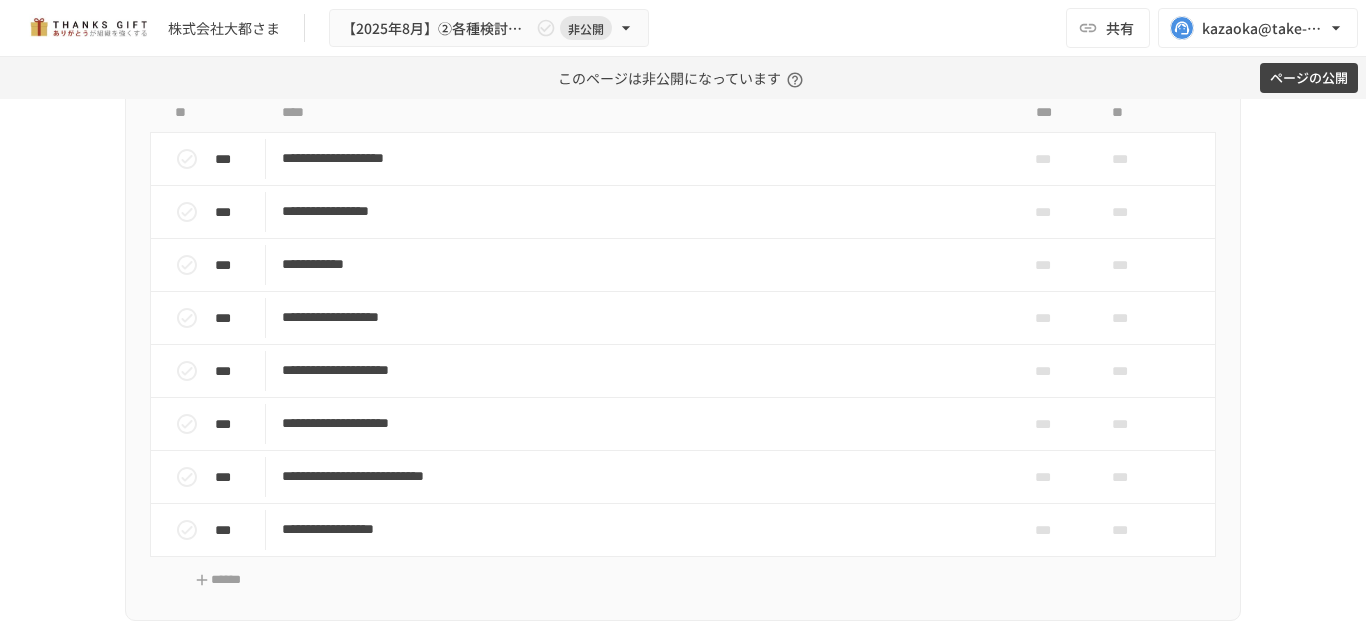 scroll, scrollTop: 12267, scrollLeft: 0, axis: vertical 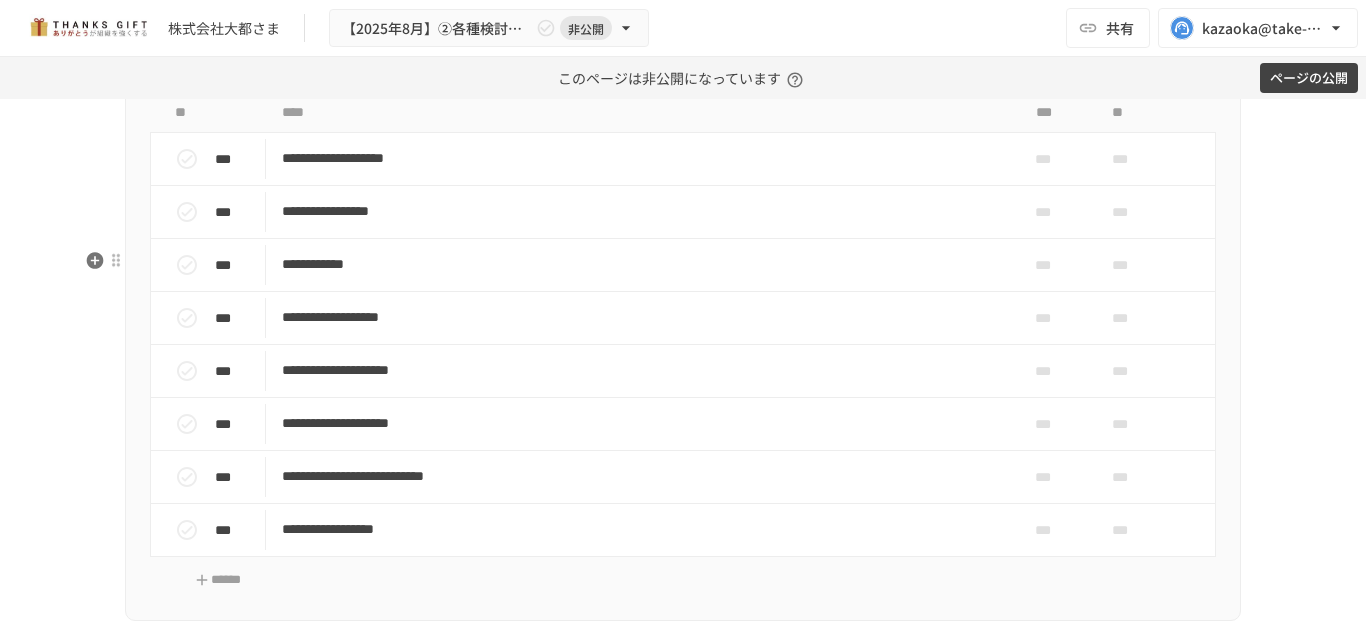 click on "**********" at bounding box center [683, -202] 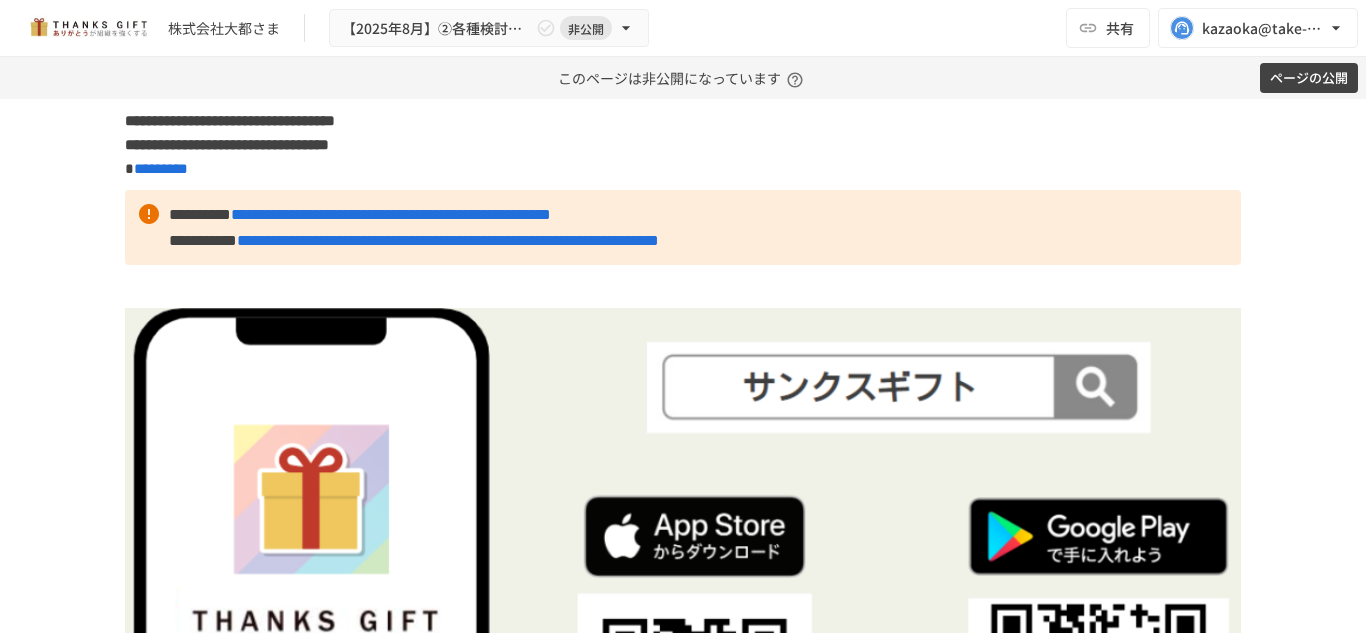 scroll, scrollTop: 13291, scrollLeft: 0, axis: vertical 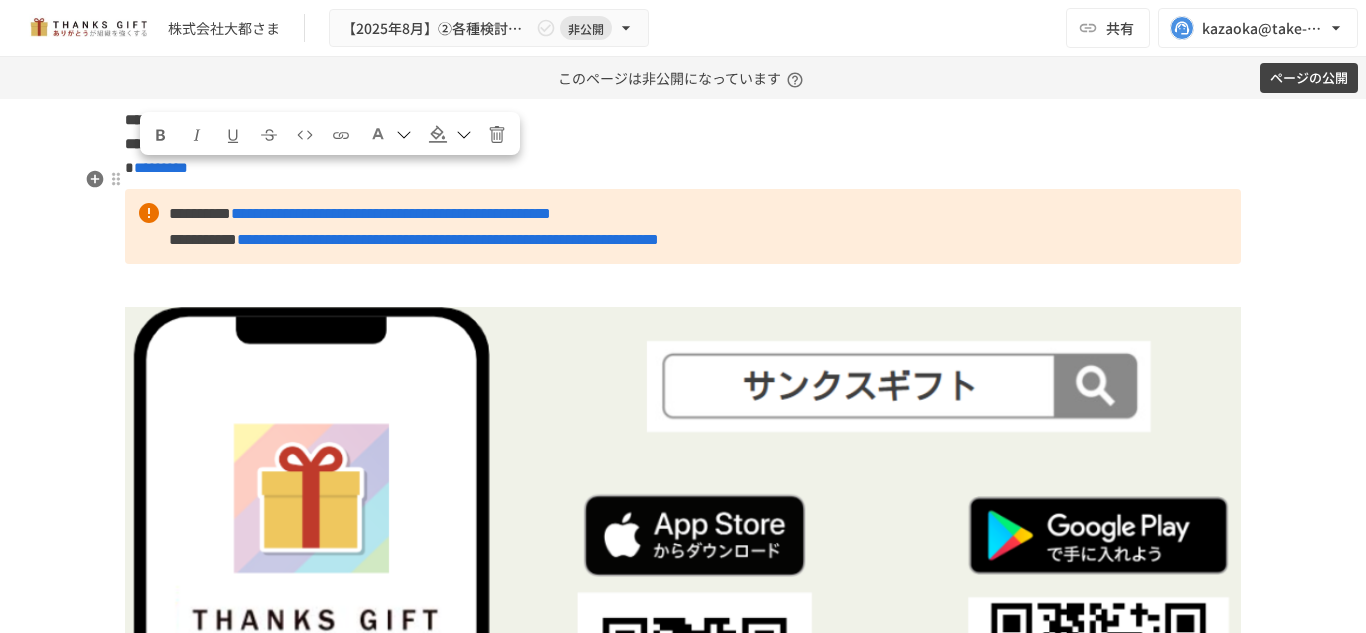drag, startPoint x: 141, startPoint y: 180, endPoint x: 409, endPoint y: 169, distance: 268.22565 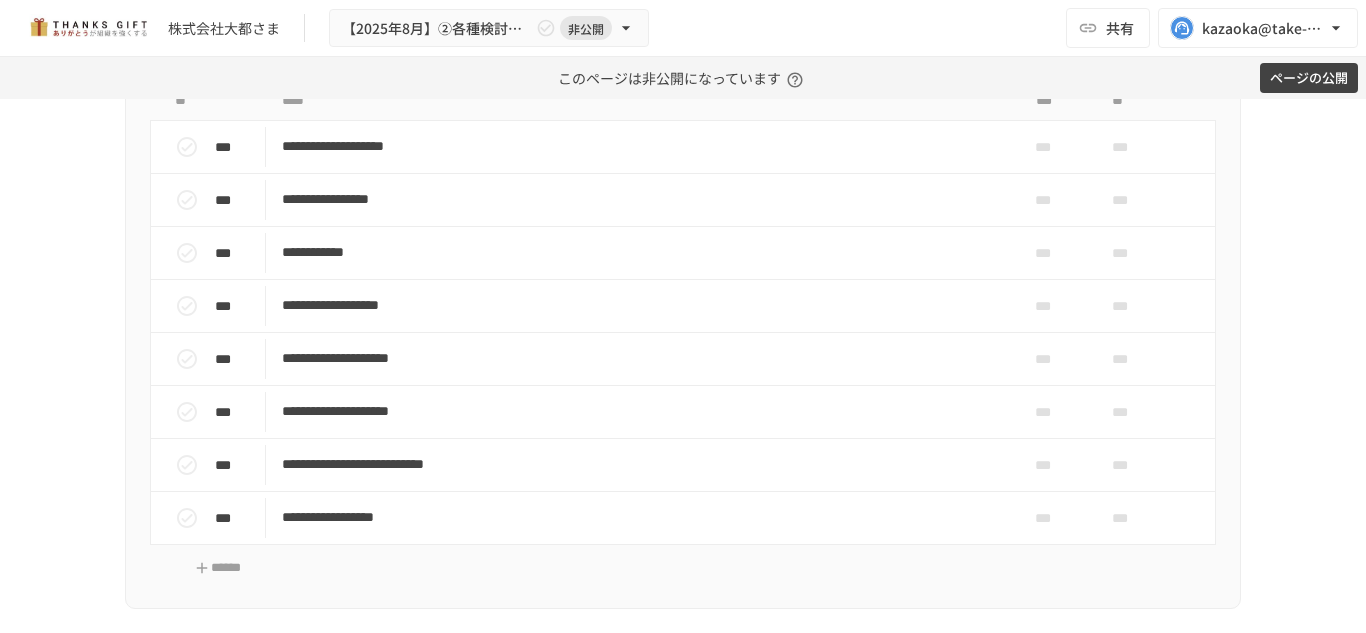 scroll, scrollTop: 12278, scrollLeft: 0, axis: vertical 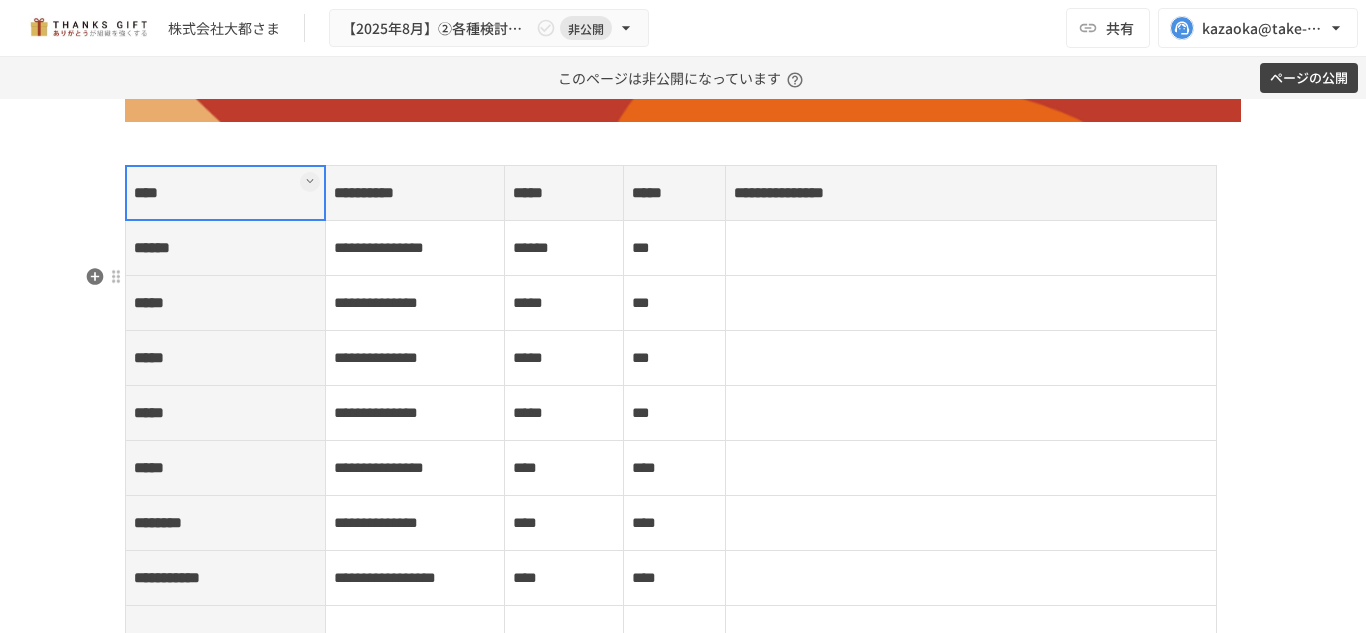 click on "****" at bounding box center [226, 193] 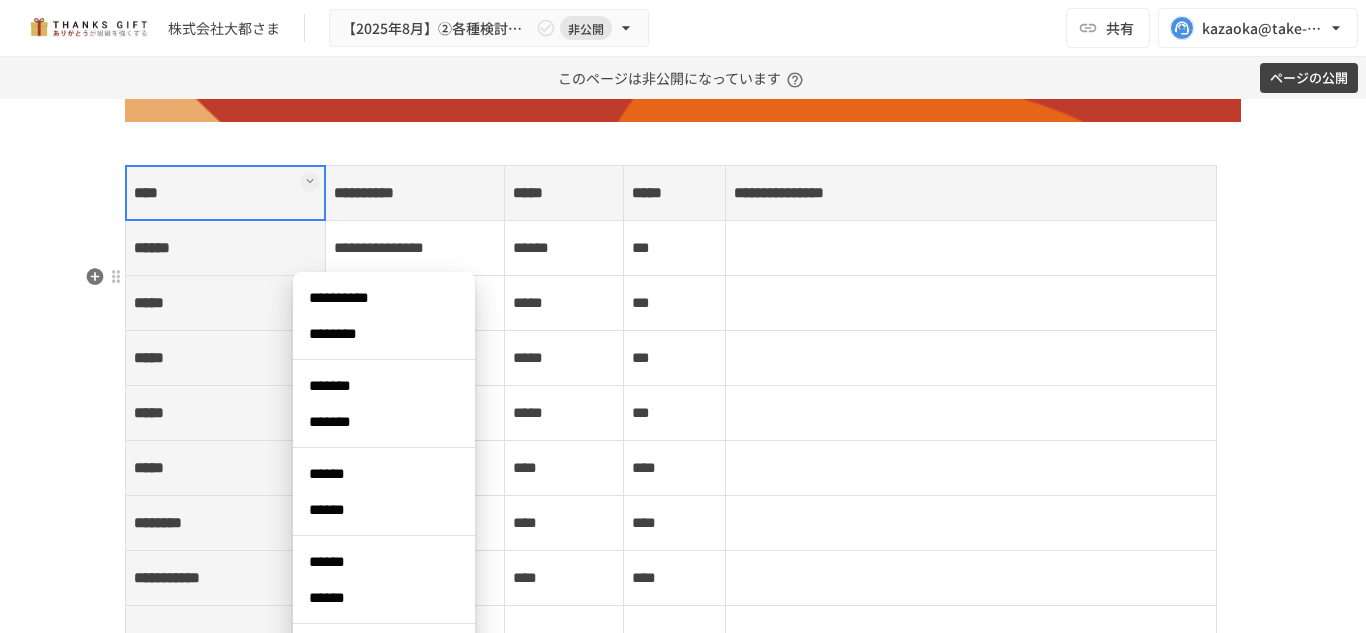 click on "******" at bounding box center (384, 562) 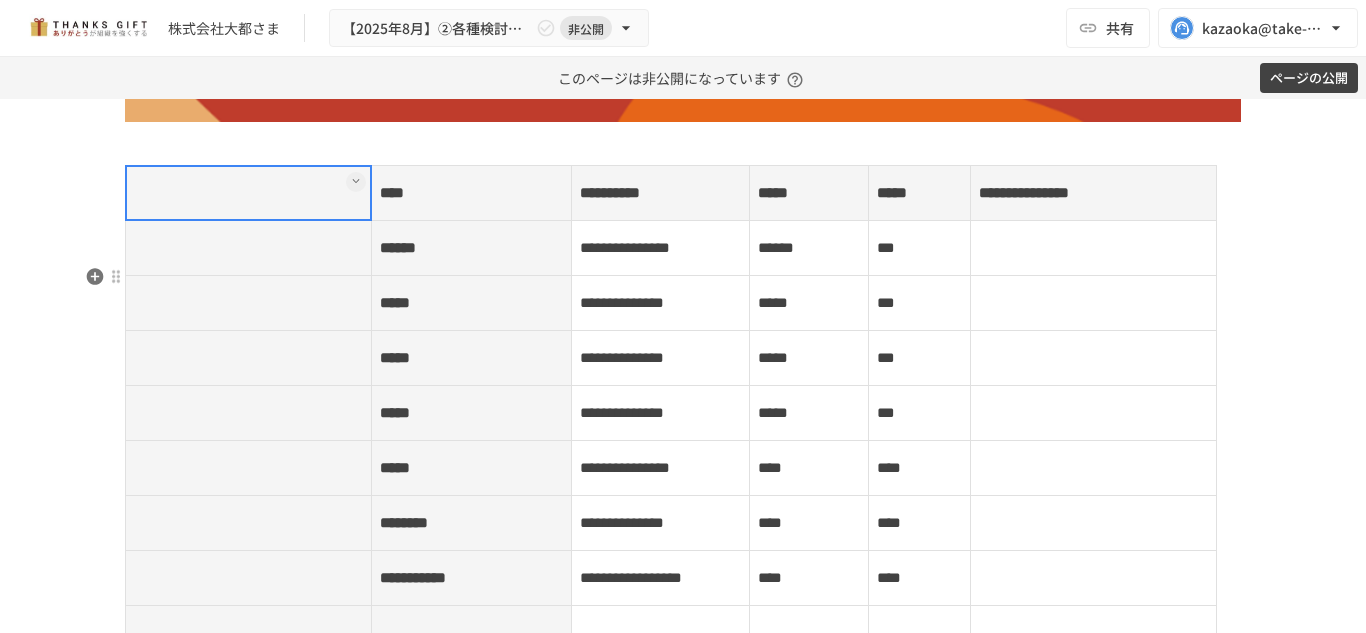 click at bounding box center [249, 193] 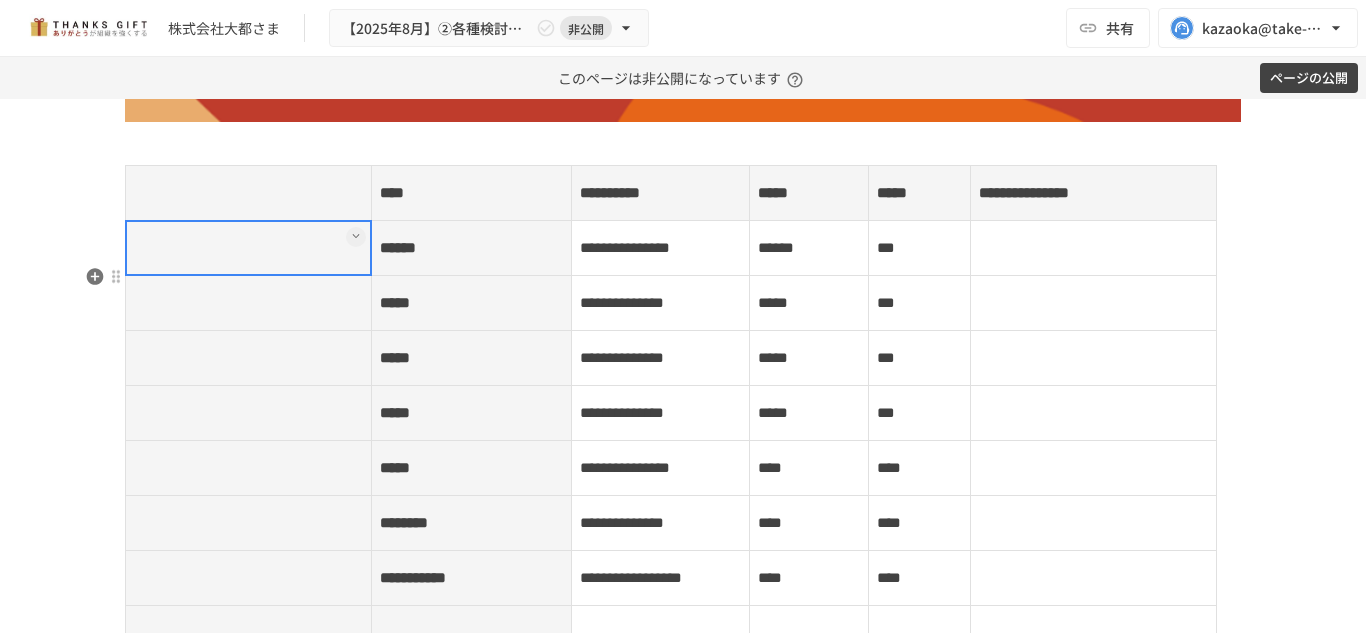 click at bounding box center (249, 248) 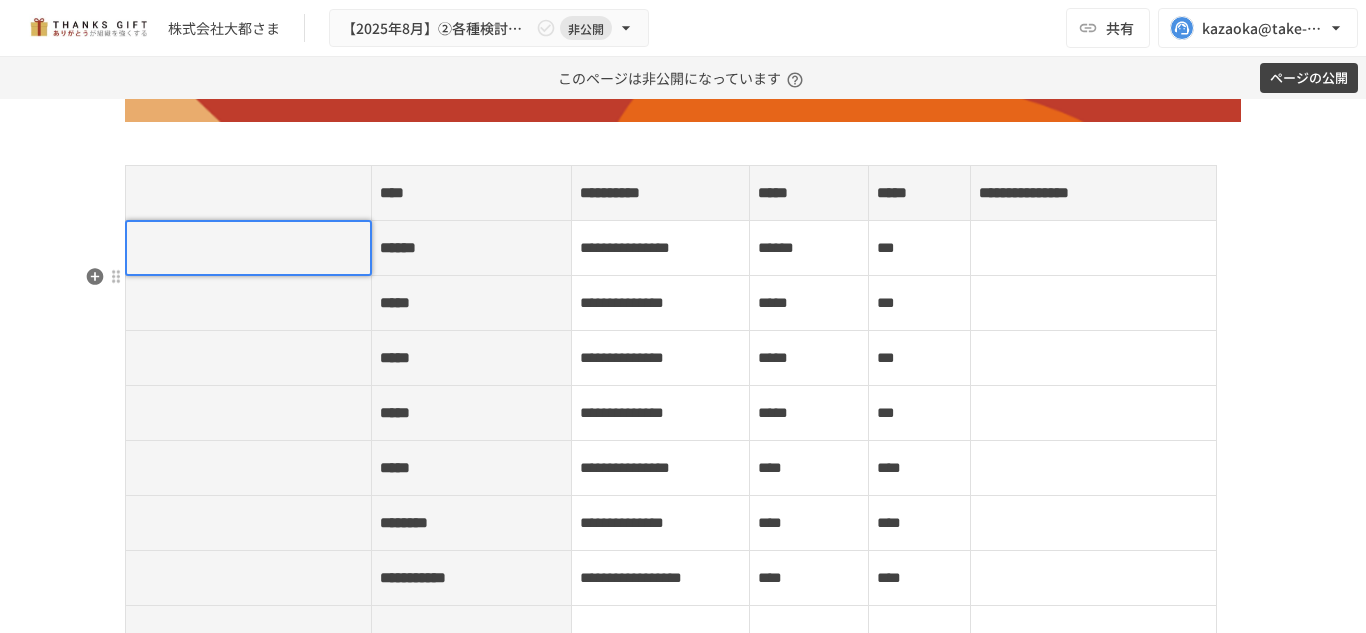 click at bounding box center (248, 248) 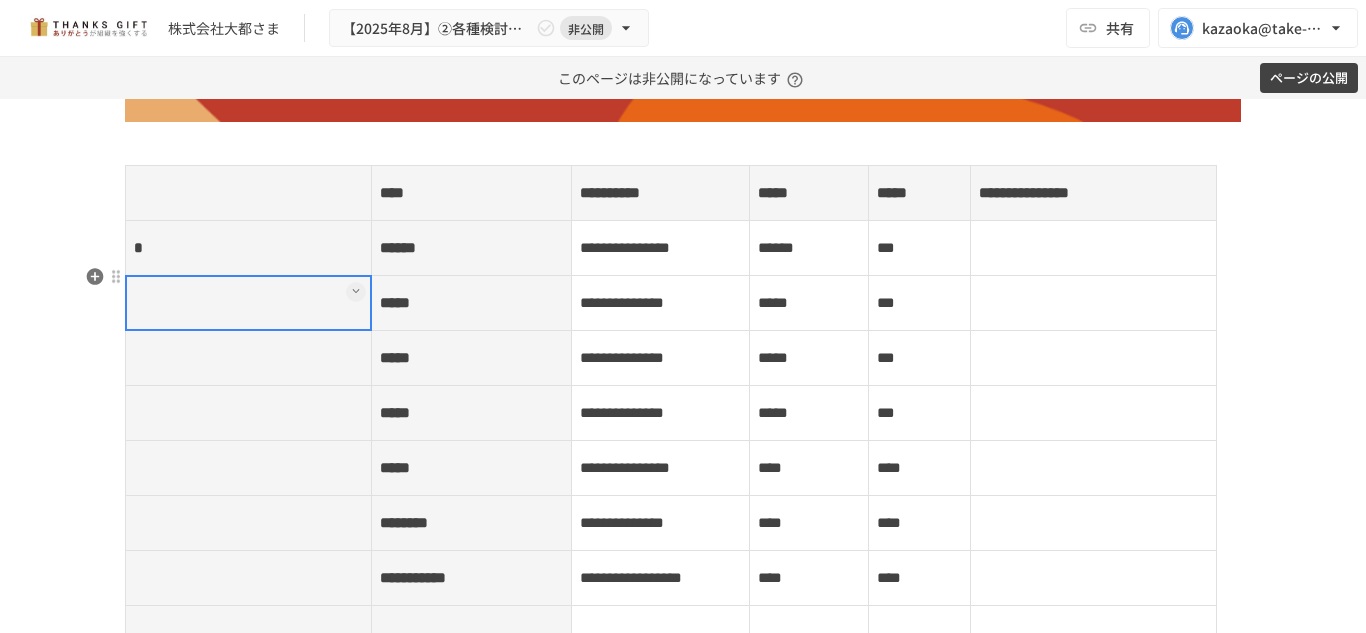 click at bounding box center (249, 303) 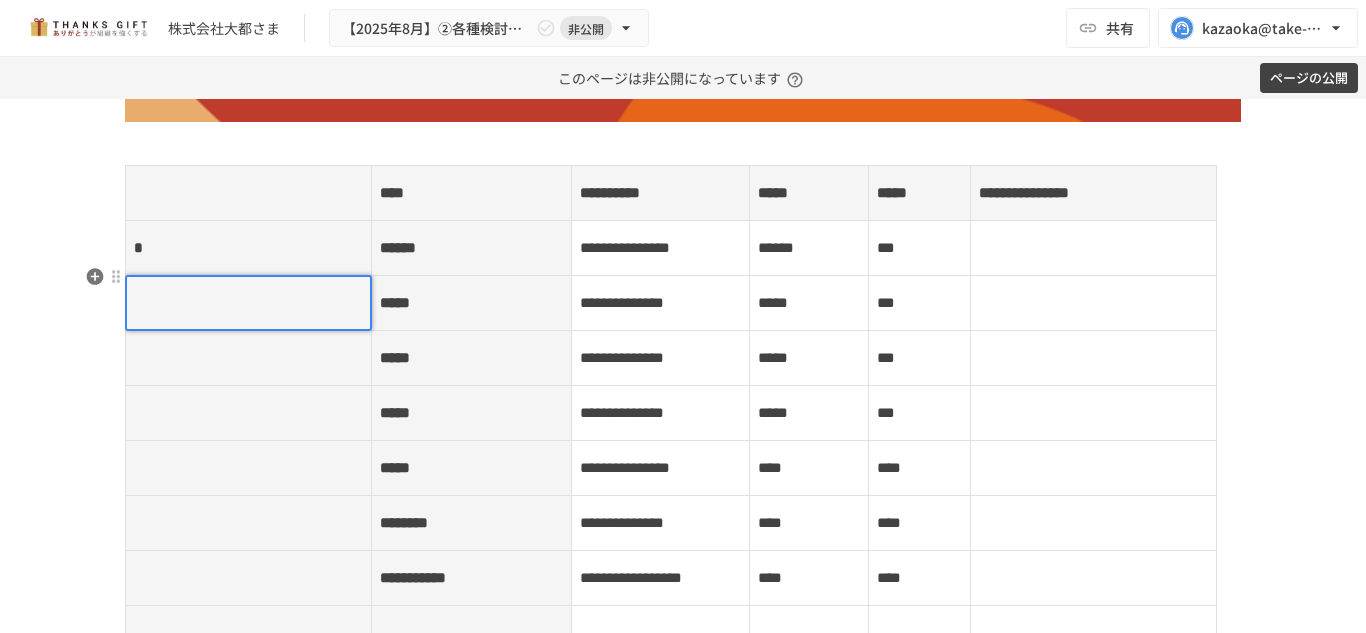 click at bounding box center [248, 303] 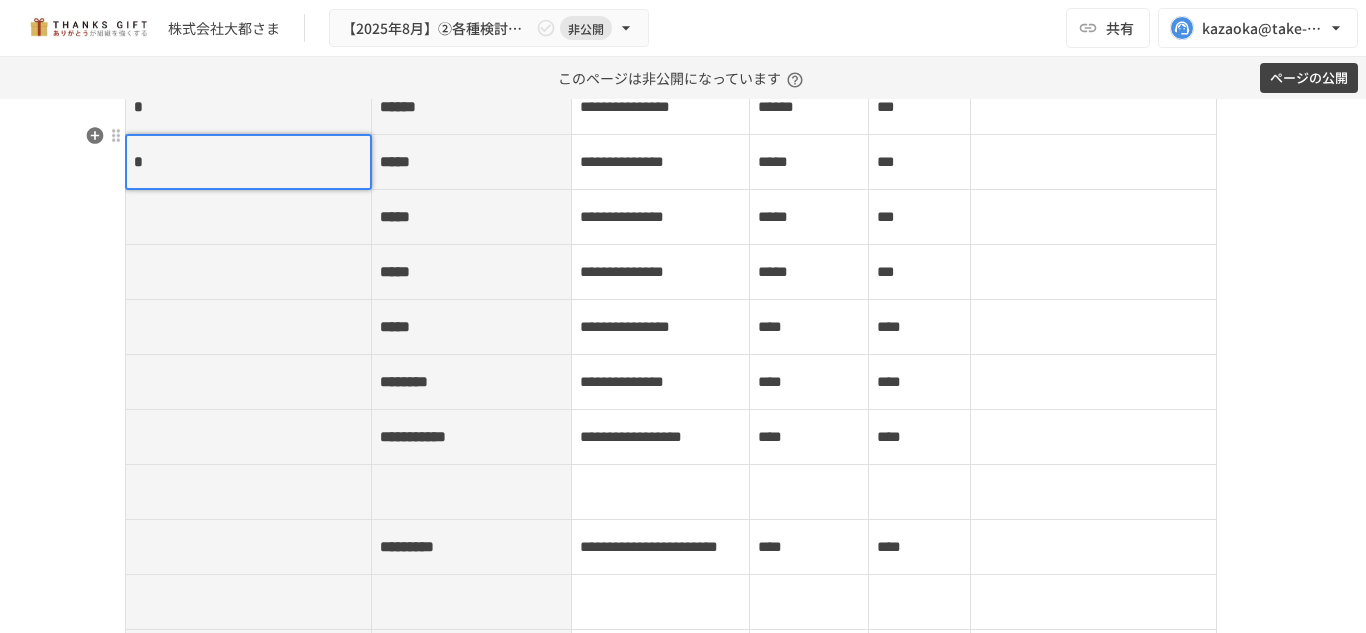 scroll, scrollTop: 5237, scrollLeft: 0, axis: vertical 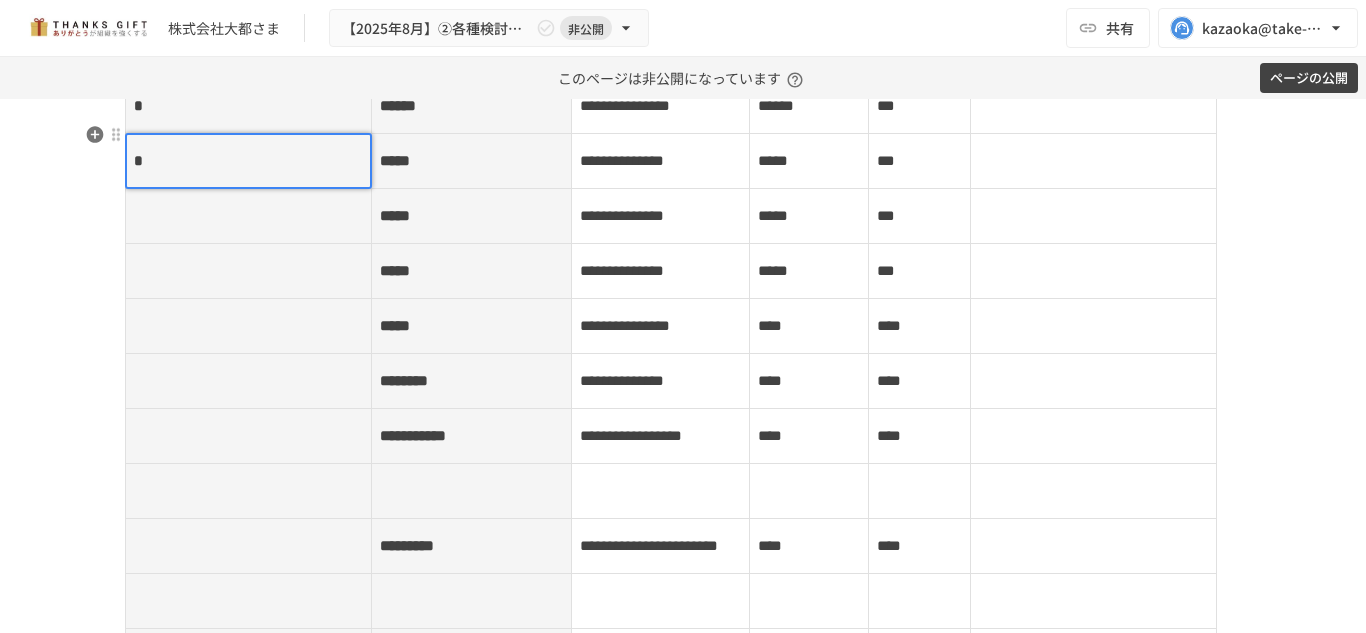 click at bounding box center (249, 216) 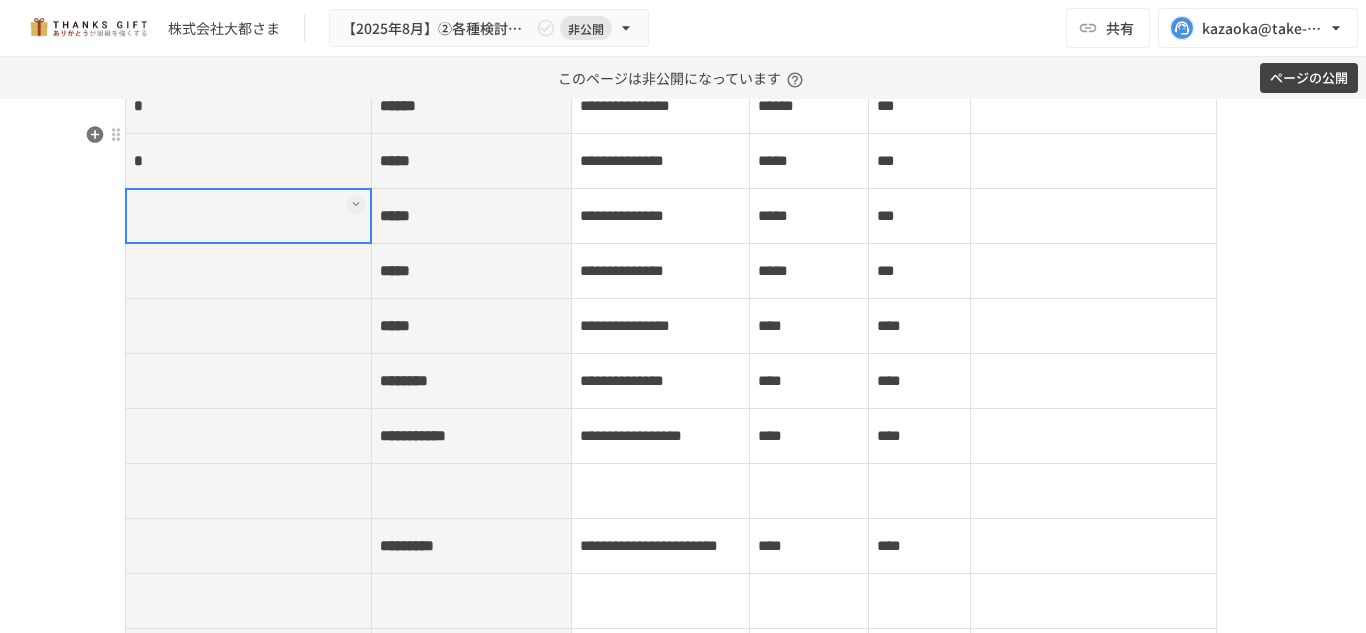 click at bounding box center [248, 216] 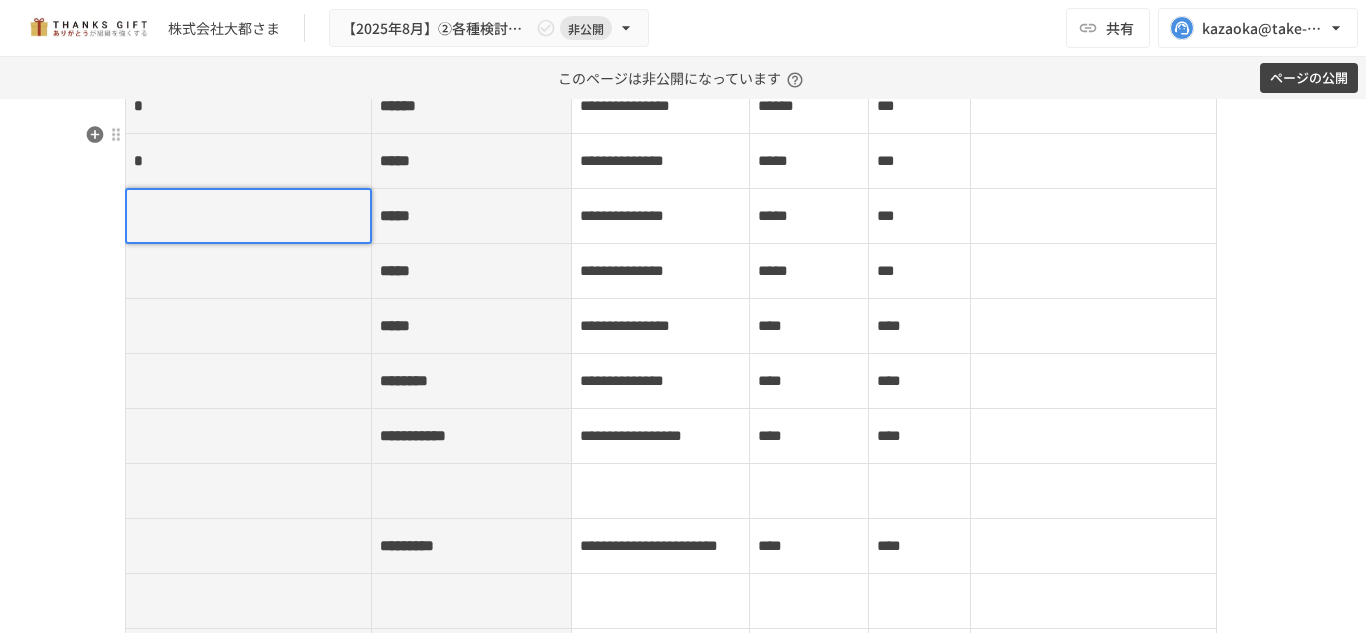 click at bounding box center [248, 216] 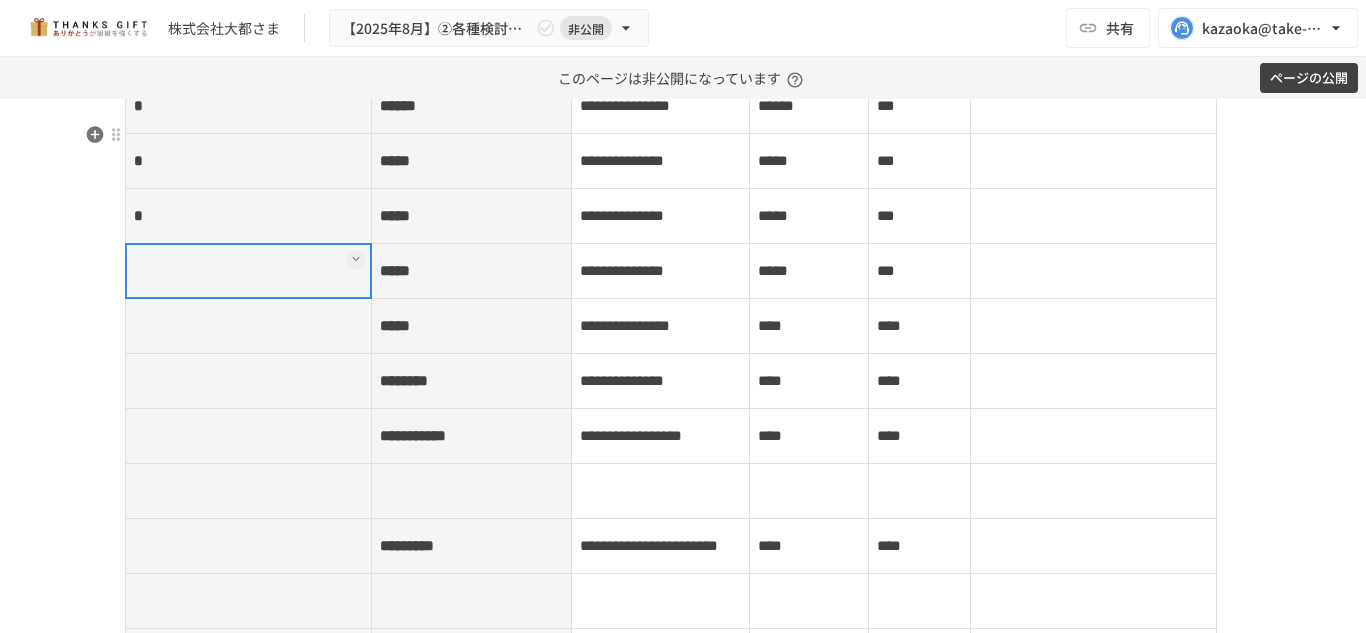 click at bounding box center (249, 271) 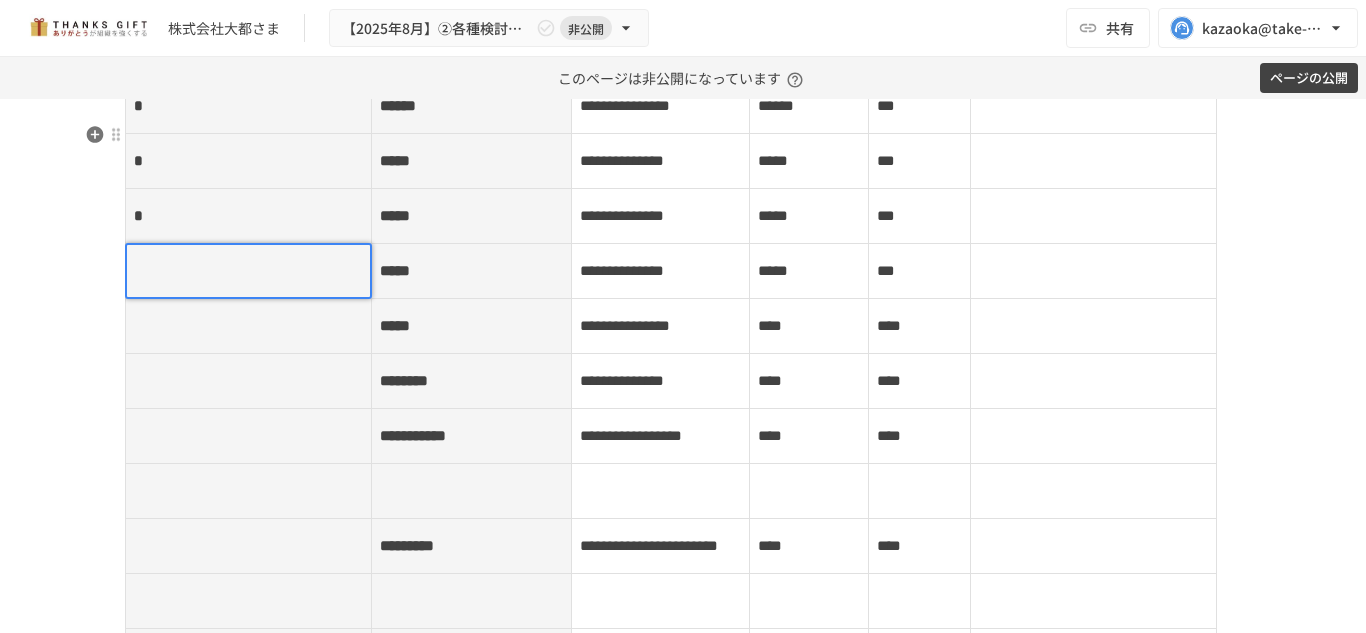 click at bounding box center (248, 271) 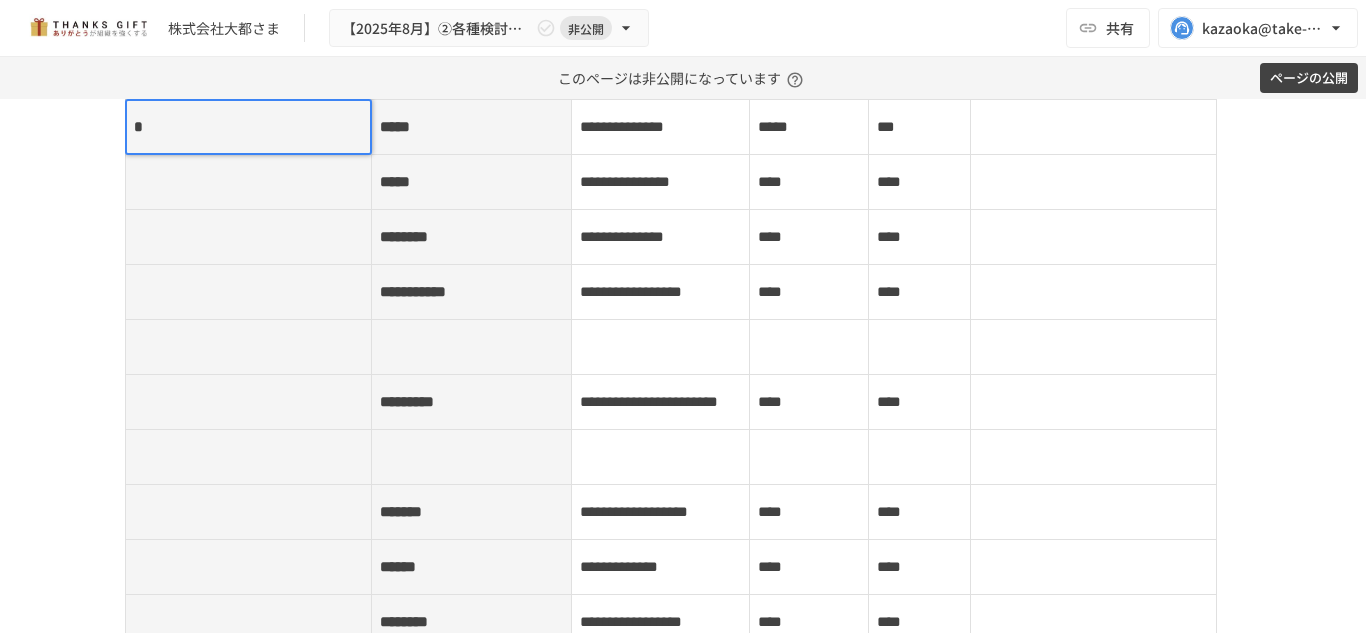 scroll, scrollTop: 5411, scrollLeft: 0, axis: vertical 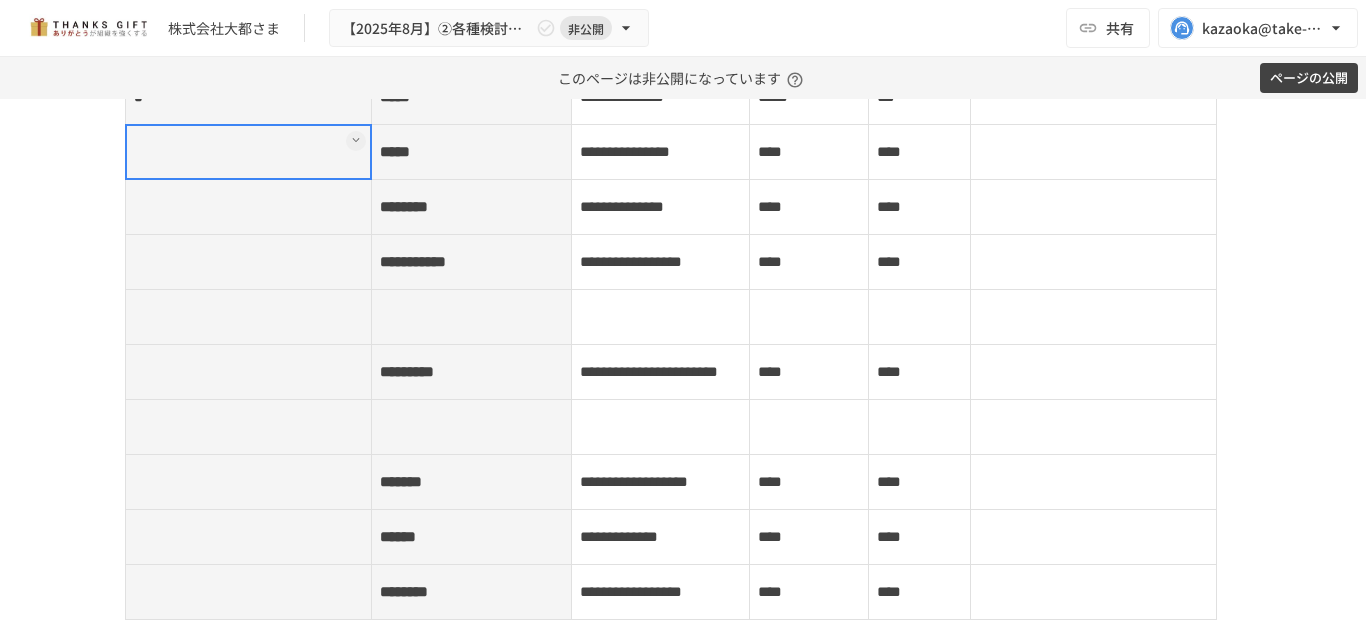 click at bounding box center [249, 152] 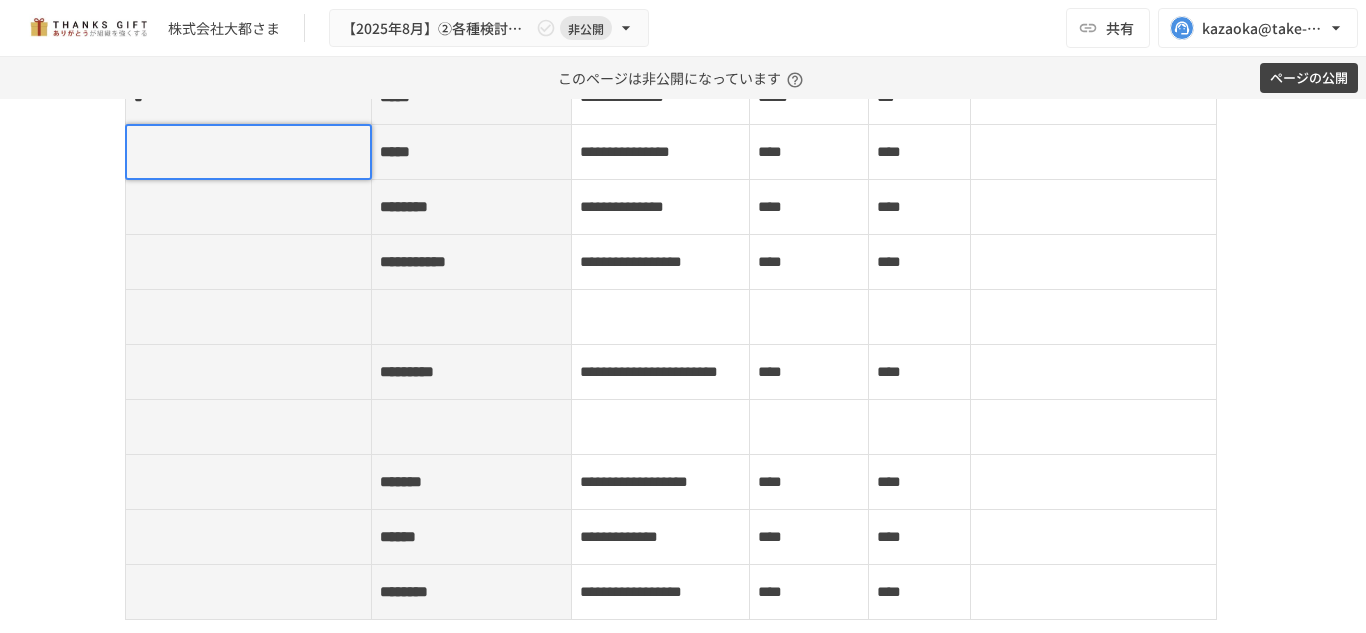 click at bounding box center (248, 152) 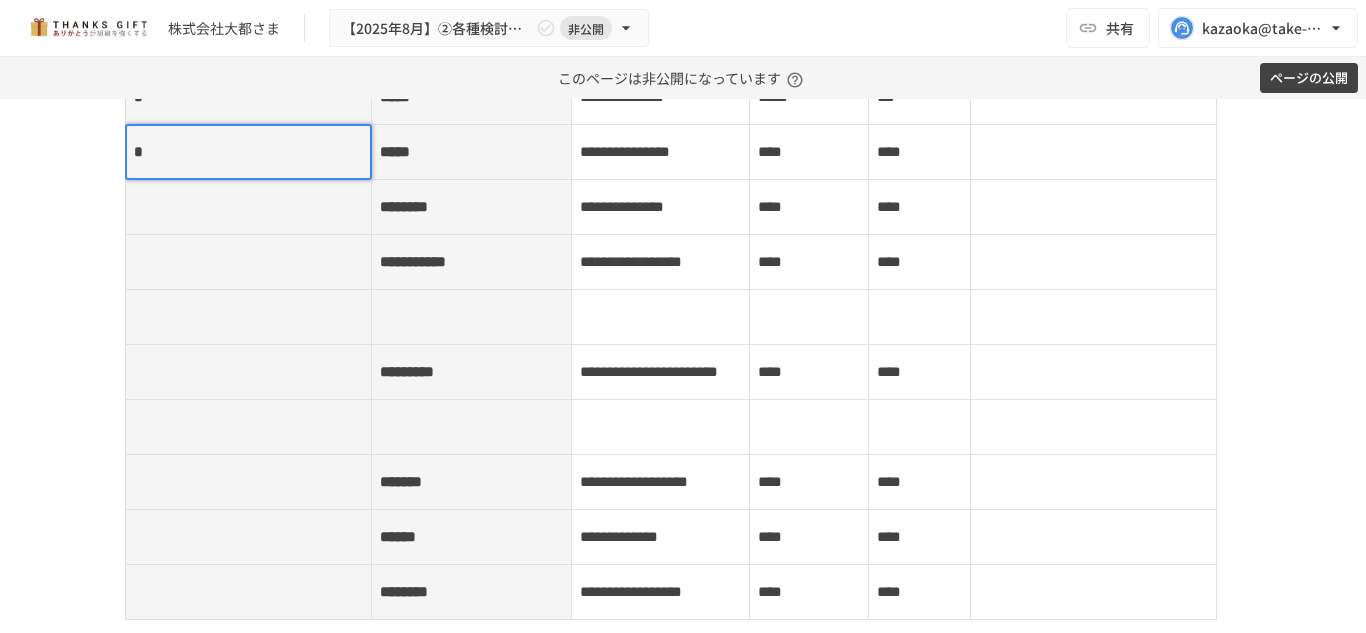 click at bounding box center [249, 207] 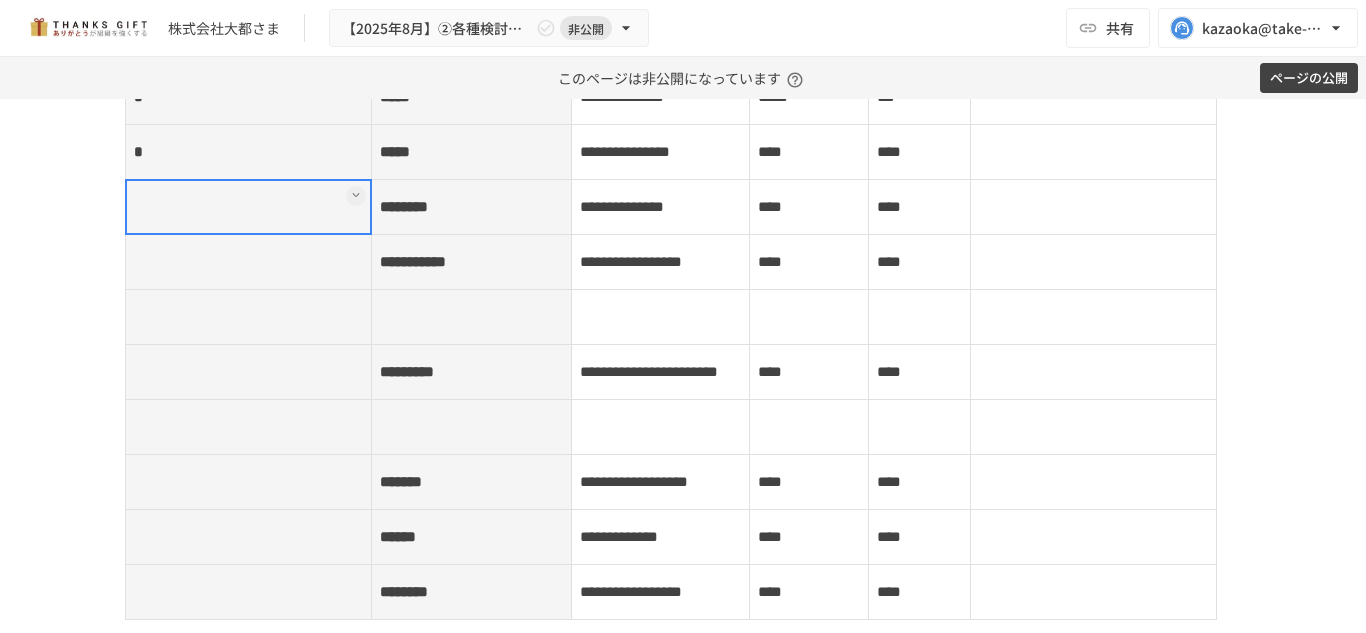 drag, startPoint x: 157, startPoint y: 423, endPoint x: 143, endPoint y: 424, distance: 14.035668 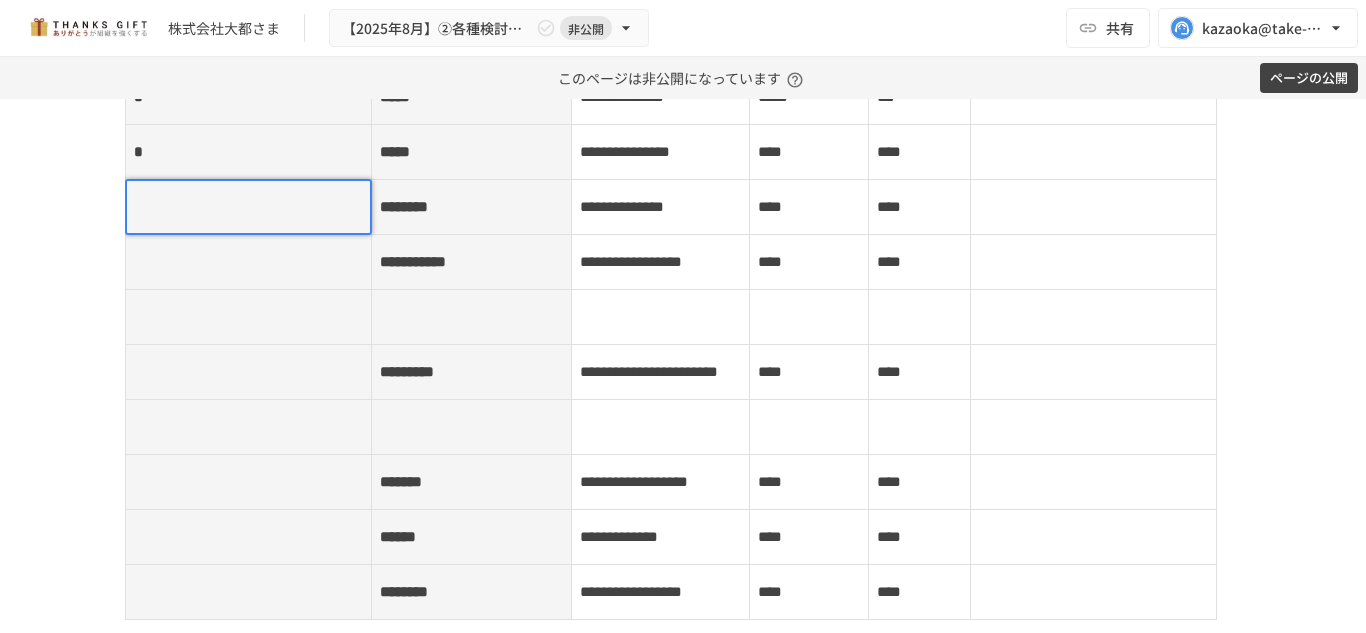 click at bounding box center (248, 207) 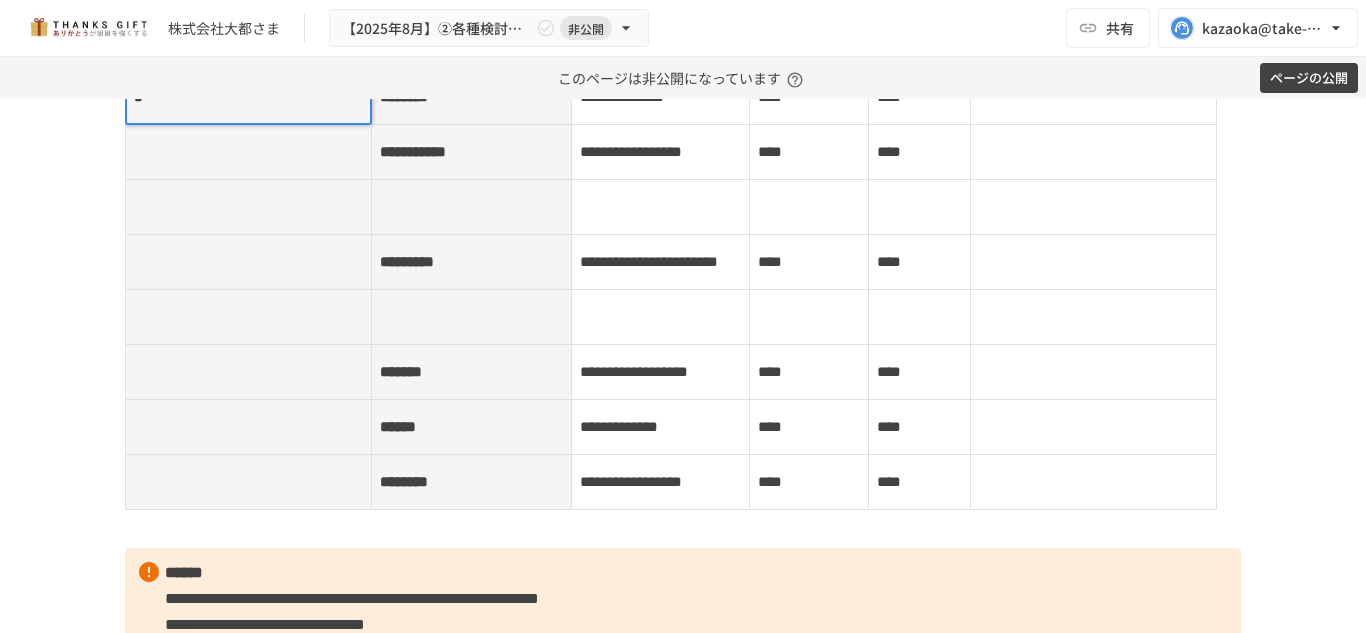 scroll, scrollTop: 5522, scrollLeft: 0, axis: vertical 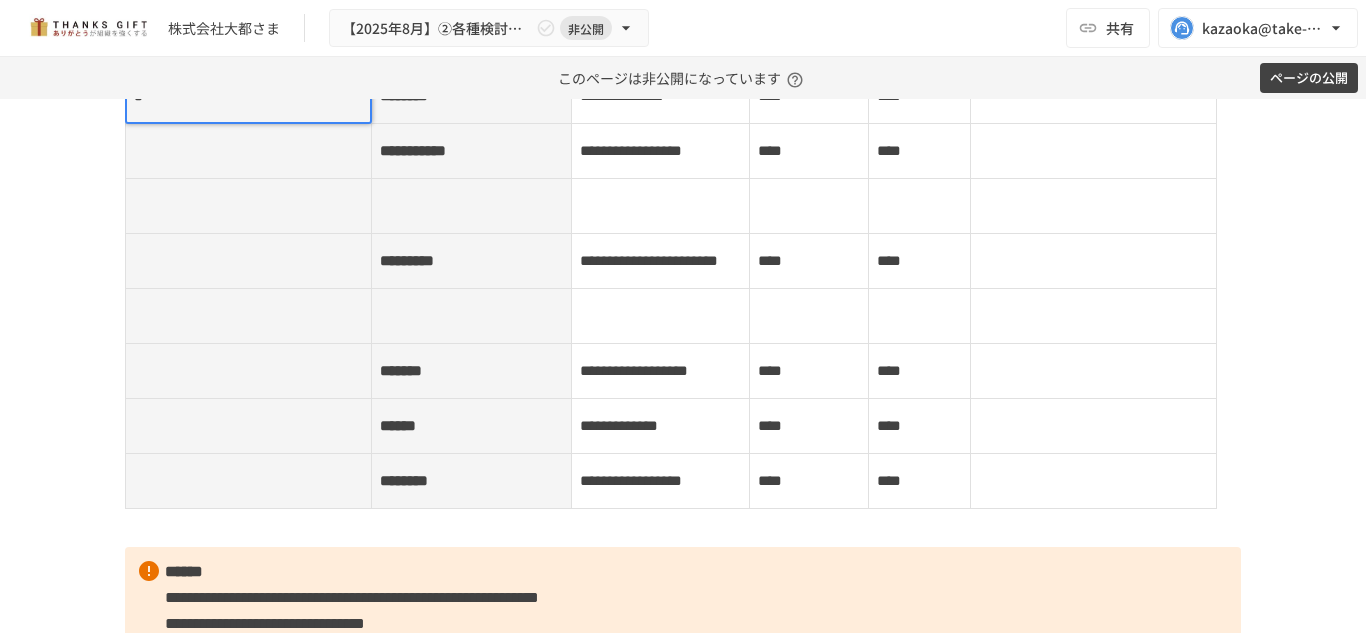 click at bounding box center (249, 151) 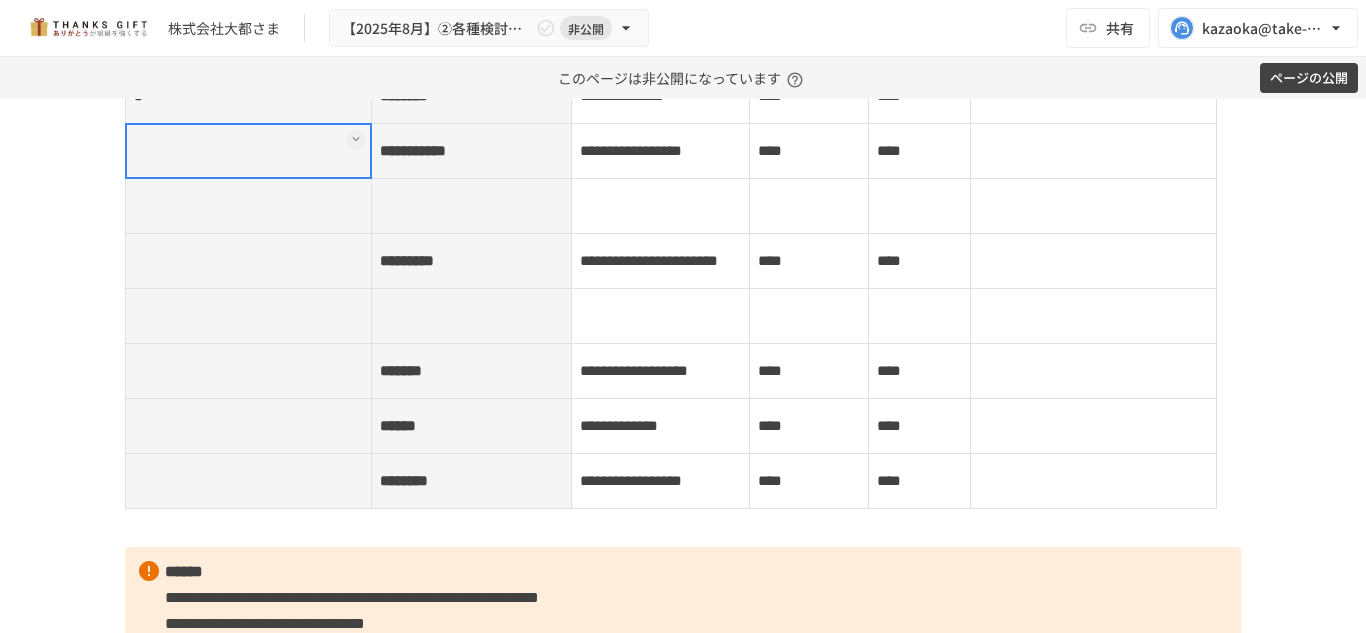 drag, startPoint x: 161, startPoint y: 403, endPoint x: 151, endPoint y: 391, distance: 15.6205 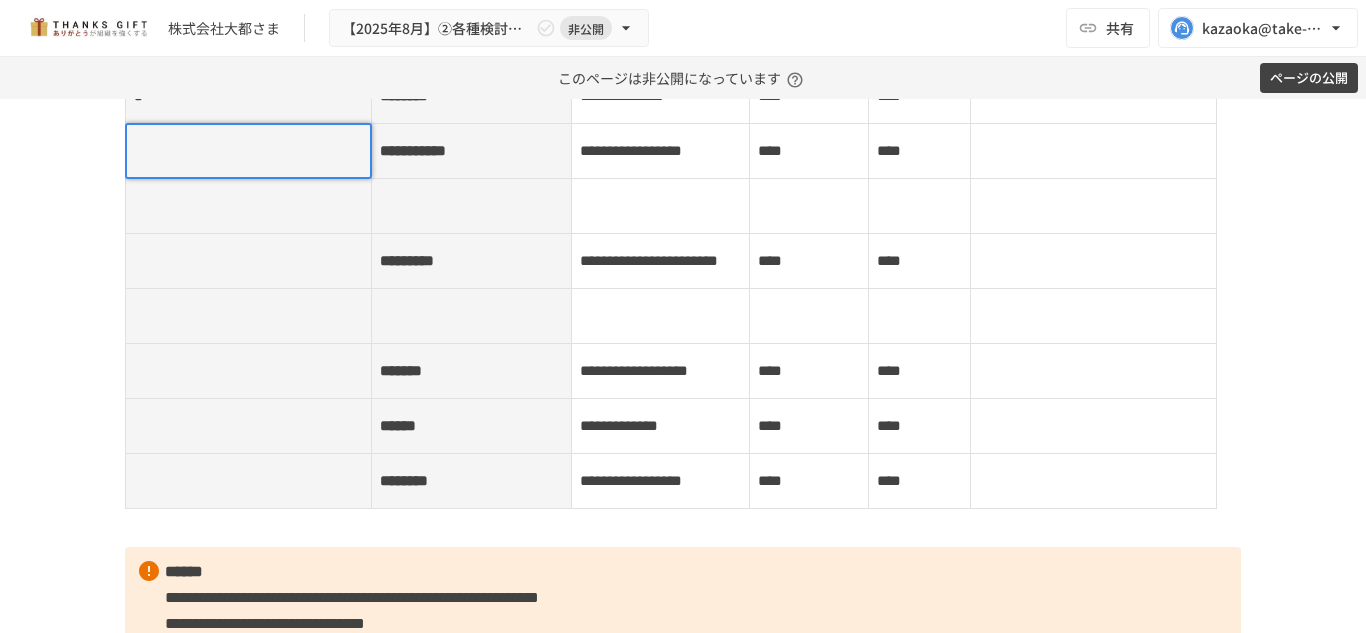 click at bounding box center (248, 151) 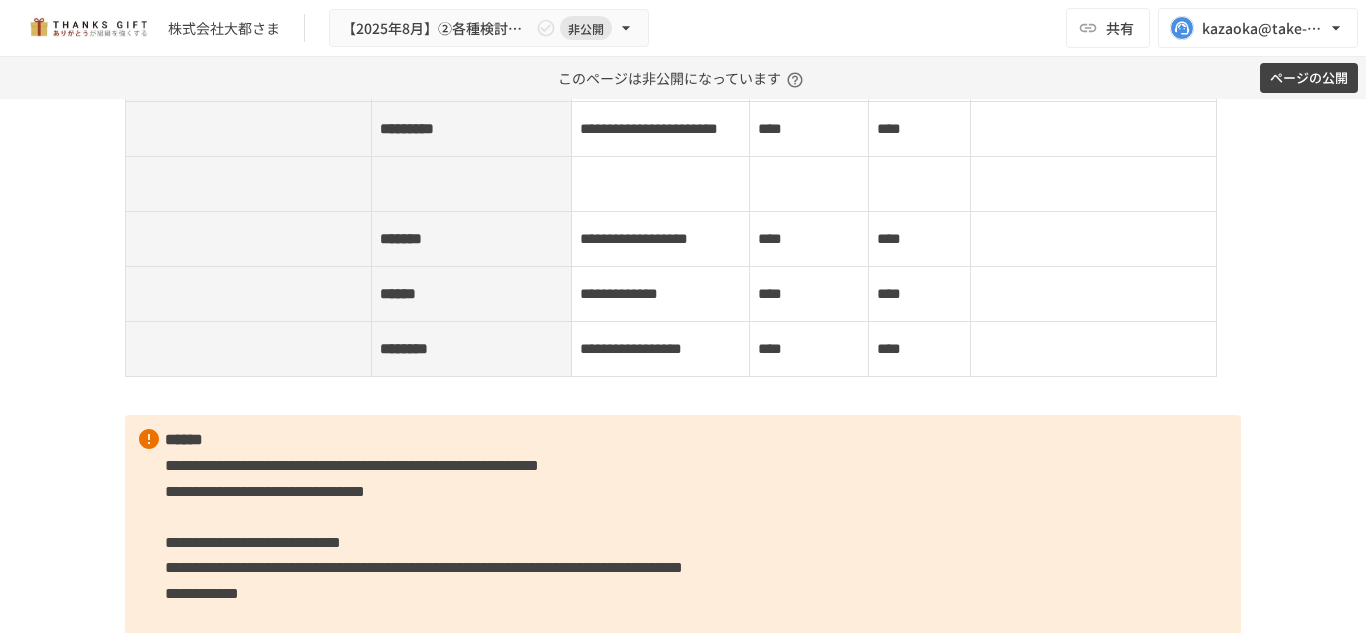 scroll, scrollTop: 5655, scrollLeft: 0, axis: vertical 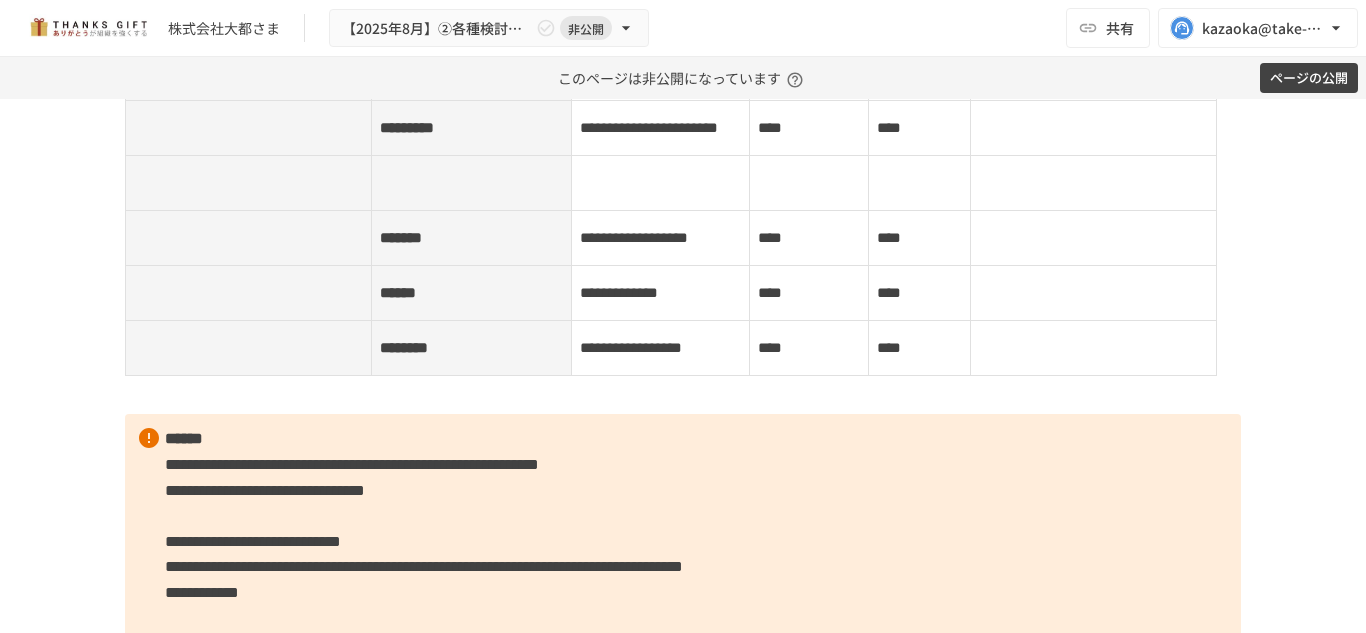 click at bounding box center [249, 128] 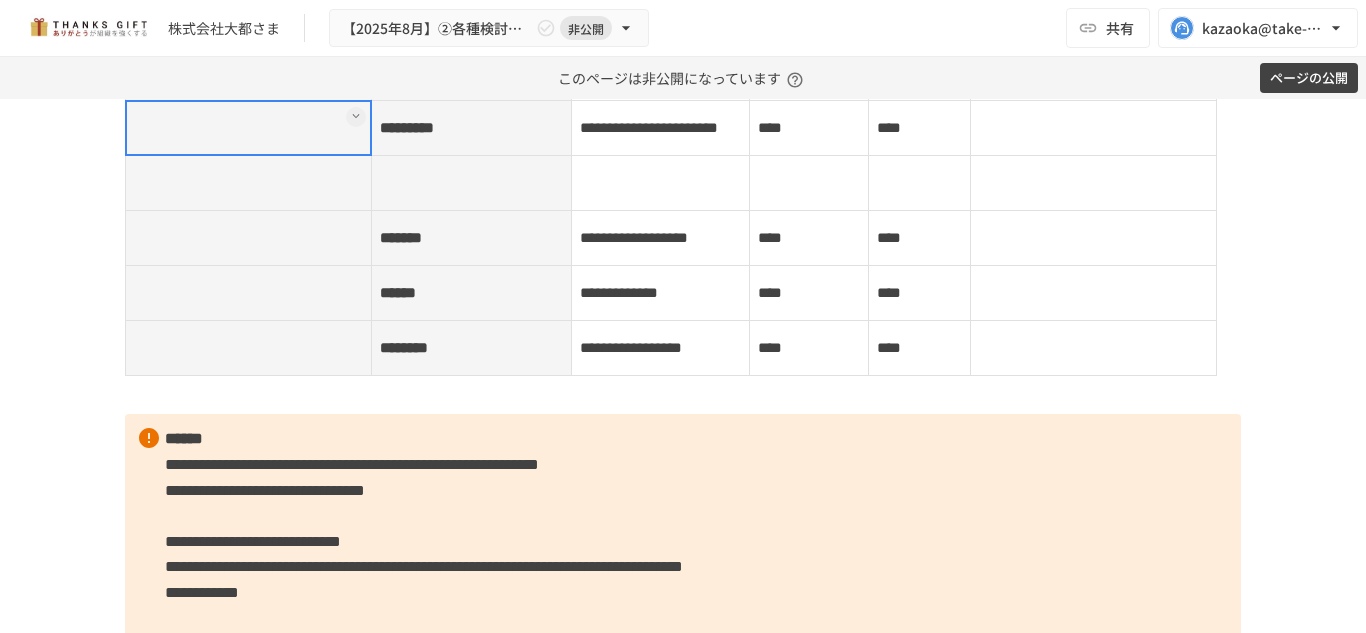 drag, startPoint x: 153, startPoint y: 392, endPoint x: 140, endPoint y: 389, distance: 13.341664 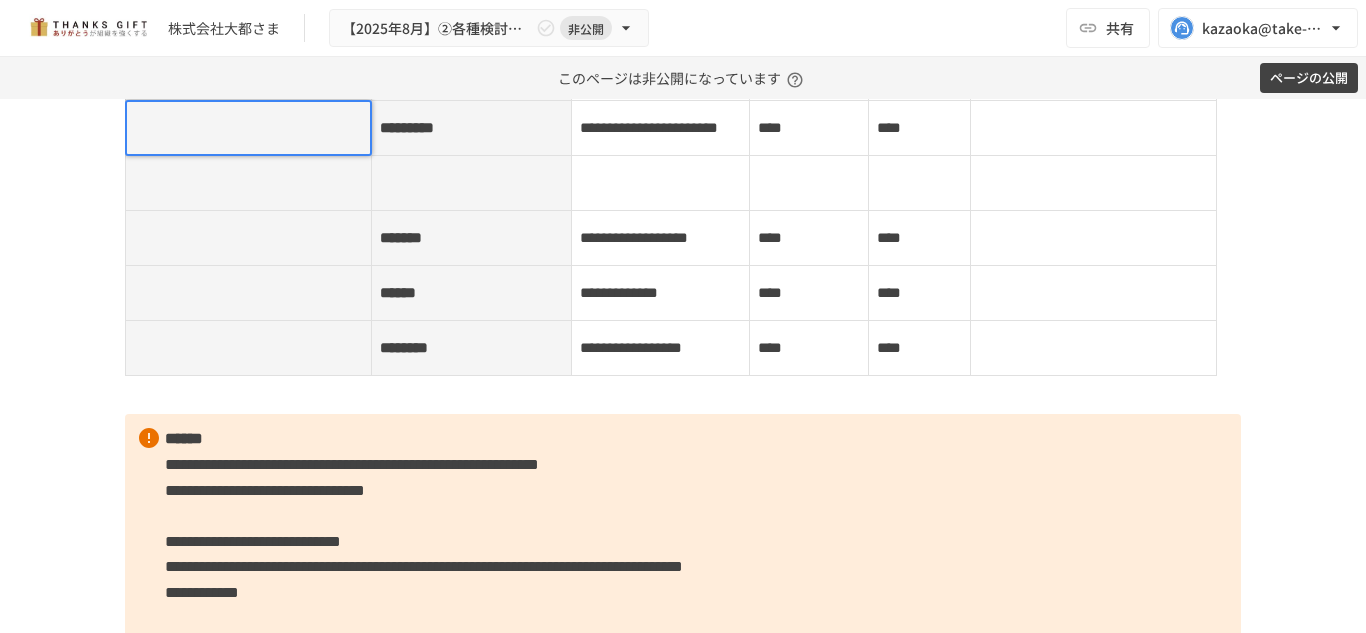 click at bounding box center (248, 128) 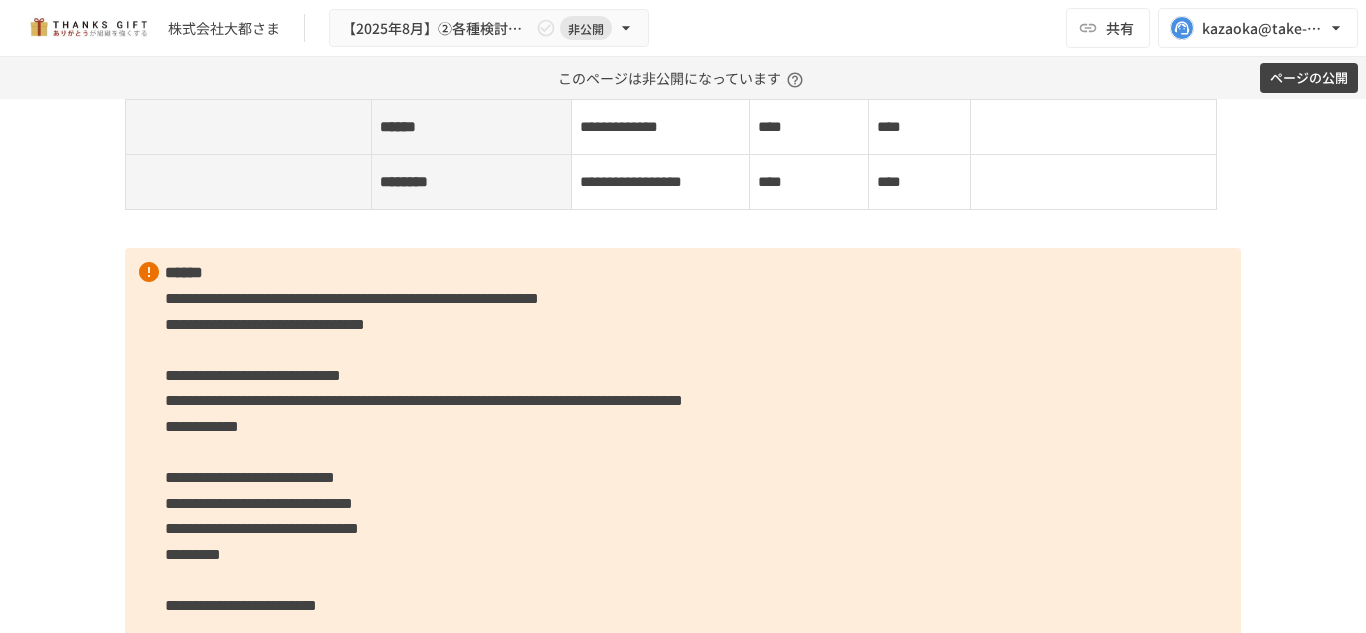 scroll, scrollTop: 5823, scrollLeft: 0, axis: vertical 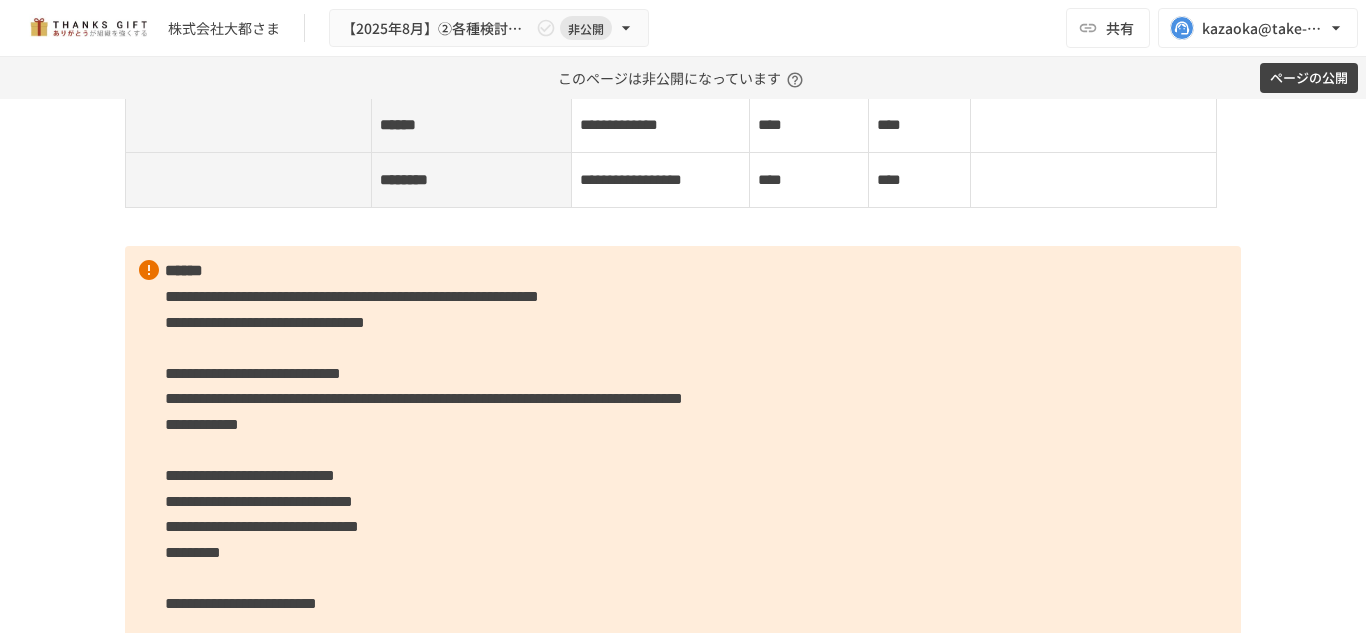 click at bounding box center (249, 70) 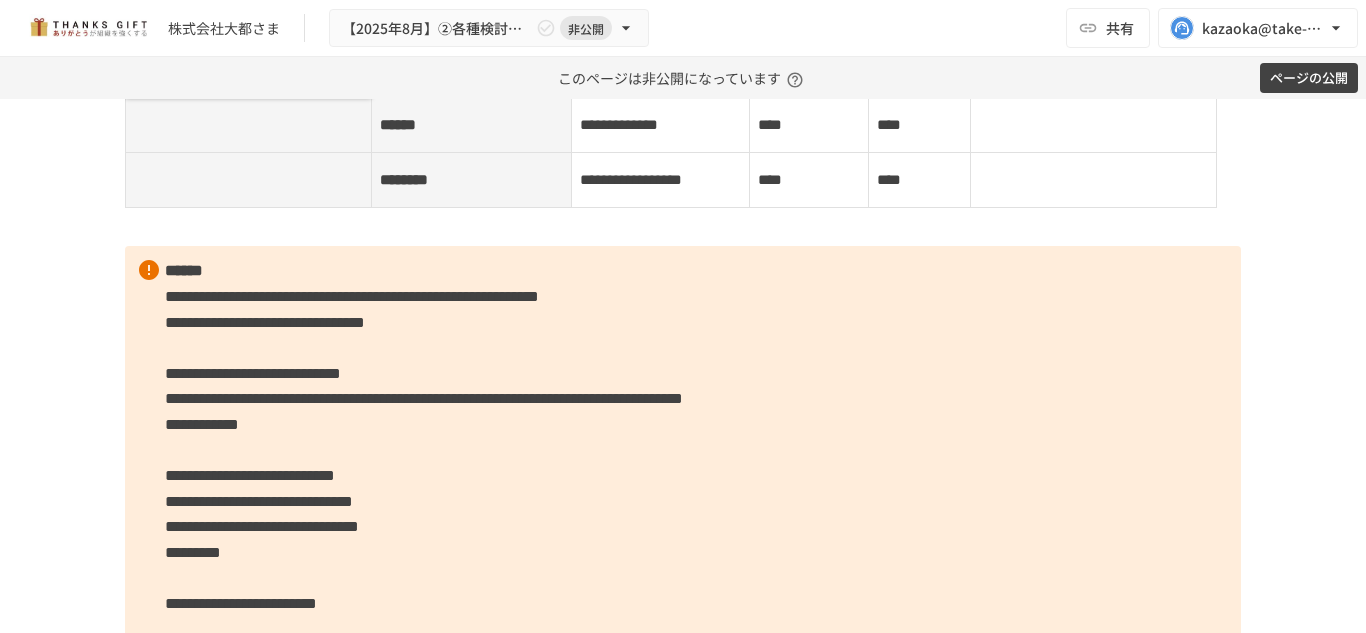 click at bounding box center (248, 70) 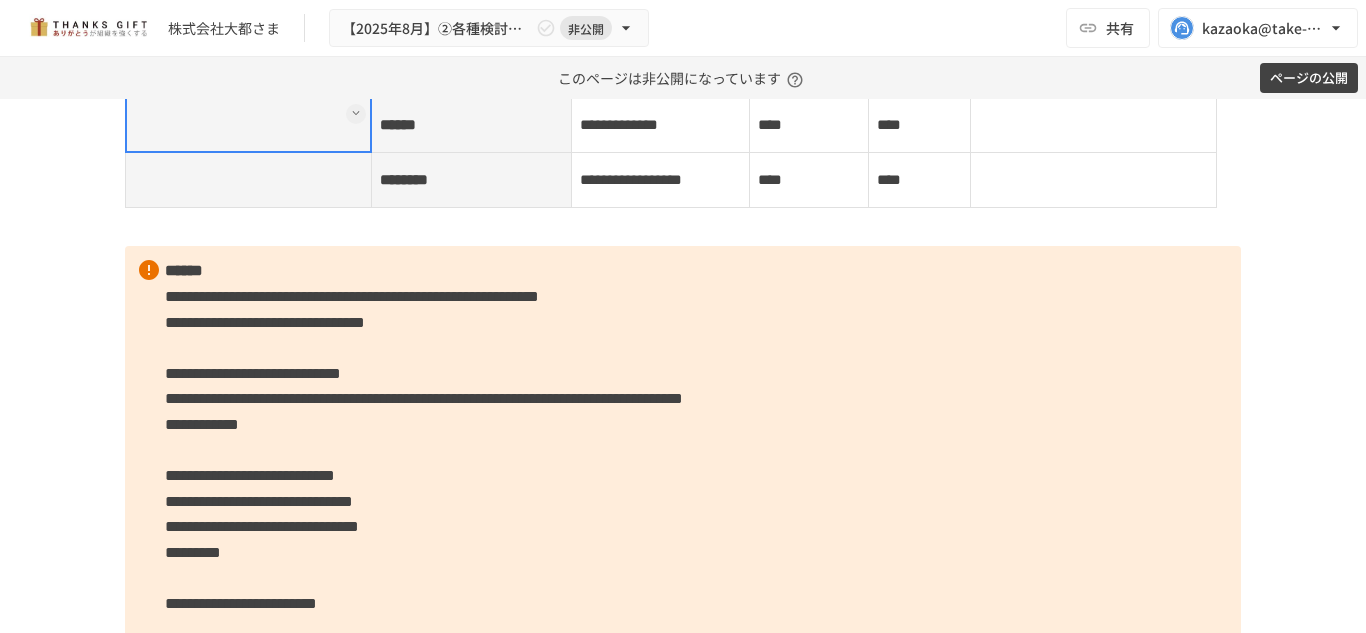 click at bounding box center [249, 125] 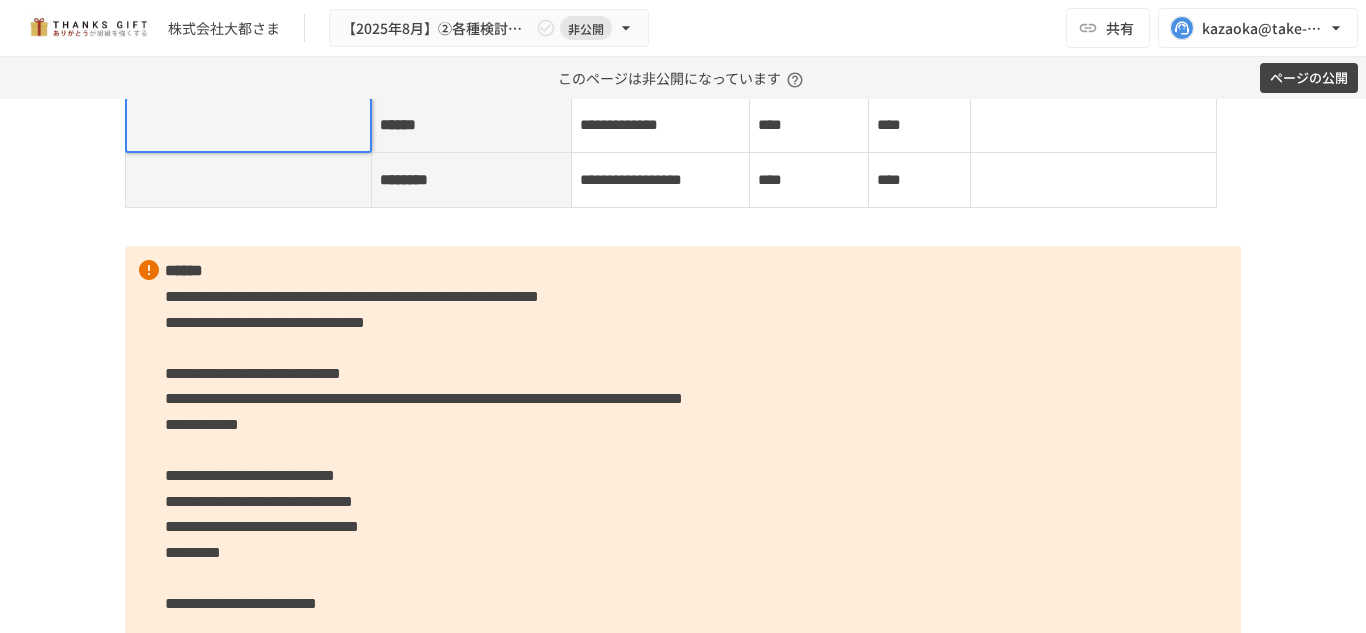 click at bounding box center (248, 125) 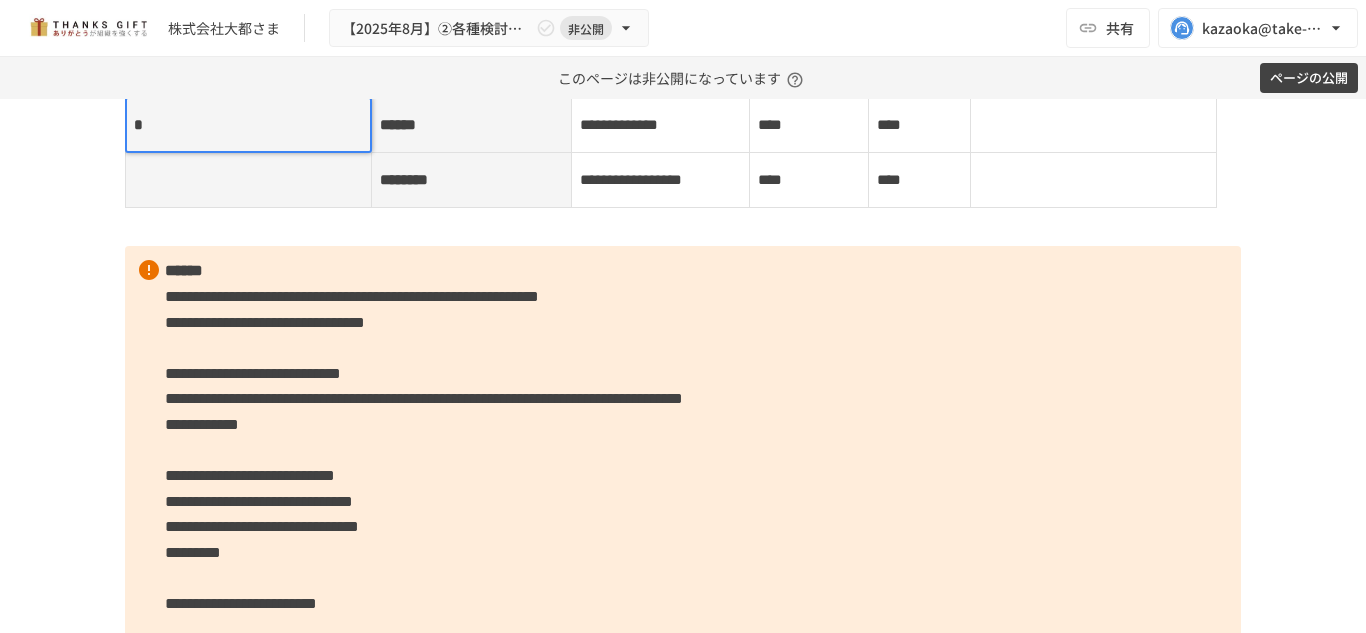 click at bounding box center [249, 180] 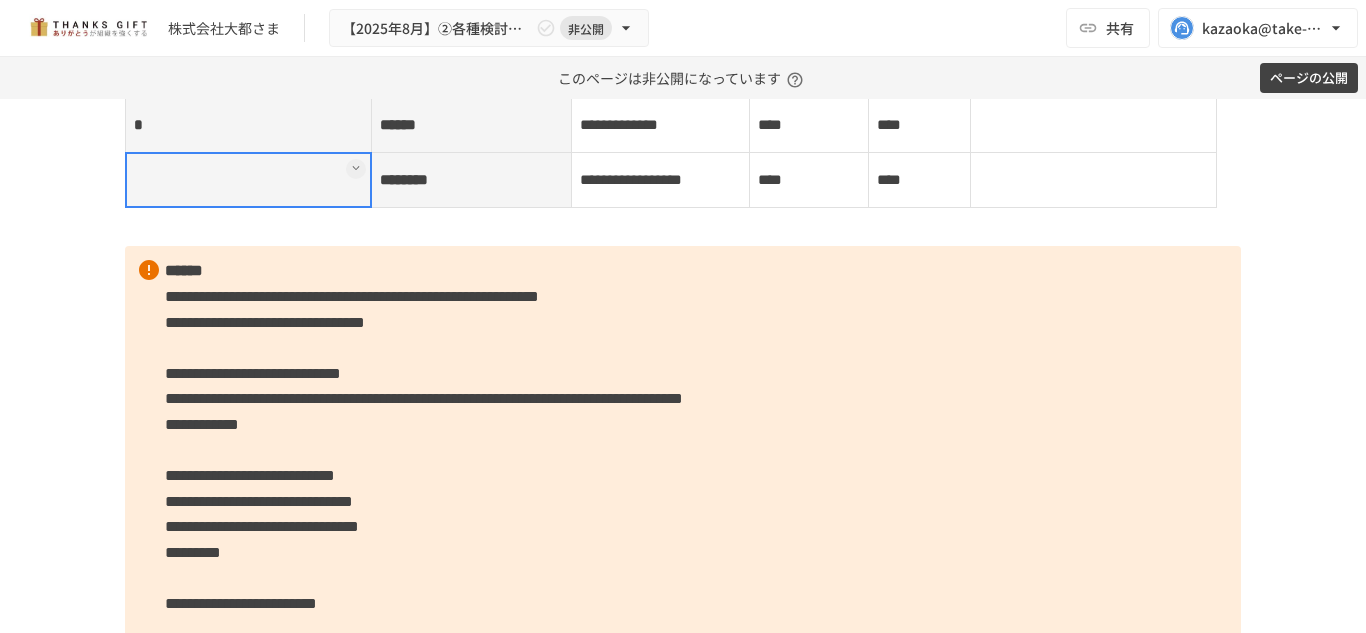 click at bounding box center [248, 180] 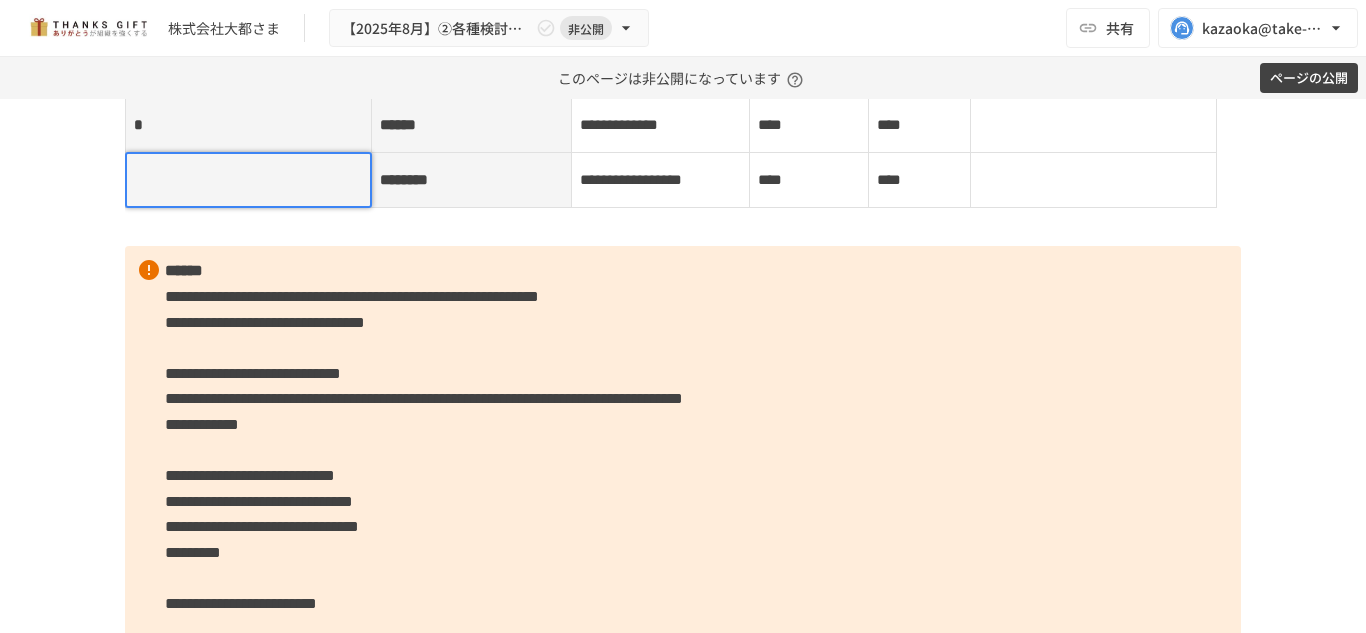 click at bounding box center (248, 180) 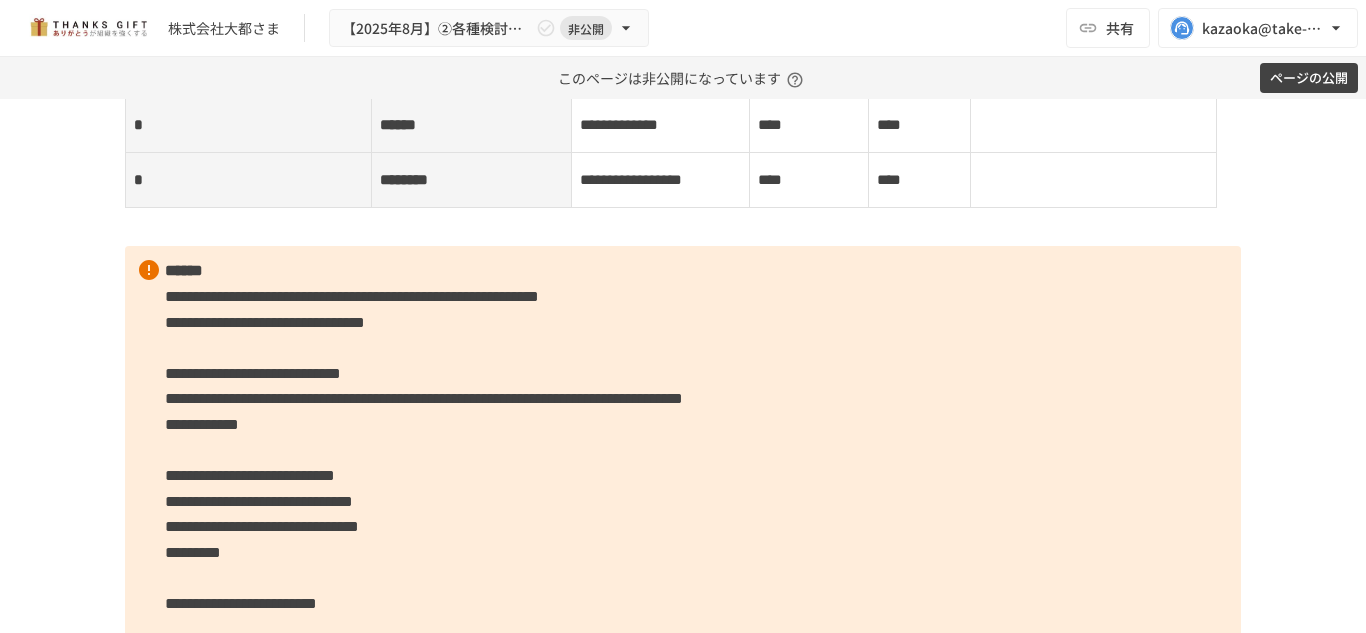drag, startPoint x: 200, startPoint y: 315, endPoint x: 346, endPoint y: 321, distance: 146.12323 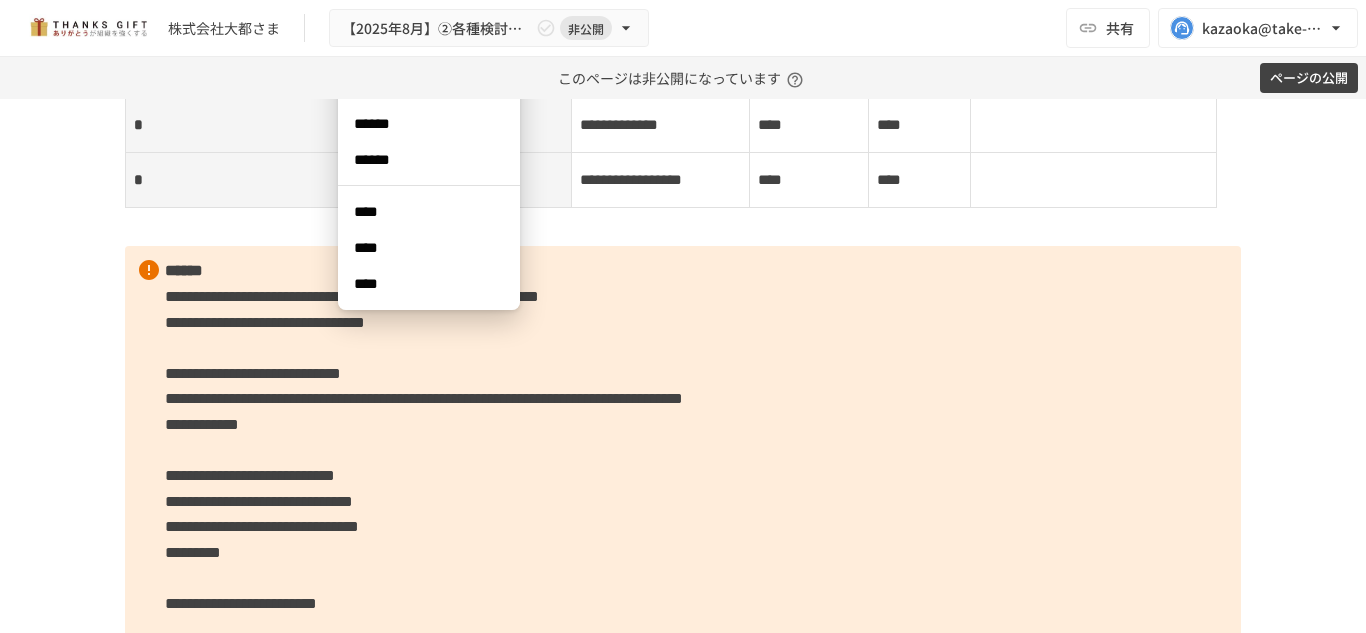 click on "****" at bounding box center (429, 248) 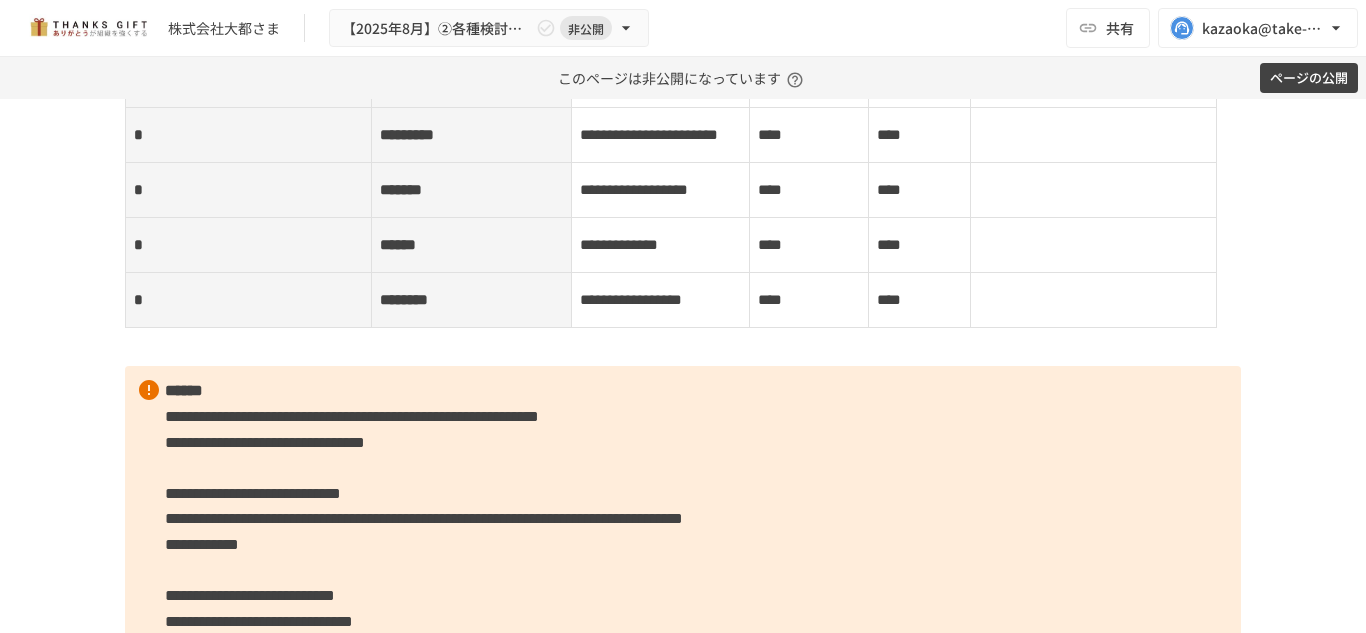 scroll, scrollTop: 5633, scrollLeft: 0, axis: vertical 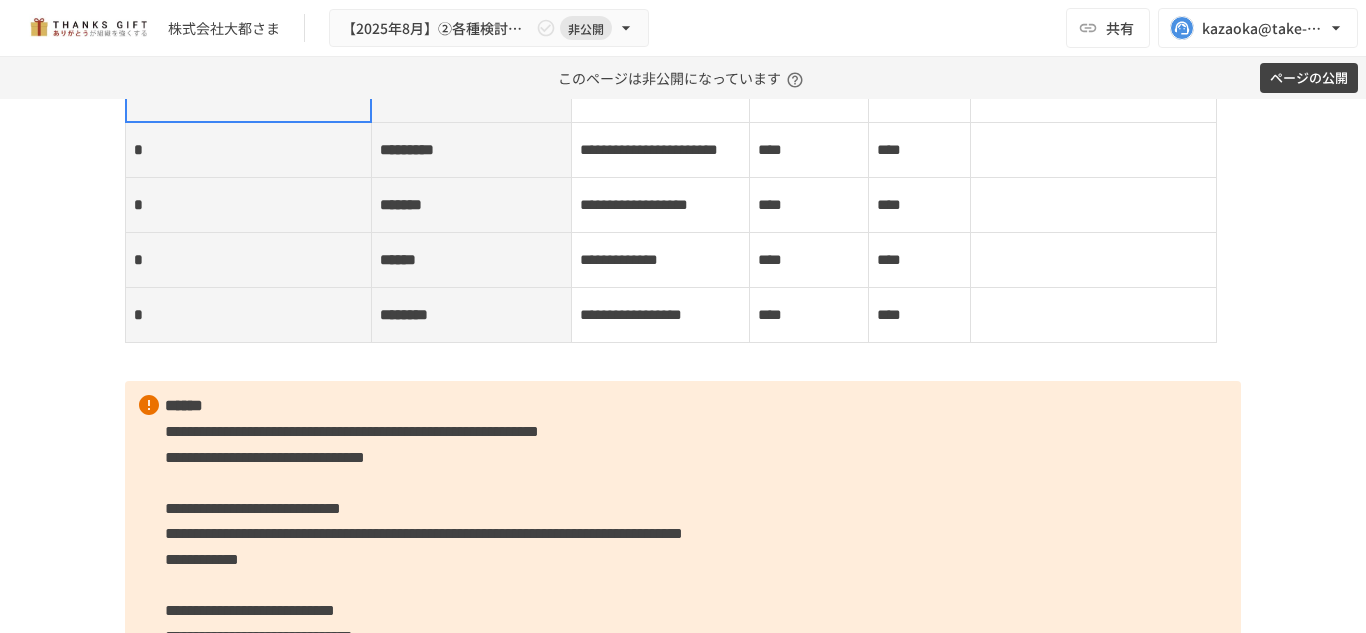 click at bounding box center [249, 95] 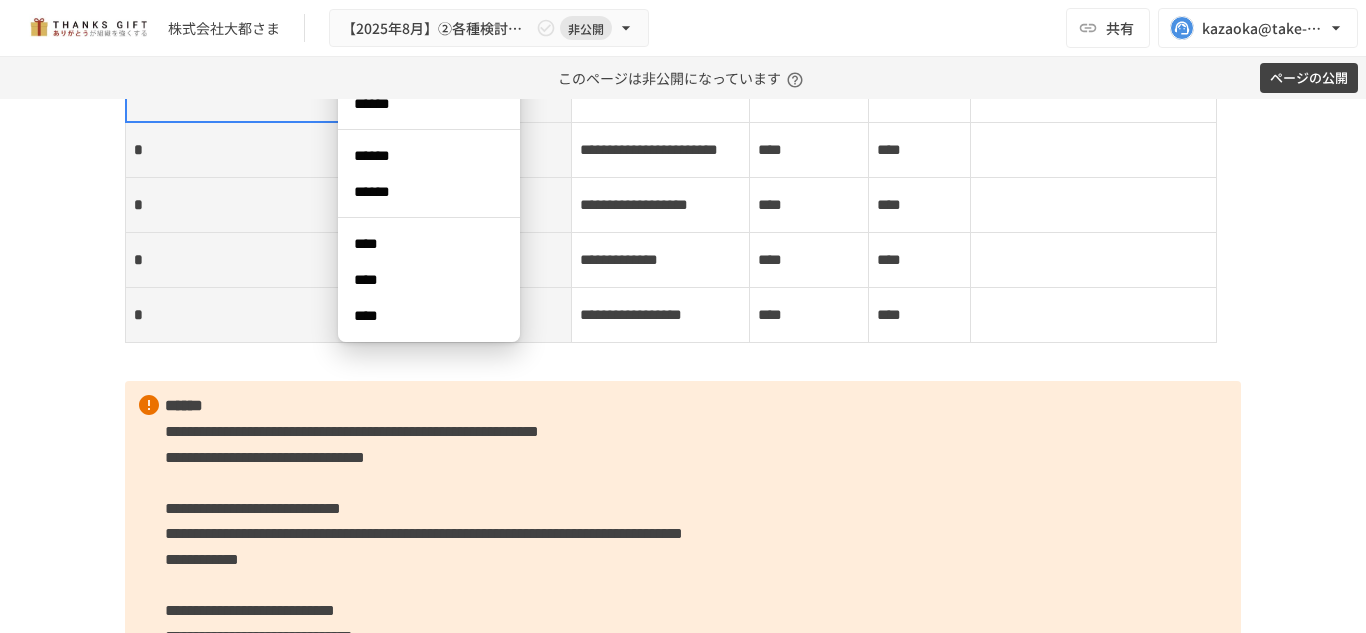 click on "****" at bounding box center (429, 280) 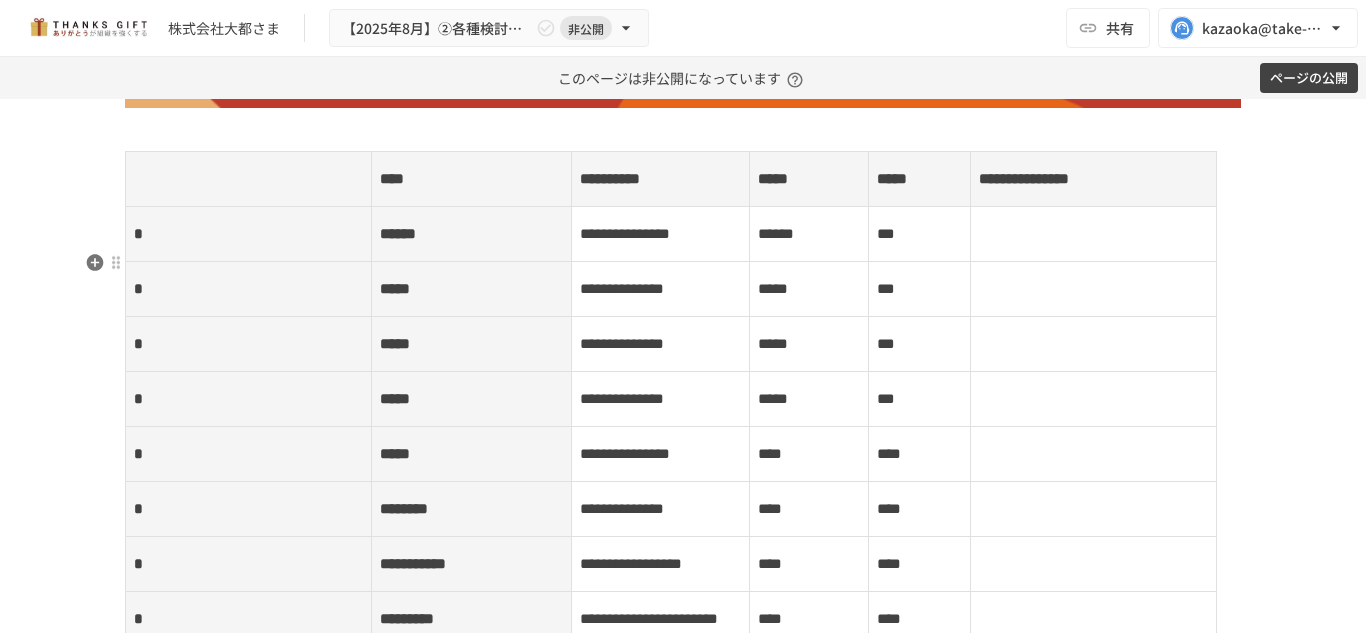 scroll, scrollTop: 5067, scrollLeft: 0, axis: vertical 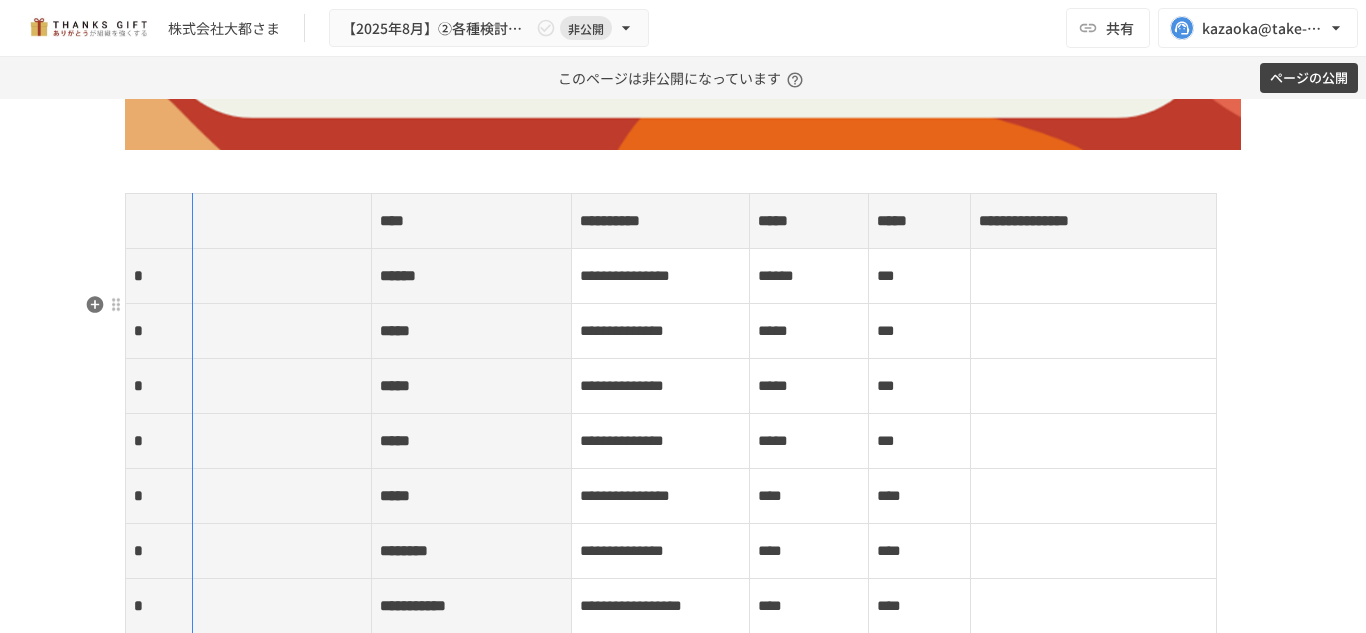 drag, startPoint x: 364, startPoint y: 321, endPoint x: 184, endPoint y: 326, distance: 180.06943 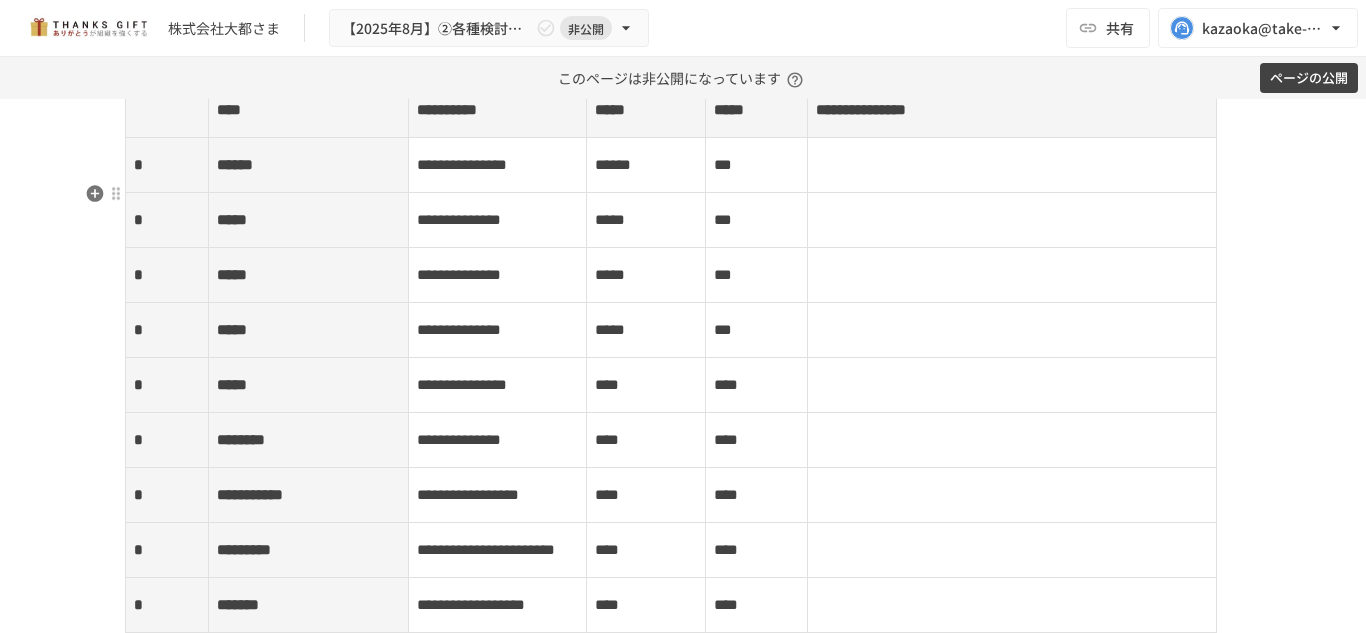 scroll, scrollTop: 5181, scrollLeft: 0, axis: vertical 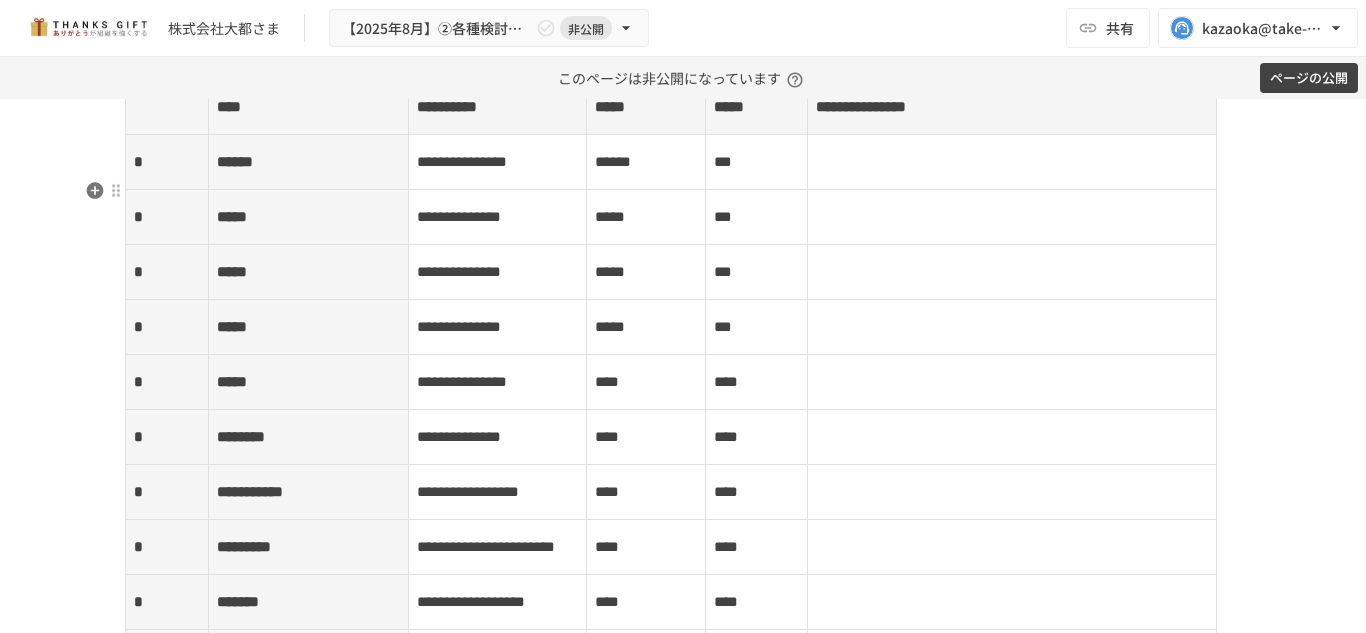click at bounding box center [208, 107] 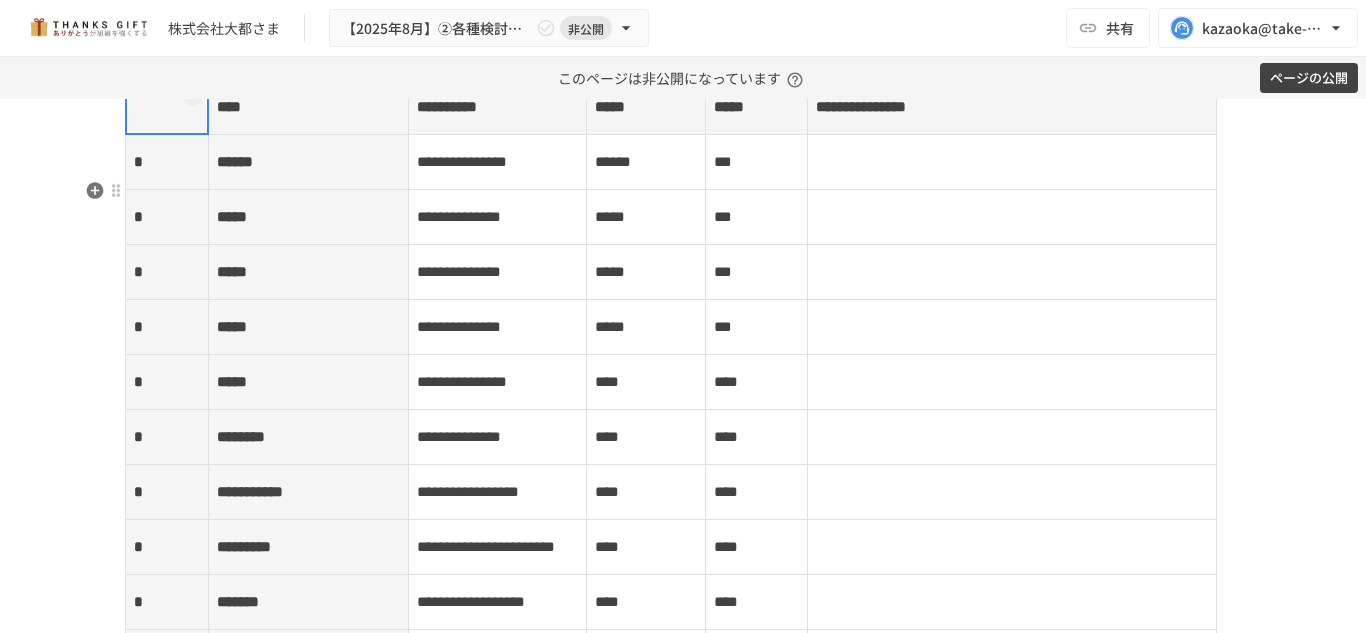 click at bounding box center (208, 107) 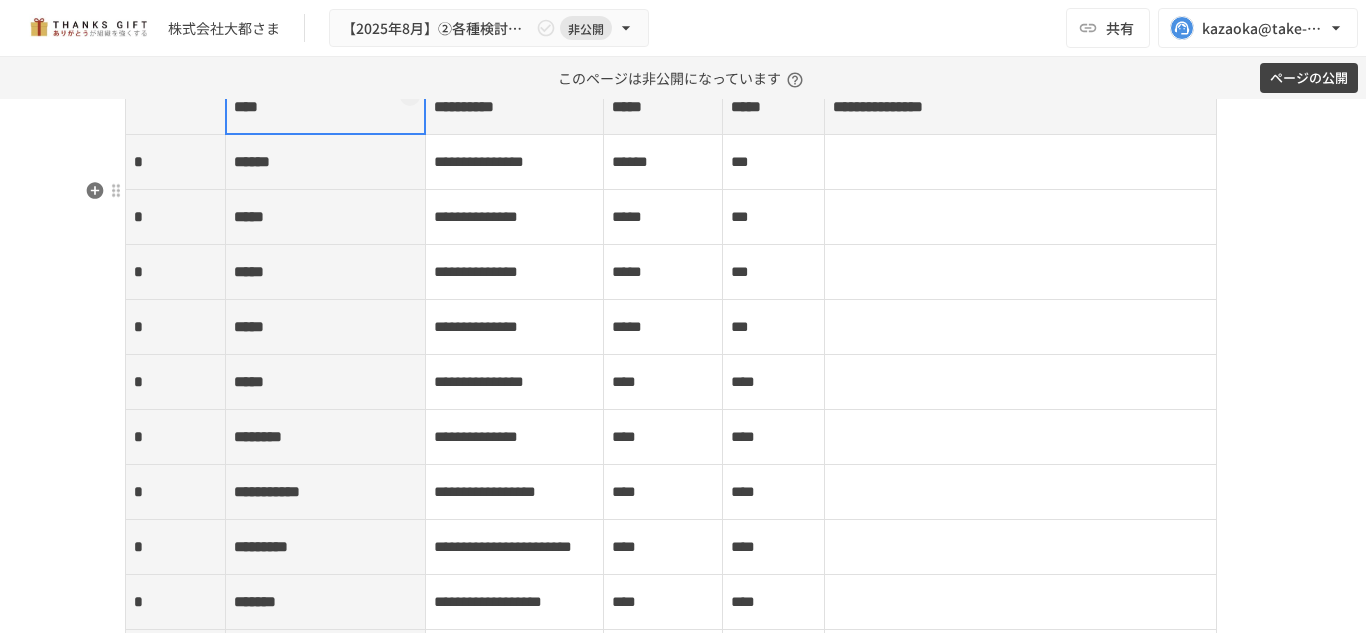 click on "**********" at bounding box center [671, 107] 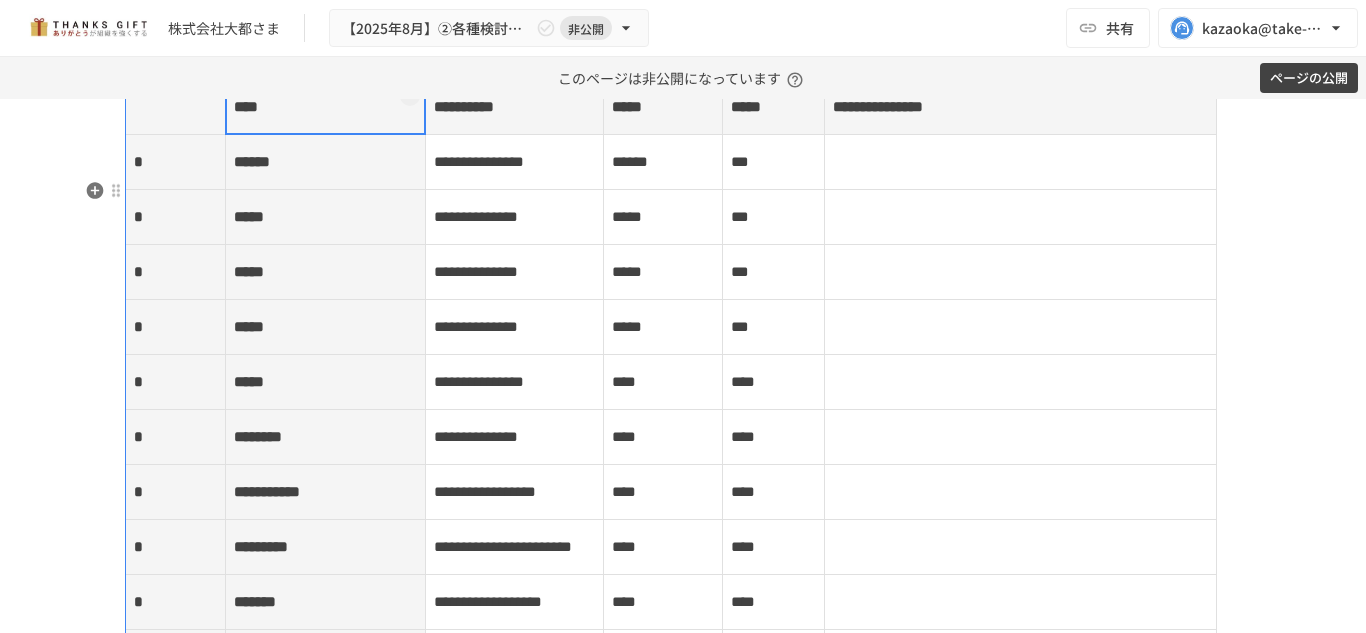 click at bounding box center (225, 107) 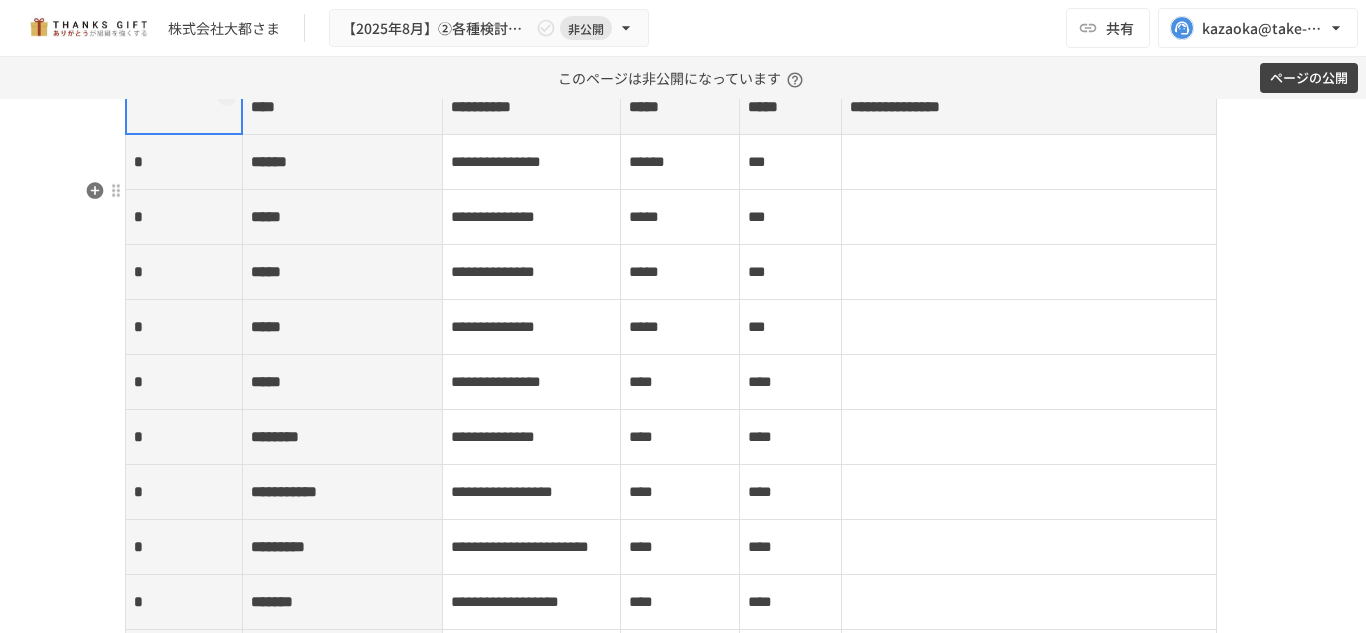 click at bounding box center (184, 107) 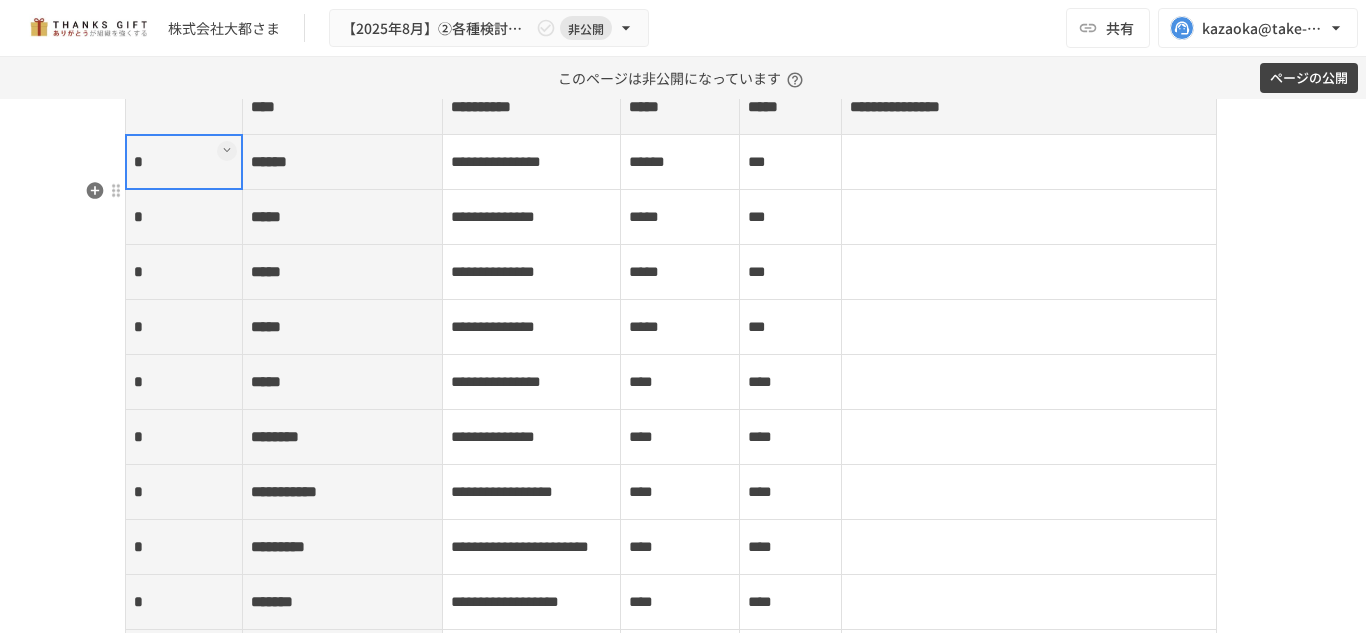 click on "*" at bounding box center [184, 162] 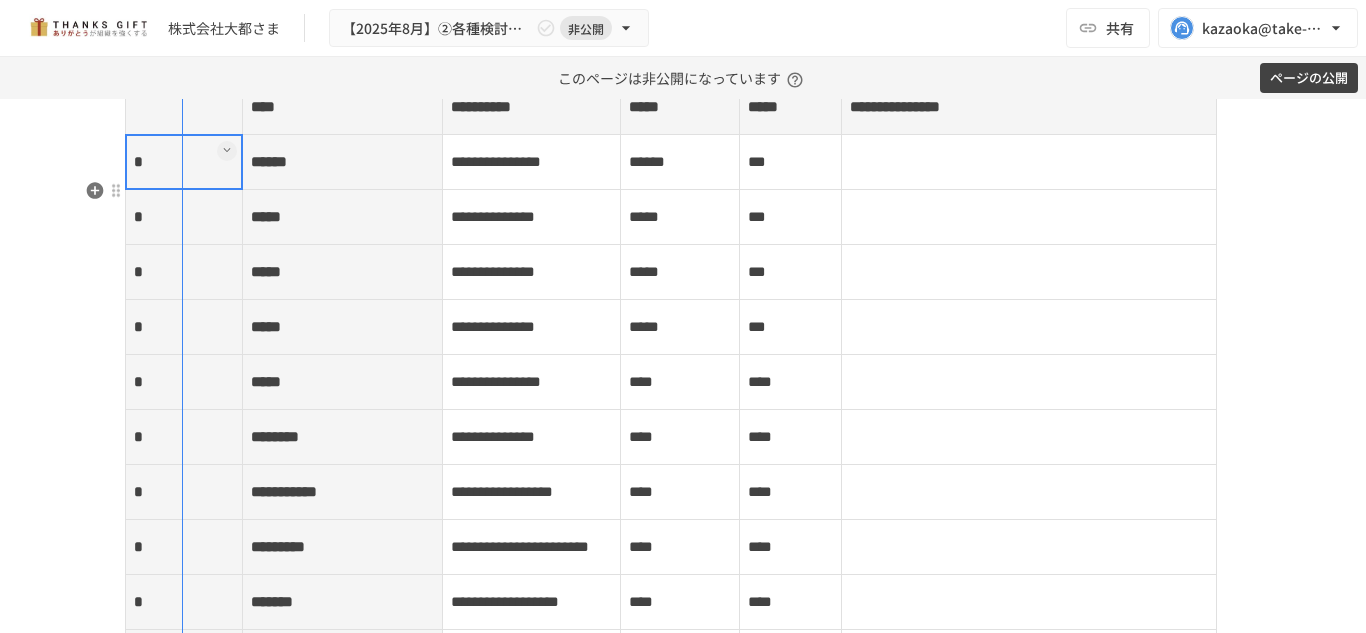 drag, startPoint x: 235, startPoint y: 209, endPoint x: 174, endPoint y: 201, distance: 61.522354 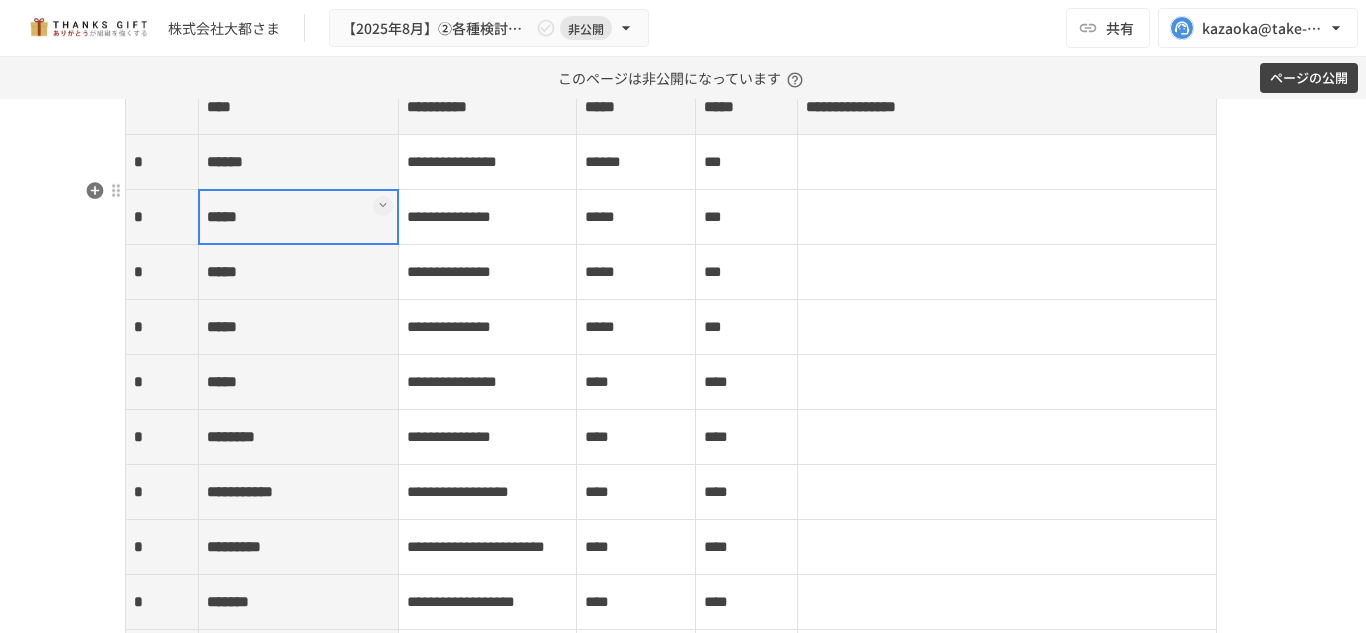 click on "*****" at bounding box center (298, 217) 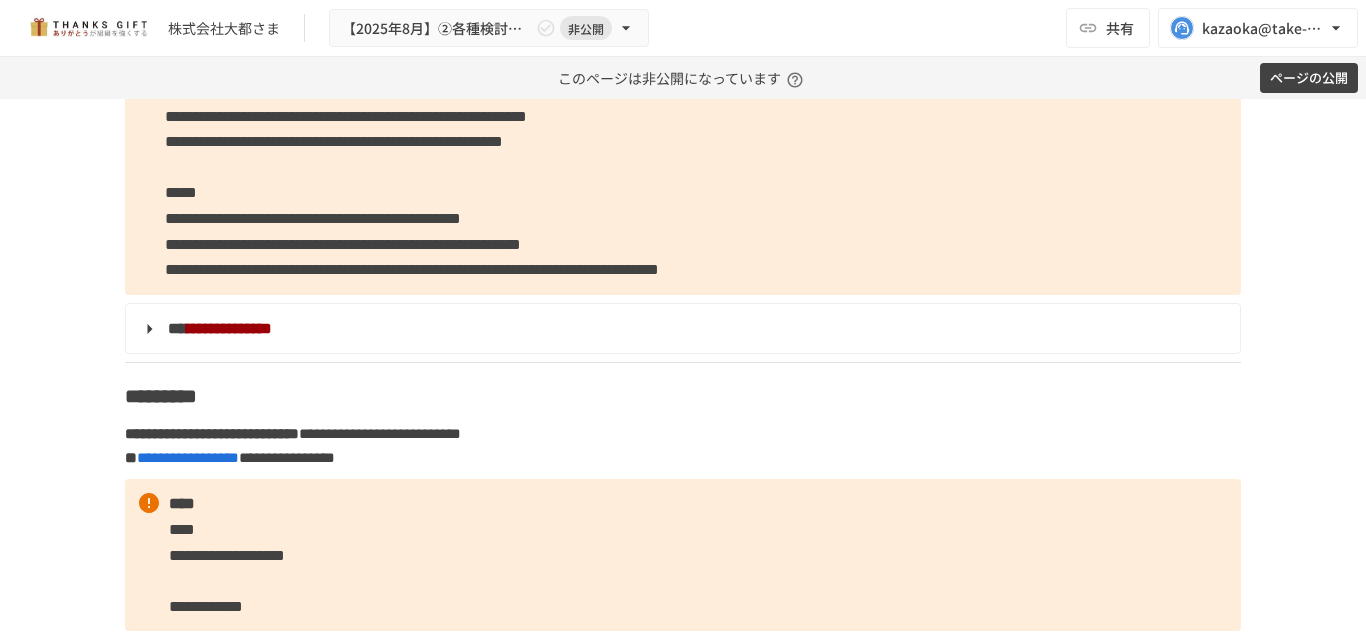 scroll, scrollTop: 6540, scrollLeft: 0, axis: vertical 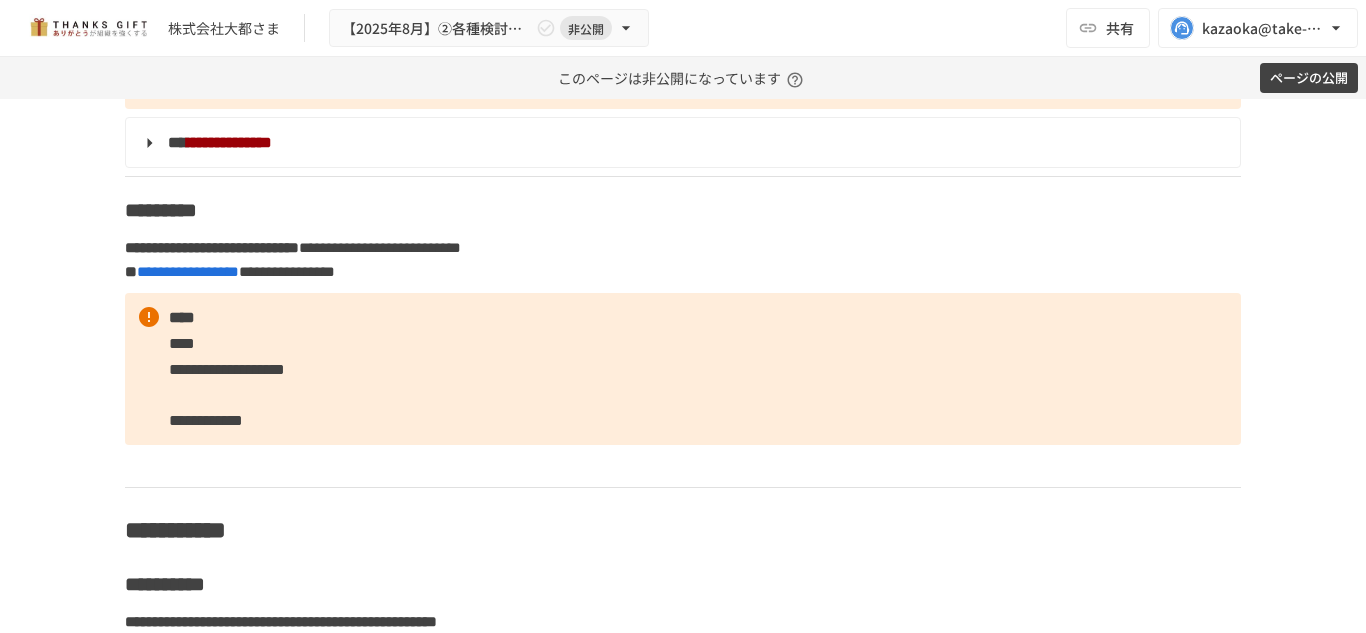 click on "**********" at bounding box center (683, -237) 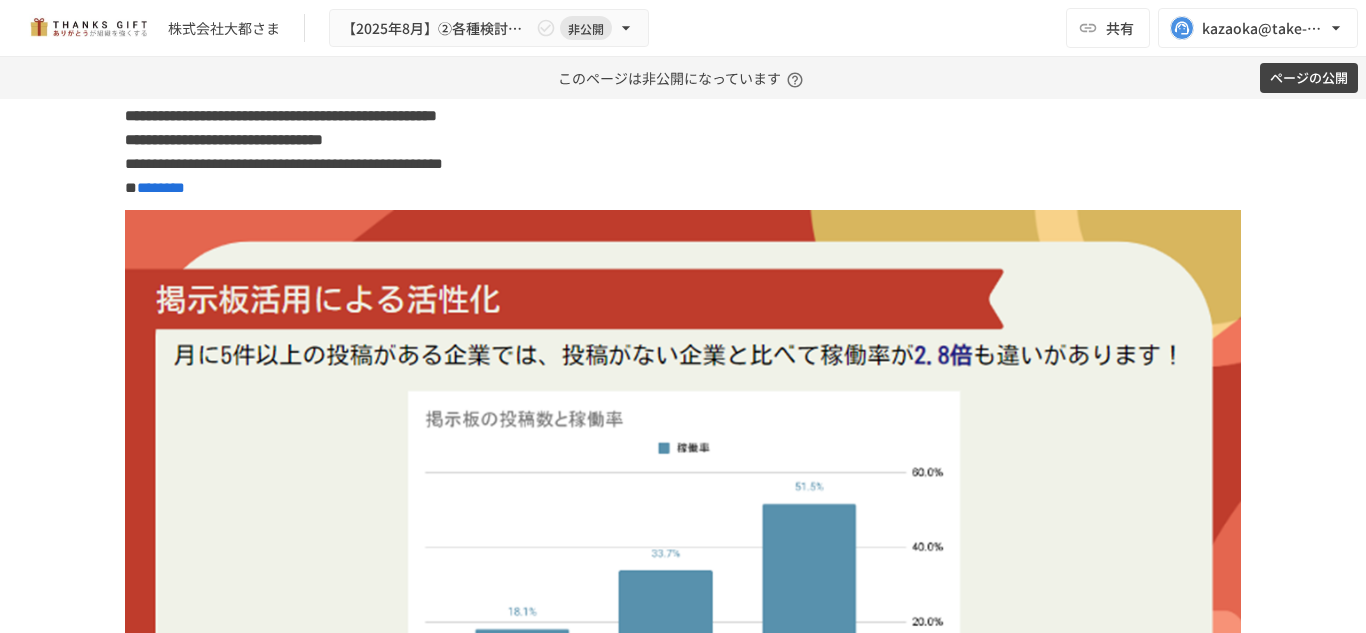 scroll, scrollTop: 7112, scrollLeft: 0, axis: vertical 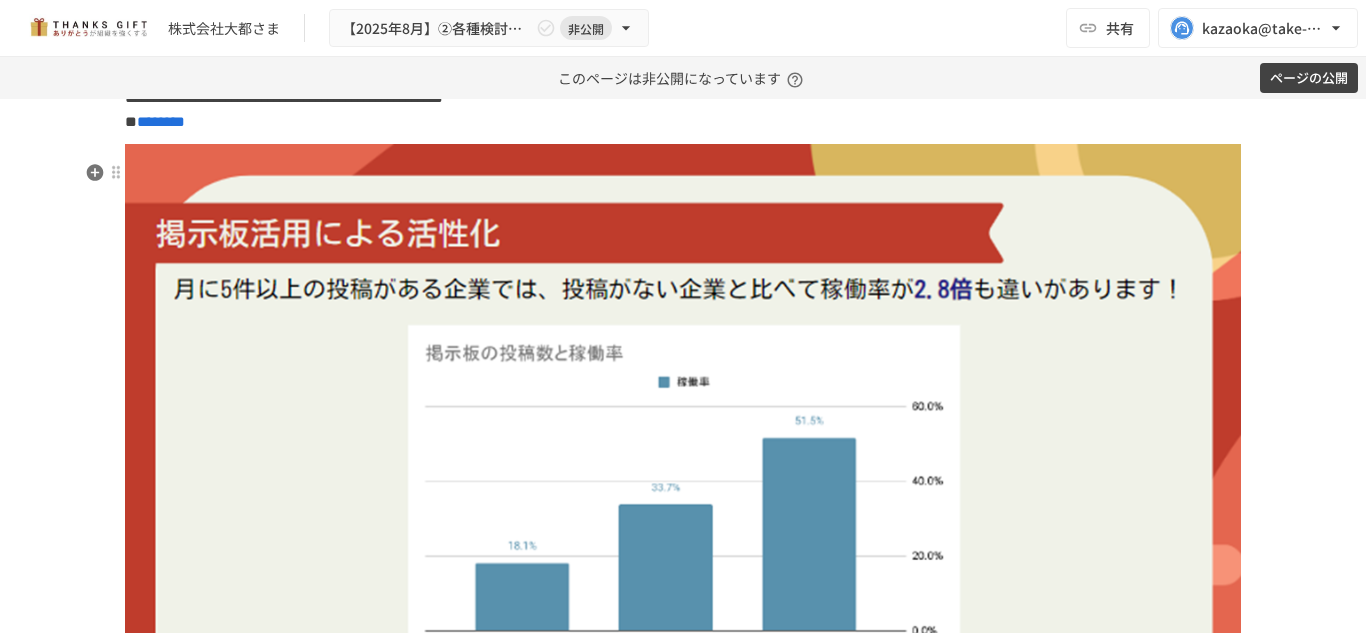 click on "**********" at bounding box center [683, -203] 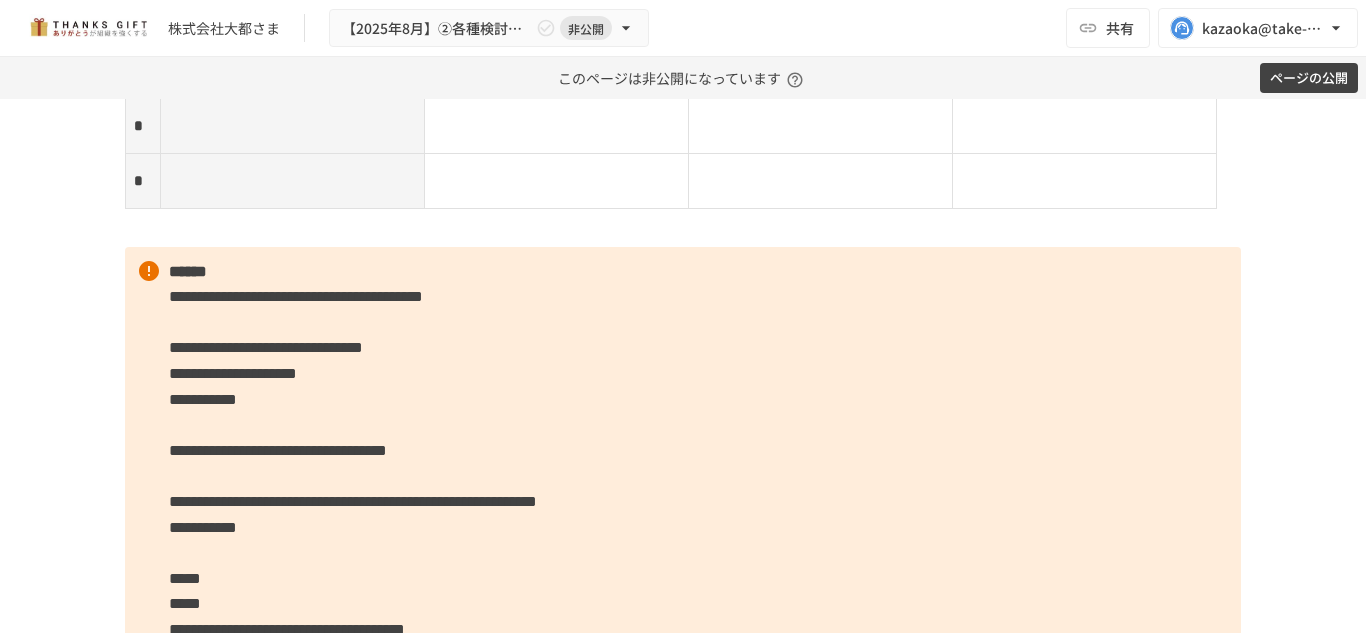 scroll, scrollTop: 8402, scrollLeft: 0, axis: vertical 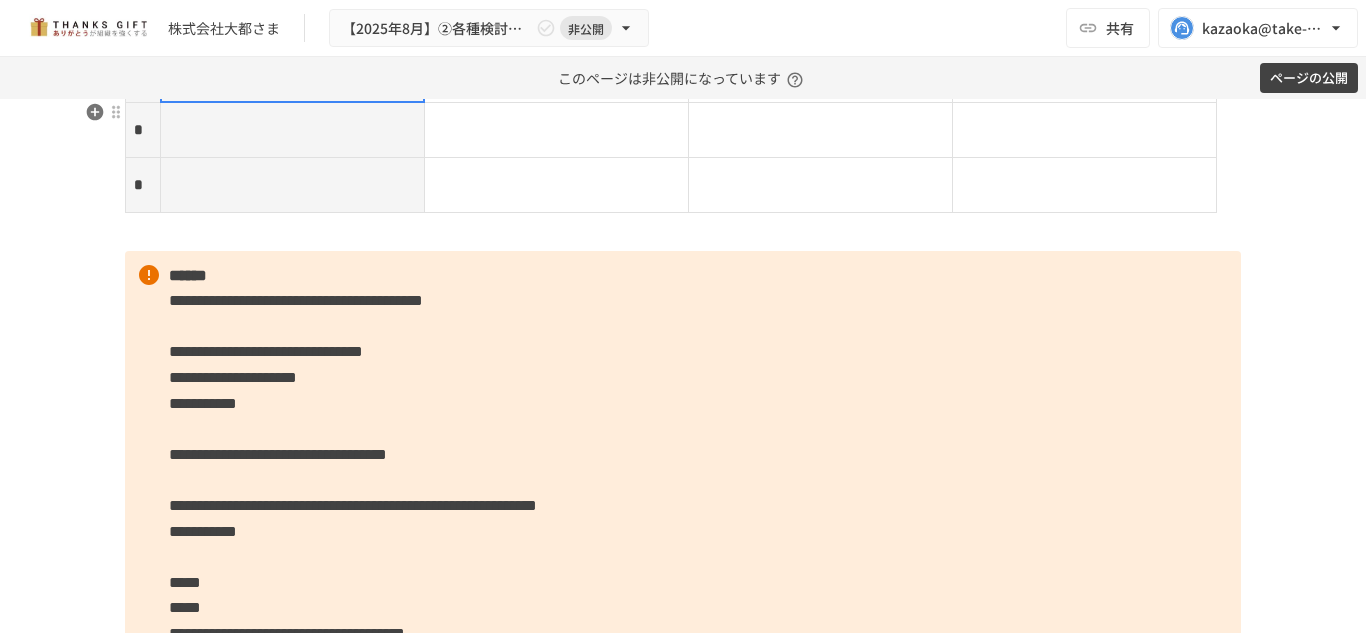 click on "****" at bounding box center (292, 74) 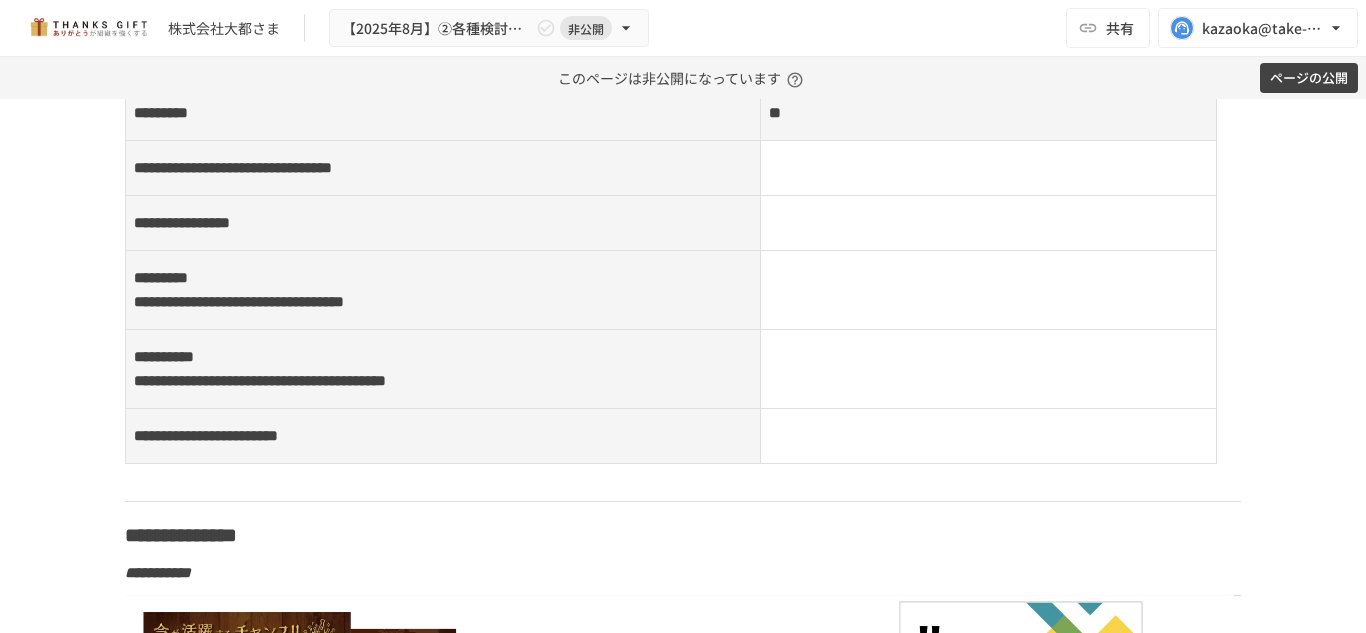 scroll, scrollTop: 10692, scrollLeft: 0, axis: vertical 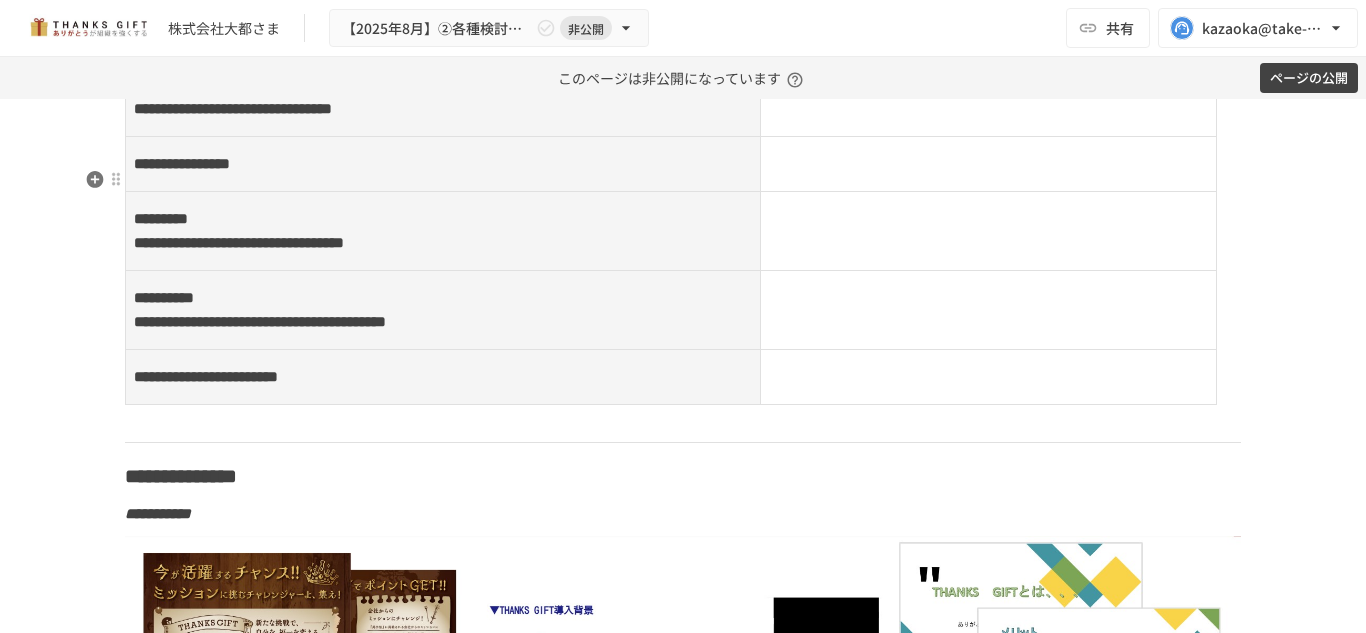 click on "**********" at bounding box center [683, -219] 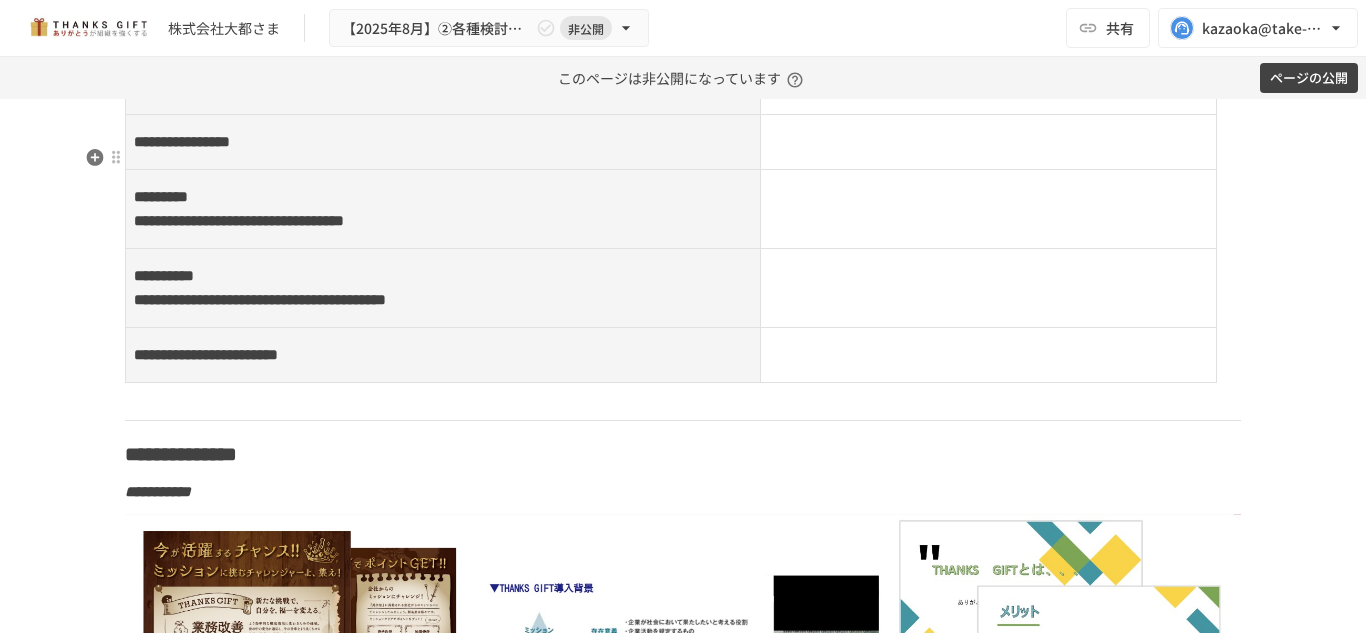 scroll, scrollTop: 10719, scrollLeft: 0, axis: vertical 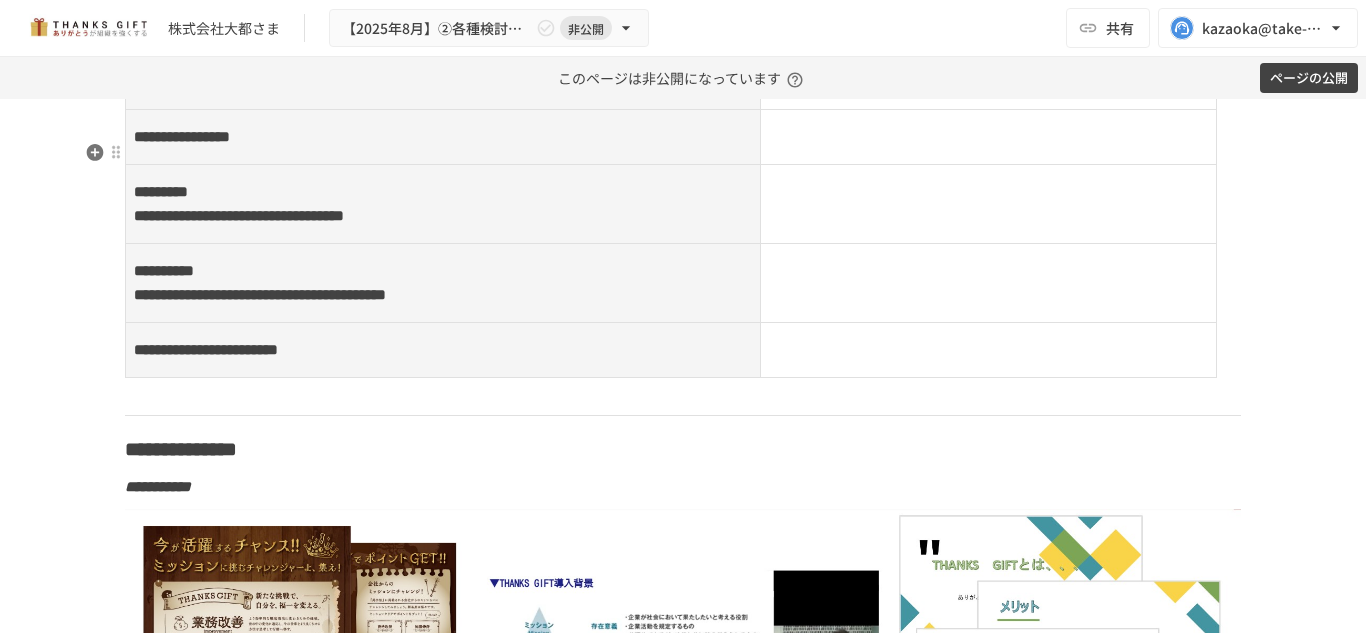 click on "**********" at bounding box center [683, -246] 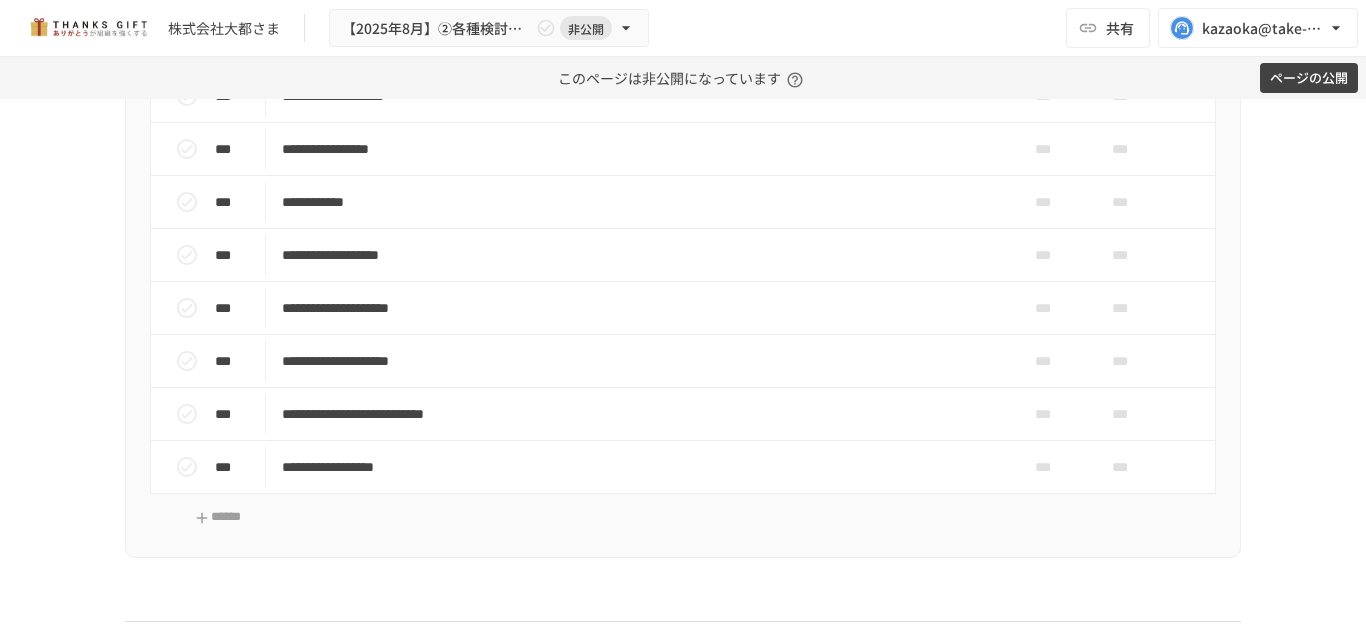 scroll, scrollTop: 12192, scrollLeft: 0, axis: vertical 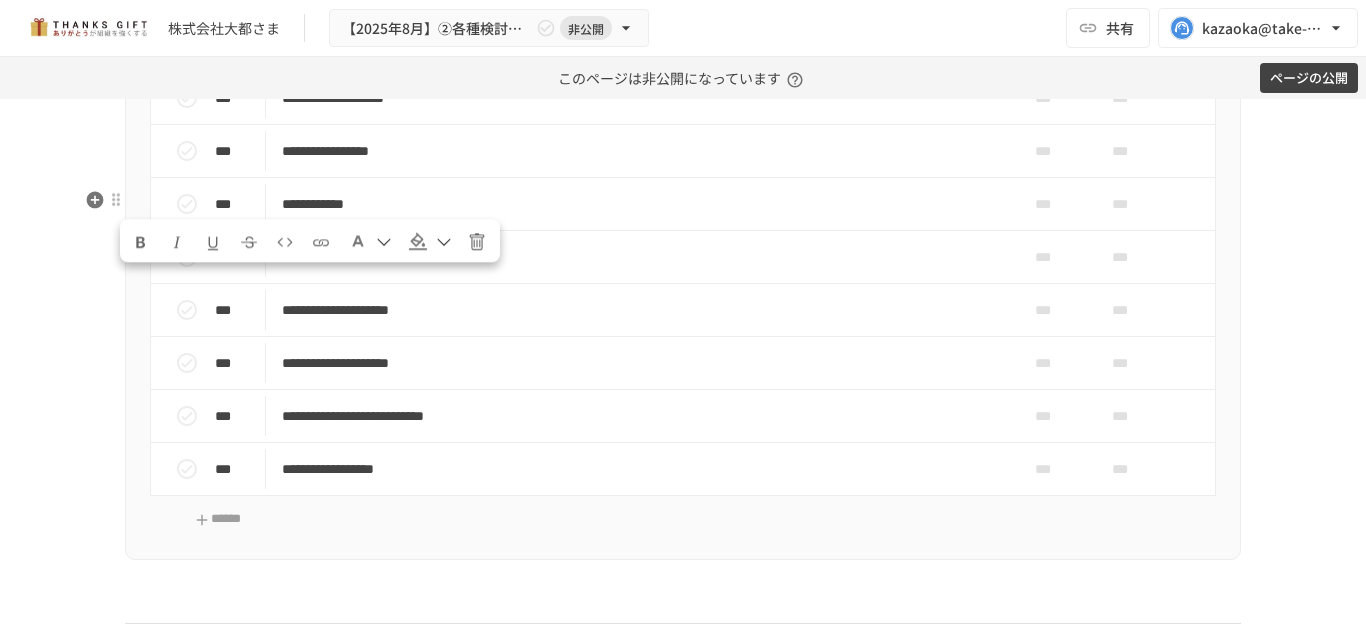 drag, startPoint x: 469, startPoint y: 351, endPoint x: 119, endPoint y: 269, distance: 359.4774 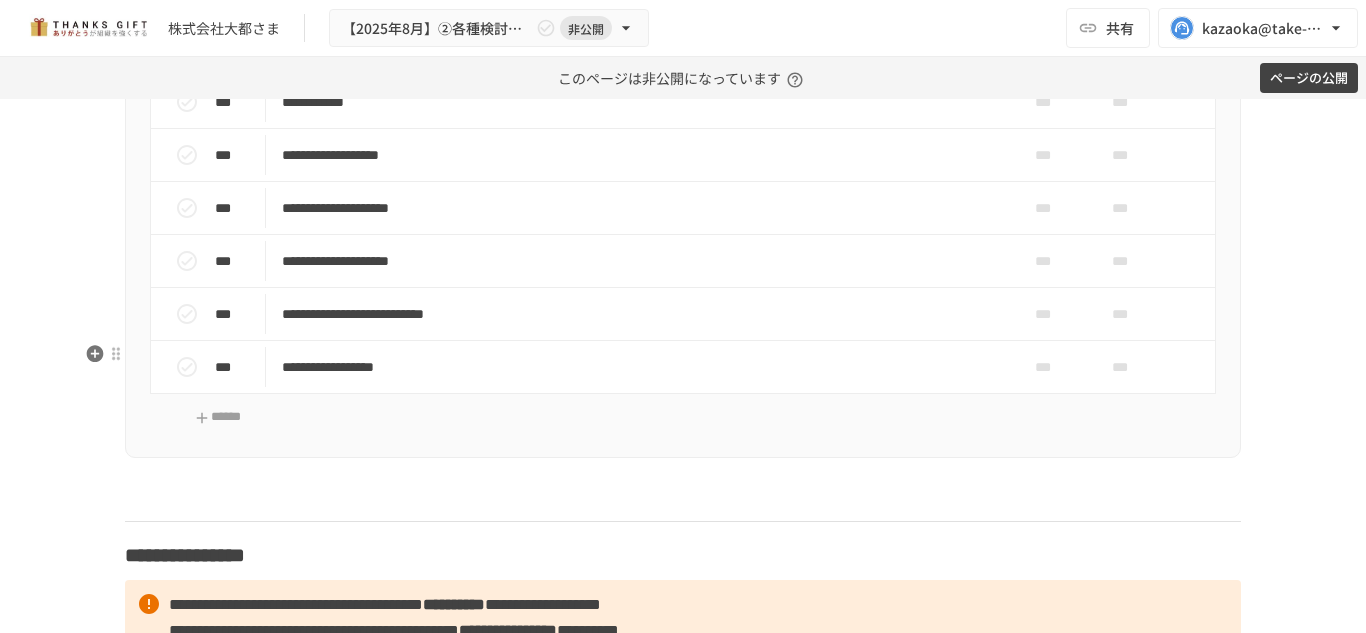 click on "**********" at bounding box center [683, -120] 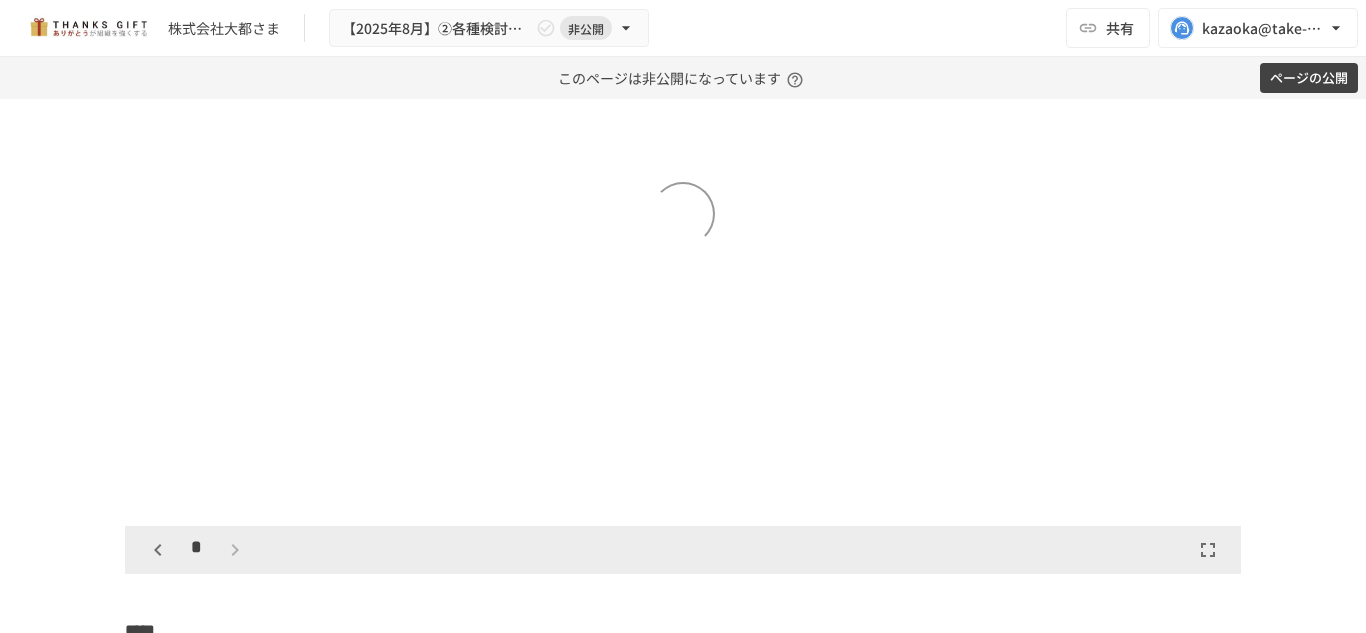 scroll, scrollTop: 15703, scrollLeft: 0, axis: vertical 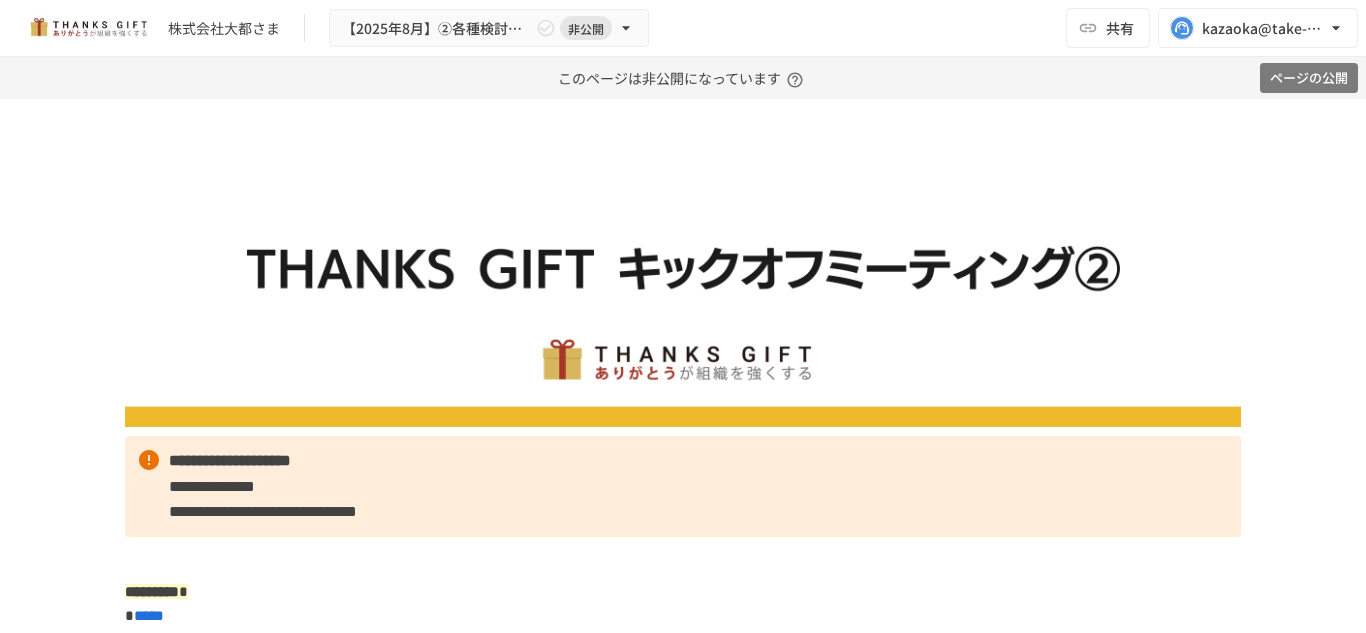 click on "ページの公開" at bounding box center [1309, 78] 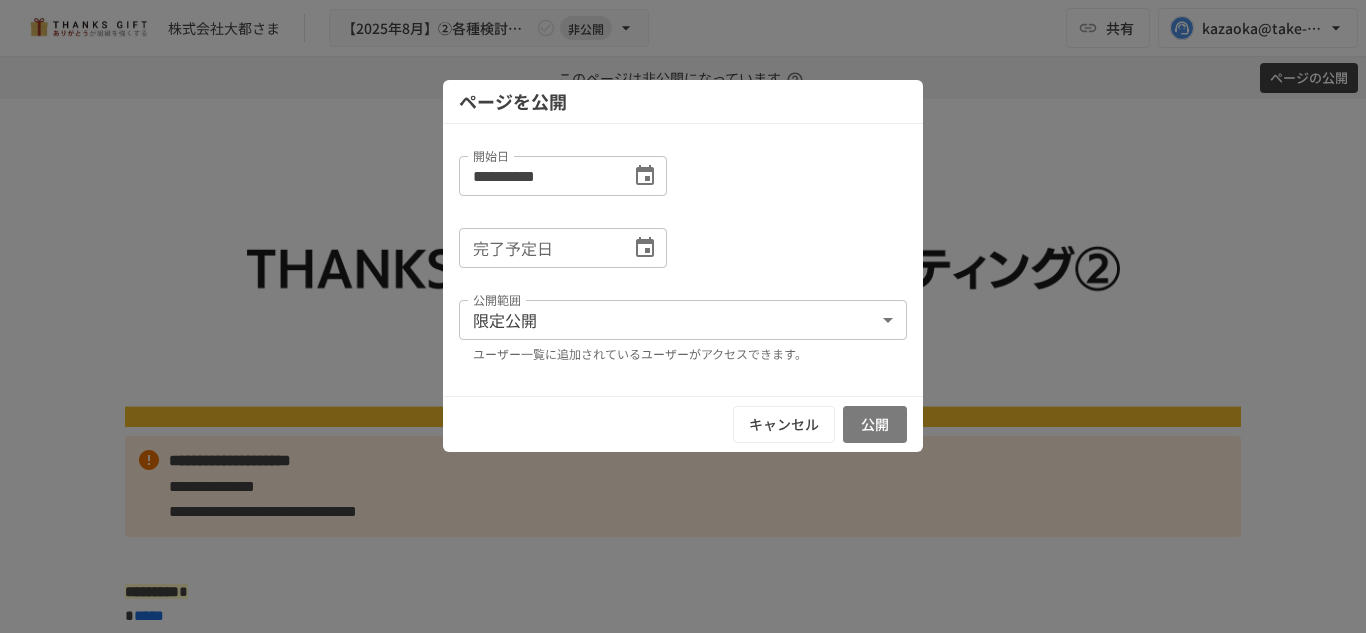 click on "公開" at bounding box center (875, 424) 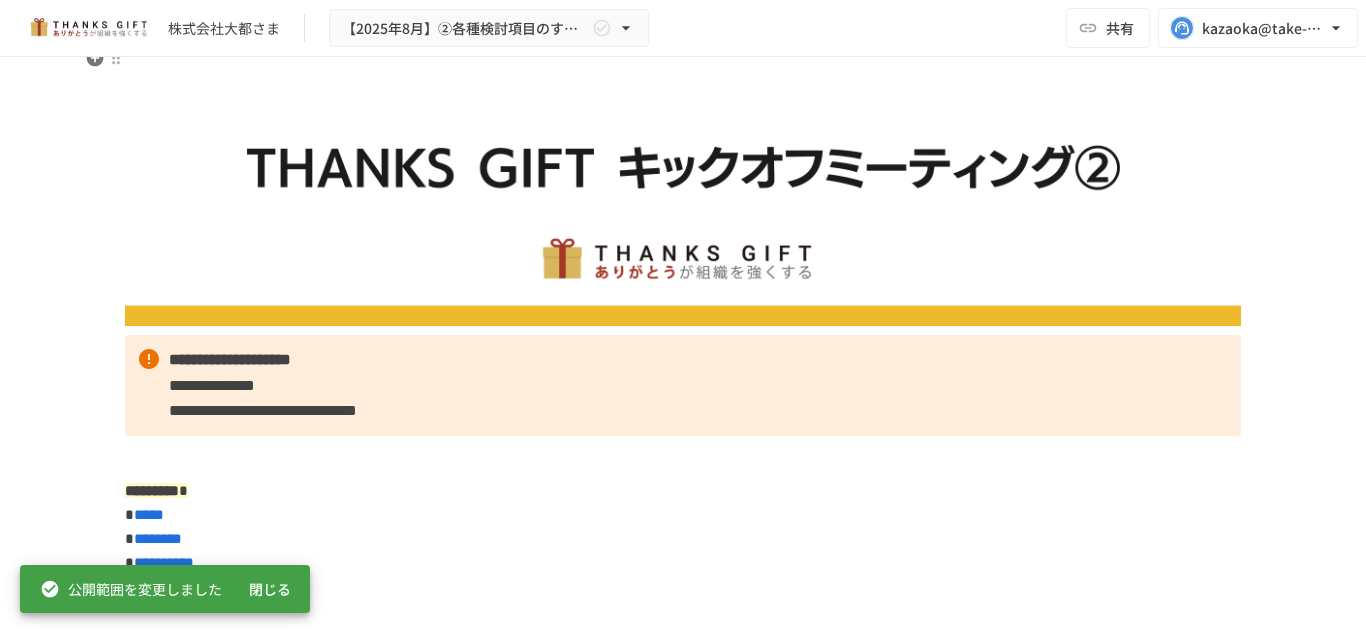 scroll, scrollTop: 60, scrollLeft: 0, axis: vertical 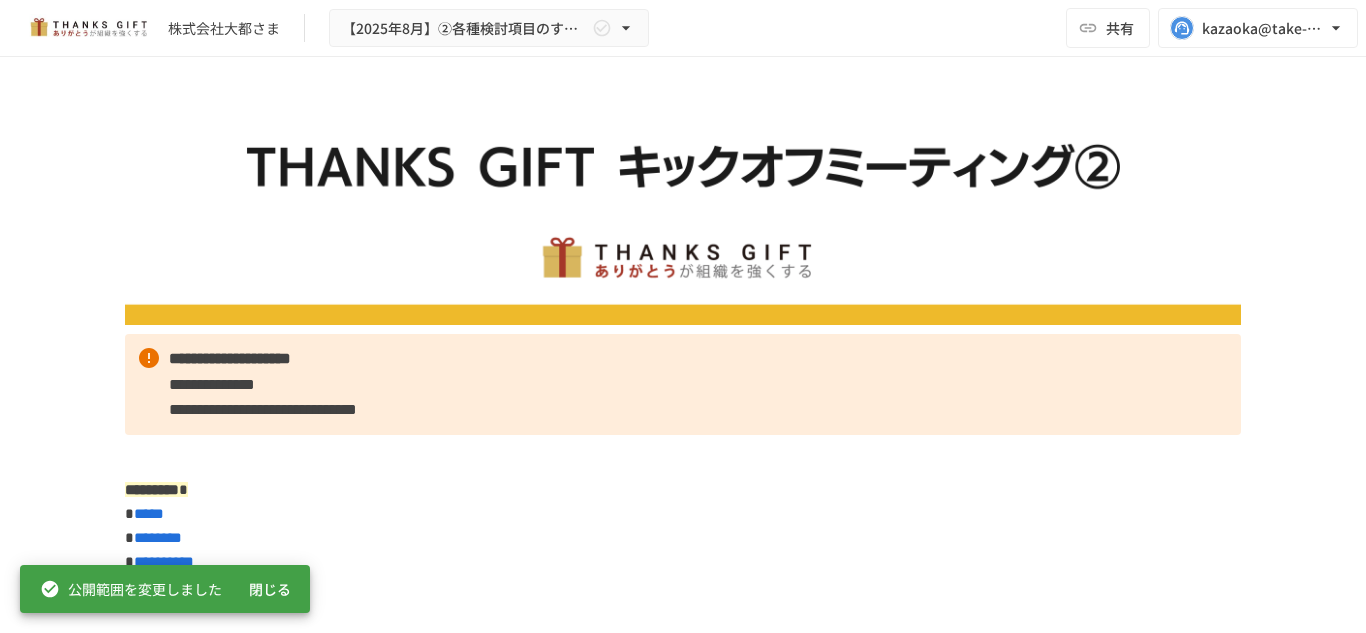 click on "**********" at bounding box center [683, 324] 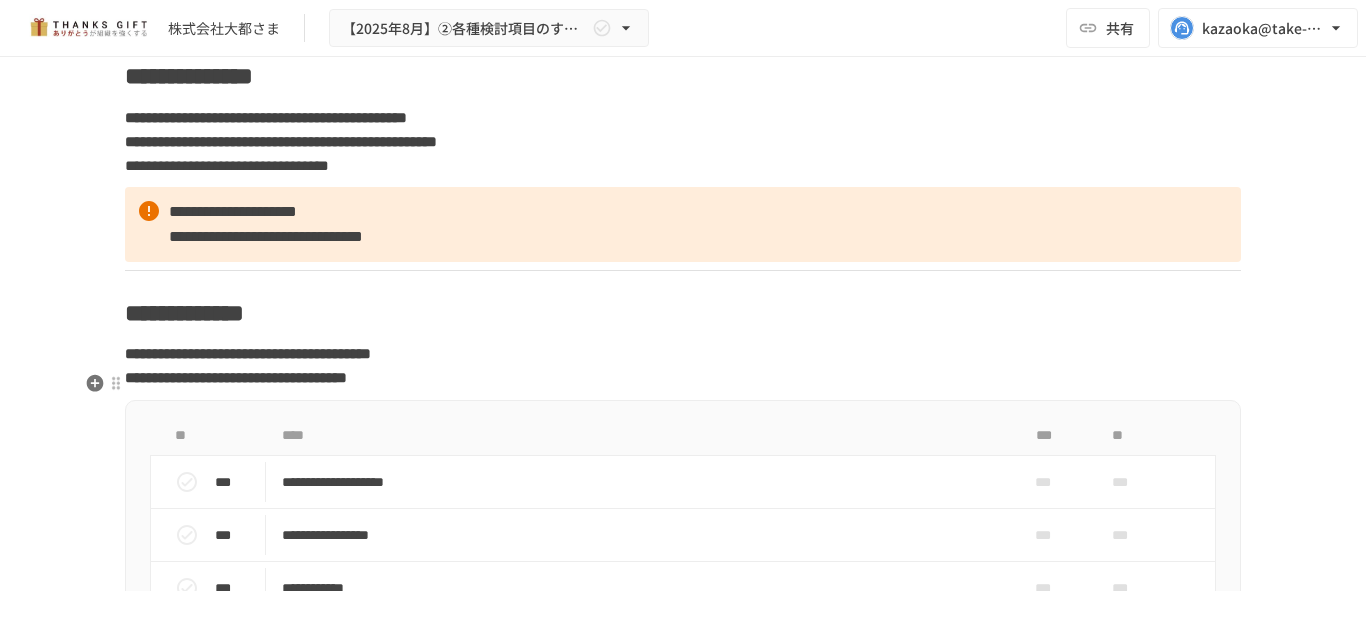 scroll, scrollTop: 11975, scrollLeft: 0, axis: vertical 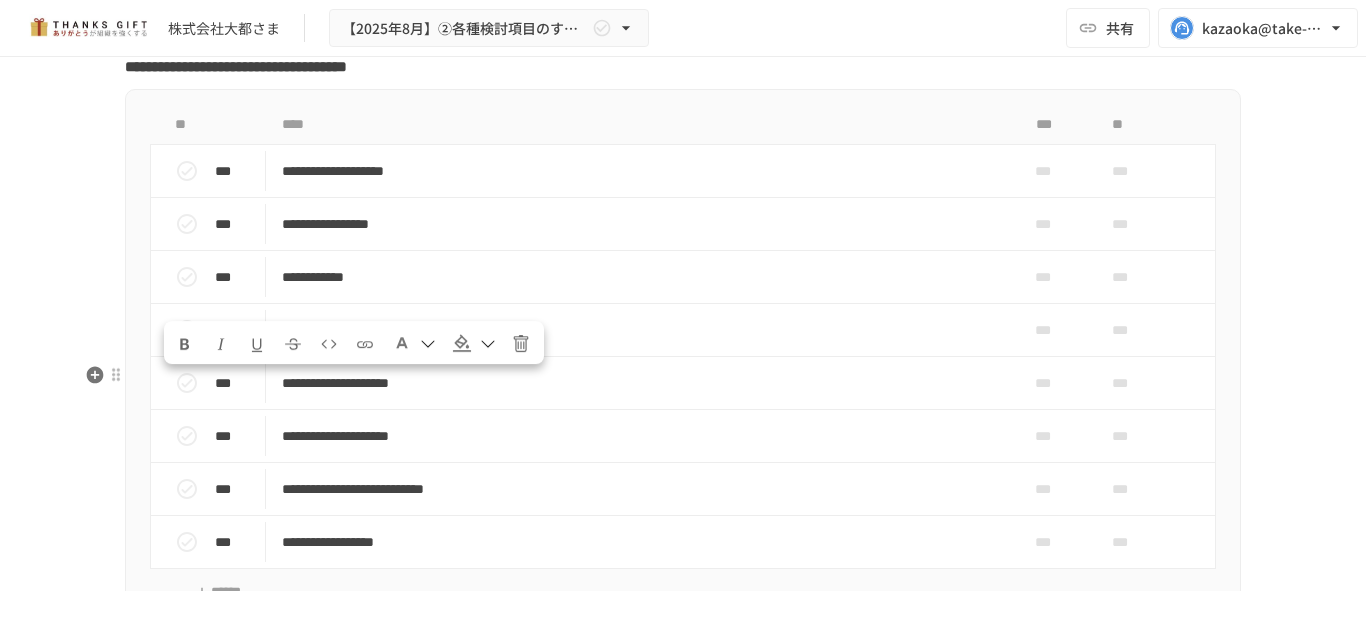 drag, startPoint x: 360, startPoint y: 382, endPoint x: 161, endPoint y: 378, distance: 199.04019 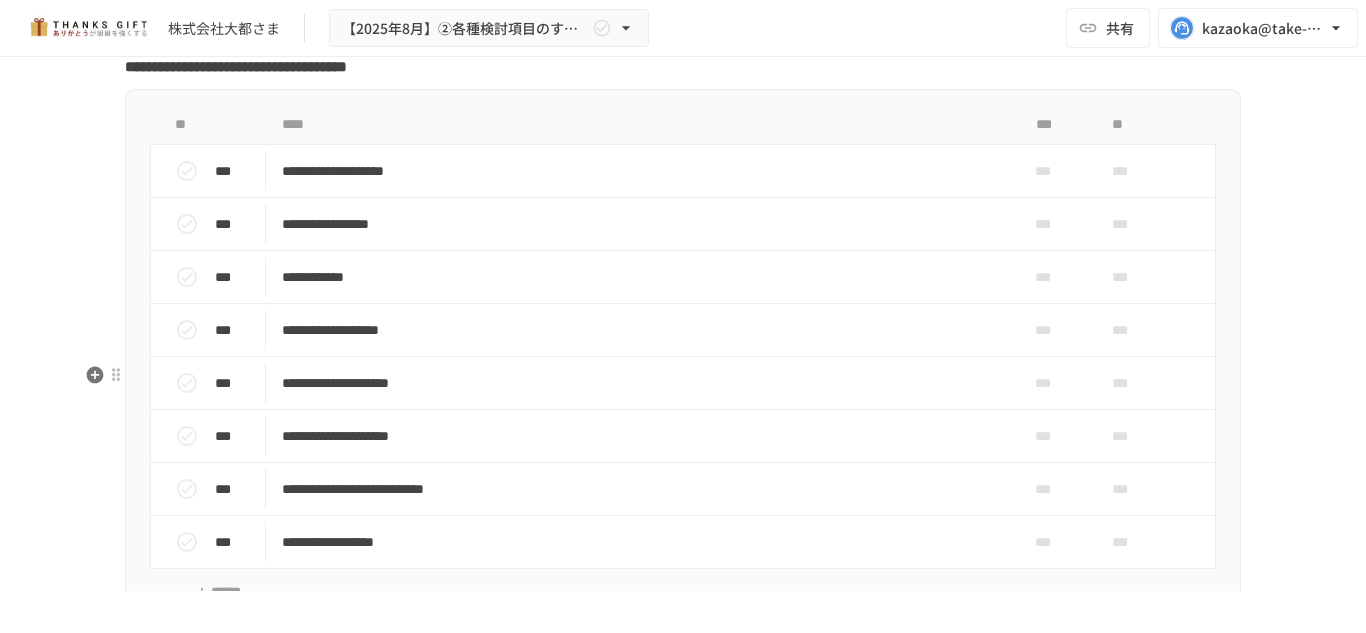 click on "**********" at bounding box center [683, -87] 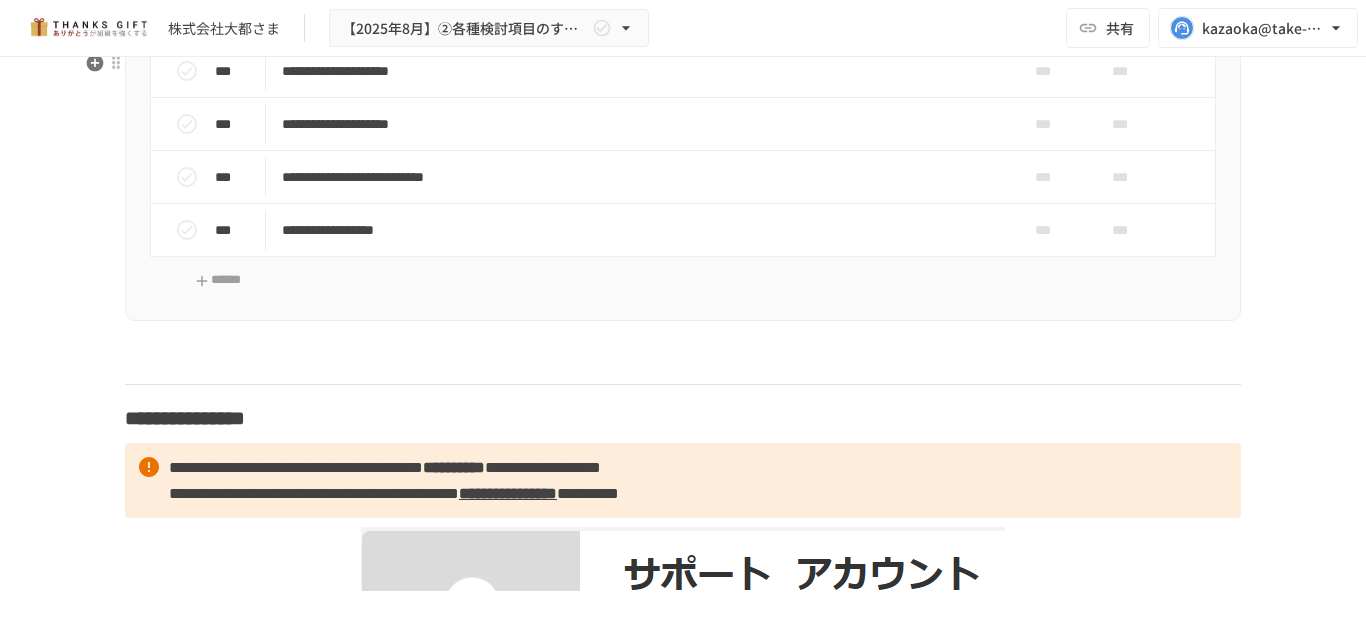 scroll, scrollTop: 12282, scrollLeft: 0, axis: vertical 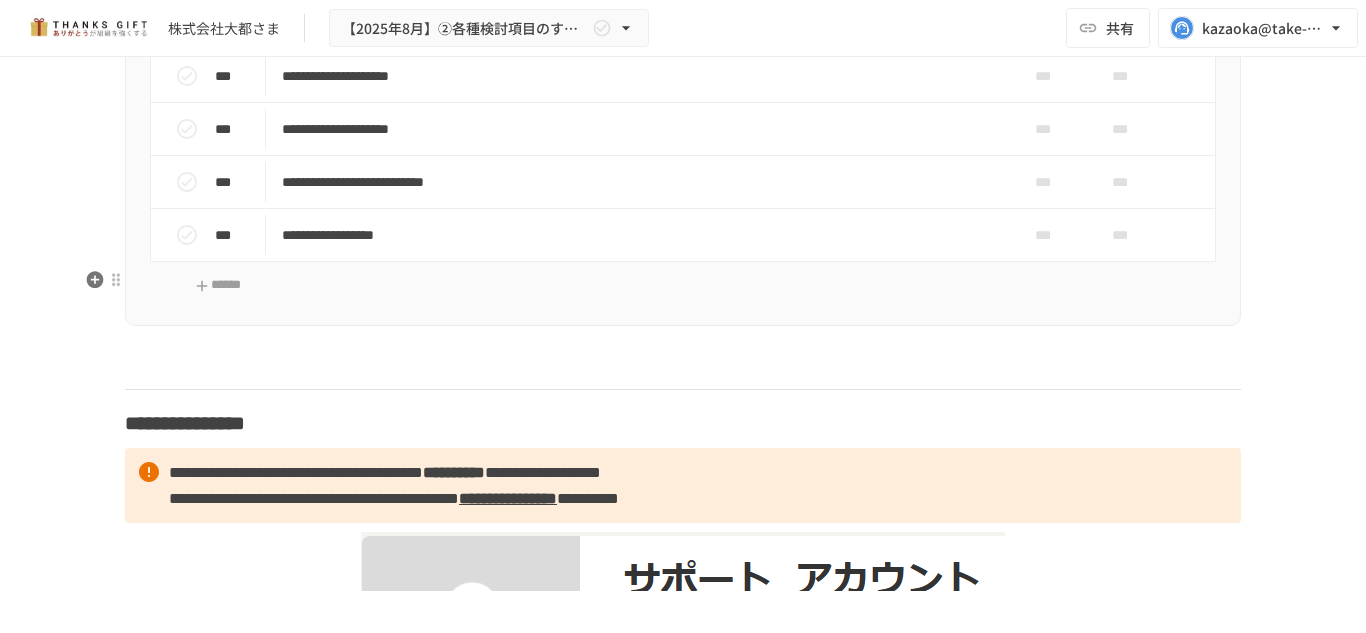 click on "**********" at bounding box center [641, -136] 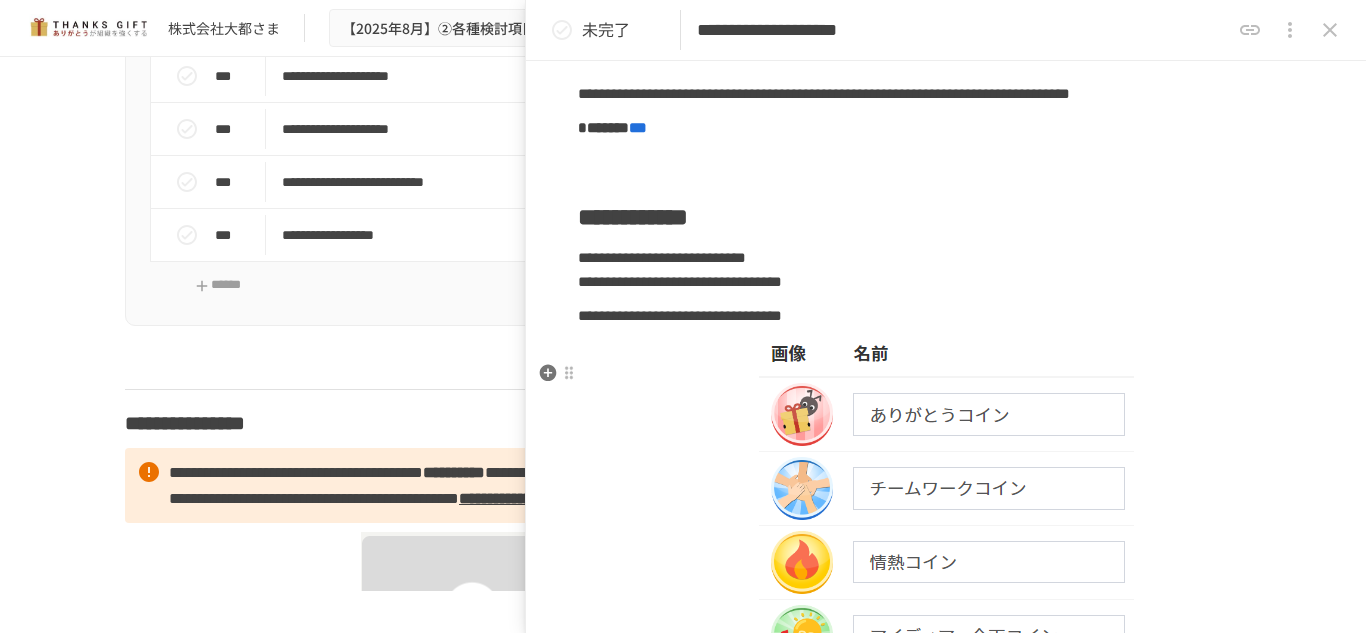 scroll, scrollTop: 0, scrollLeft: 0, axis: both 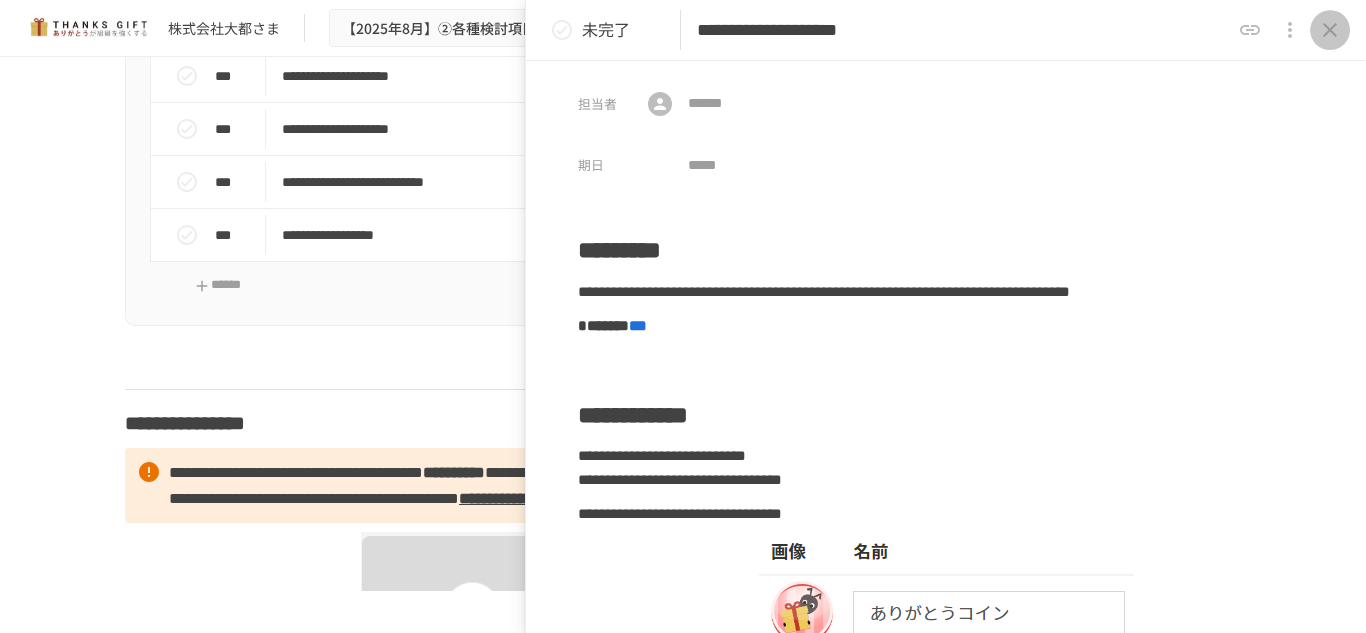 click 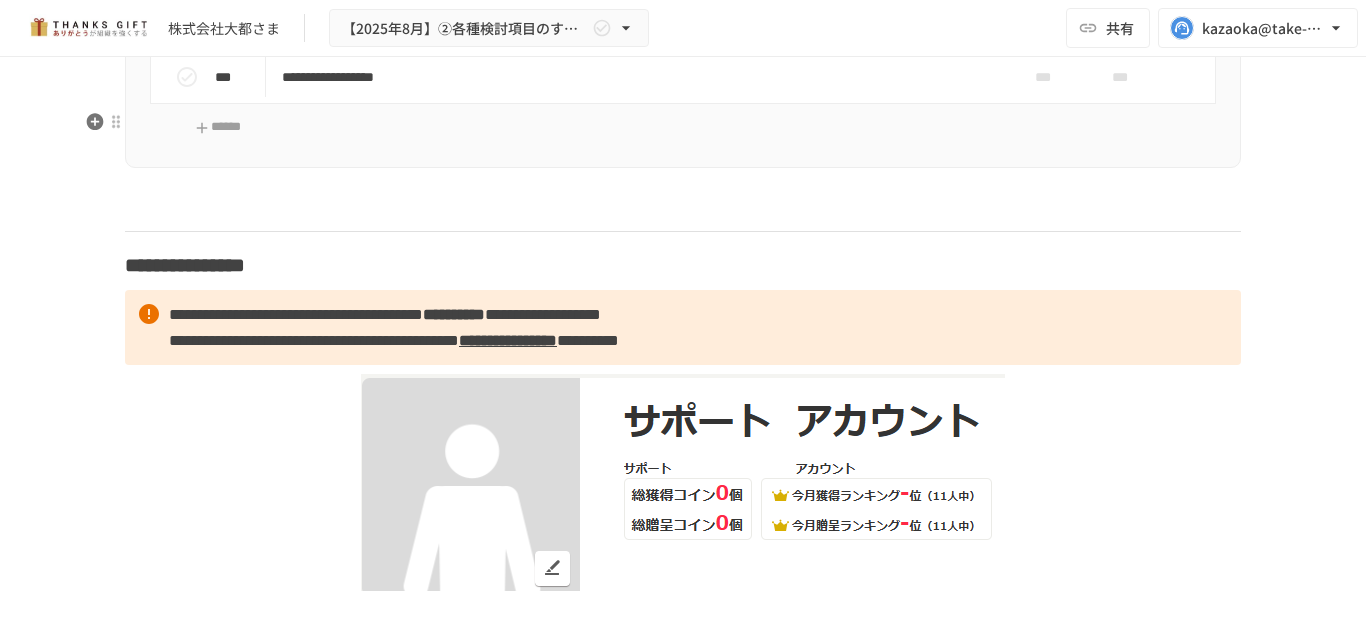 scroll, scrollTop: 12444, scrollLeft: 0, axis: vertical 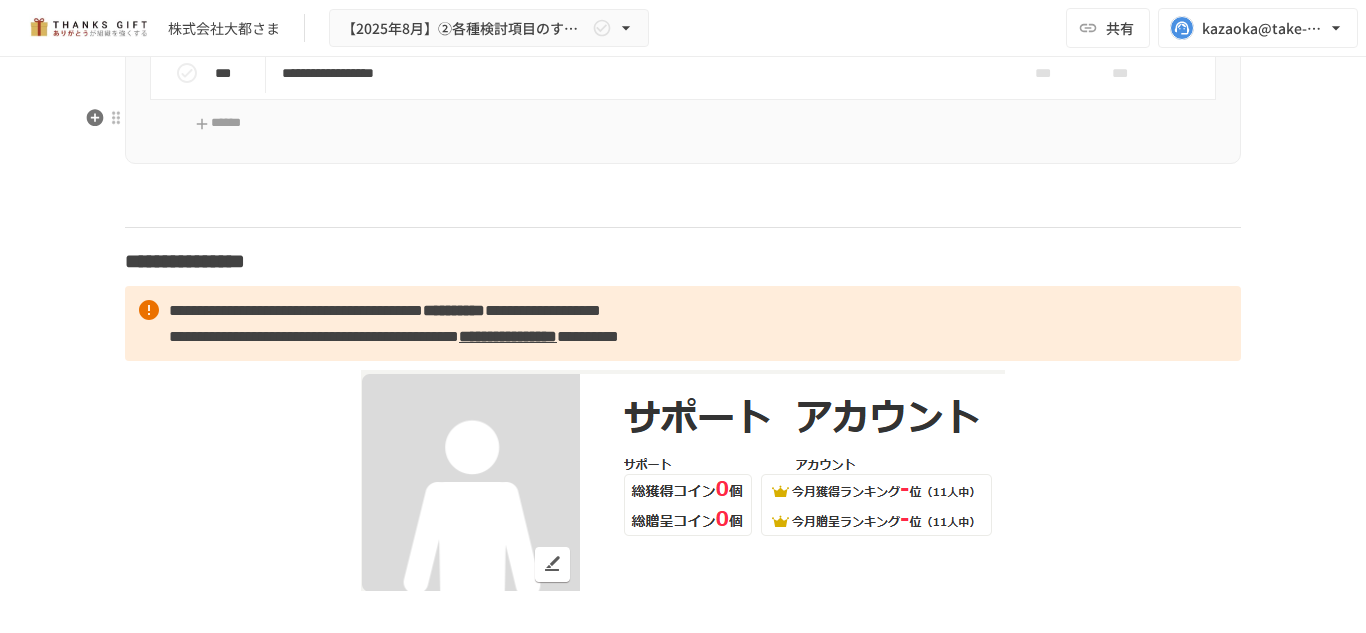 click 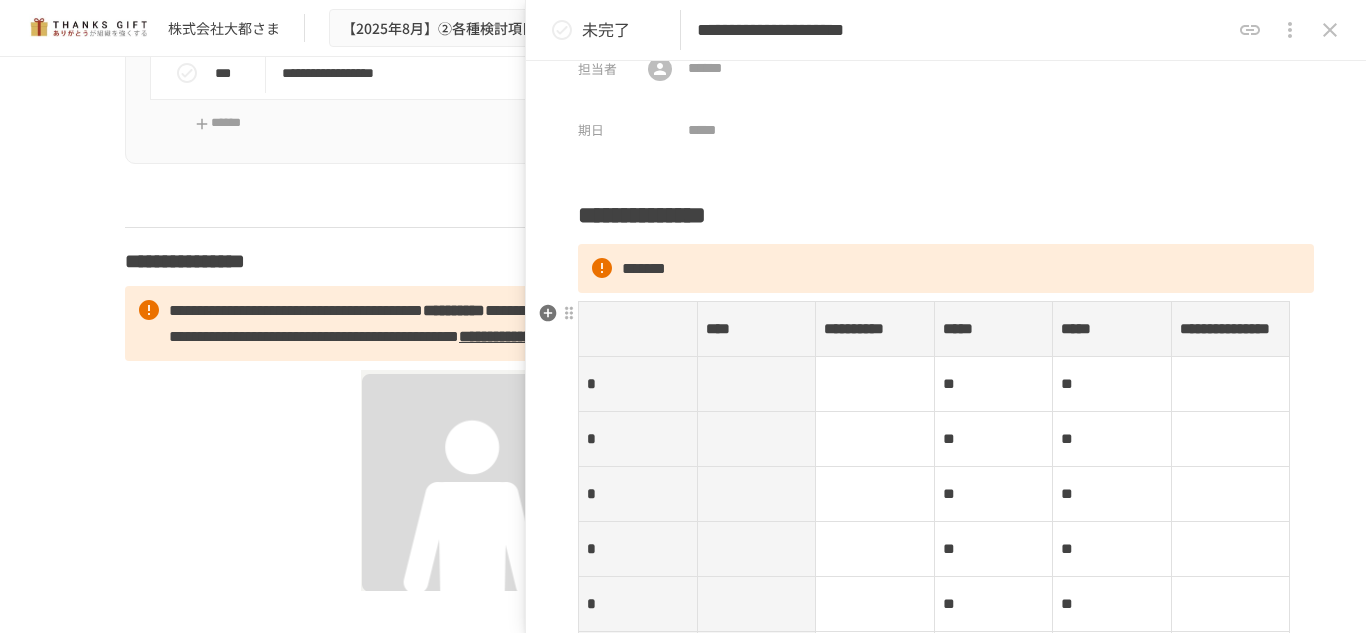 scroll, scrollTop: 0, scrollLeft: 0, axis: both 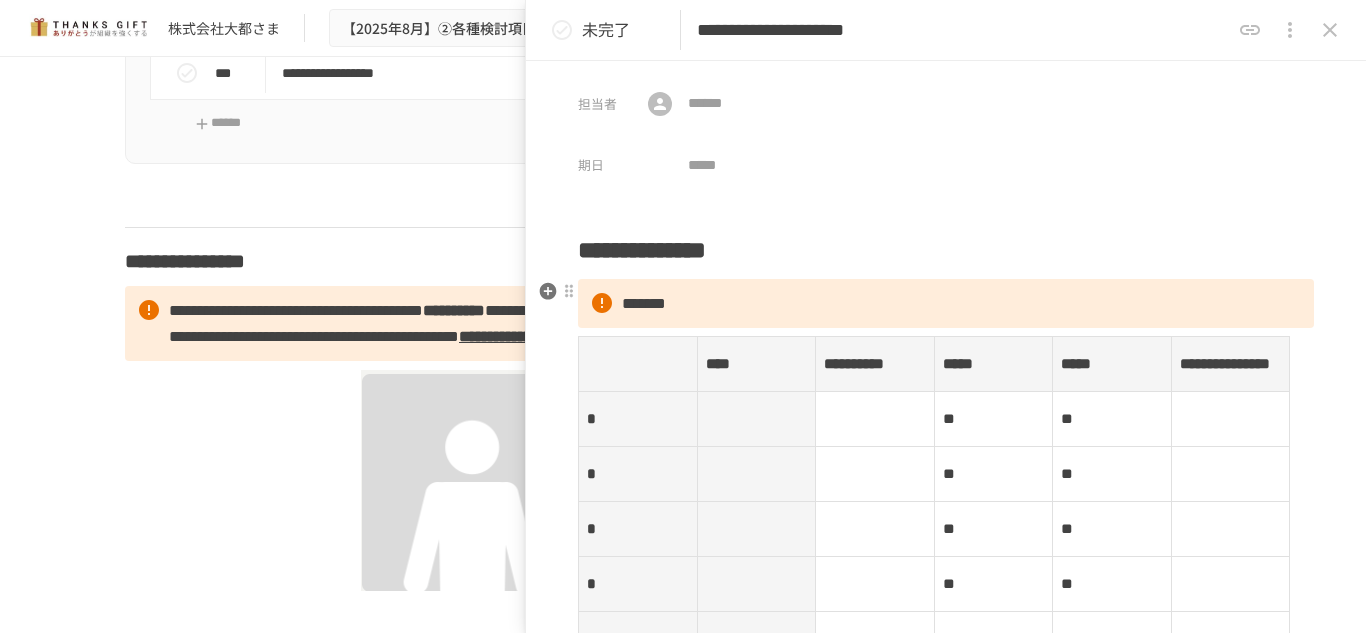click on "*******" at bounding box center (946, 304) 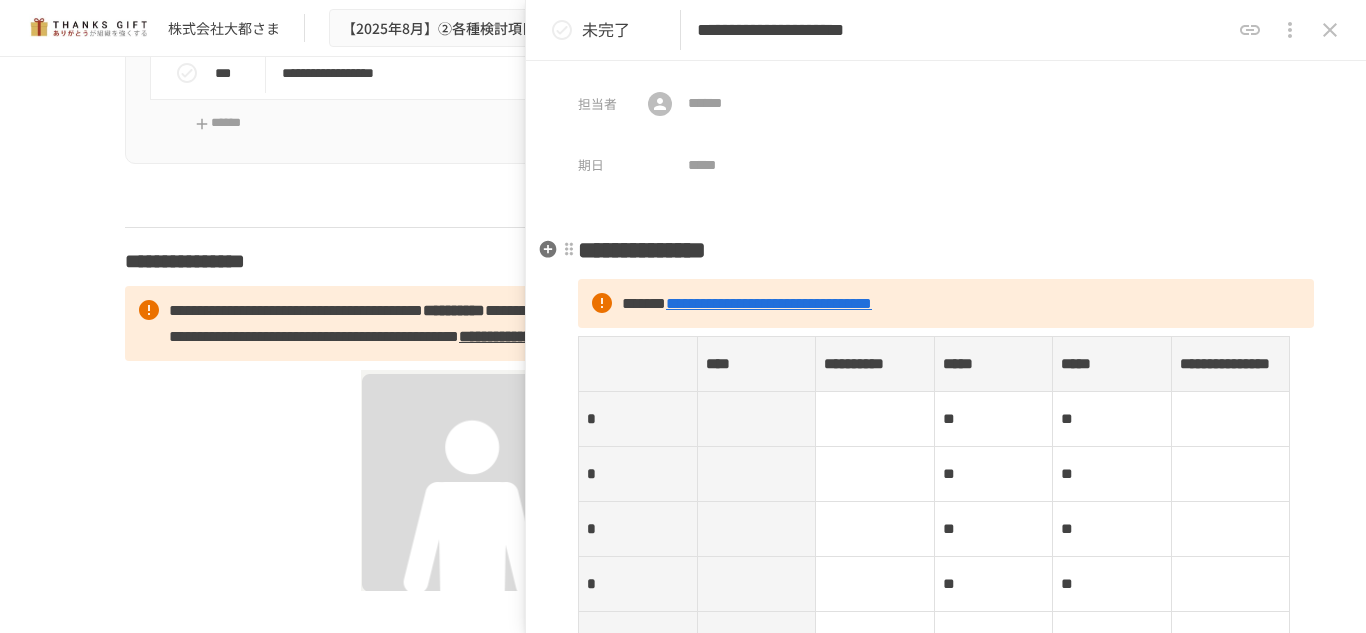 click on "**********" at bounding box center (946, 250) 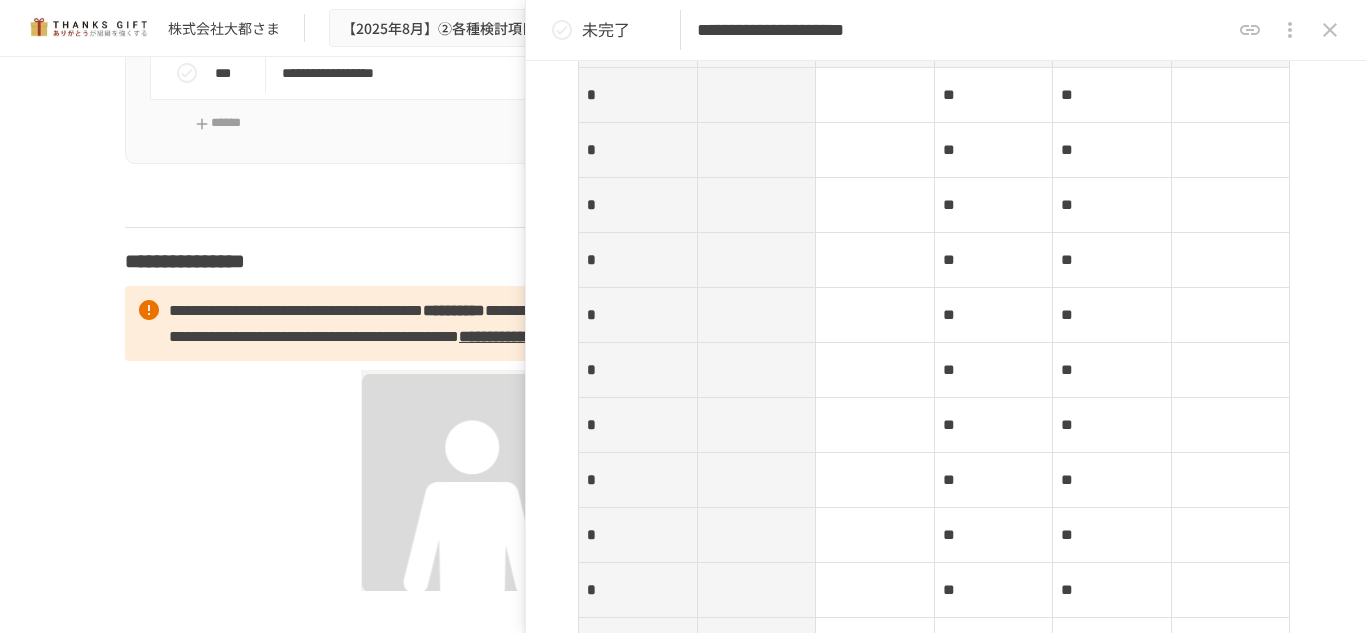 scroll, scrollTop: 325, scrollLeft: 0, axis: vertical 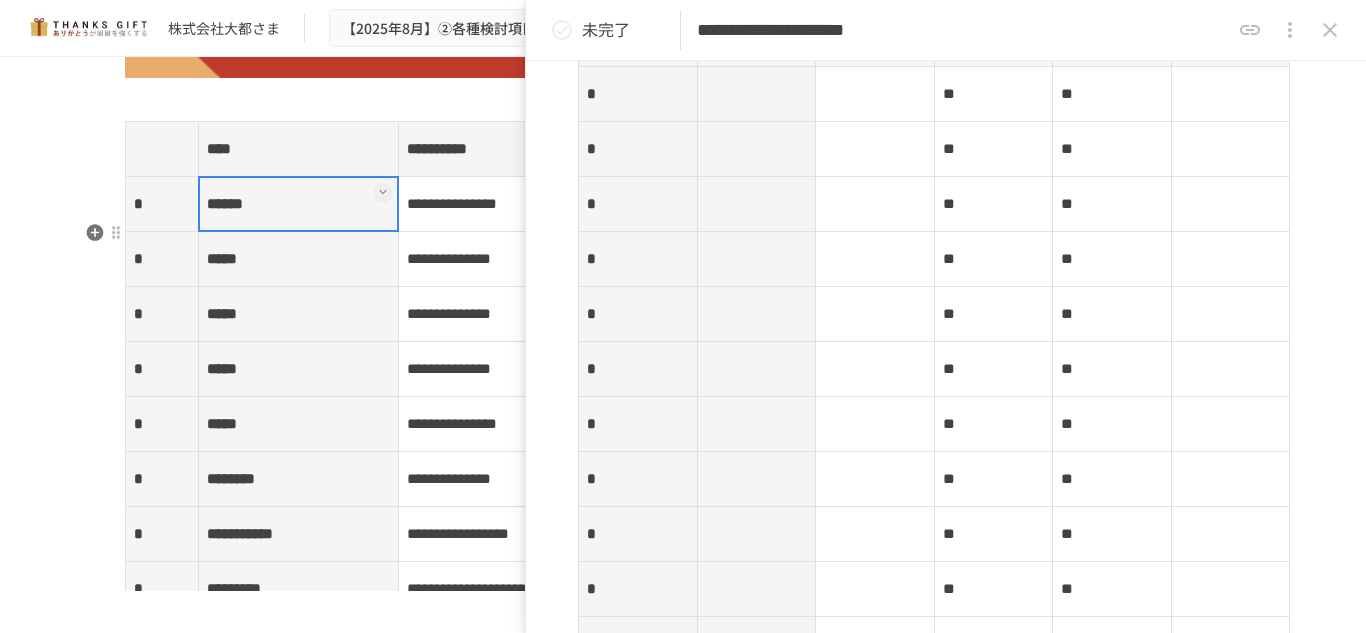click on "******" at bounding box center [298, 204] 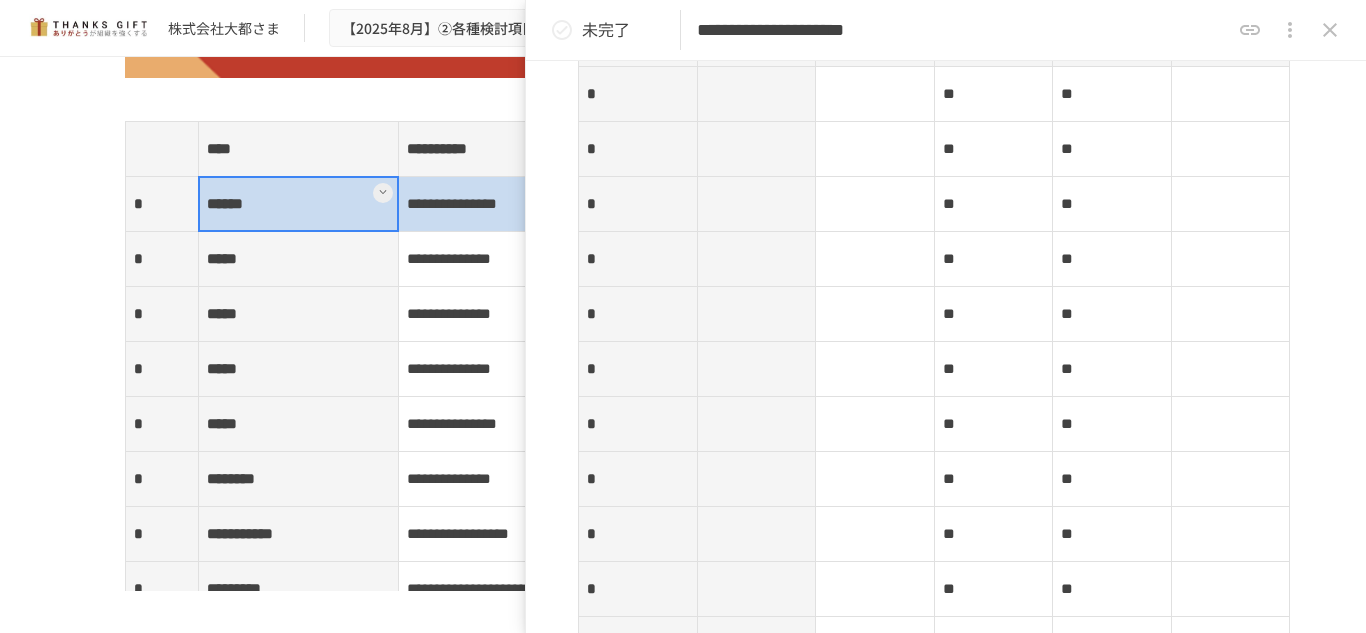 drag, startPoint x: 272, startPoint y: 317, endPoint x: 630, endPoint y: 452, distance: 382.60815 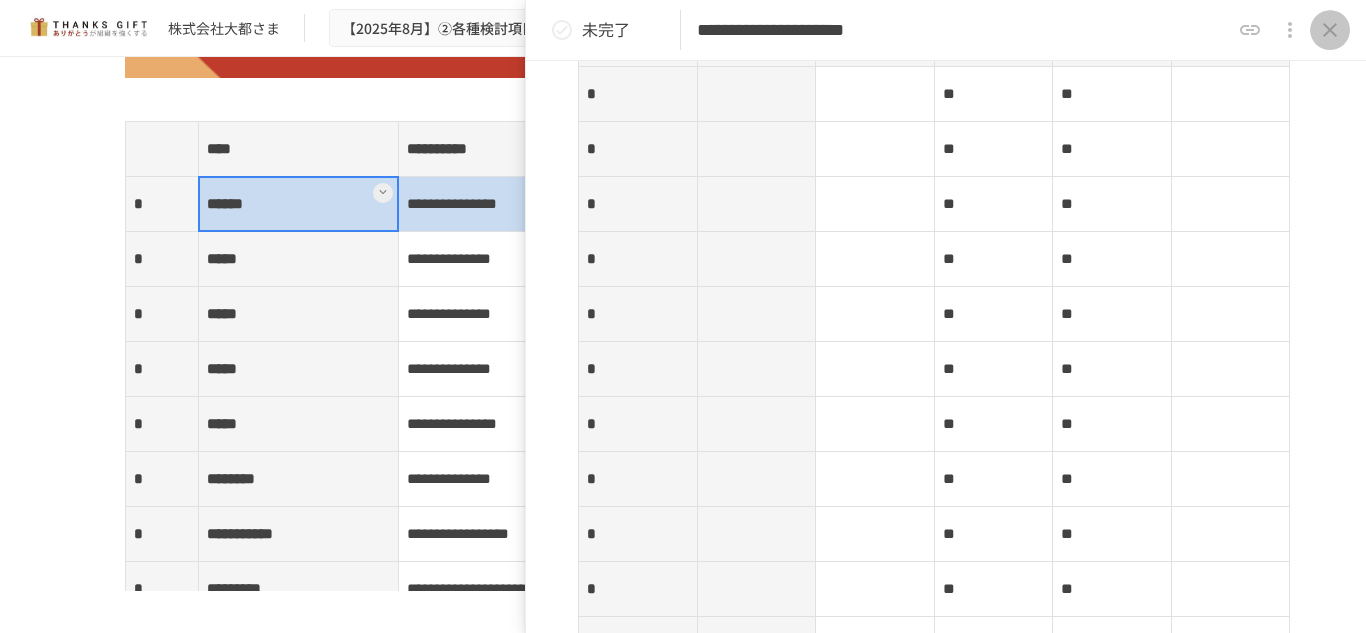 click at bounding box center [1330, 30] 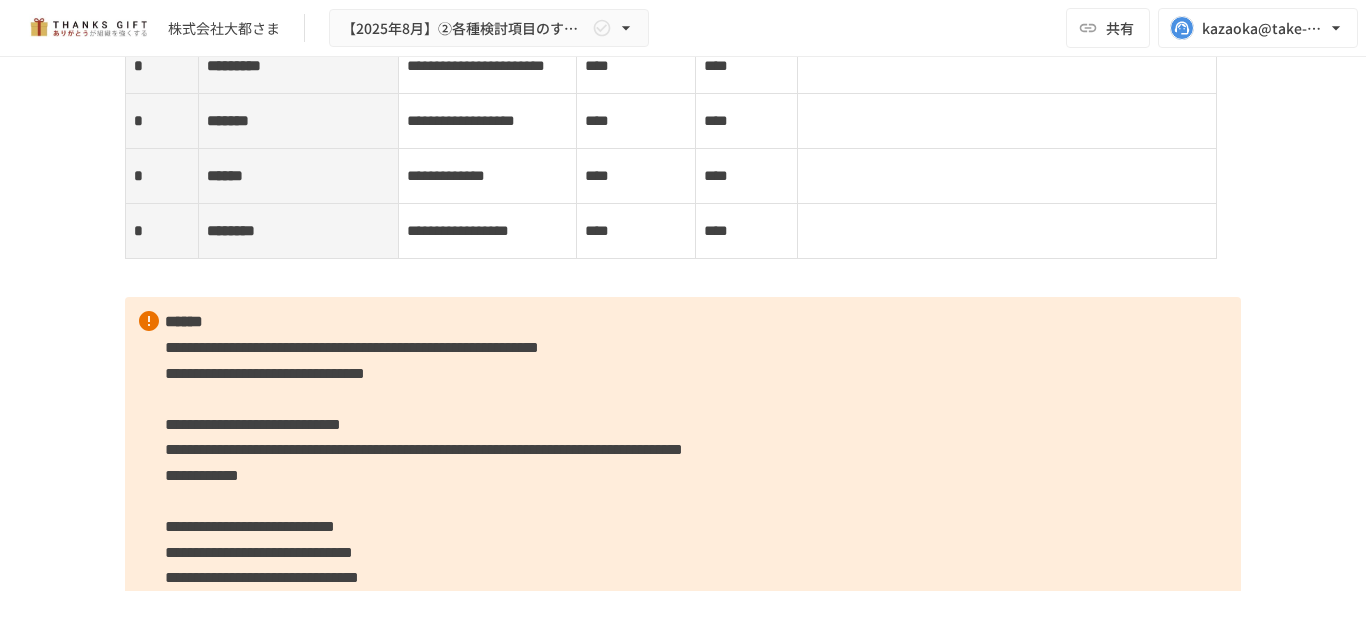 scroll, scrollTop: 5797, scrollLeft: 0, axis: vertical 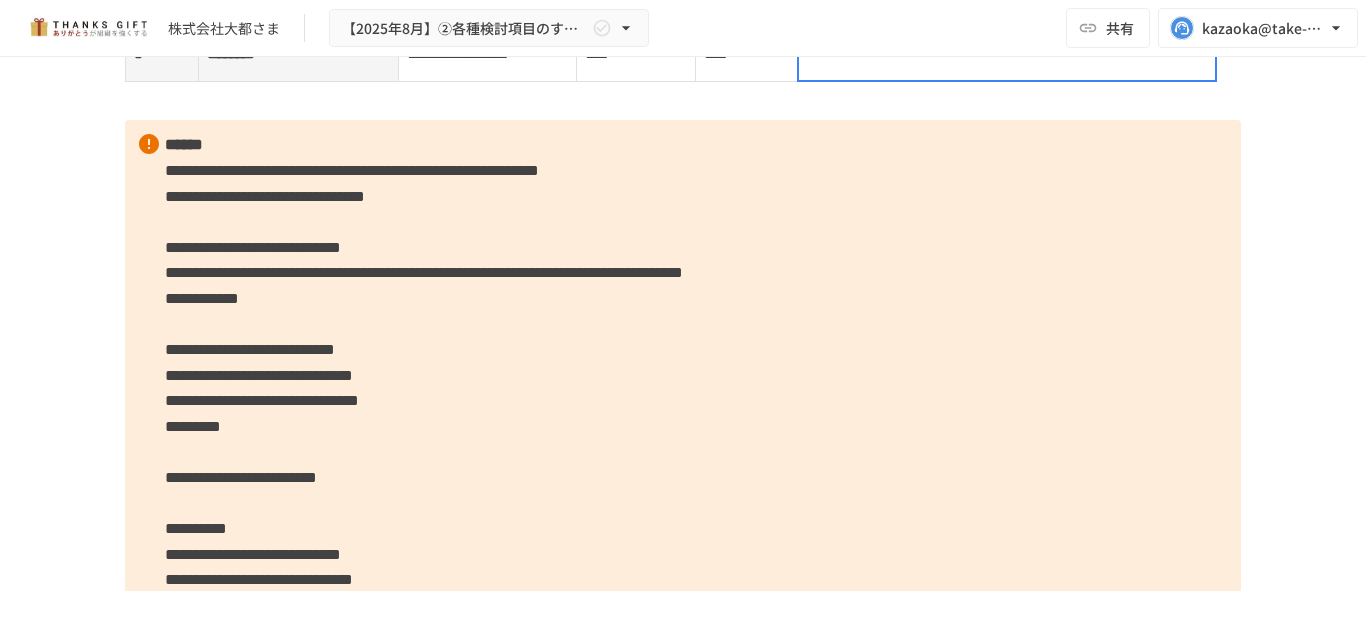 click at bounding box center [1007, 54] 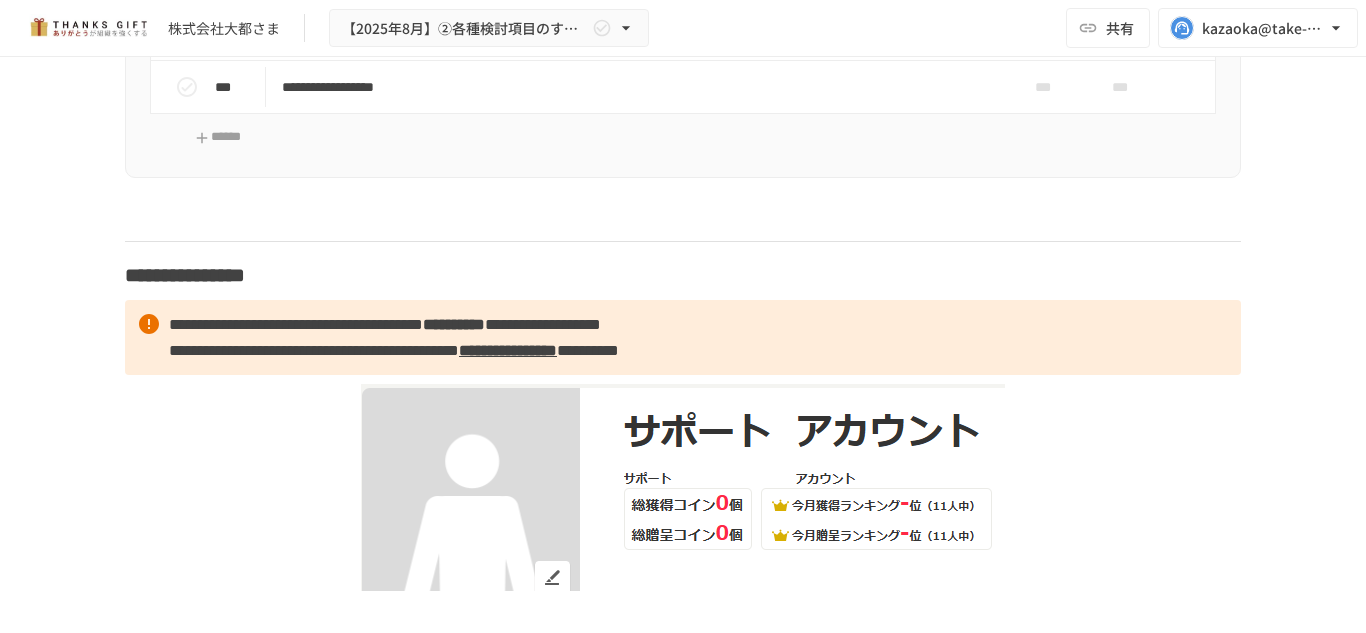 scroll, scrollTop: 12419, scrollLeft: 0, axis: vertical 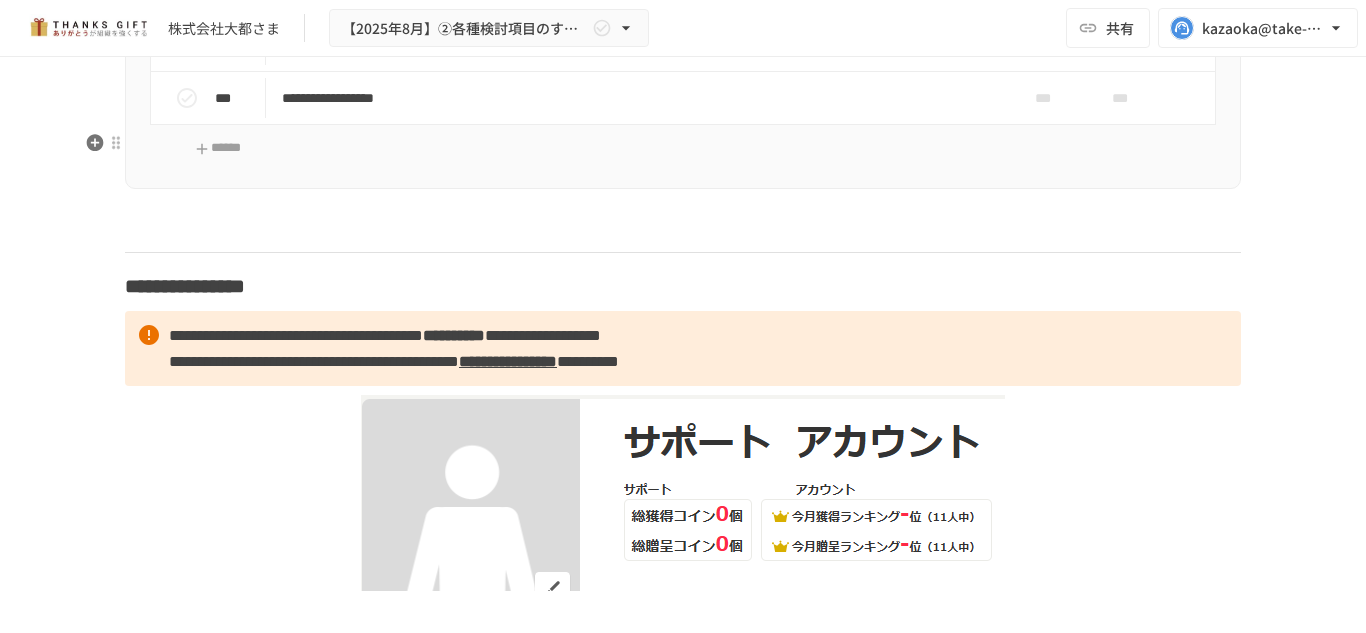 click on "**********" at bounding box center [641, -61] 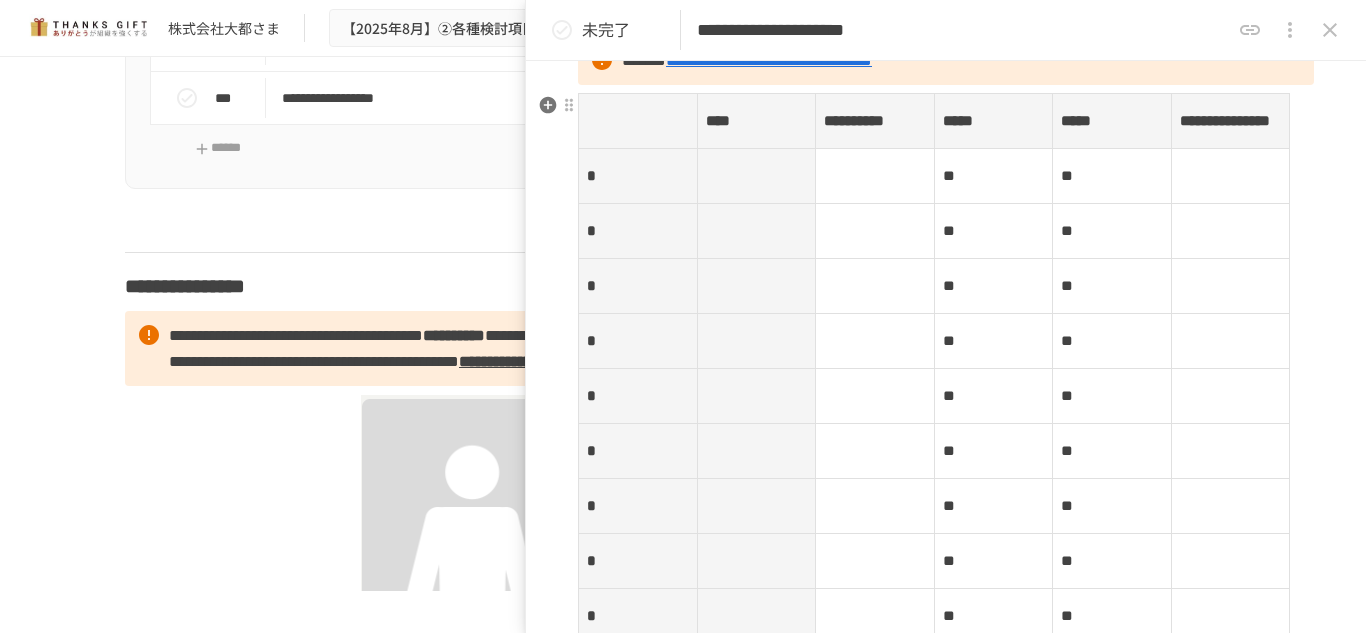 scroll, scrollTop: 242, scrollLeft: 0, axis: vertical 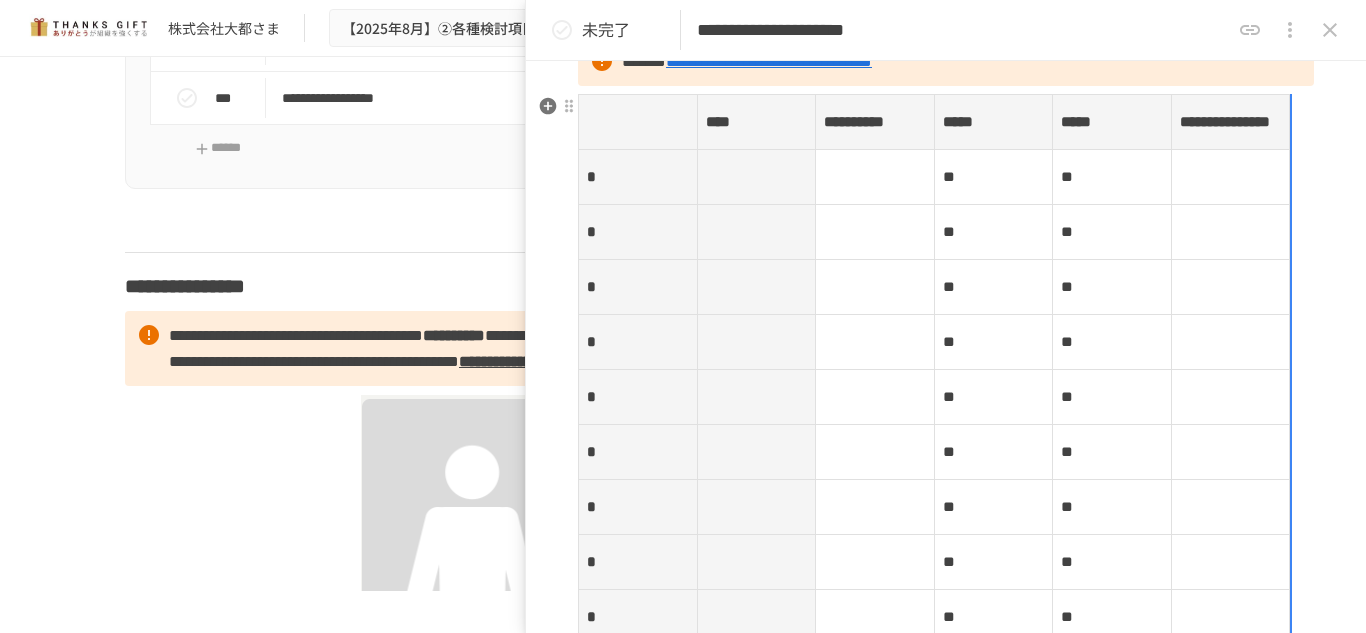 click at bounding box center [756, 177] 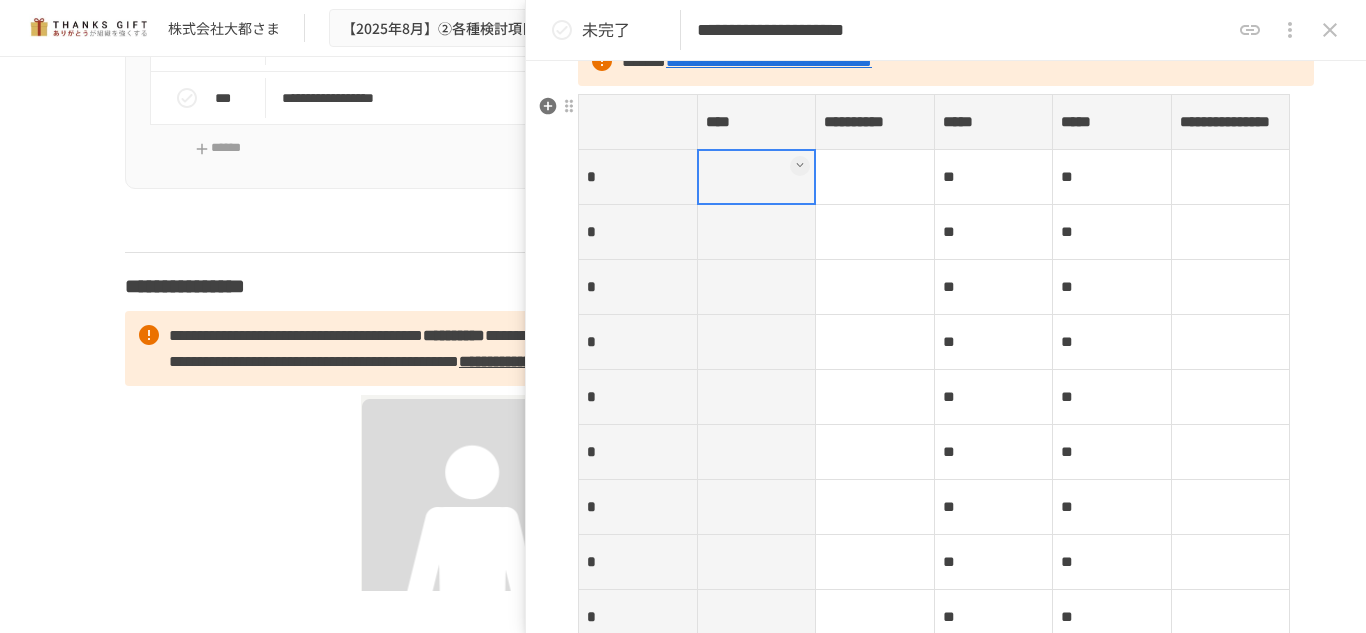 click at bounding box center (756, 177) 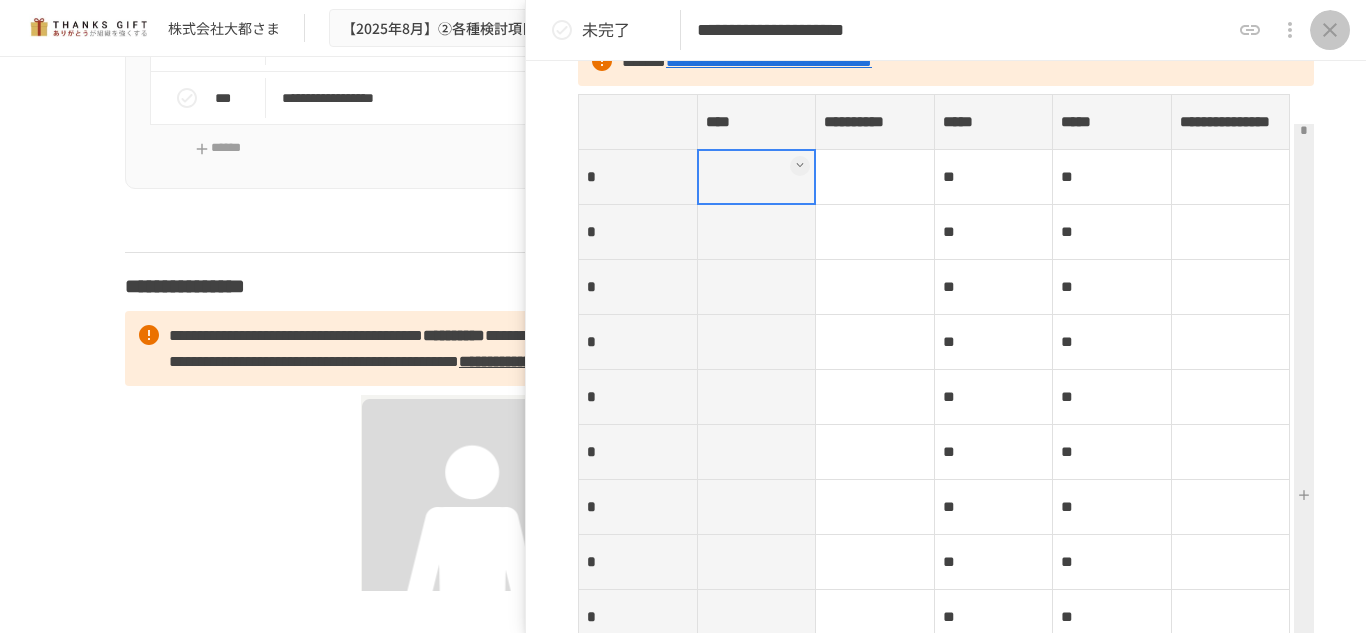 click 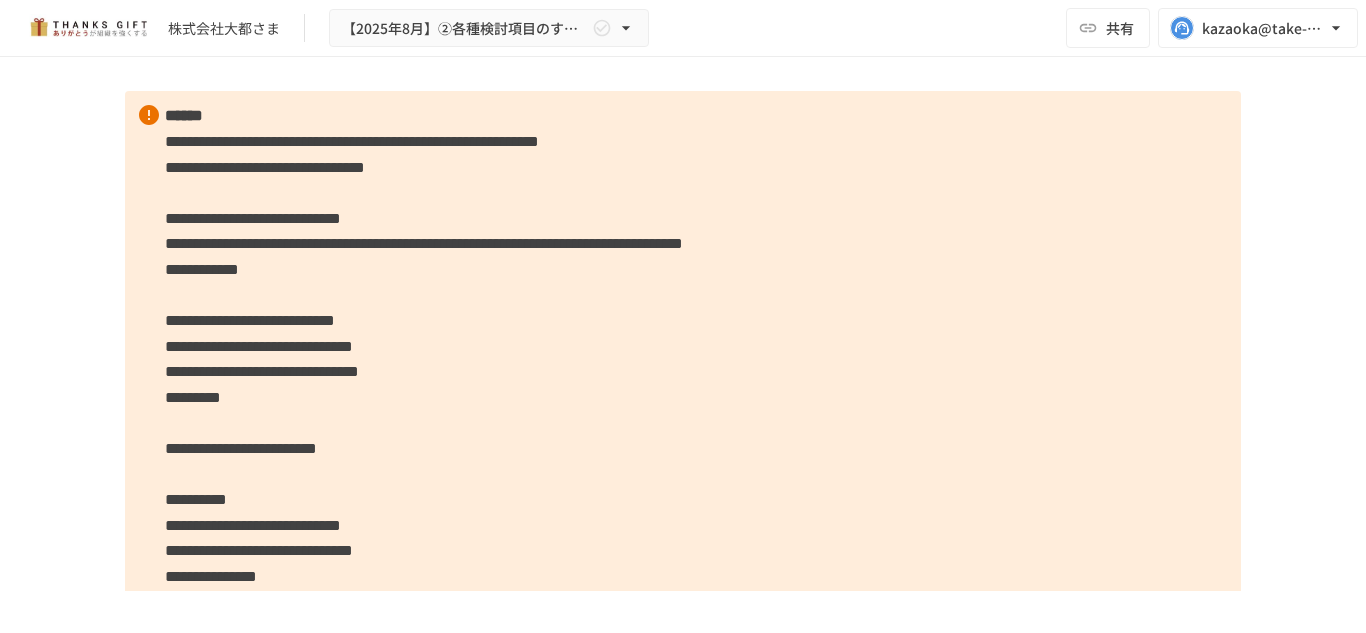 scroll, scrollTop: 5828, scrollLeft: 0, axis: vertical 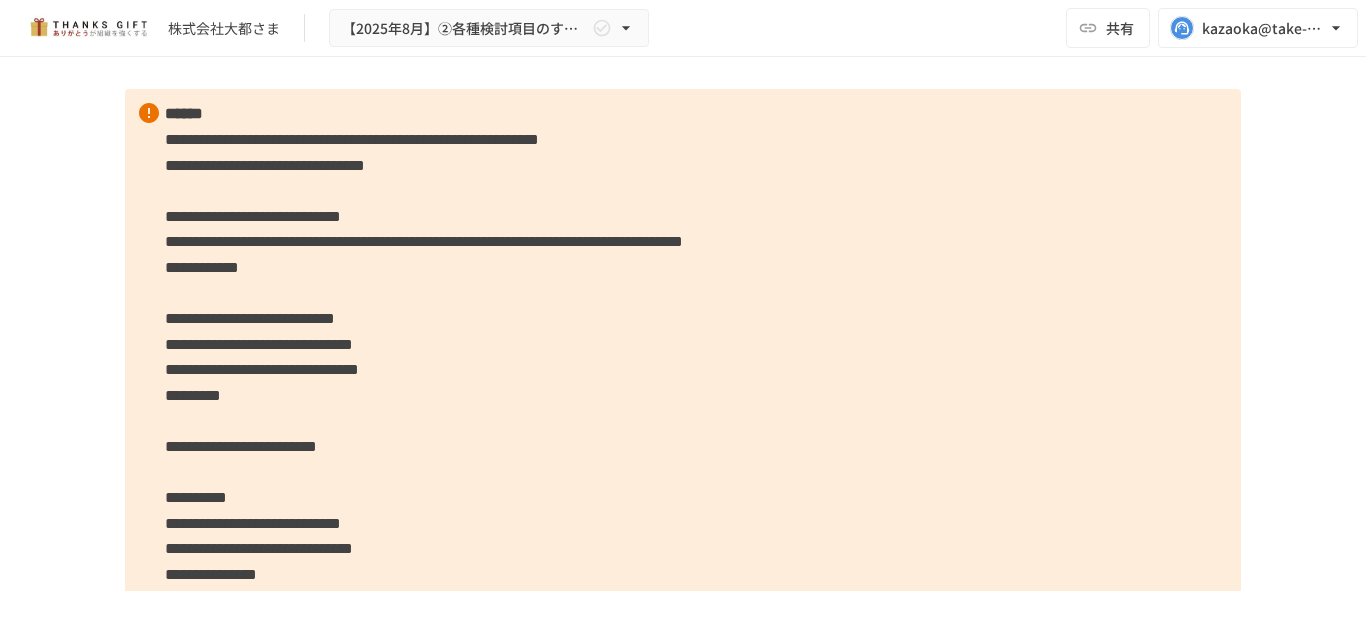 click on "****" at bounding box center [747, 23] 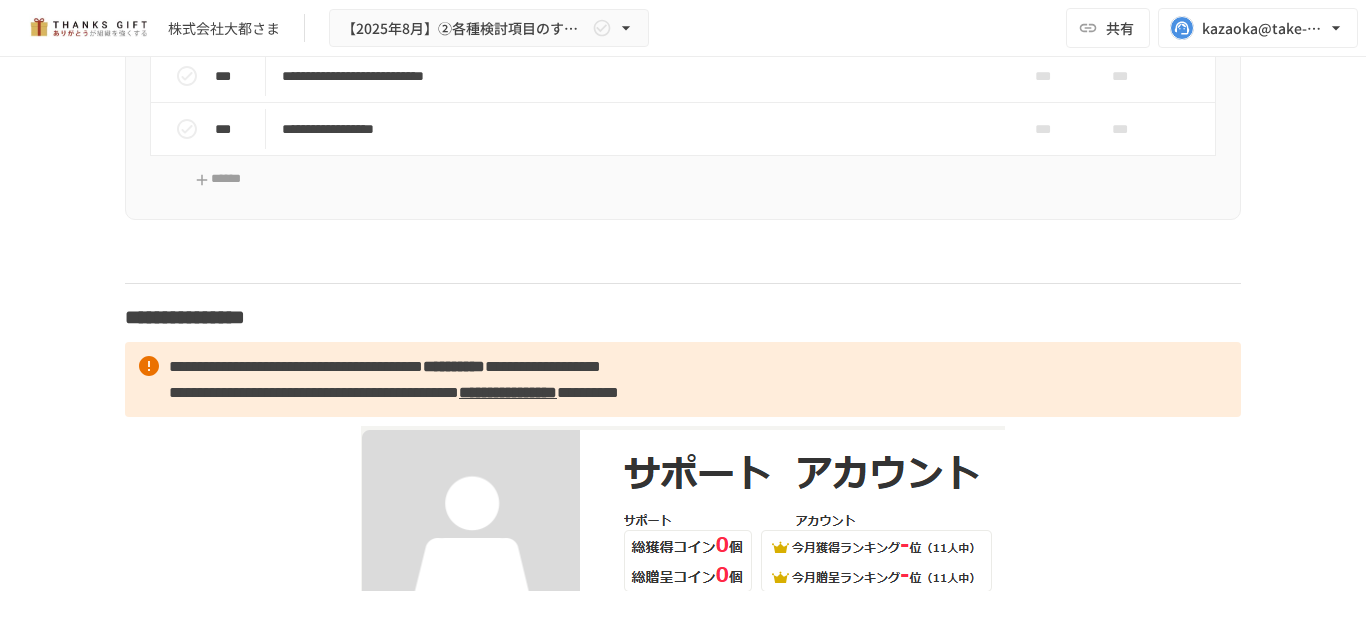 scroll, scrollTop: 12500, scrollLeft: 0, axis: vertical 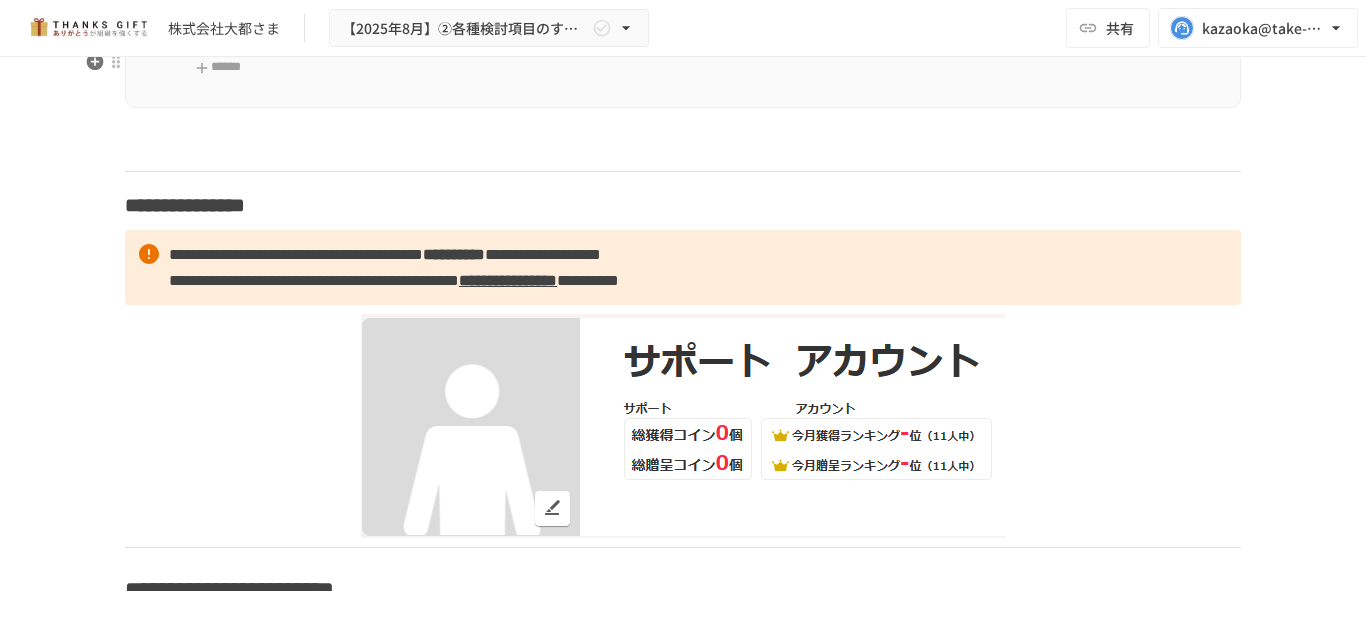 click on "**********" at bounding box center [641, -142] 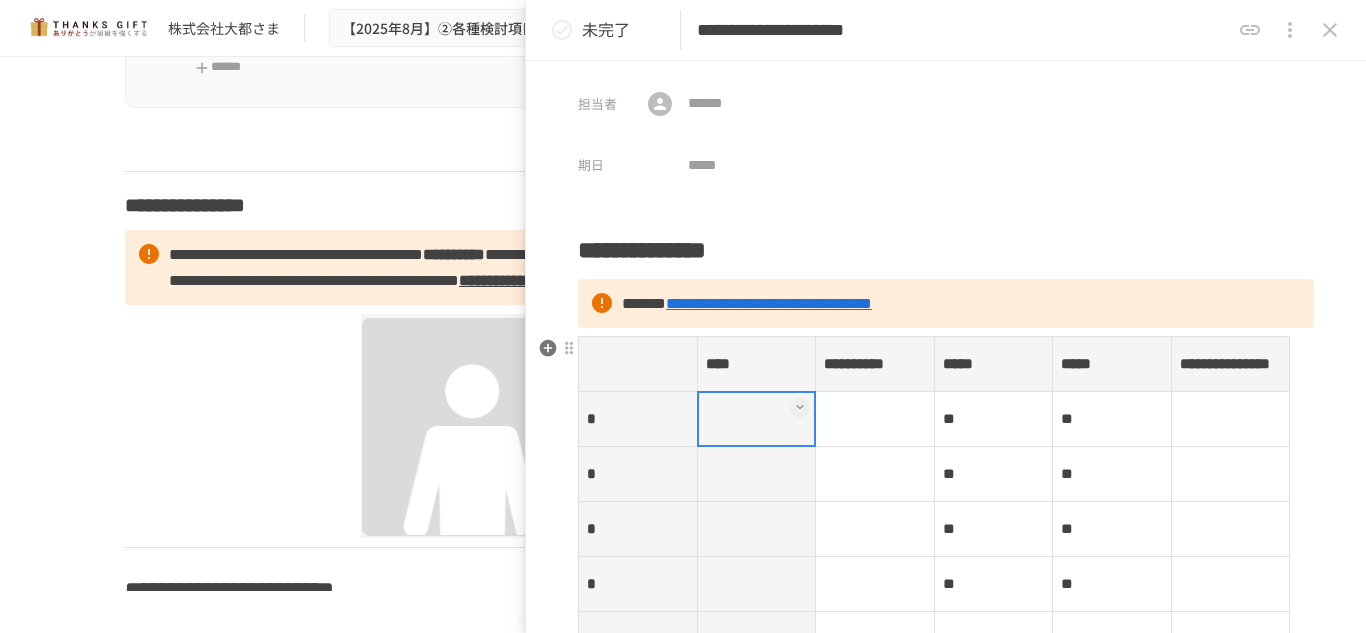 click at bounding box center [756, 419] 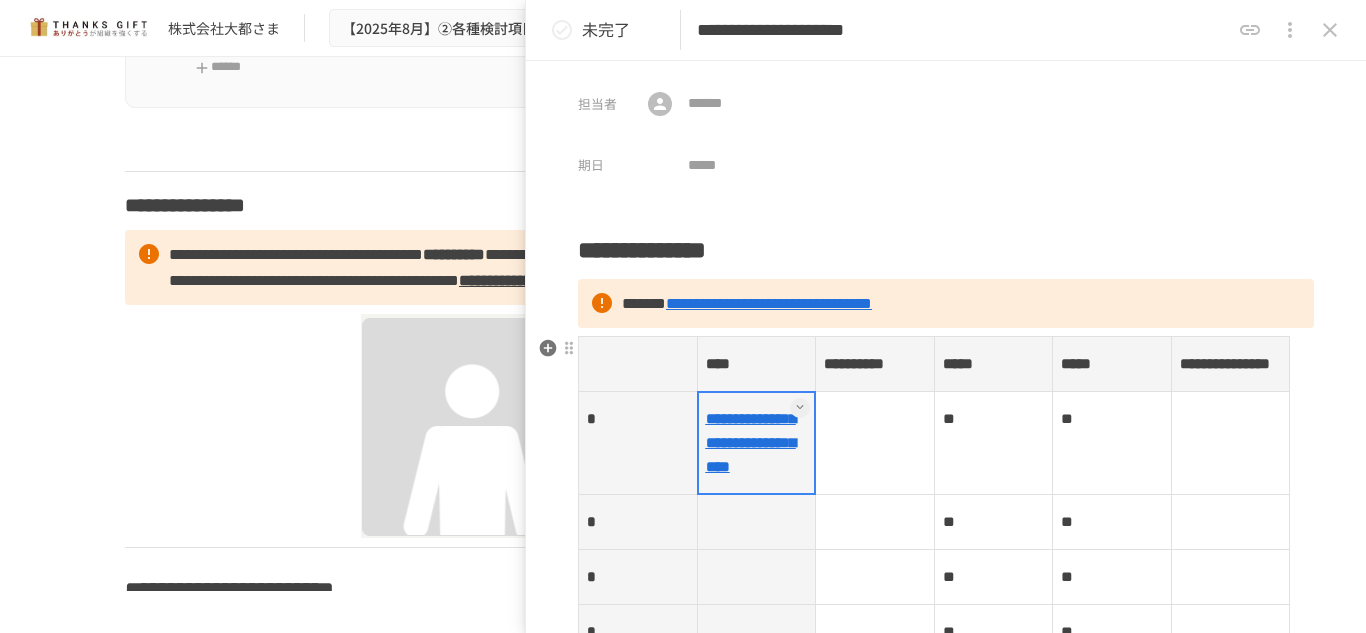 drag, startPoint x: 786, startPoint y: 498, endPoint x: 801, endPoint y: 521, distance: 27.45906 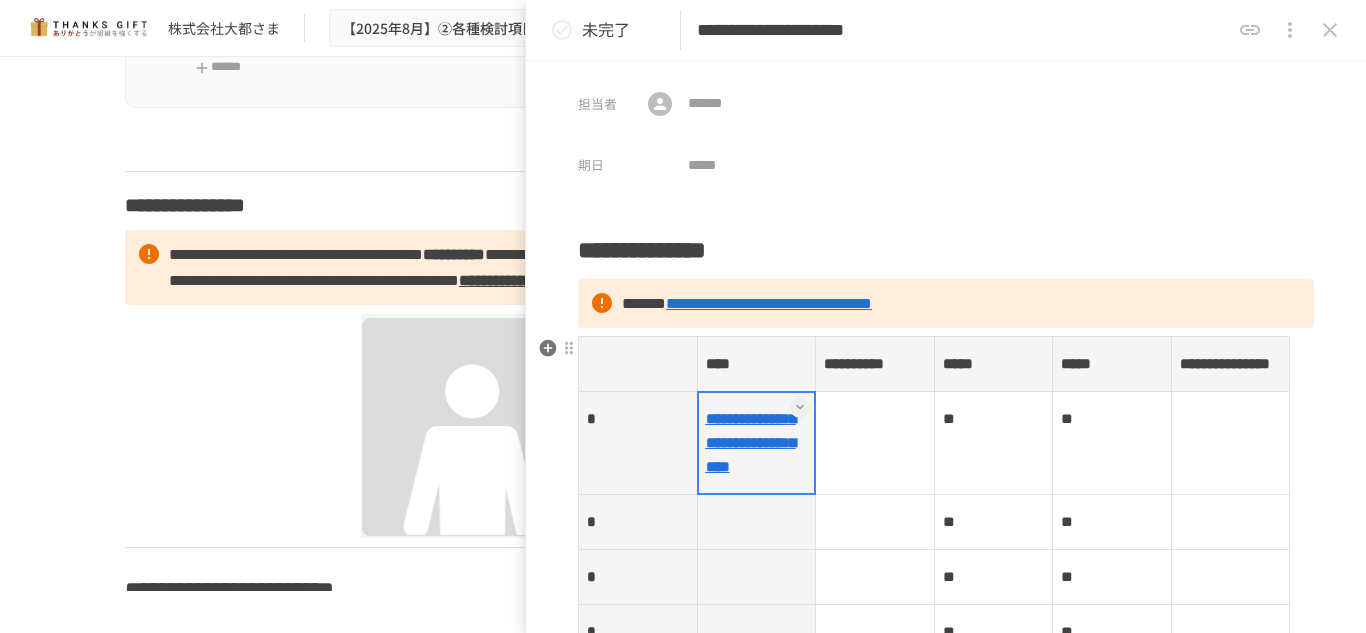 click on "**********" at bounding box center (934, 746) 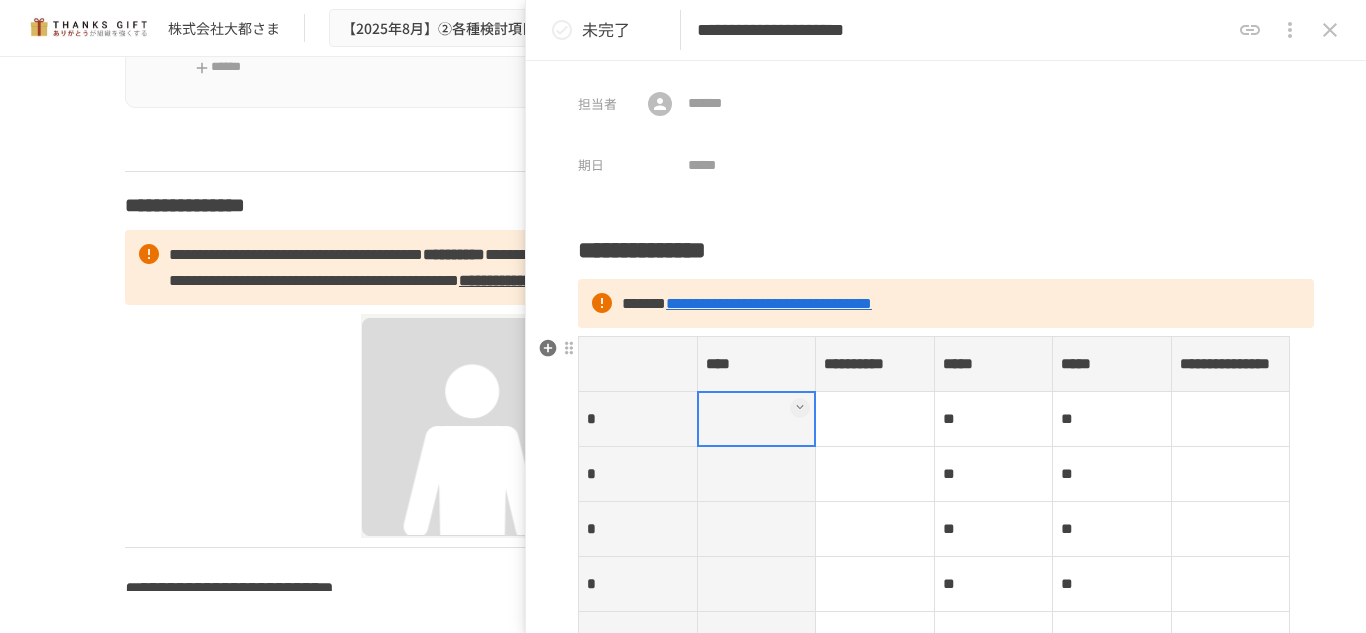 click at bounding box center [757, 419] 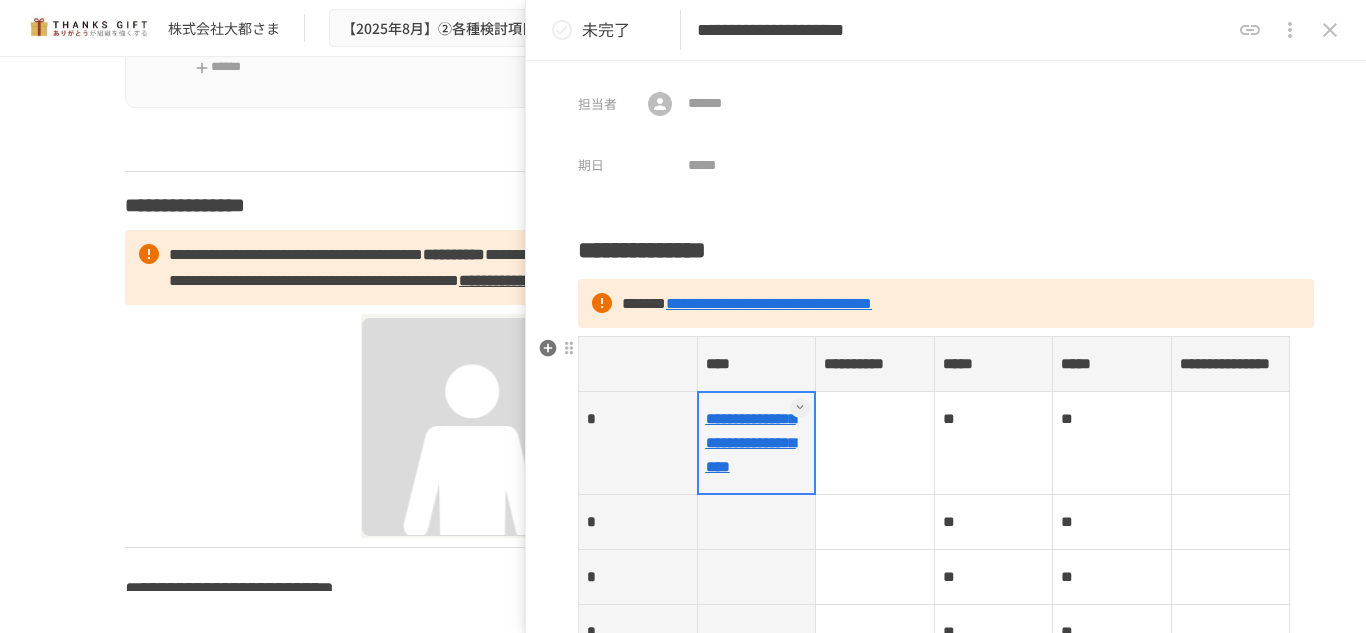 click at bounding box center (757, 443) 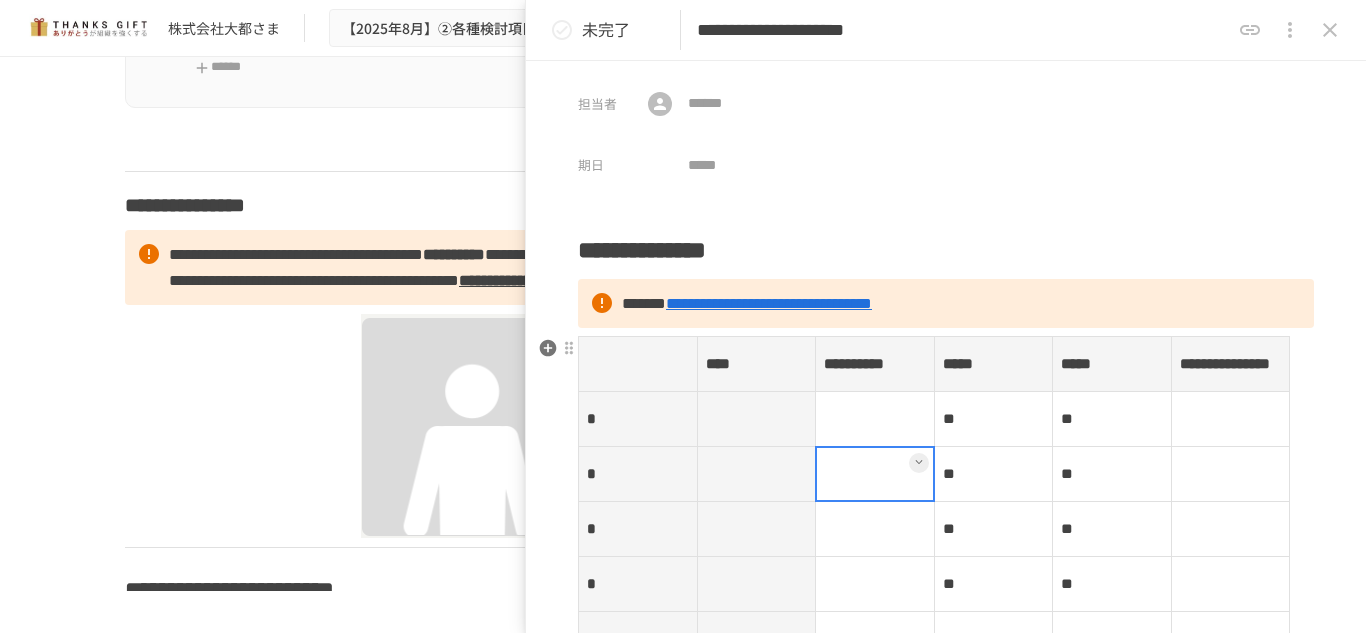 click at bounding box center (875, 474) 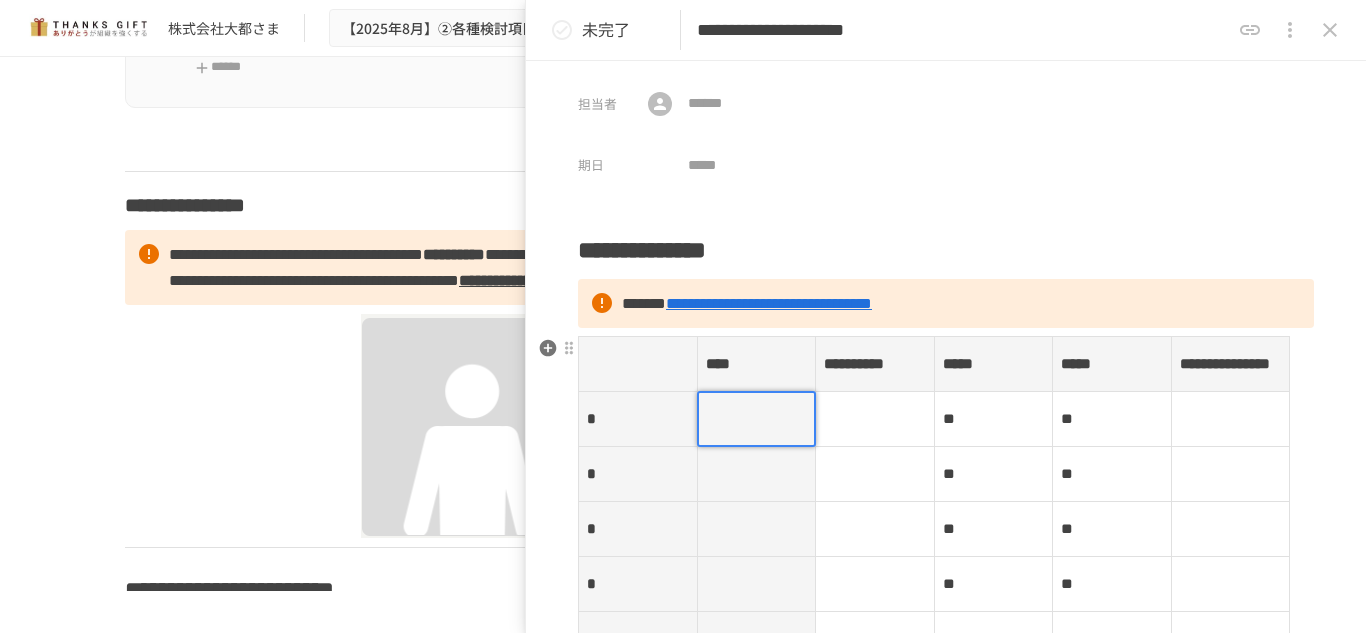 click at bounding box center (757, 419) 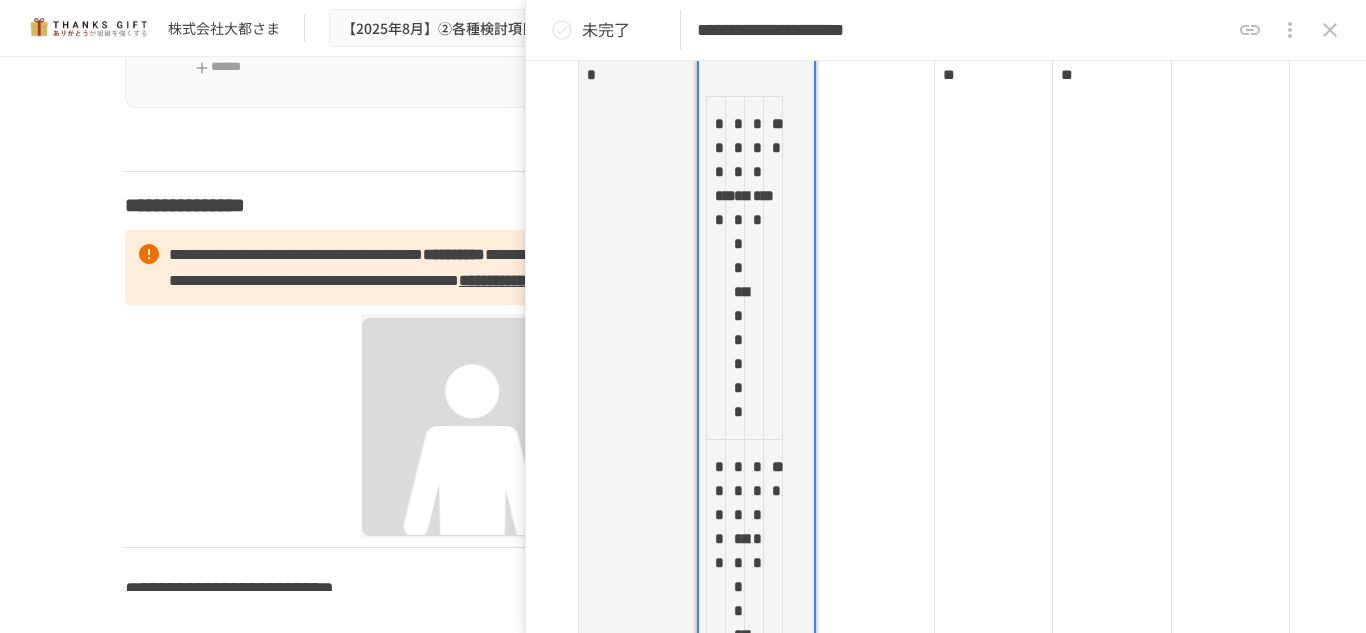 scroll, scrollTop: 347, scrollLeft: 0, axis: vertical 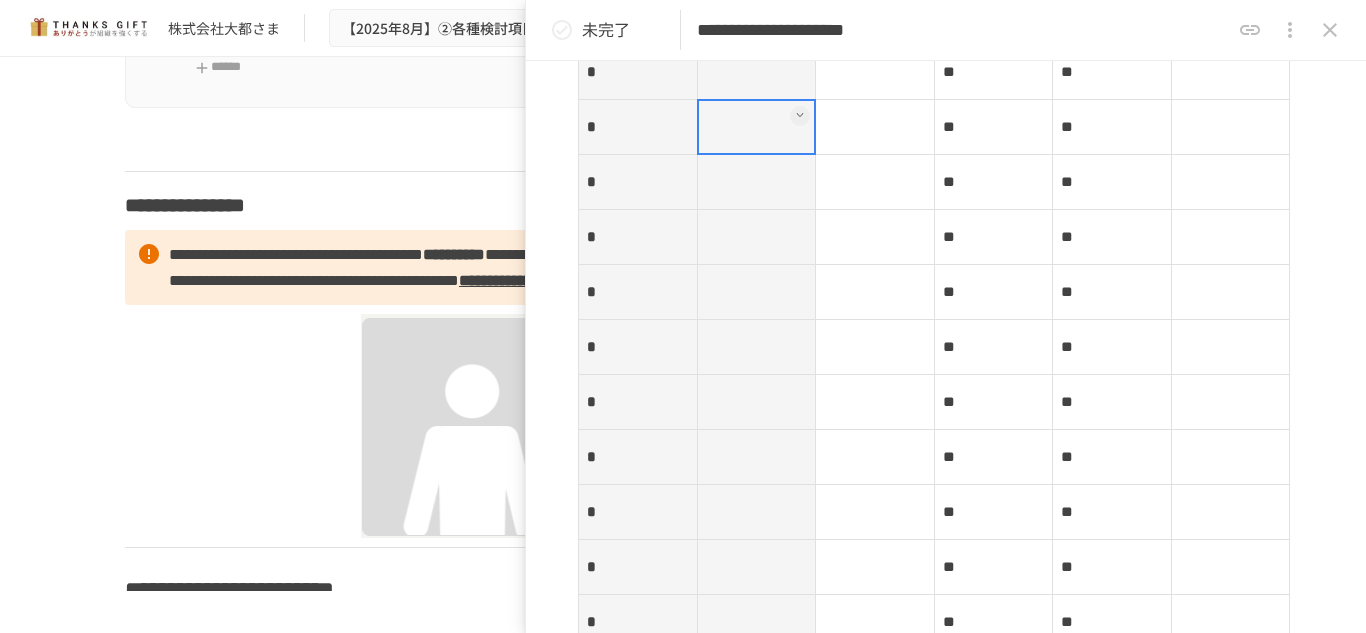 click at bounding box center [756, 127] 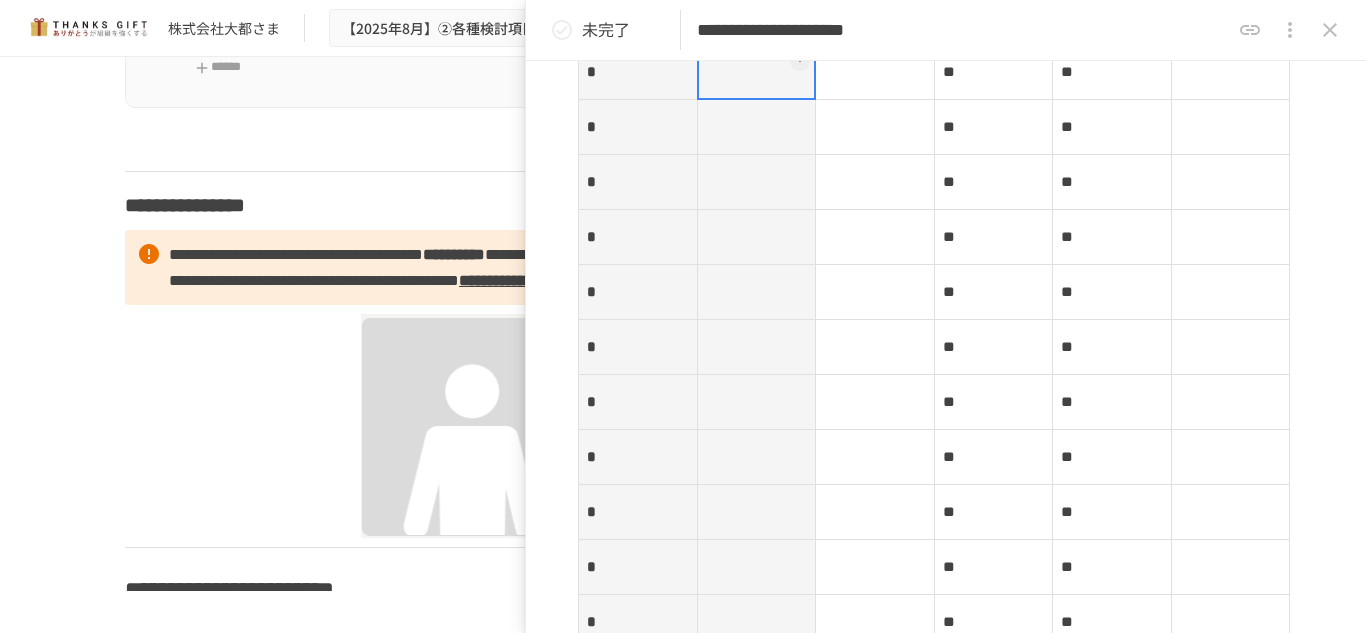click at bounding box center [756, 72] 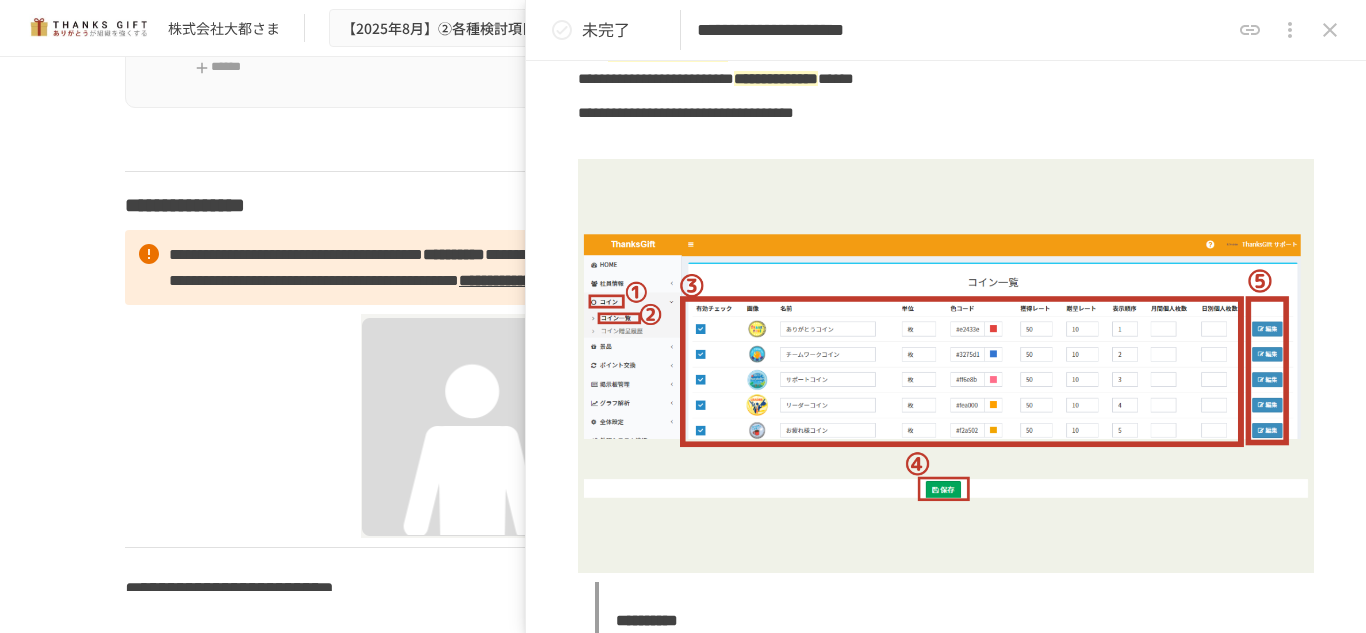scroll, scrollTop: 1267, scrollLeft: 0, axis: vertical 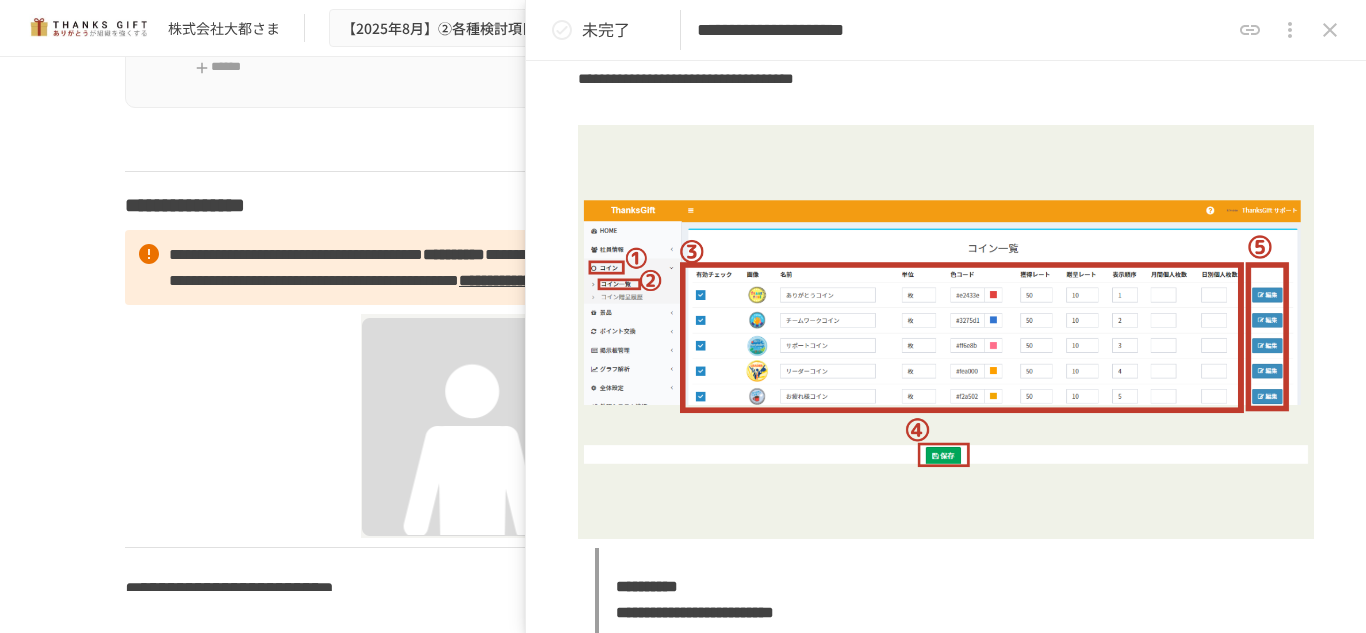 click on "*" at bounding box center (638, -147) 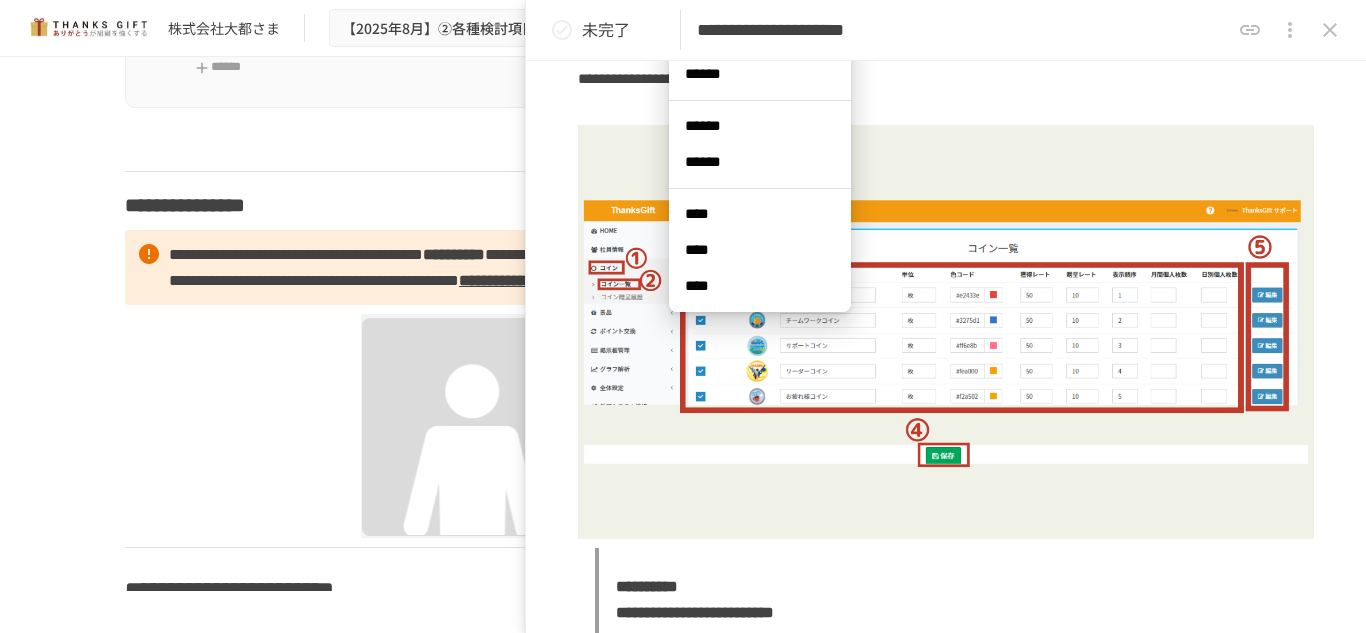 click at bounding box center (682, -158) 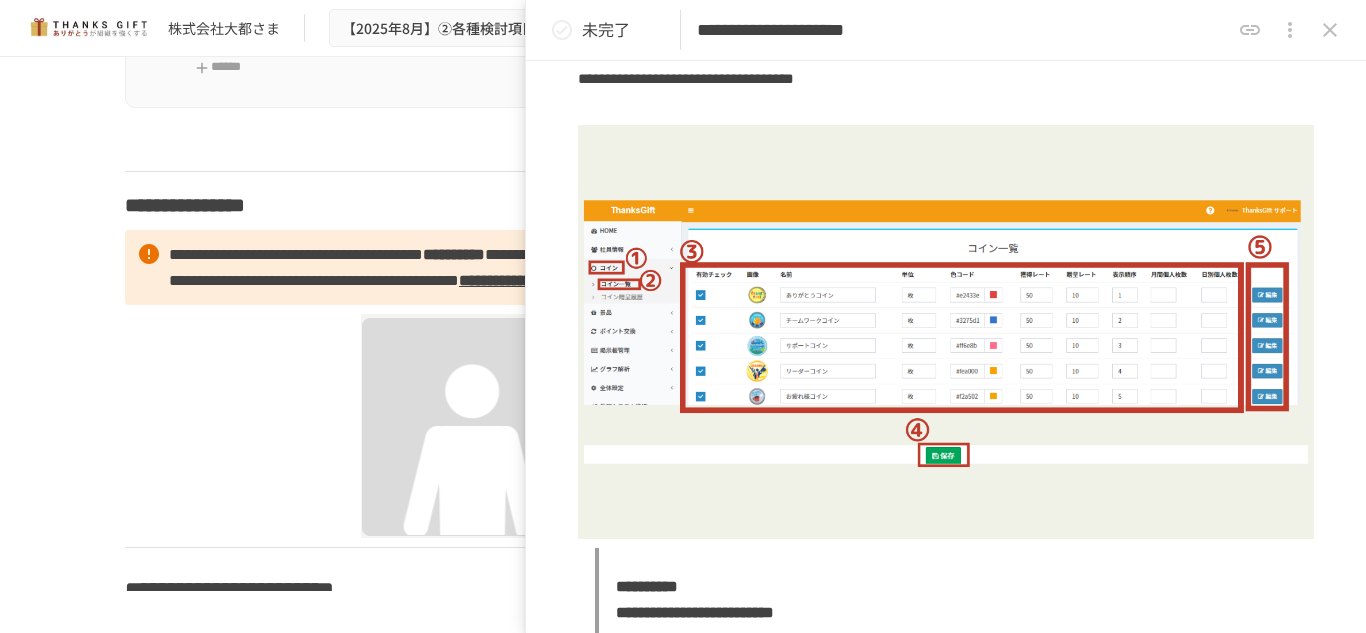 click at bounding box center [682, -158] 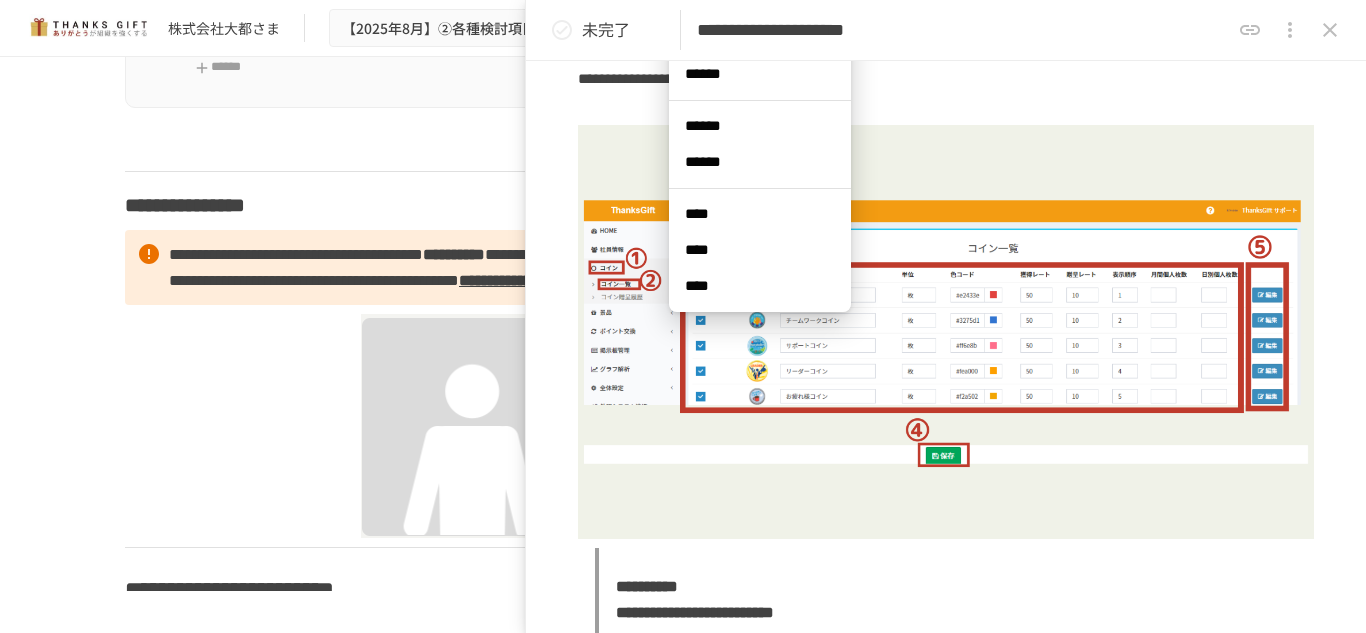click at bounding box center [682, -158] 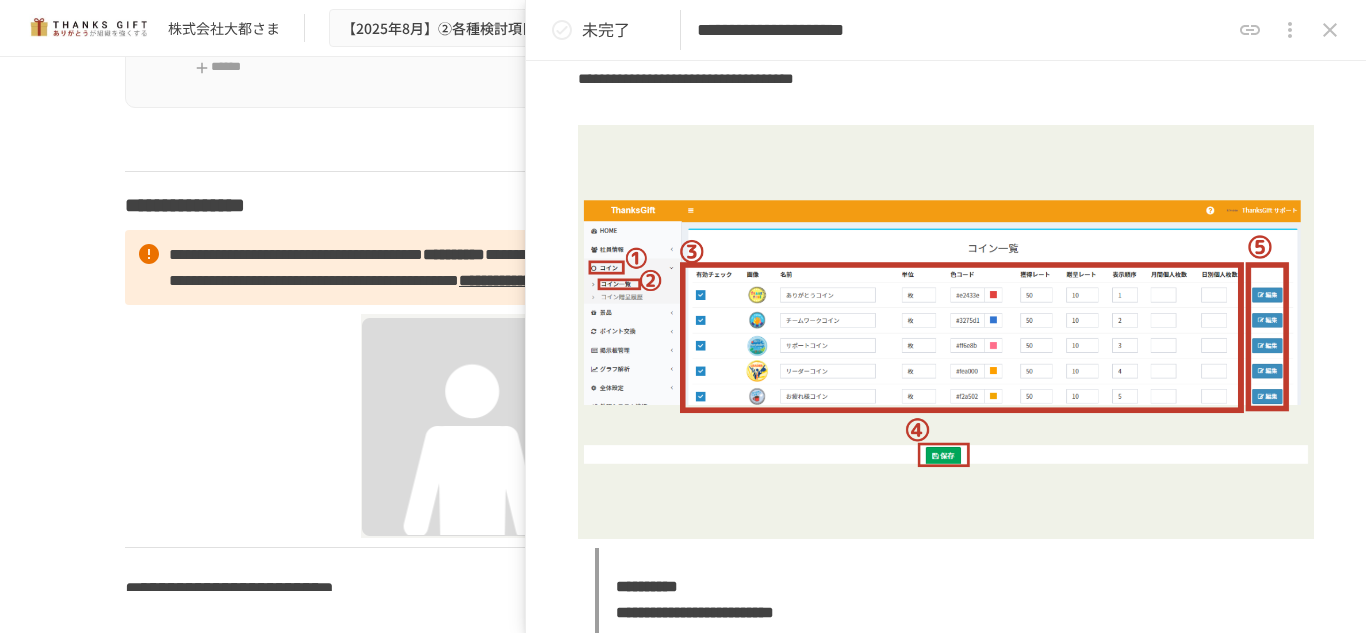 click at bounding box center (638, -147) 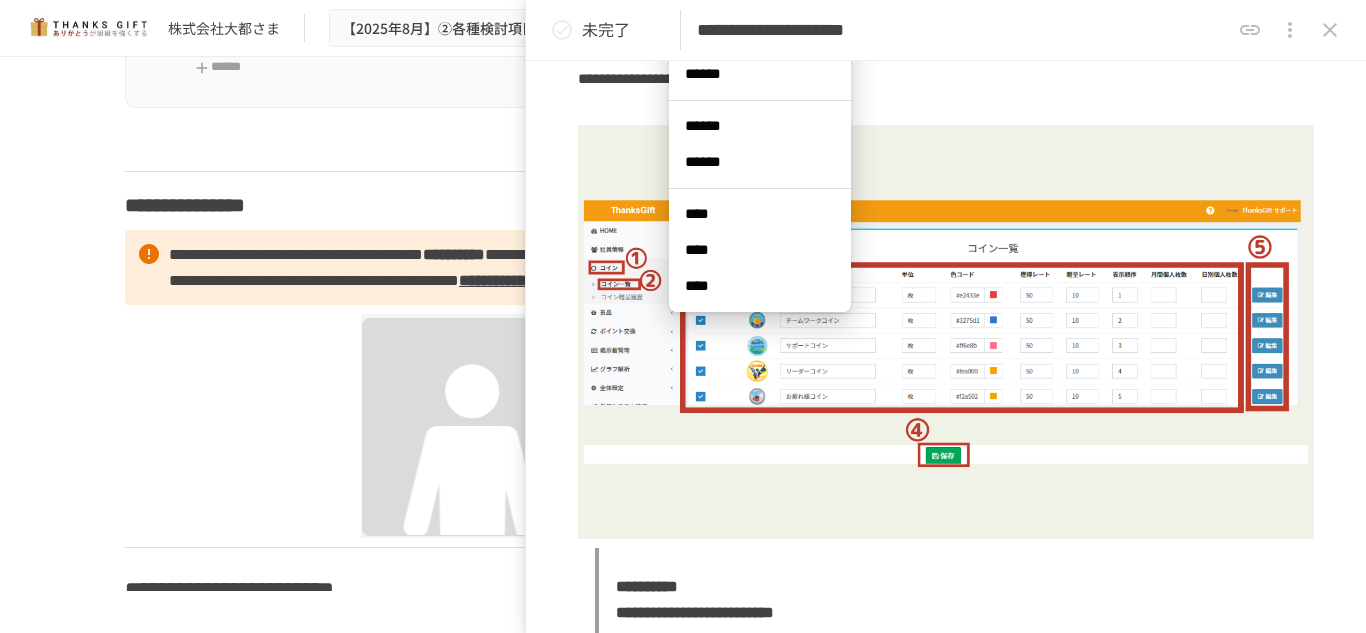 click on "****" at bounding box center (760, 250) 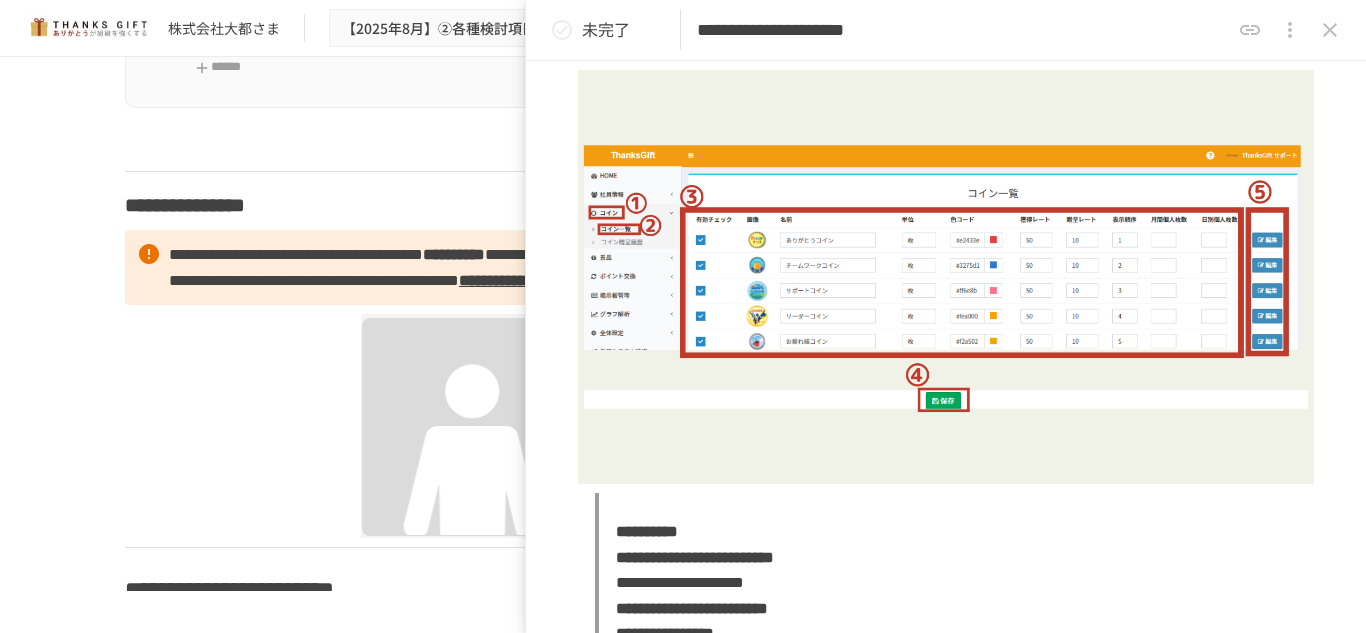 click on "*" at bounding box center (638, -147) 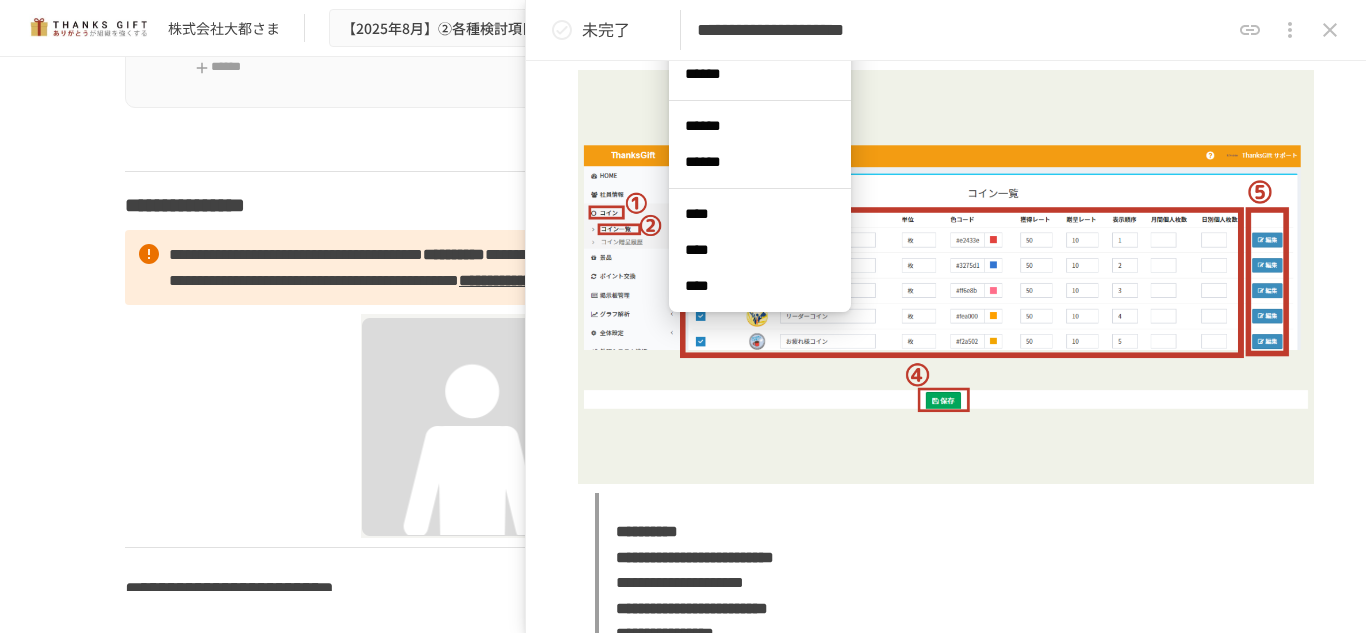 click on "****" at bounding box center (760, 250) 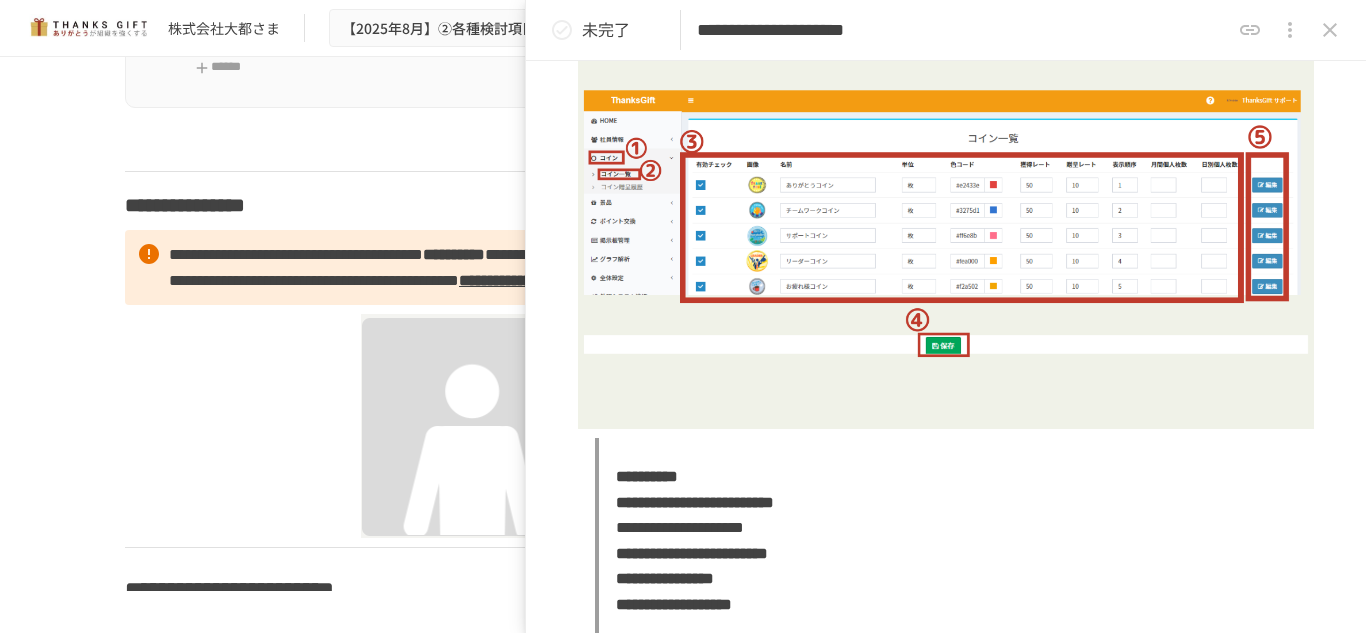 click on "**********" at bounding box center [875, -214] 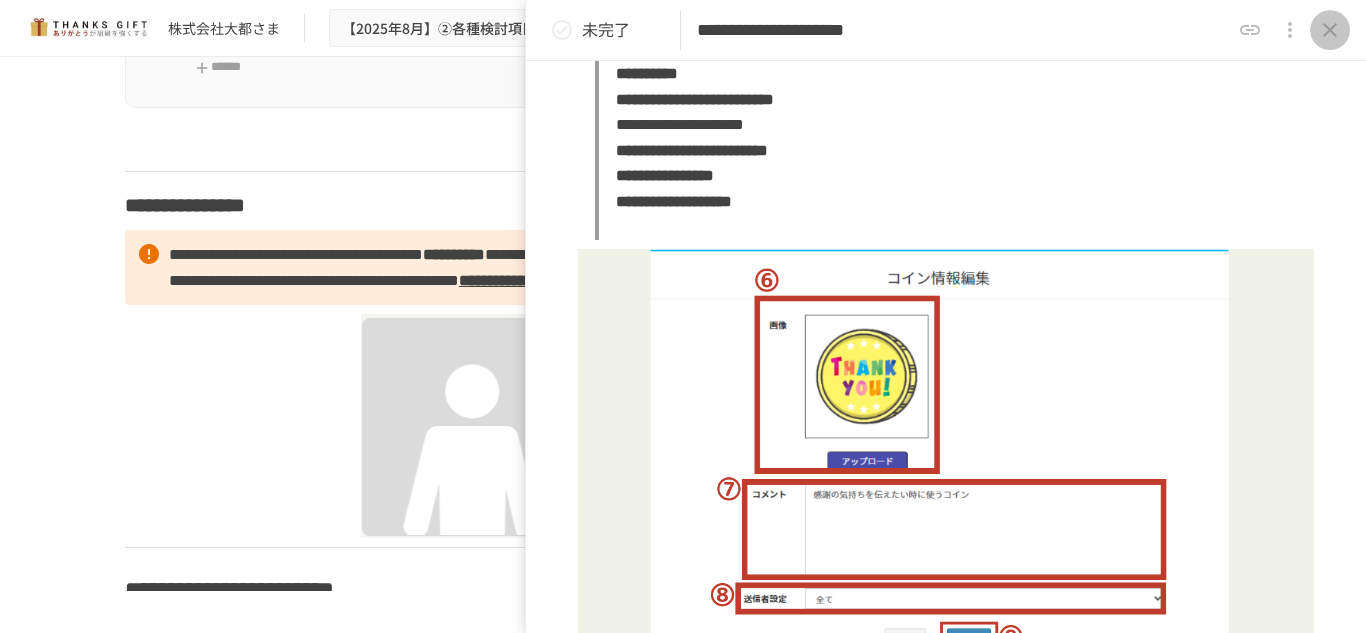 click 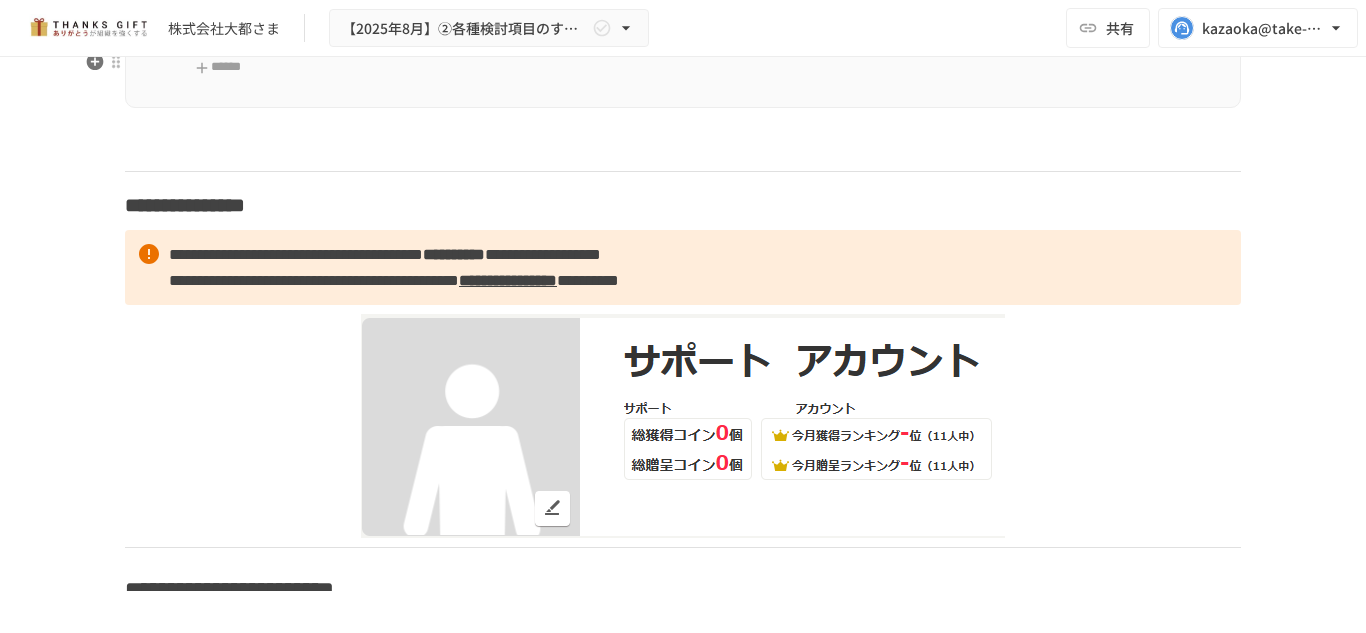 scroll, scrollTop: 12405, scrollLeft: 0, axis: vertical 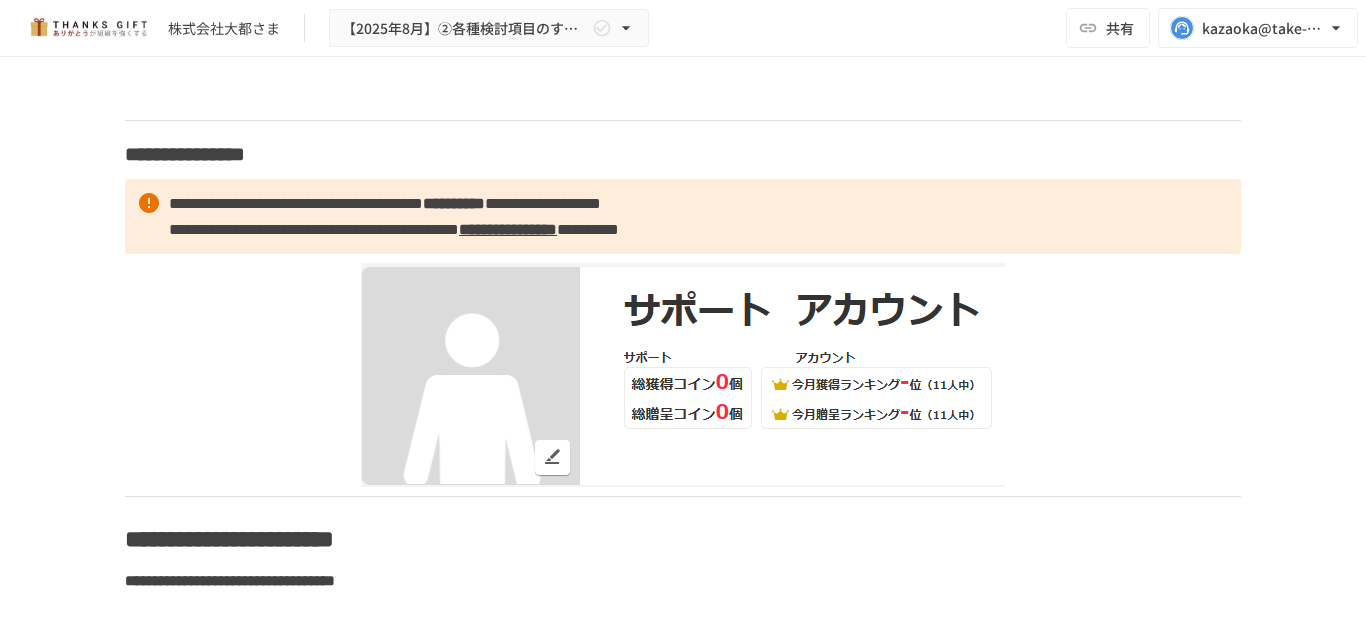 click on "**********" at bounding box center [641, -140] 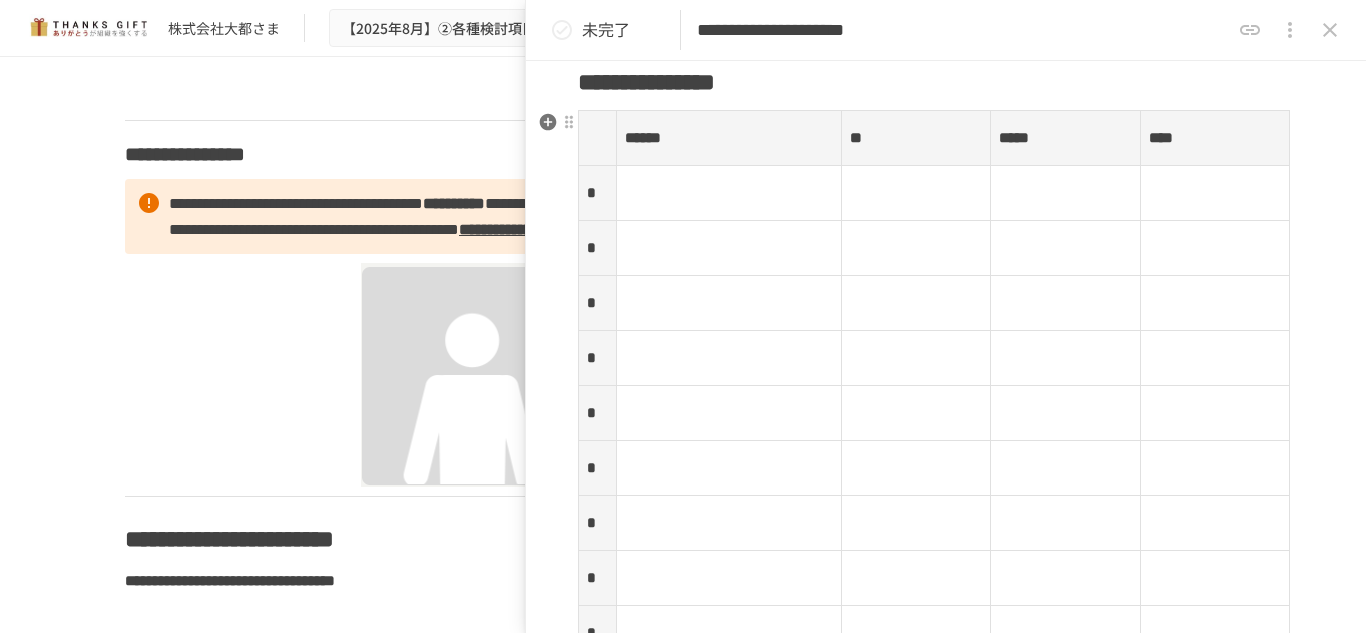 scroll, scrollTop: 230, scrollLeft: 0, axis: vertical 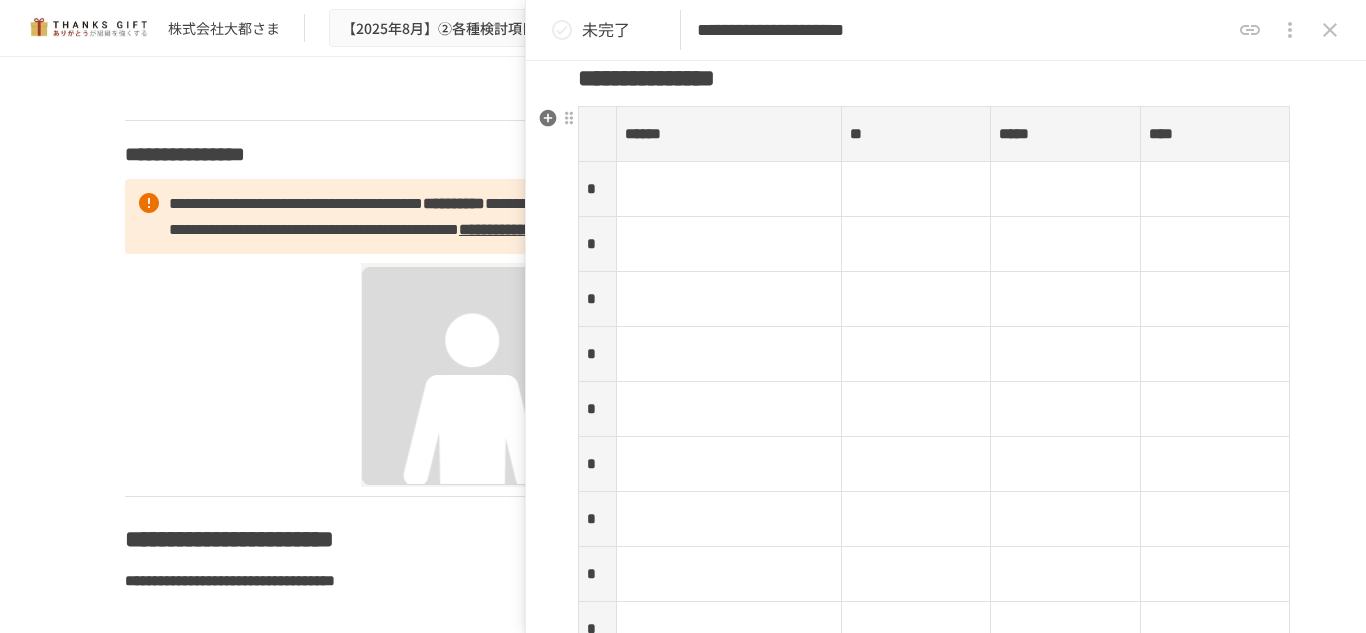 click at bounding box center [729, 189] 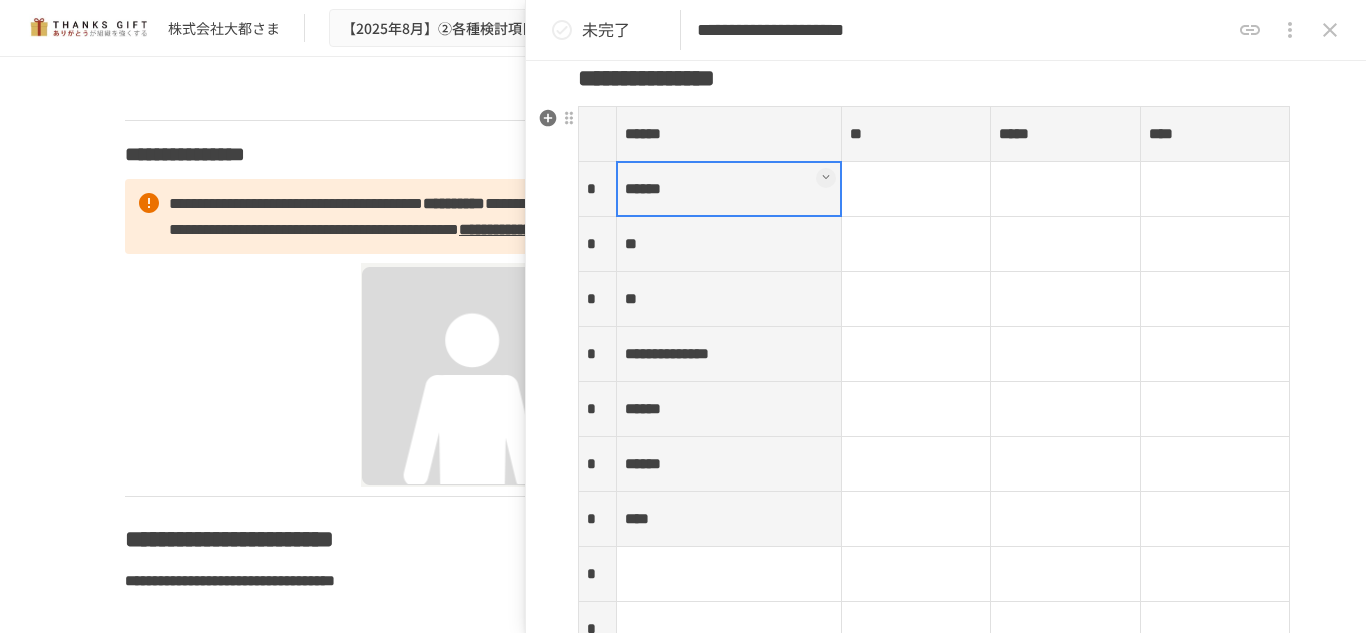 click at bounding box center [841, 354] 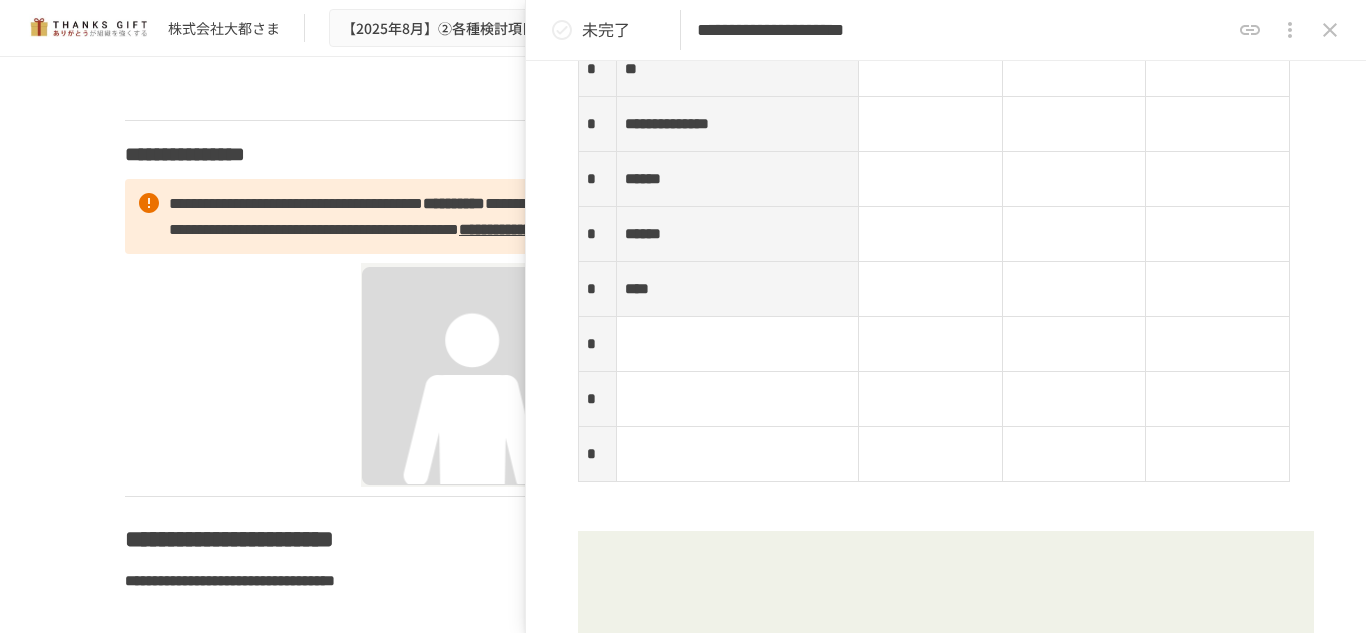scroll, scrollTop: 461, scrollLeft: 0, axis: vertical 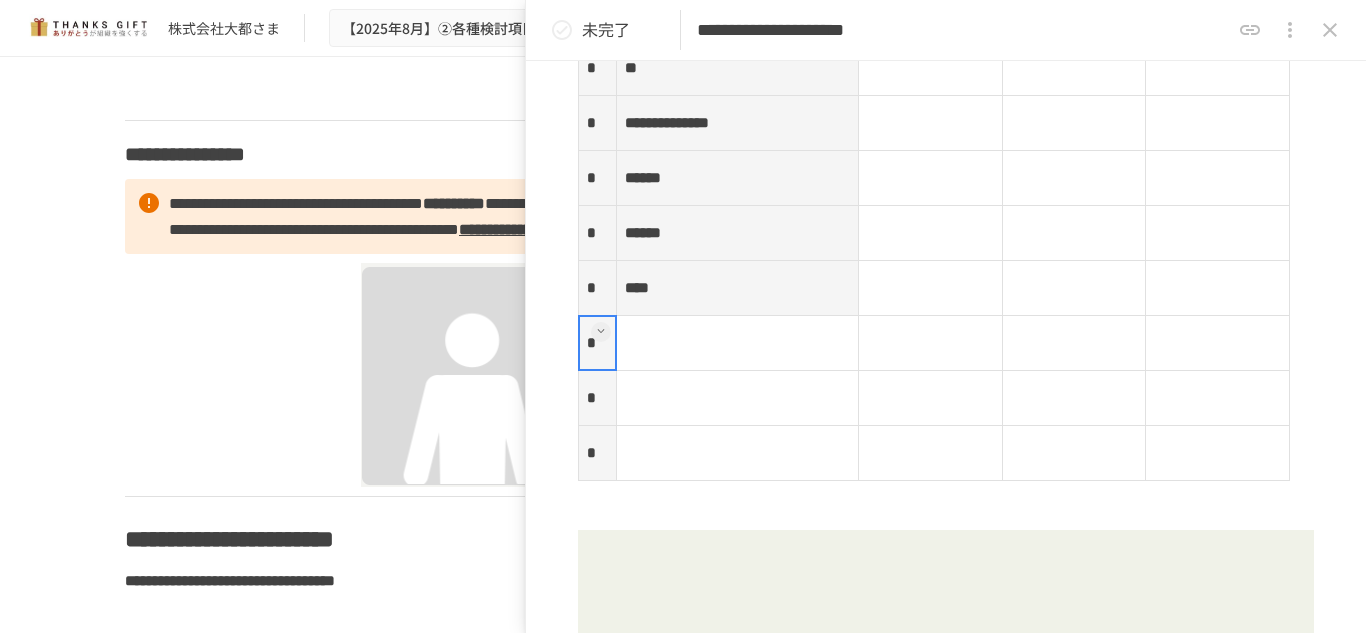 click on "*" at bounding box center [598, 343] 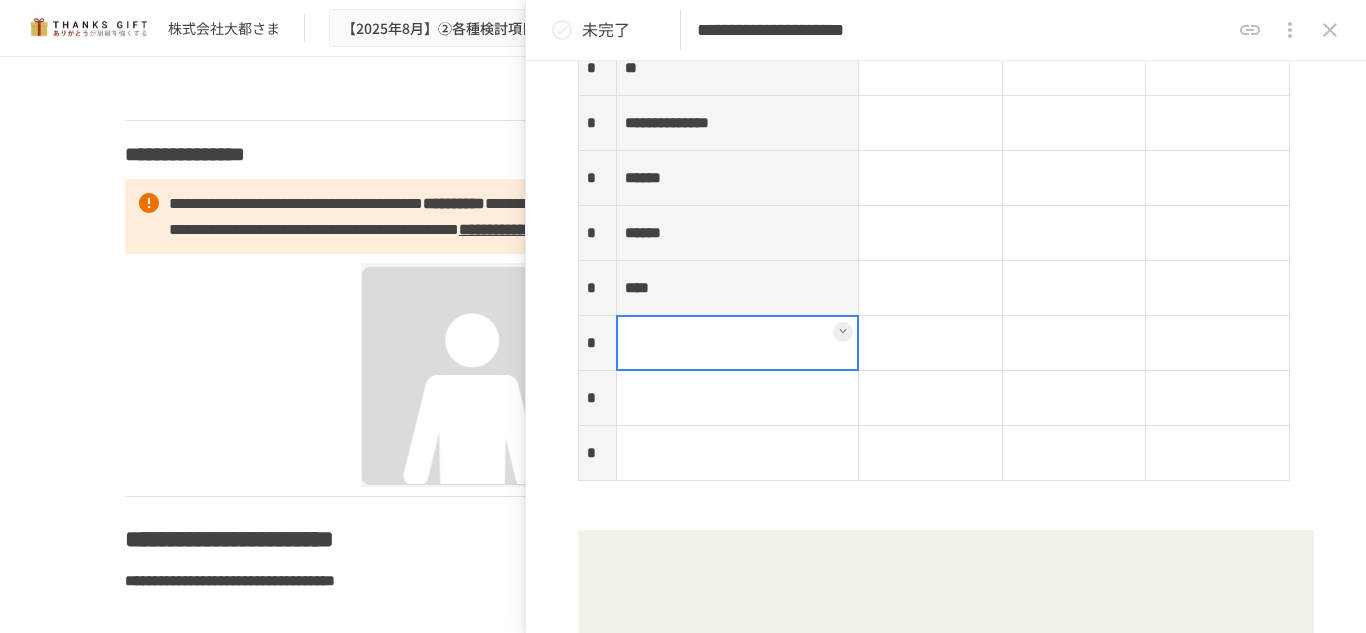click at bounding box center [738, 343] 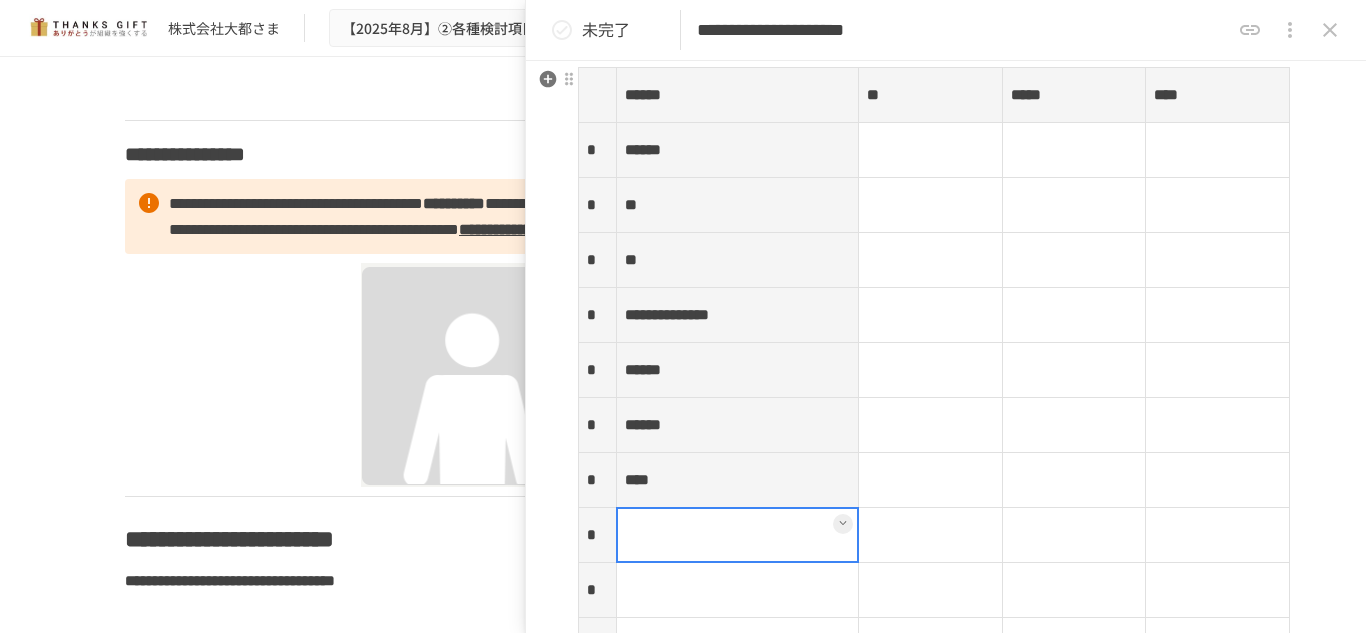 scroll, scrollTop: 421, scrollLeft: 0, axis: vertical 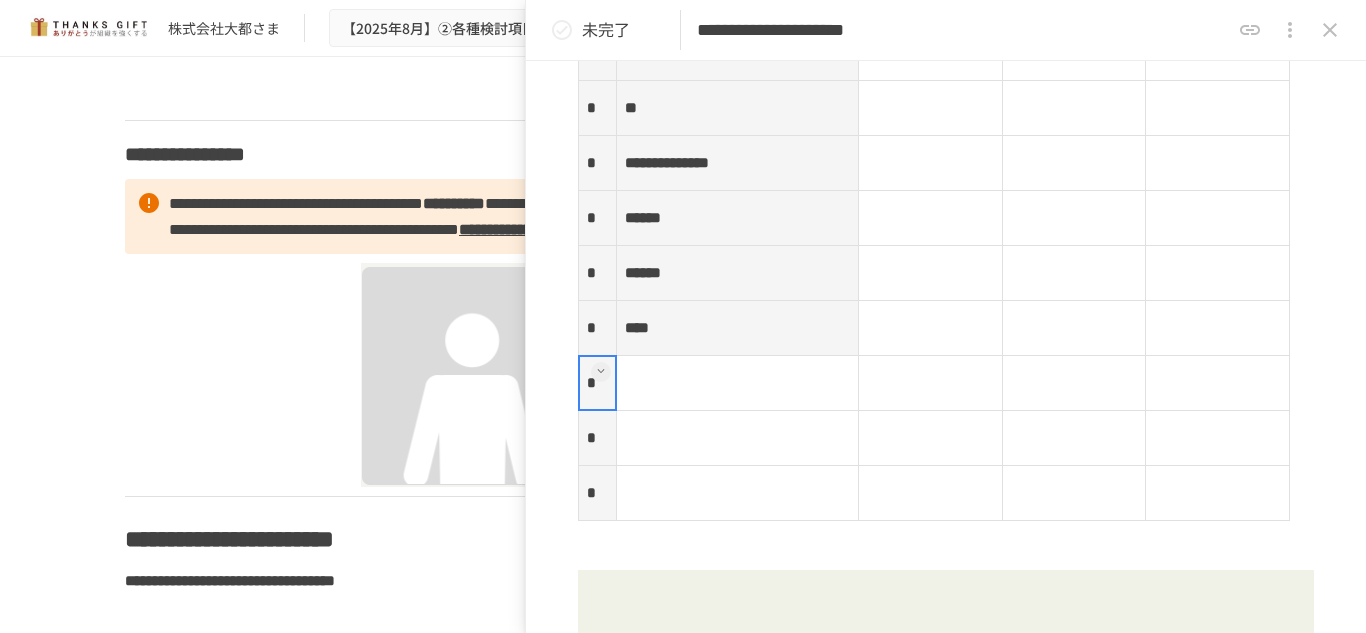 click on "*" at bounding box center [598, 383] 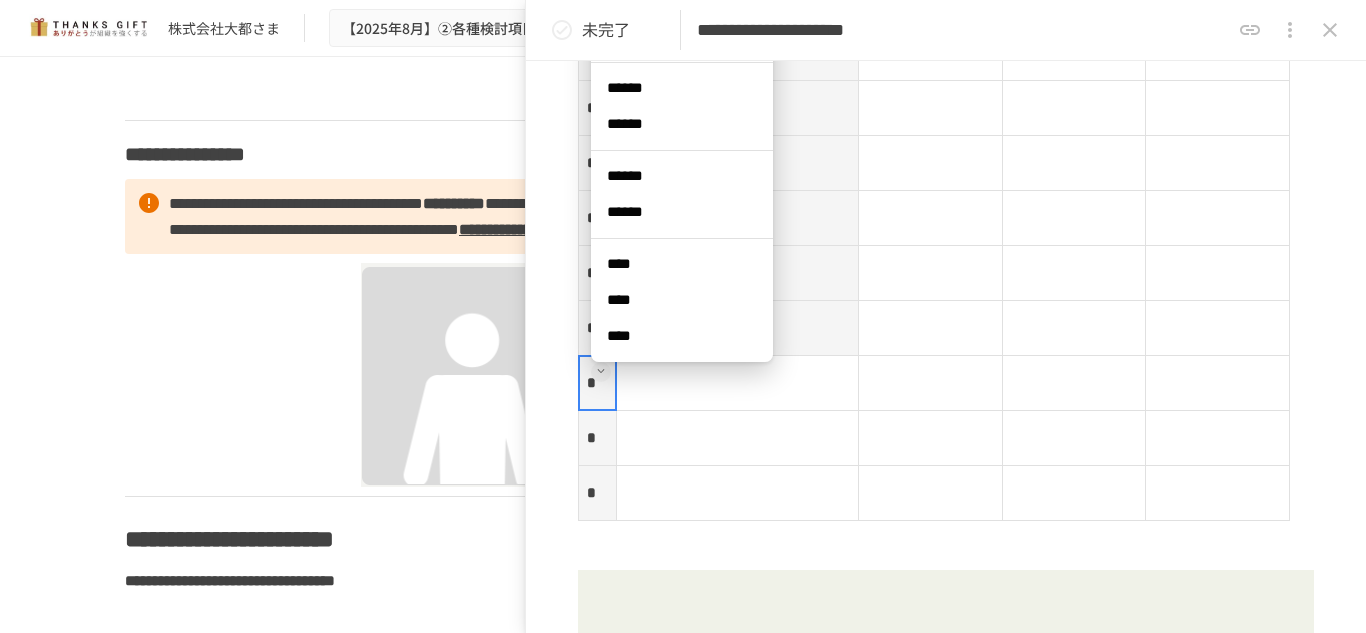 click on "****" at bounding box center (682, 300) 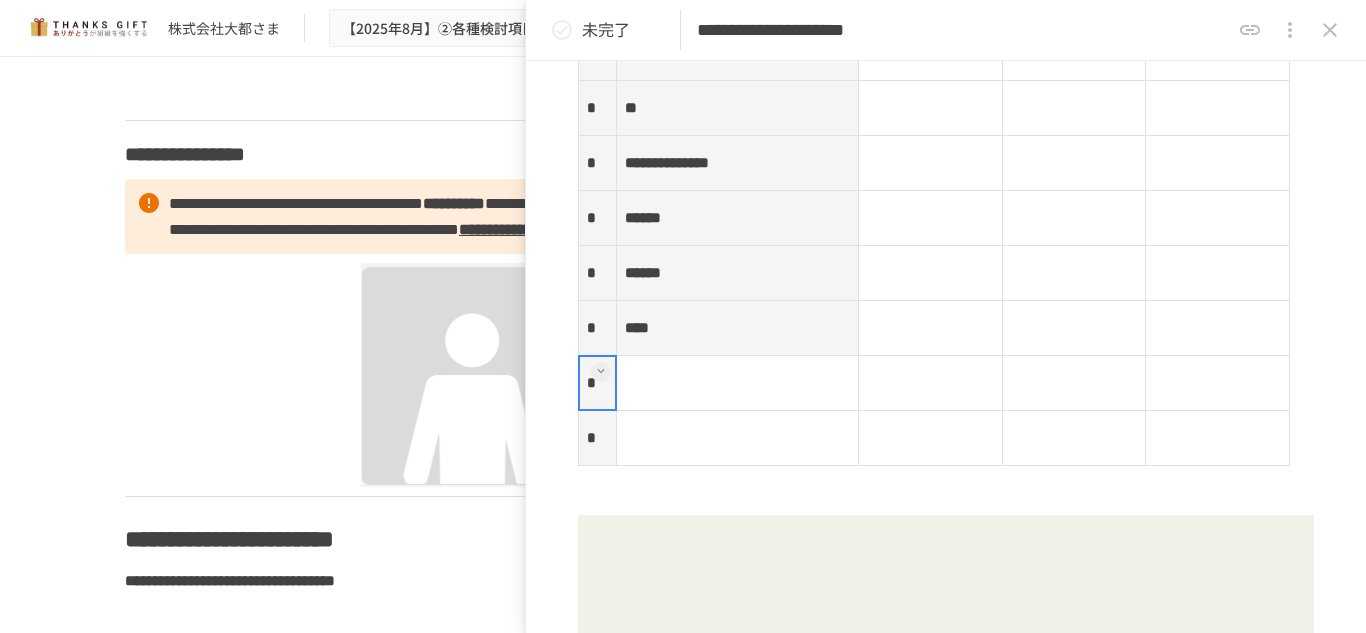 click on "*" at bounding box center [598, 383] 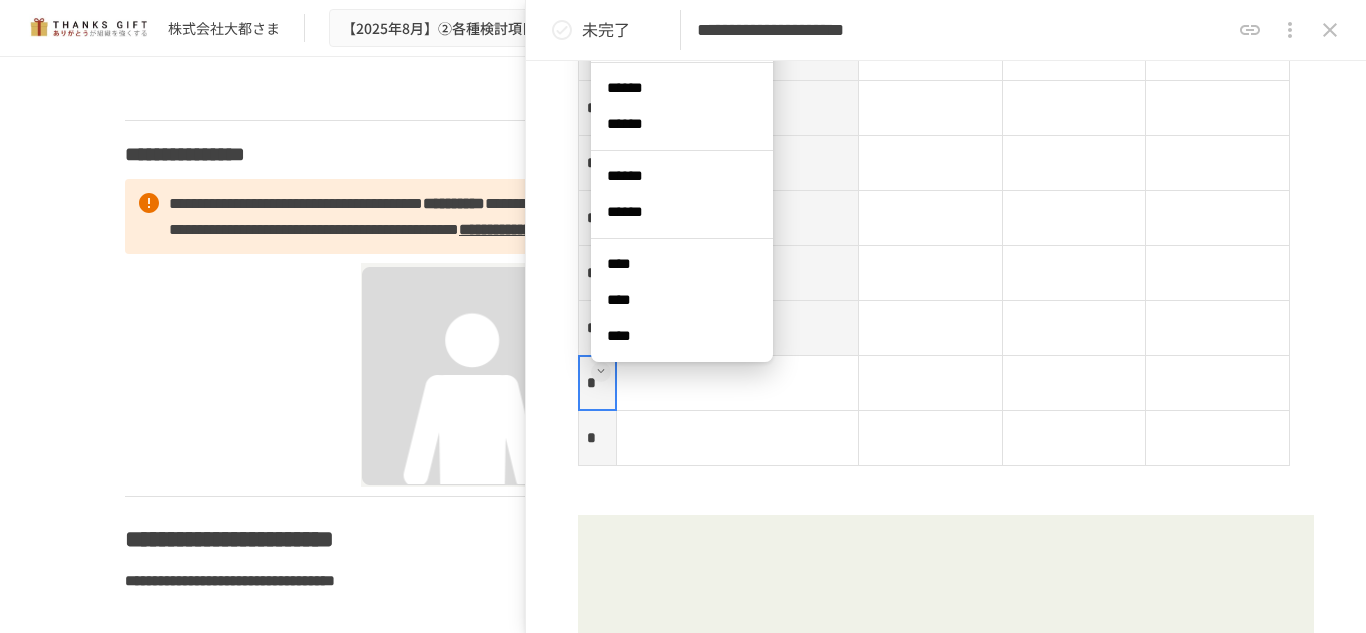 click on "****" at bounding box center (682, 300) 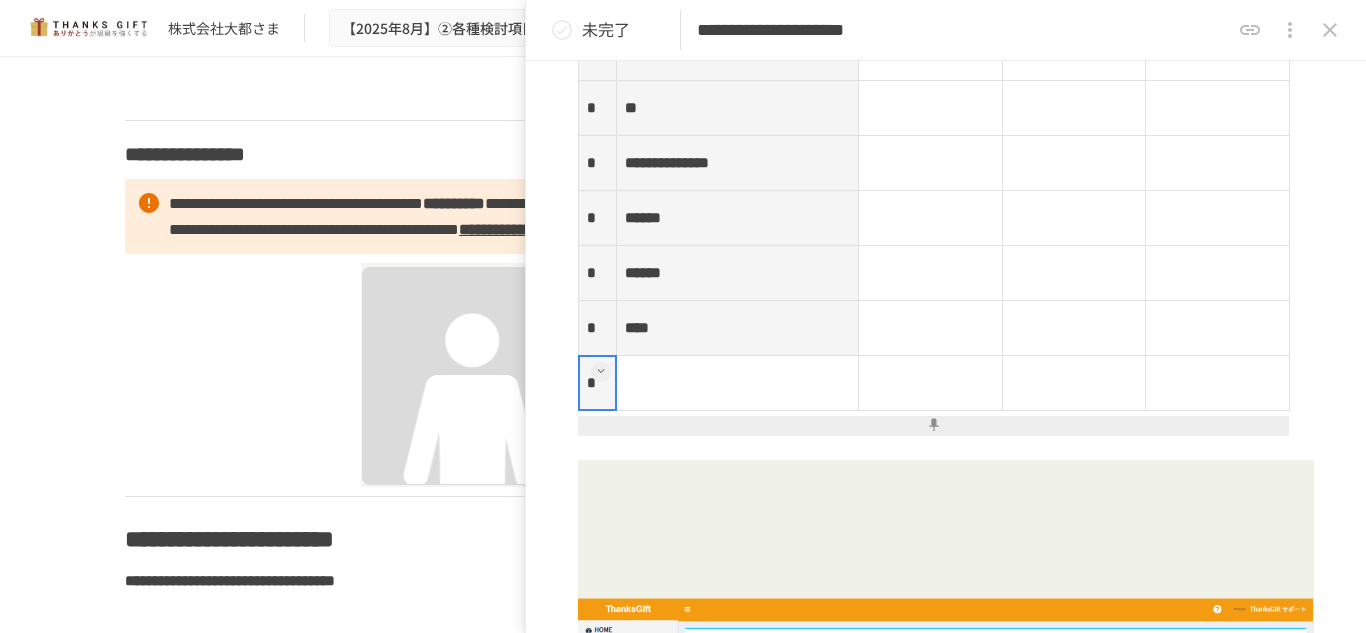 click on "*" at bounding box center (598, 383) 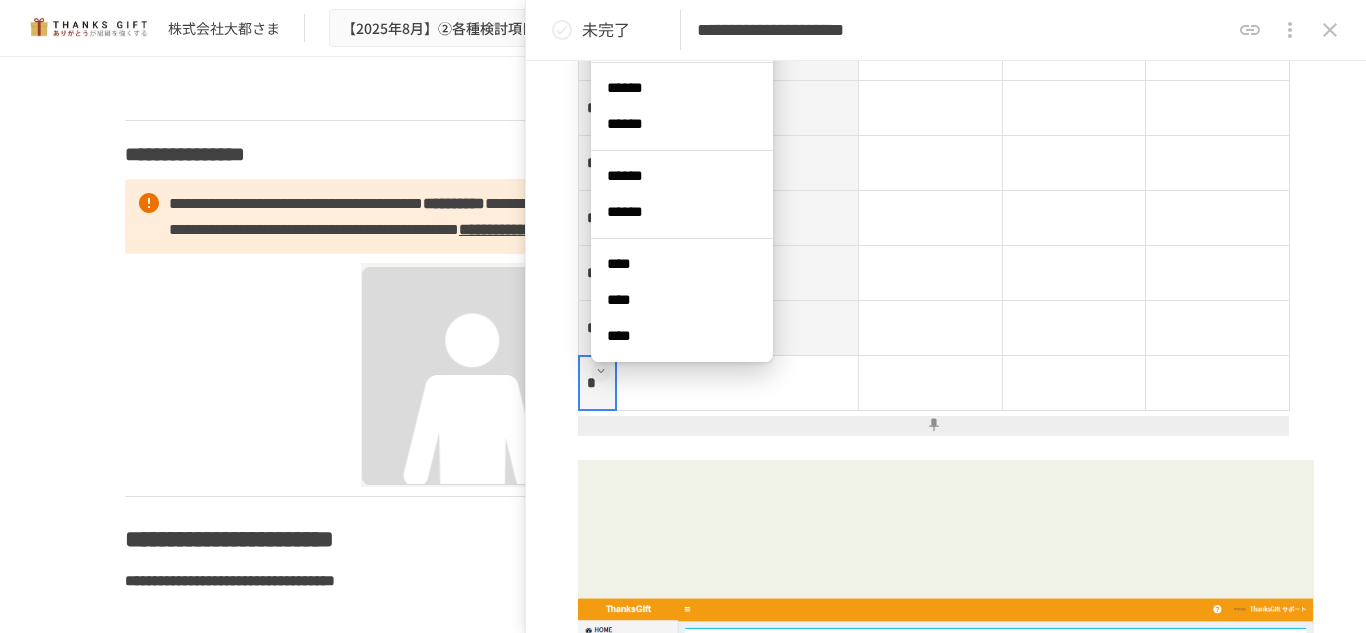 click on "****" at bounding box center (682, 300) 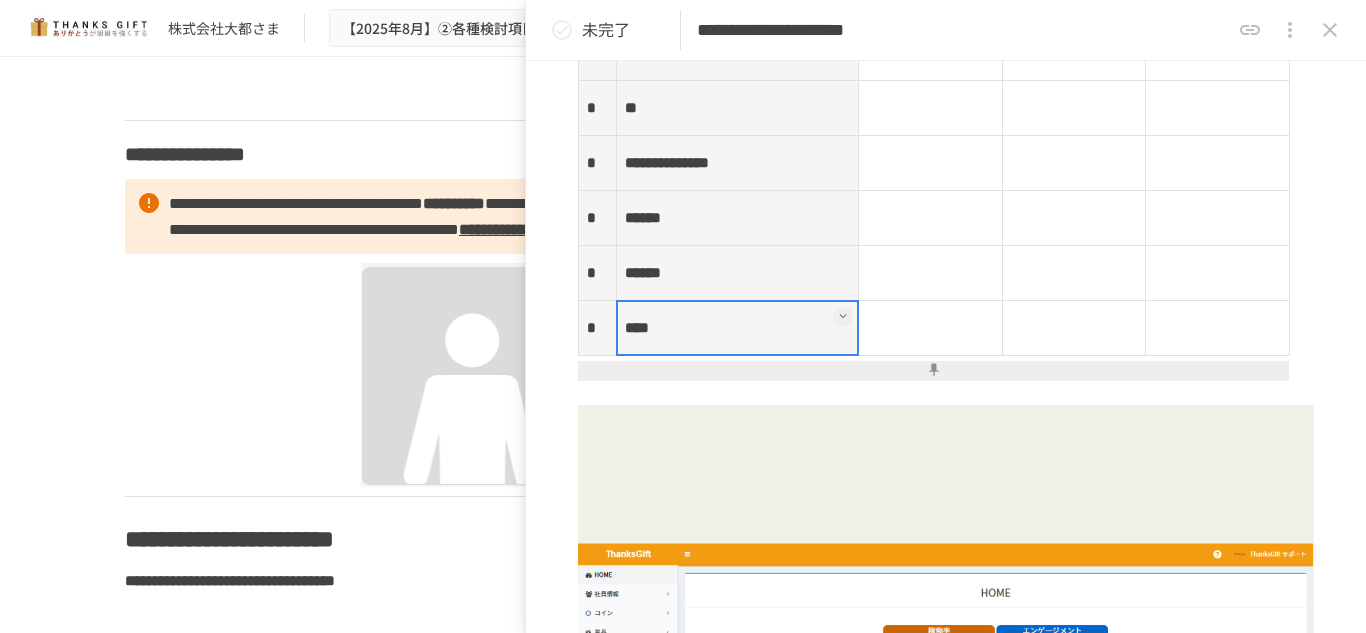 click on "****" at bounding box center [738, 328] 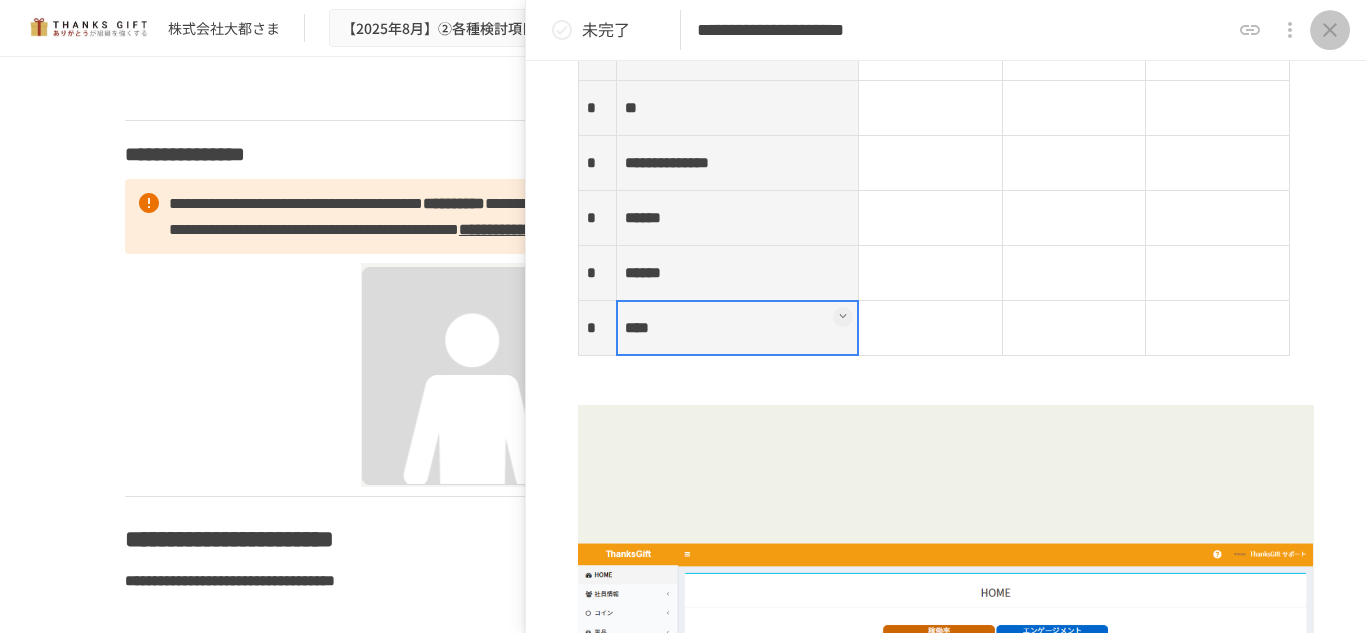 click 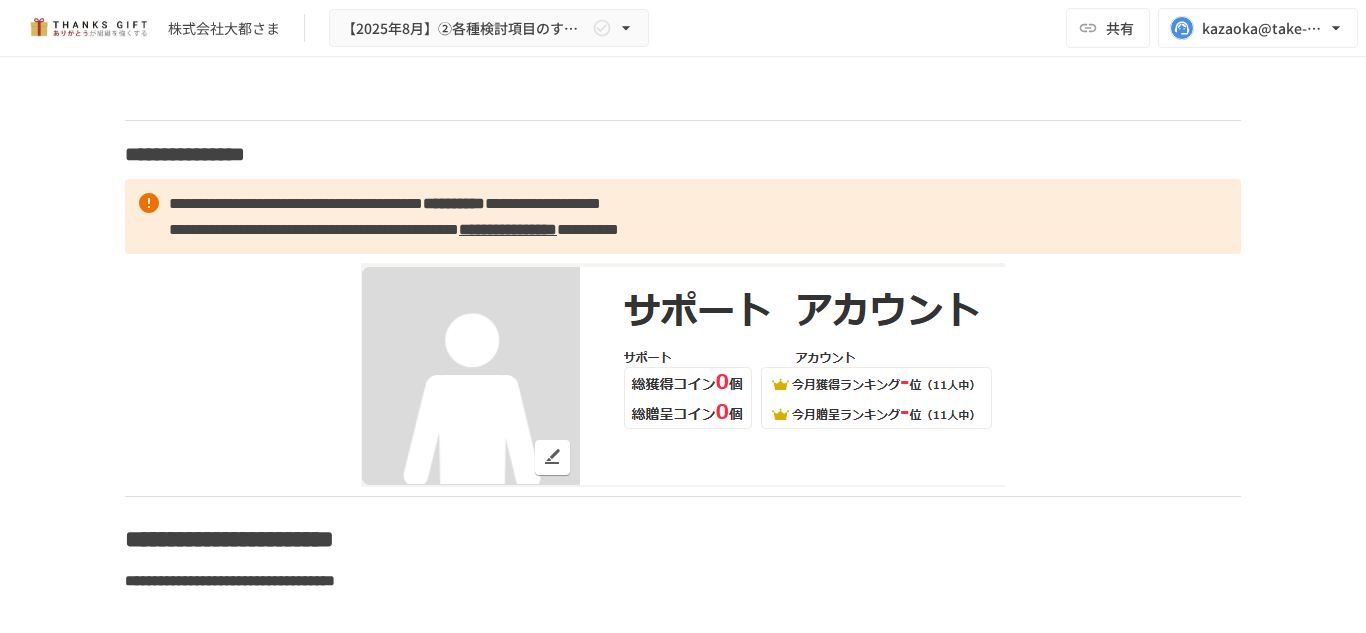click on "**********" at bounding box center [641, -87] 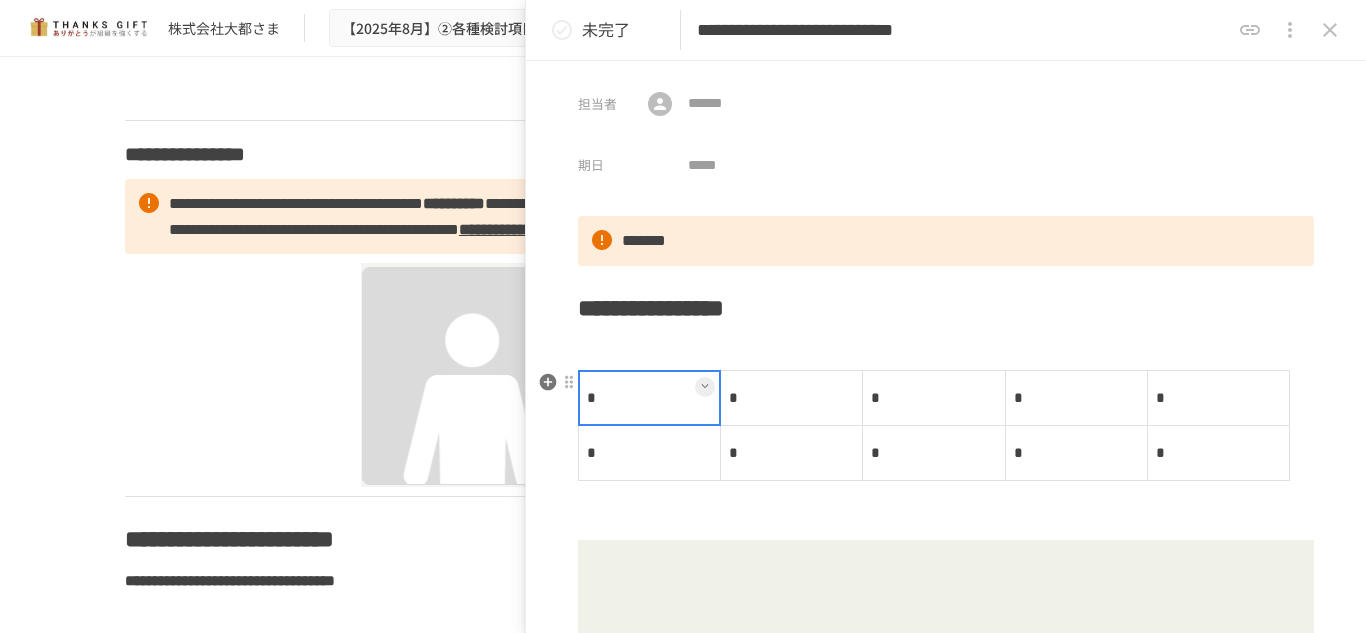 click on "*" at bounding box center (650, 398) 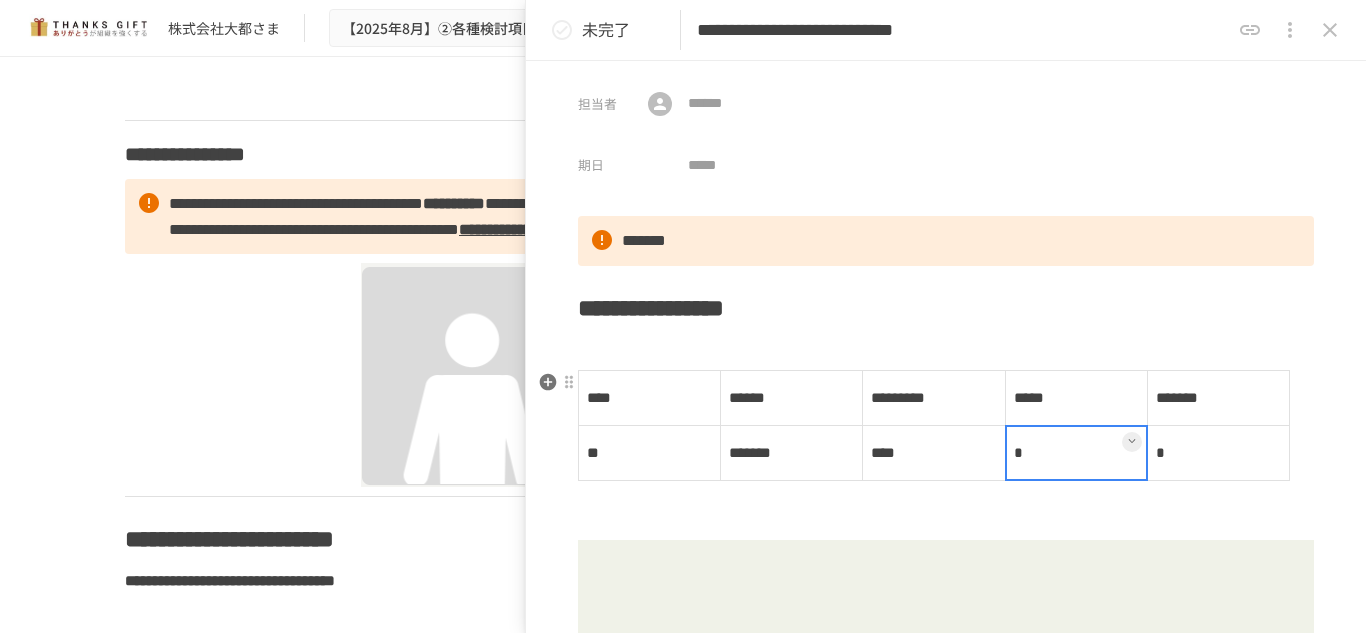 click on "*" at bounding box center (1076, 453) 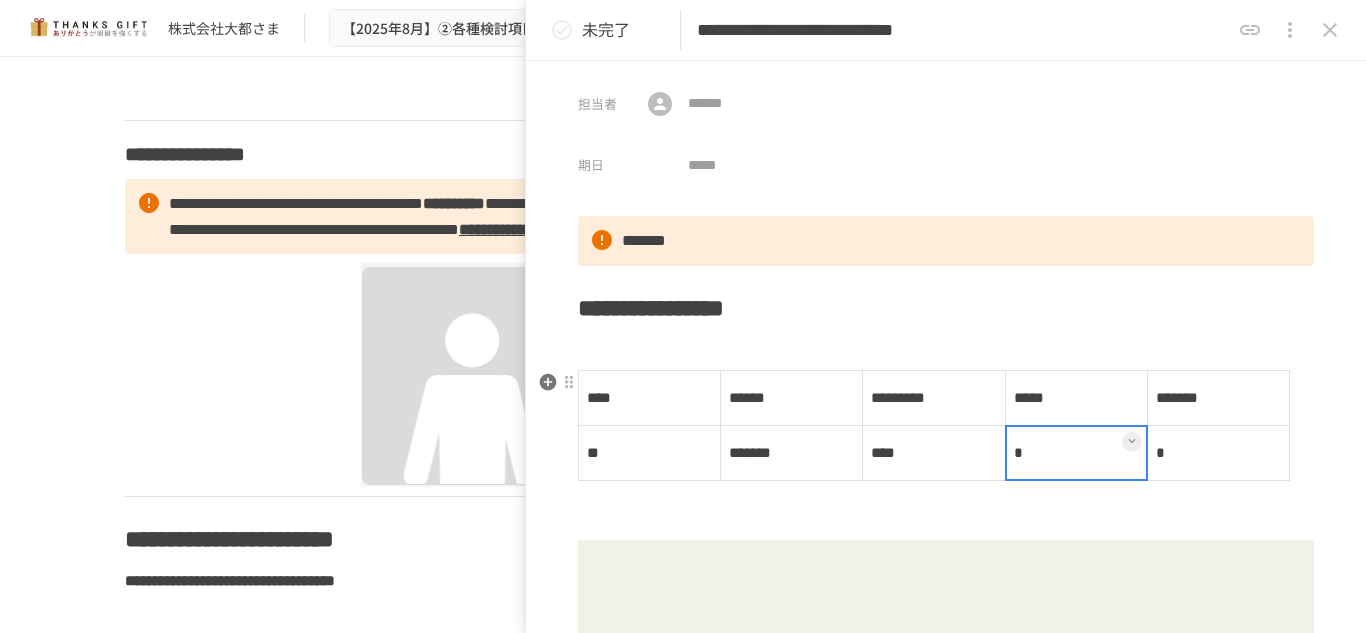 click at bounding box center [1076, 453] 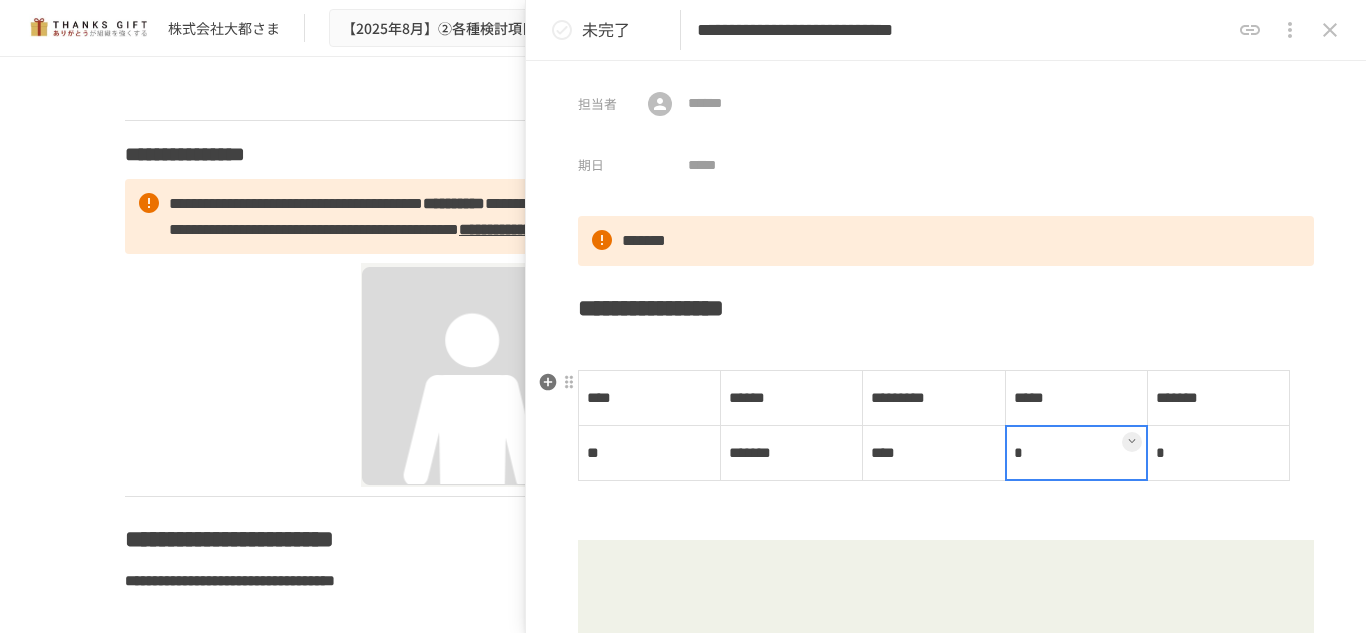 click at bounding box center (1076, 453) 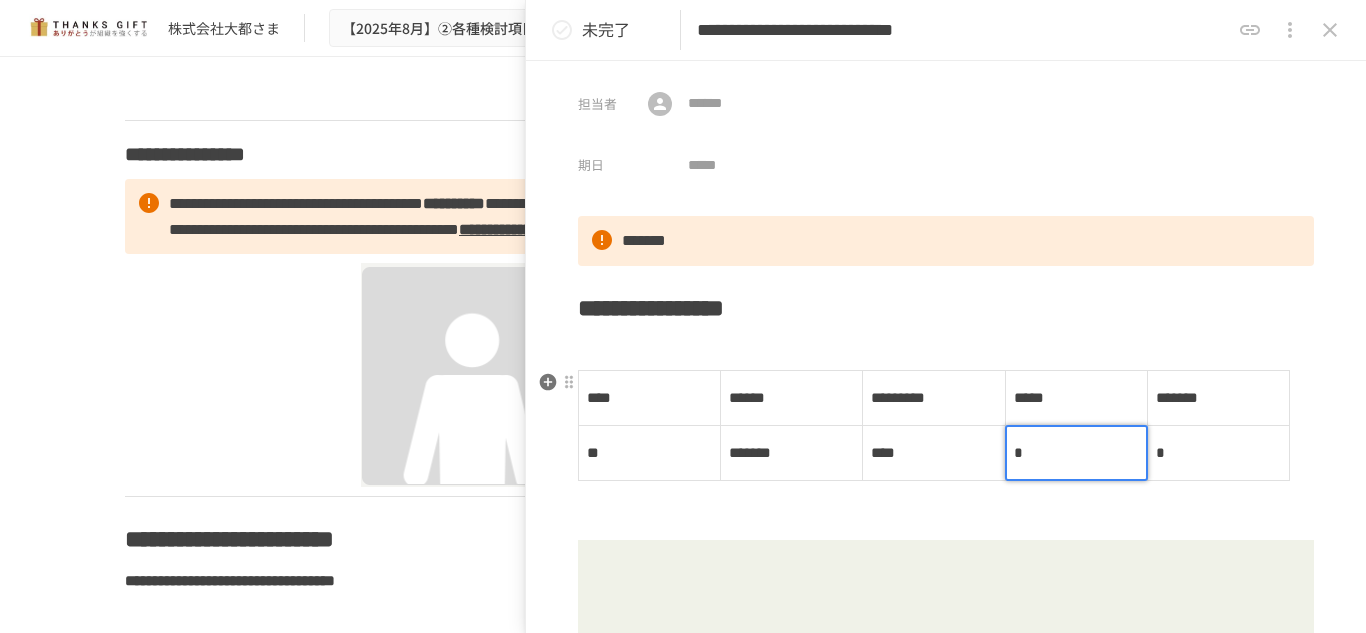 click on "*" at bounding box center (1076, 453) 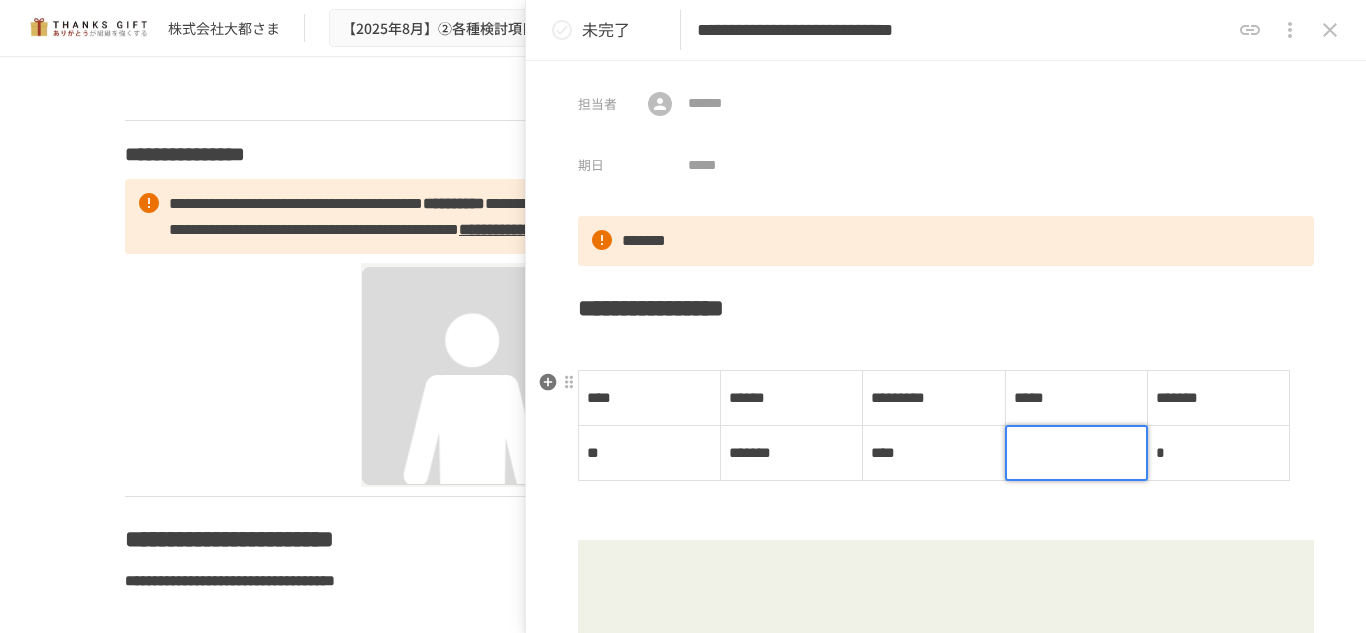 click on "*" at bounding box center [1218, 453] 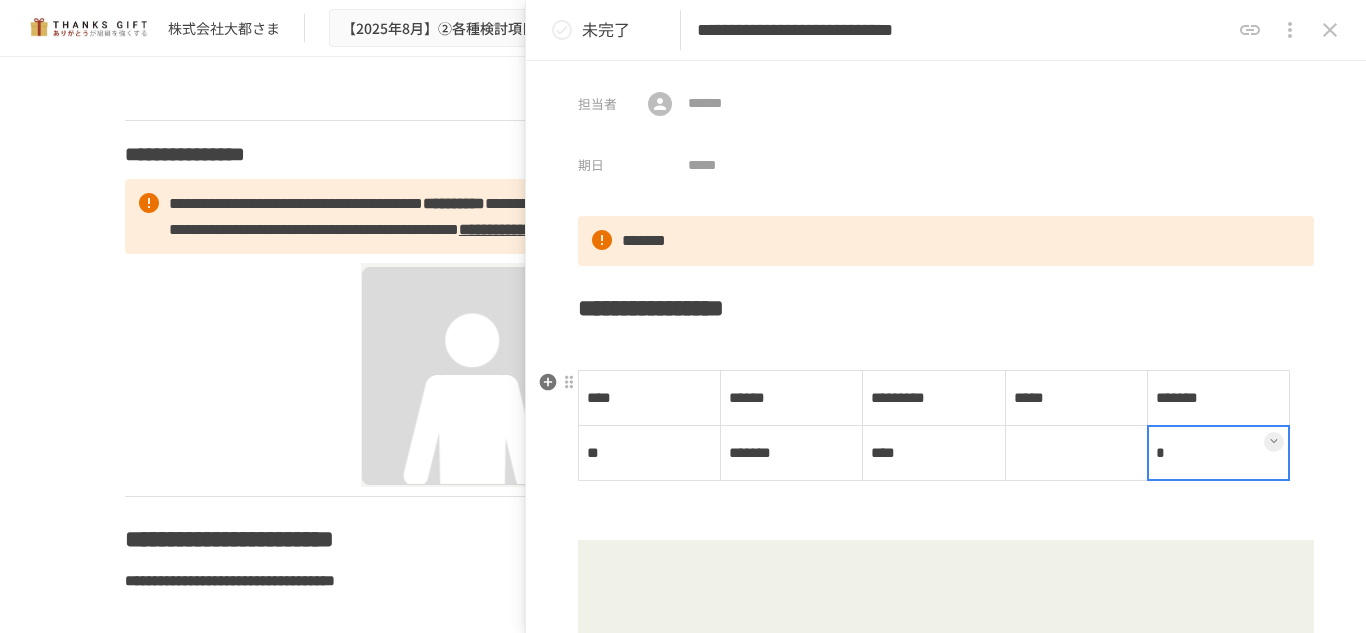click at bounding box center (1218, 453) 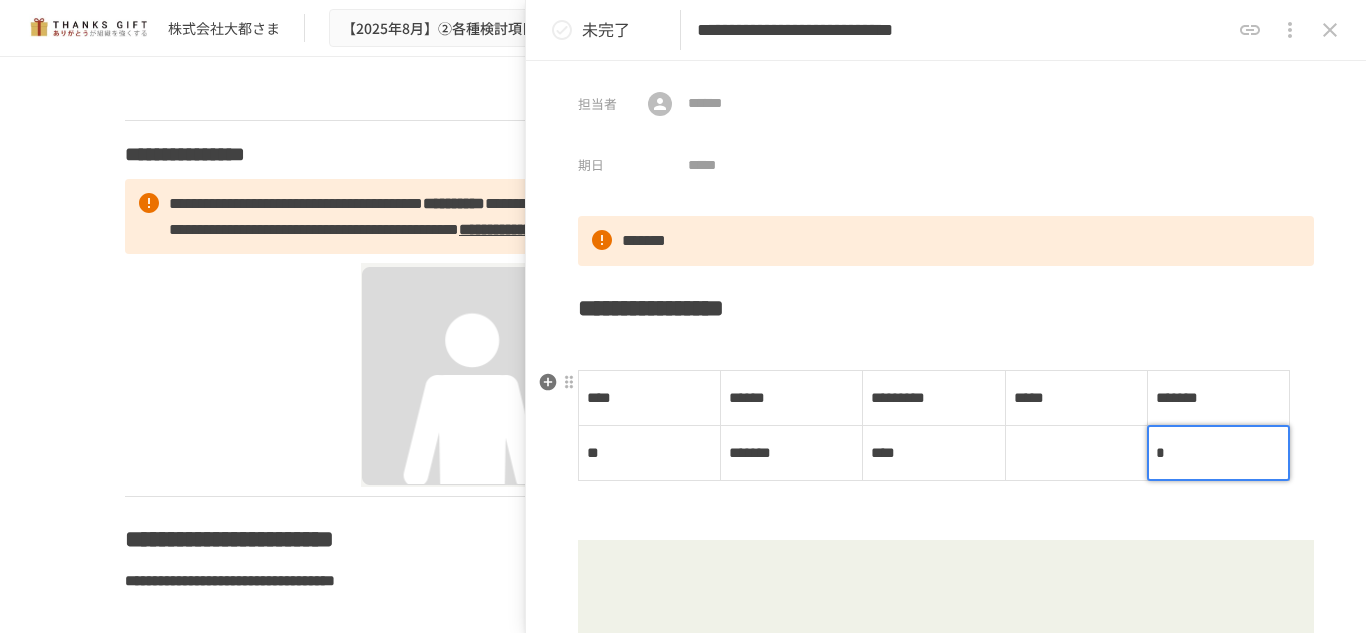 click on "*" at bounding box center [1160, 452] 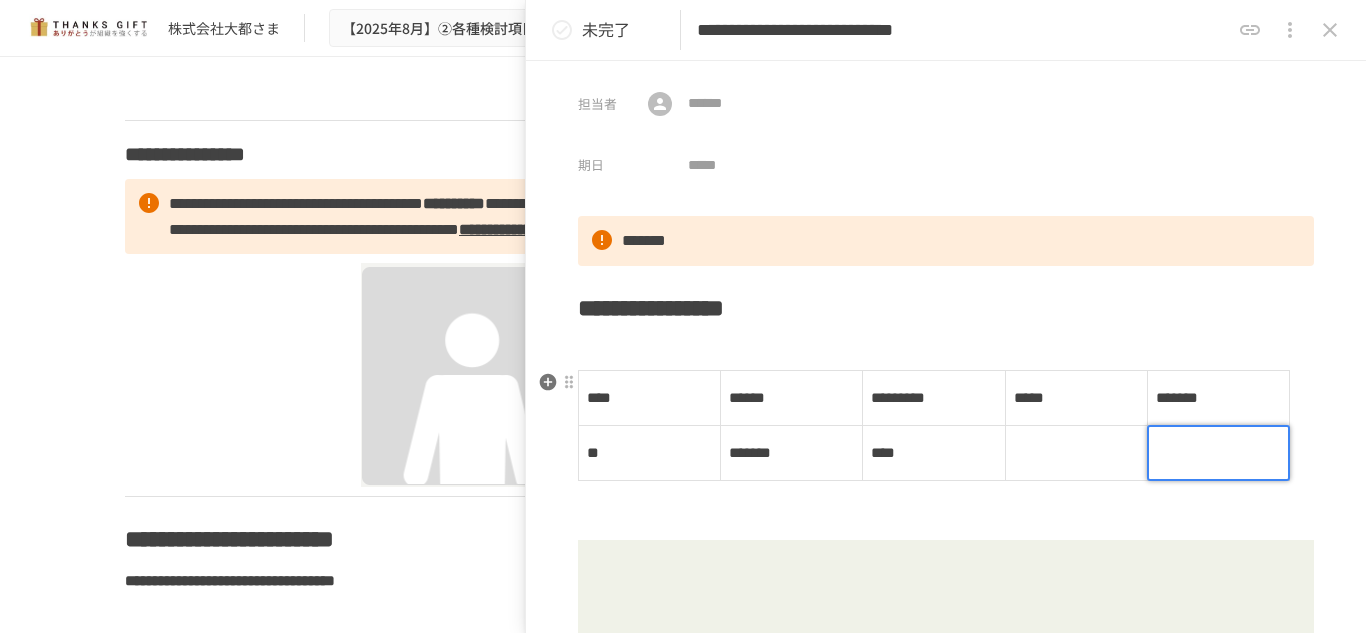 click at bounding box center (1218, 453) 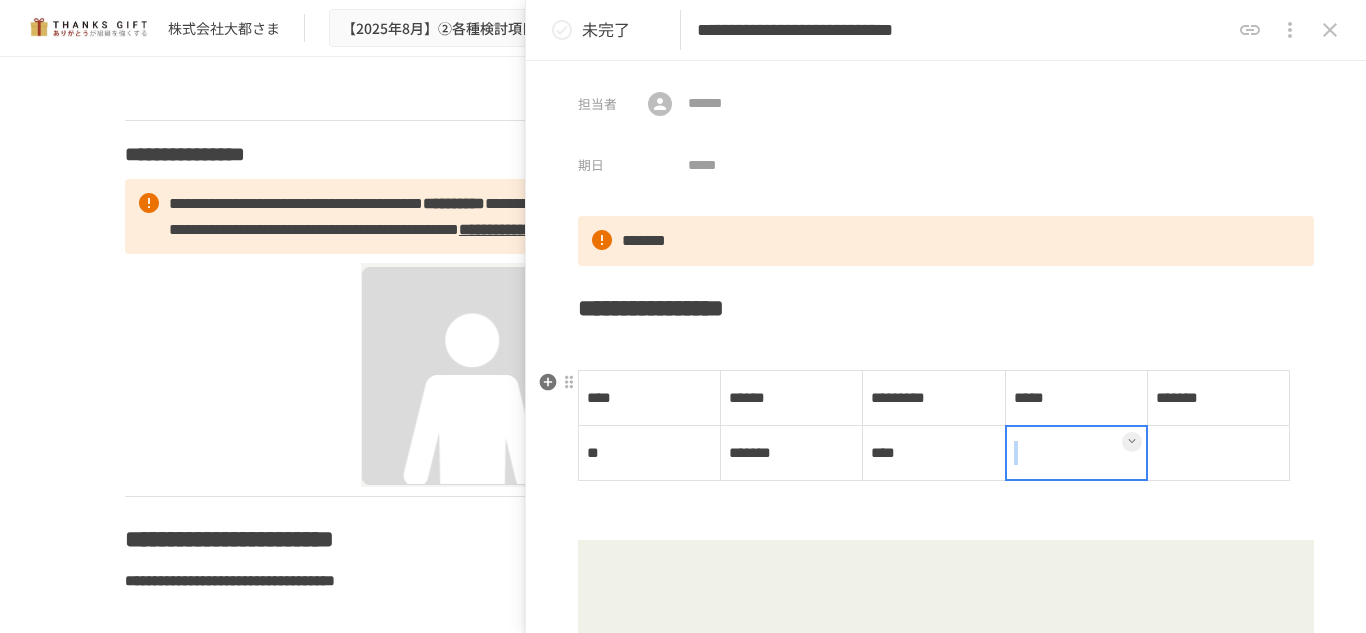 drag, startPoint x: 1074, startPoint y: 487, endPoint x: 1128, endPoint y: 461, distance: 59.933296 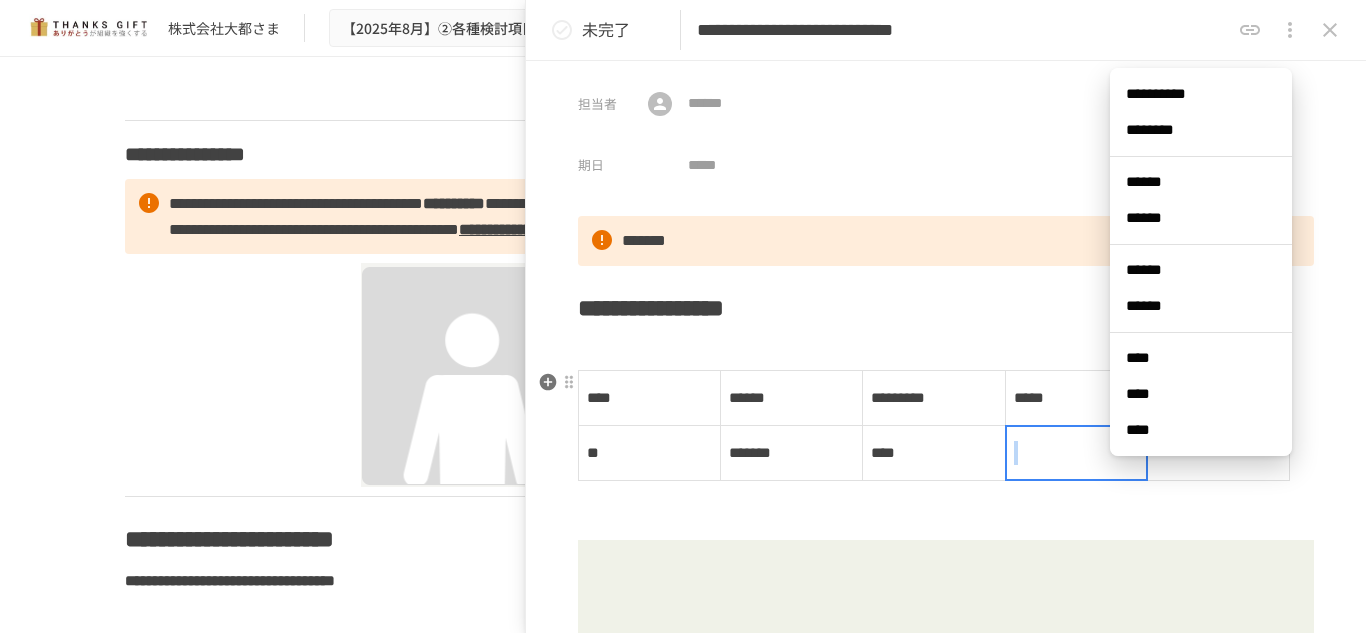 click at bounding box center [1132, 442] 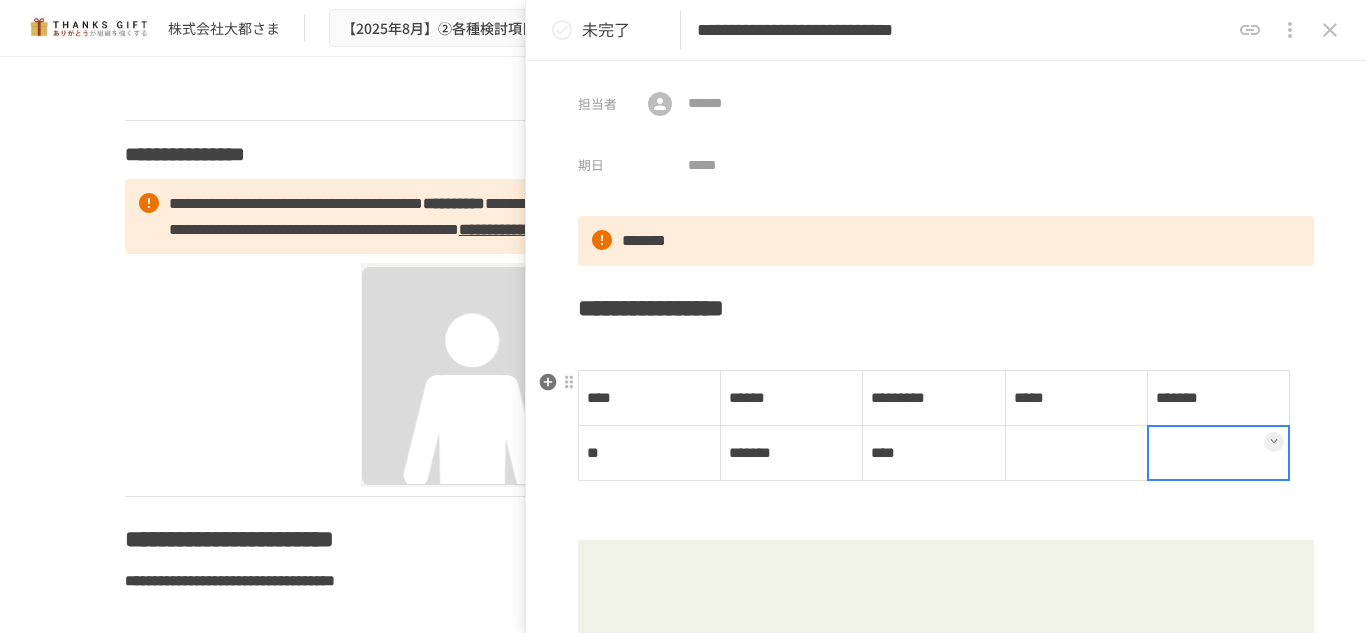 click at bounding box center (1218, 453) 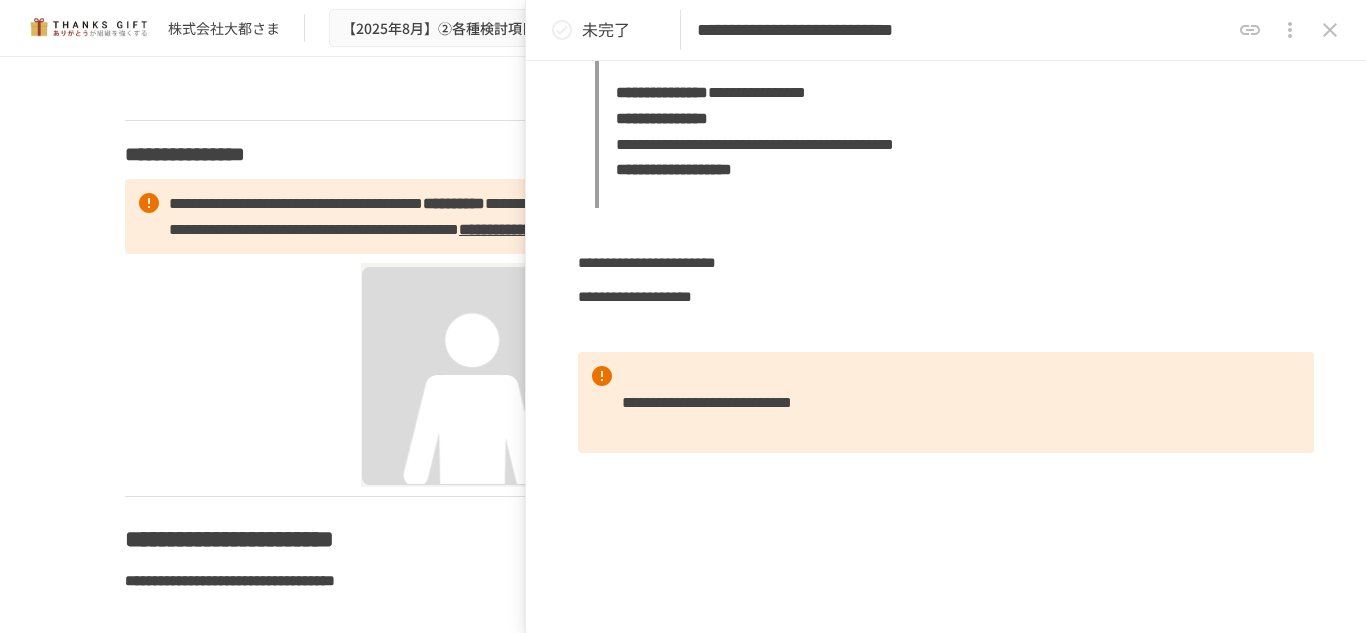 scroll, scrollTop: 1447, scrollLeft: 0, axis: vertical 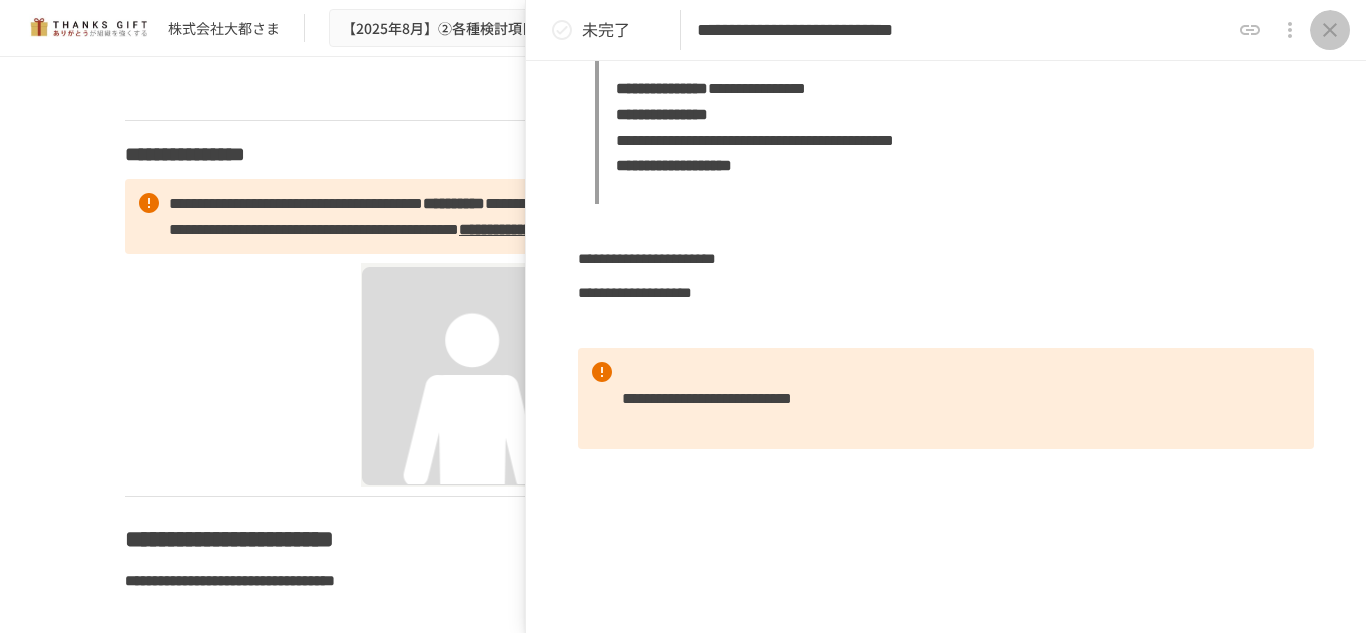 click 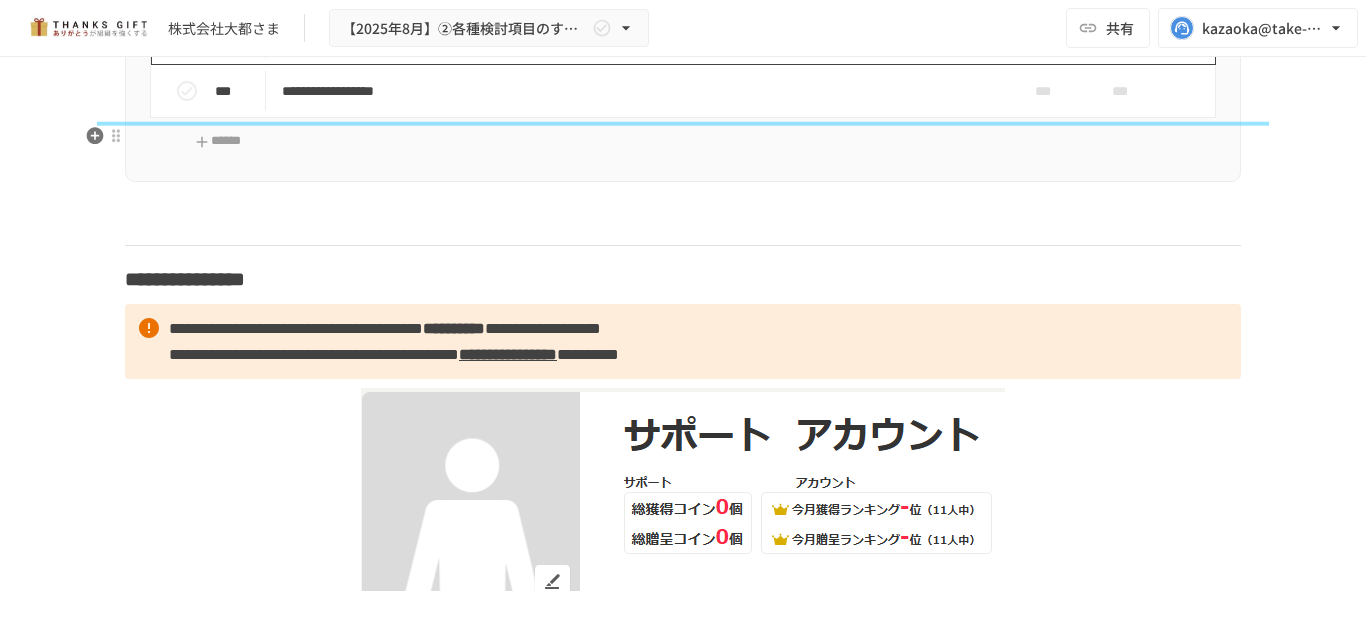 scroll, scrollTop: 12425, scrollLeft: 0, axis: vertical 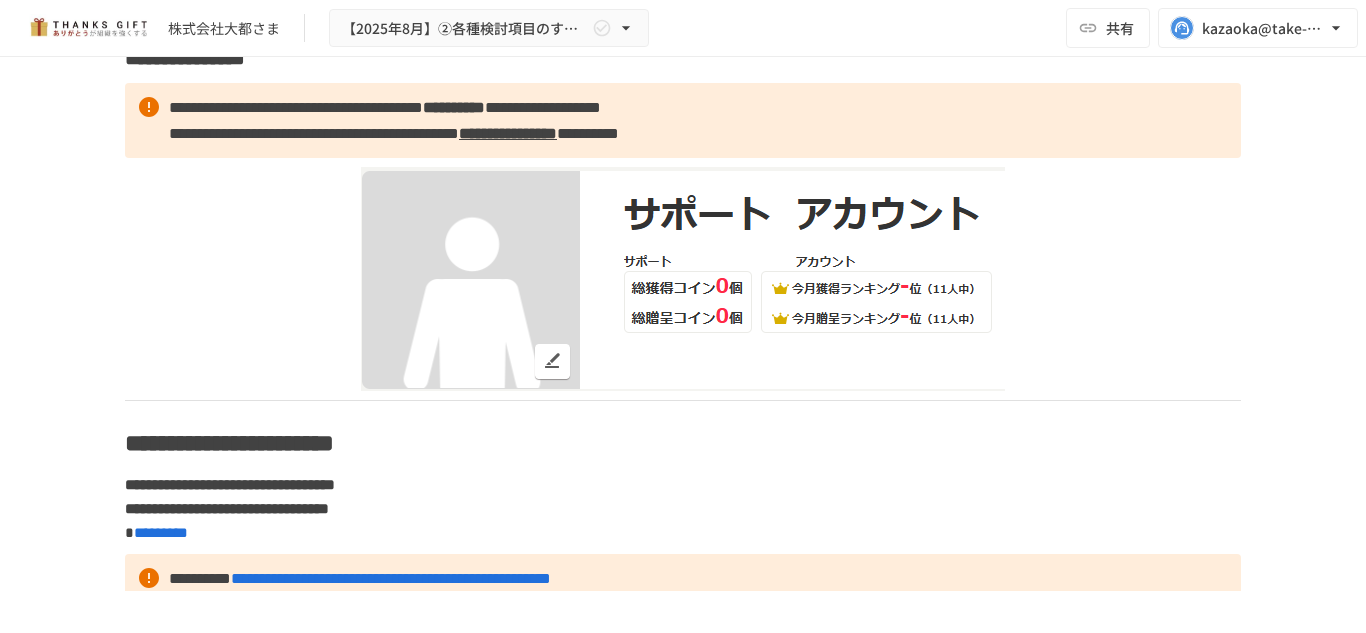 click on "**********" at bounding box center (641, -130) 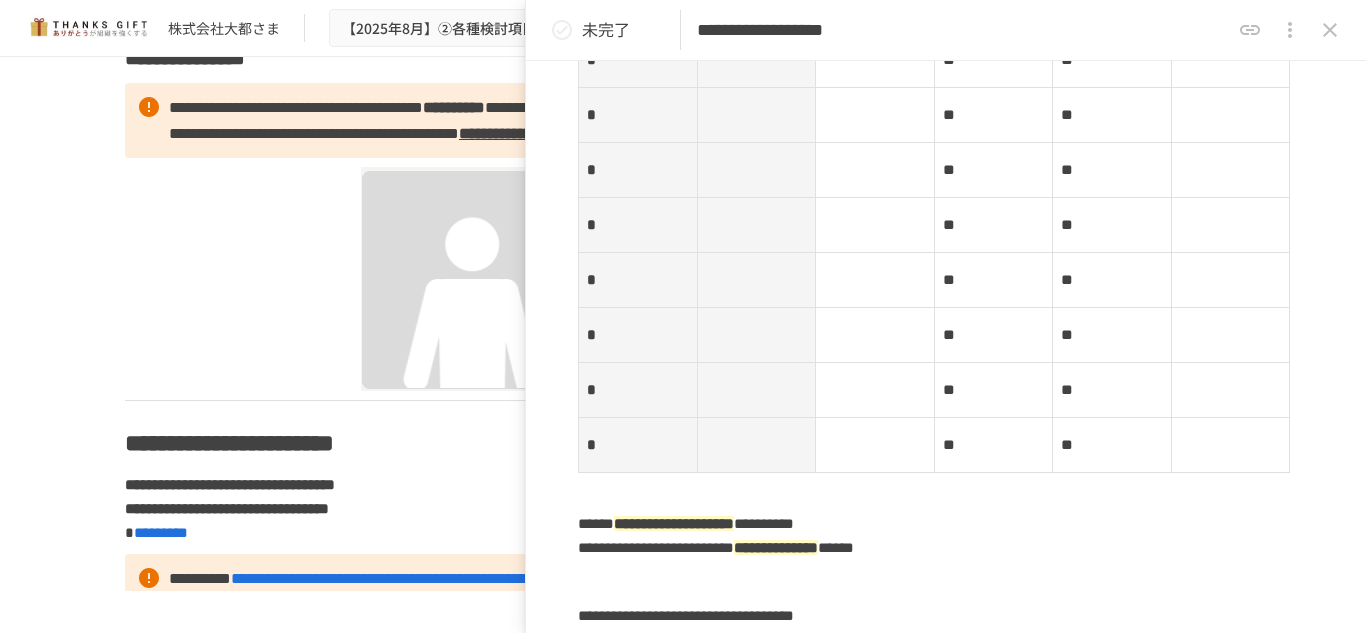 scroll, scrollTop: 606, scrollLeft: 0, axis: vertical 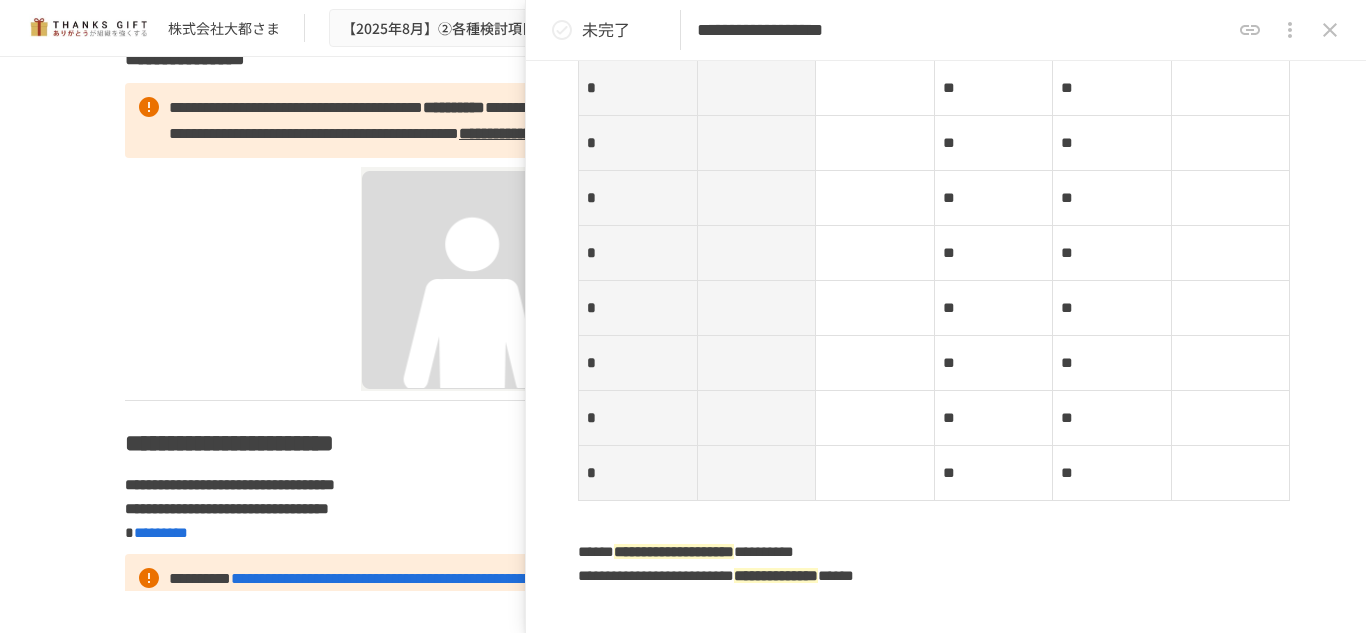 click at bounding box center (1330, 30) 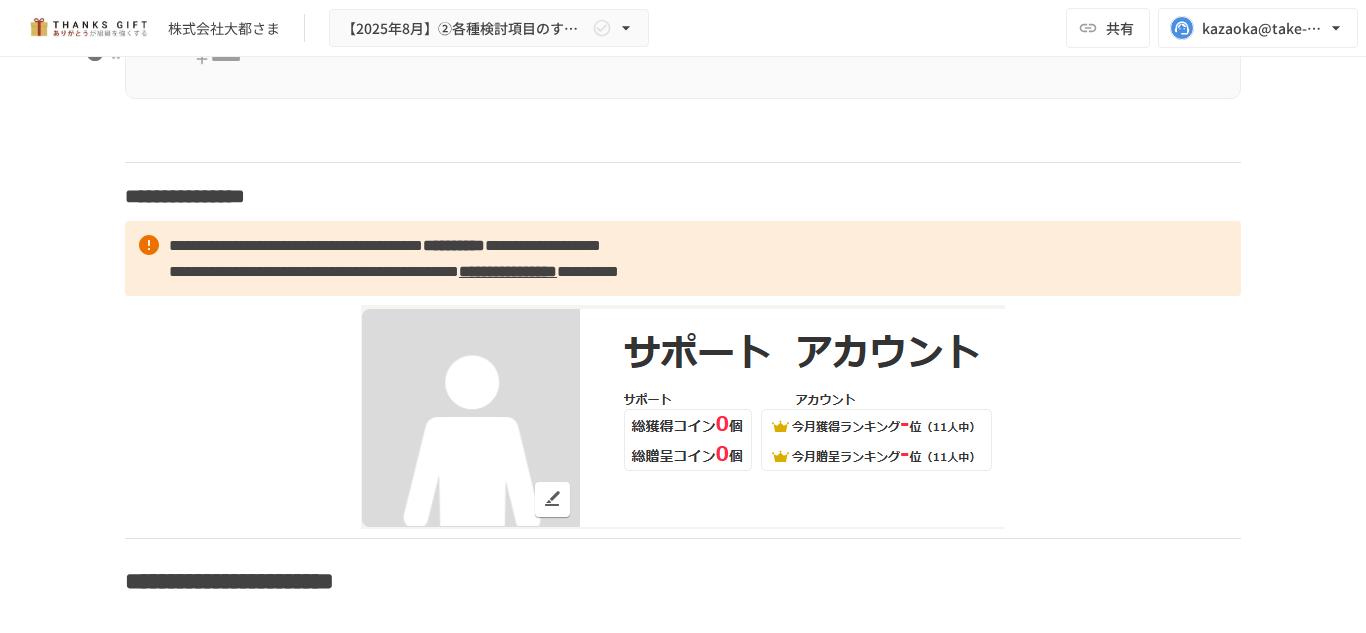 scroll, scrollTop: 12508, scrollLeft: 0, axis: vertical 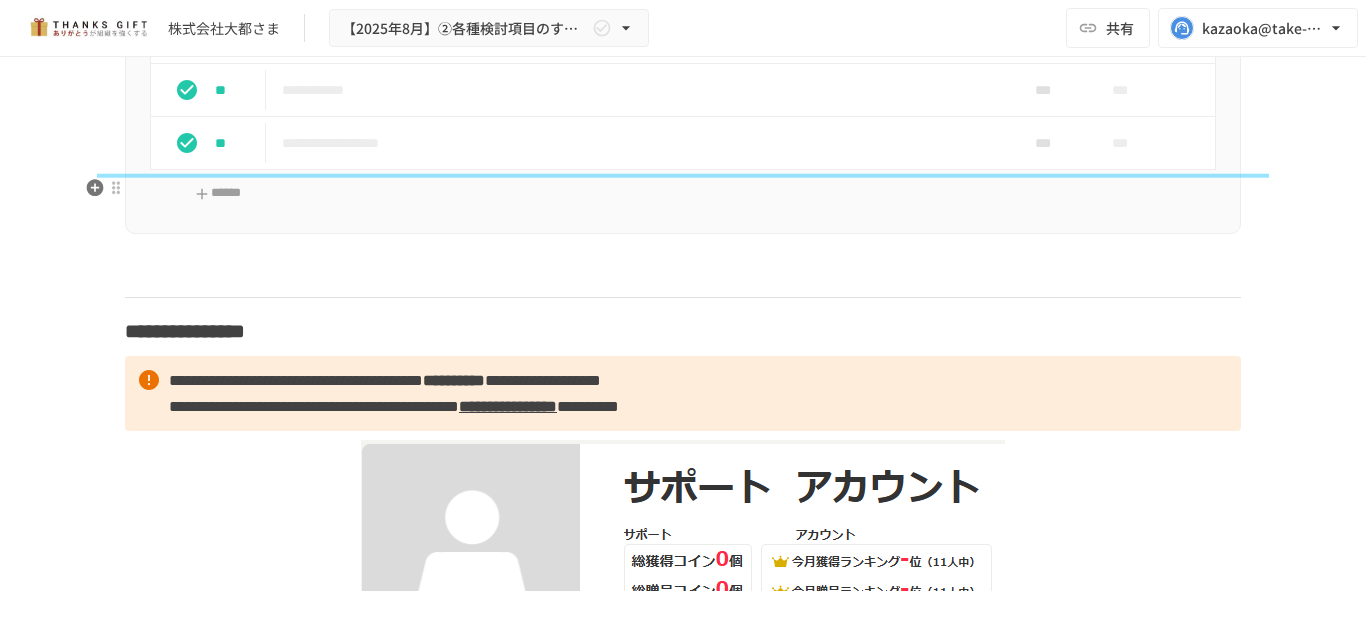 click on "**********" at bounding box center [641, -69] 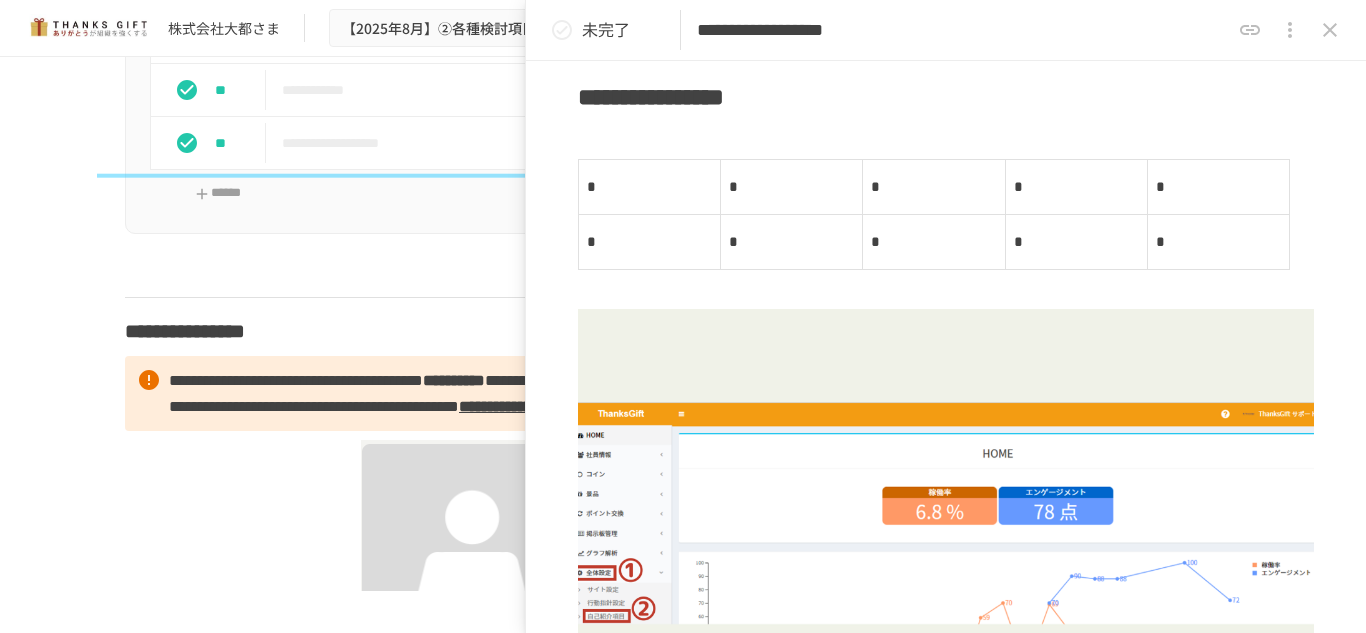 scroll, scrollTop: 4455, scrollLeft: 0, axis: vertical 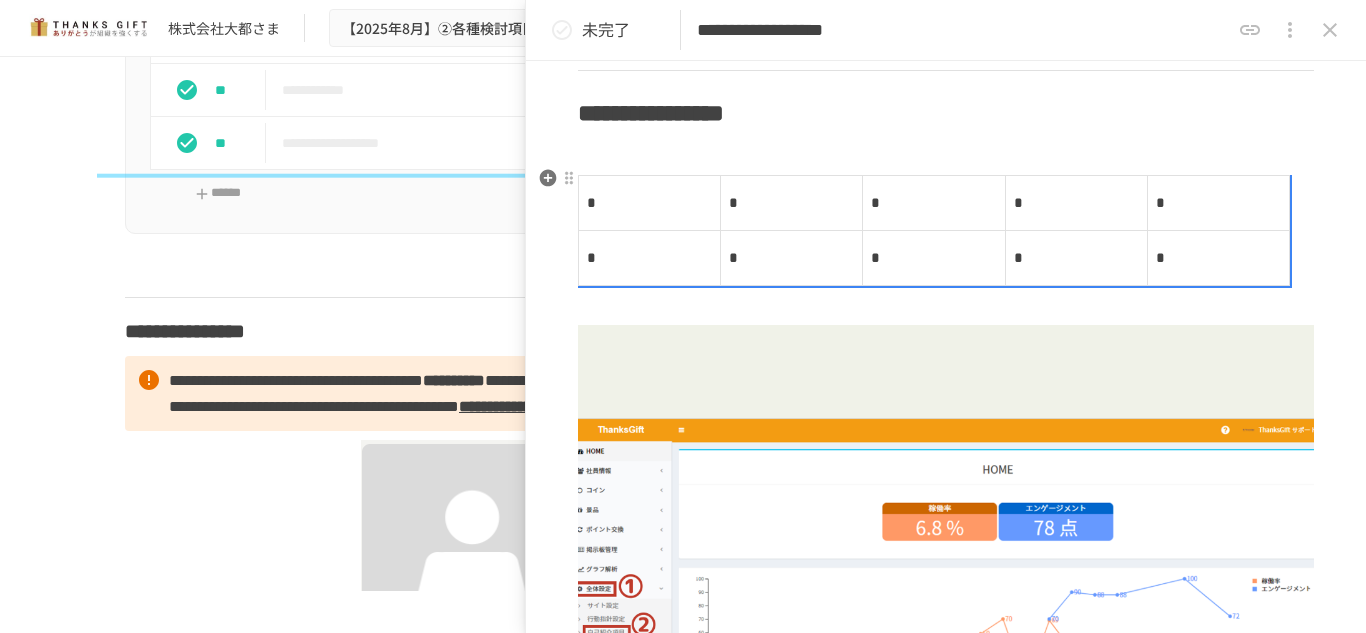 click on "*" at bounding box center (650, 203) 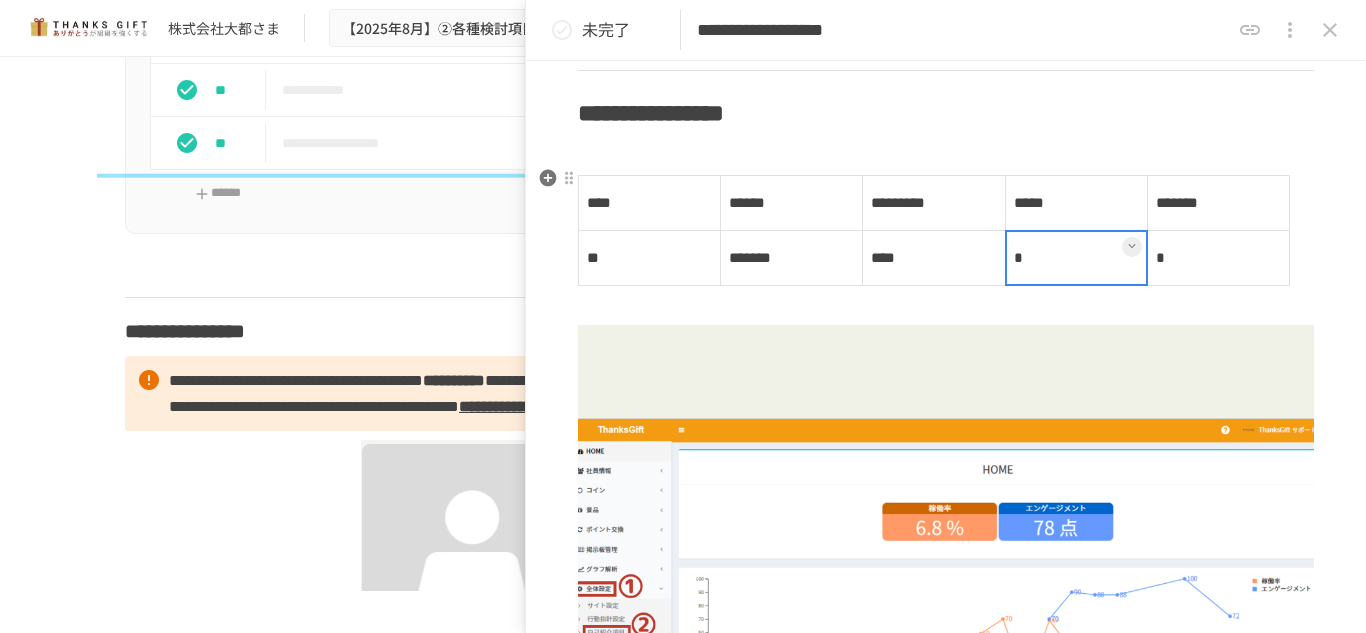click on "*" at bounding box center (1076, 258) 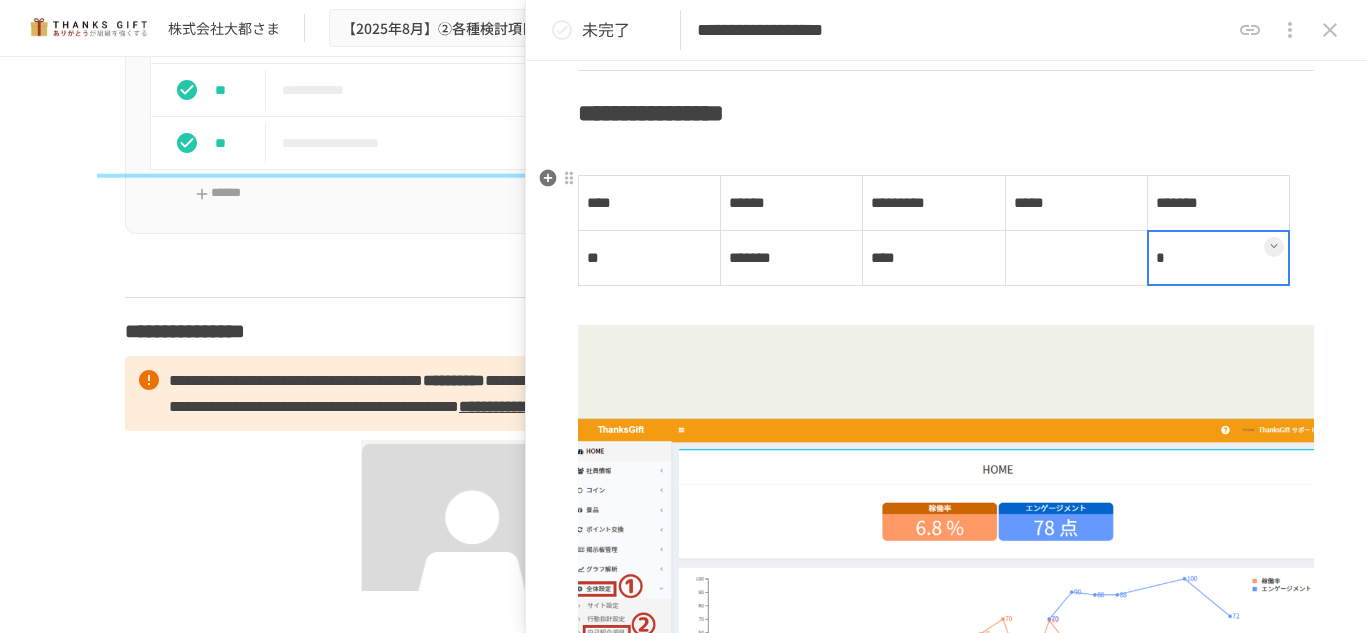 click on "*" at bounding box center (1218, 258) 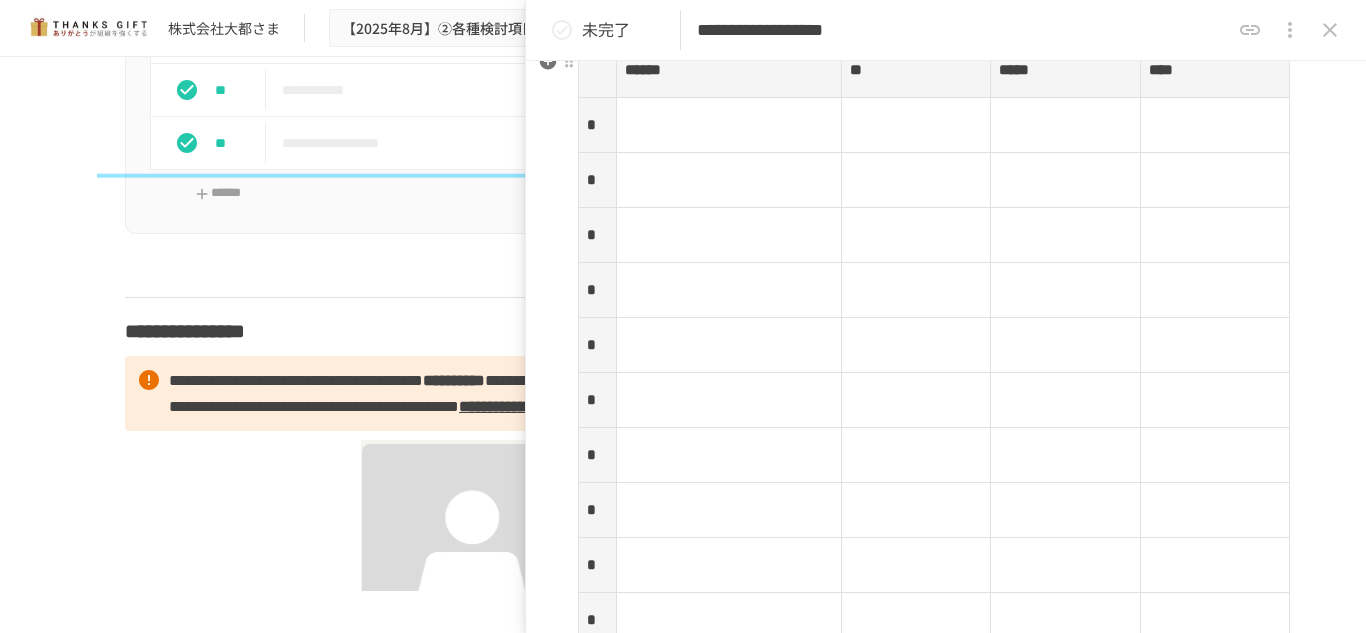 scroll, scrollTop: 2634, scrollLeft: 0, axis: vertical 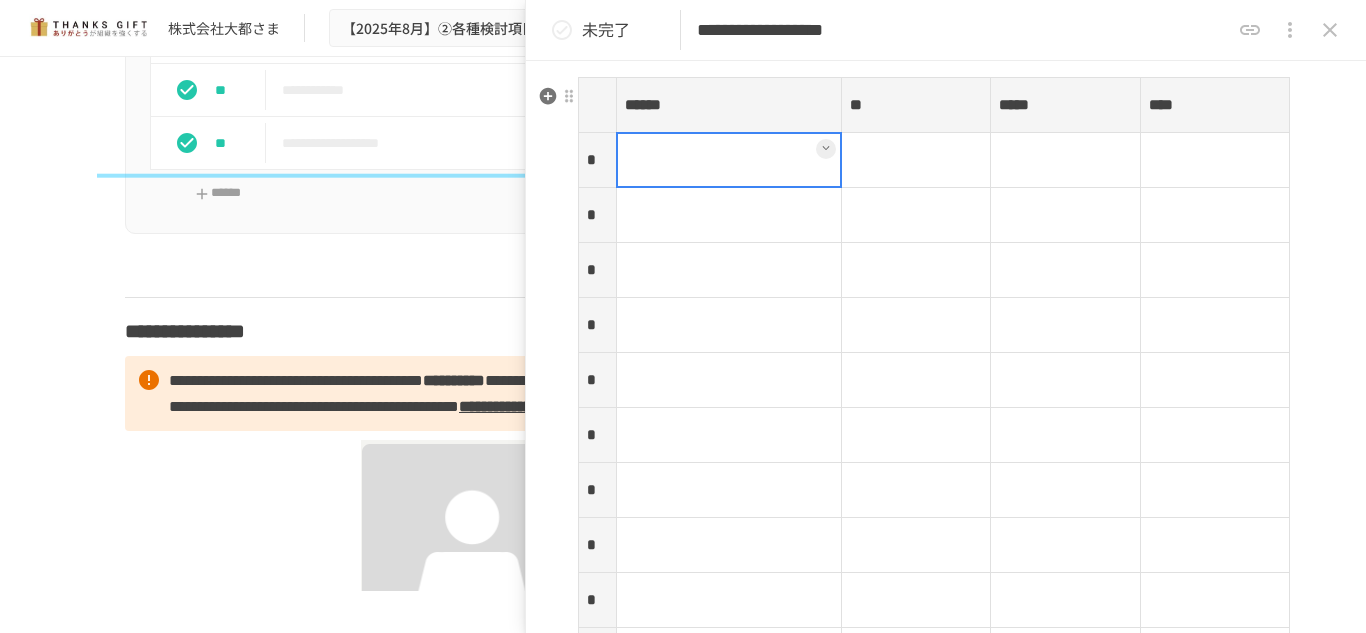 click at bounding box center (729, 159) 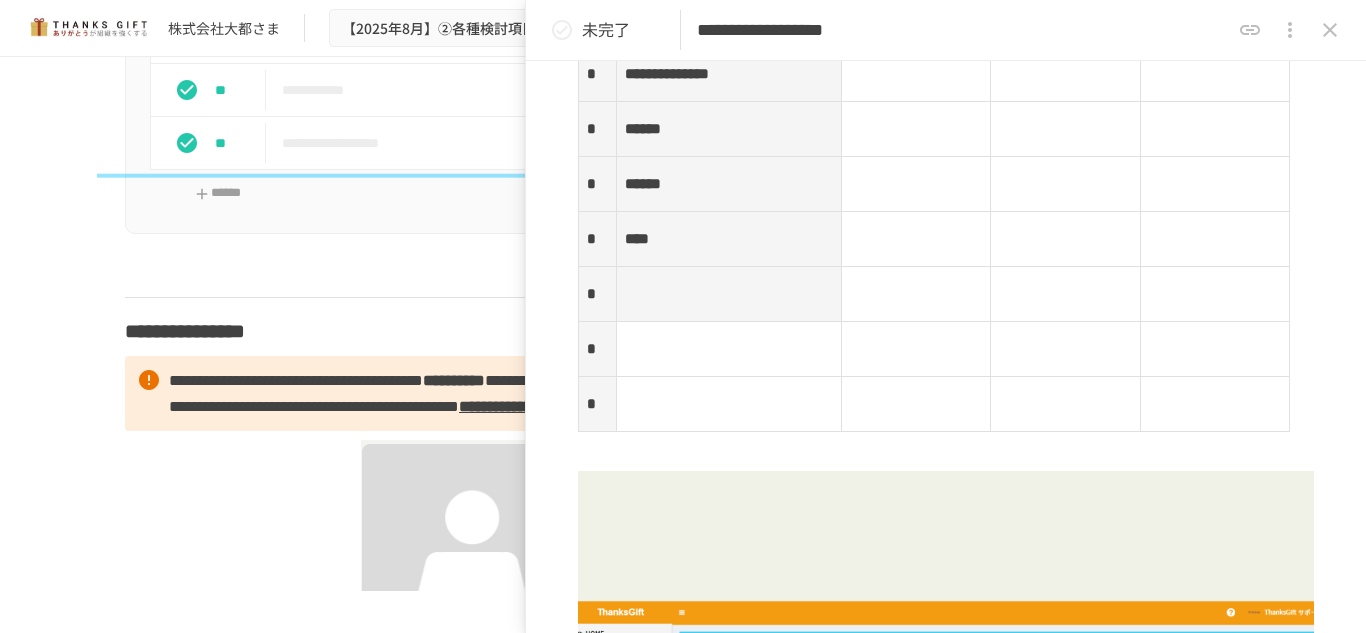 scroll, scrollTop: 2921, scrollLeft: 0, axis: vertical 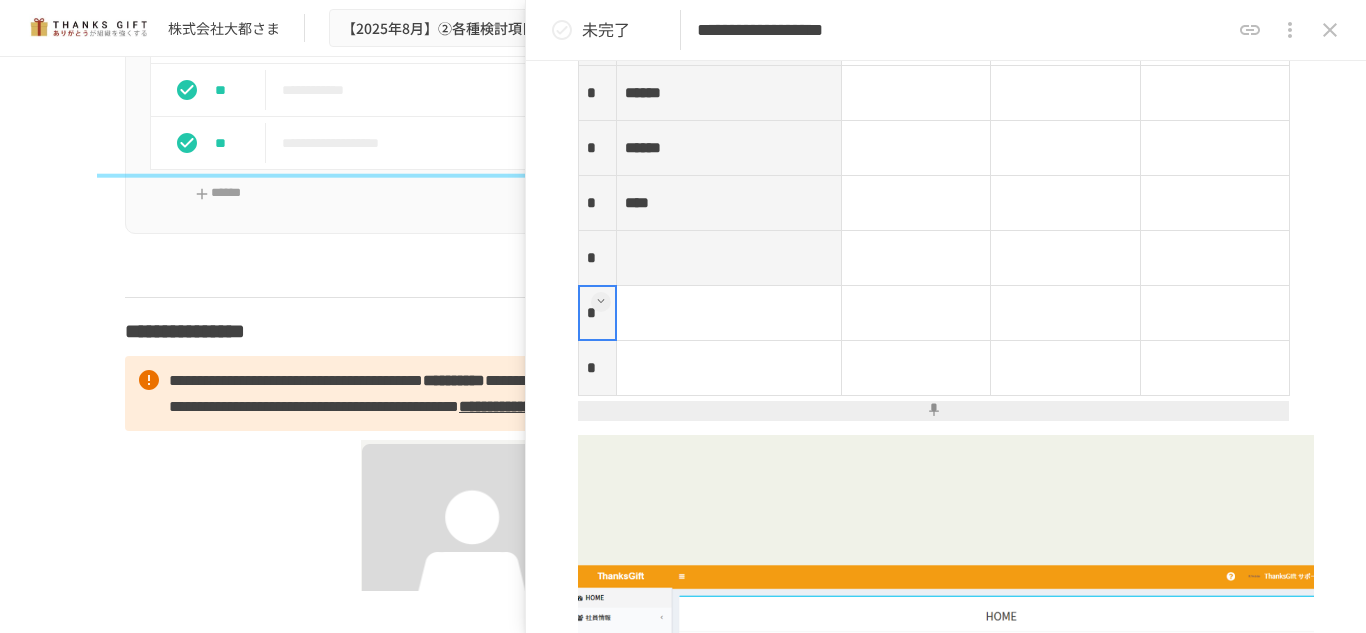 click on "*" at bounding box center (598, 312) 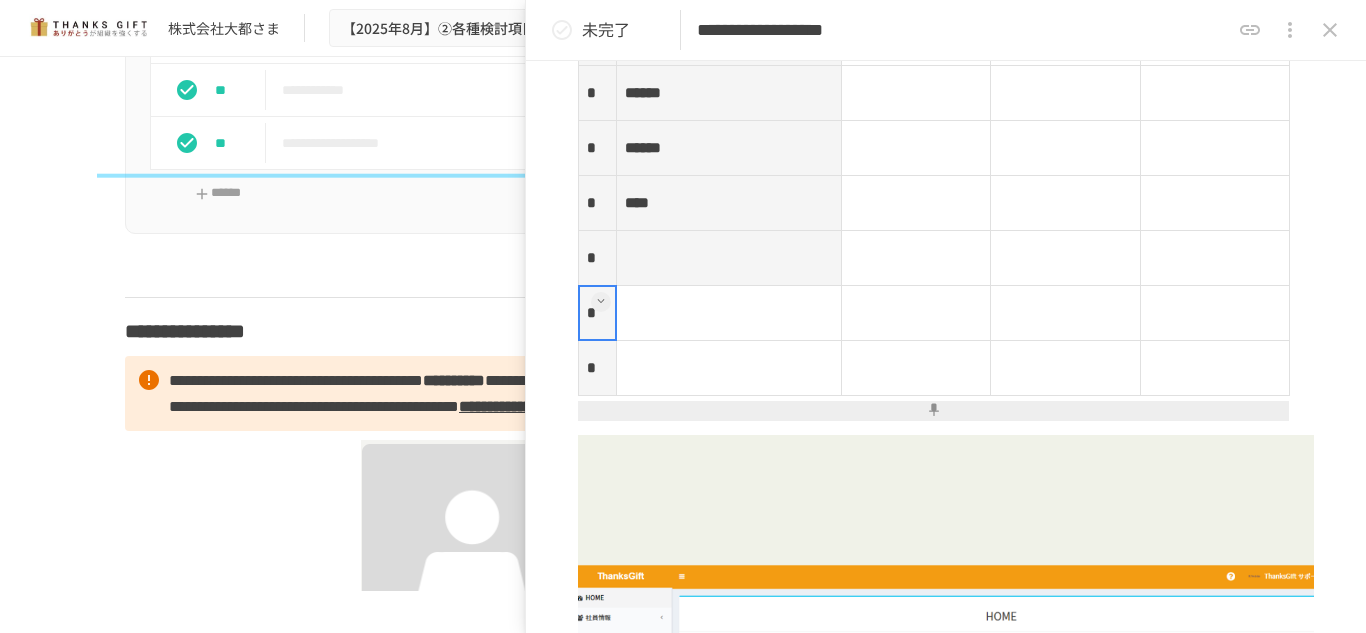 click at bounding box center [601, 301] 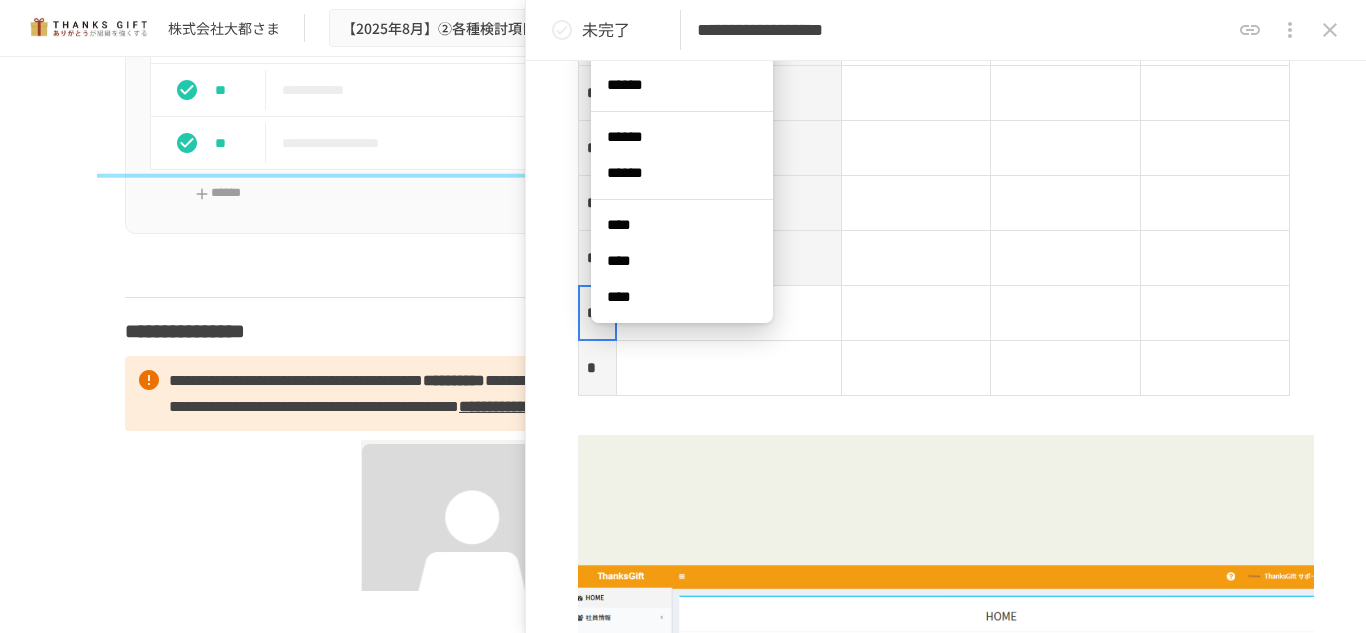 click on "****" at bounding box center (682, 261) 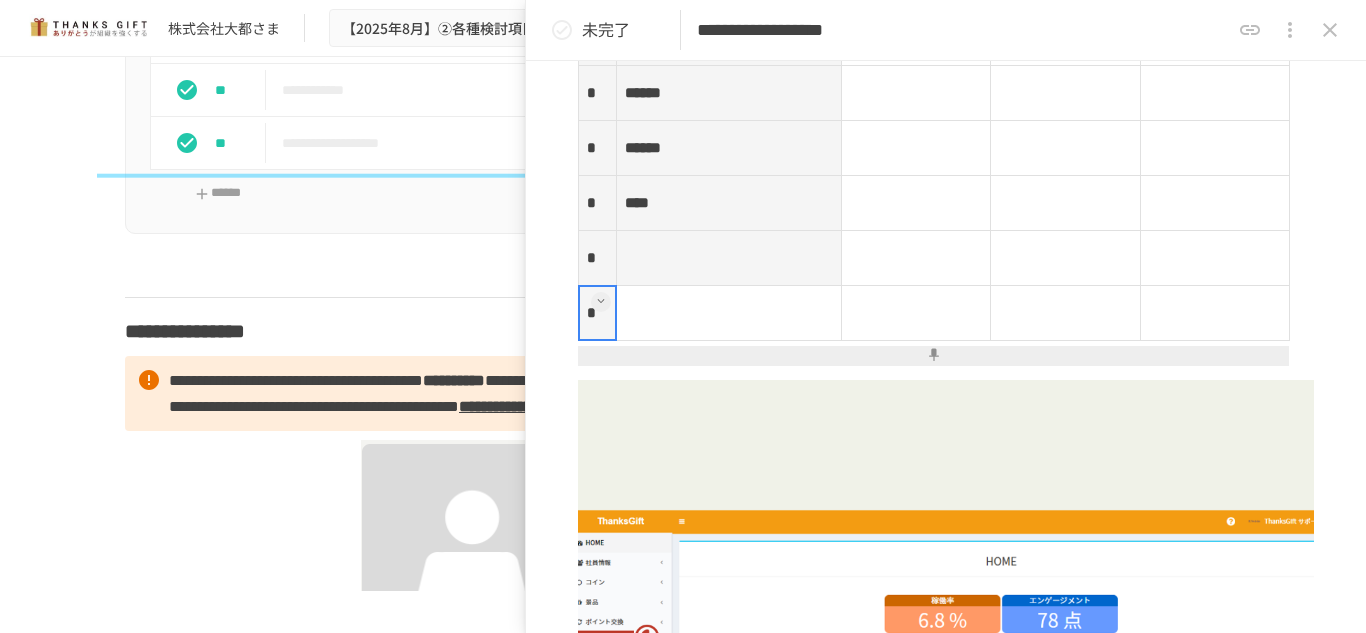 click on "*" at bounding box center (598, 312) 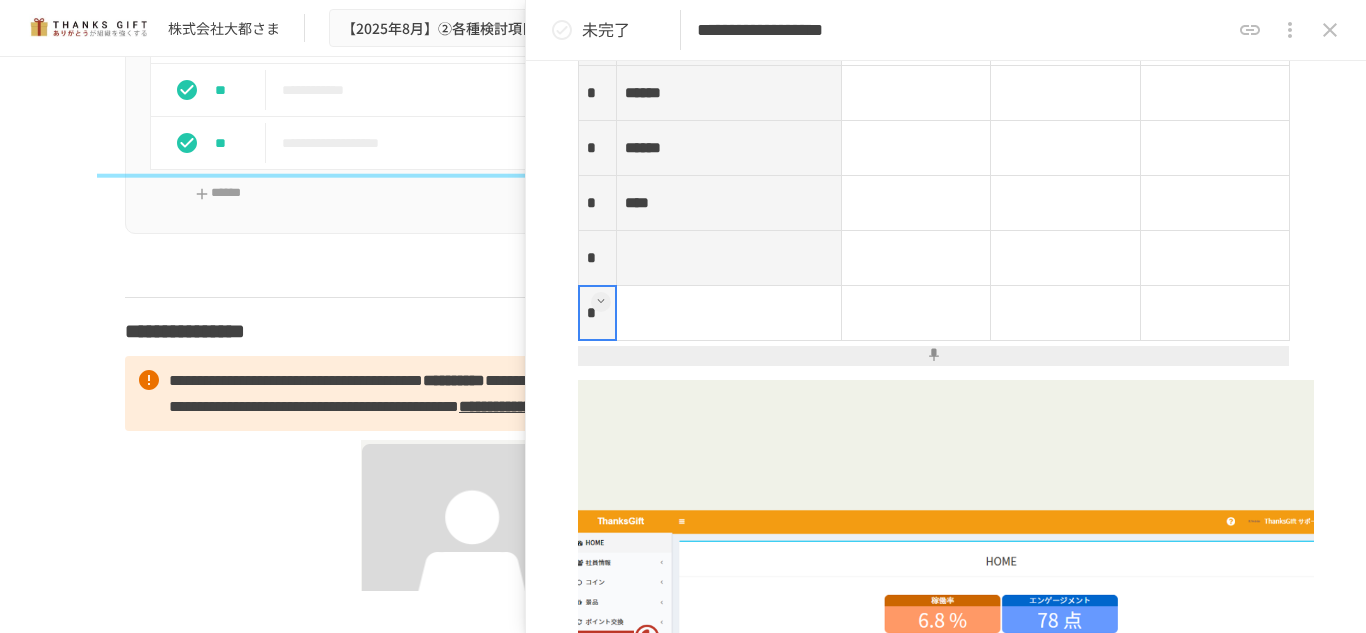 click at bounding box center (601, 301) 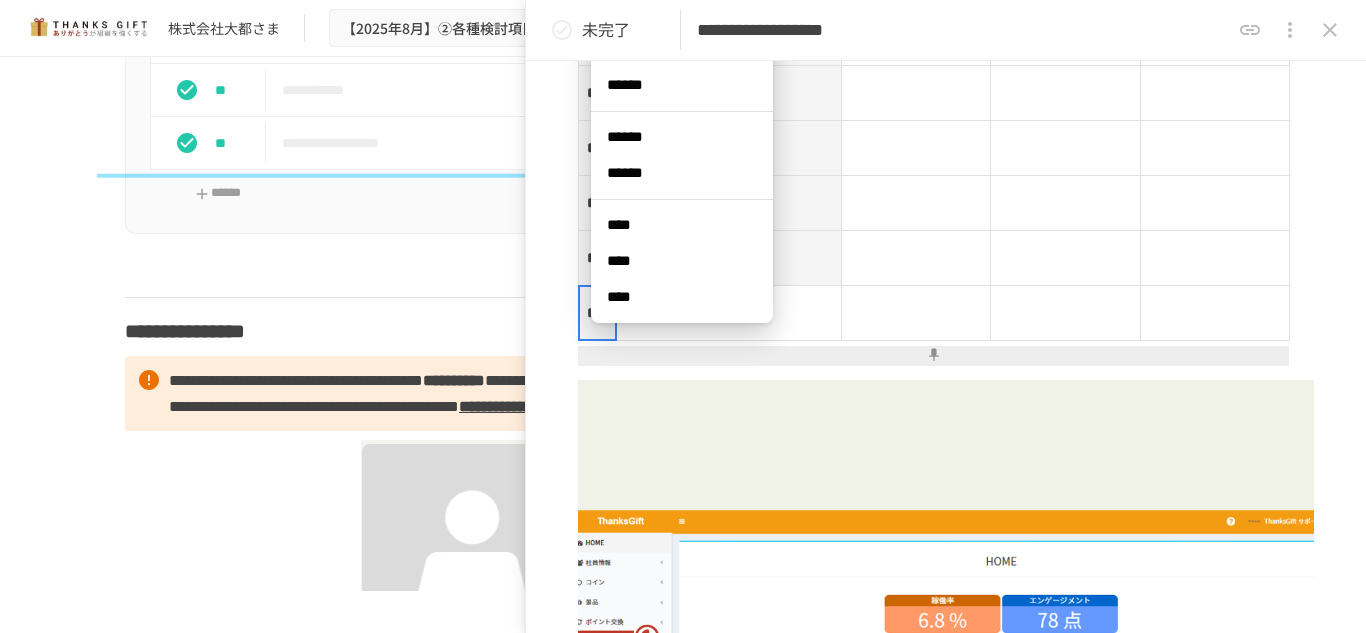 click on "****" at bounding box center [682, 261] 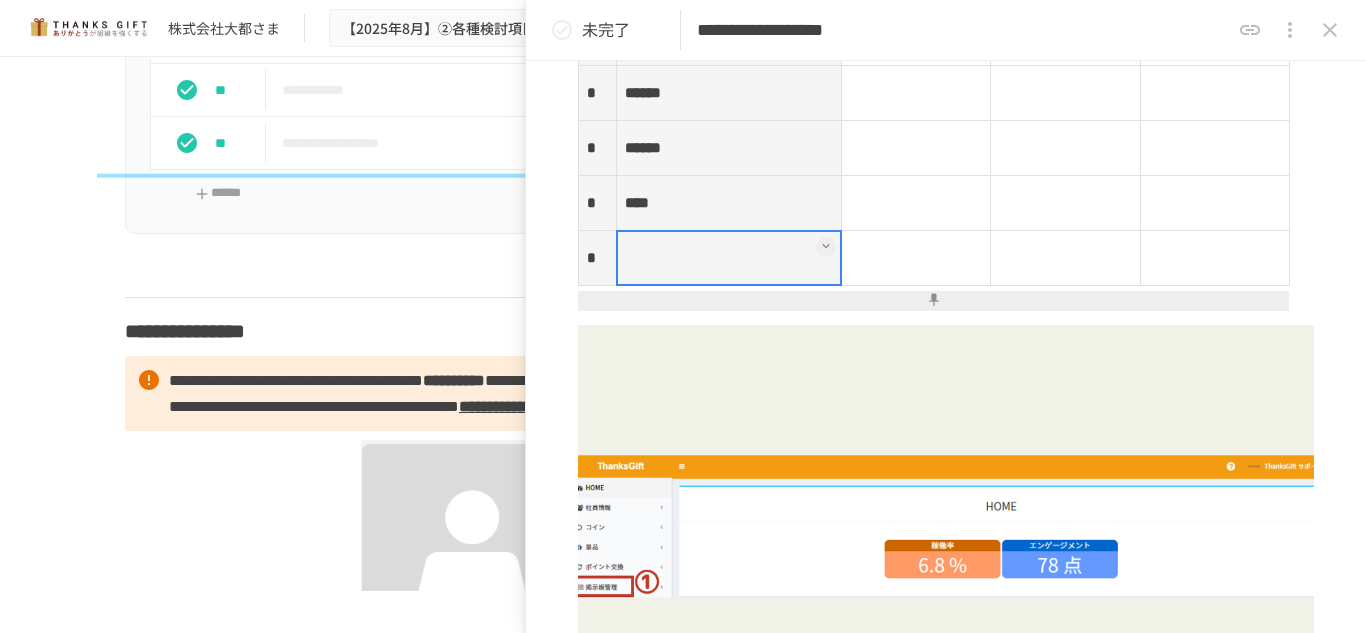 click at bounding box center (729, 257) 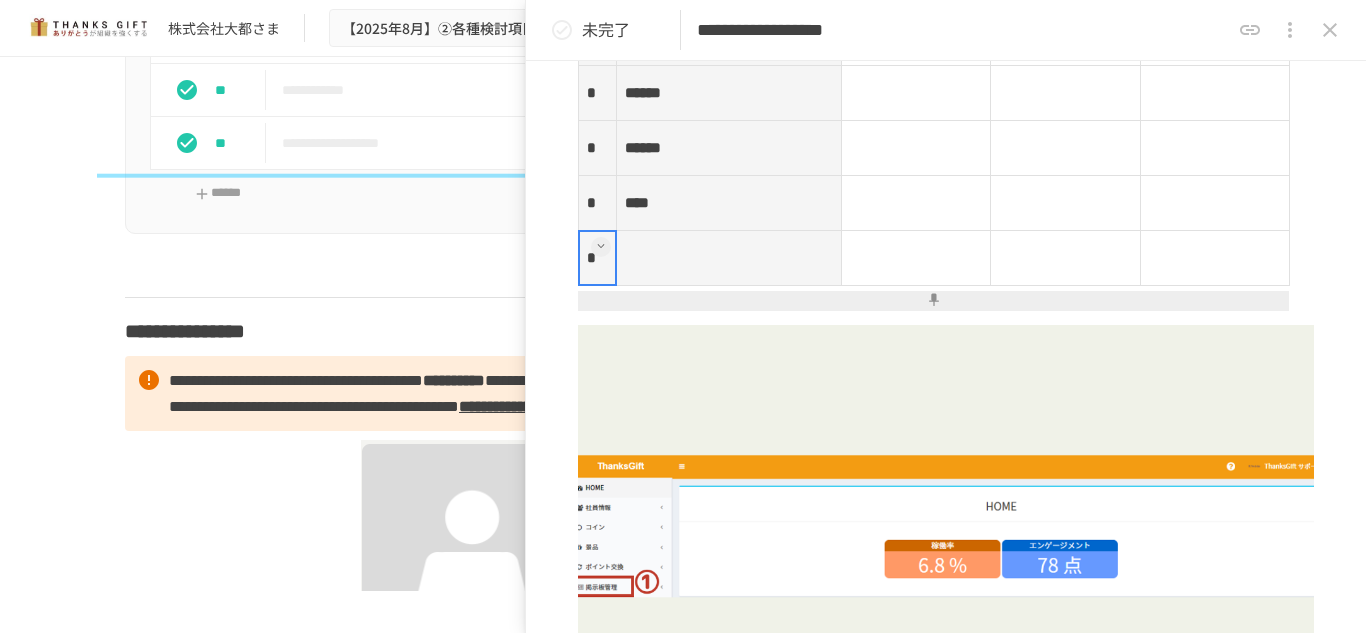 click on "*" at bounding box center [598, 257] 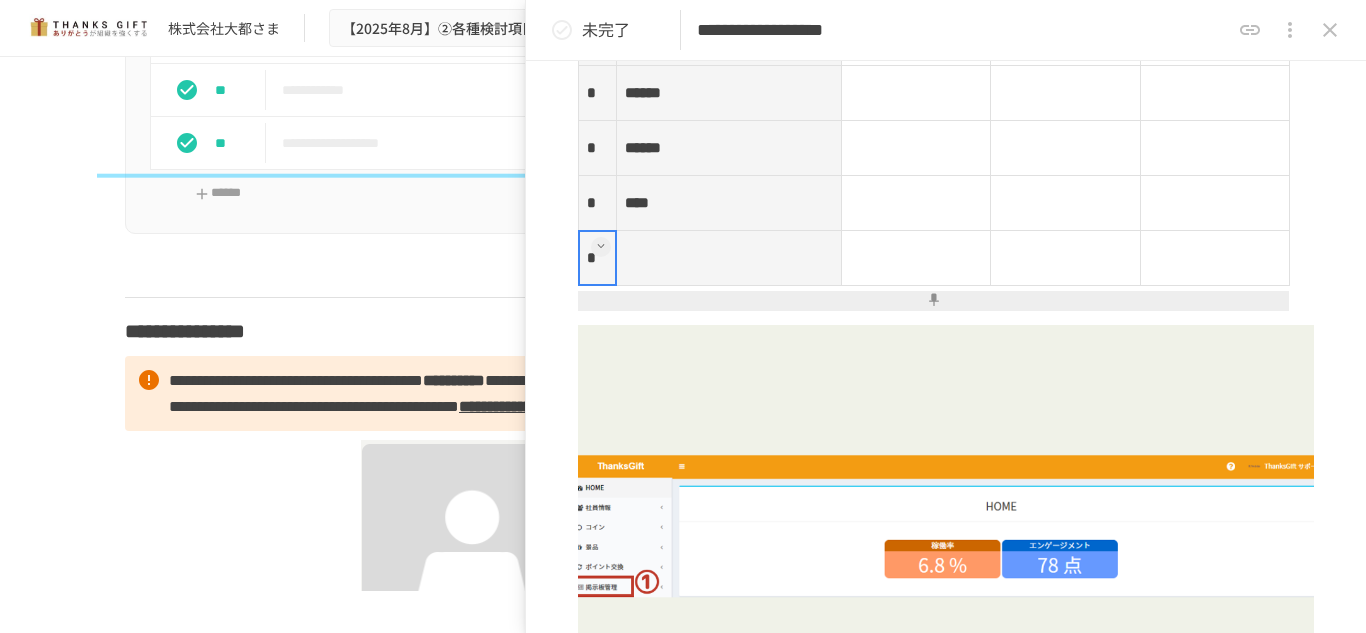 click at bounding box center [601, 246] 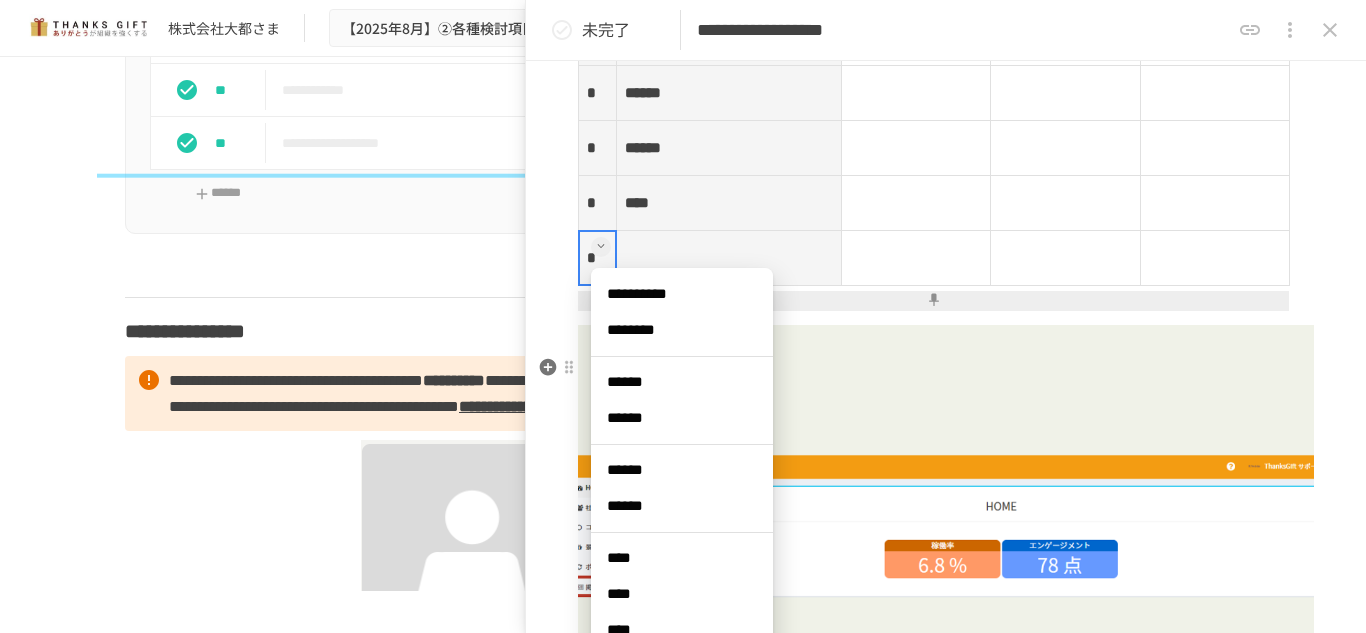click on "****" at bounding box center (682, 594) 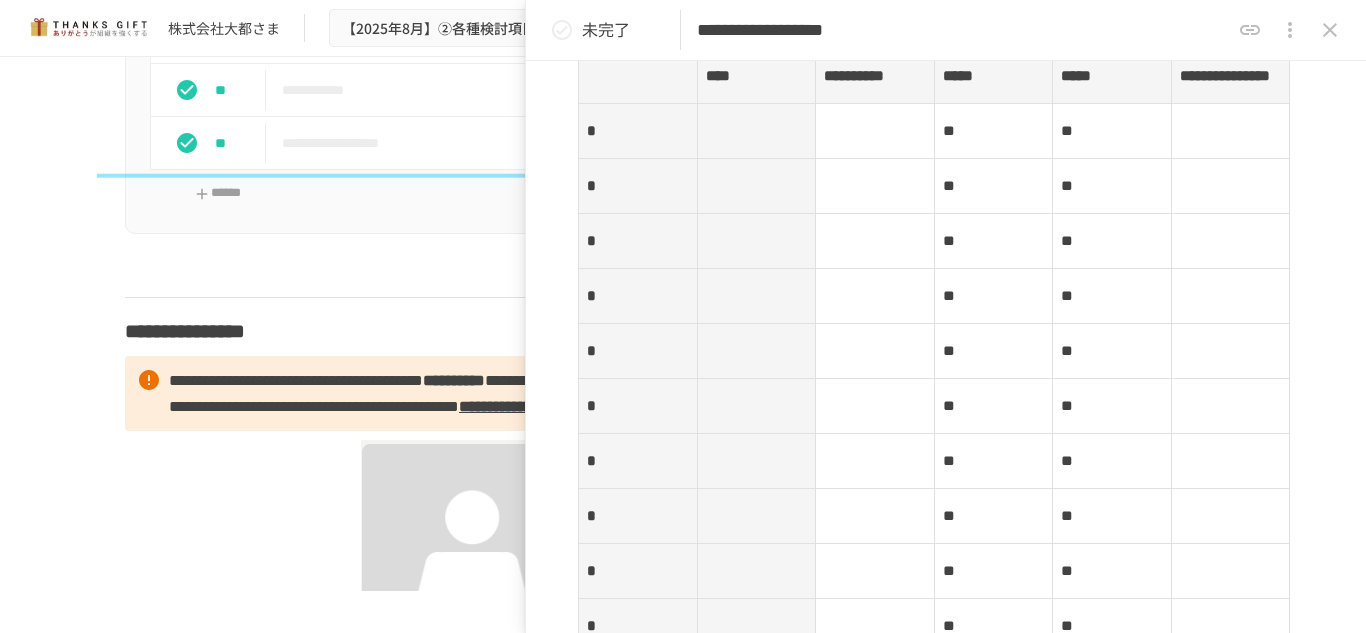 scroll, scrollTop: 268, scrollLeft: 0, axis: vertical 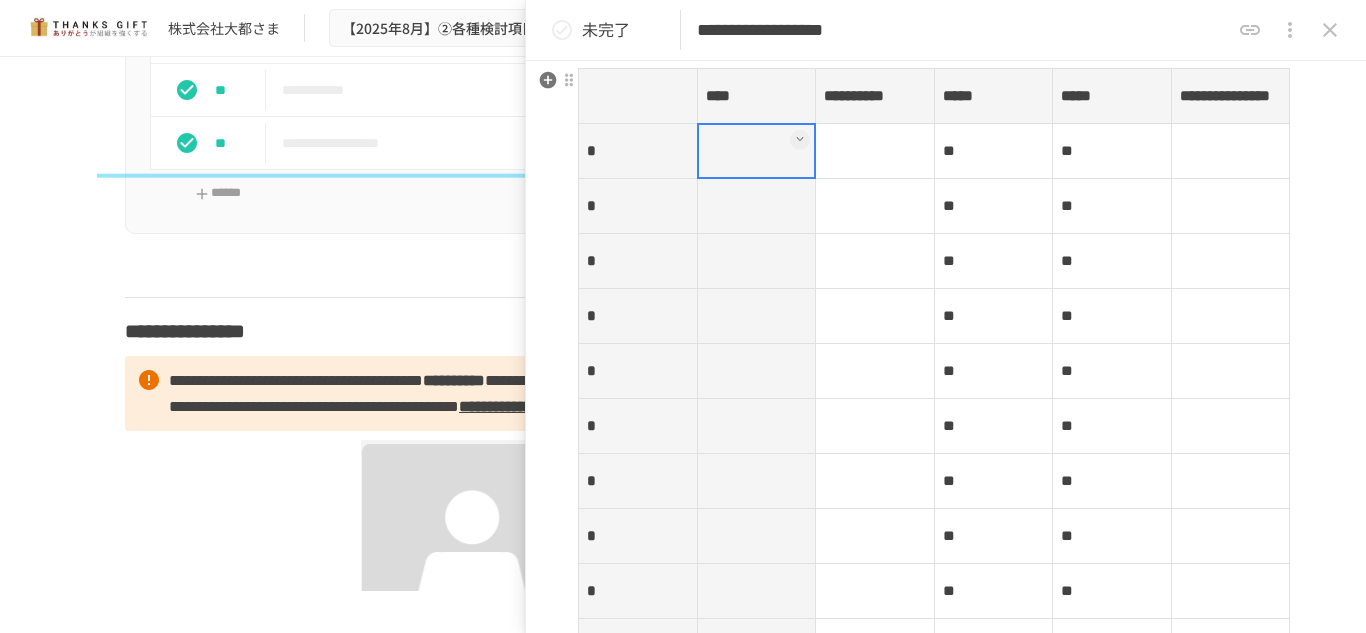 click at bounding box center [756, 151] 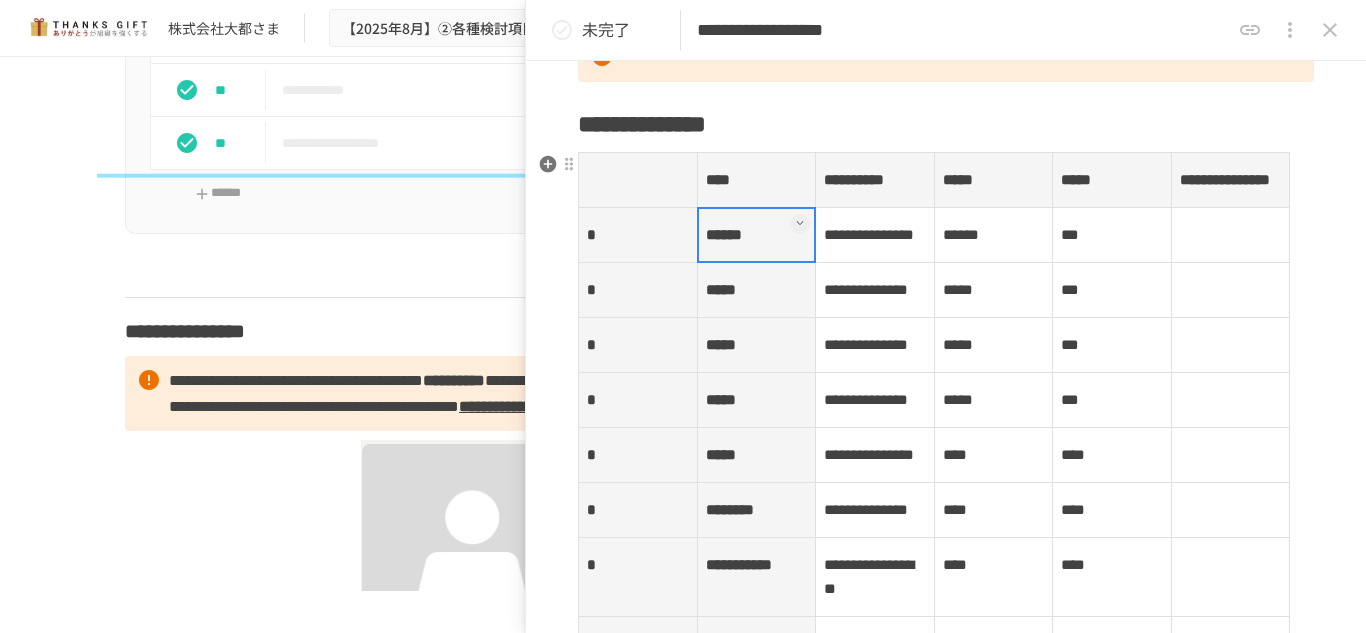 scroll, scrollTop: 167, scrollLeft: 0, axis: vertical 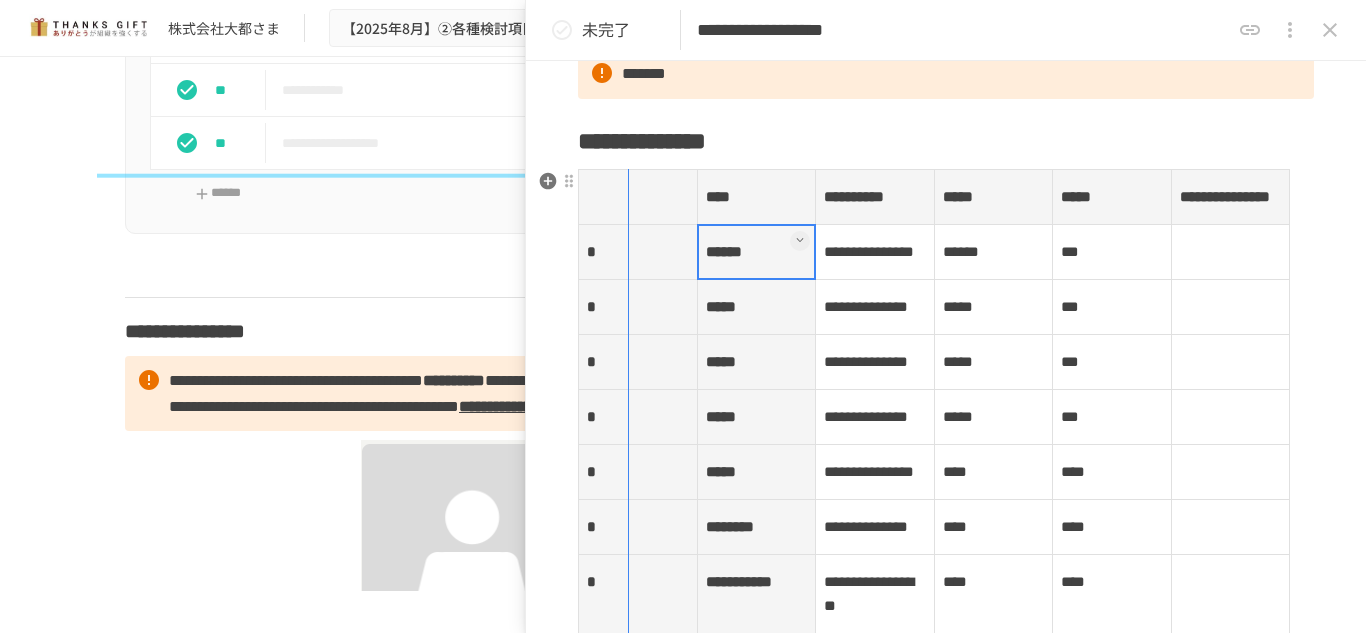 drag, startPoint x: 692, startPoint y: 212, endPoint x: 628, endPoint y: 209, distance: 64.070274 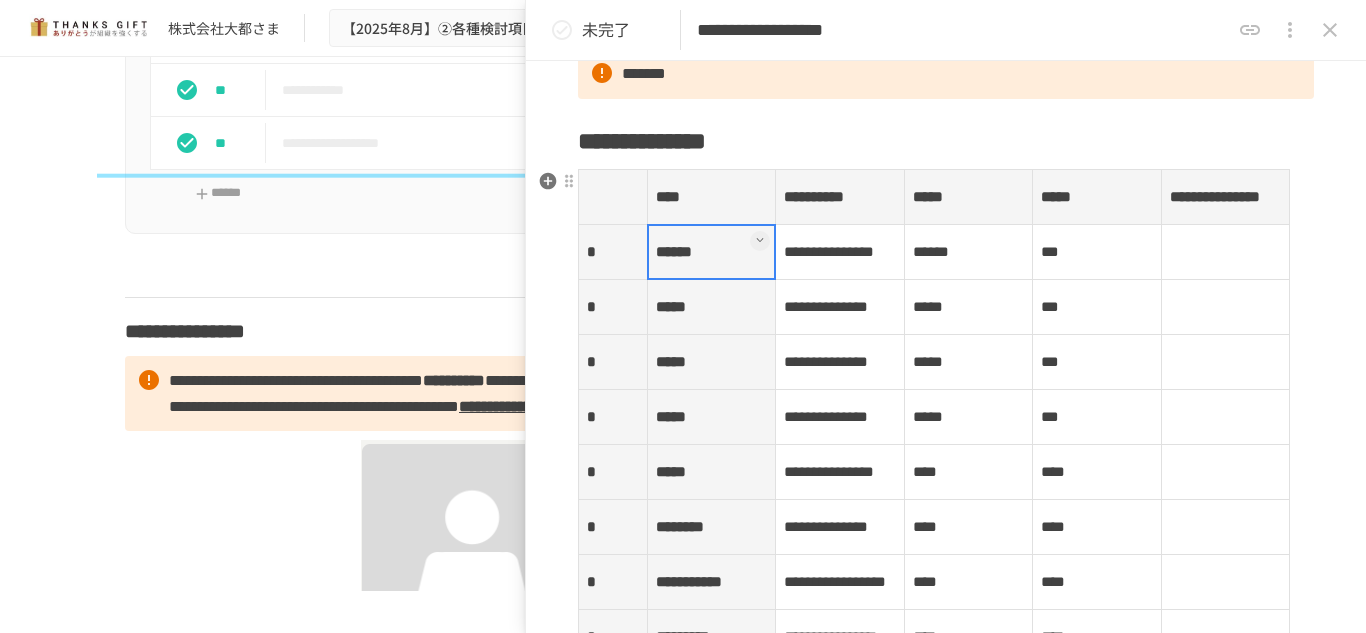 click on "**********" at bounding box center (840, 252) 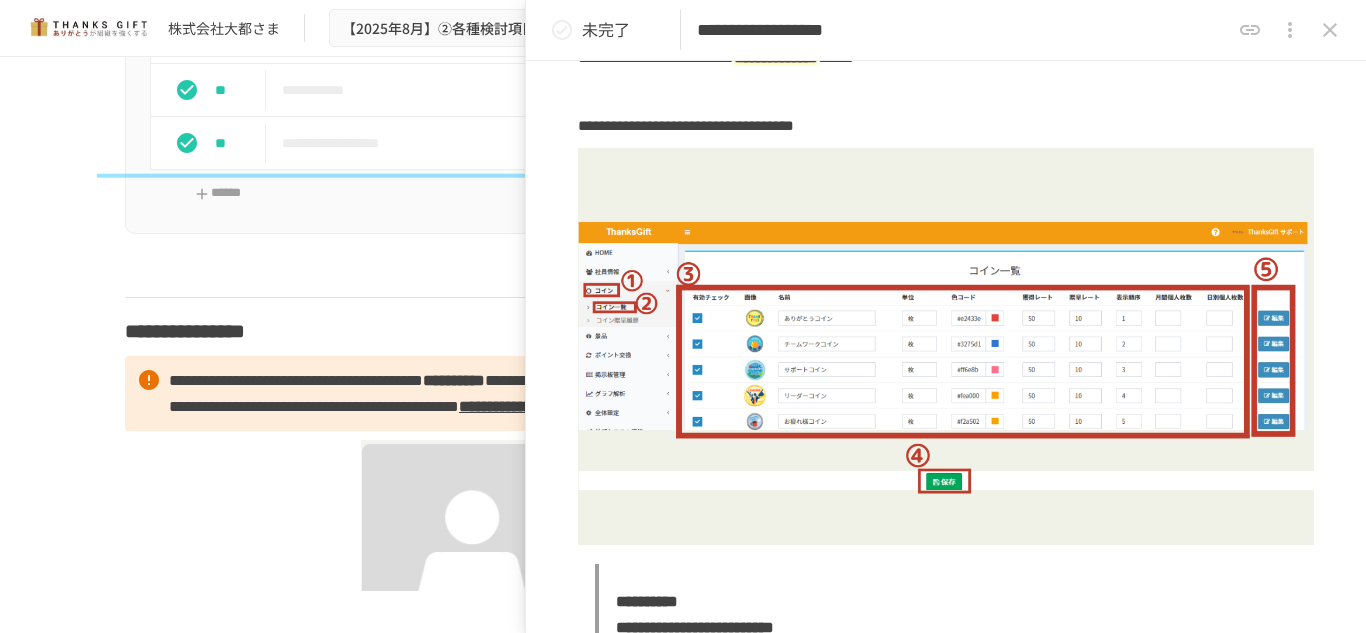 scroll, scrollTop: 1148, scrollLeft: 0, axis: vertical 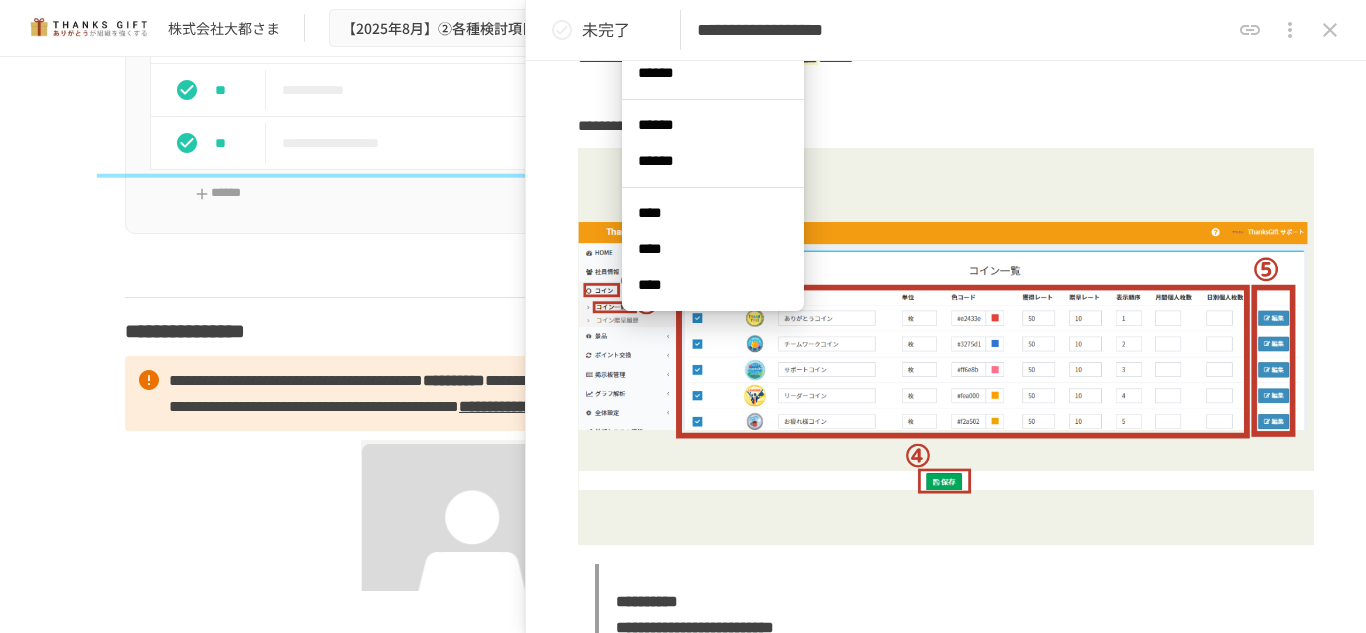 click on "****" at bounding box center (713, 249) 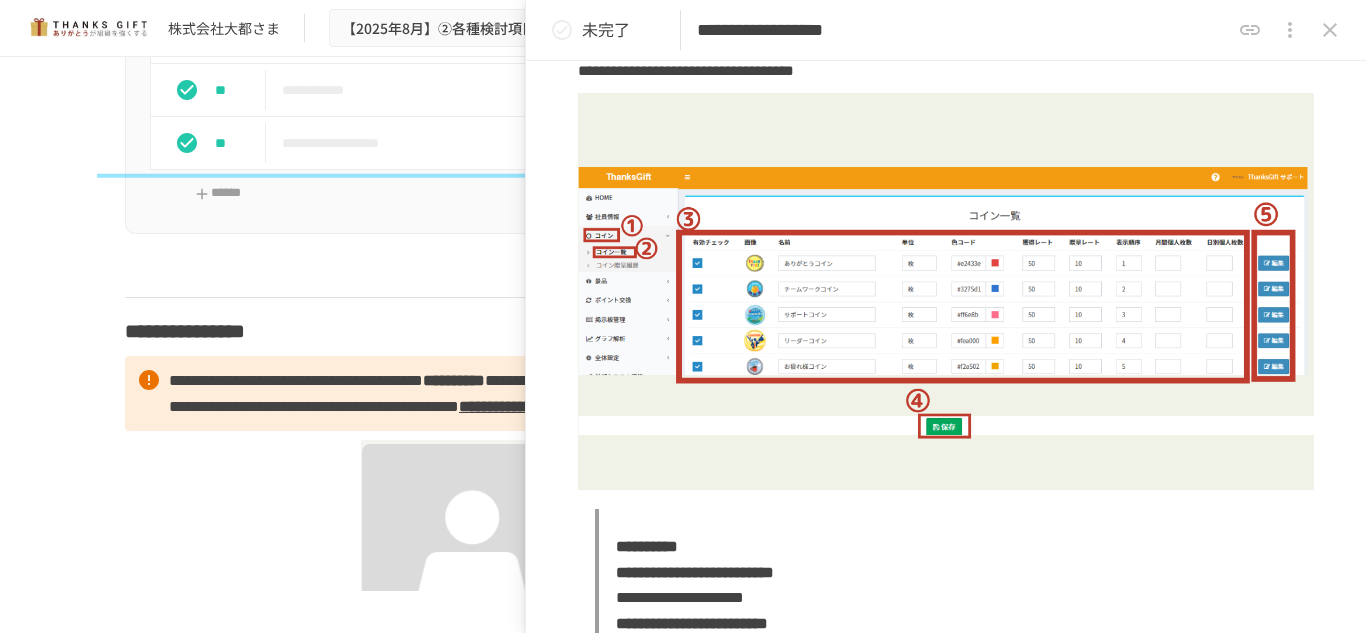 click on "*" at bounding box center (613, -100) 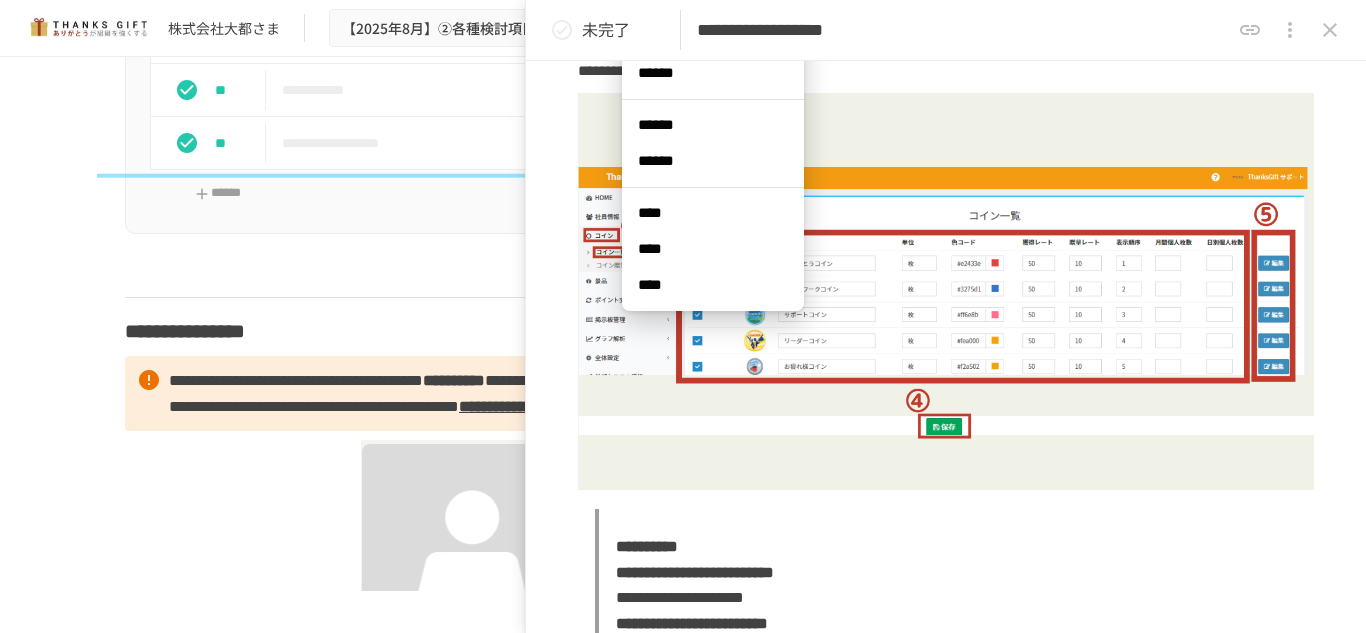 click on "****" at bounding box center [713, 249] 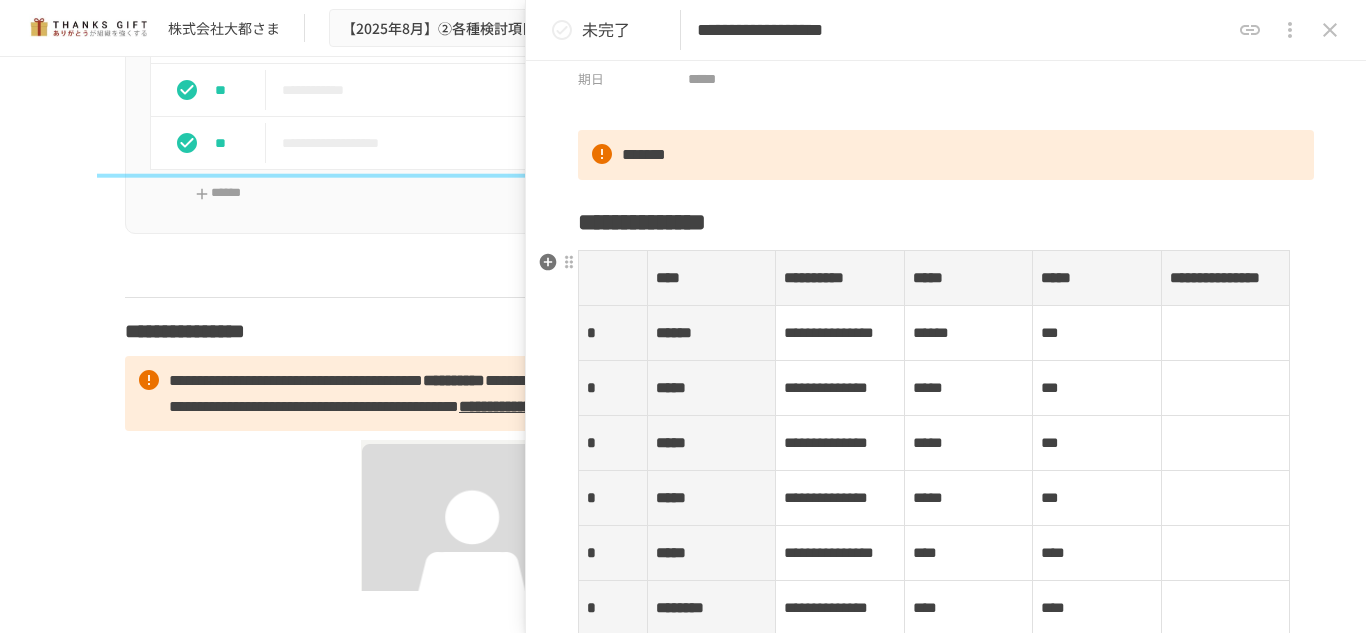 scroll, scrollTop: 0, scrollLeft: 0, axis: both 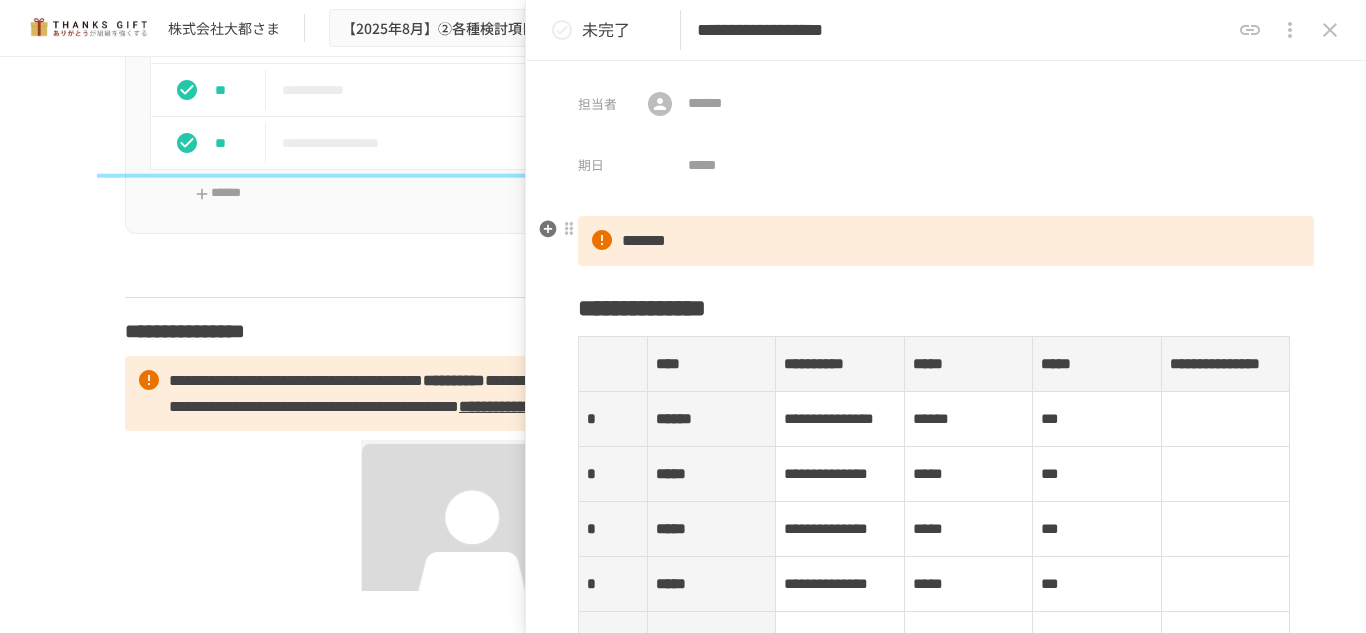 click on "*******" at bounding box center [946, 241] 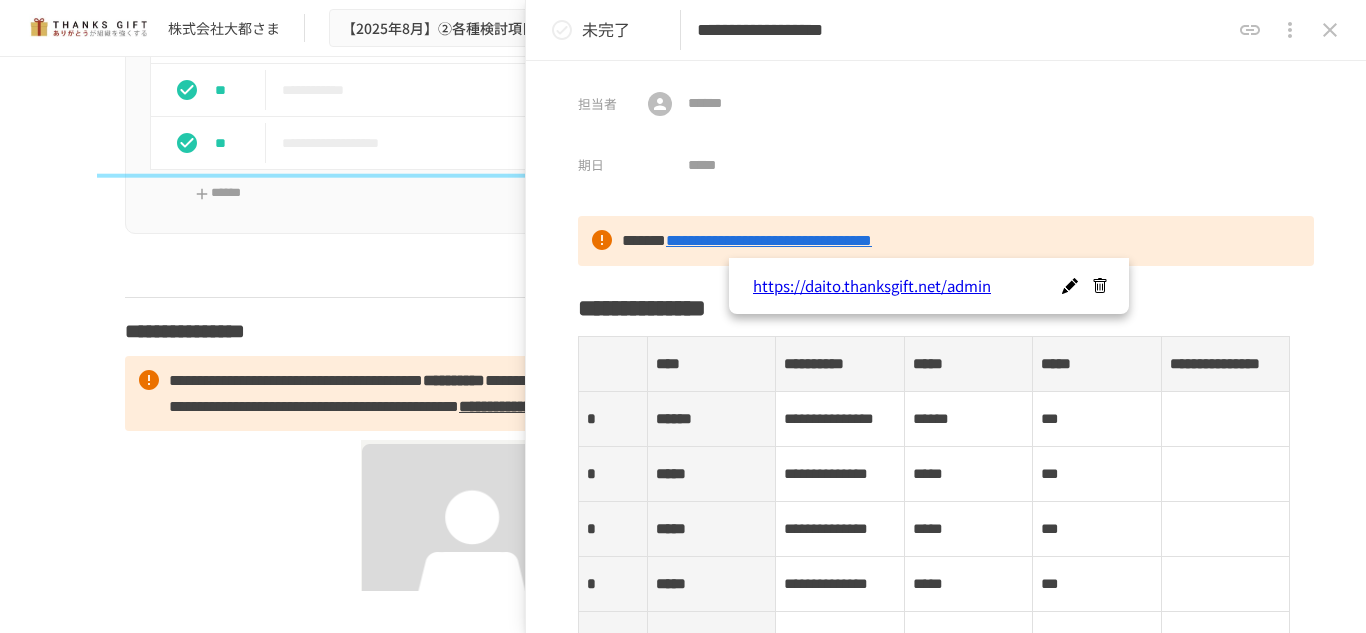 click on "担当者 ​ ​ 期日 ​" at bounding box center [946, 122] 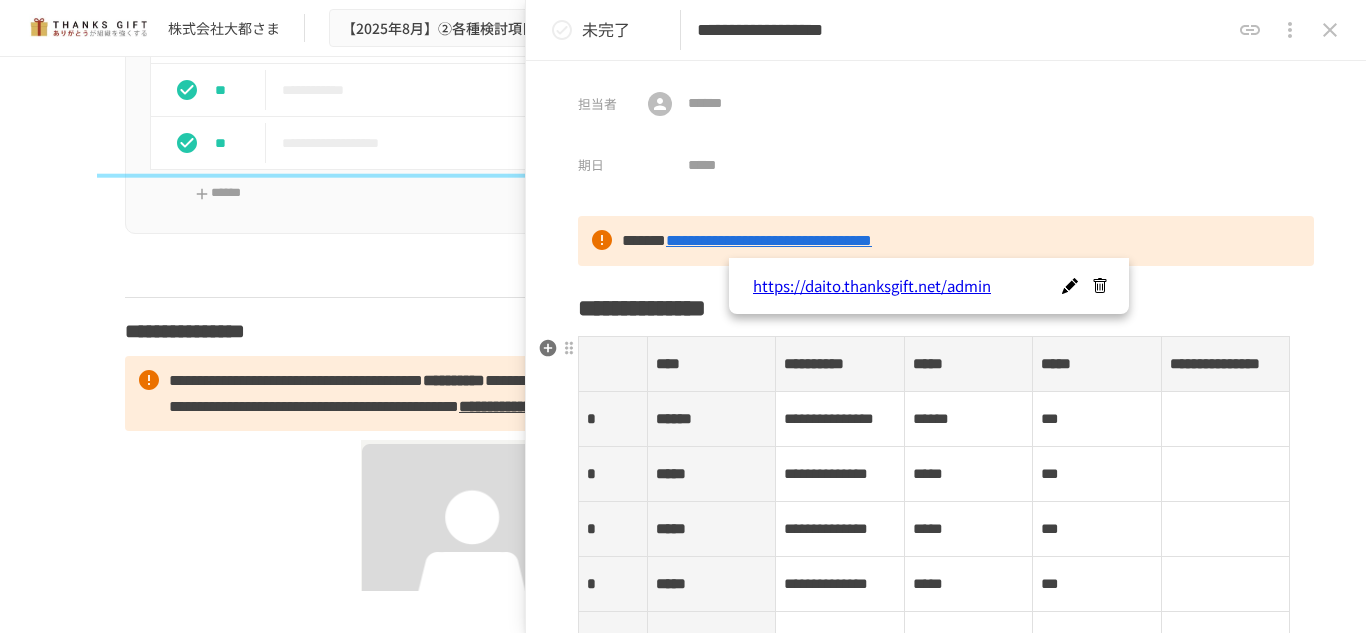 click on "******" at bounding box center (712, 419) 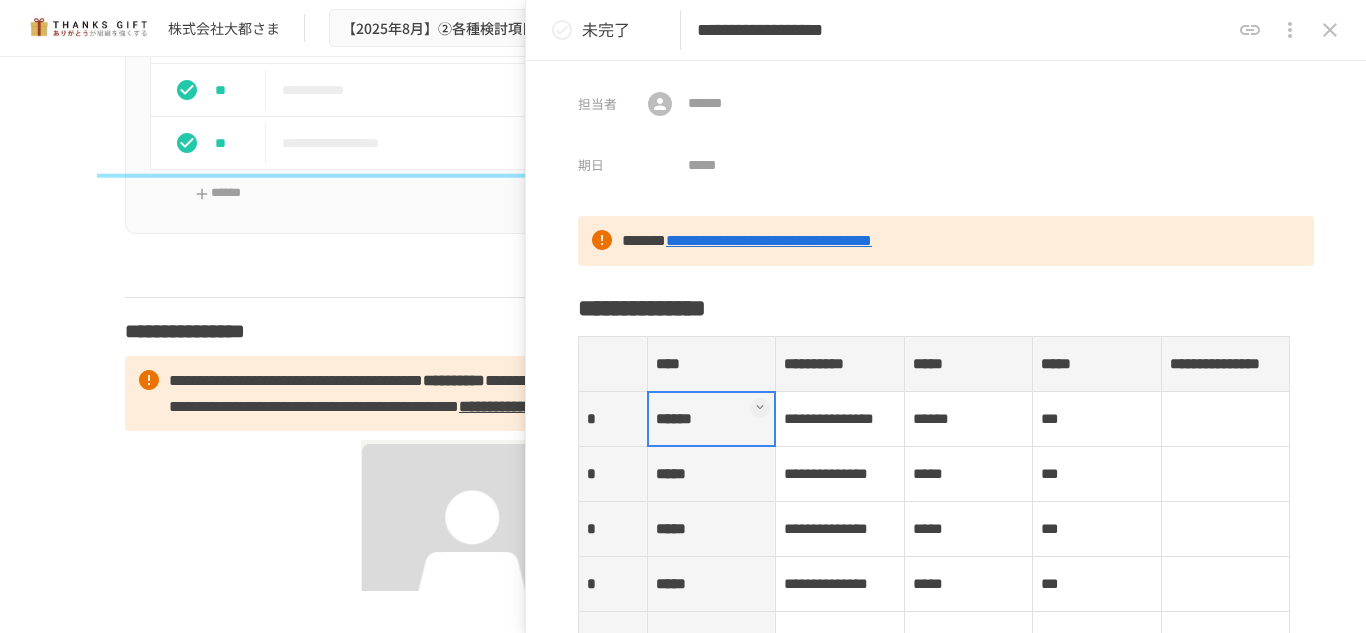 click 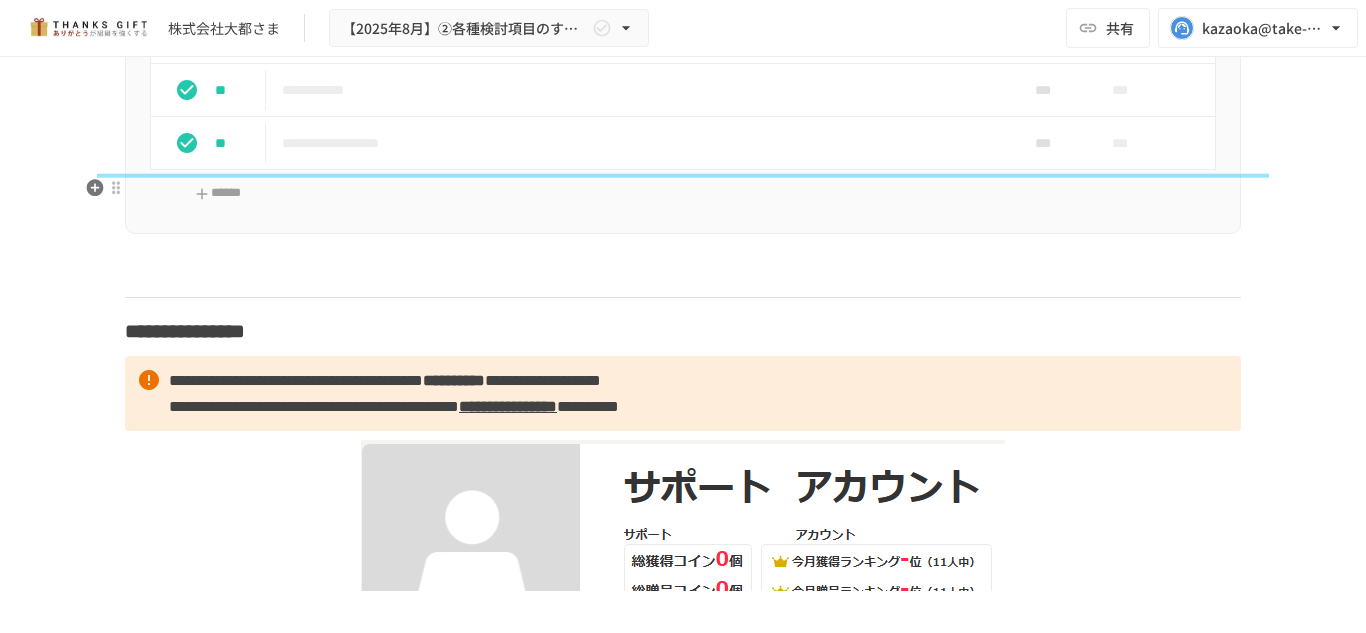 click on "**********" at bounding box center [641, -228] 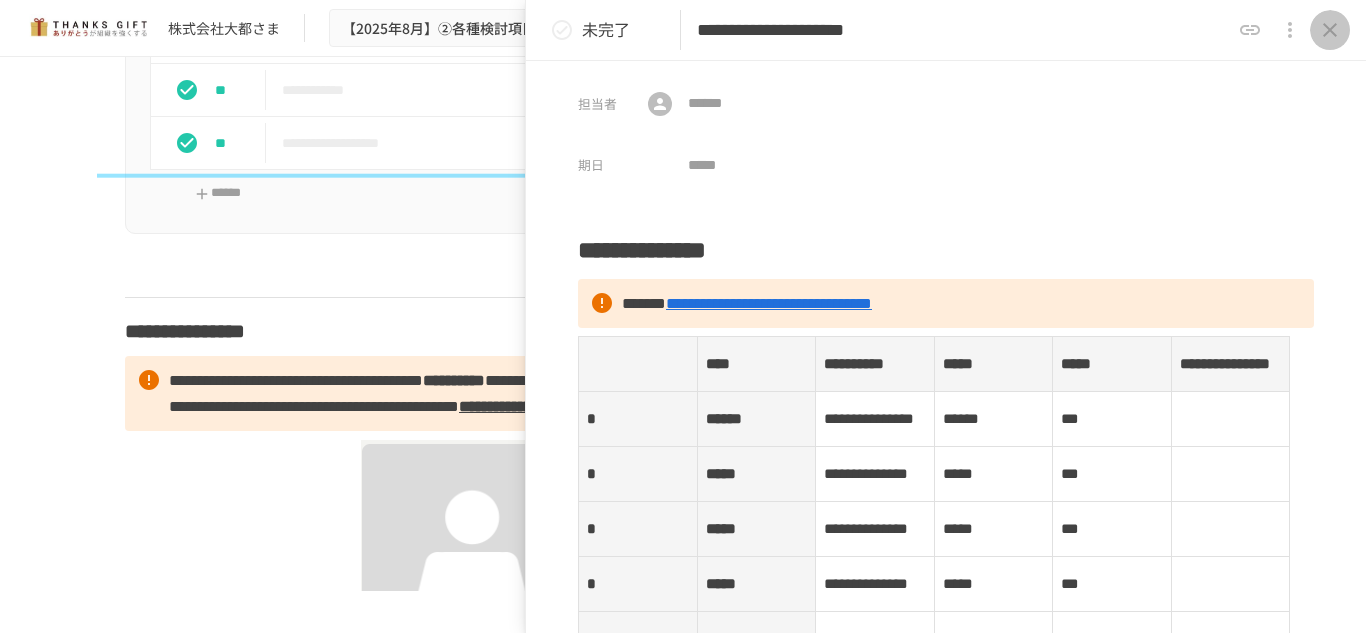 click 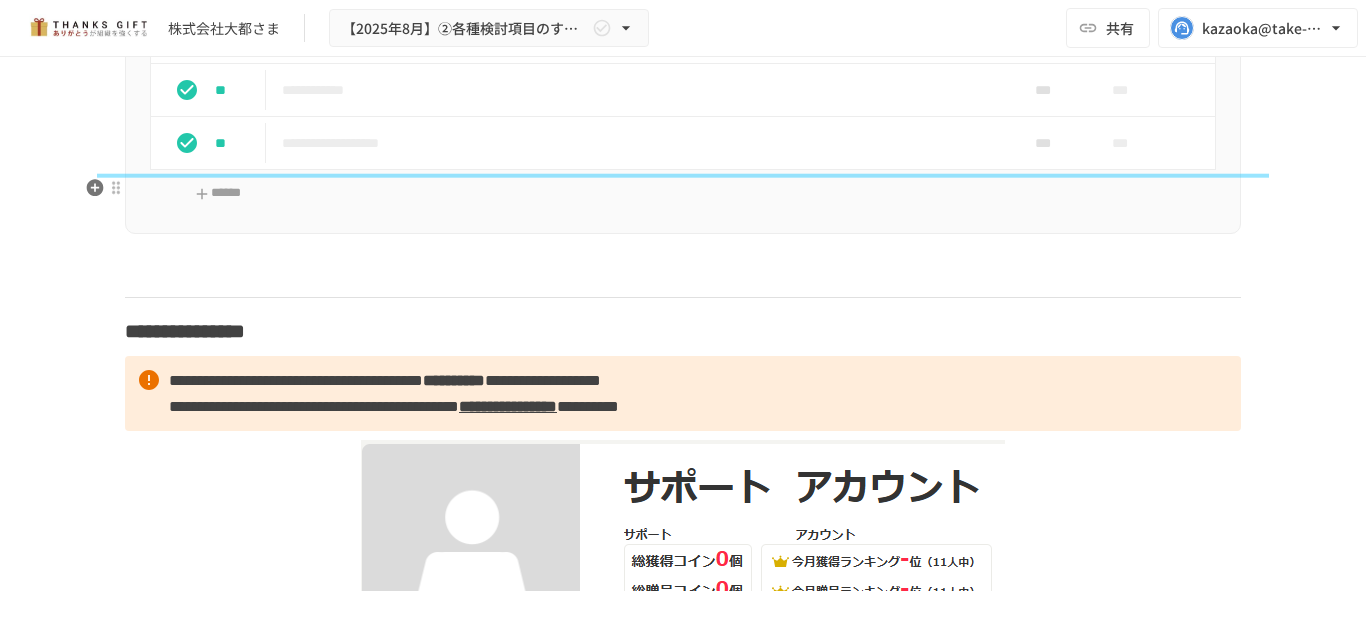 click on "**********" at bounding box center (641, -175) 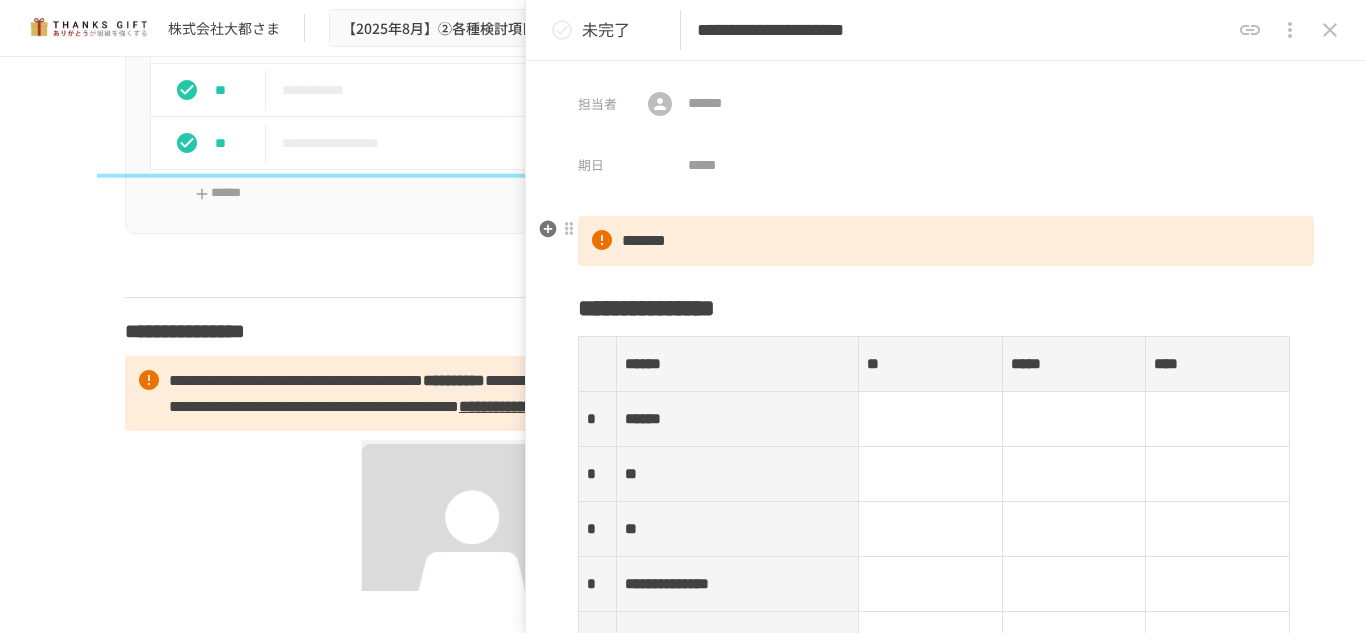 click on "*******" at bounding box center (946, 241) 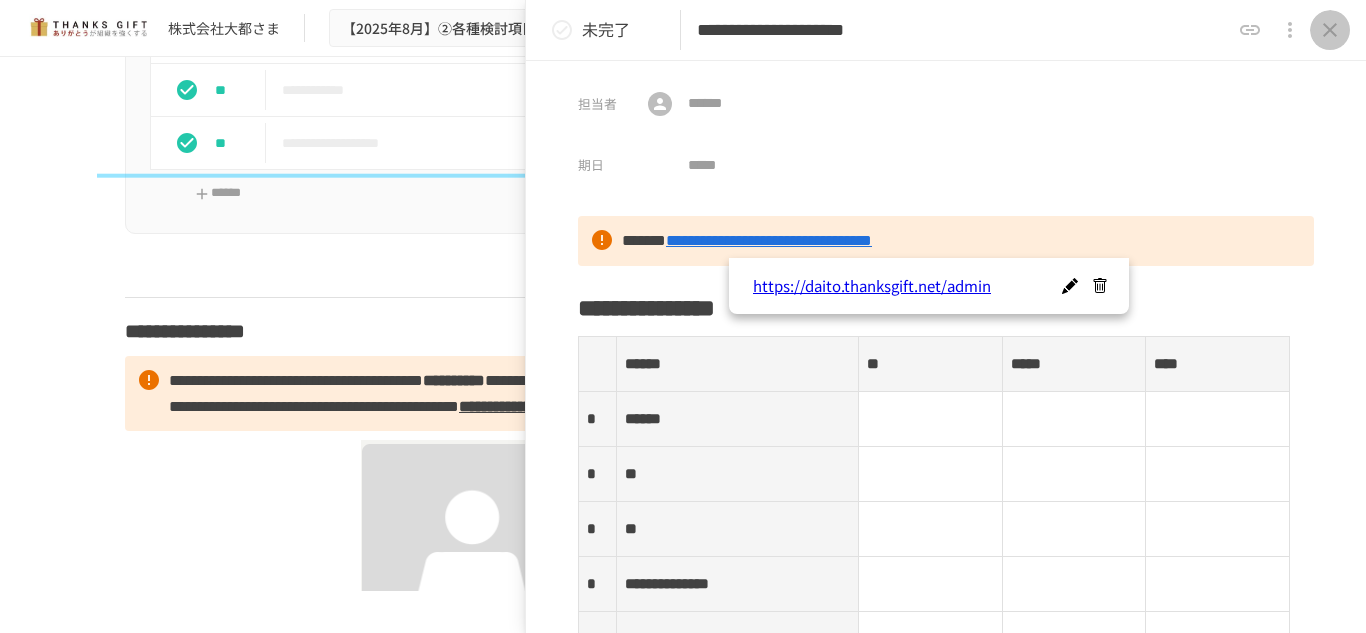 click 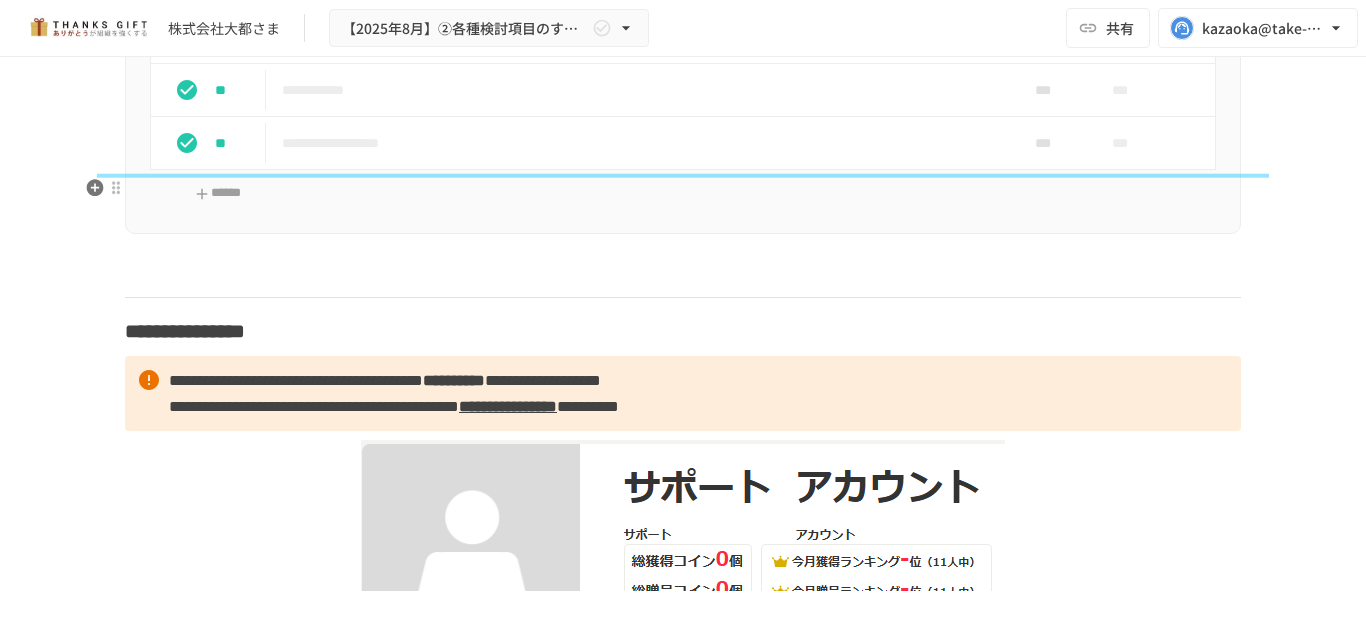 click on "**********" at bounding box center [641, -122] 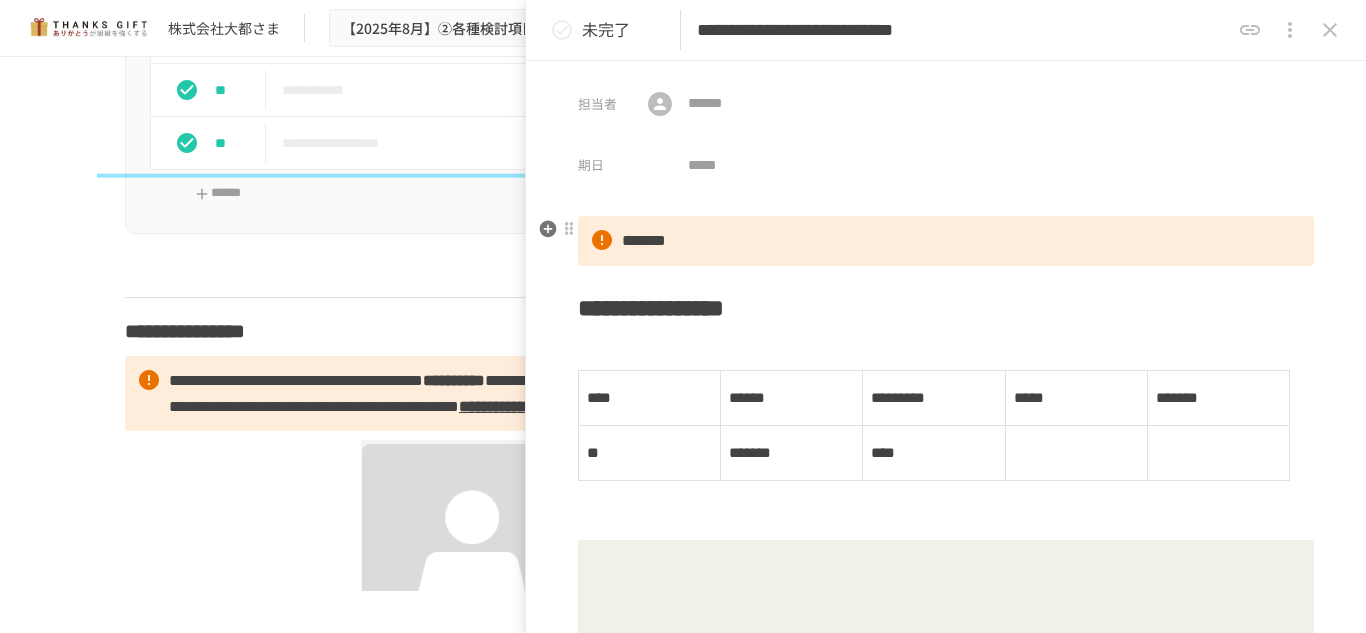 click on "*******" at bounding box center (946, 241) 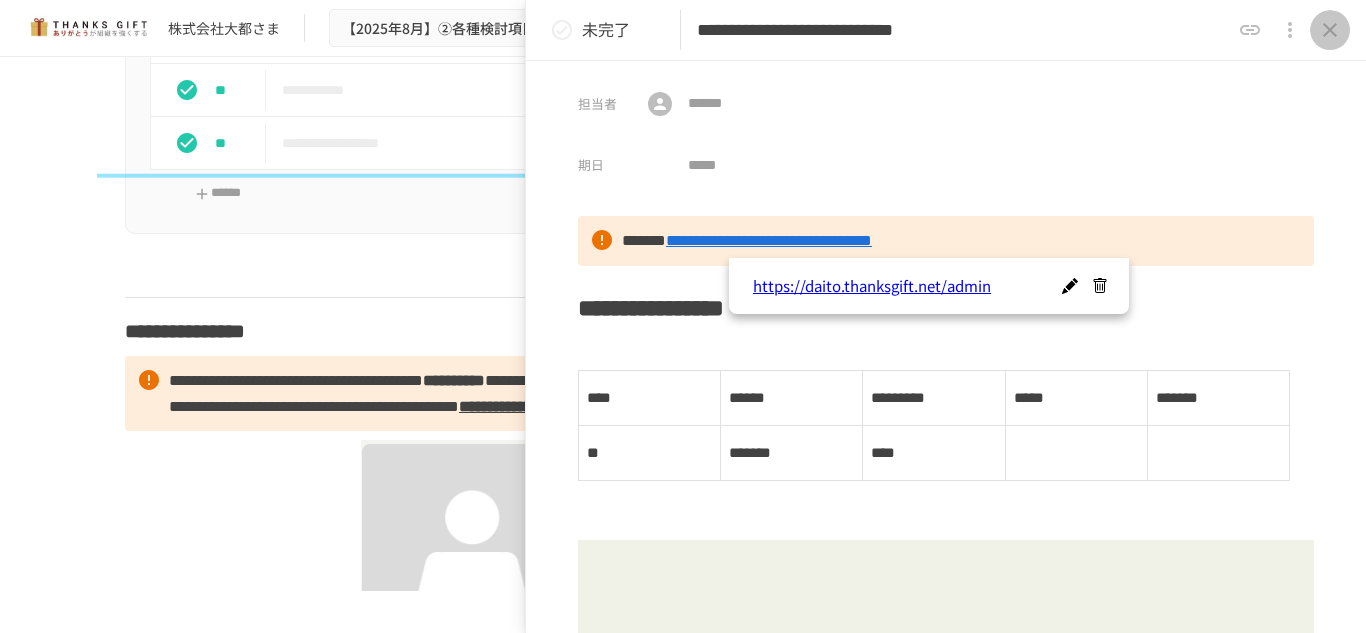 click 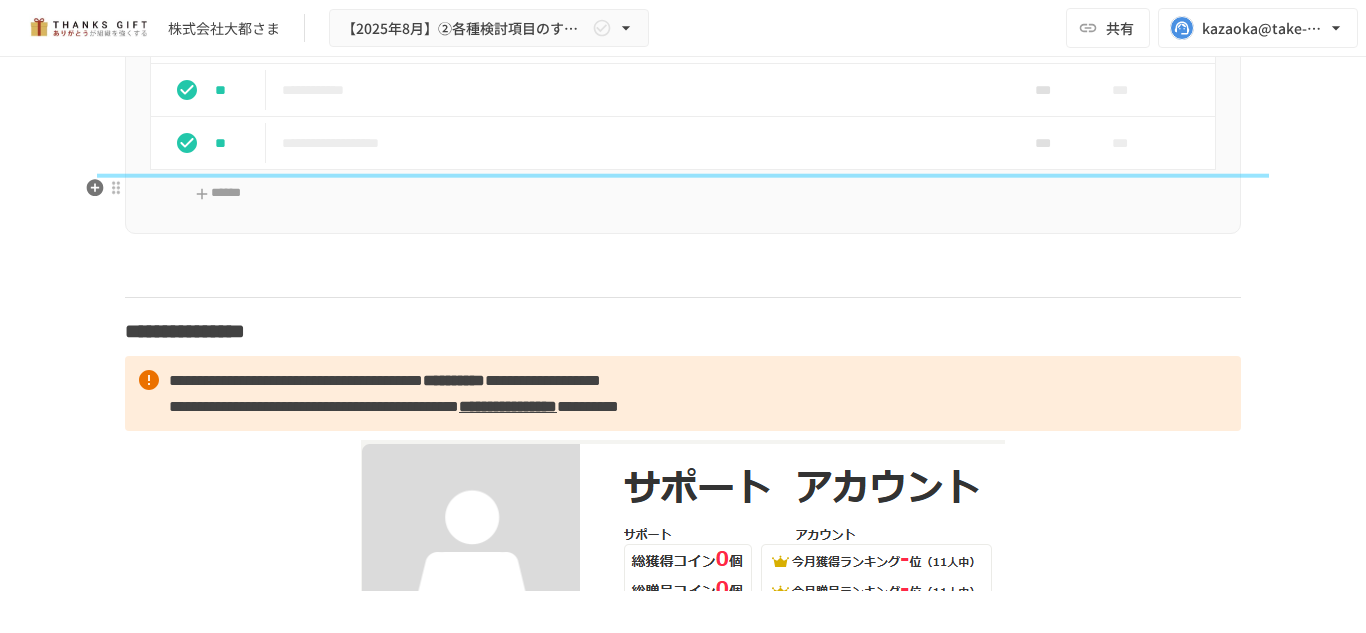 click on "***" at bounding box center [1048, -228] 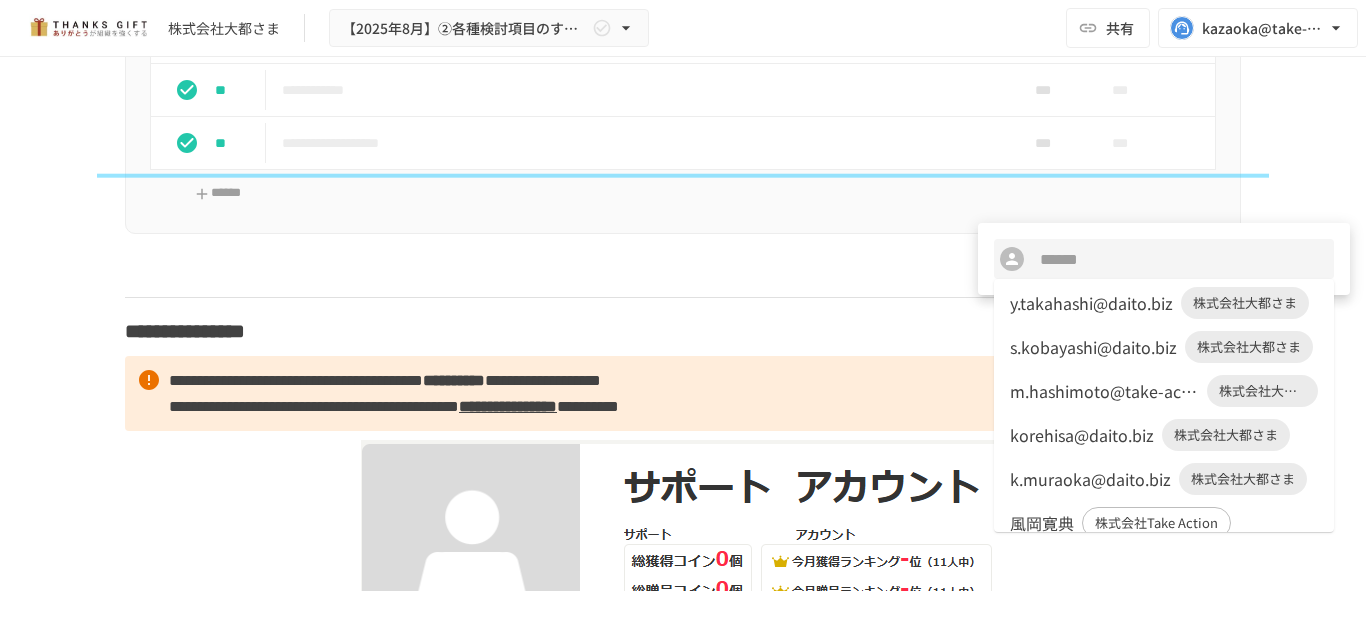 scroll, scrollTop: 51, scrollLeft: 0, axis: vertical 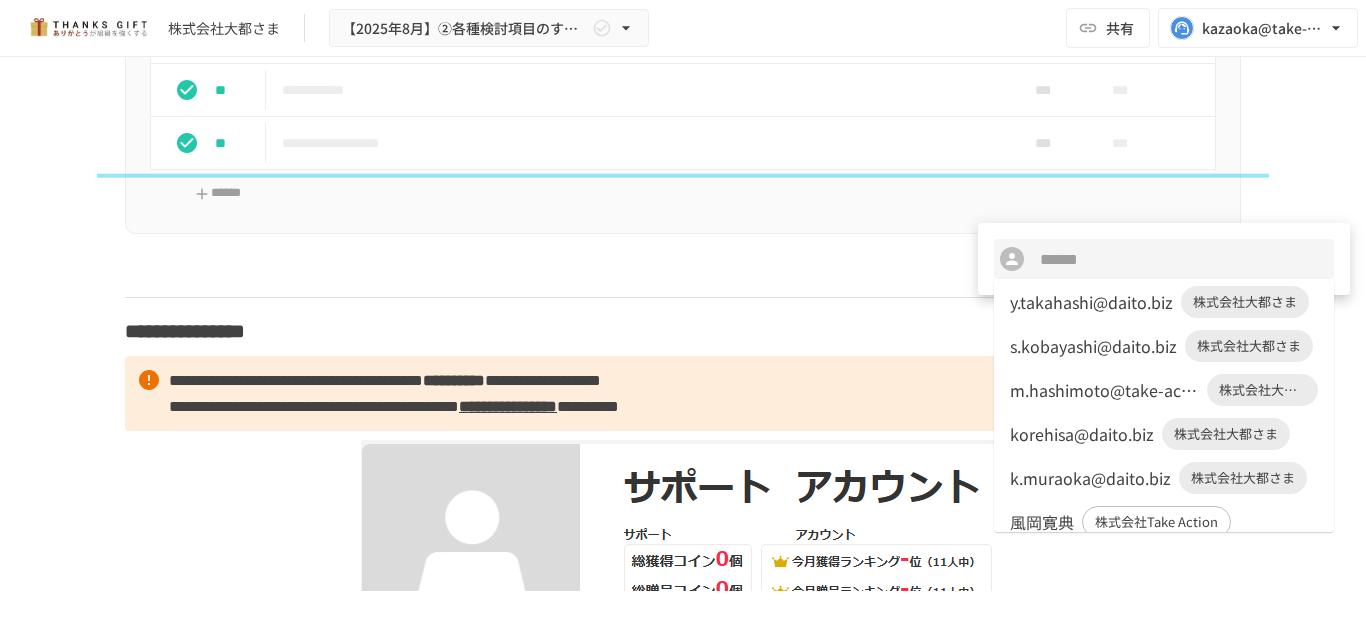 click on "korehisa@daito.biz" at bounding box center [1082, 434] 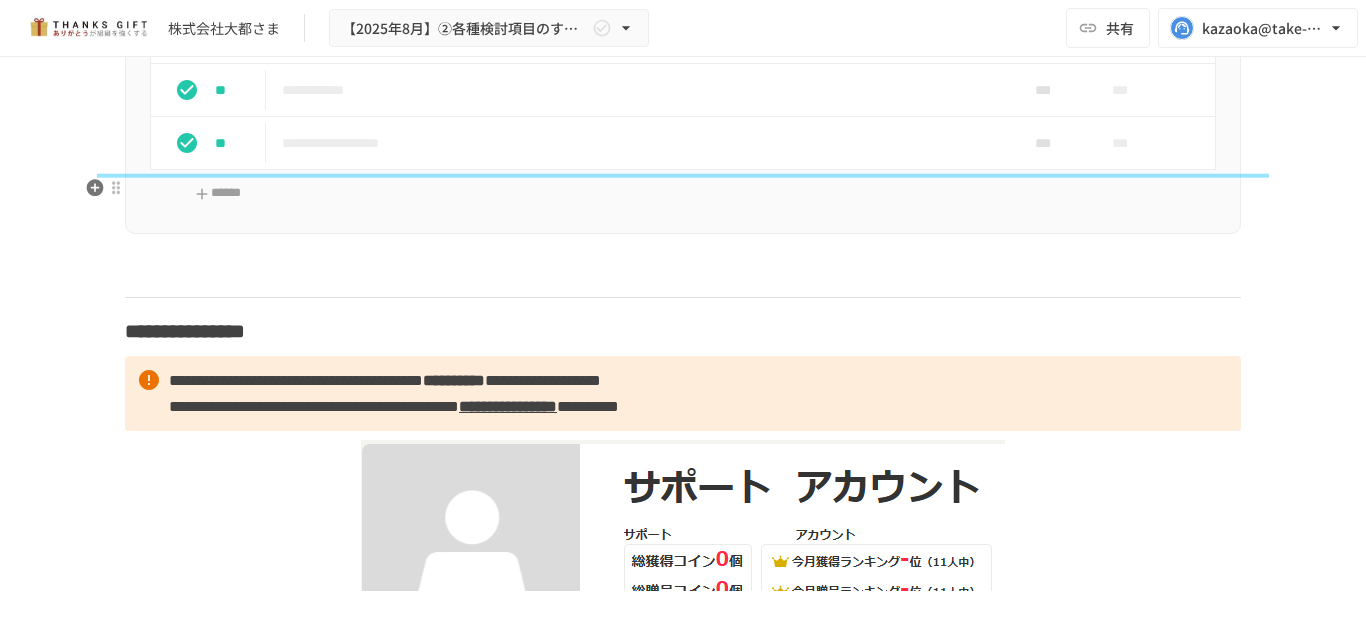 click on "***" at bounding box center (1048, -175) 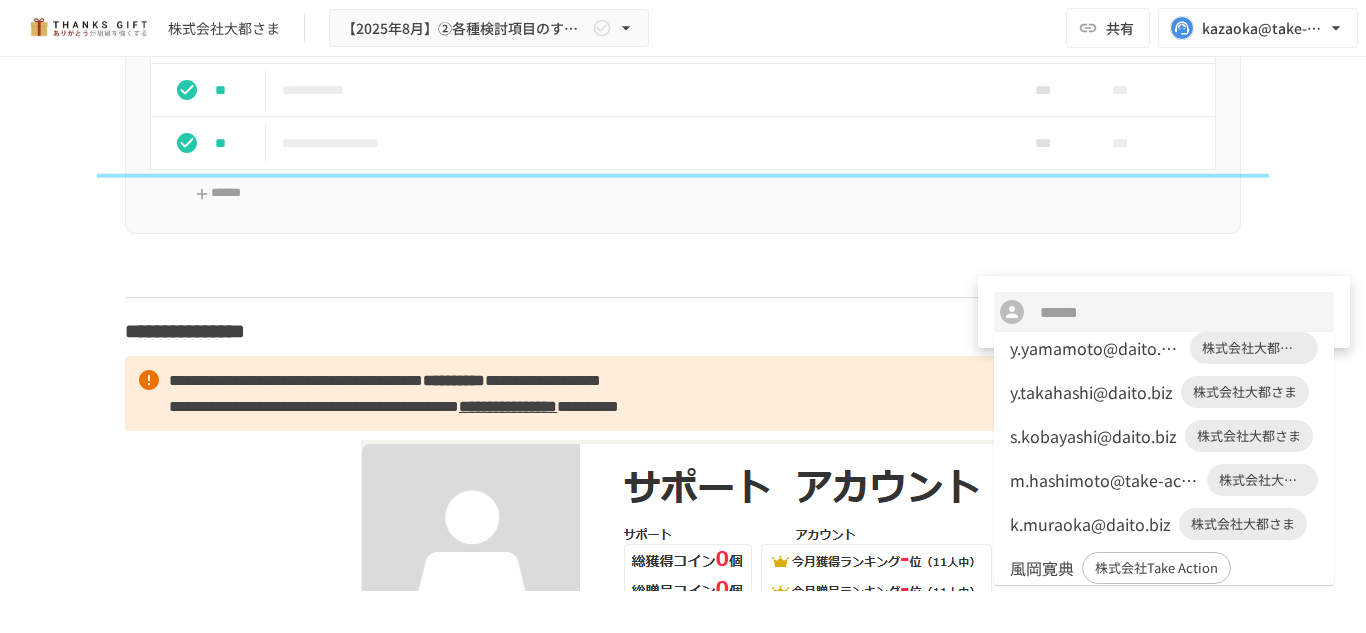 scroll, scrollTop: 0, scrollLeft: 0, axis: both 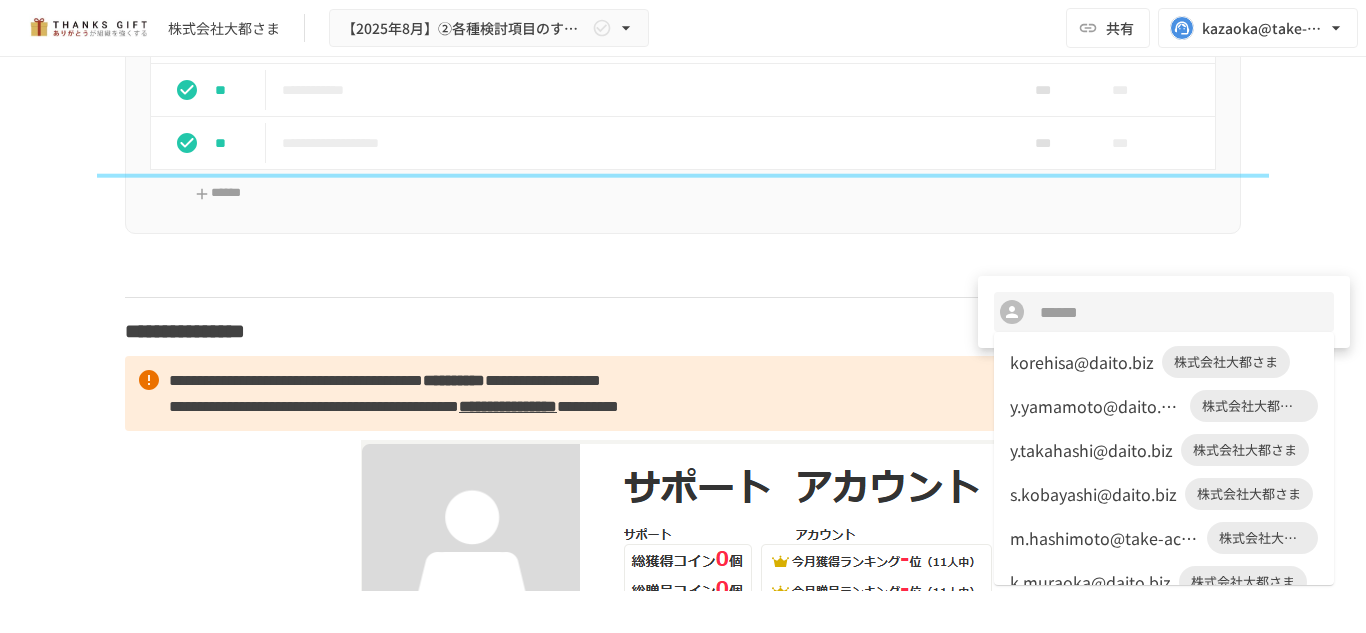 click on "korehisa@daito.biz 株式会社大都さま" at bounding box center [1164, 362] 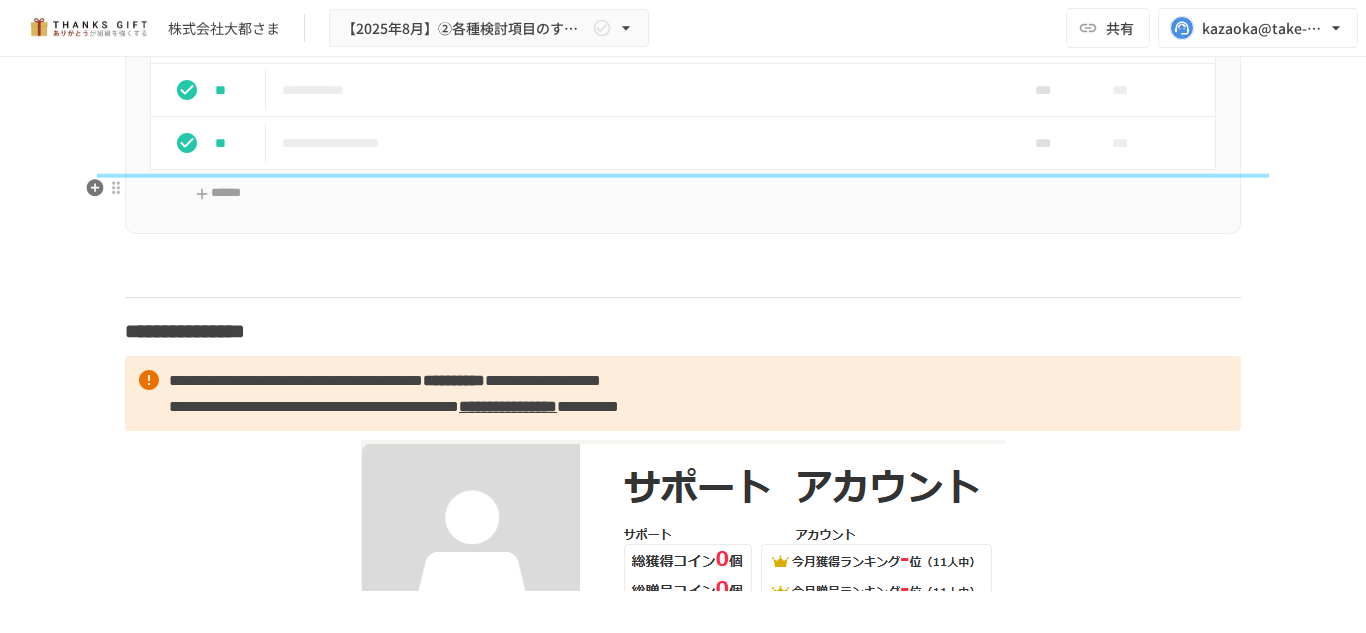 click on "***" at bounding box center (1048, -122) 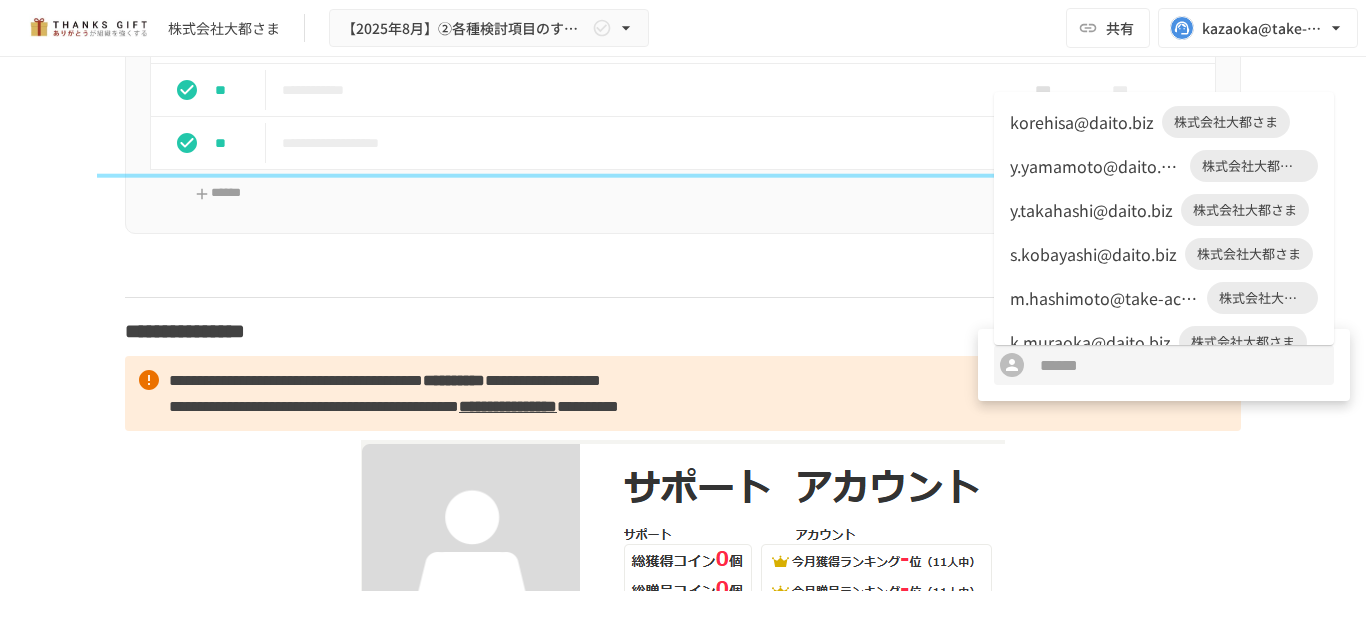 click on "korehisa@daito.biz" at bounding box center [1082, 122] 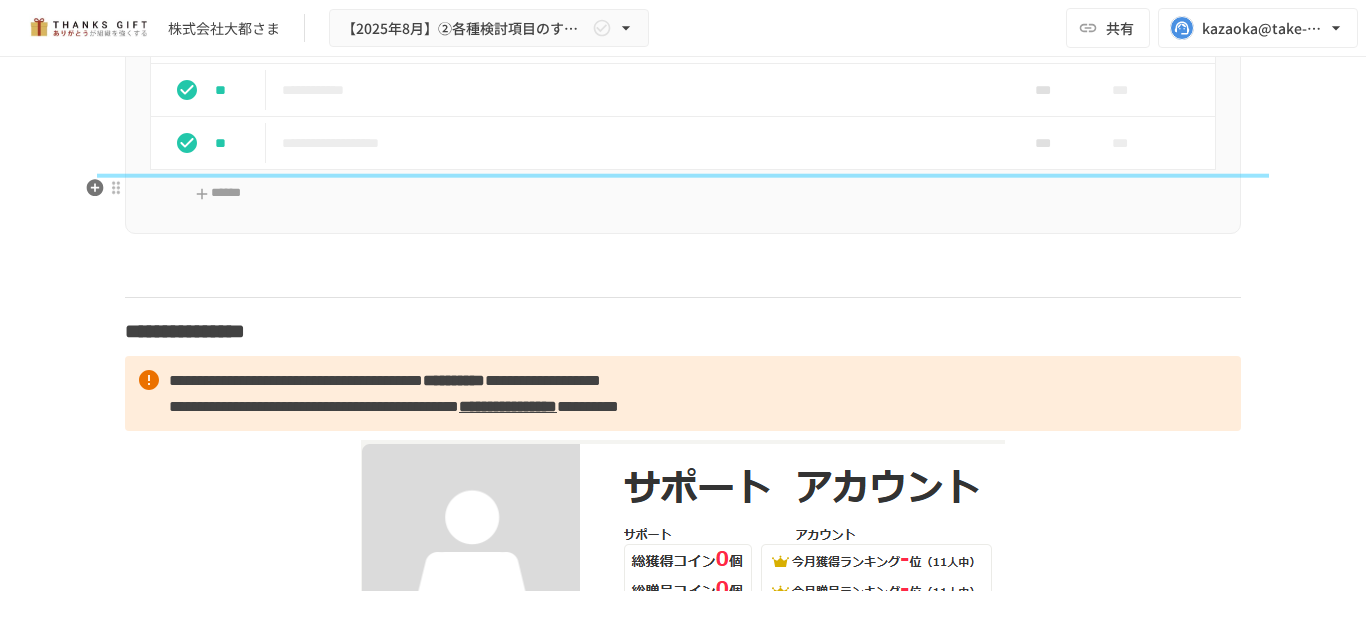 click on "***" at bounding box center [1048, -69] 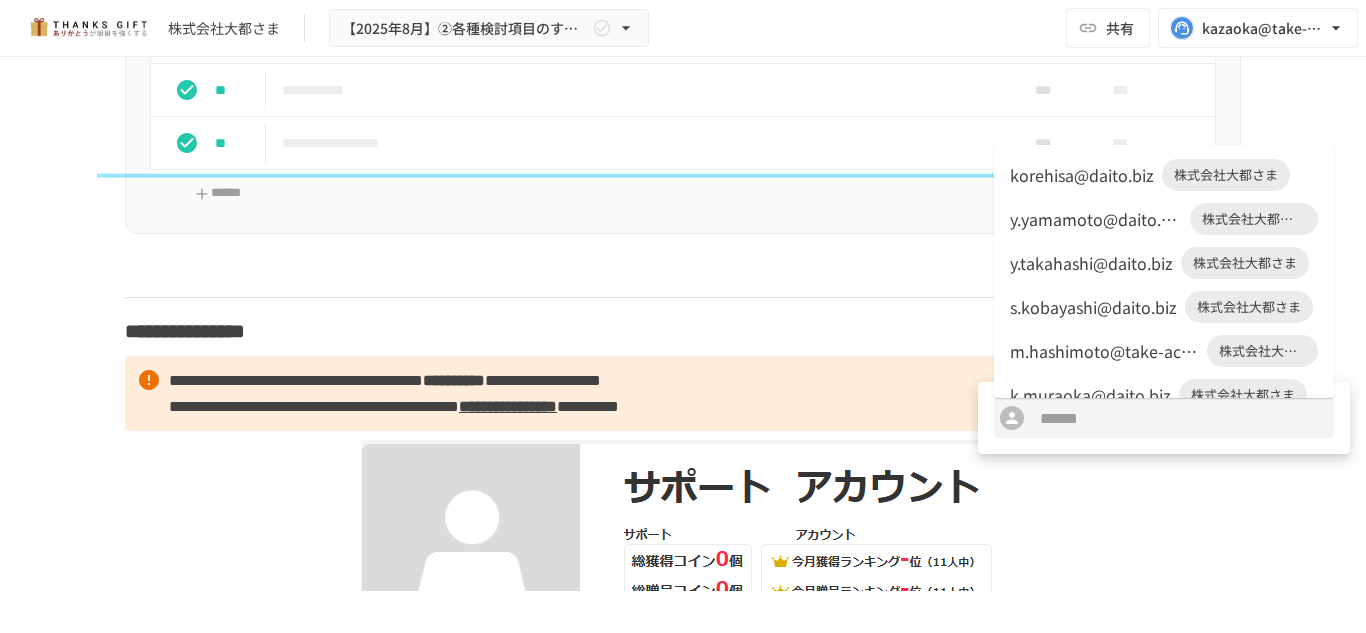 click on "korehisa@daito.biz" at bounding box center [1082, 175] 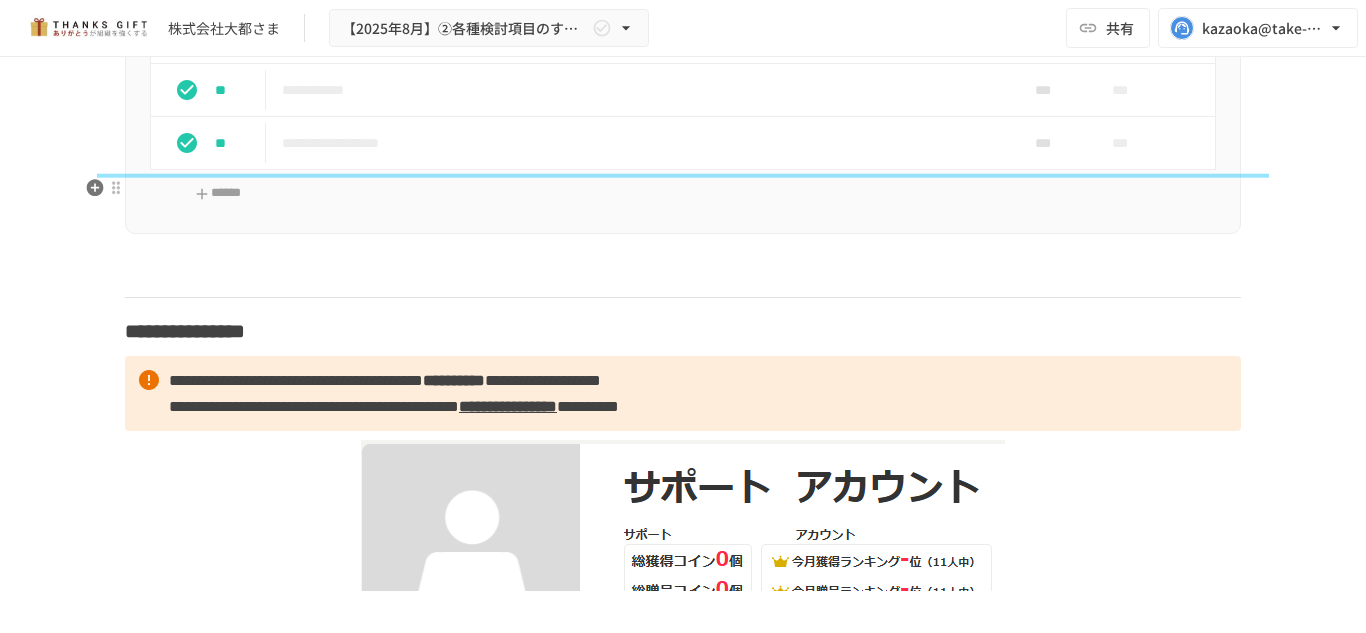 click on "***" at bounding box center [1133, -228] 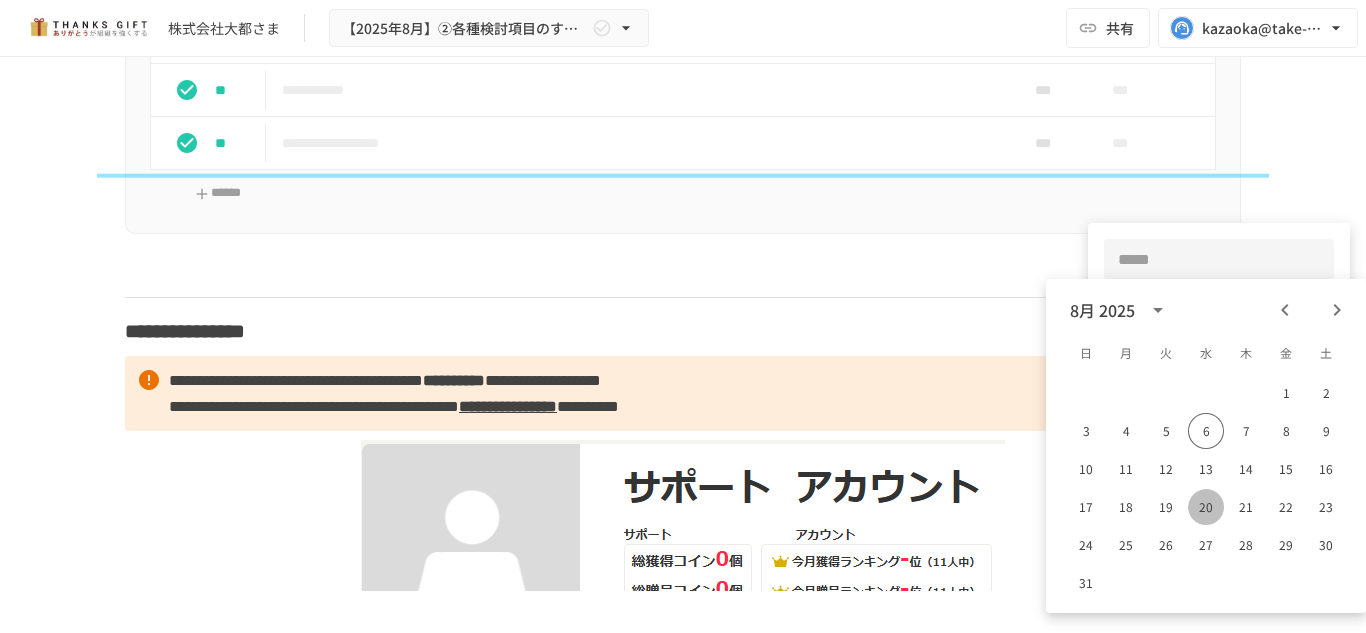 click on "20" at bounding box center [1206, 507] 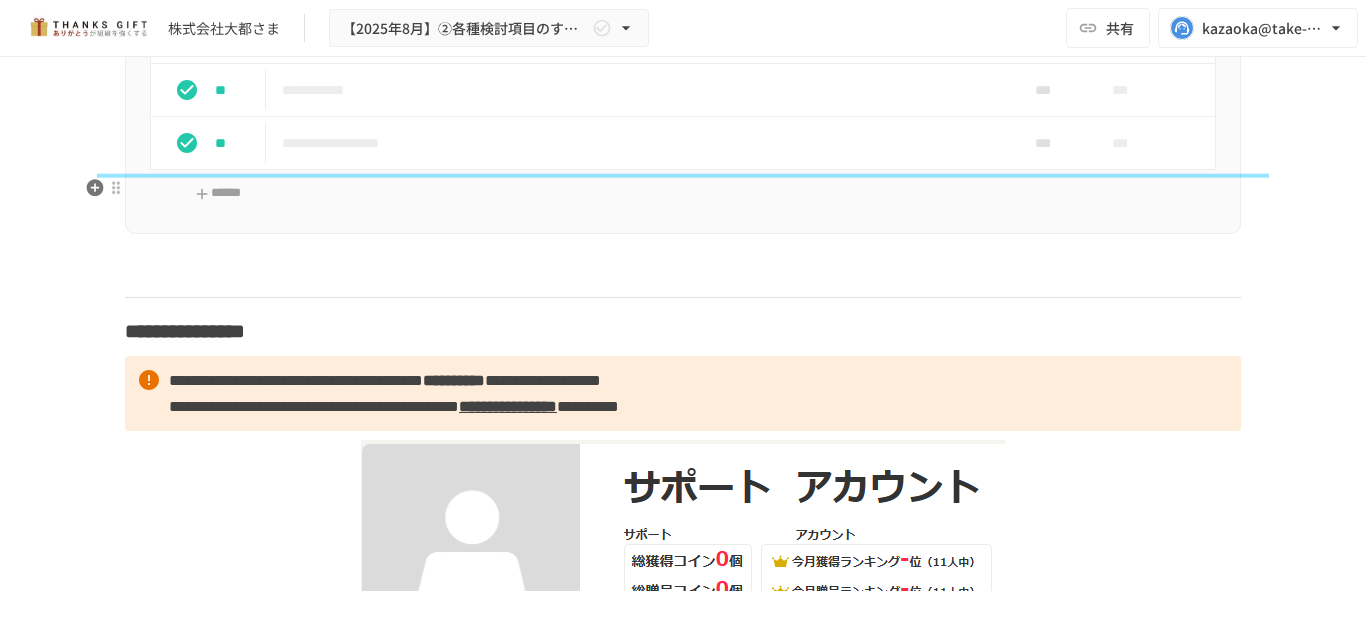 click on "***" at bounding box center (1133, -175) 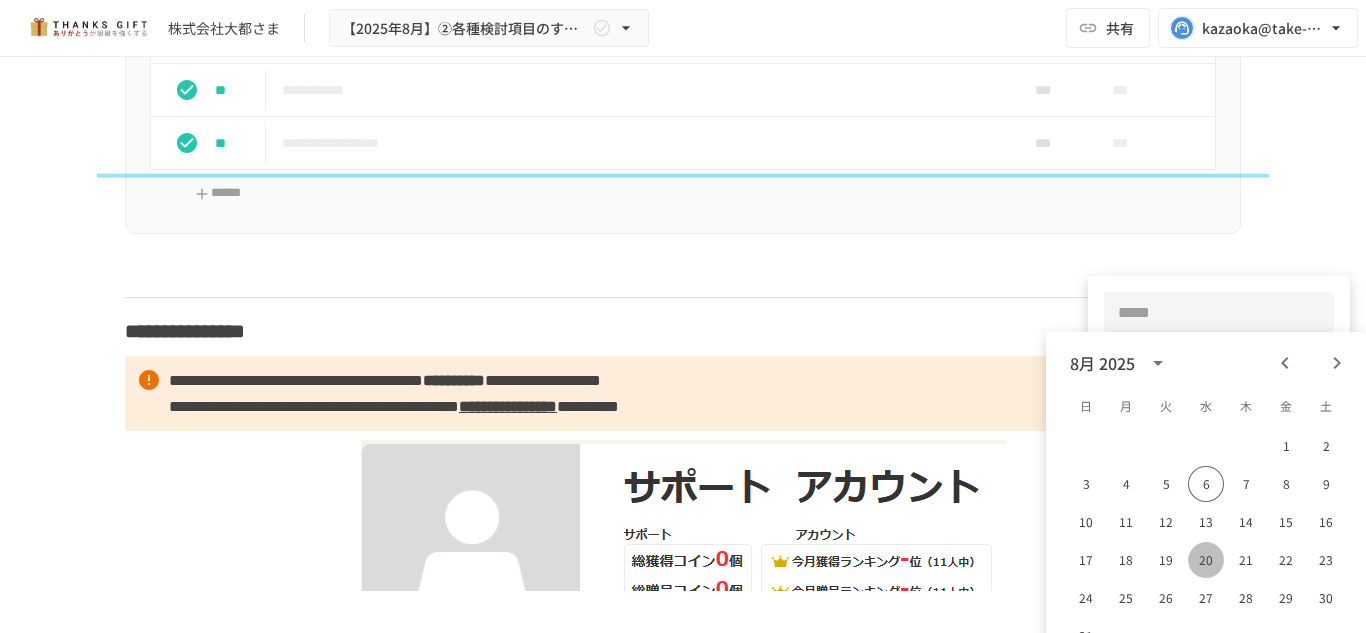 click on "20" at bounding box center (1206, 560) 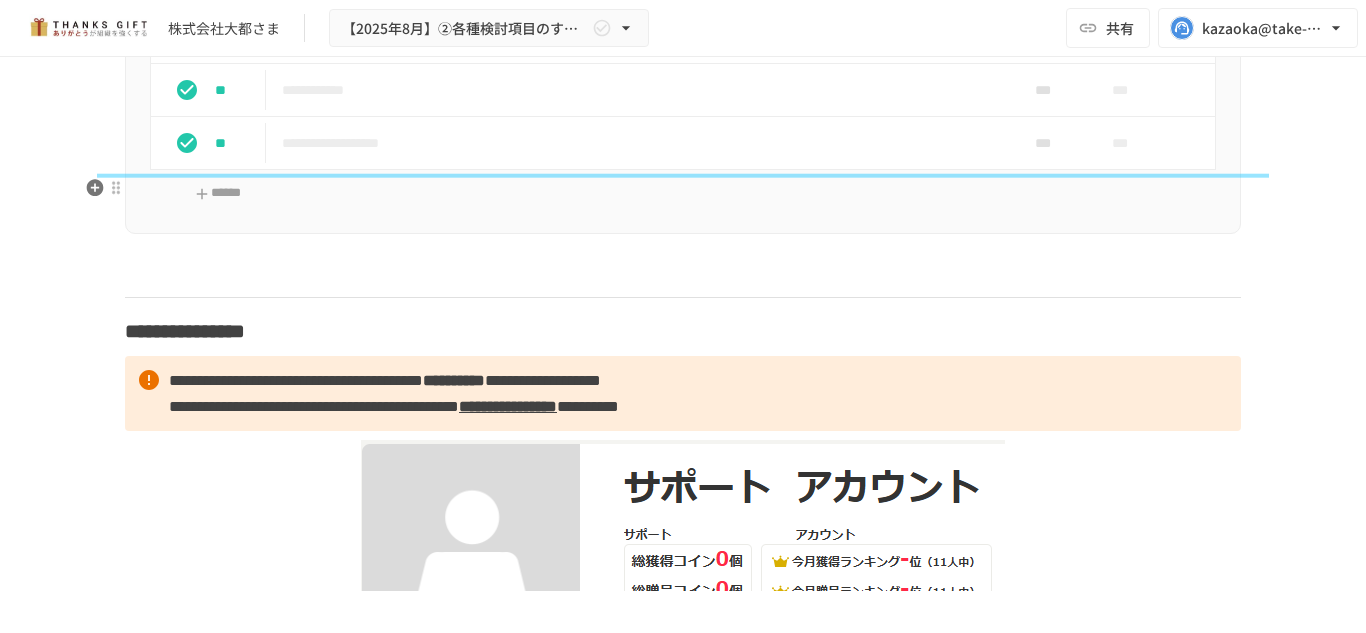 click on "***" at bounding box center (1133, -122) 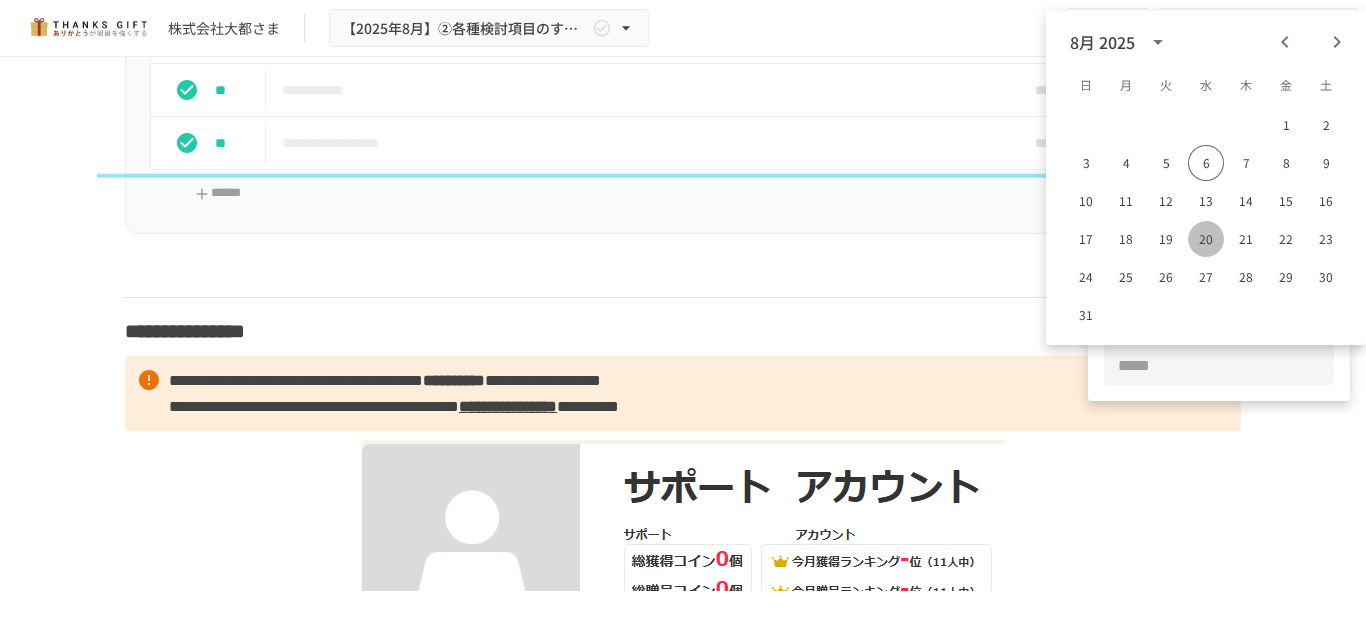 click on "20" at bounding box center [1206, 239] 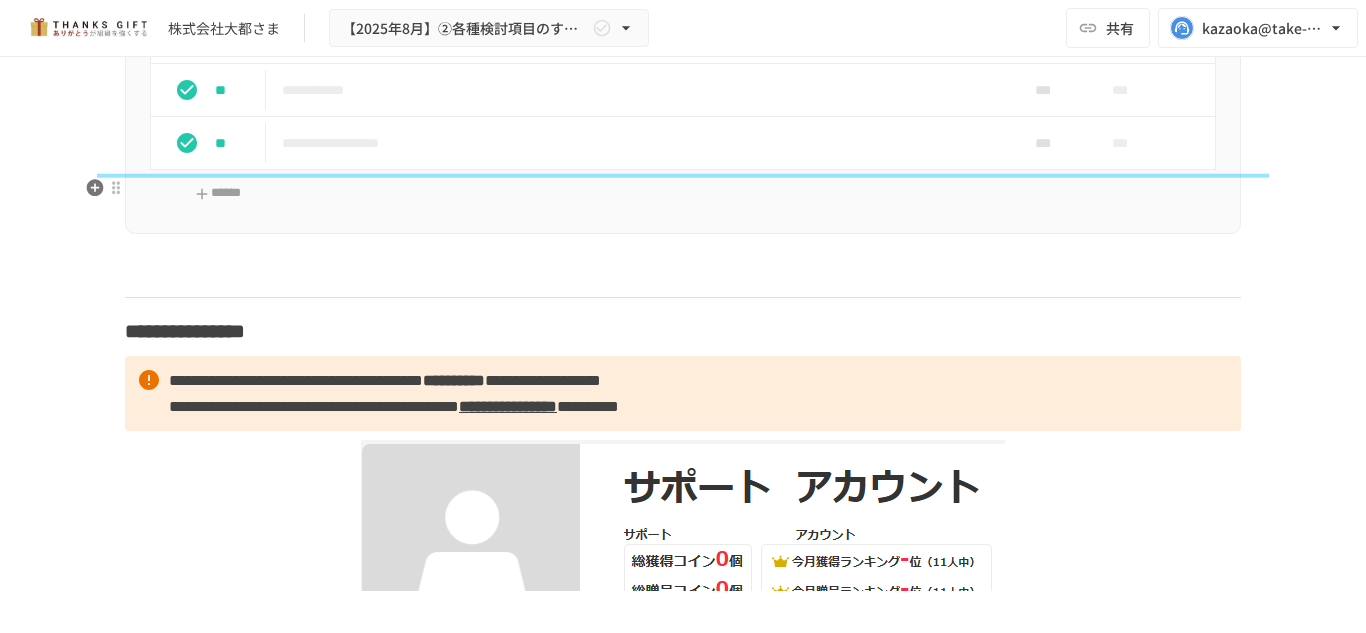 click on "***" at bounding box center [1133, -69] 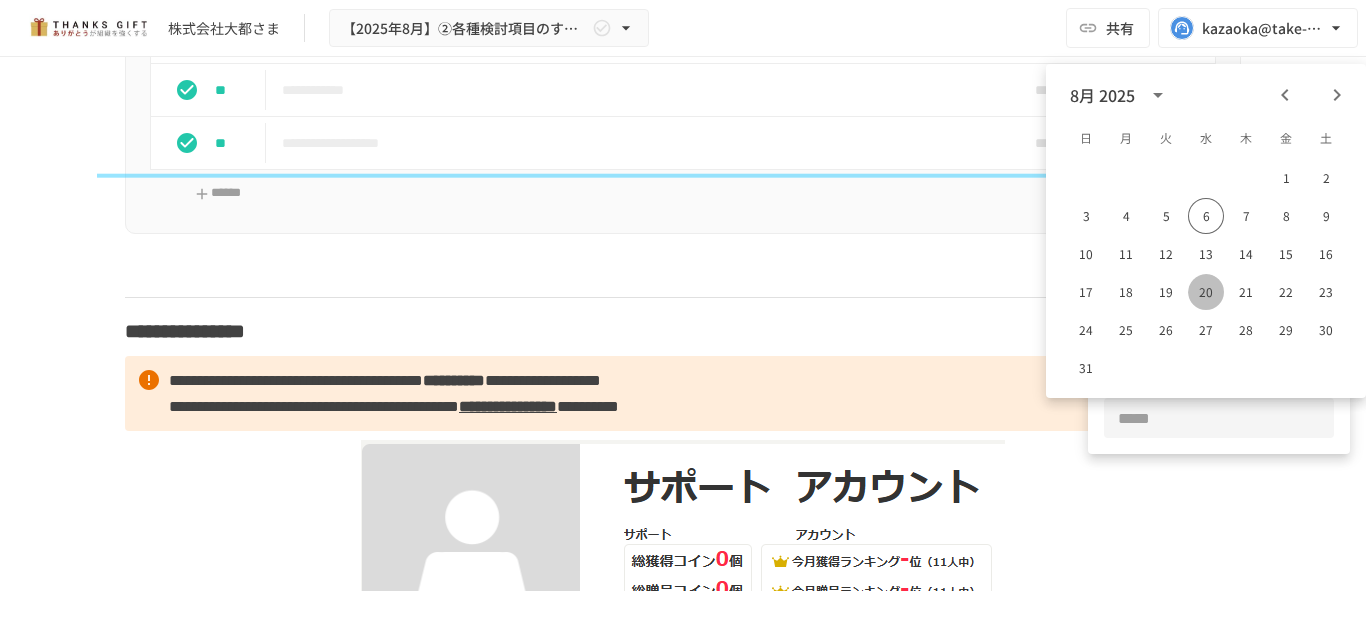 click on "20" at bounding box center [1206, 292] 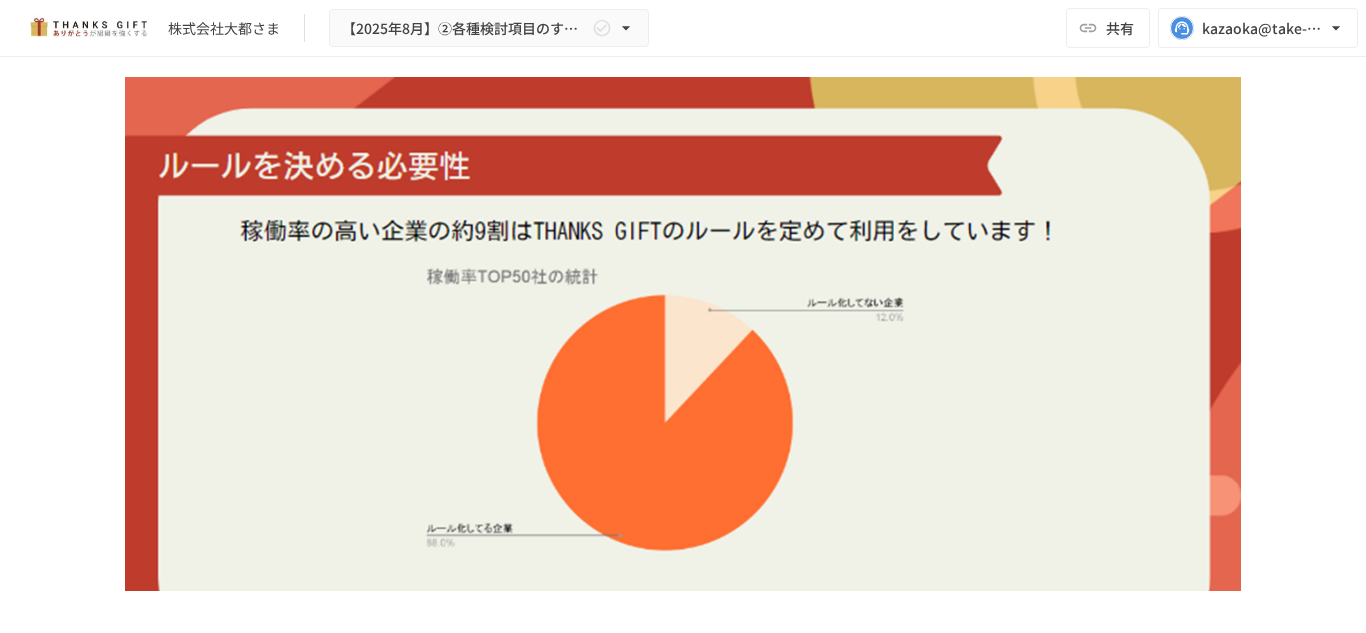 scroll, scrollTop: 2999, scrollLeft: 0, axis: vertical 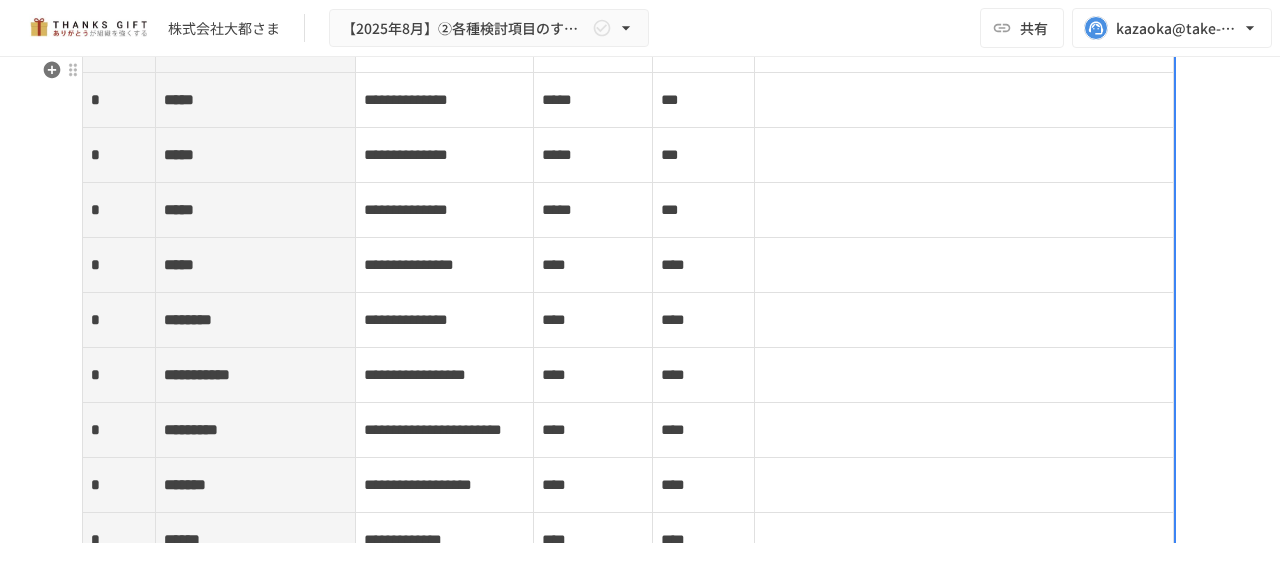 drag, startPoint x: 244, startPoint y: 181, endPoint x: 260, endPoint y: 160, distance: 26.400757 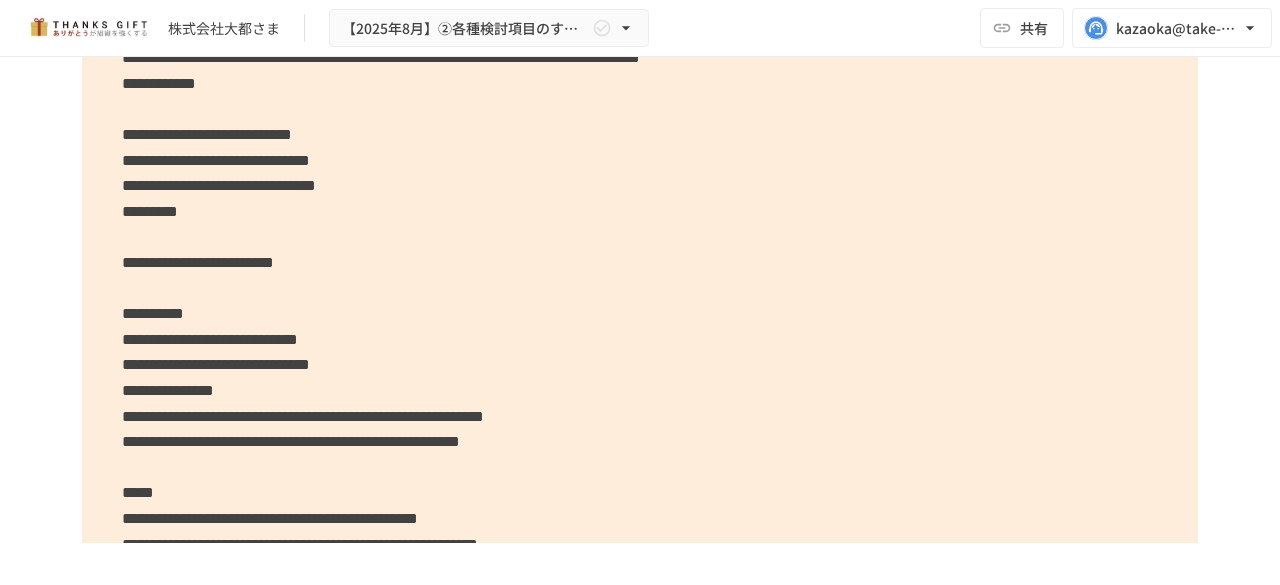scroll, scrollTop: 5810, scrollLeft: 0, axis: vertical 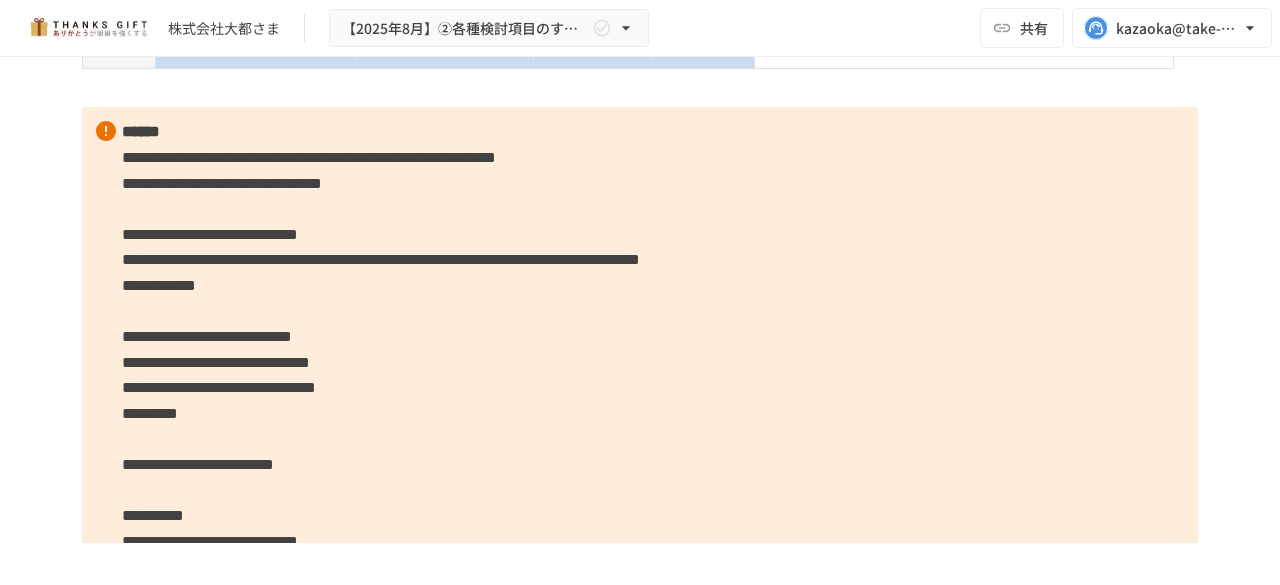 drag, startPoint x: 260, startPoint y: 160, endPoint x: 653, endPoint y: 392, distance: 456.36935 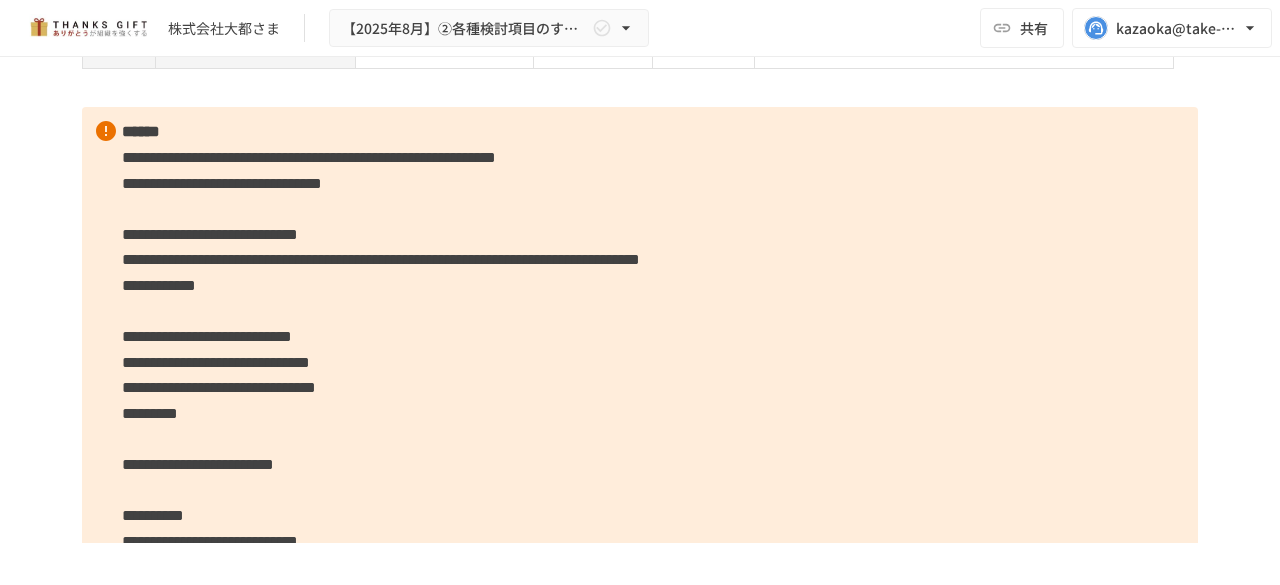 click on "*" at bounding box center (119, -14) 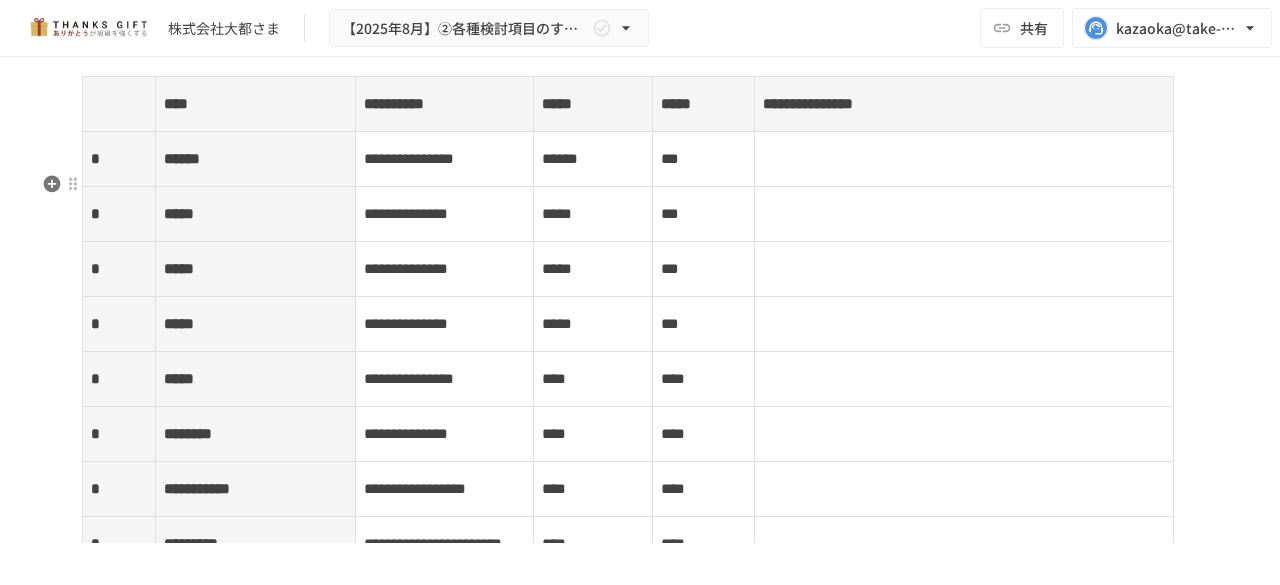 scroll, scrollTop: 5142, scrollLeft: 0, axis: vertical 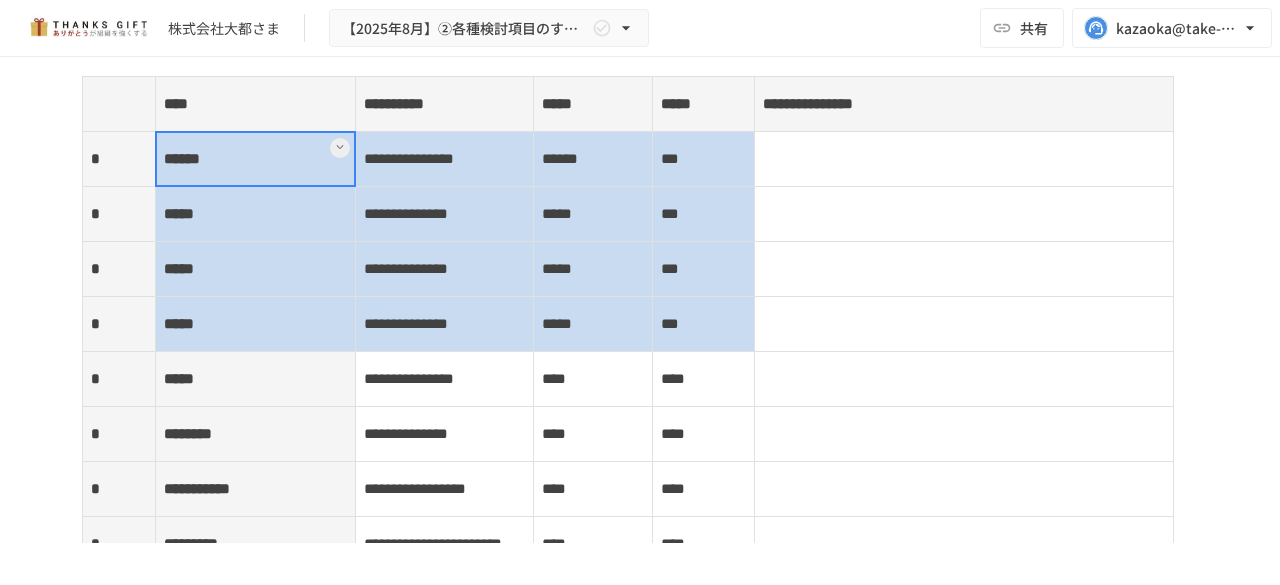 drag, startPoint x: 240, startPoint y: 257, endPoint x: 654, endPoint y: 577, distance: 523.2552 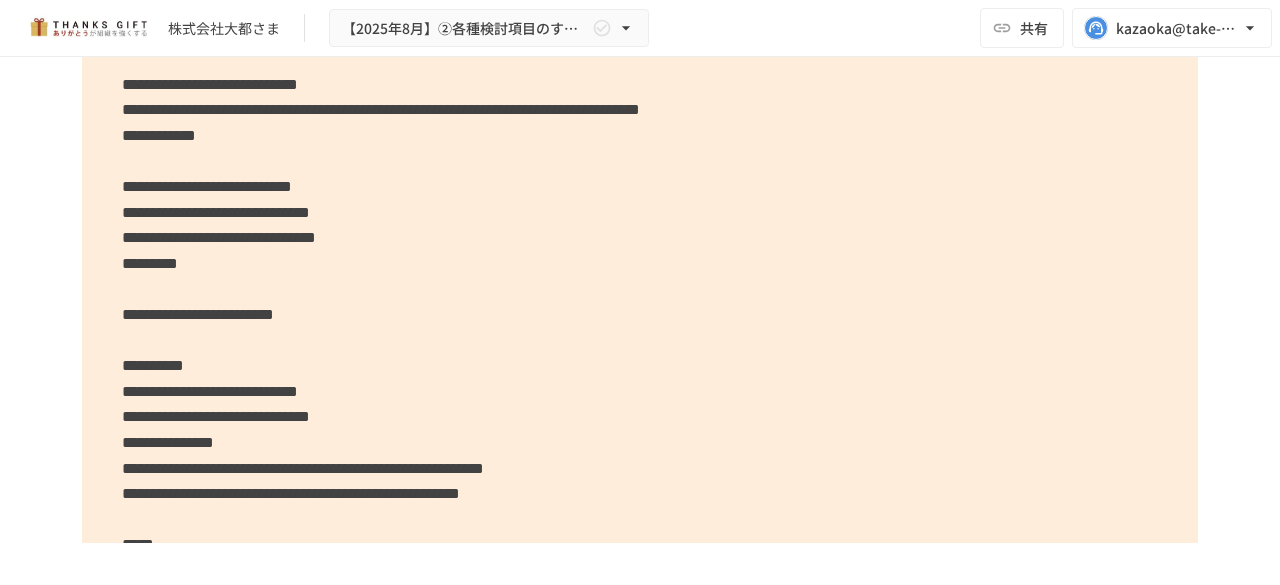 scroll, scrollTop: 5958, scrollLeft: 0, axis: vertical 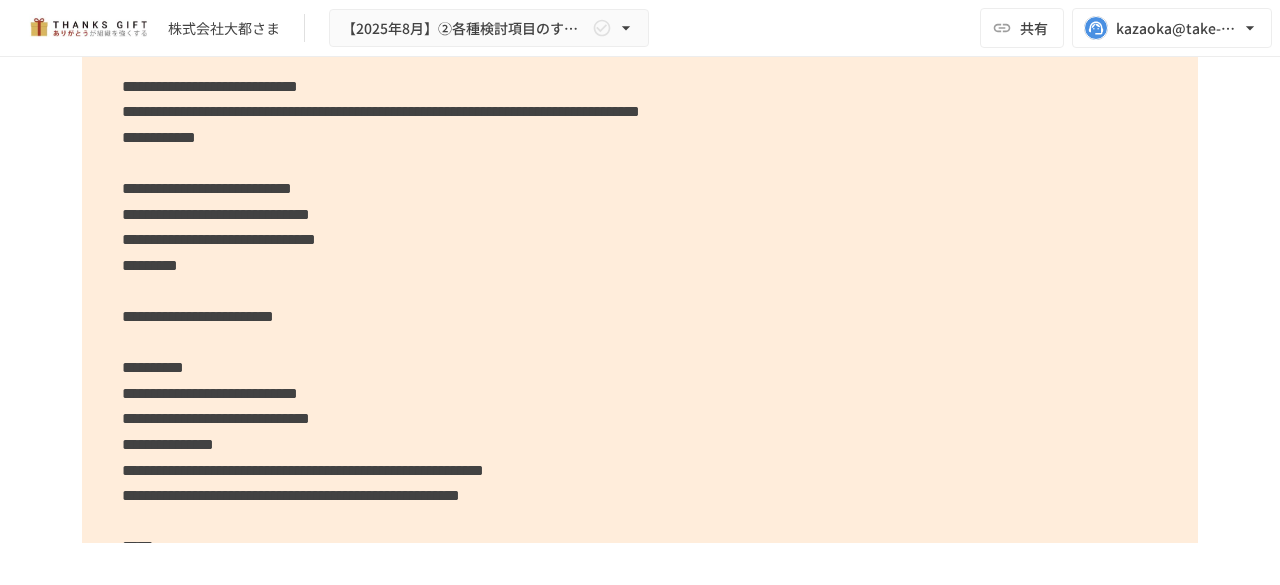 click on "**********" at bounding box center (640, -395) 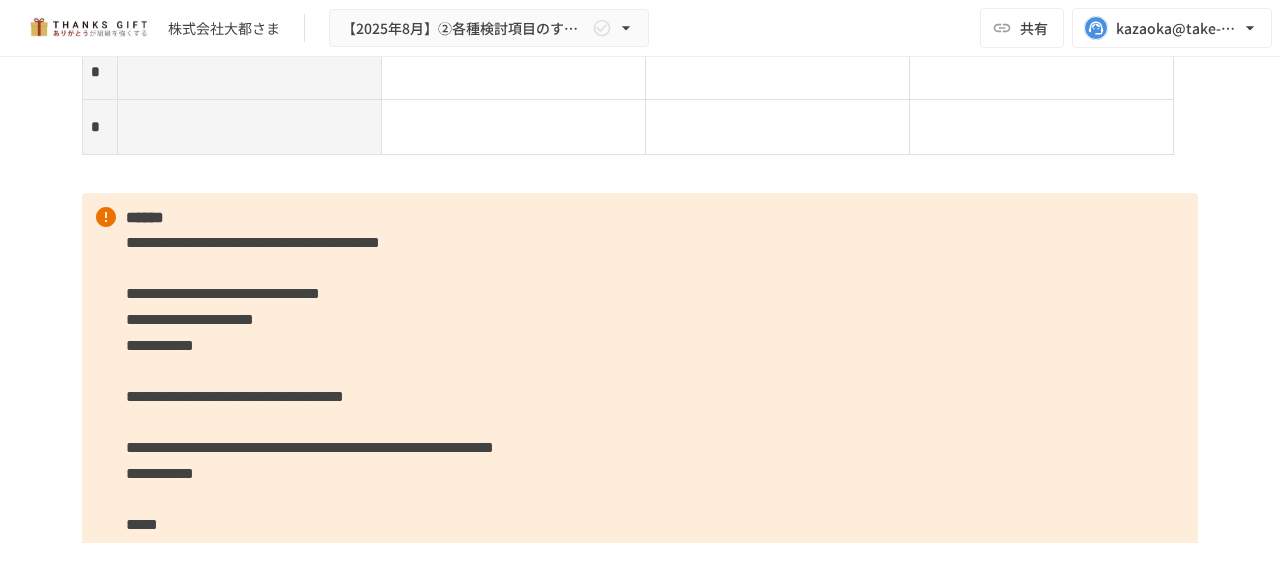 scroll, scrollTop: 8308, scrollLeft: 0, axis: vertical 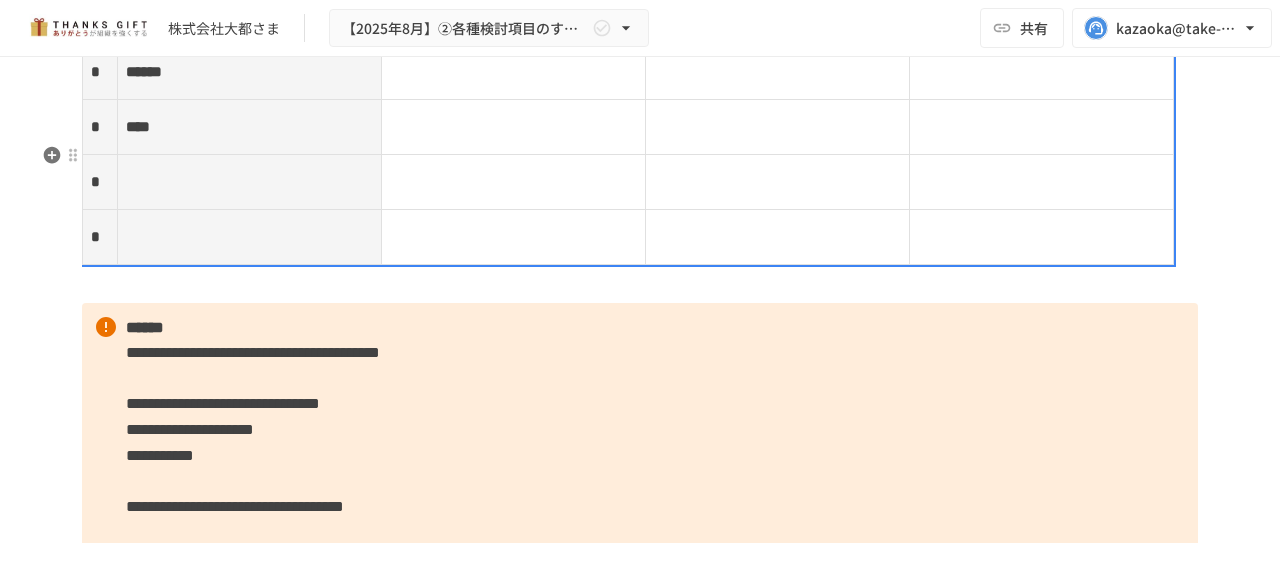 drag, startPoint x: 205, startPoint y: 216, endPoint x: 232, endPoint y: 231, distance: 30.88689 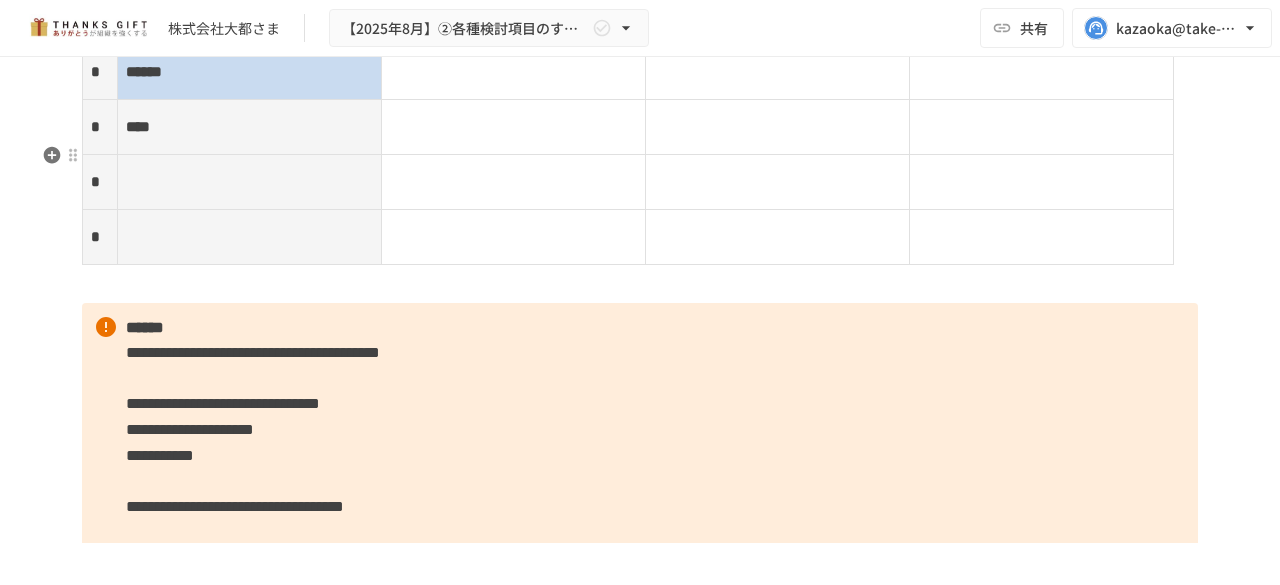 drag, startPoint x: 232, startPoint y: 231, endPoint x: 199, endPoint y: 494, distance: 265.06226 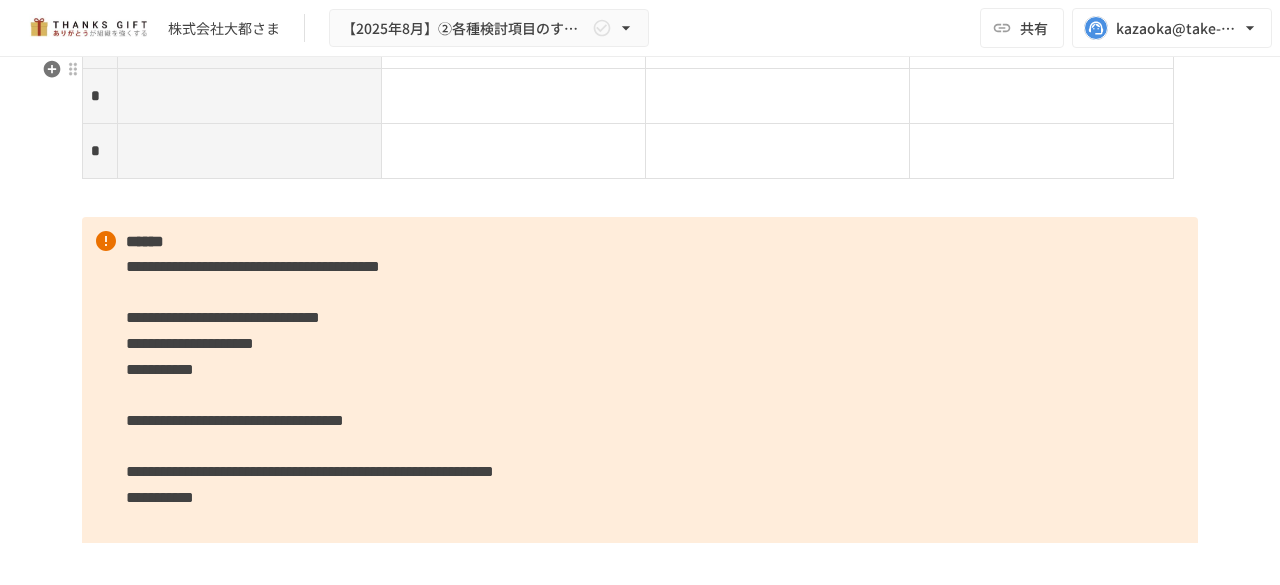 scroll, scrollTop: 8396, scrollLeft: 0, axis: vertical 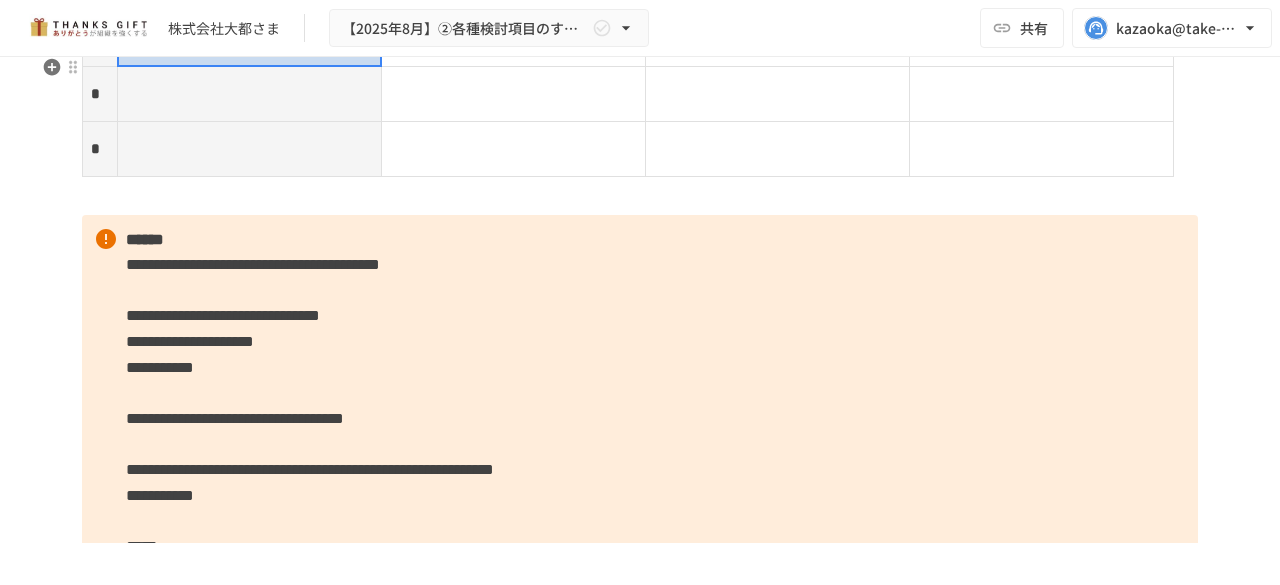 drag, startPoint x: 216, startPoint y: 472, endPoint x: 220, endPoint y: 157, distance: 315.0254 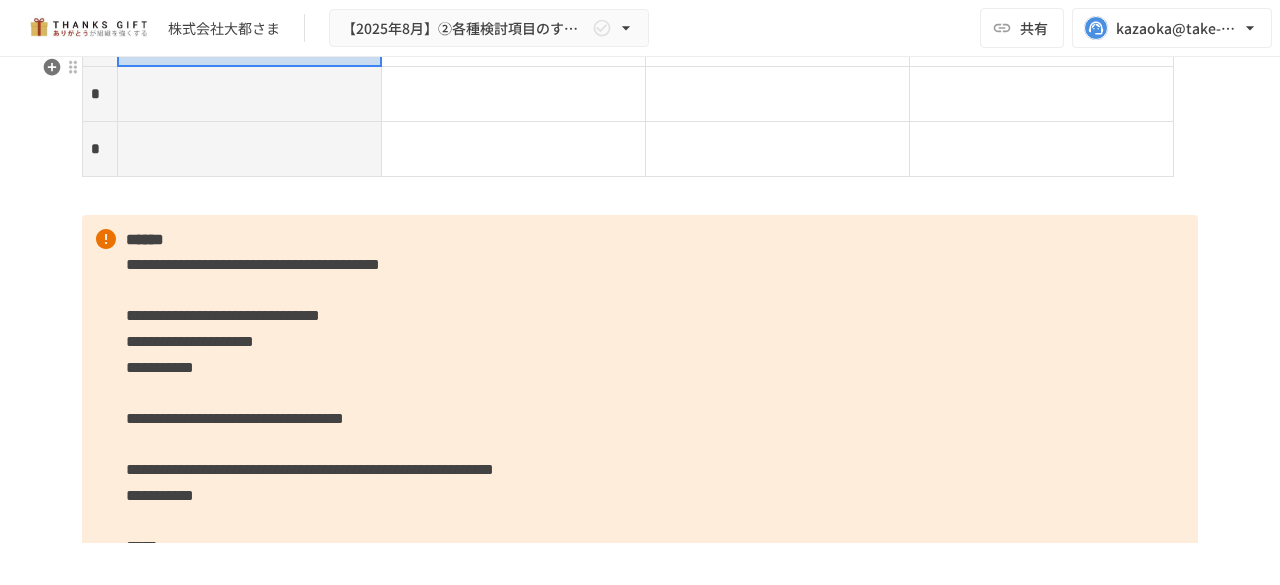 click on "[FIRST] [LAST] [STREET] [CITY], [STATE] [ZIP]" at bounding box center [628, -99] 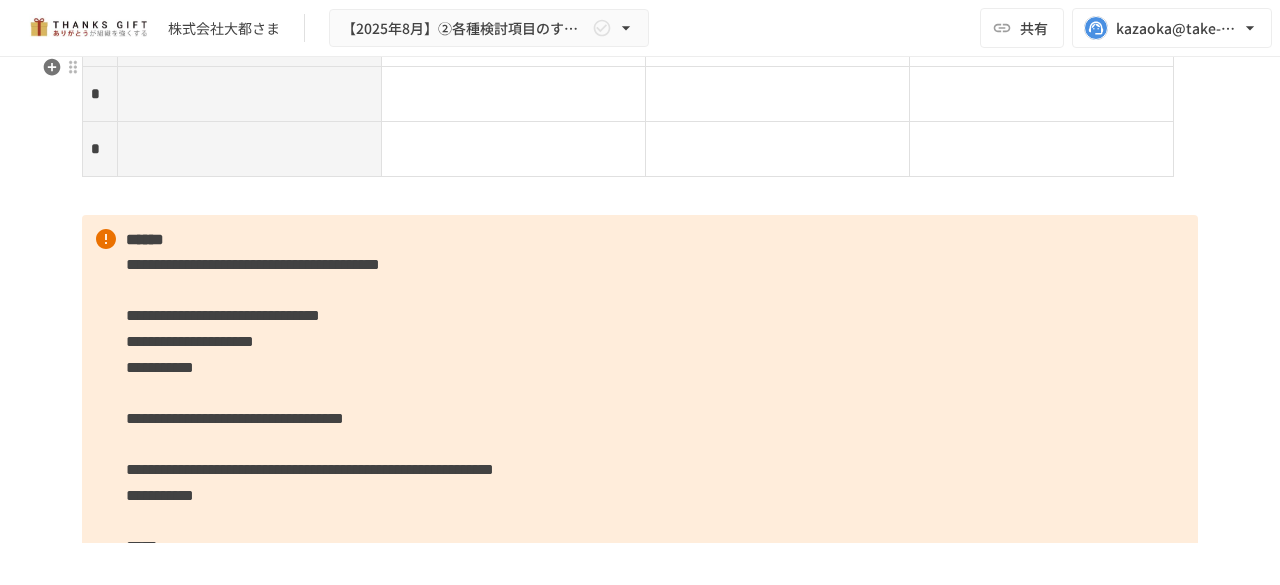 click on "******" at bounding box center [249, -72] 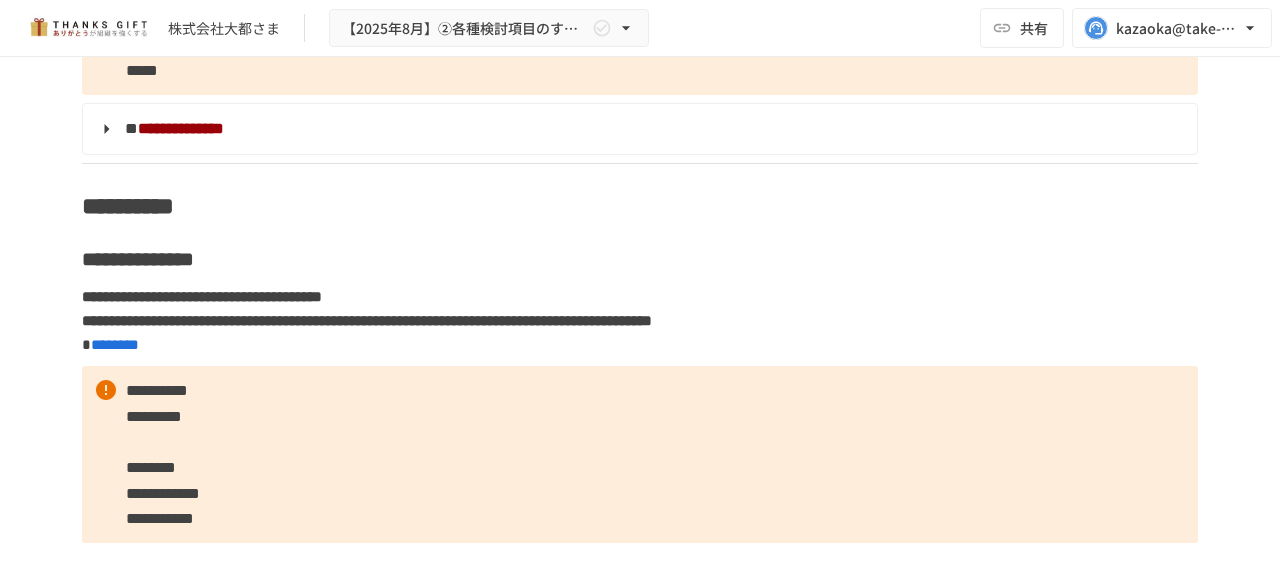 scroll, scrollTop: 9970, scrollLeft: 0, axis: vertical 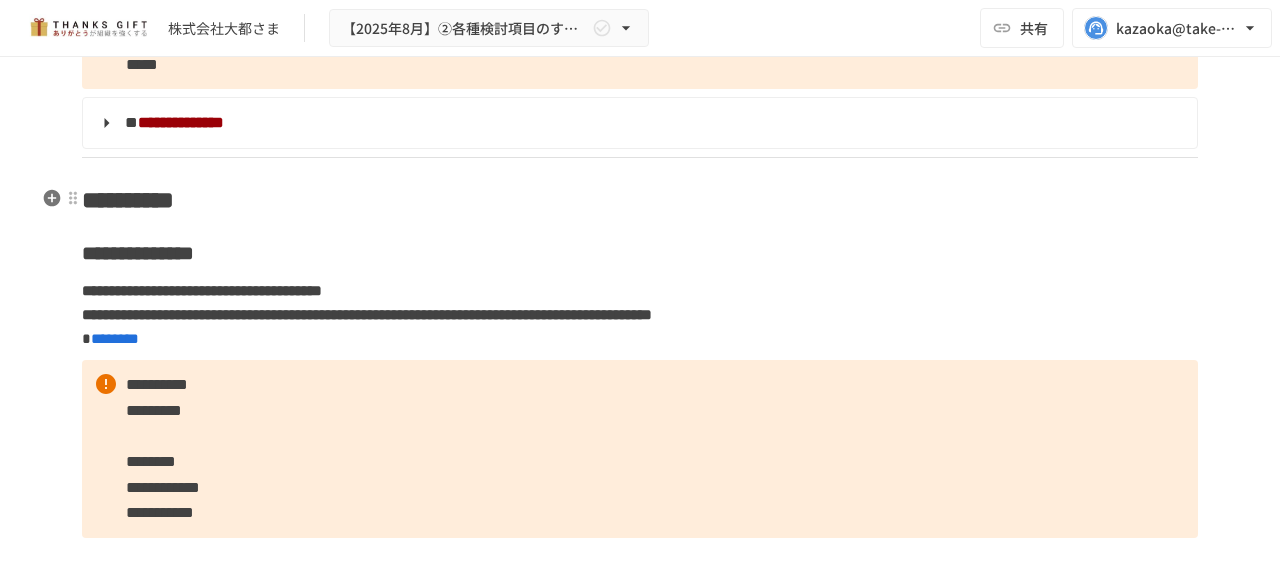 drag, startPoint x: 147, startPoint y: 215, endPoint x: 198, endPoint y: 211, distance: 51.156624 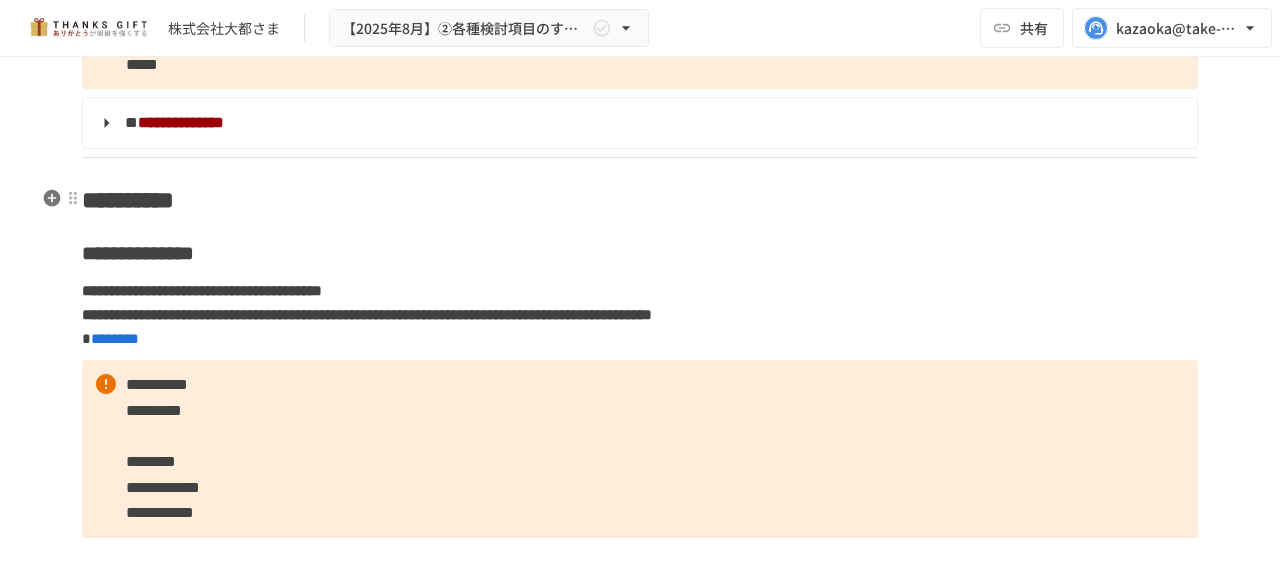 drag, startPoint x: 198, startPoint y: 211, endPoint x: 634, endPoint y: 249, distance: 437.65283 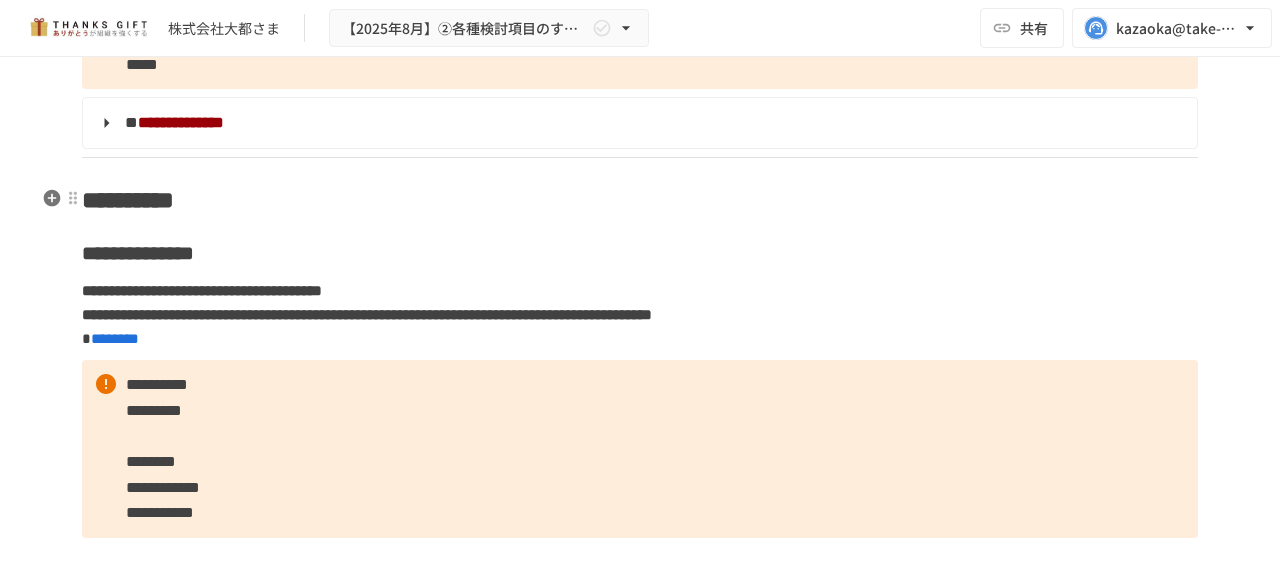 click on "[FIRST] [LAST] [STREET] [CITY], [STATE] [ZIP]" at bounding box center [628, -207] 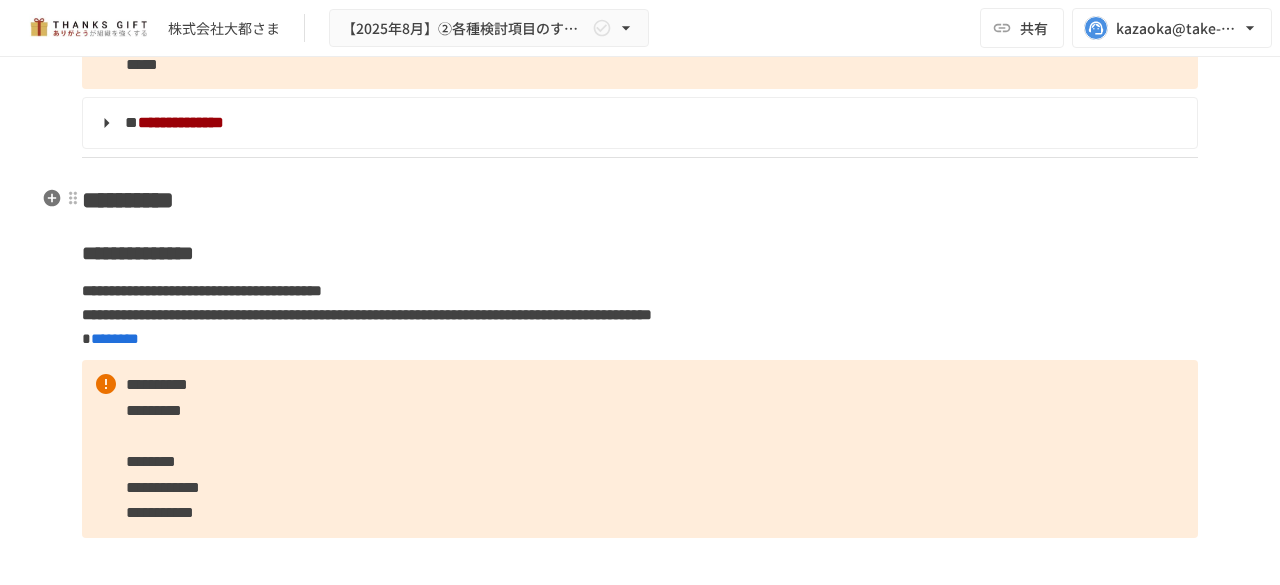 drag, startPoint x: 252, startPoint y: 213, endPoint x: 998, endPoint y: 261, distance: 747.54266 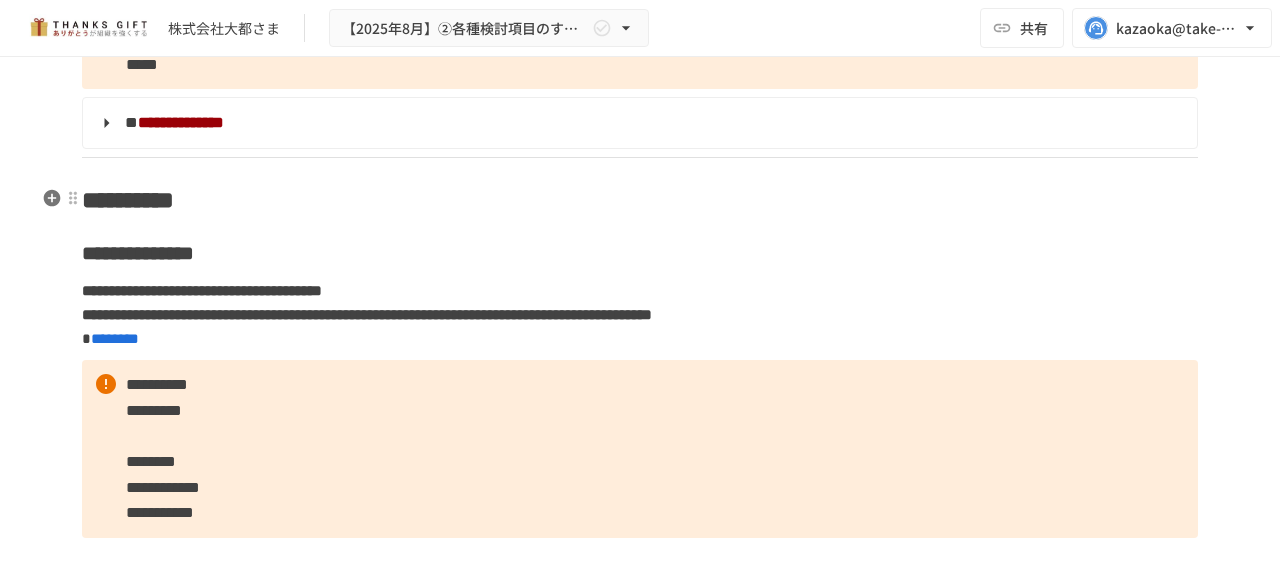 click on "[FIRST] [LAST] [STREET] [CITY], [STATE] [ZIP]" at bounding box center [628, -207] 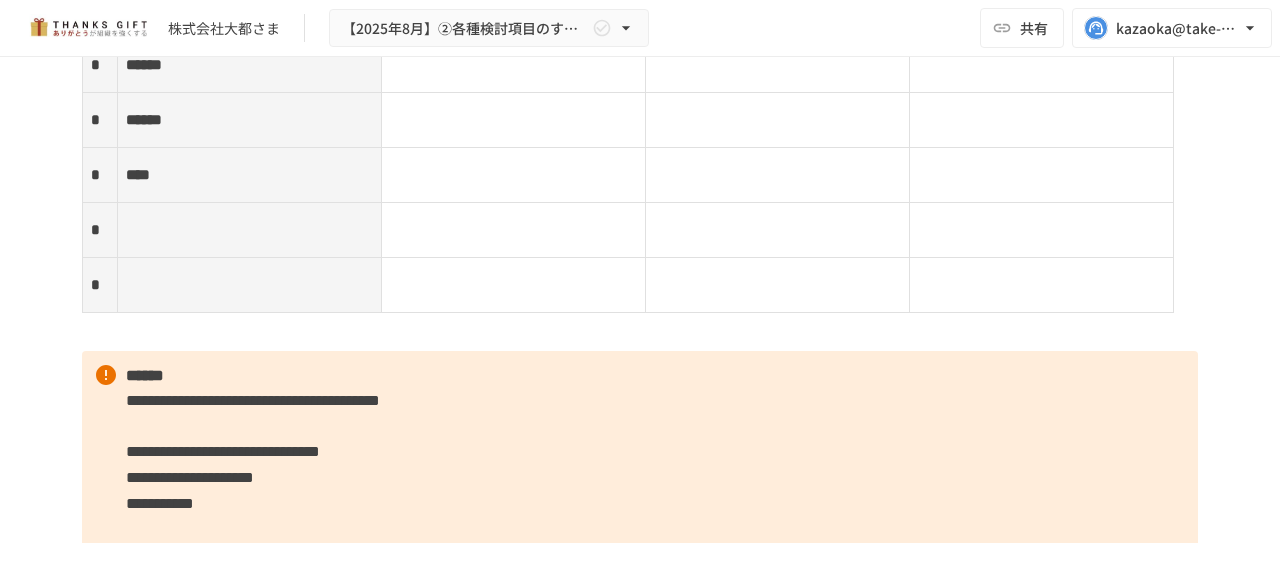 scroll, scrollTop: 8378, scrollLeft: 0, axis: vertical 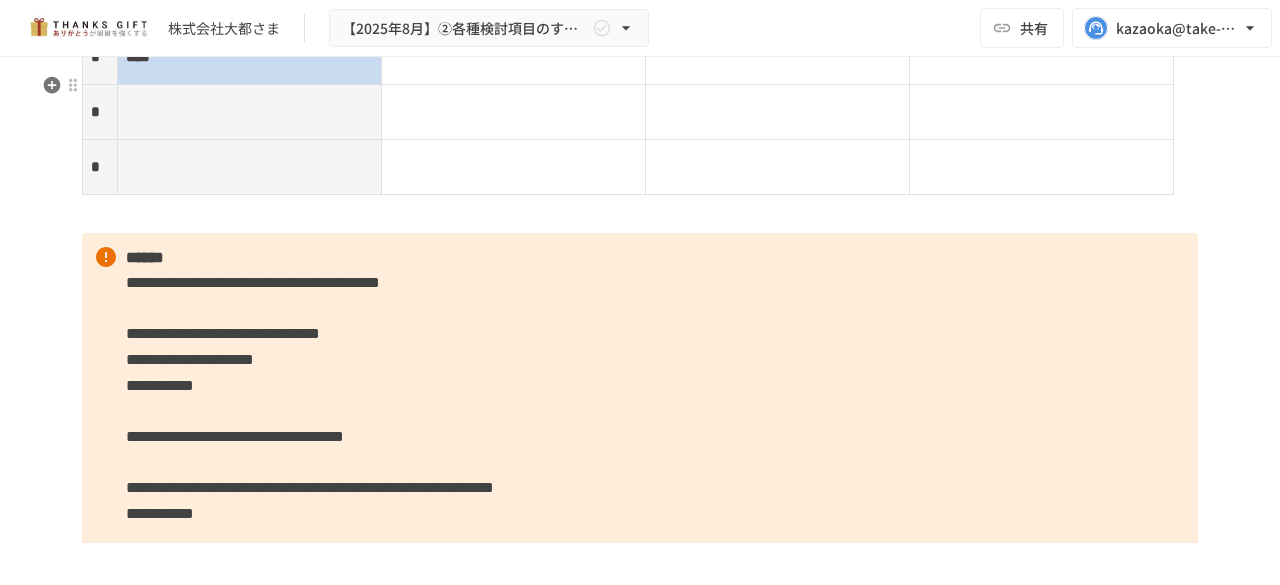 drag, startPoint x: 254, startPoint y: 155, endPoint x: 230, endPoint y: 510, distance: 355.81033 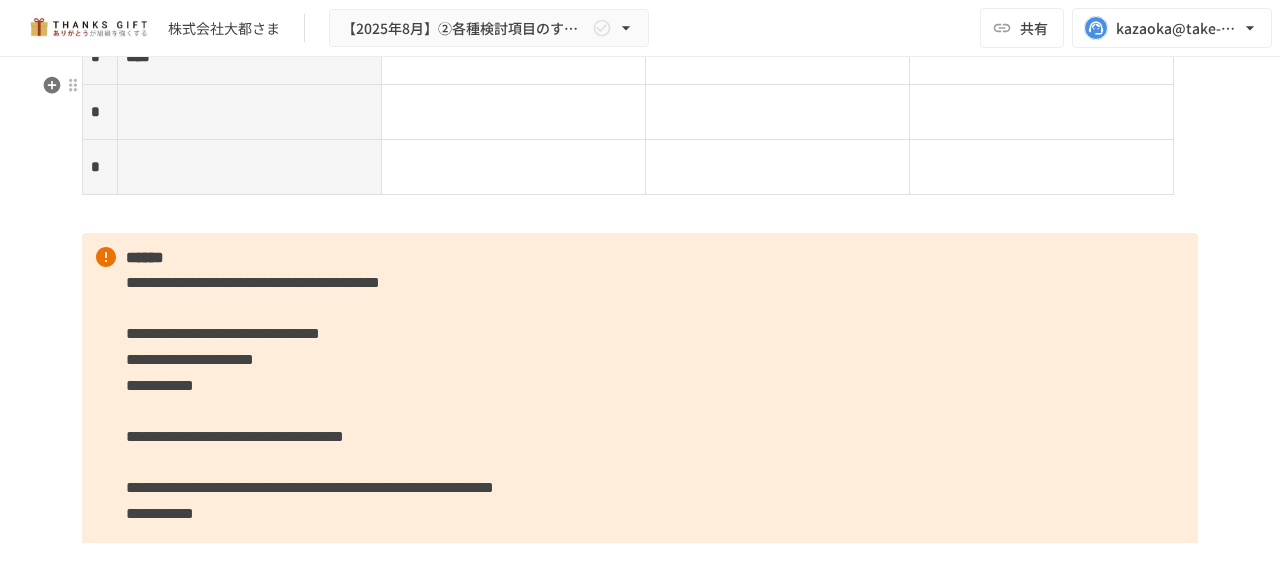 click on "**" at bounding box center (249, -164) 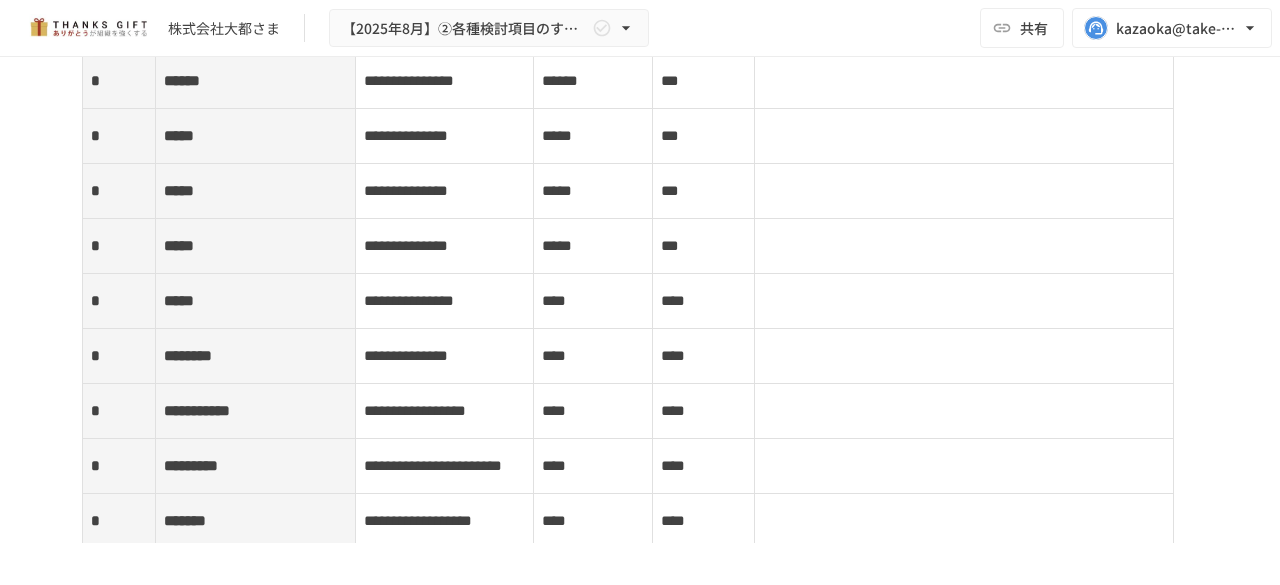 scroll, scrollTop: 5232, scrollLeft: 0, axis: vertical 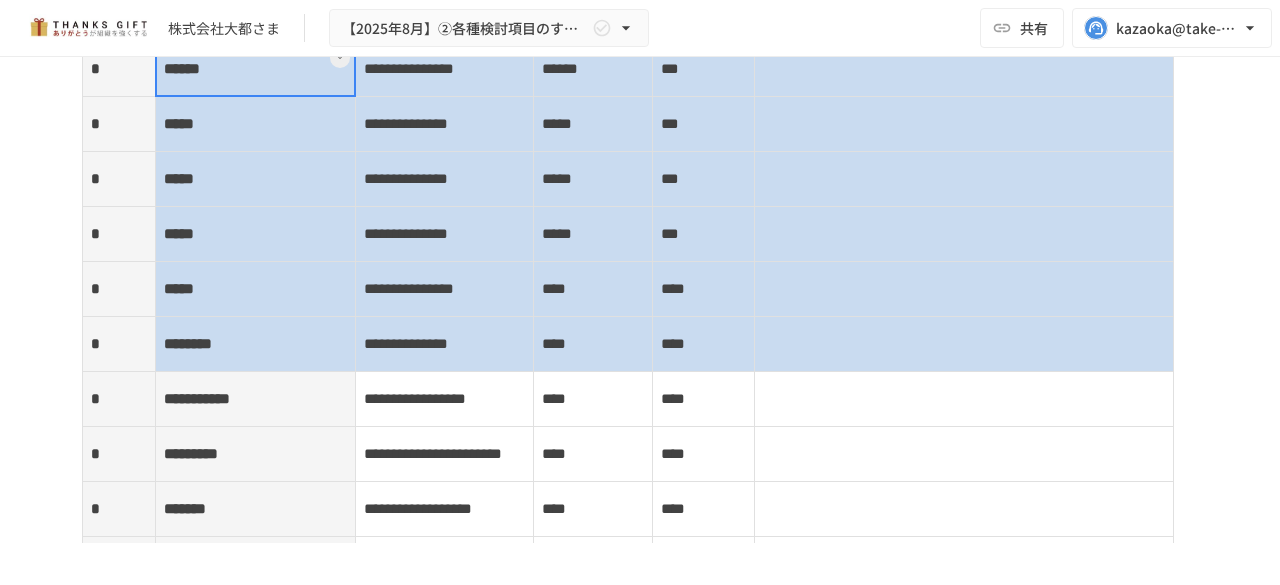 drag, startPoint x: 239, startPoint y: 157, endPoint x: 640, endPoint y: 556, distance: 565.6872 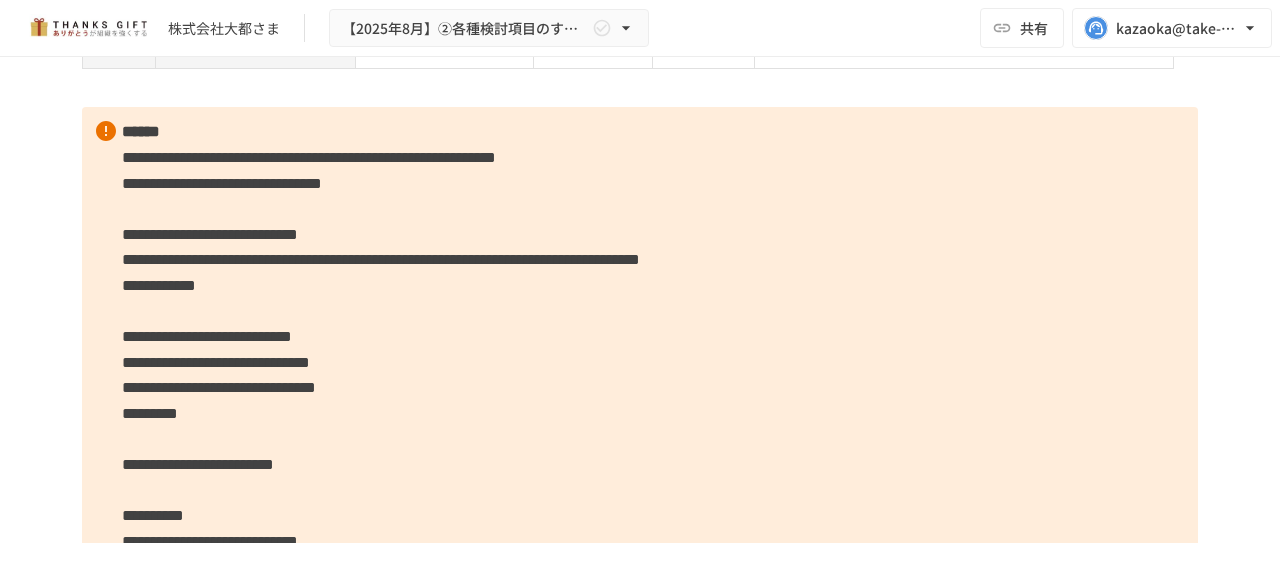 scroll, scrollTop: 5880, scrollLeft: 0, axis: vertical 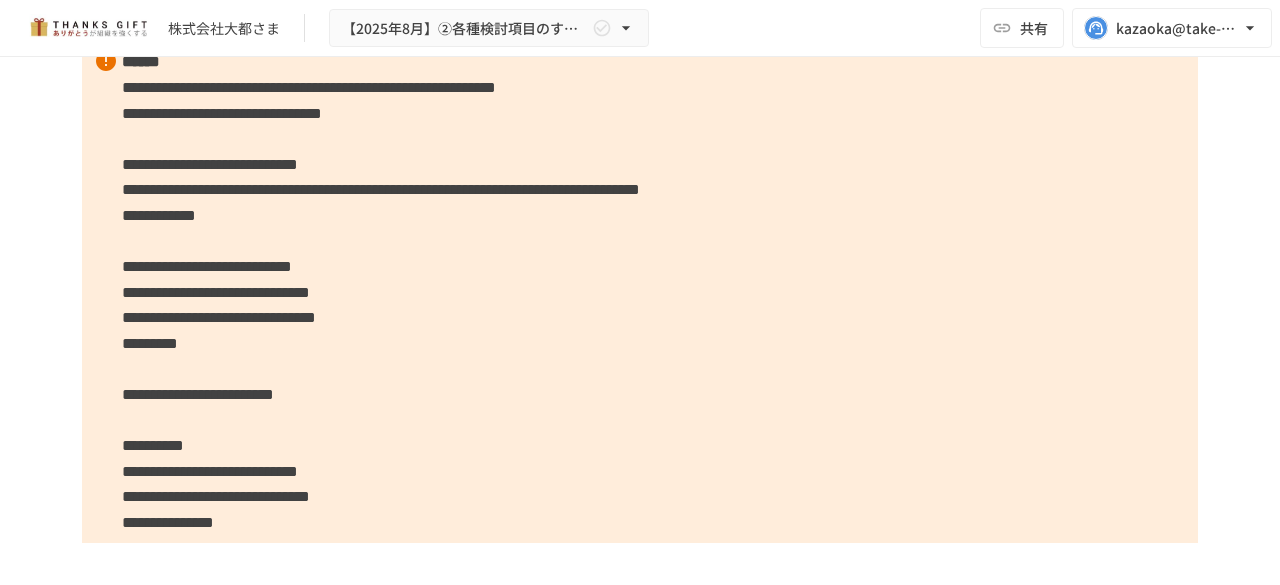 click on "****" at bounding box center (704, -139) 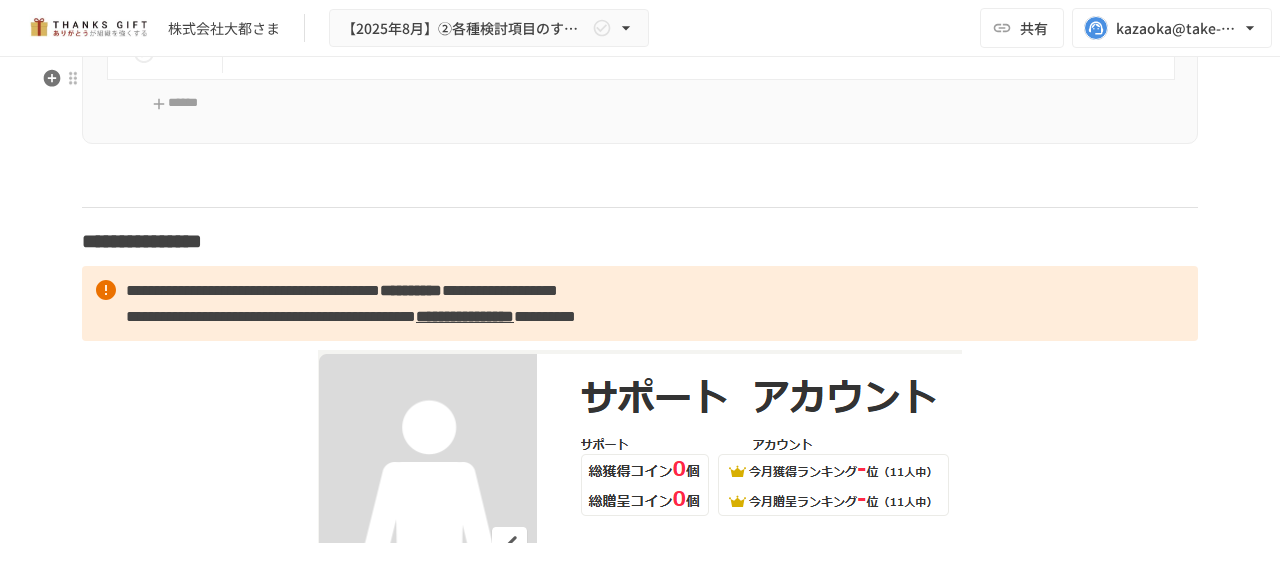 scroll, scrollTop: 12390, scrollLeft: 0, axis: vertical 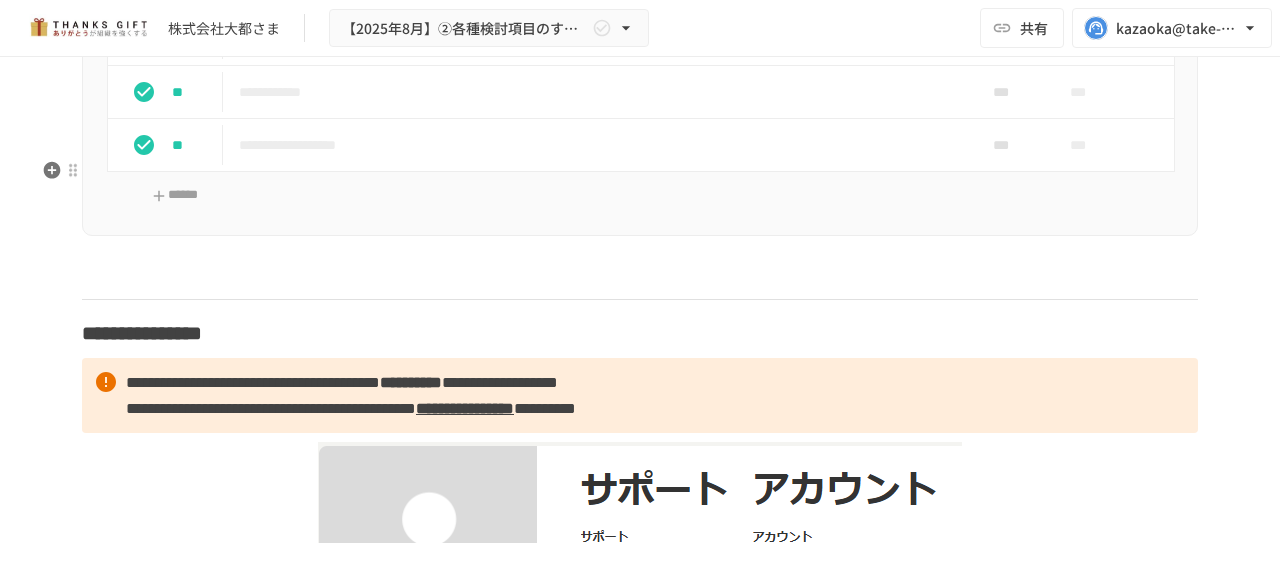 click on "**********" at bounding box center (598, -226) 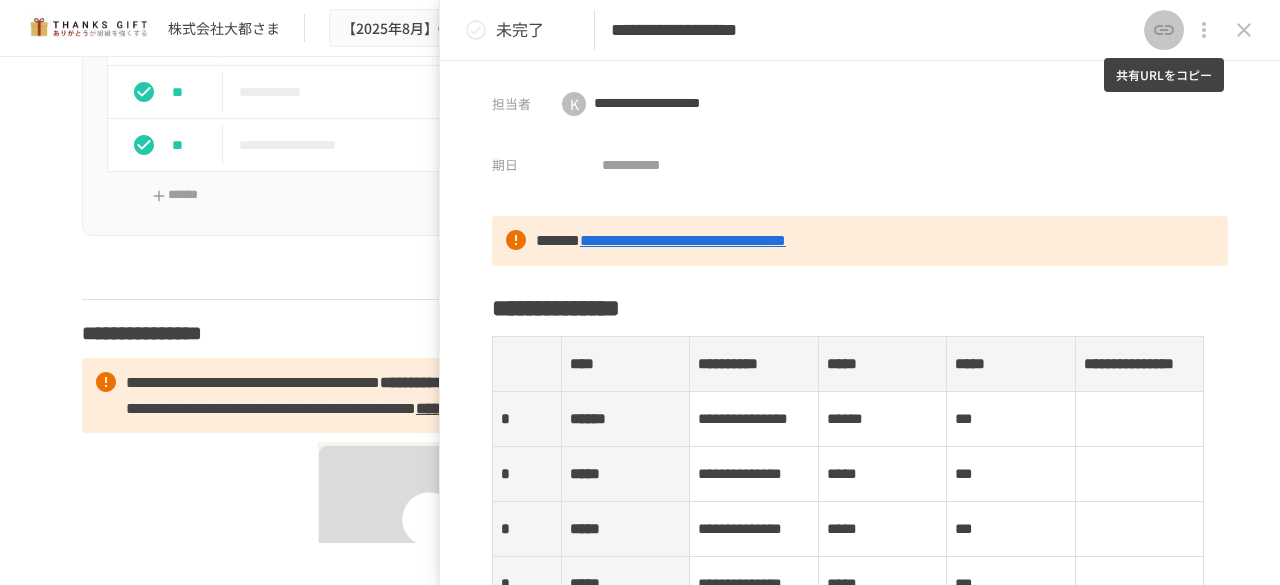 click 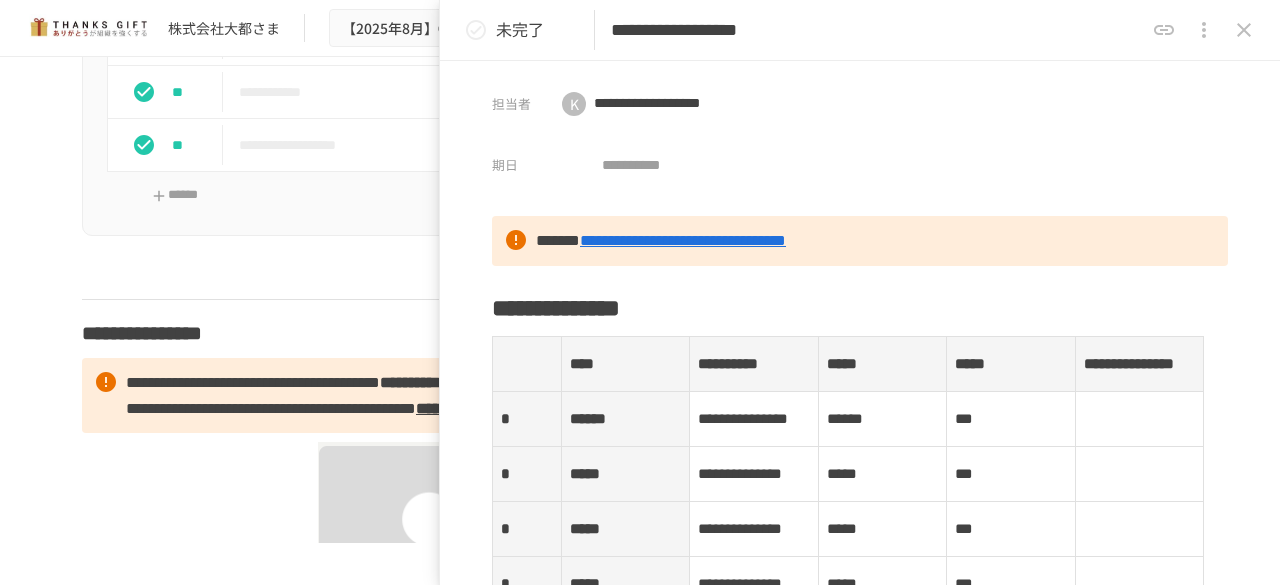 click 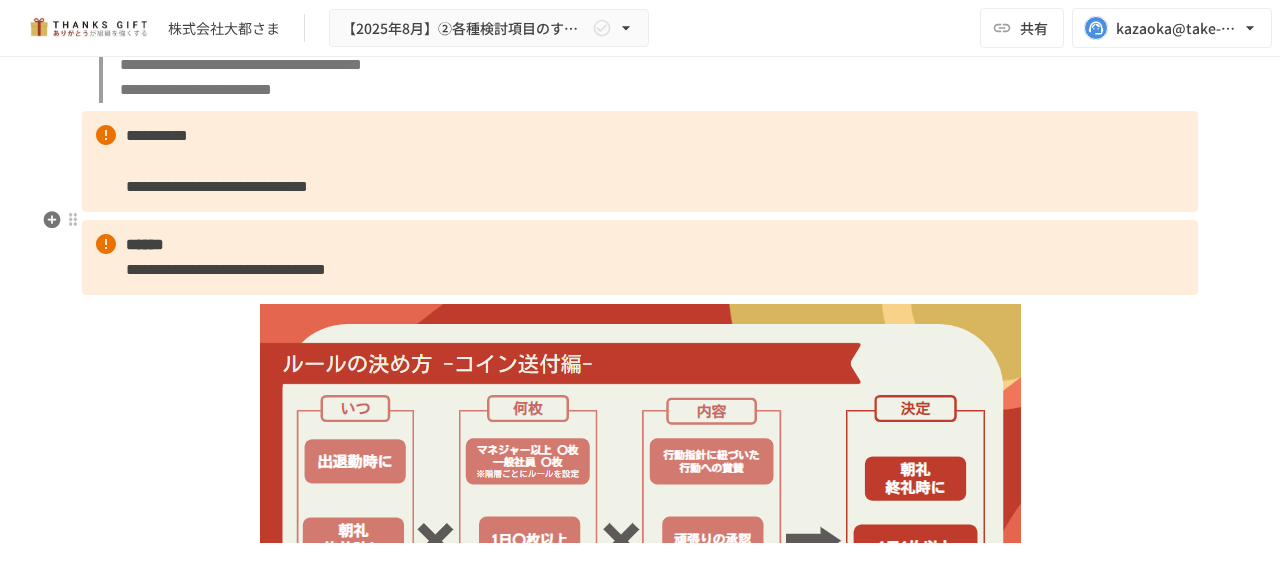 scroll, scrollTop: 3624, scrollLeft: 0, axis: vertical 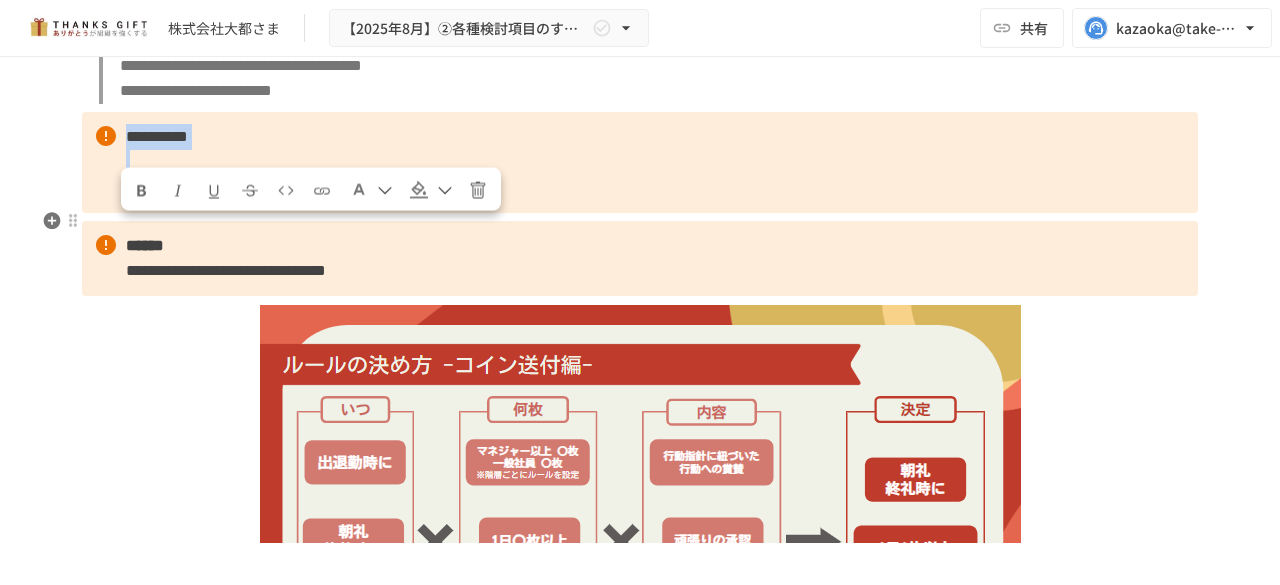 drag, startPoint x: 122, startPoint y: 229, endPoint x: 581, endPoint y: 274, distance: 461.2006 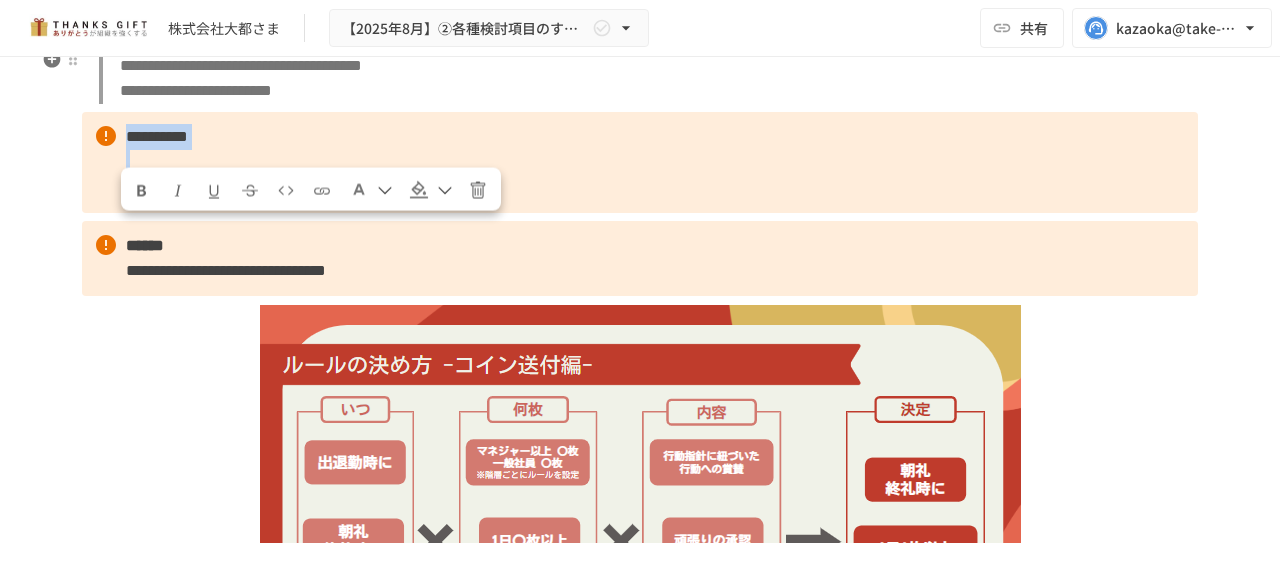 click at bounding box center (359, 190) 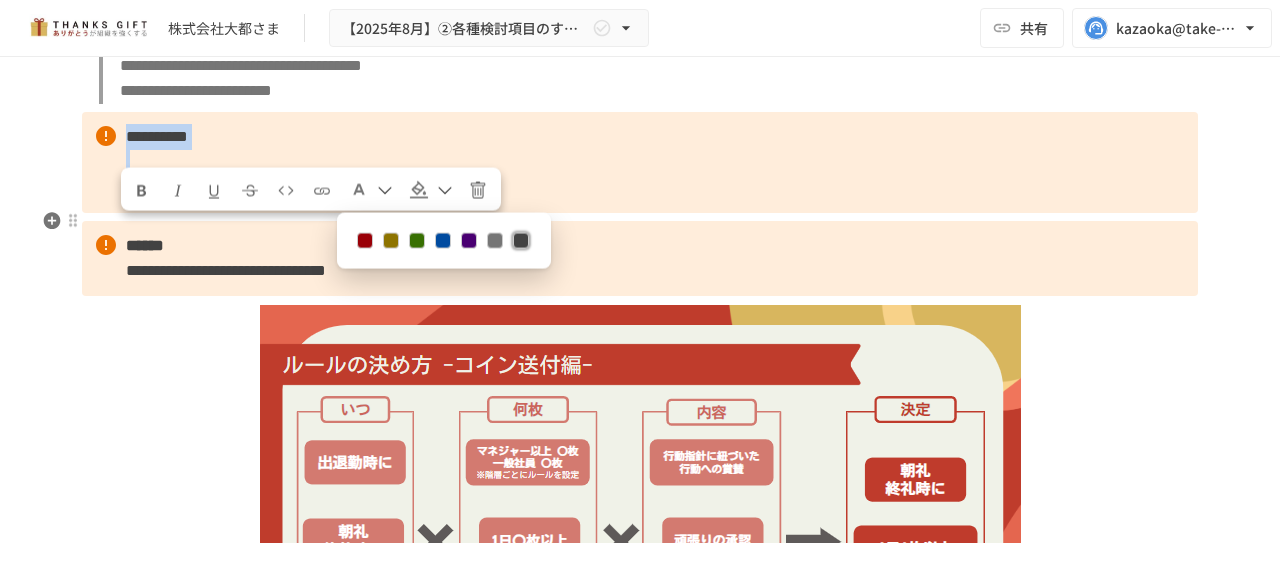 click at bounding box center [365, 241] 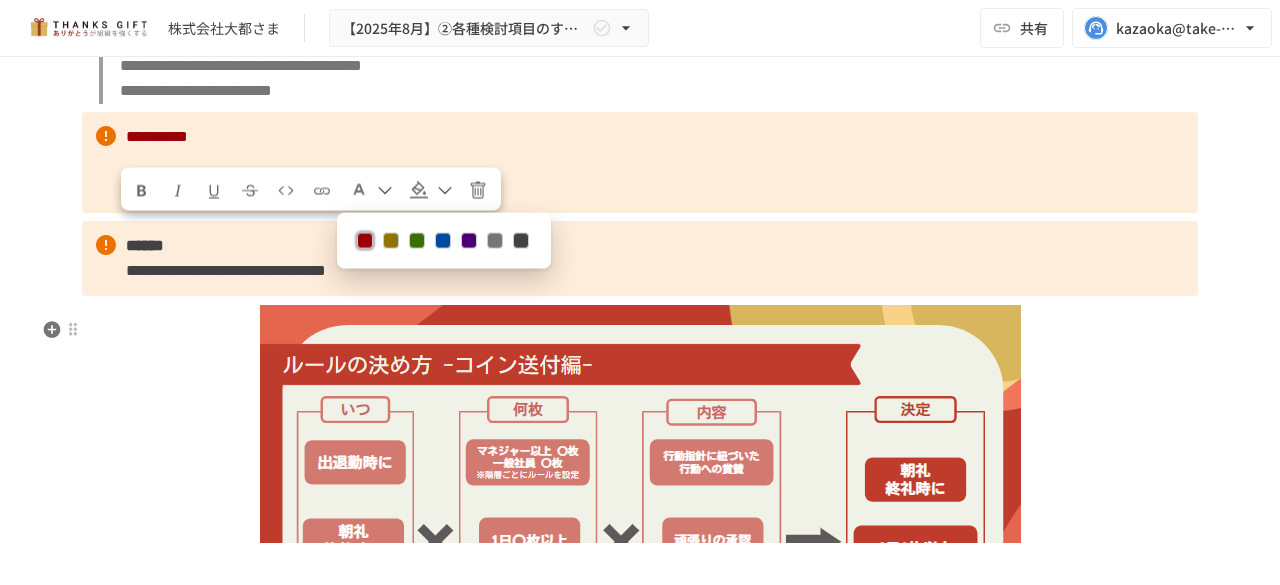 click on "**********" at bounding box center [226, 270] 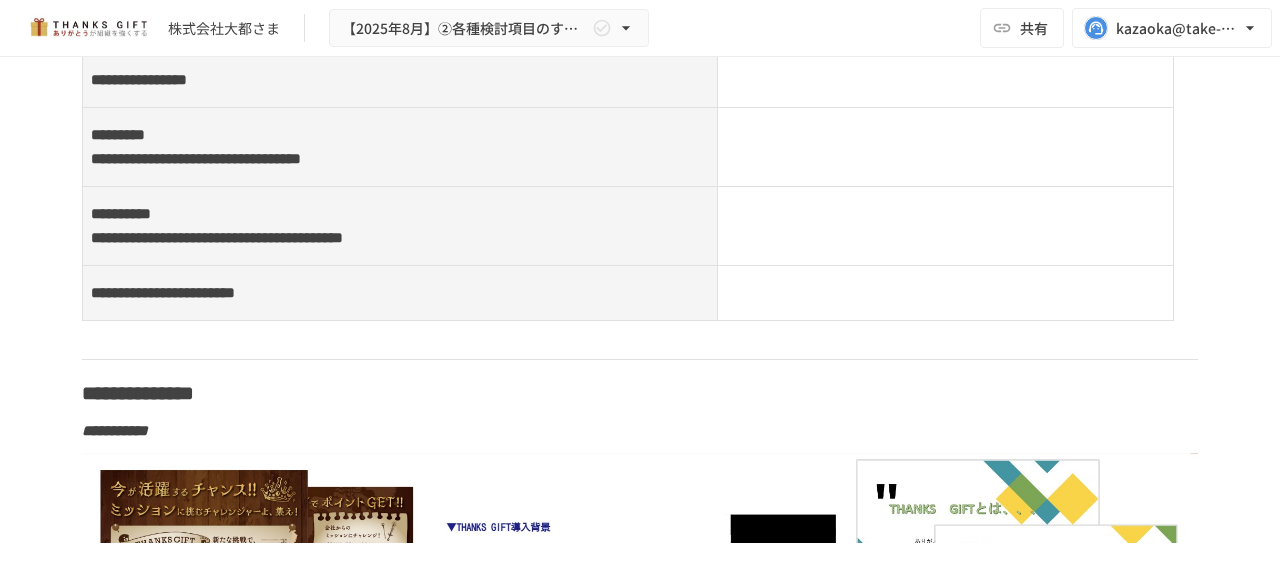 scroll, scrollTop: 10713, scrollLeft: 0, axis: vertical 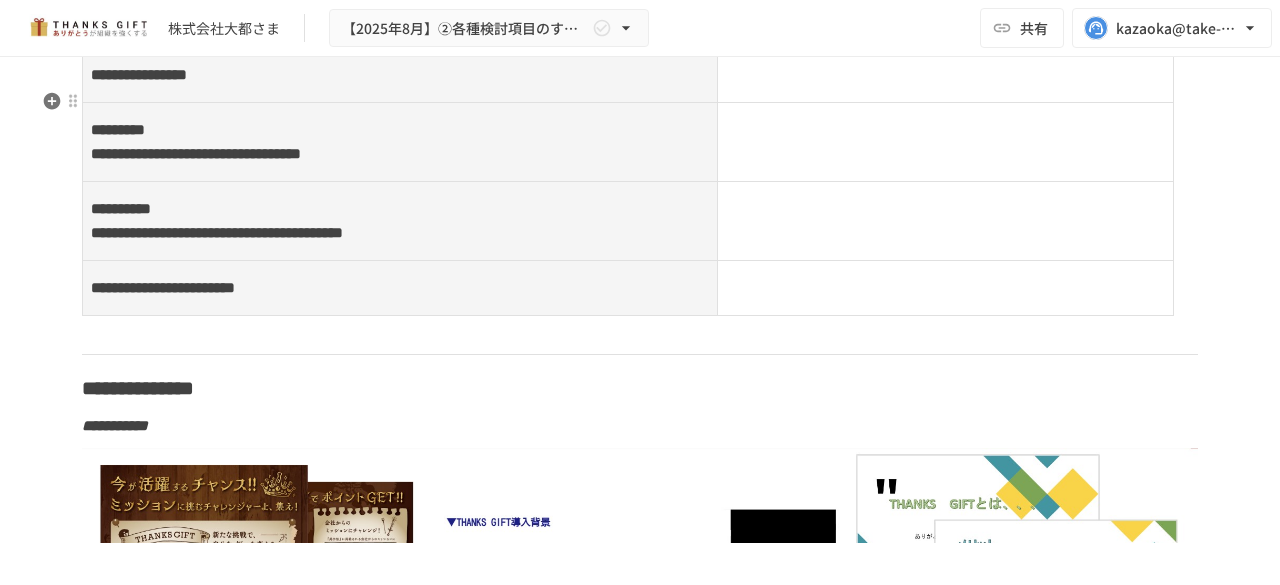 click on "**********" at bounding box center (640, -294) 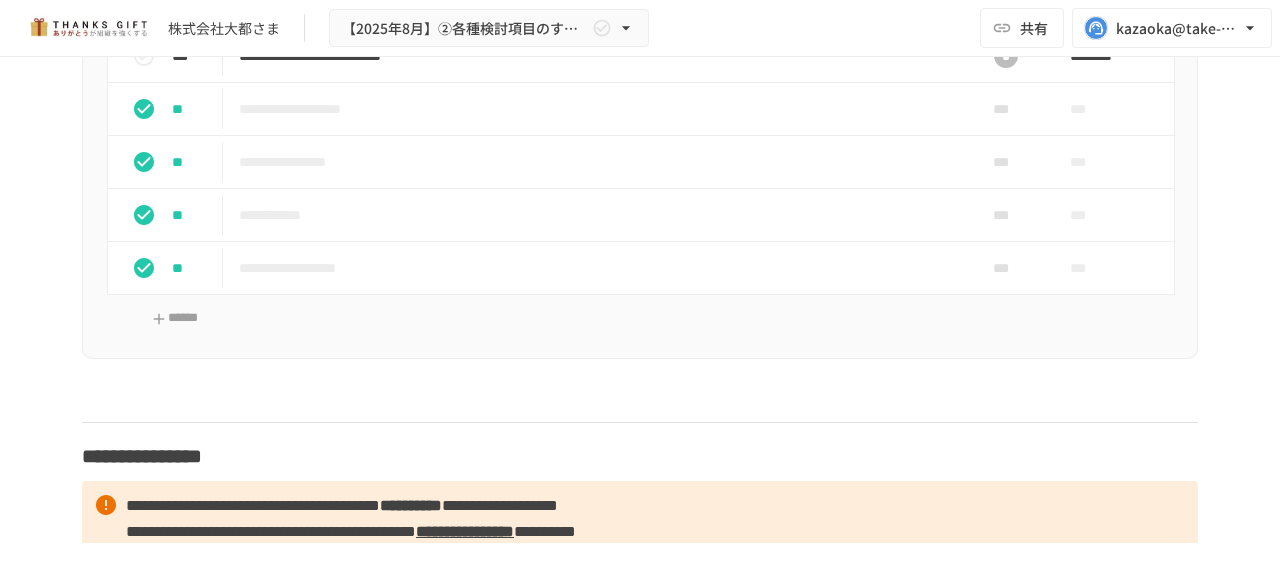 scroll, scrollTop: 12250, scrollLeft: 0, axis: vertical 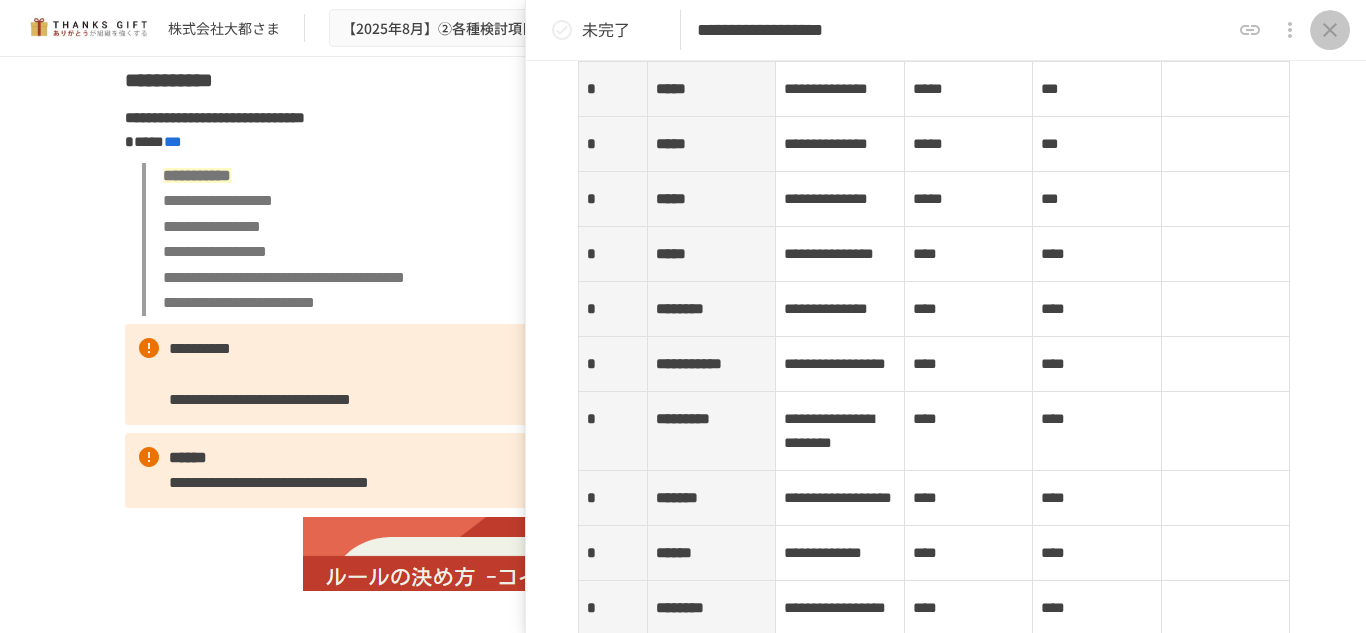 click at bounding box center (1330, 30) 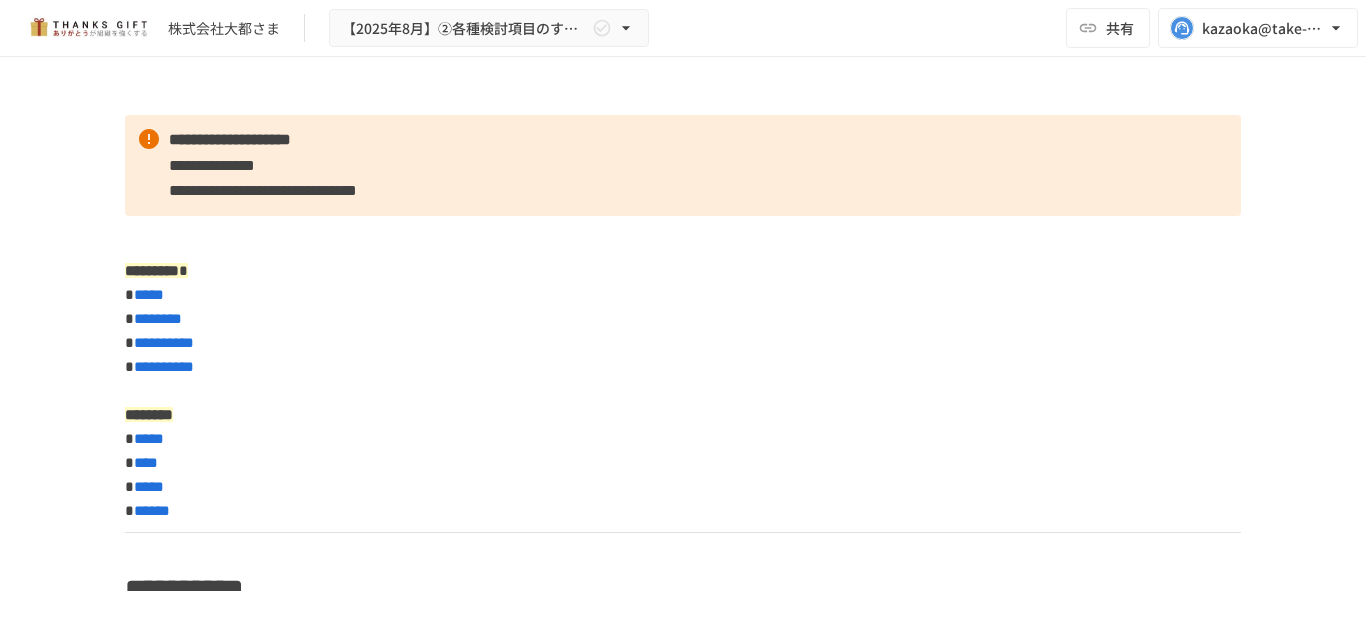scroll, scrollTop: 0, scrollLeft: 0, axis: both 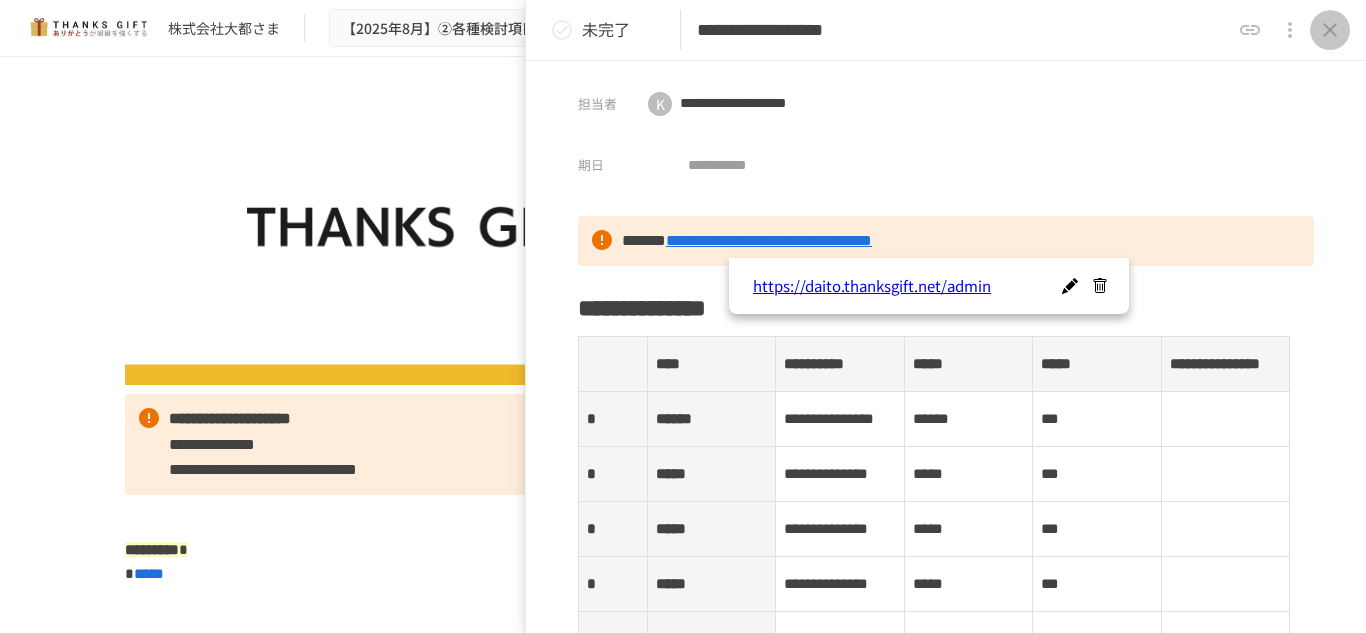 click 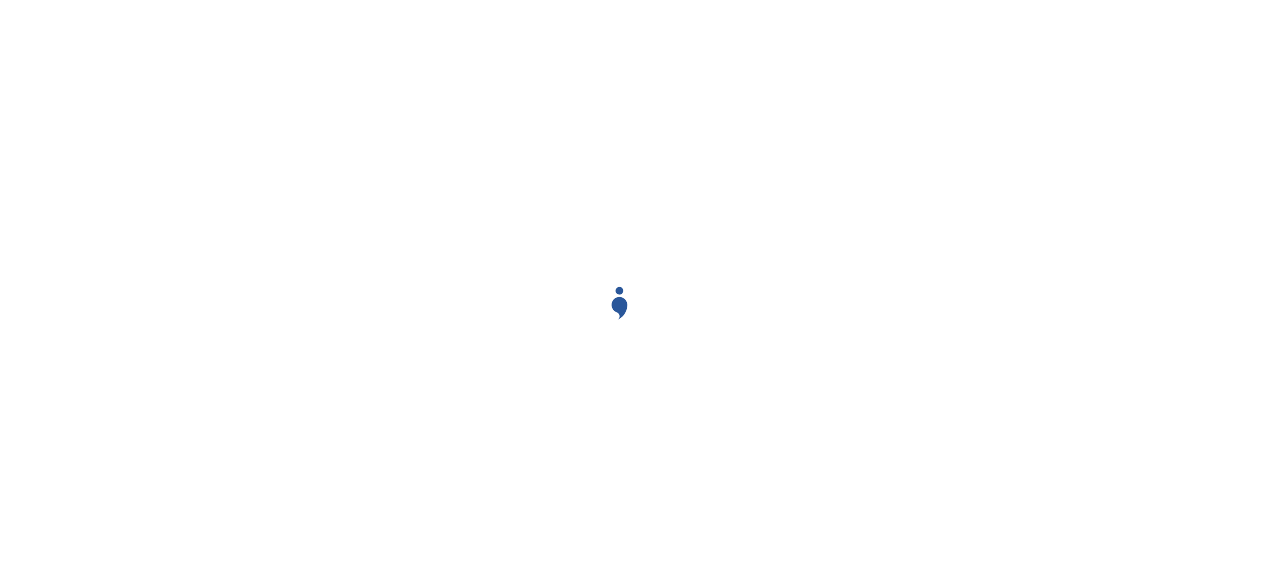 scroll, scrollTop: 0, scrollLeft: 0, axis: both 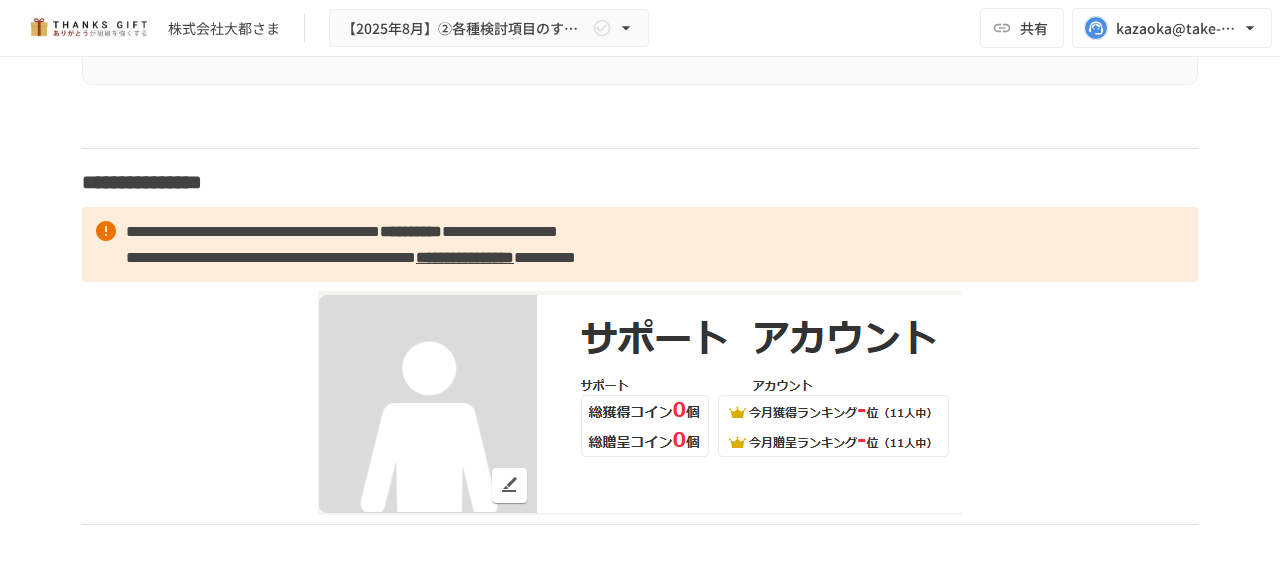 click on "**********" at bounding box center (598, -377) 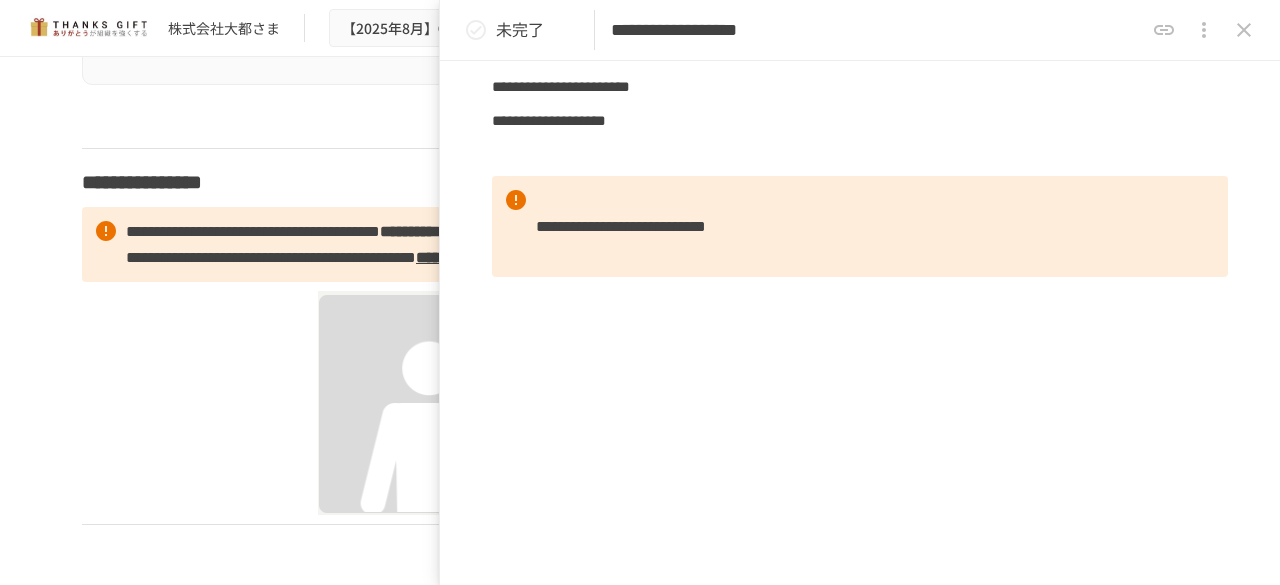 scroll, scrollTop: 5792, scrollLeft: 0, axis: vertical 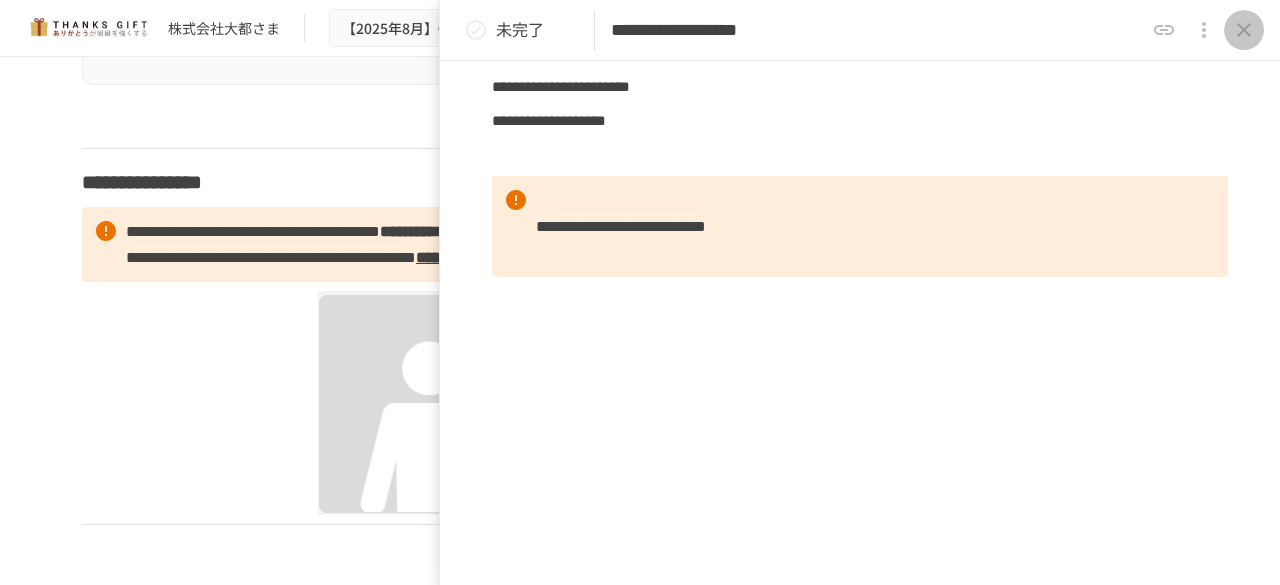 click at bounding box center (1244, 30) 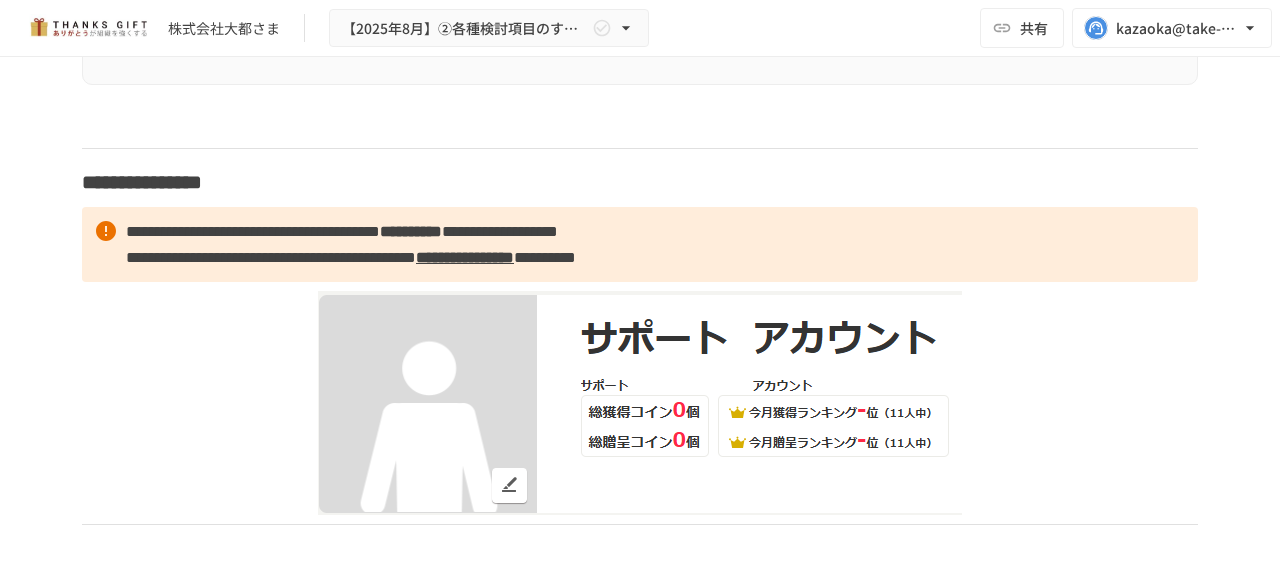 click on "**********" at bounding box center (598, -324) 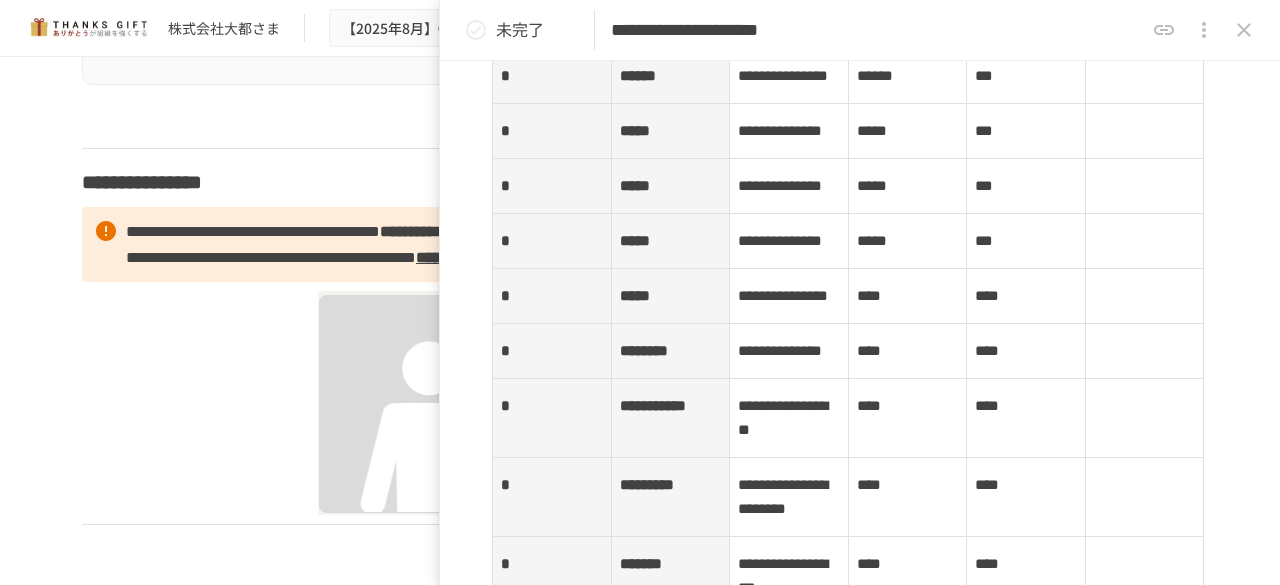 scroll, scrollTop: 0, scrollLeft: 0, axis: both 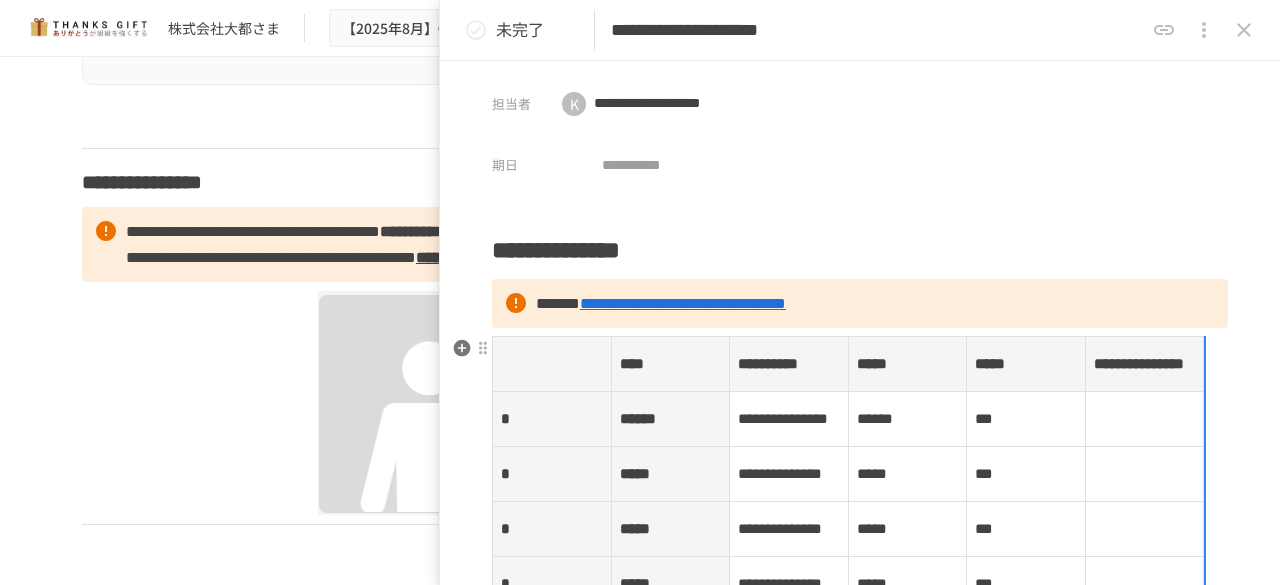 drag, startPoint x: 607, startPoint y: 368, endPoint x: 605, endPoint y: 379, distance: 11.18034 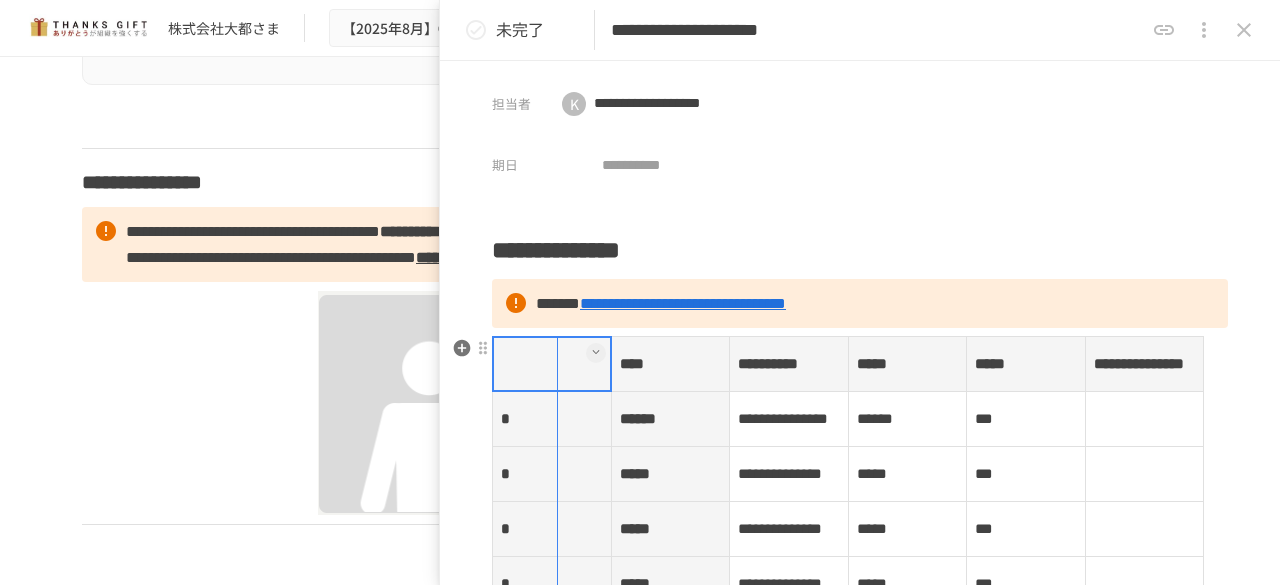 drag, startPoint x: 607, startPoint y: 382, endPoint x: 556, endPoint y: 381, distance: 51.009804 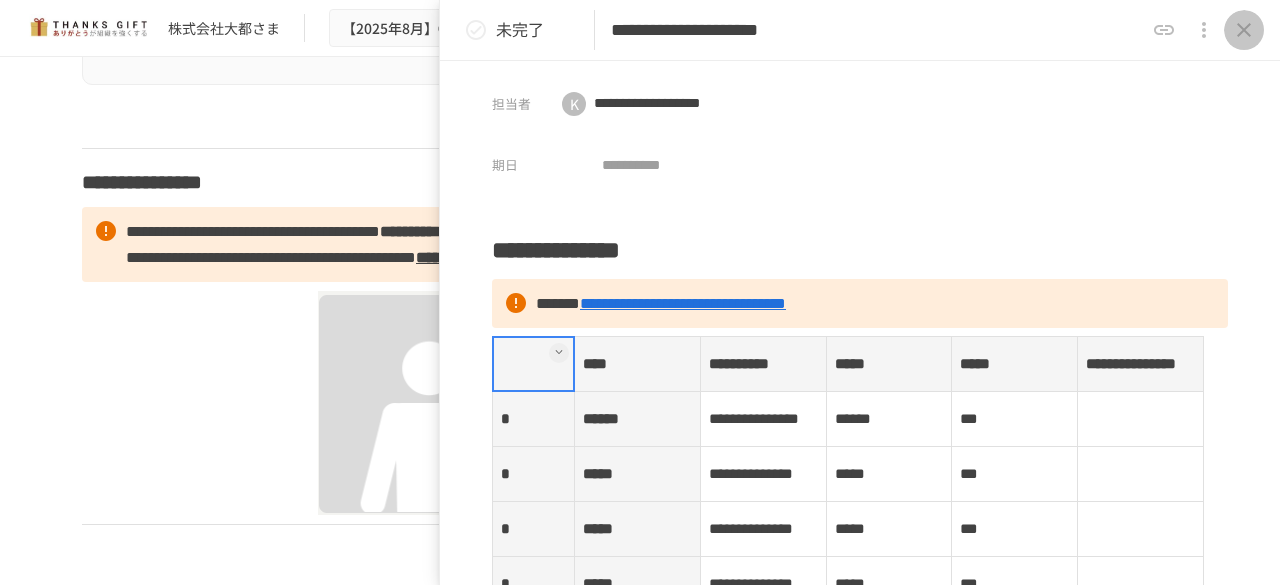 click at bounding box center [1244, 30] 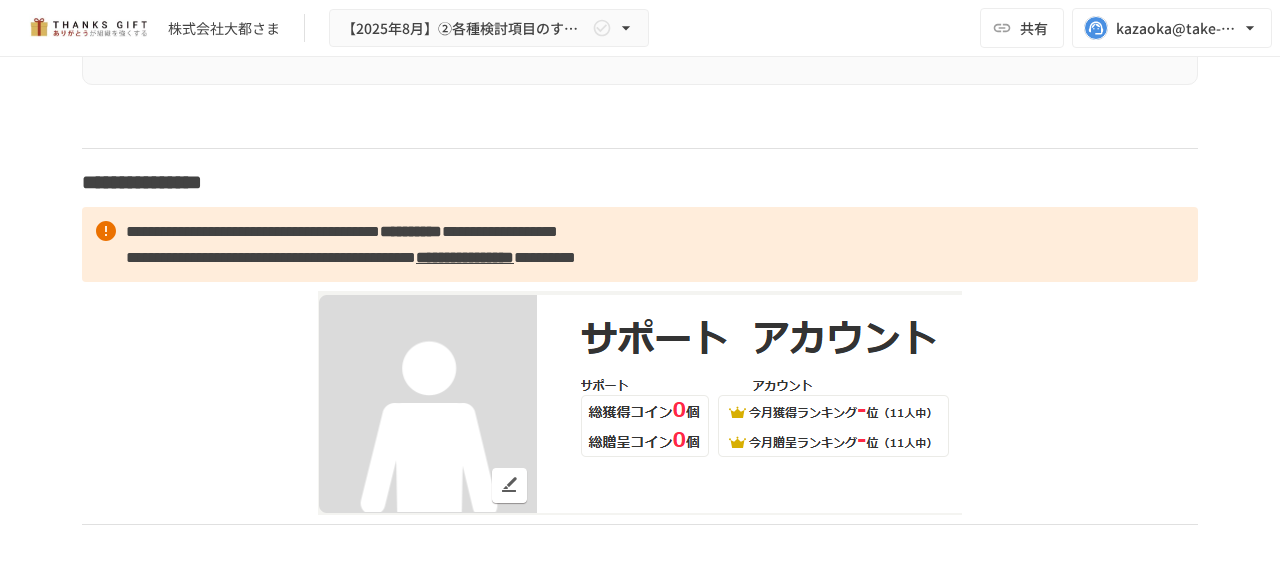 click on "**********" at bounding box center [598, -271] 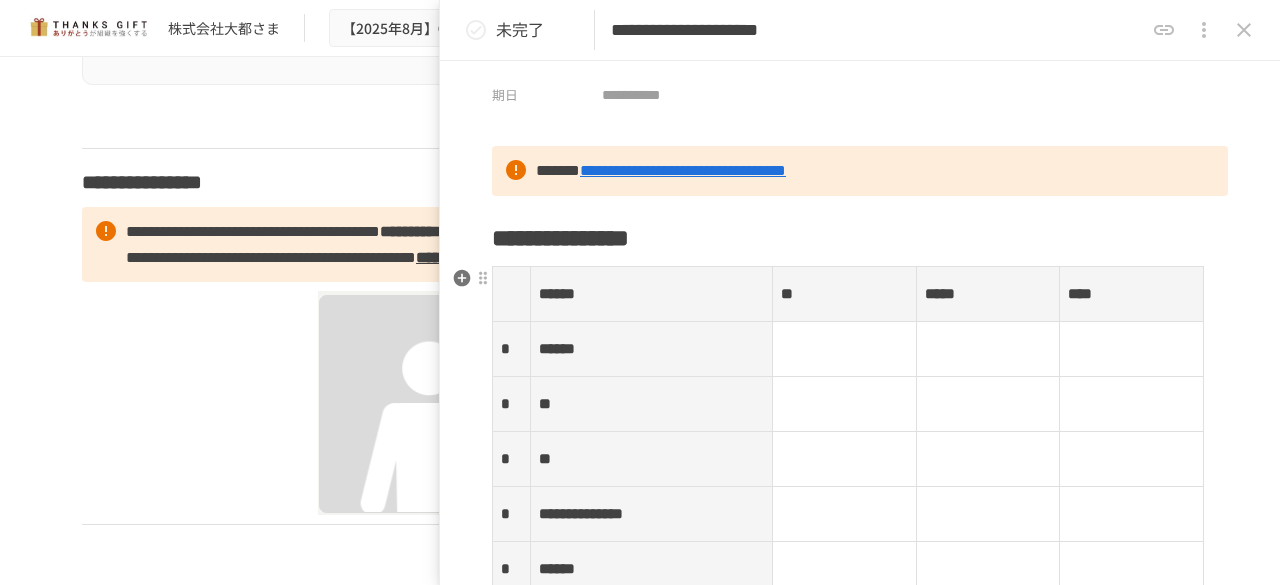 scroll, scrollTop: 0, scrollLeft: 0, axis: both 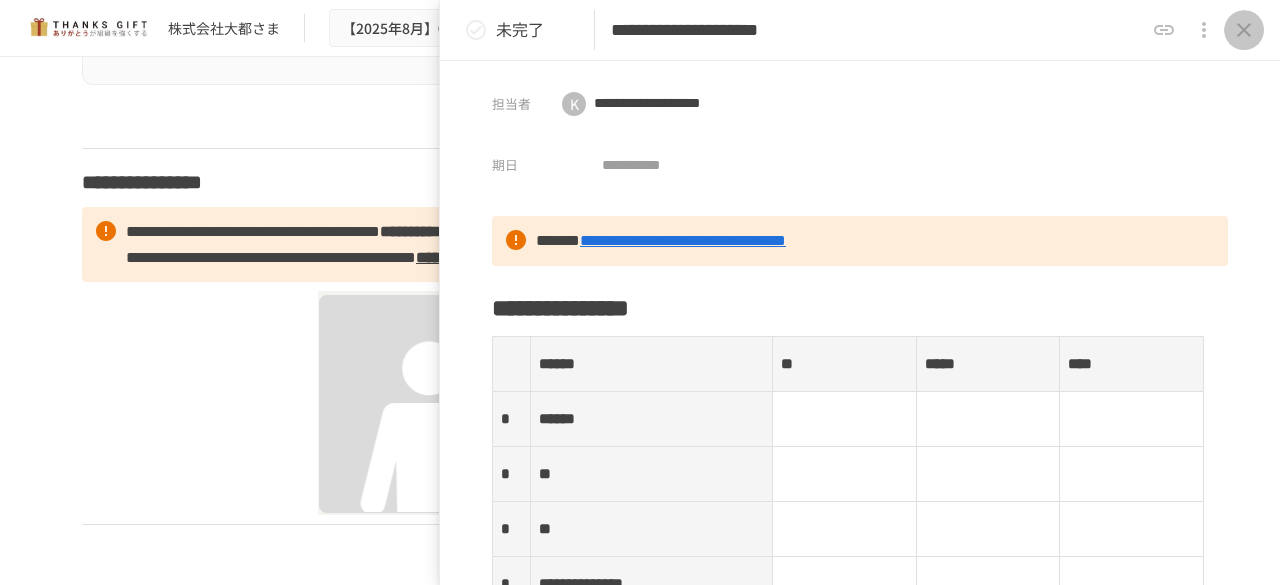 click 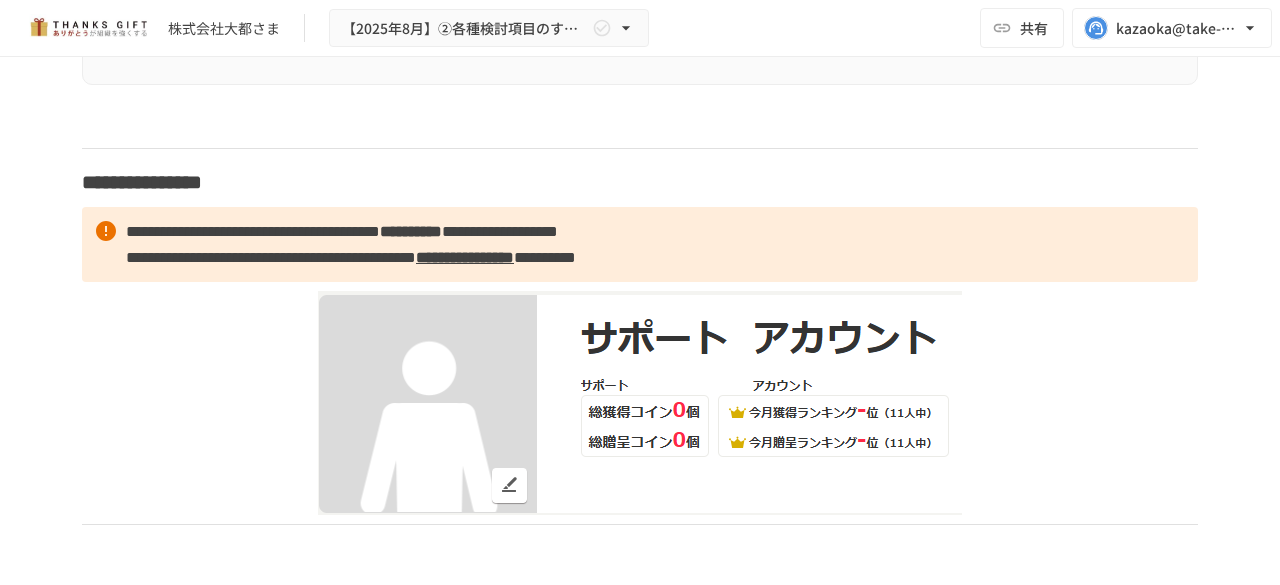 click on "**********" at bounding box center [598, -218] 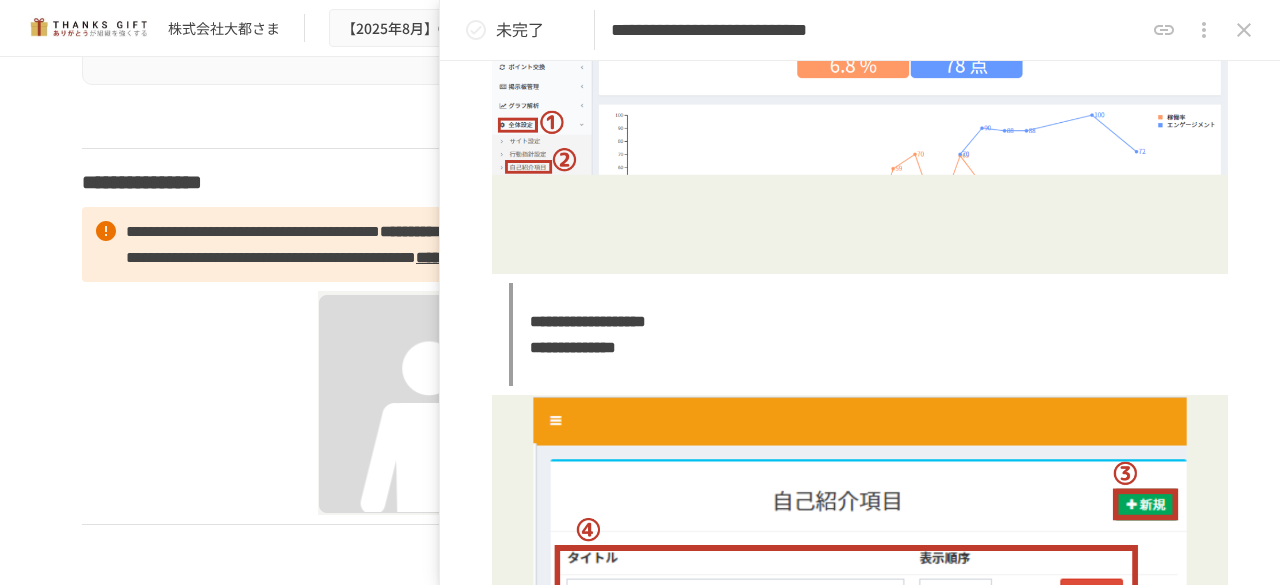 scroll, scrollTop: 718, scrollLeft: 0, axis: vertical 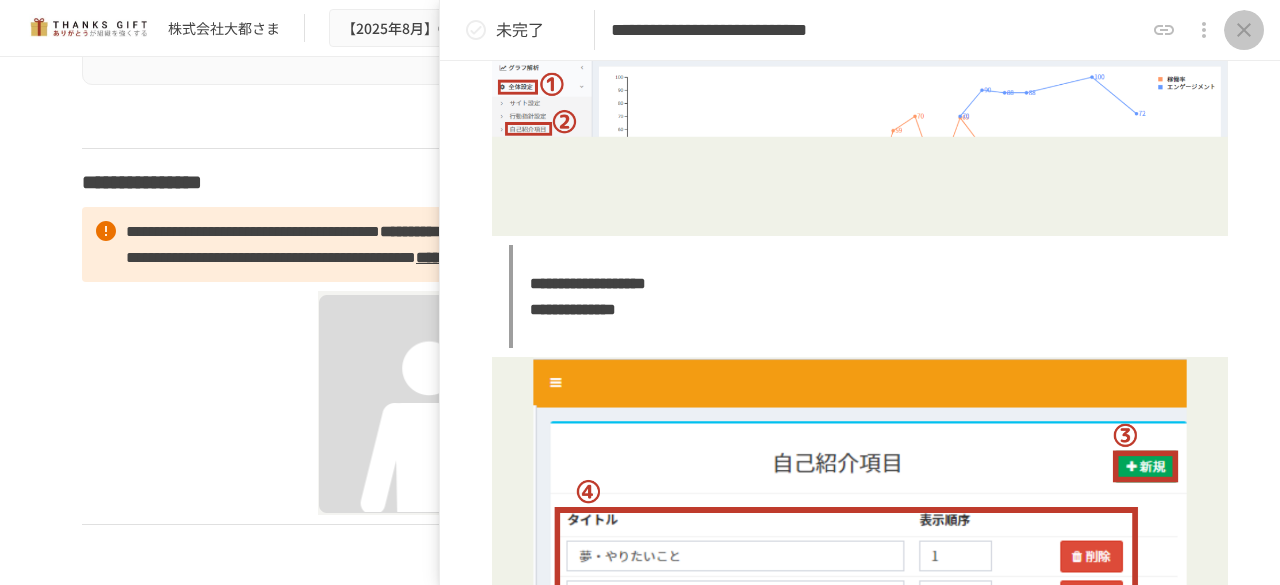 click 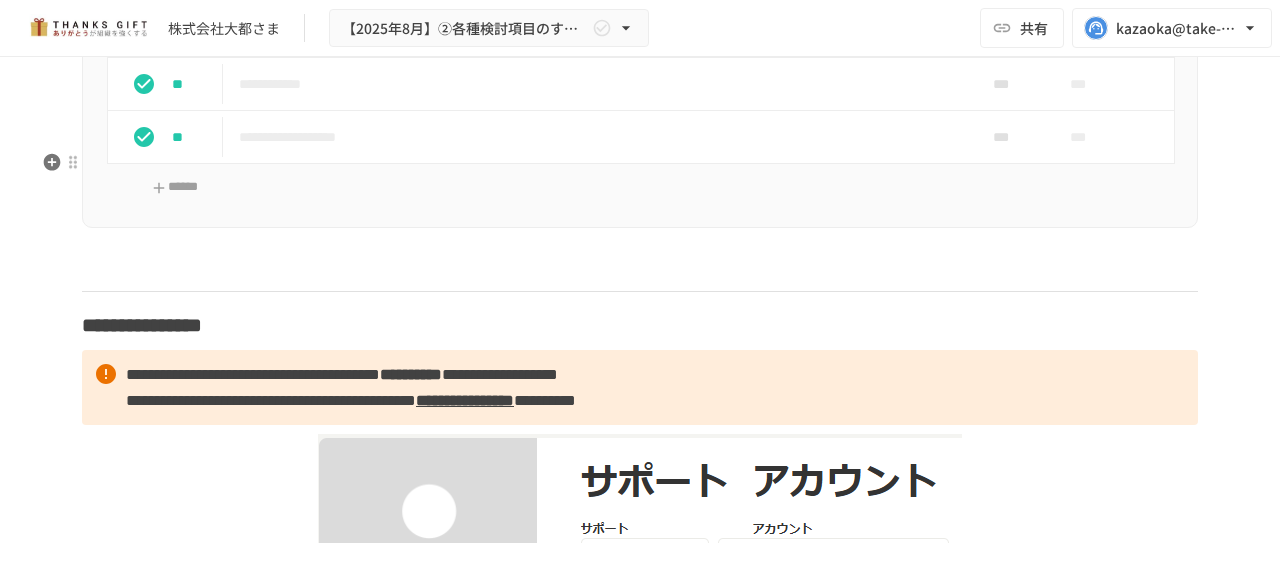 scroll, scrollTop: 12355, scrollLeft: 0, axis: vertical 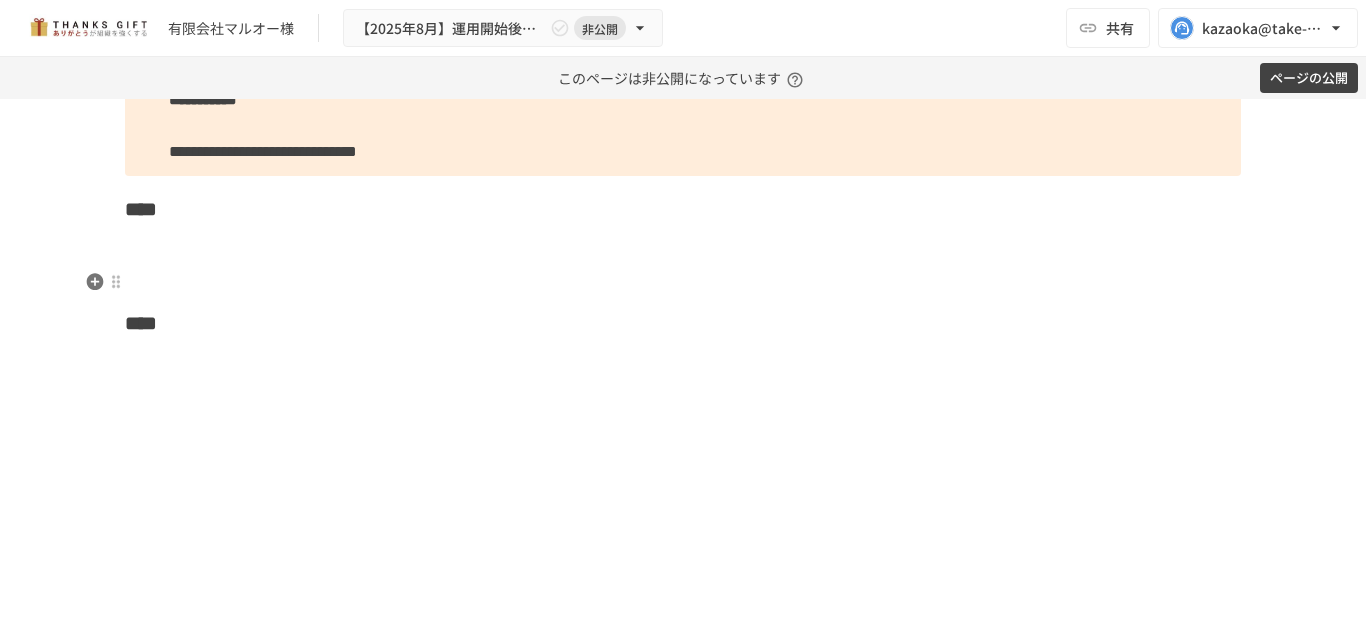 click on "****" at bounding box center [683, 225] 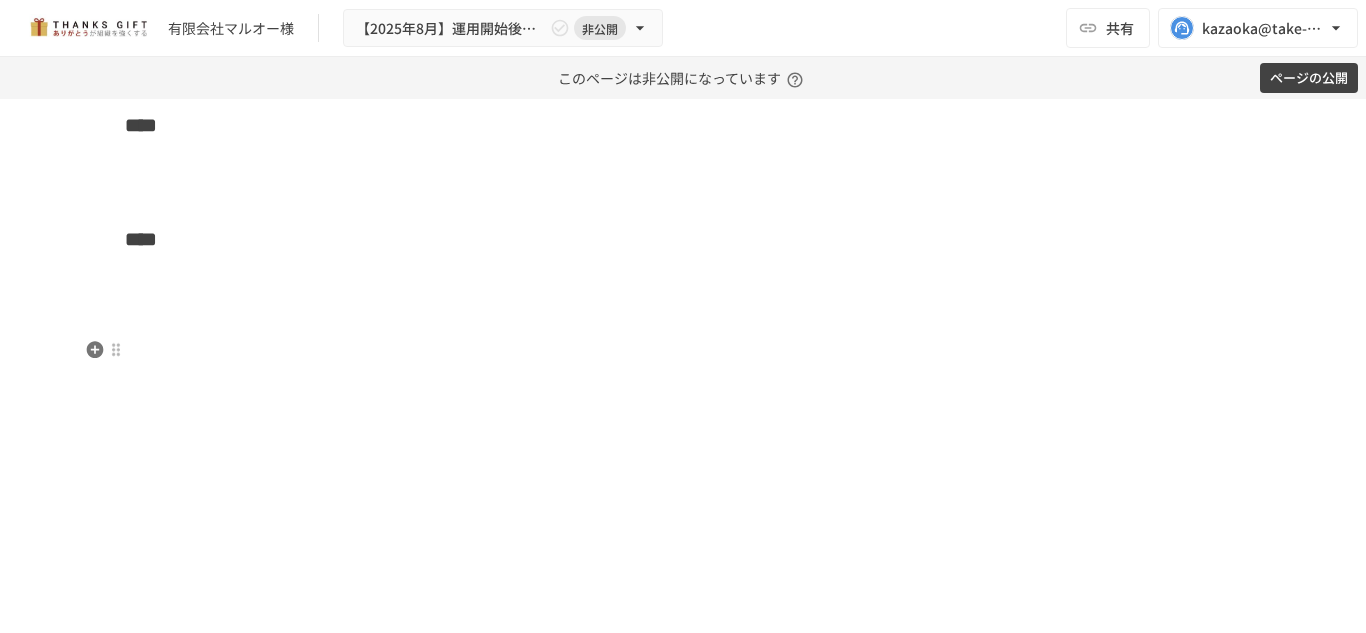 scroll, scrollTop: 6312, scrollLeft: 0, axis: vertical 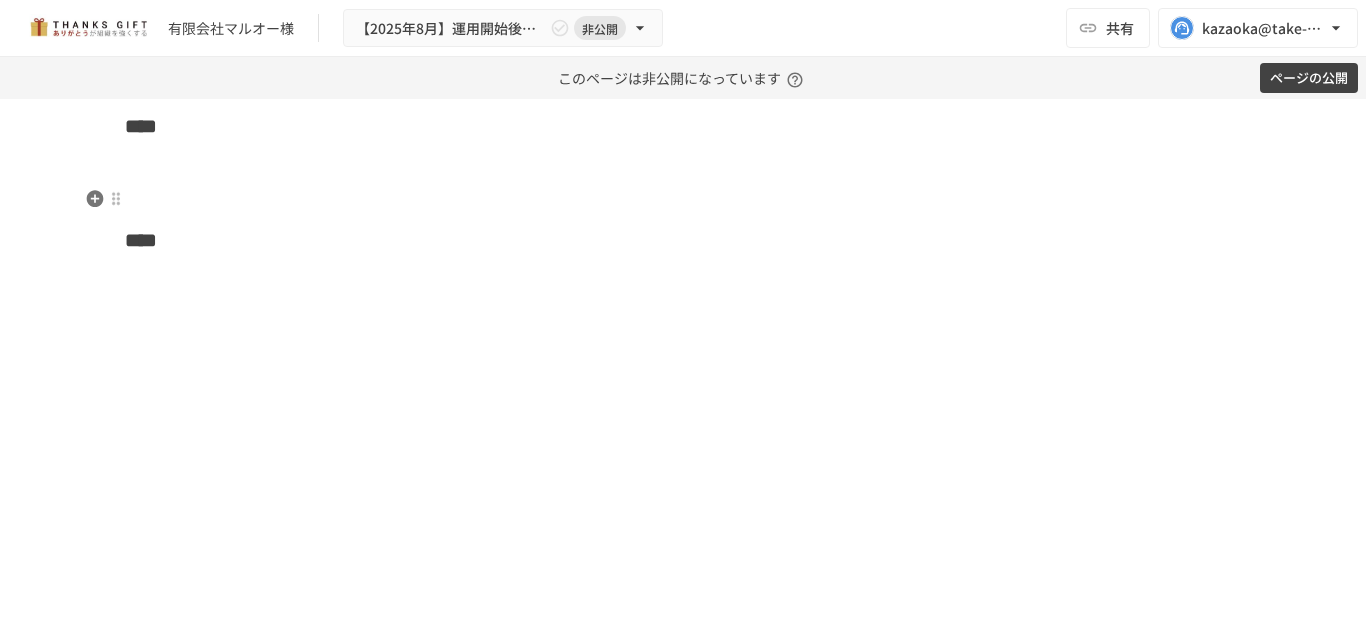 click on "****" at bounding box center (683, 142) 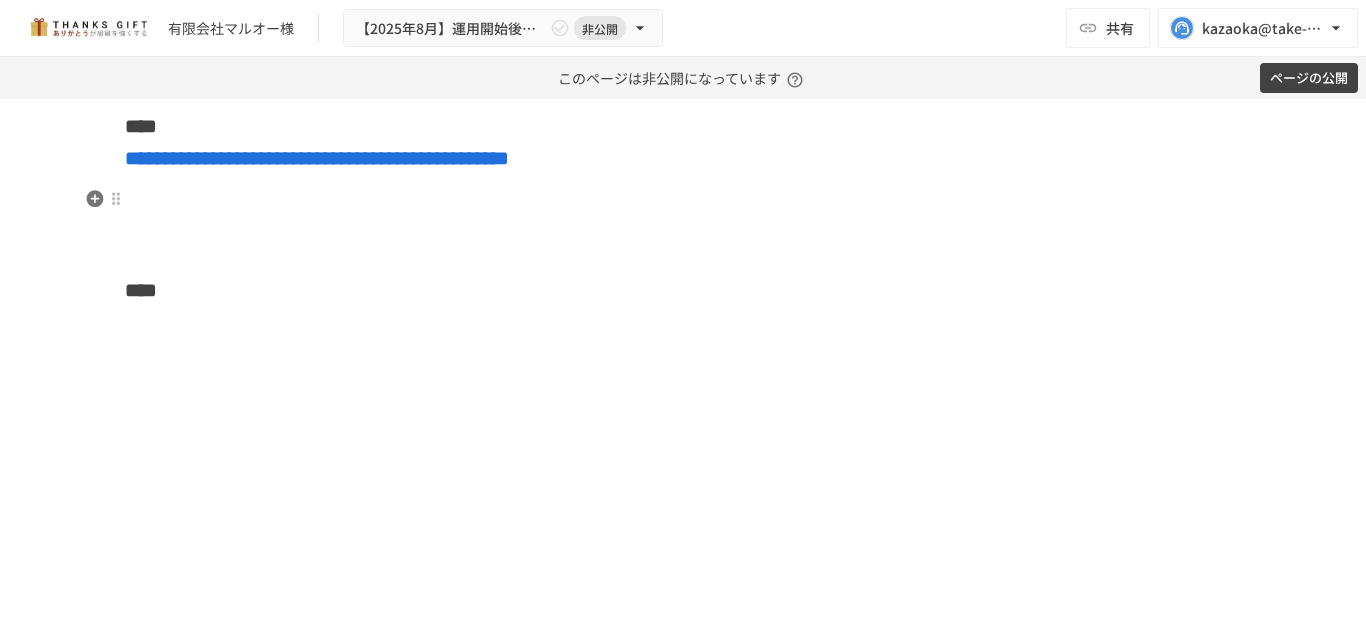 click on "**********" at bounding box center (683, 142) 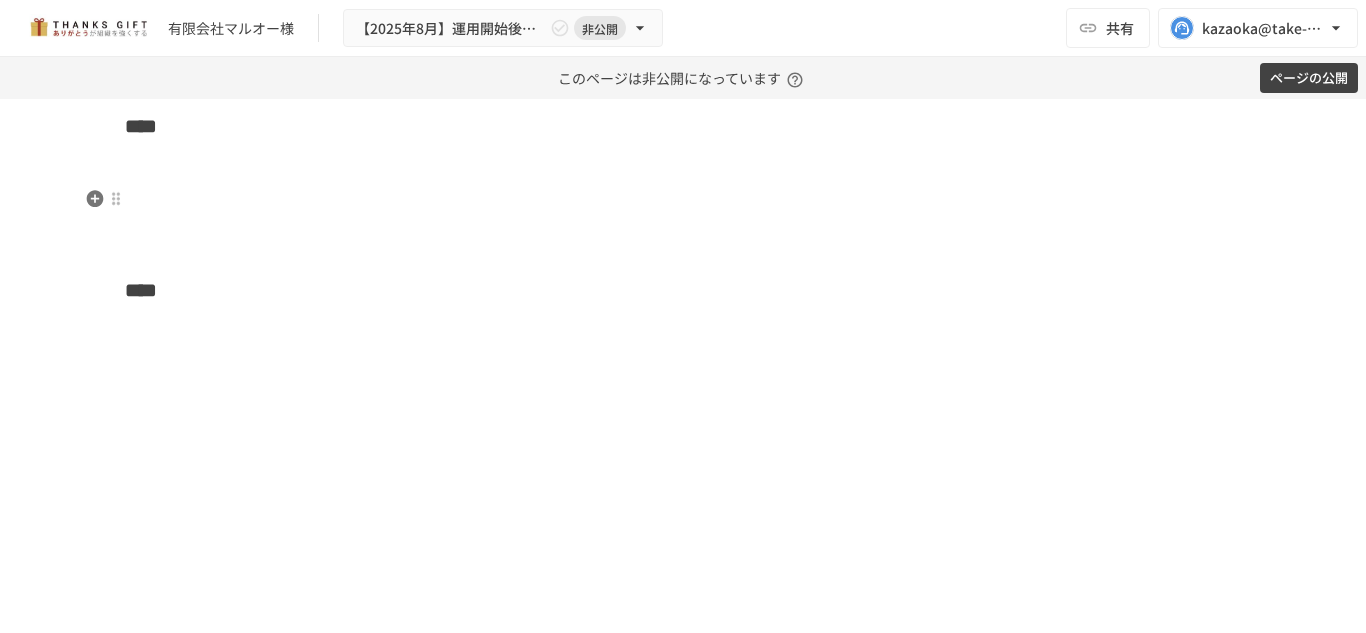 click on "****" at bounding box center (683, 142) 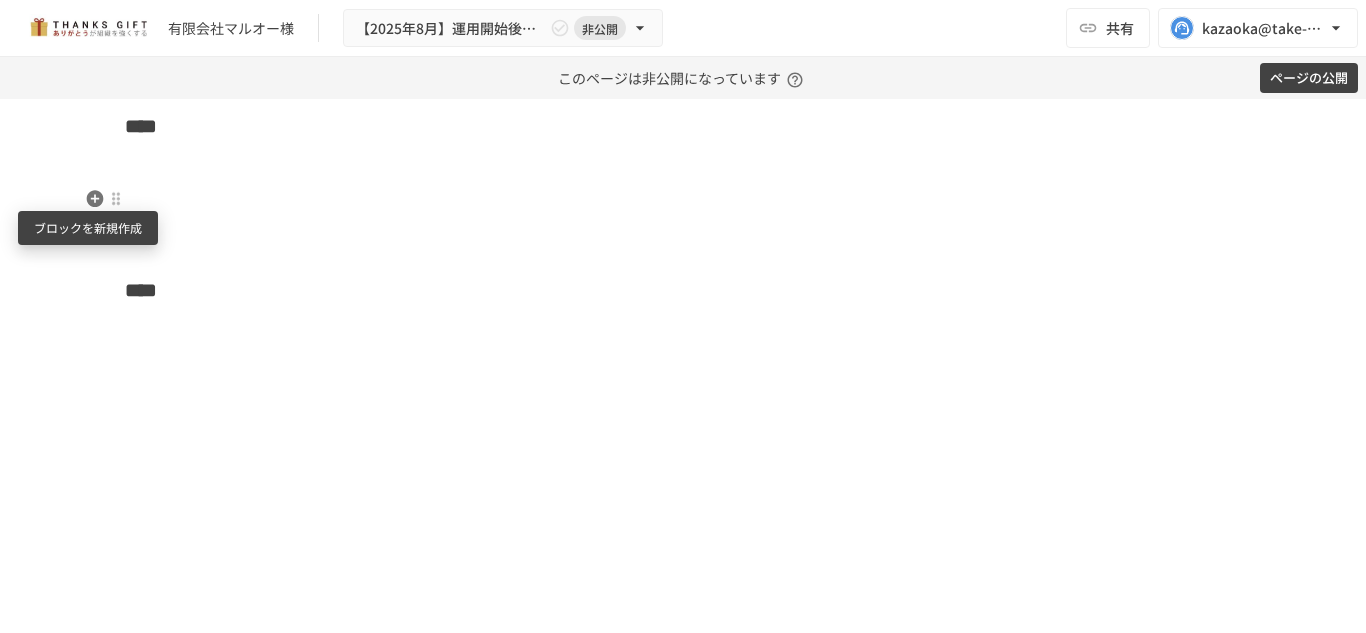 click 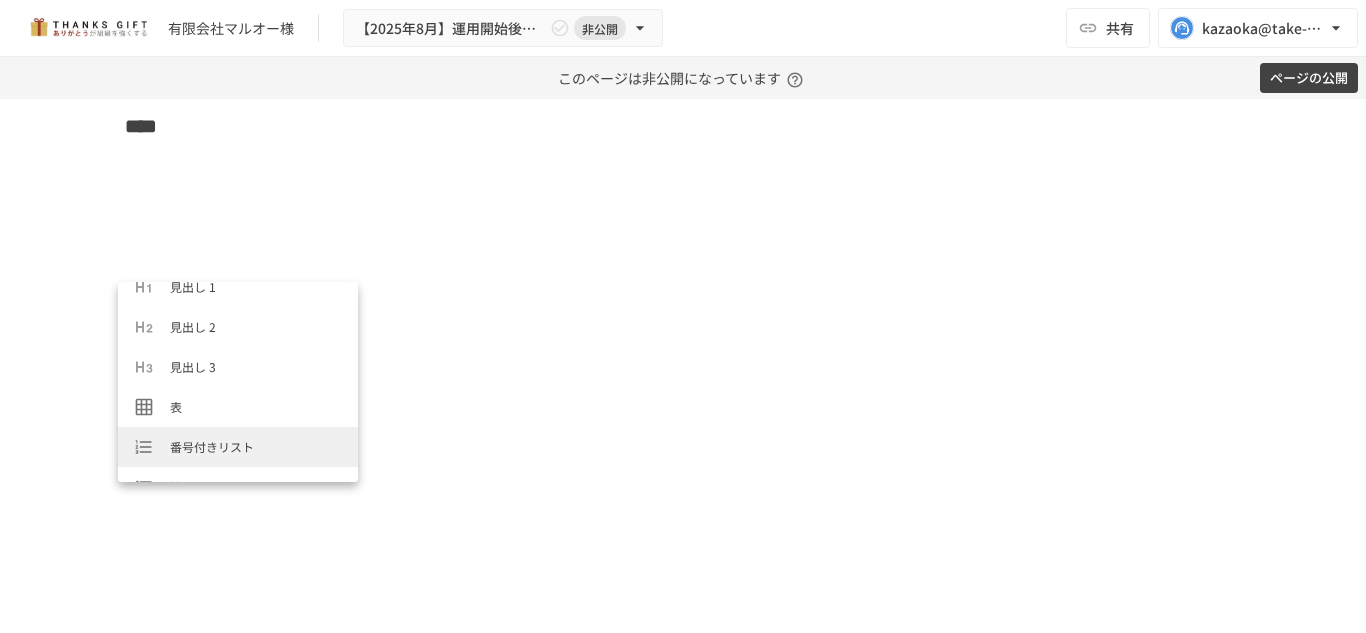 scroll, scrollTop: 0, scrollLeft: 0, axis: both 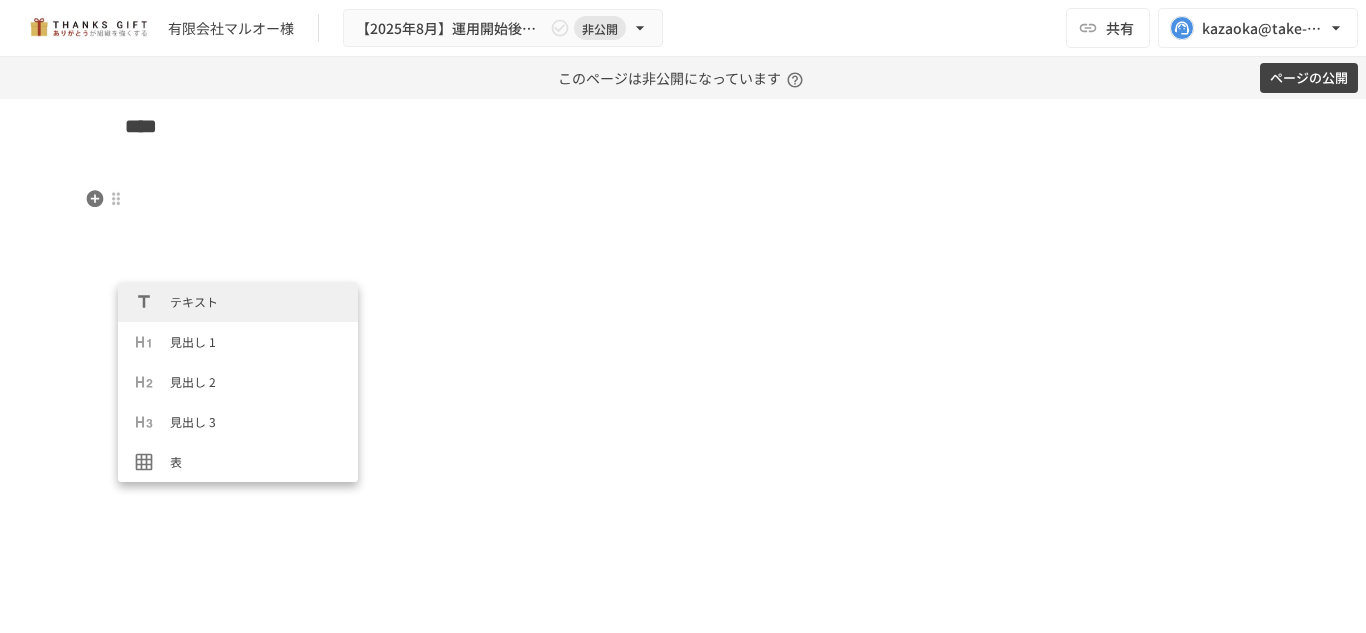 click on "****" at bounding box center [683, 142] 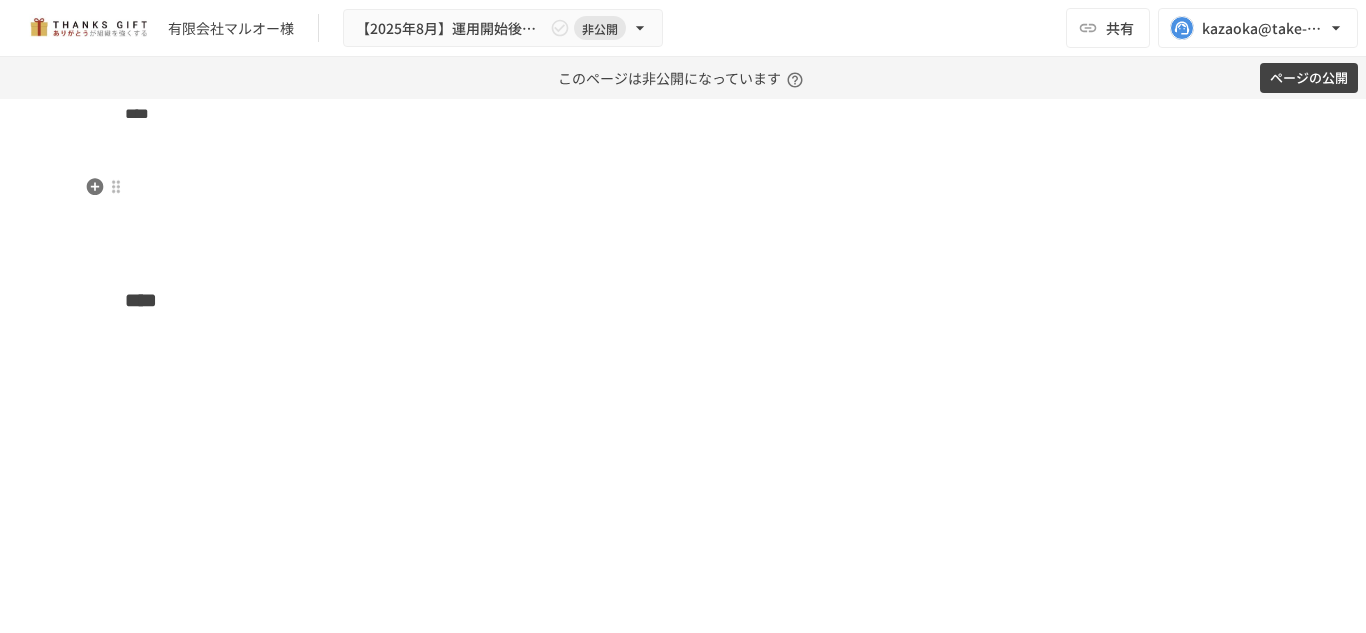 click on "**********" at bounding box center (683, -78) 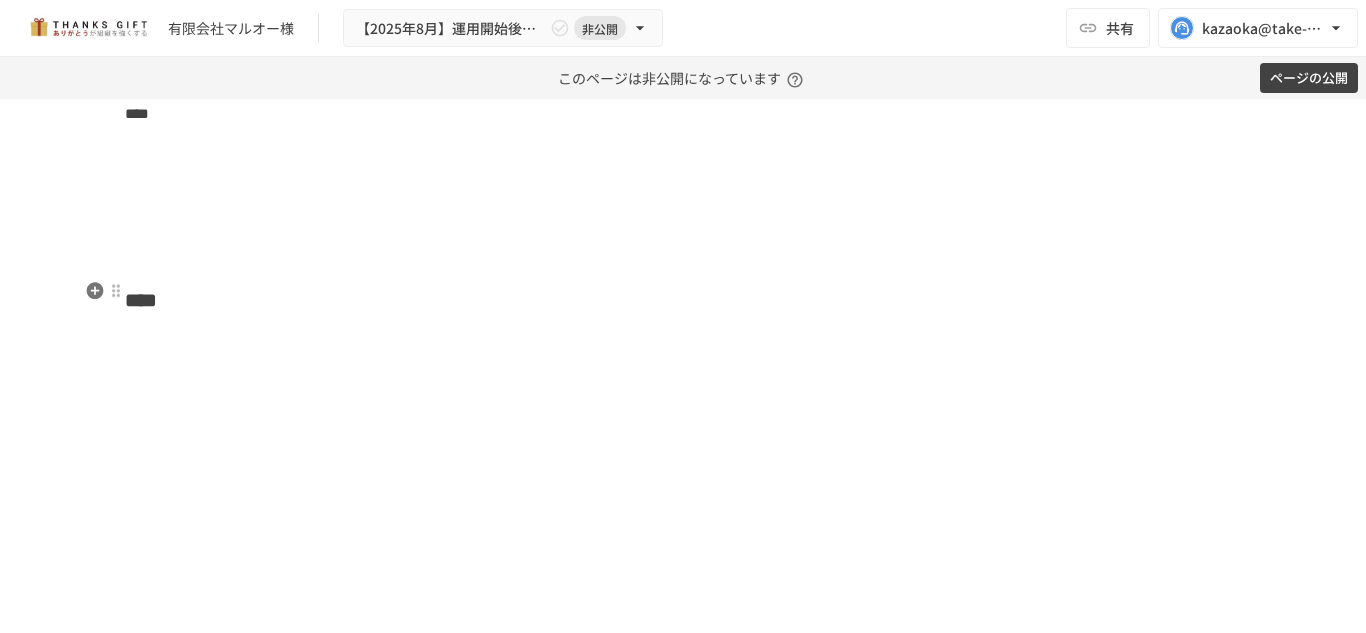 click on "**********" at bounding box center [683, -78] 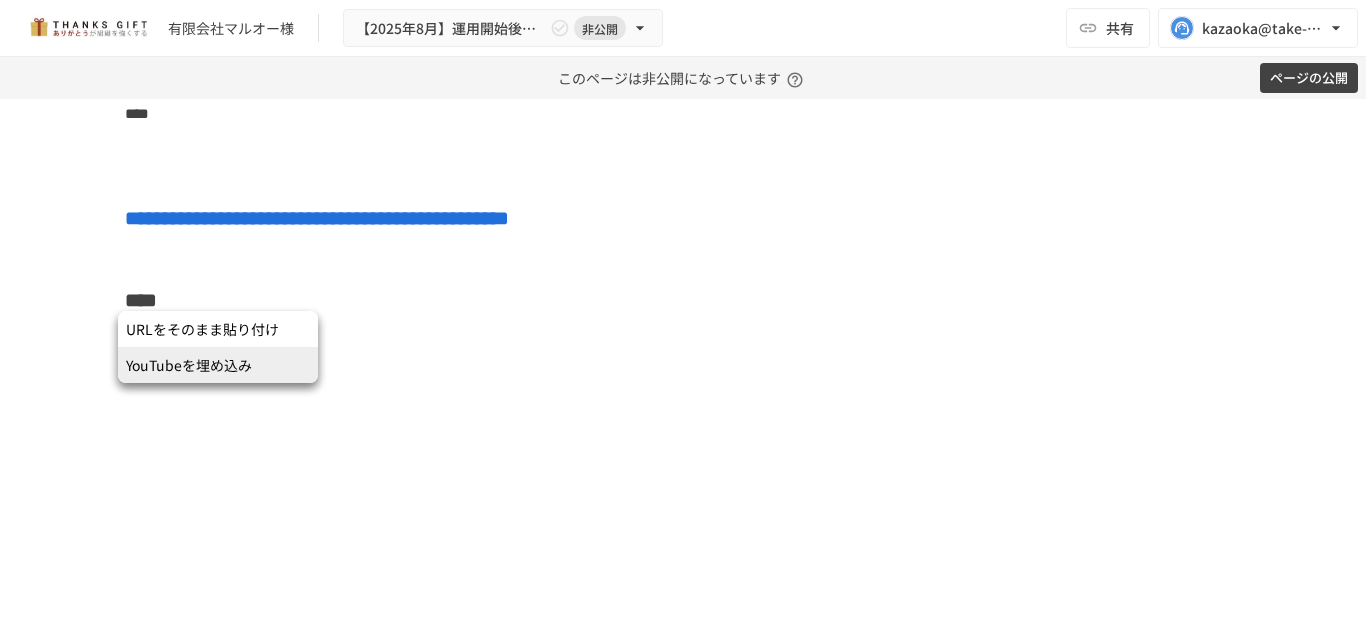 click on "YouTubeを埋め込み" at bounding box center (218, 365) 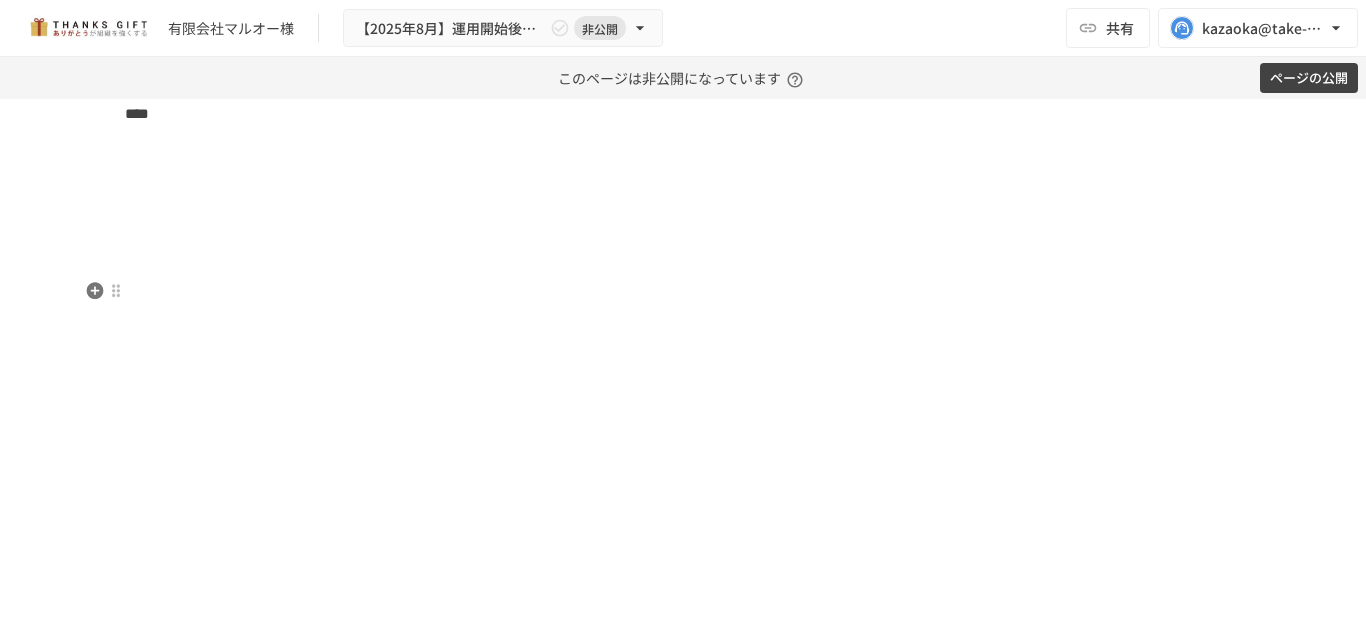 click at bounding box center (683, 218) 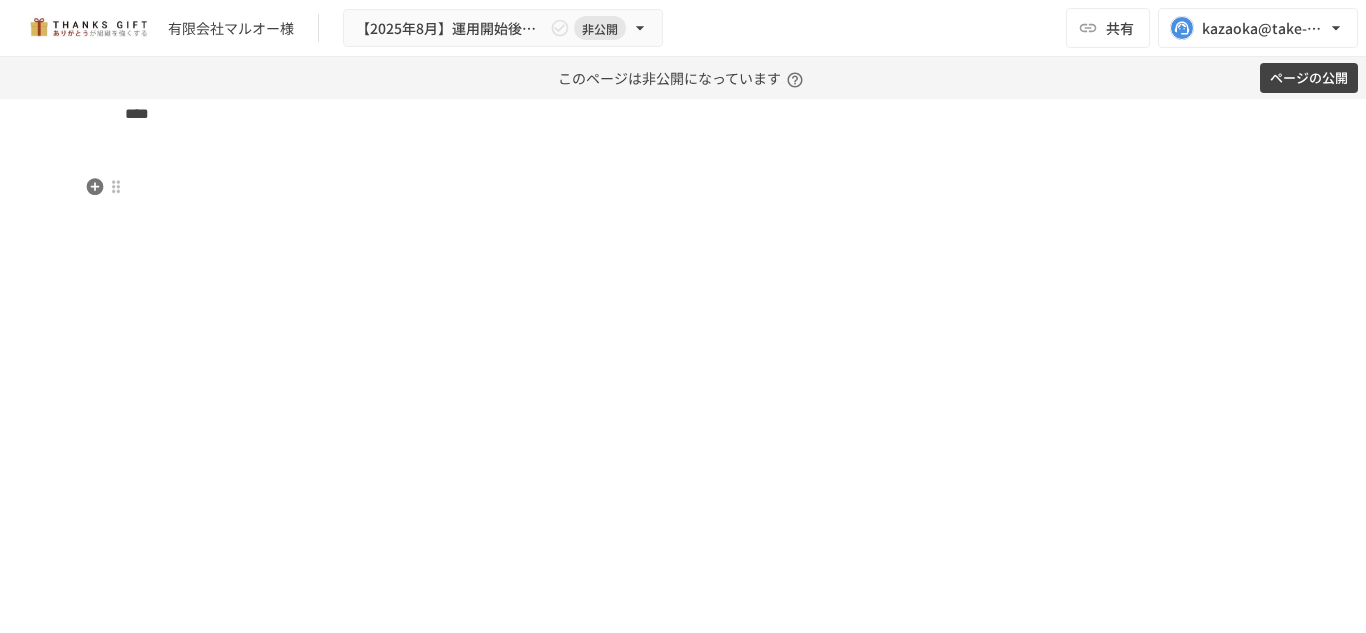 click on "****" at bounding box center (137, 113) 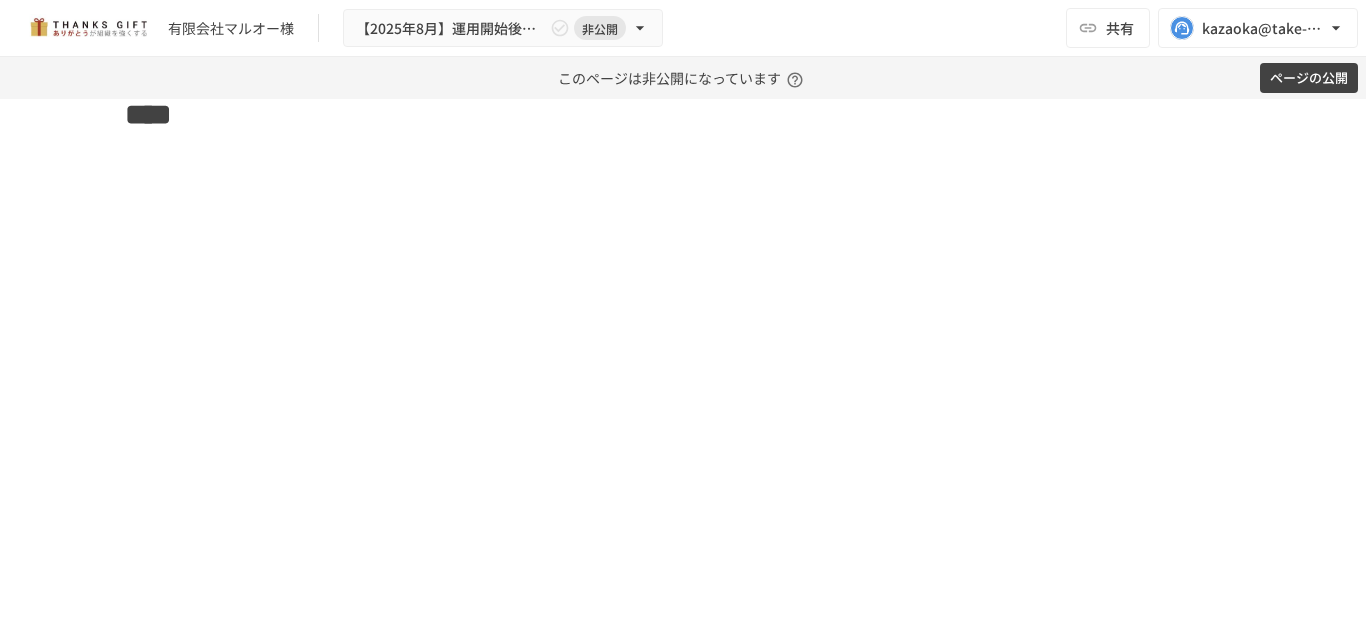 scroll, scrollTop: 6345, scrollLeft: 0, axis: vertical 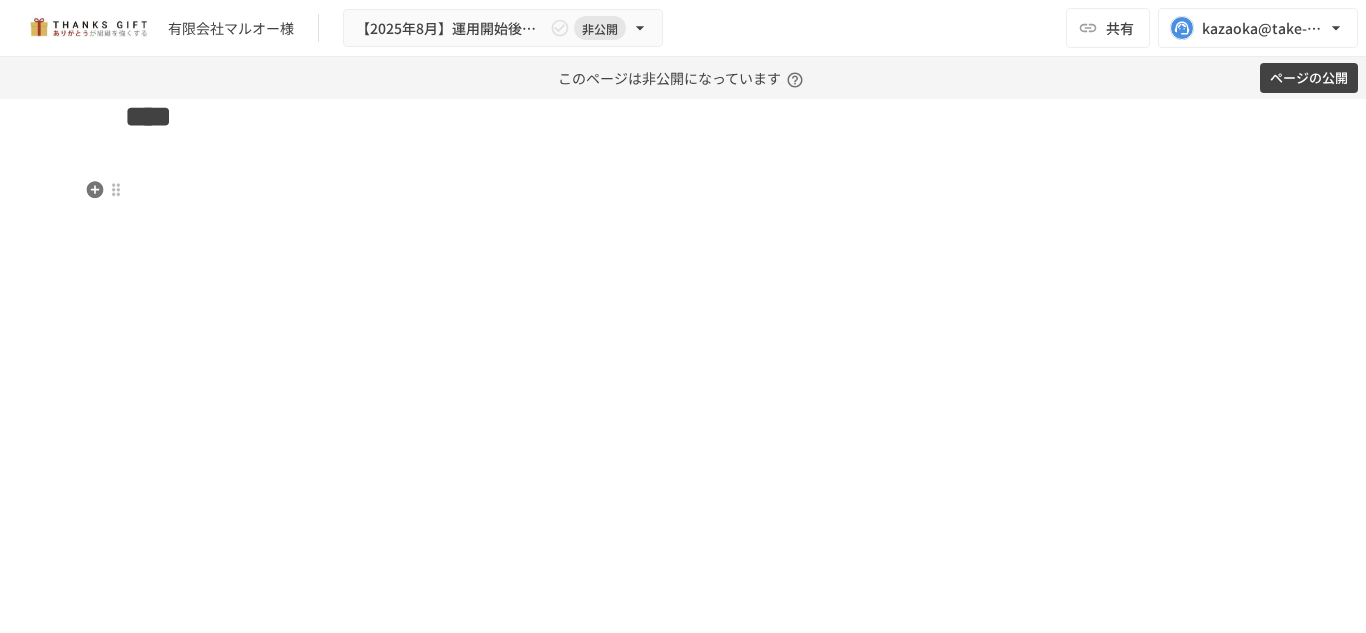 click on "****" at bounding box center (148, 116) 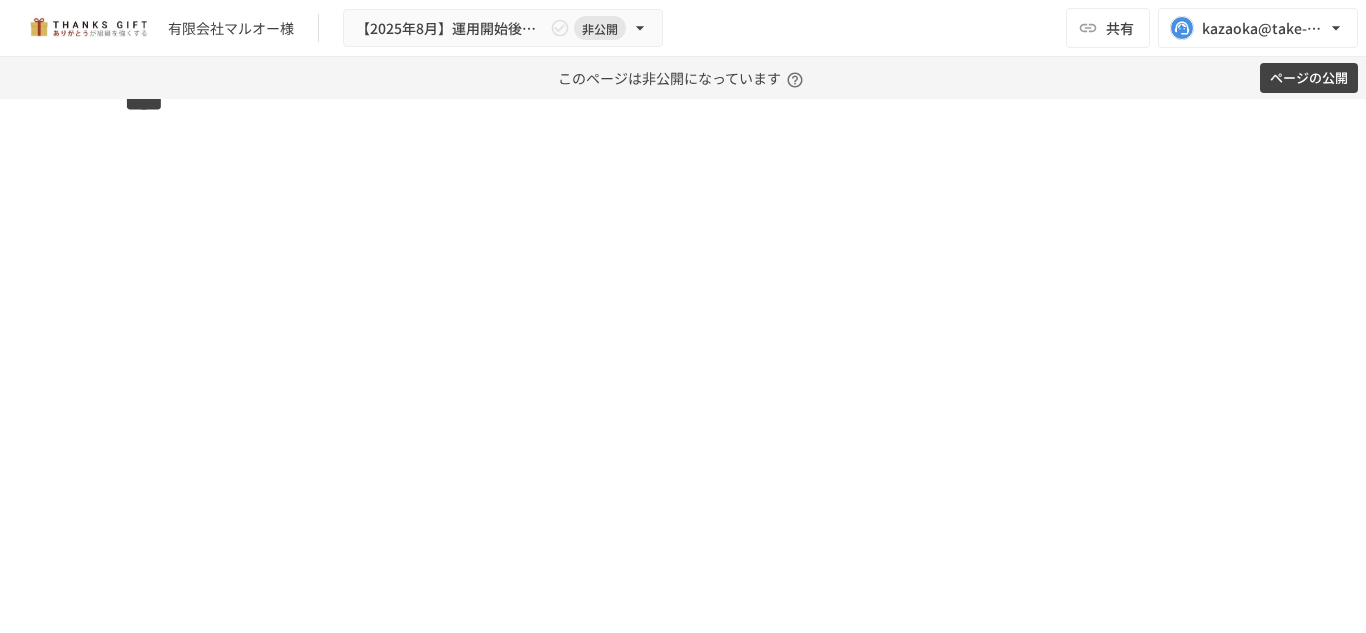 click on "**********" at bounding box center (683, 366) 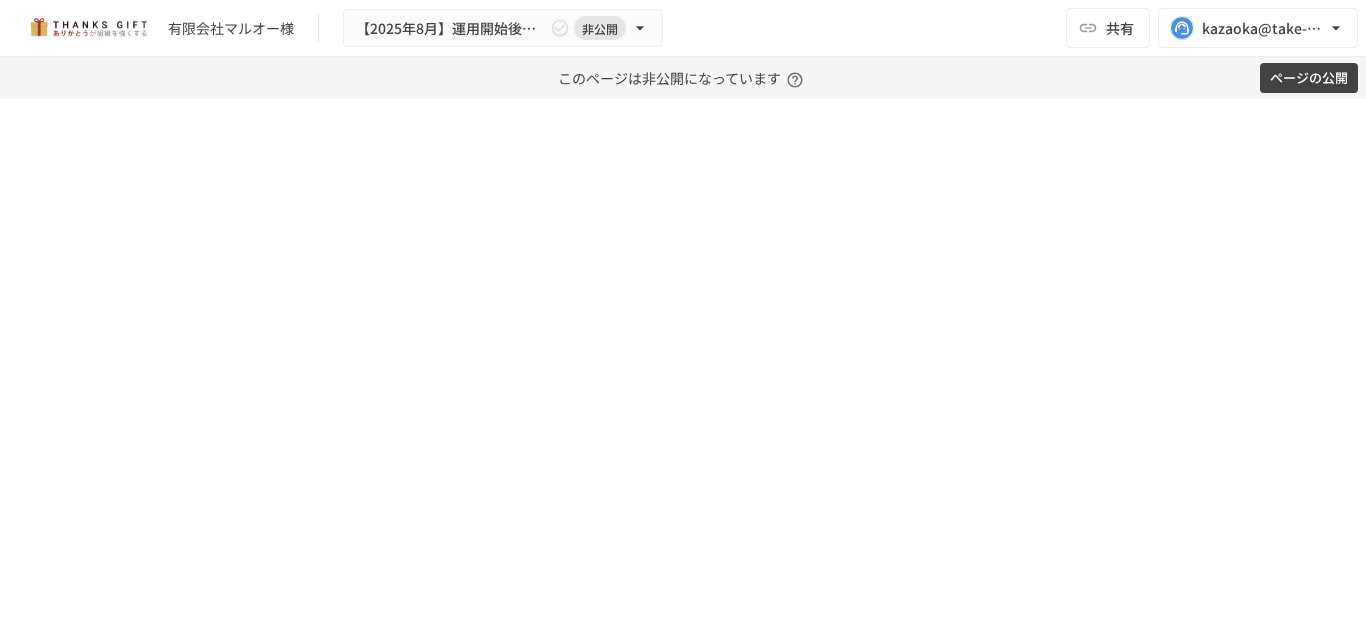 scroll, scrollTop: 6362, scrollLeft: 0, axis: vertical 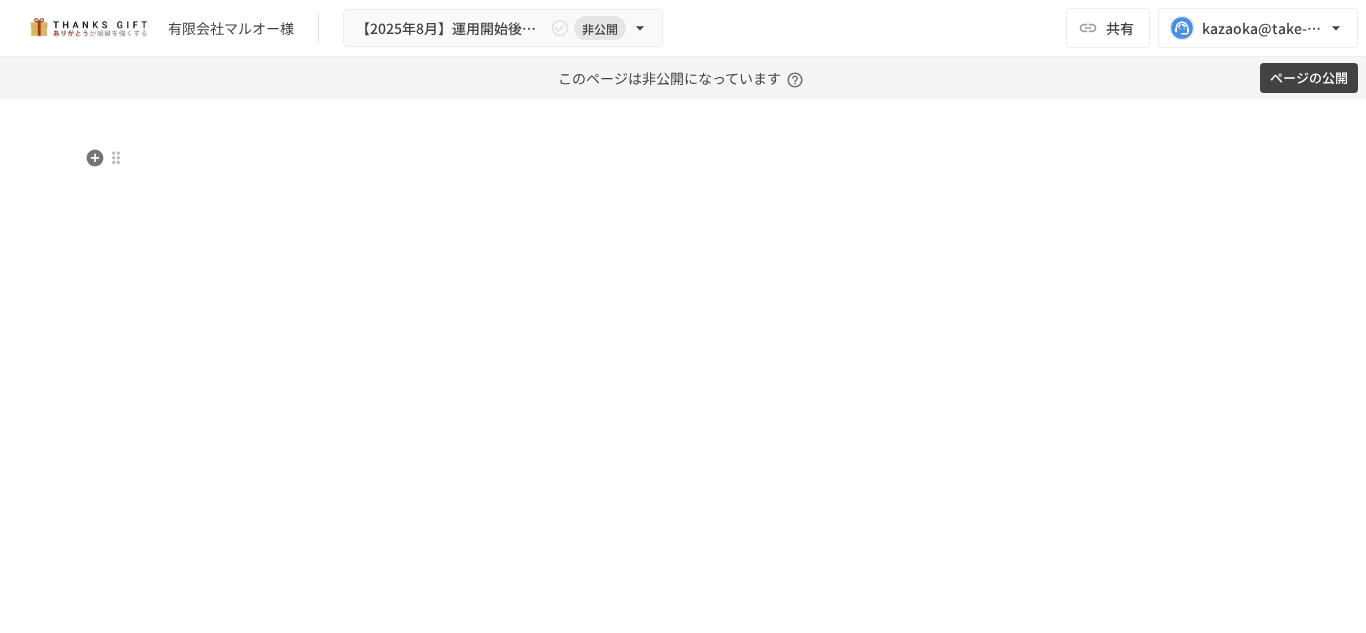 click on "****" at bounding box center [683, 85] 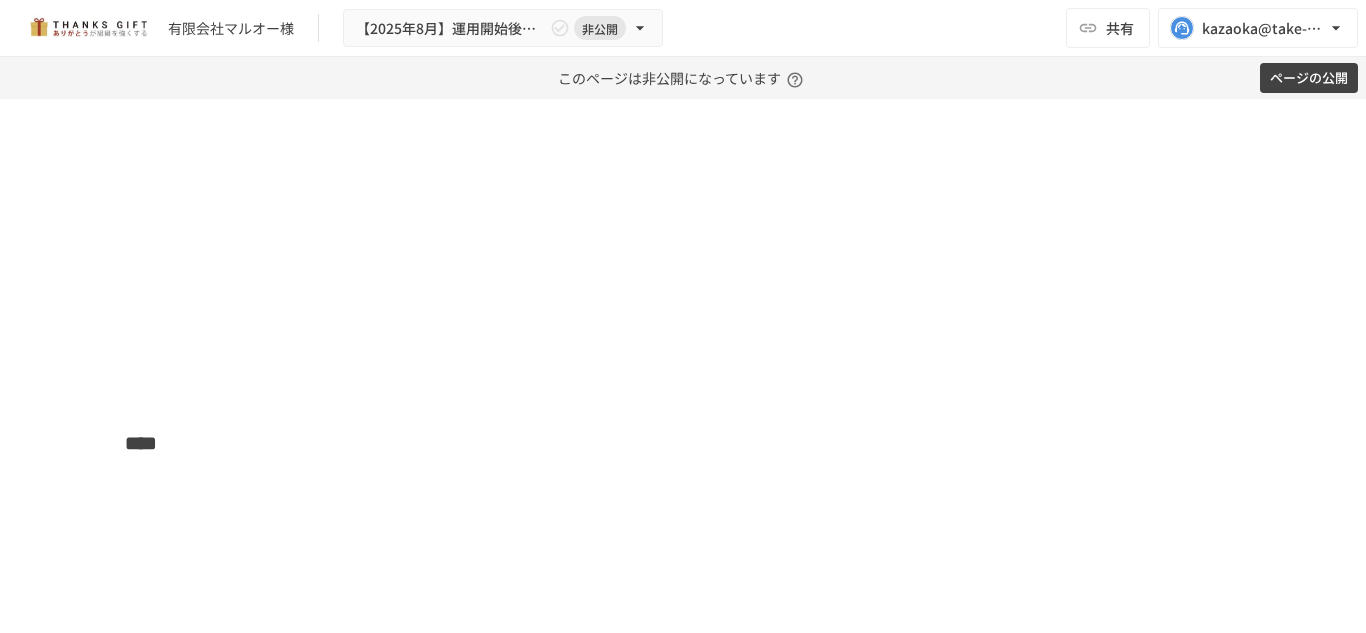 scroll, scrollTop: 6779, scrollLeft: 0, axis: vertical 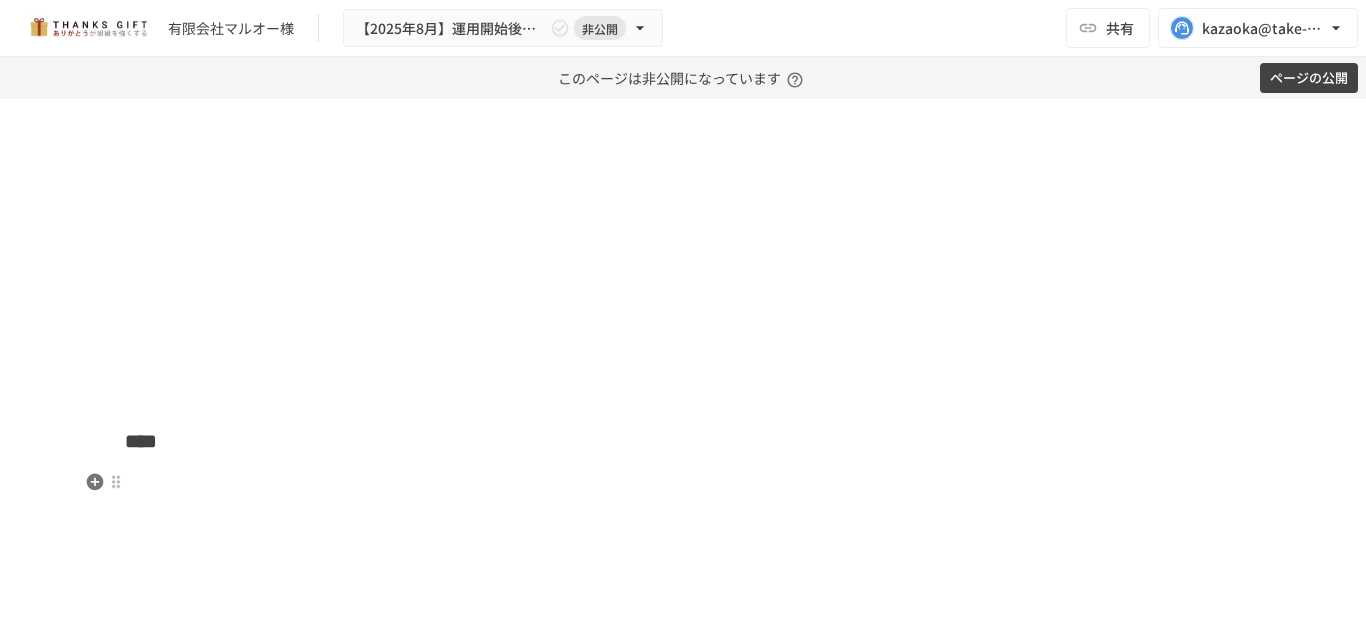 click on "**********" at bounding box center [683, -241] 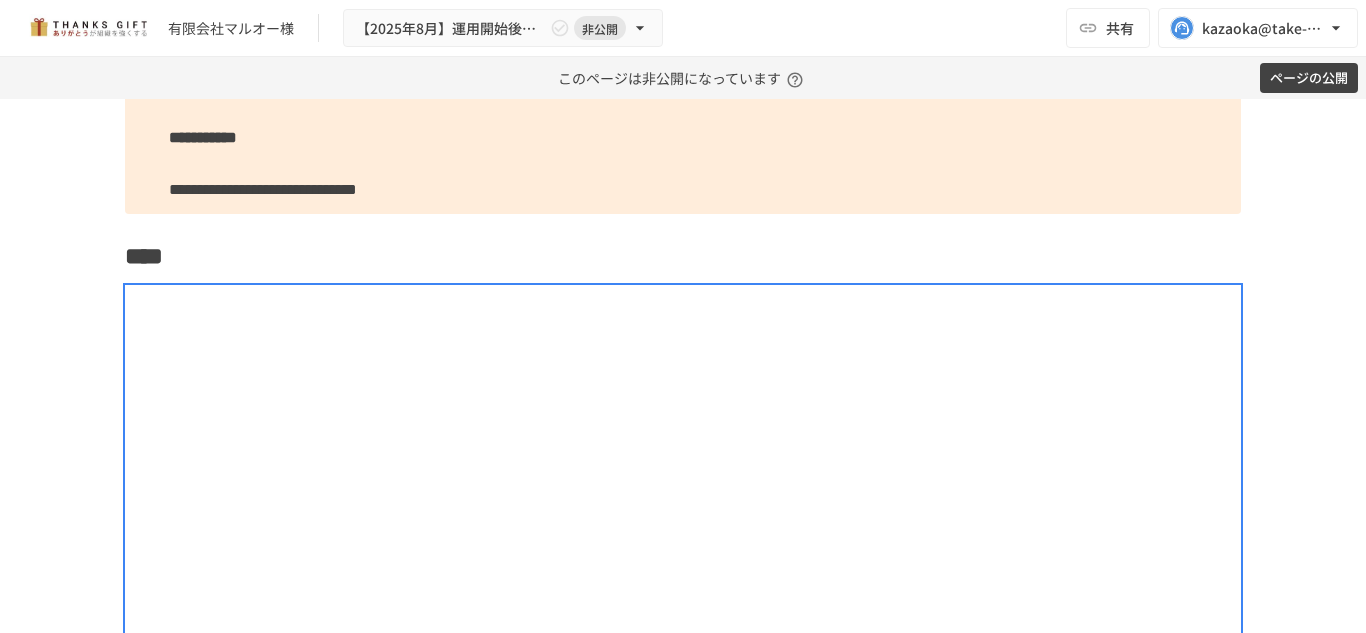 scroll, scrollTop: 6180, scrollLeft: 0, axis: vertical 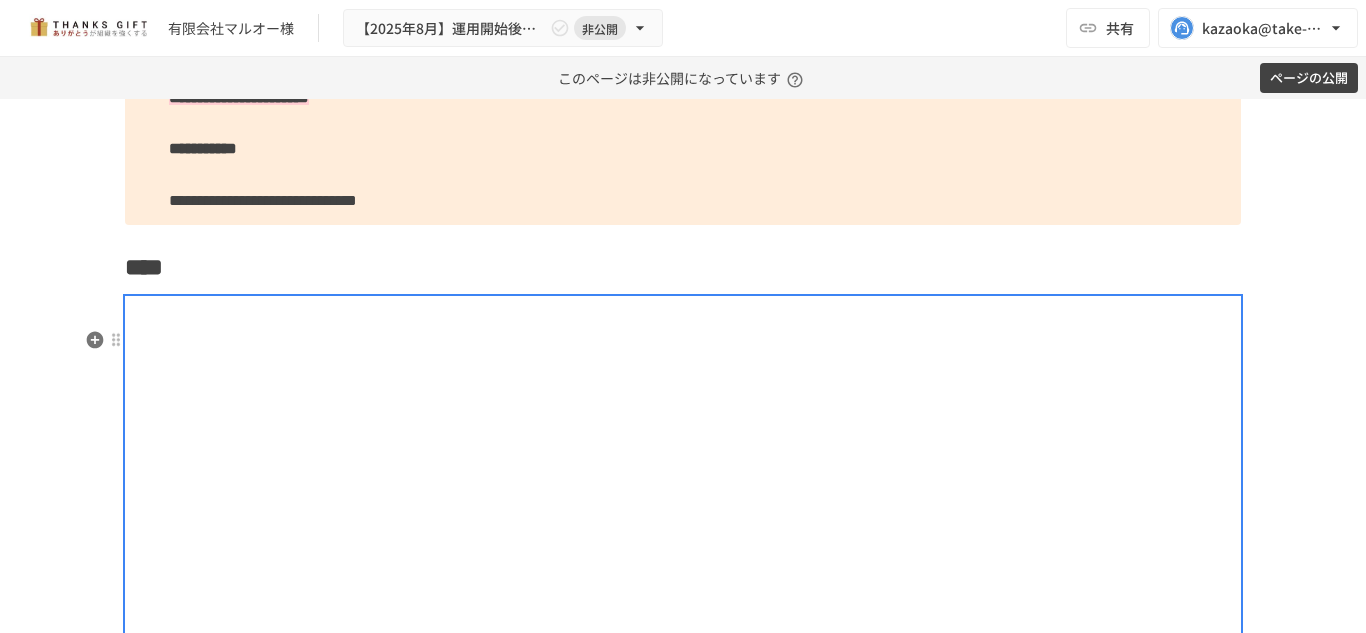 click on "****" at bounding box center (683, 267) 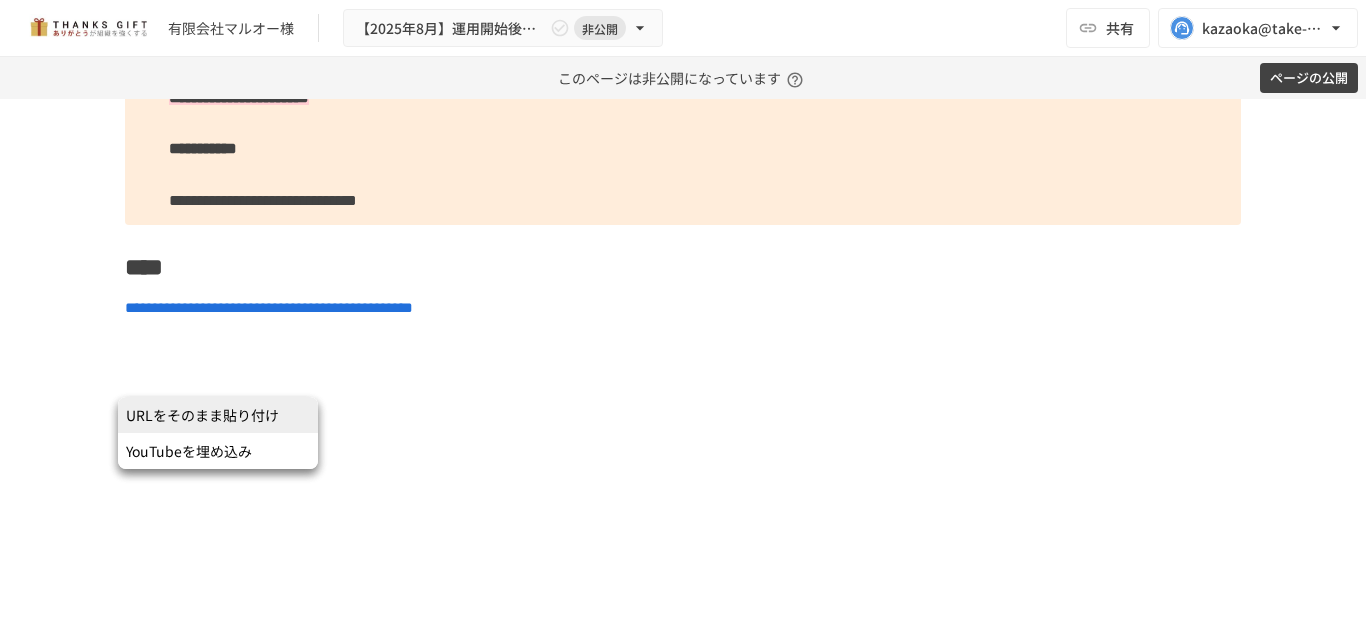 click on "URLをそのまま貼り付け" at bounding box center (218, 415) 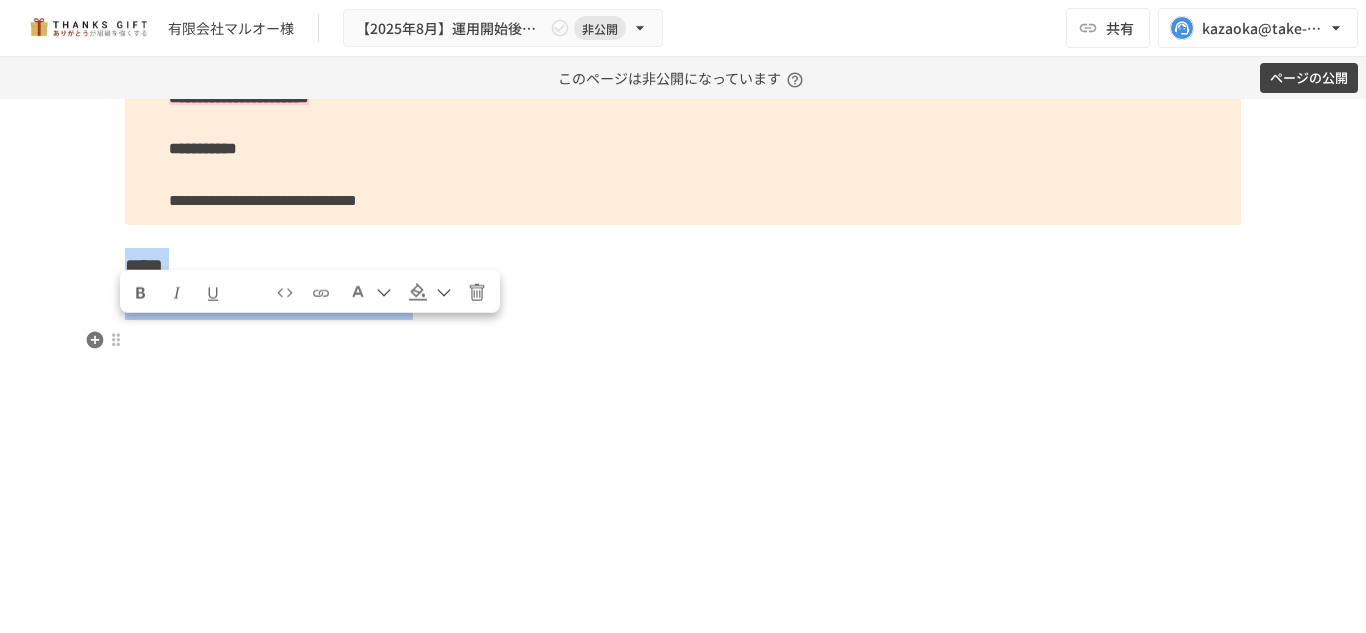 drag, startPoint x: 510, startPoint y: 377, endPoint x: 125, endPoint y: 359, distance: 385.42056 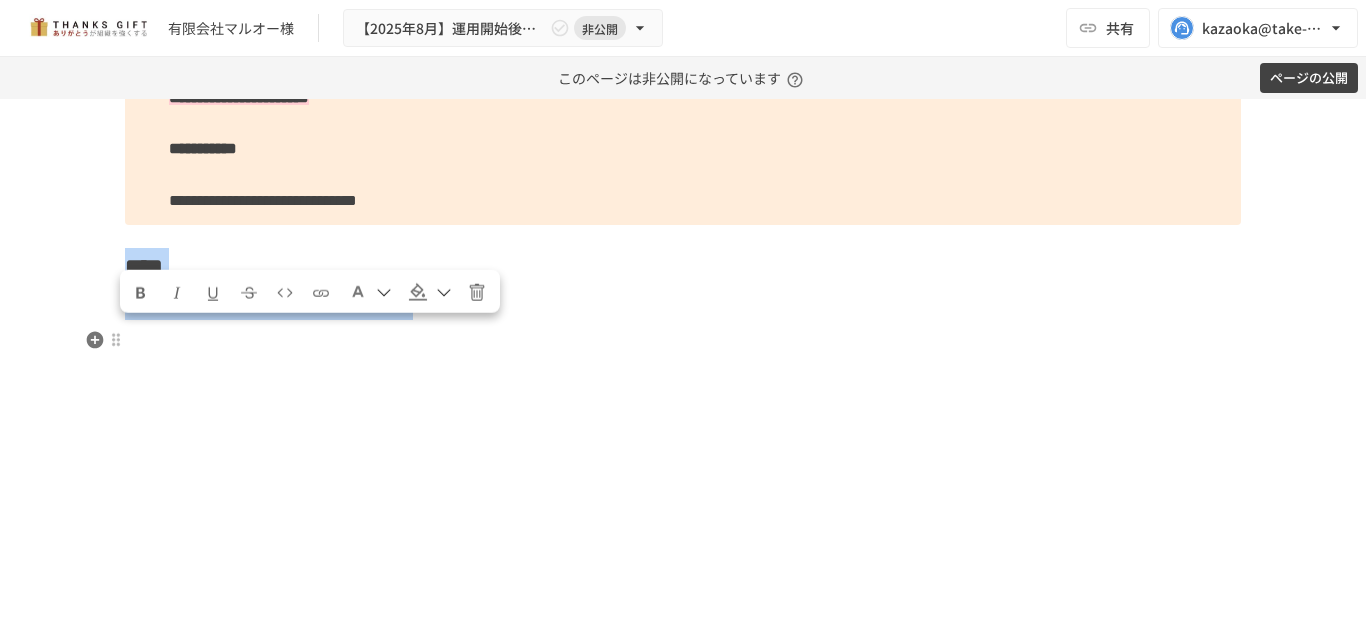 click on "**********" at bounding box center (683, 350) 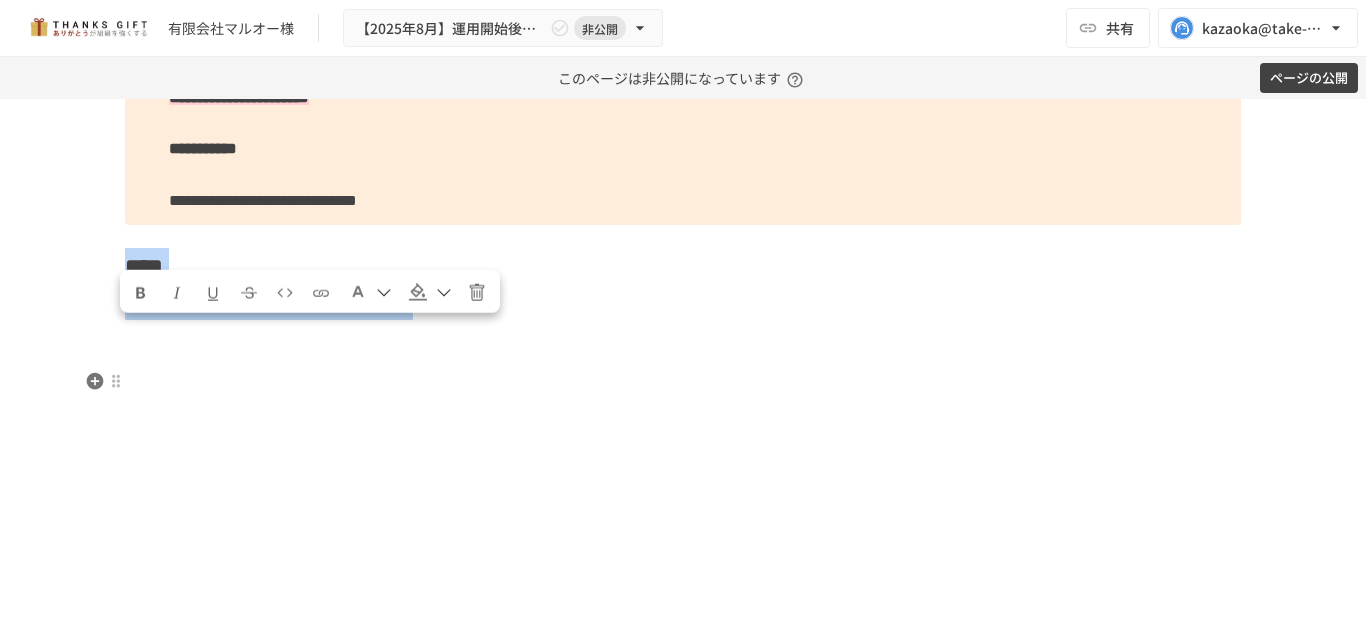 click on "**********" at bounding box center (683, 308) 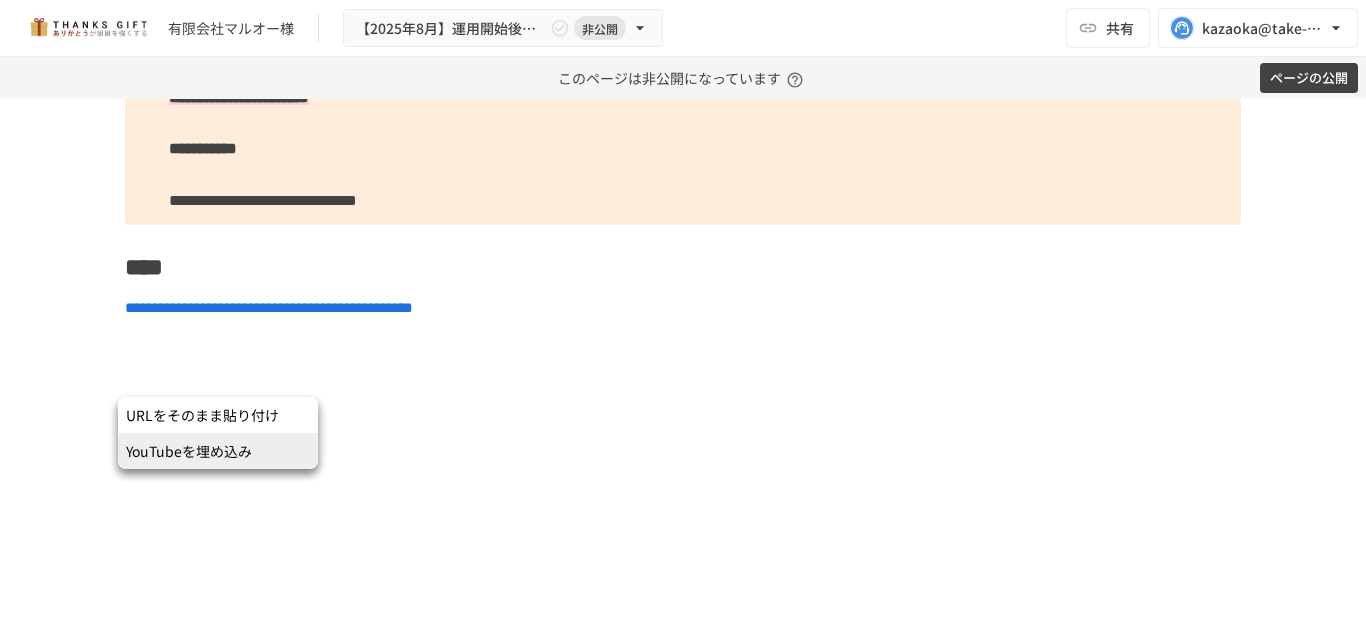 click on "YouTubeを埋め込み" at bounding box center (218, 451) 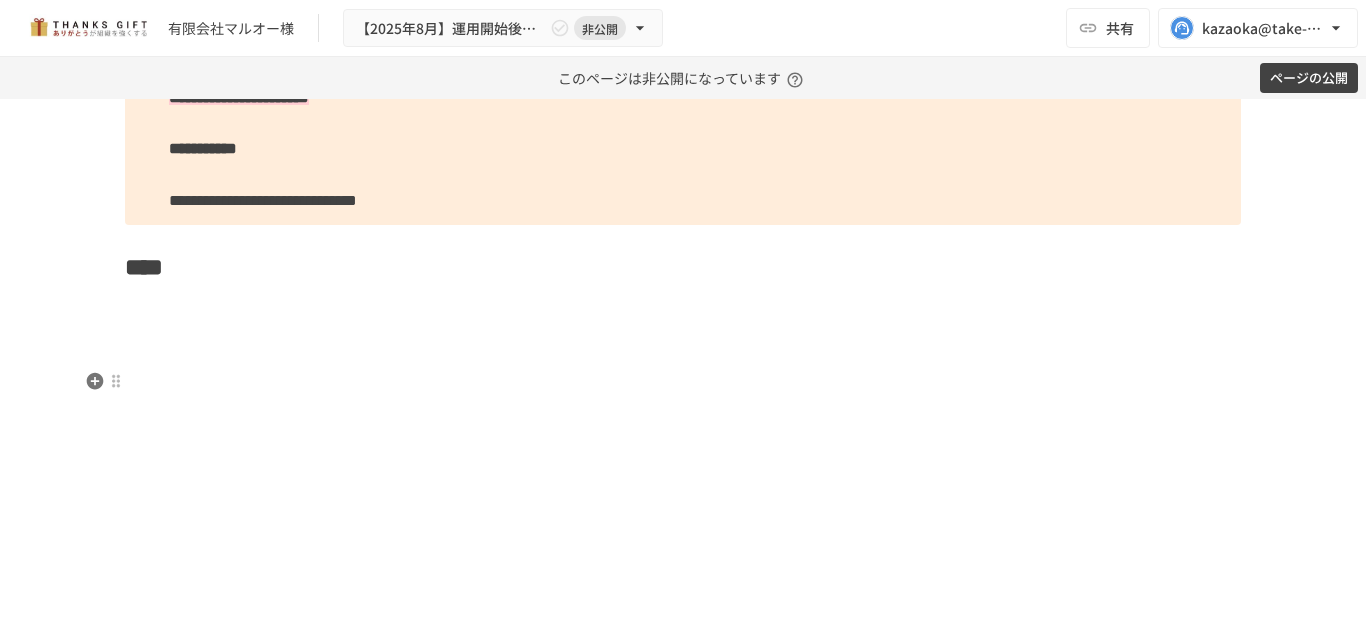 click at bounding box center (683, 308) 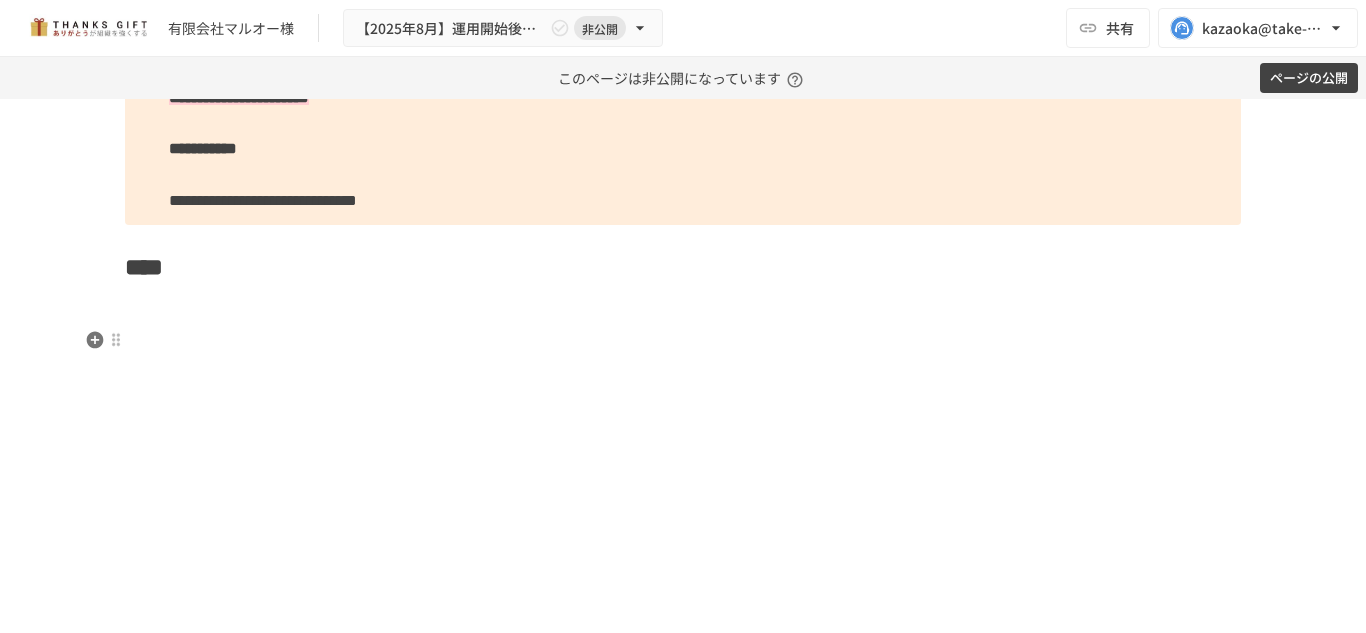 click on "****" at bounding box center (683, 267) 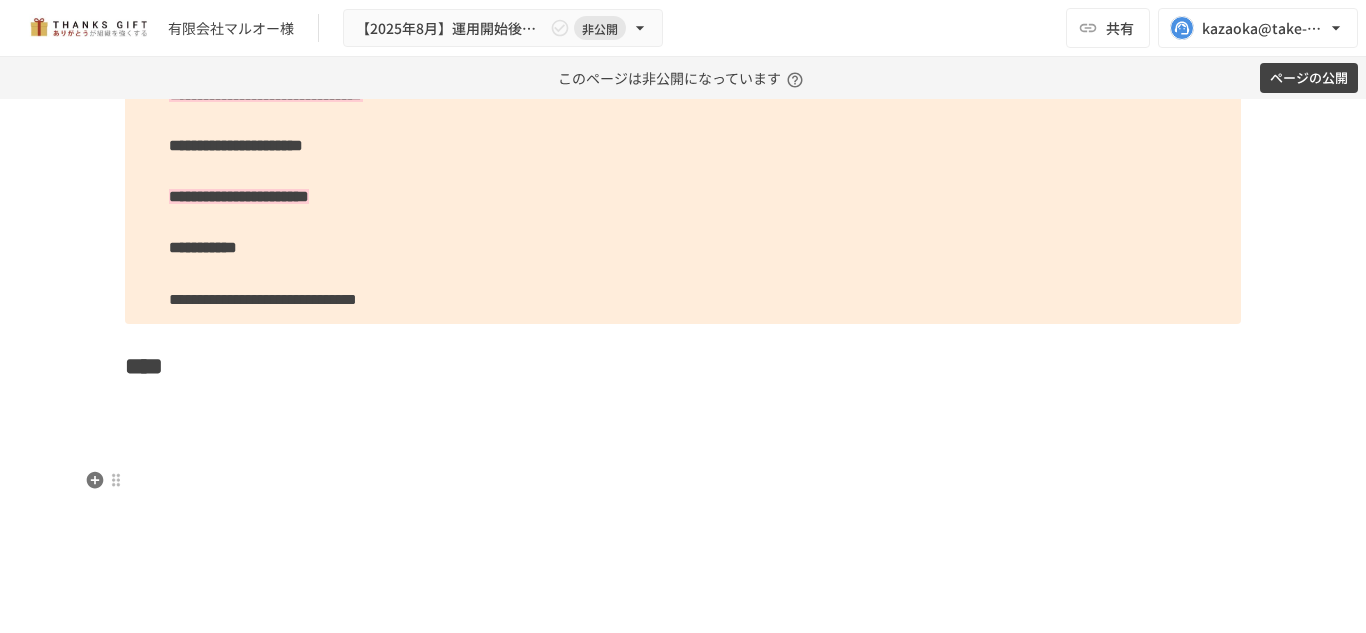scroll, scrollTop: 6080, scrollLeft: 0, axis: vertical 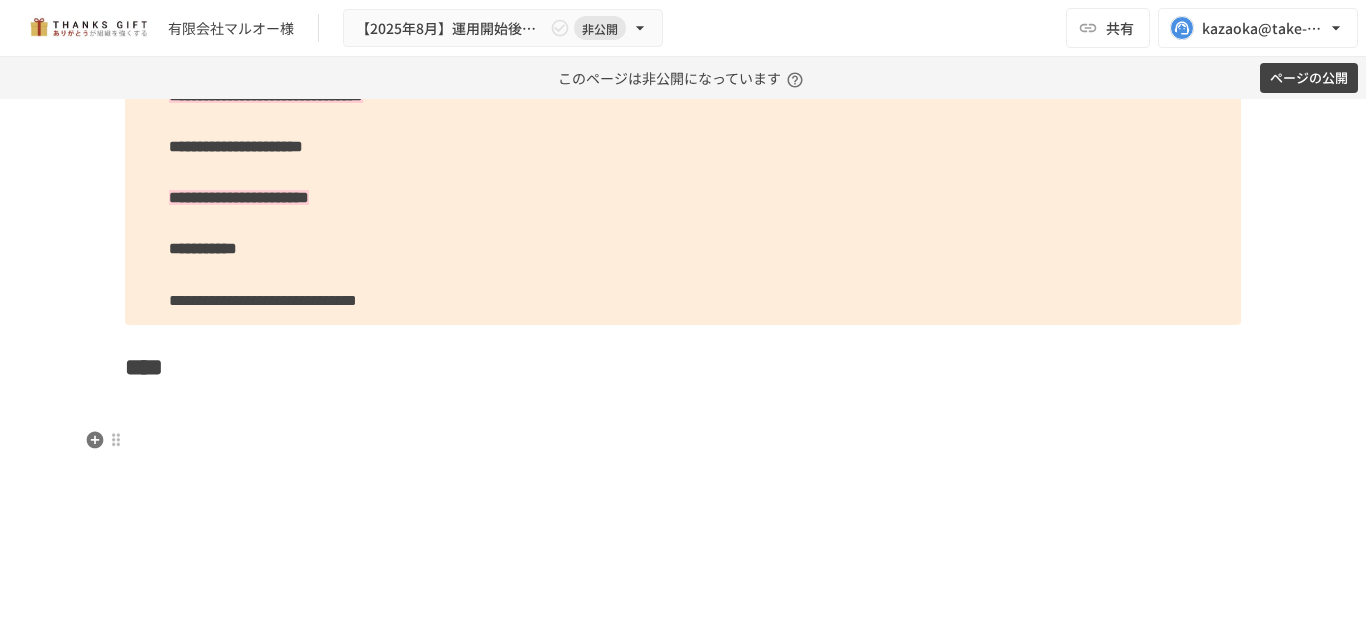 click on "****" at bounding box center [683, 367] 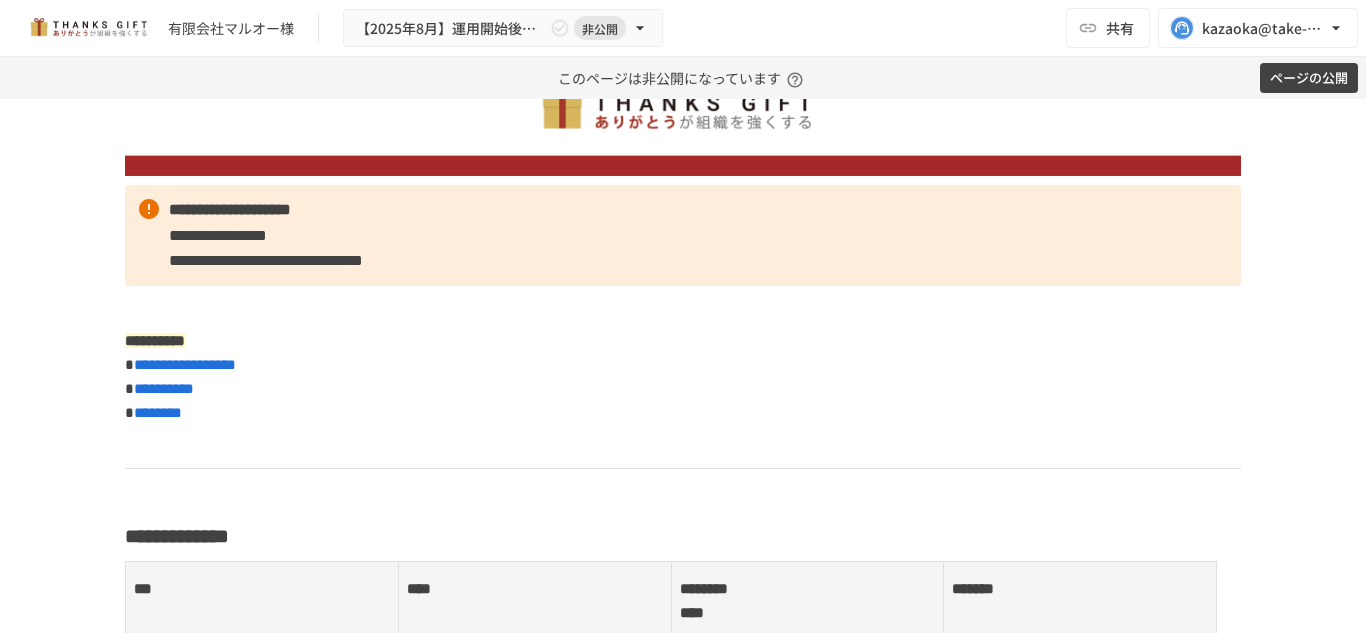 scroll, scrollTop: 0, scrollLeft: 0, axis: both 